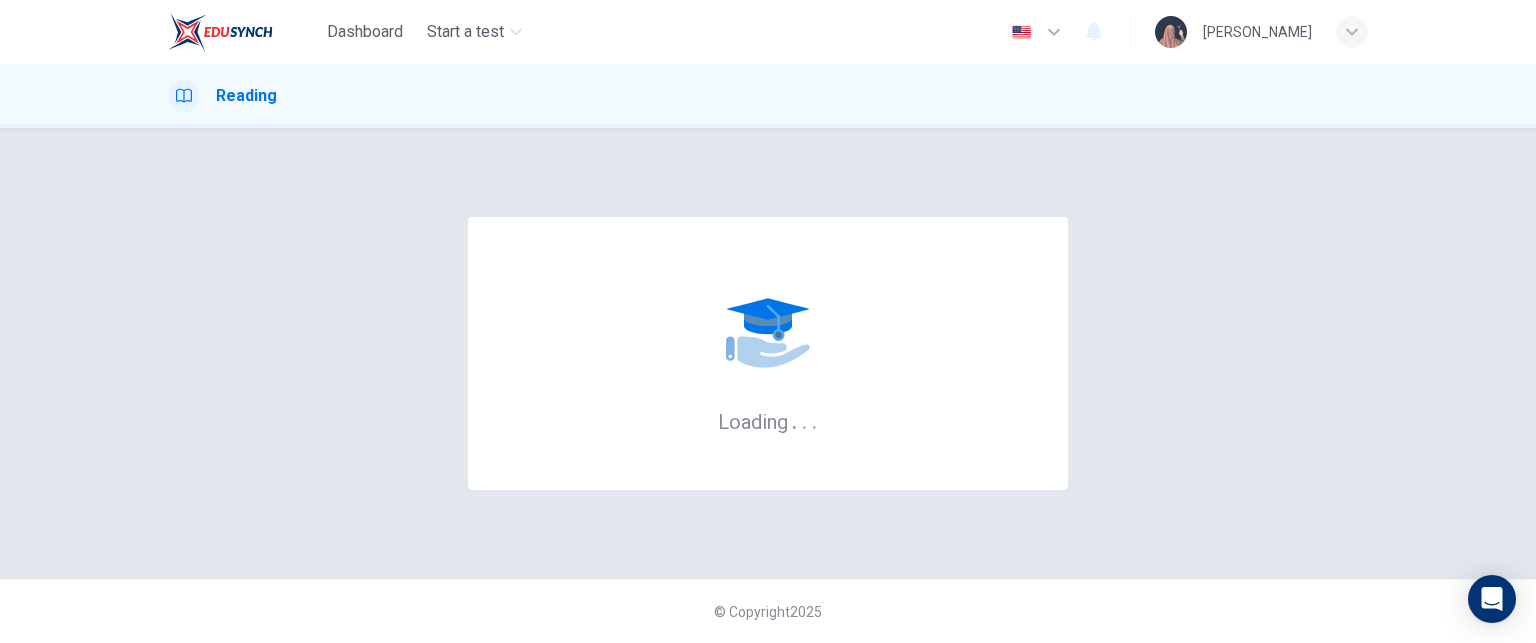 scroll, scrollTop: 0, scrollLeft: 0, axis: both 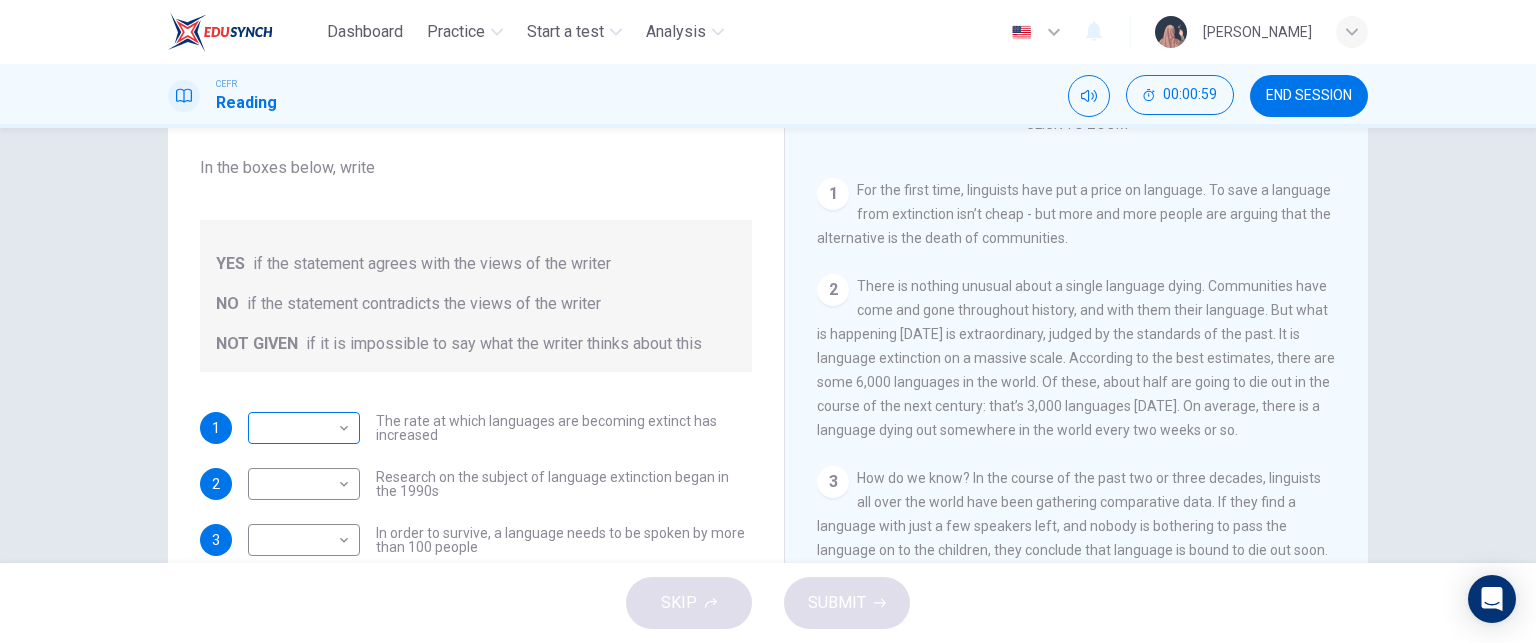 click on "Dashboard Practice Start a test Analysis English en ​ [PERSON_NAME] CEFR Reading 00:00:59 END SESSION Questions 1 - 5 Do the following statements agree with the views of the writer in the Passage?  In the boxes below, write YES if the statement agrees with the views of the writer NO if the statement contradicts the views of the writer NOT GIVEN if it is impossible to say what the writer thinks about this 1 ​ ​ The rate at which languages are becoming extinct has increased 2 ​ ​ Research on the subject of language extinction began in the 1990s 3 ​ ​ In order to survive, a language needs to be spoken by more than 100 people 4 ​ ​ Certain parts of the world are more vulnerable than others to language extinction 5 ​ ​ Saving language should be the major concern of any small community whose language is under threat Saving Language CLICK TO ZOOM Click to Zoom 1 2 3 4 5 6 7 8 9 10 11 12 SKIP SUBMIT Dashboard Practice Start a test Analysis Notifications © Copyright  2025" at bounding box center (768, 321) 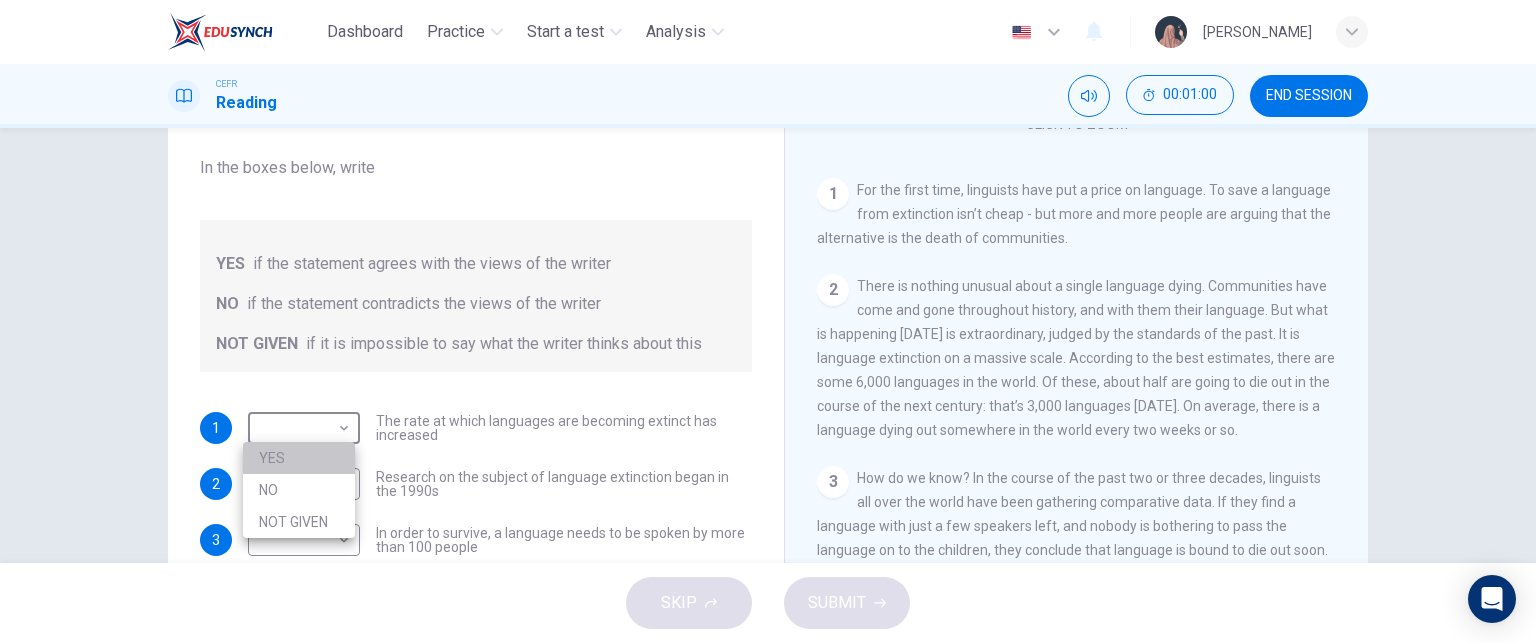 click on "YES" at bounding box center [299, 458] 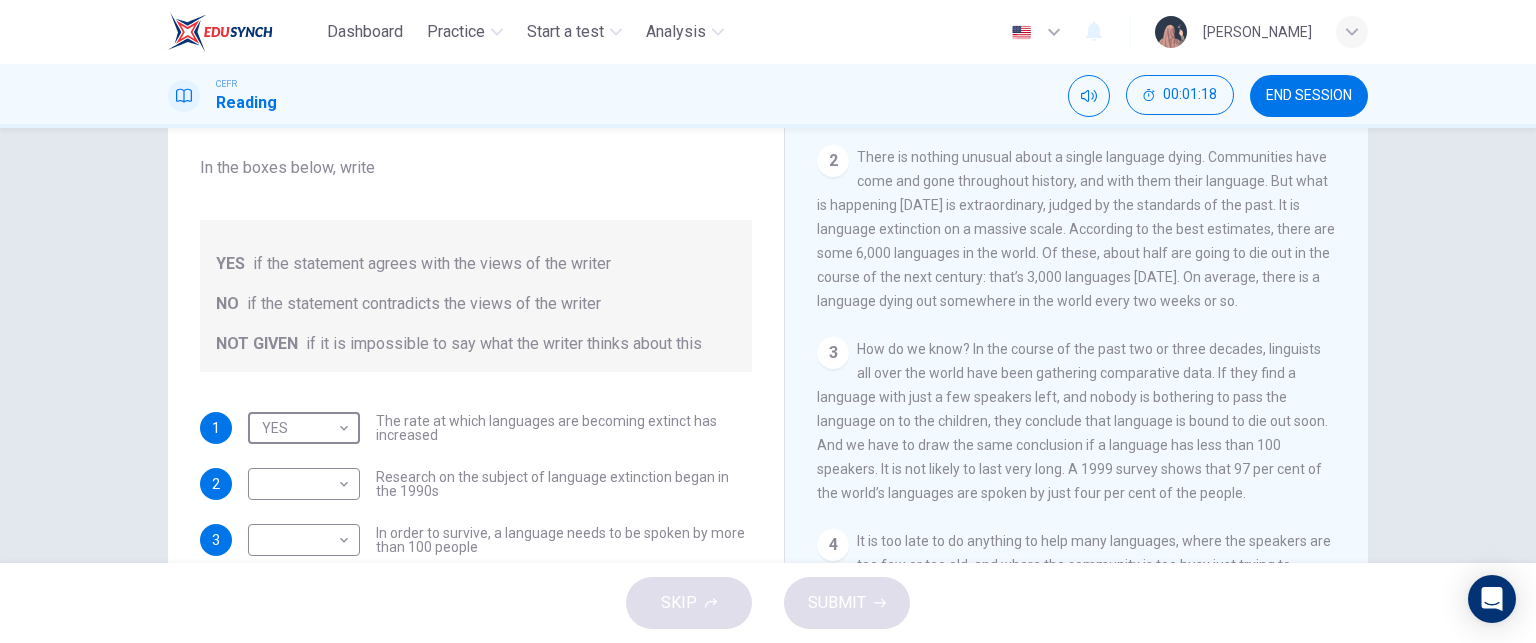 scroll, scrollTop: 475, scrollLeft: 0, axis: vertical 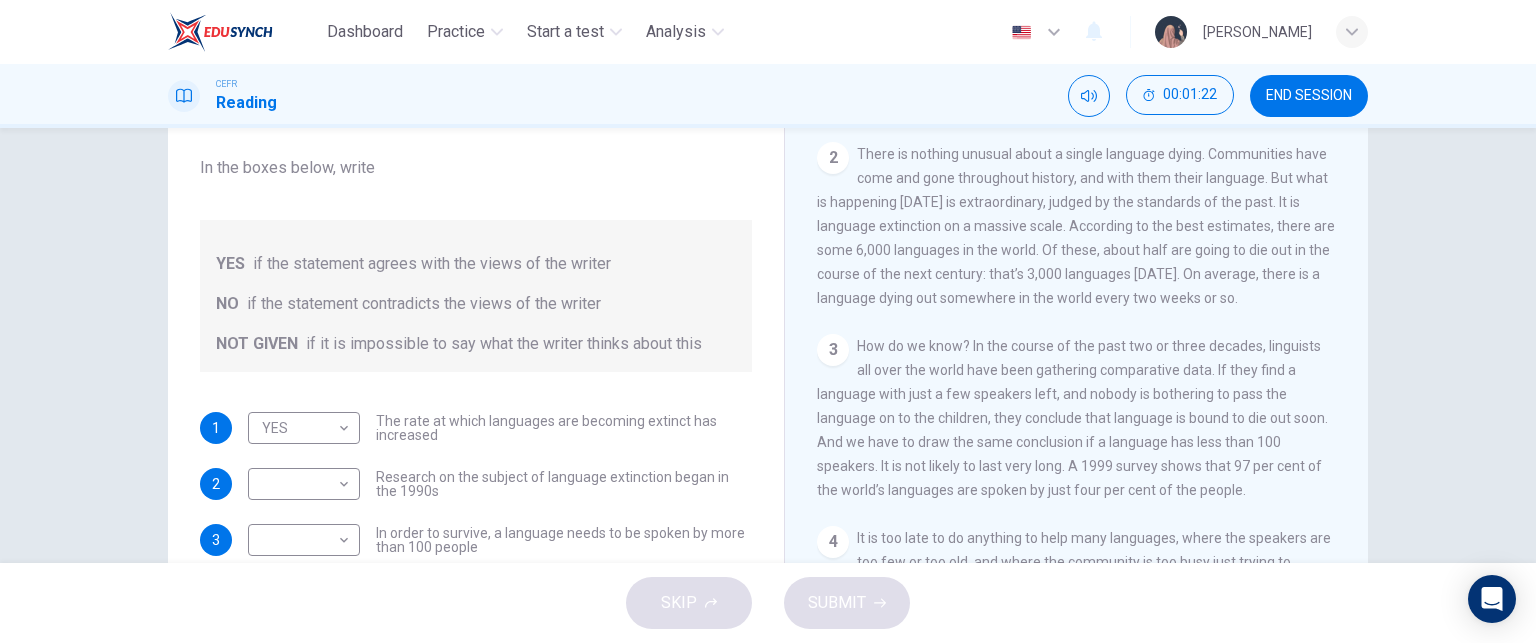 click on "Research on the subject of language extinction began in the 1990s" at bounding box center [564, 484] 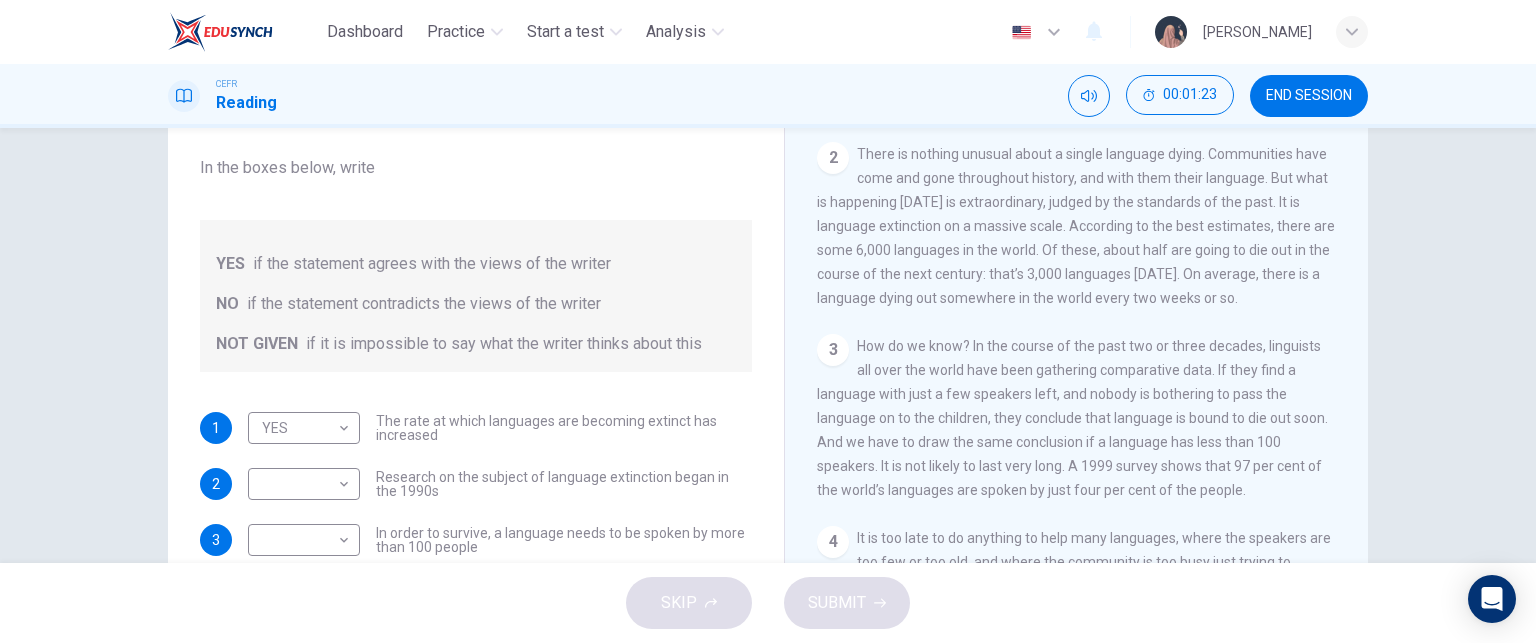 drag, startPoint x: 564, startPoint y: 476, endPoint x: 644, endPoint y: 488, distance: 80.895 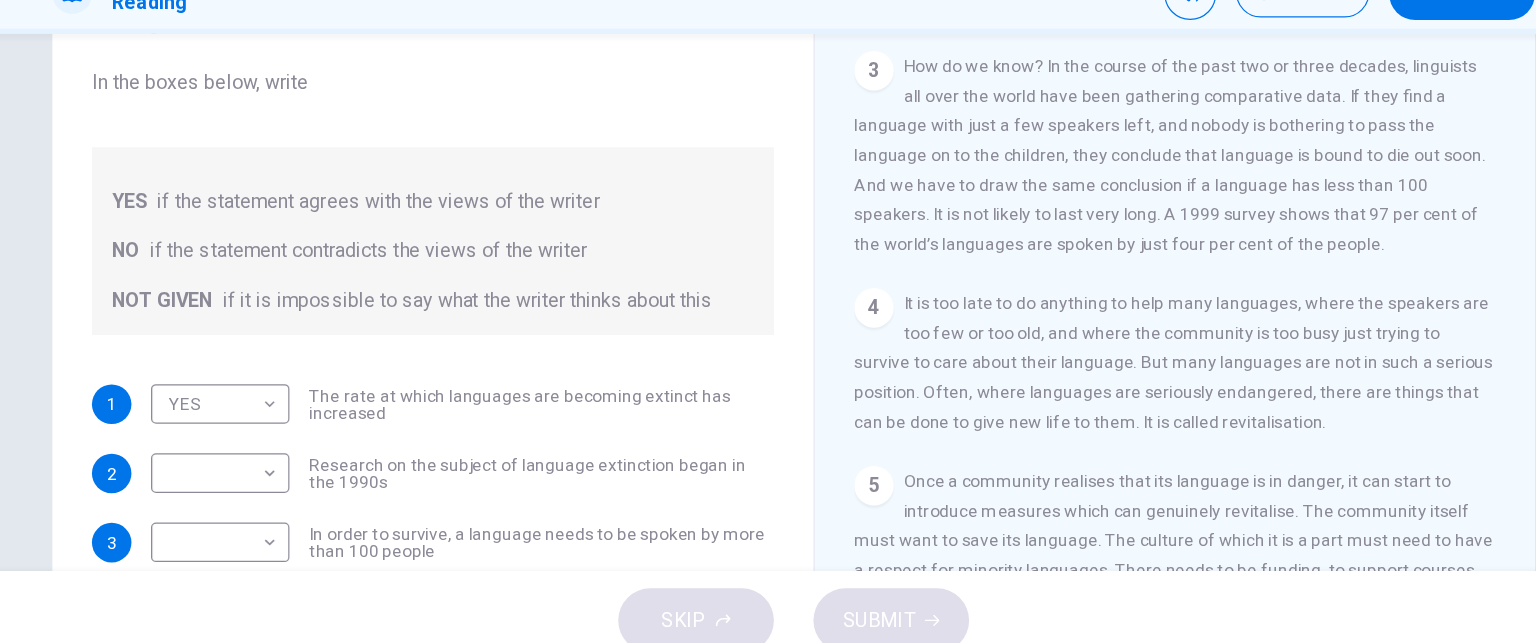 scroll, scrollTop: 670, scrollLeft: 0, axis: vertical 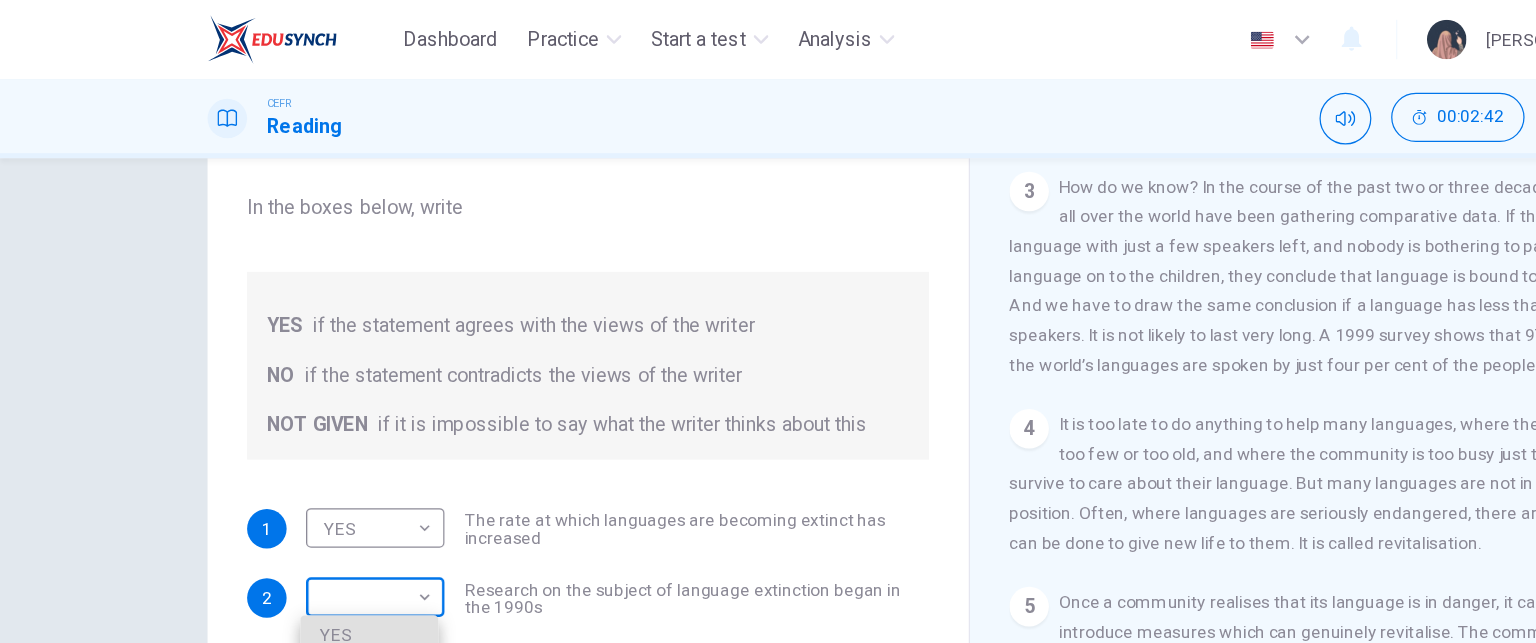 click on "Dashboard Practice Start a test Analysis English en ​ [PERSON_NAME] CEFR Reading 00:02:42 END SESSION Questions 1 - 5 Do the following statements agree with the views of the writer in the Passage?  In the boxes below, write YES if the statement agrees with the views of the writer NO if the statement contradicts the views of the writer NOT GIVEN if it is impossible to say what the writer thinks about this 1 YES YES ​ The rate at which languages are becoming extinct has increased 2 ​ ​ Research on the subject of language extinction began in the 1990s 3 ​ ​ In order to survive, a language needs to be spoken by more than 100 people 4 ​ ​ Certain parts of the world are more vulnerable than others to language extinction 5 ​ ​ Saving language should be the major concern of any small community whose language is under threat Saving Language CLICK TO ZOOM Click to Zoom 1 2 3 4 5 6 7 8 9 10 11 12 SKIP SUBMIT Dashboard Practice Start a test Analysis Notifications © Copyright  2025" at bounding box center [768, 321] 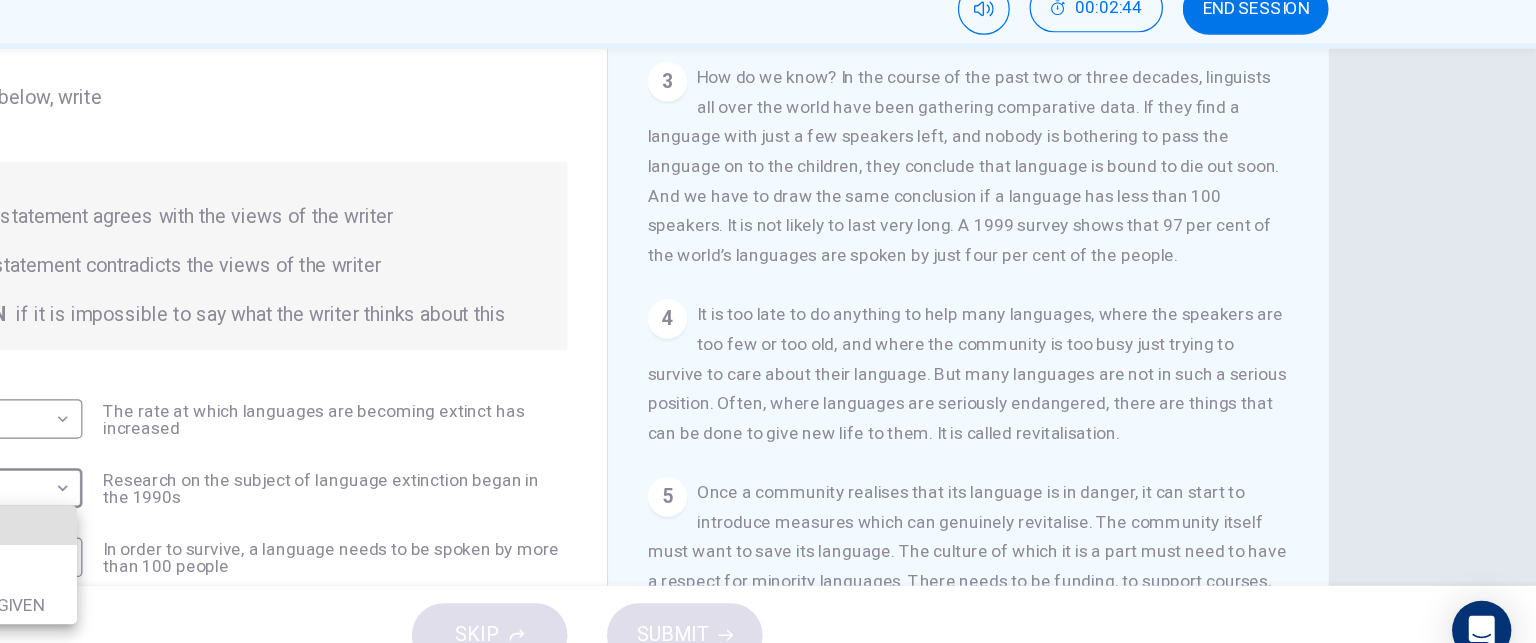 scroll, scrollTop: 0, scrollLeft: 0, axis: both 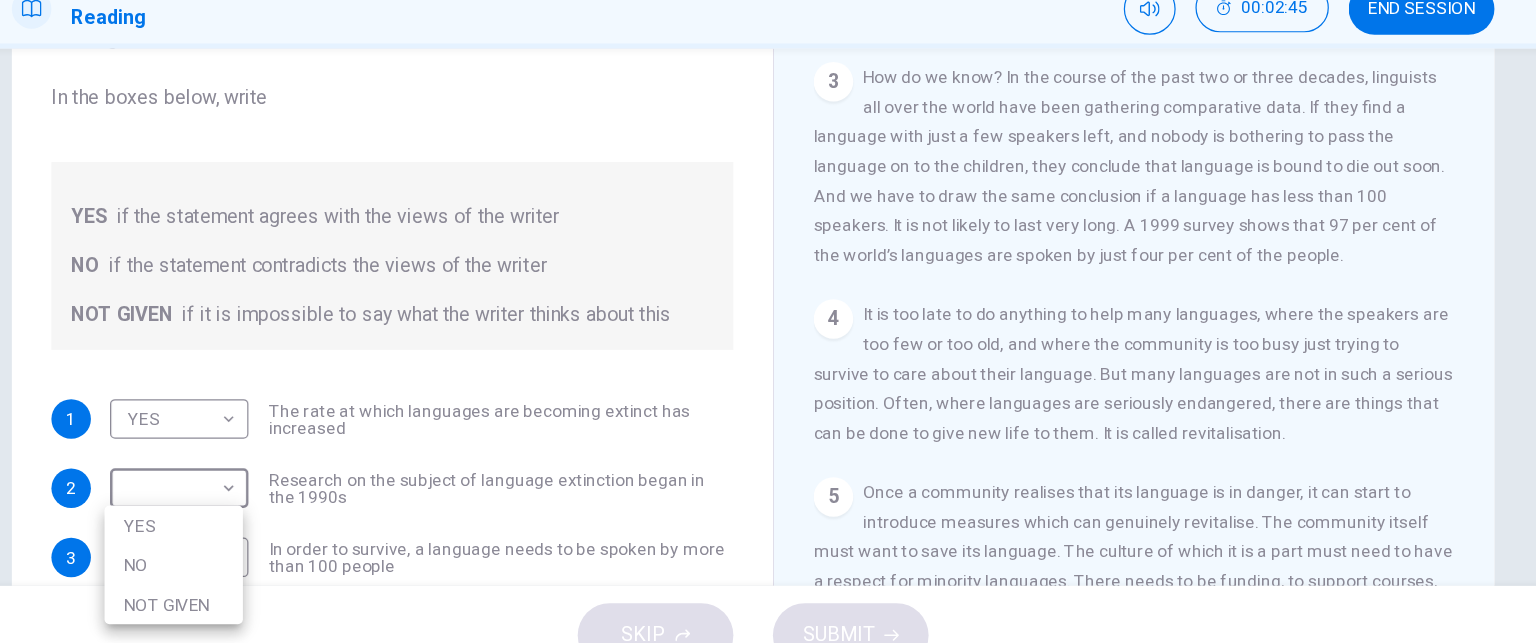 click at bounding box center [768, 321] 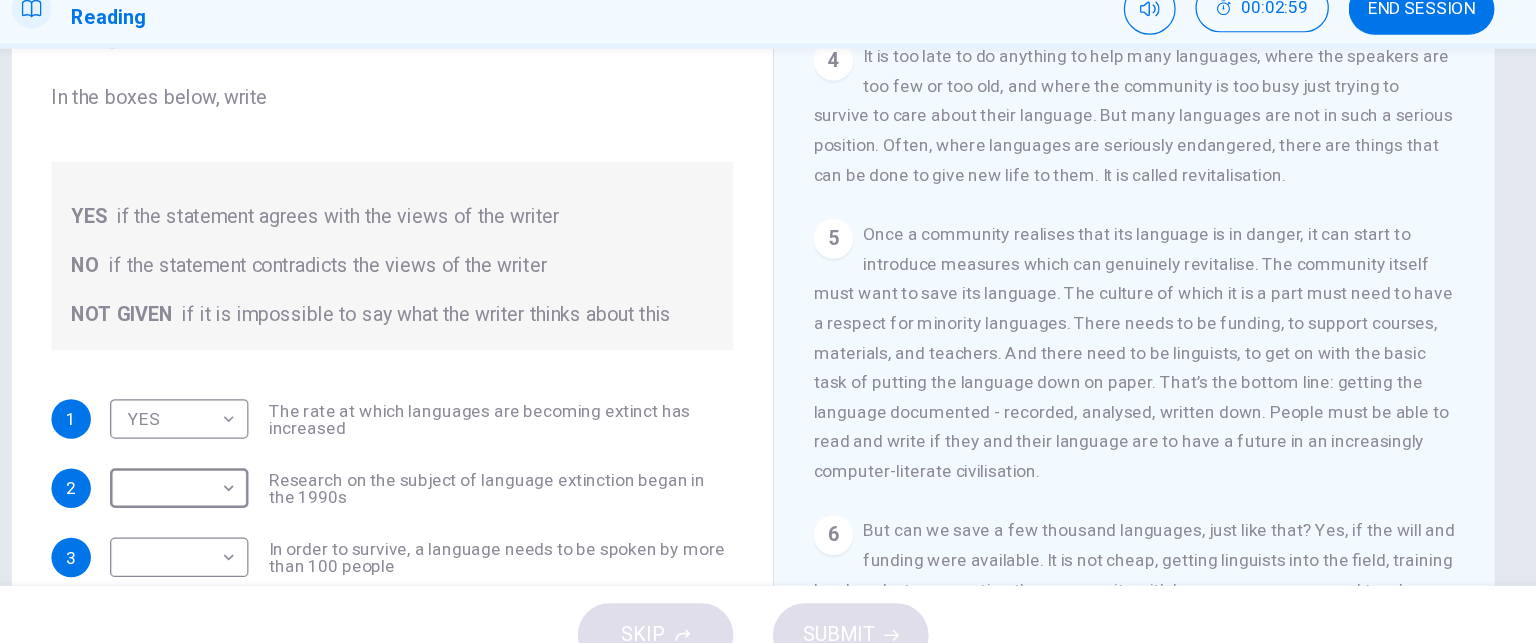 scroll, scrollTop: 880, scrollLeft: 0, axis: vertical 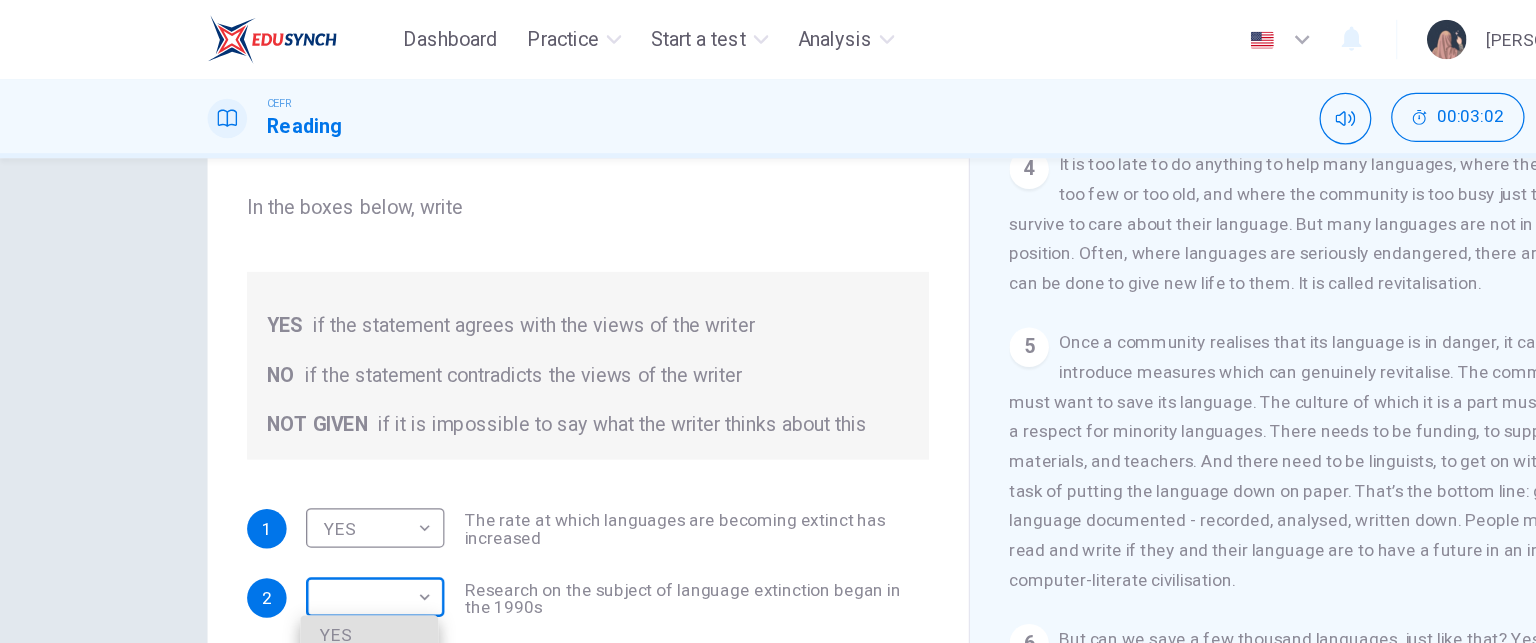 click on "Dashboard Practice Start a test Analysis English en ​ [PERSON_NAME] CEFR Reading 00:03:02 END SESSION Questions 1 - 5 Do the following statements agree with the views of the writer in the Passage?  In the boxes below, write YES if the statement agrees with the views of the writer NO if the statement contradicts the views of the writer NOT GIVEN if it is impossible to say what the writer thinks about this 1 YES YES ​ The rate at which languages are becoming extinct has increased 2 ​ ​ Research on the subject of language extinction began in the 1990s 3 ​ ​ In order to survive, a language needs to be spoken by more than 100 people 4 ​ ​ Certain parts of the world are more vulnerable than others to language extinction 5 ​ ​ Saving language should be the major concern of any small community whose language is under threat Saving Language CLICK TO ZOOM Click to Zoom 1 2 3 4 5 6 7 8 9 10 11 12 SKIP SUBMIT Dashboard Practice Start a test Analysis Notifications © Copyright  2025" at bounding box center [768, 321] 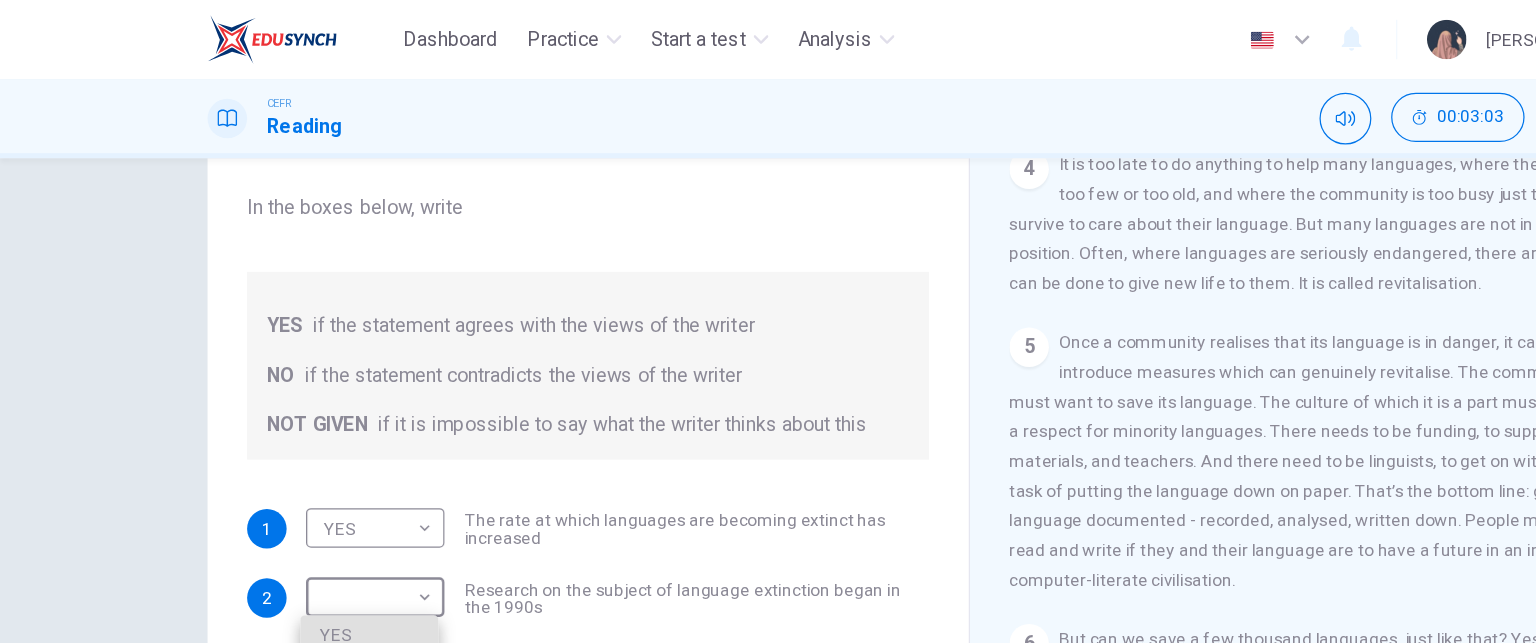 scroll, scrollTop: 0, scrollLeft: 0, axis: both 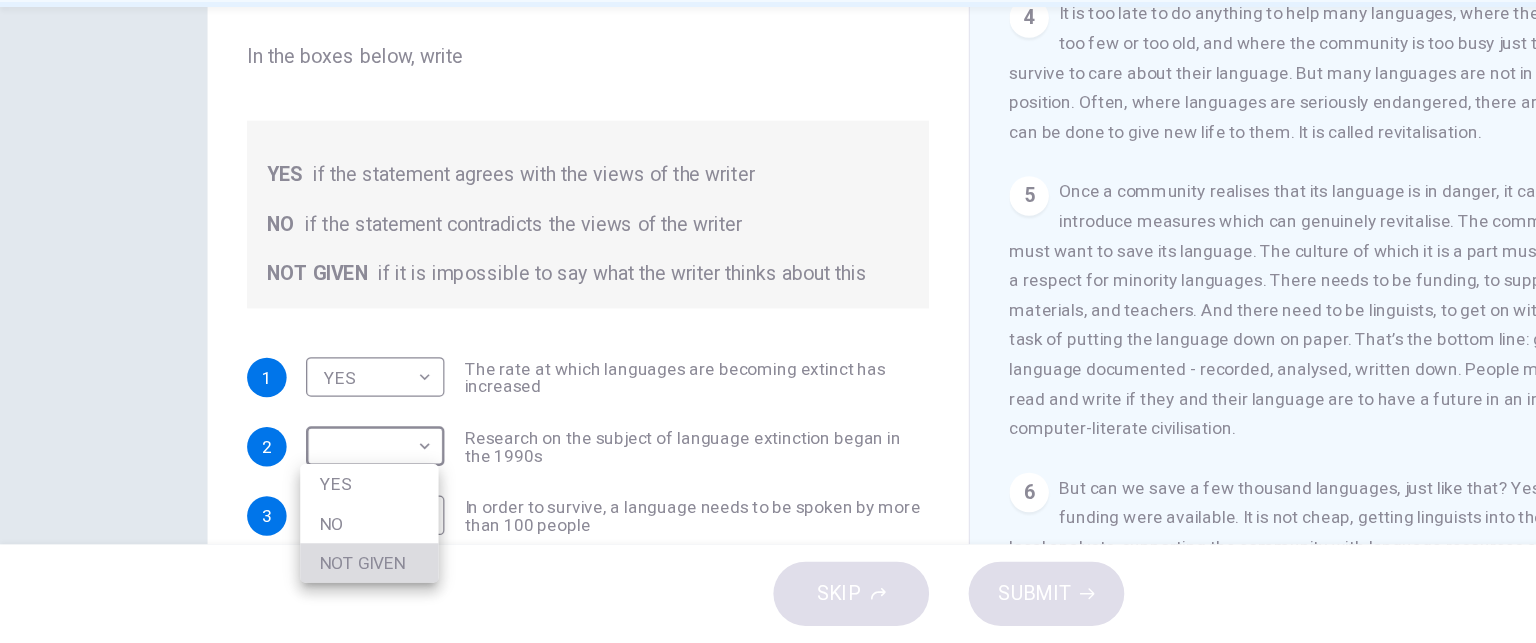 click on "NOT GIVEN" at bounding box center (299, 578) 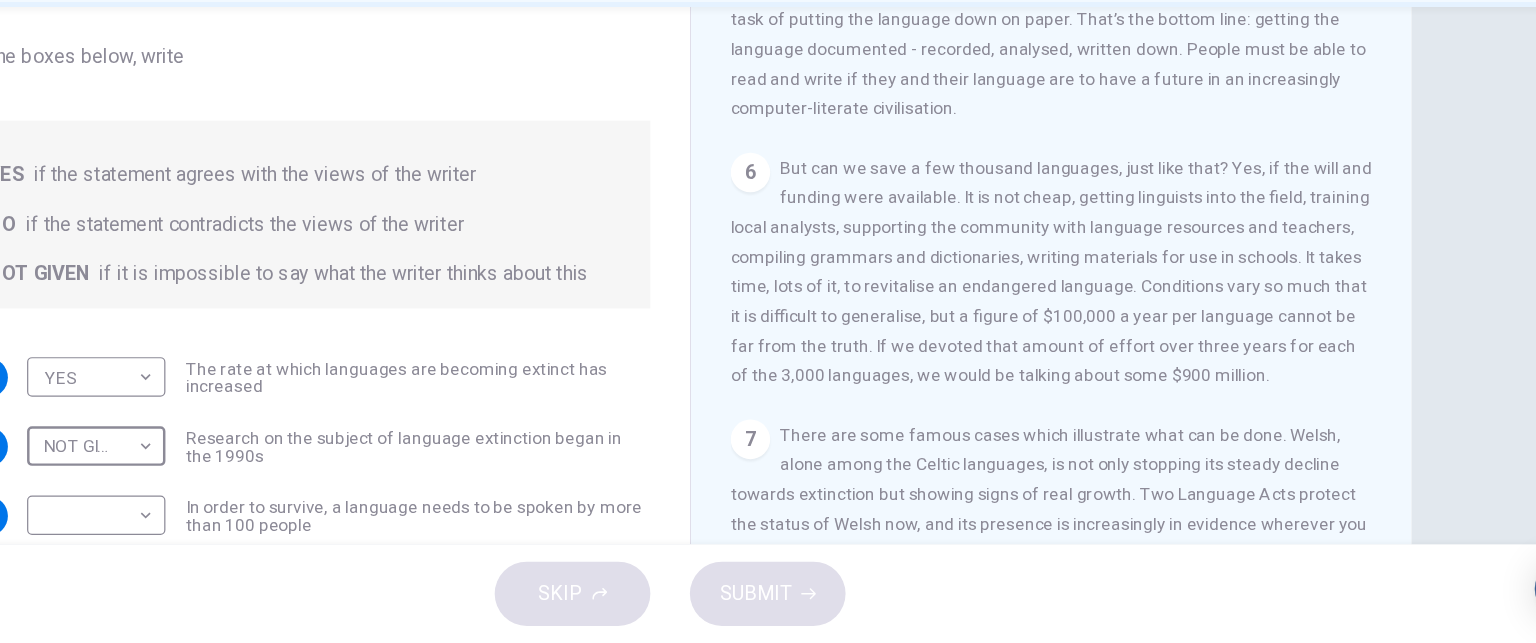 scroll, scrollTop: 1140, scrollLeft: 0, axis: vertical 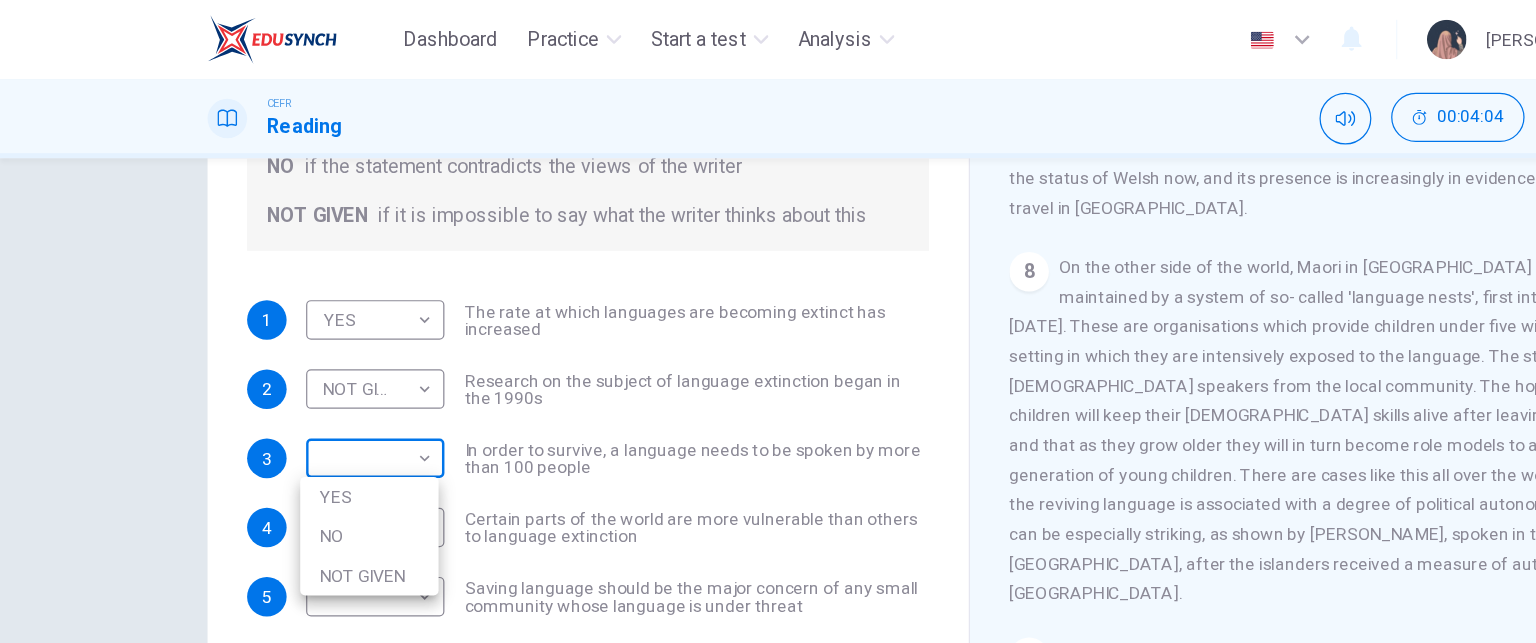 click on "Dashboard Practice Start a test Analysis English en ​ [PERSON_NAME] CEFR Reading 00:04:04 END SESSION Questions 1 - 5 Do the following statements agree with the views of the writer in the Passage?  In the boxes below, write YES if the statement agrees with the views of the writer NO if the statement contradicts the views of the writer NOT GIVEN if it is impossible to say what the writer thinks about this 1 YES YES ​ The rate at which languages are becoming extinct has increased 2 NOT GIVEN NOT GIVEN ​ Research on the subject of language extinction began in the 1990s 3 ​ ​ In order to survive, a language needs to be spoken by more than 100 people 4 ​ ​ Certain parts of the world are more vulnerable than others to language extinction 5 ​ ​ Saving language should be the major concern of any small community whose language is under threat Saving Language CLICK TO ZOOM Click to Zoom 1 2 3 4 5 6 7 8 9 10 11 12 SKIP SUBMIT Dashboard Practice Start a test Analysis Notifications 2025" at bounding box center [768, 321] 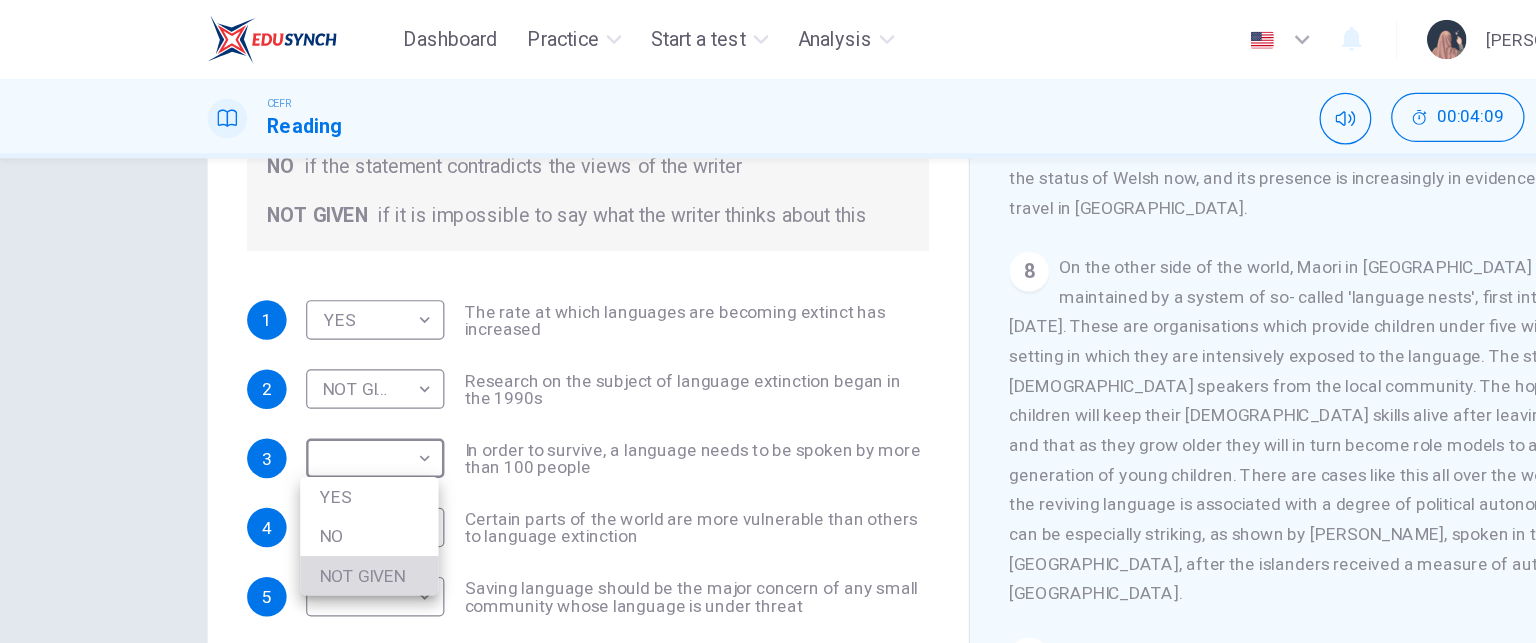 click on "NOT GIVEN" at bounding box center (299, 466) 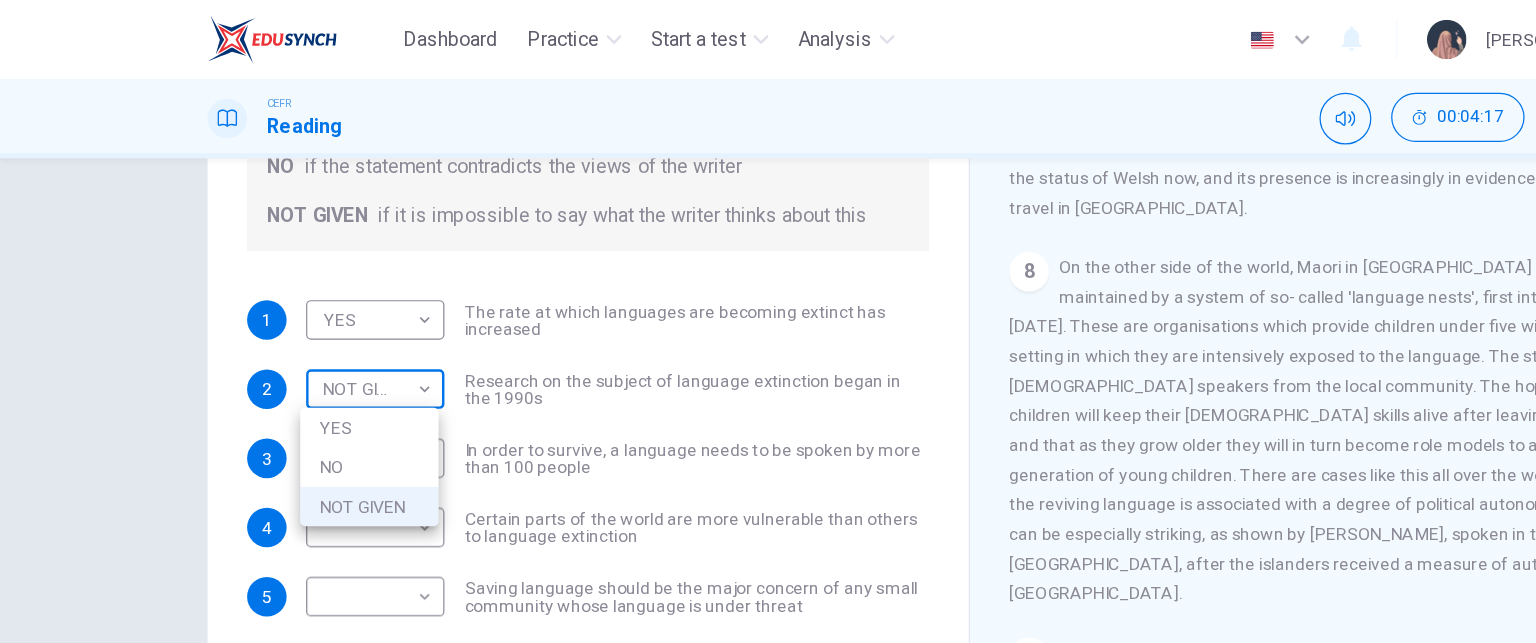 click on "Dashboard Practice Start a test Analysis English en ​ [PERSON_NAME] CEFR Reading 00:04:17 END SESSION Questions 1 - 5 Do the following statements agree with the views of the writer in the Passage?  In the boxes below, write YES if the statement agrees with the views of the writer NO if the statement contradicts the views of the writer NOT GIVEN if it is impossible to say what the writer thinks about this 1 YES YES ​ The rate at which languages are becoming extinct has increased 2 NOT GIVEN NOT GIVEN ​ Research on the subject of language extinction began in the 1990s 3 NOT GIVEN NOT GIVEN ​ In order to survive, a language needs to be spoken by more than 100 people 4 ​ ​ Certain parts of the world are more vulnerable than others to language extinction 5 ​ ​ Saving language should be the major concern of any small community whose language is under threat Saving Language CLICK TO ZOOM Click to Zoom 1 2 3 4 5 6 7 8 9 10 11 12 SKIP SUBMIT Dashboard Practice Start a test Analysis" at bounding box center [768, 321] 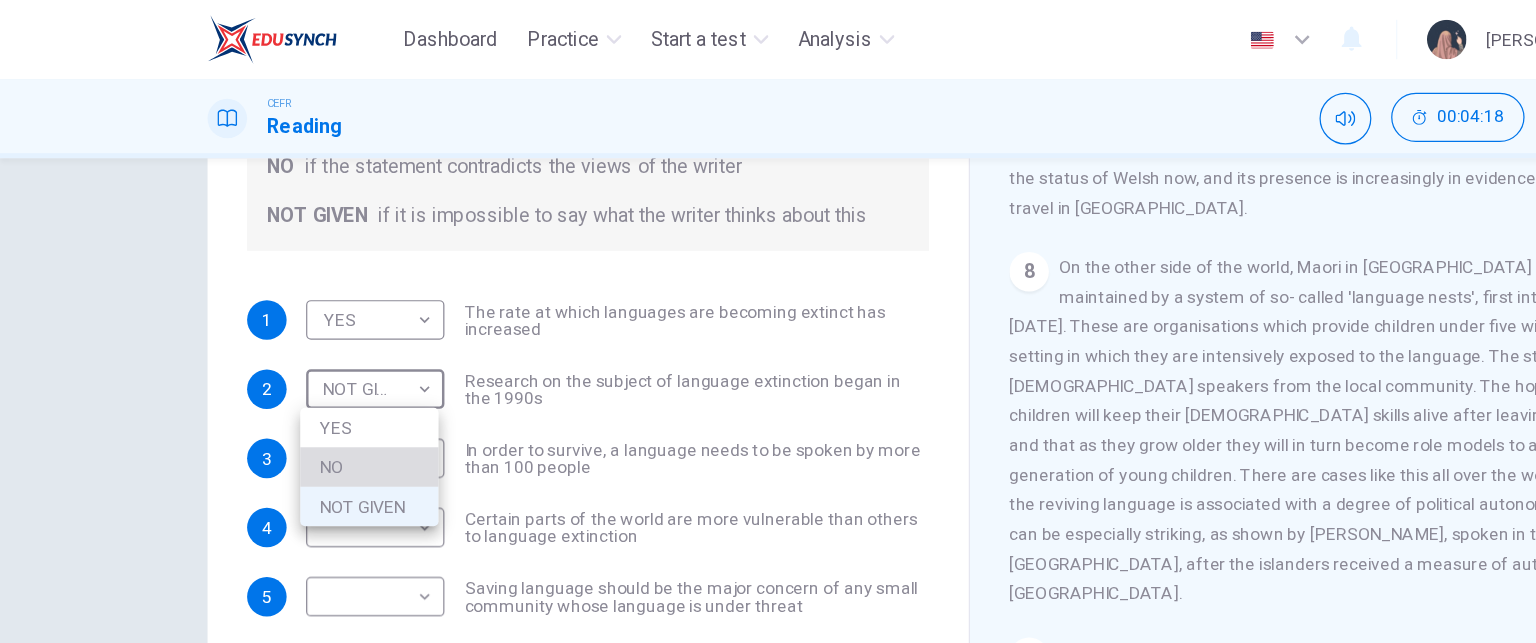 click on "NO" at bounding box center (299, 378) 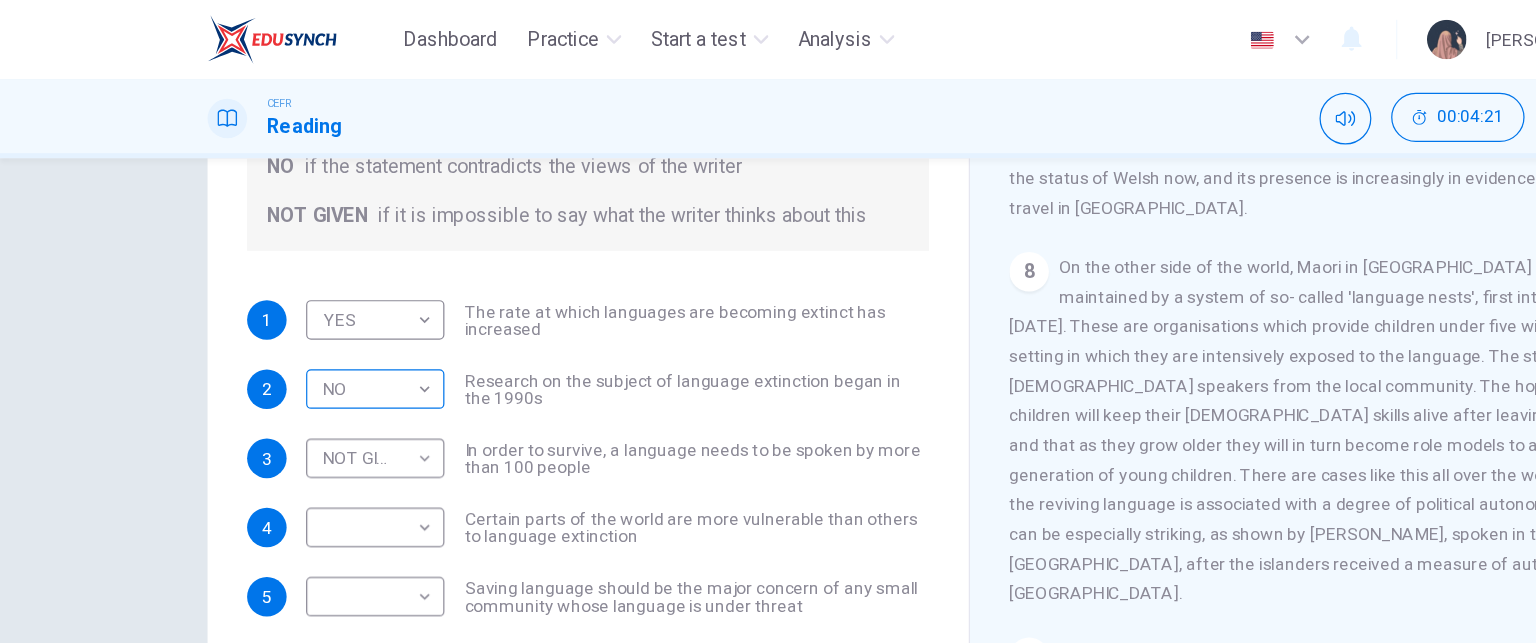 click on "NO NO ​" at bounding box center [304, 315] 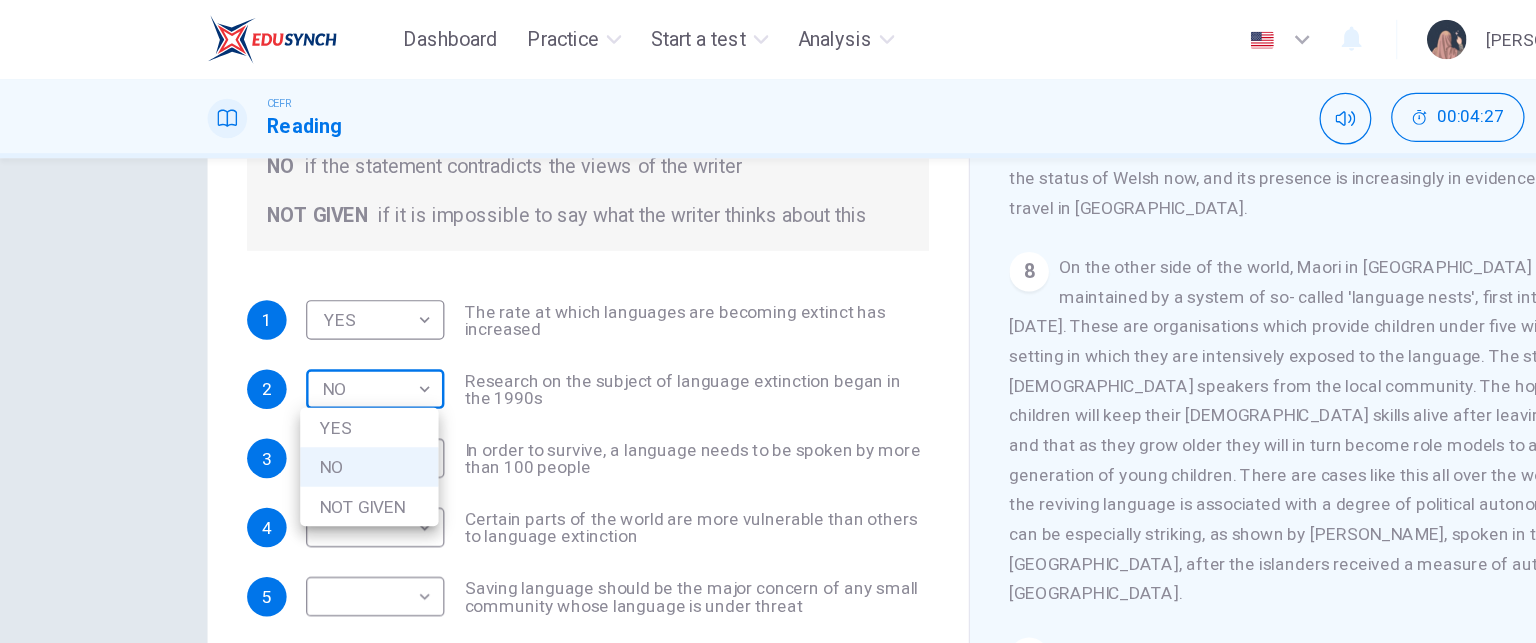 click on "Dashboard Practice Start a test Analysis English en ​ [PERSON_NAME] CEFR Reading 00:04:27 END SESSION Questions 1 - 5 Do the following statements agree with the views of the writer in the Passage?  In the boxes below, write YES if the statement agrees with the views of the writer NO if the statement contradicts the views of the writer NOT GIVEN if it is impossible to say what the writer thinks about this 1 YES YES ​ The rate at which languages are becoming extinct has increased 2 NO NO ​ Research on the subject of language extinction began in the 1990s 3 NOT GIVEN NOT GIVEN ​ In order to survive, a language needs to be spoken by more than 100 people 4 ​ ​ Certain parts of the world are more vulnerable than others to language extinction 5 ​ ​ Saving language should be the major concern of any small community whose language is under threat Saving Language CLICK TO ZOOM Click to Zoom 1 2 3 4 5 6 7 8 9 10 11 12 SKIP SUBMIT Dashboard Practice Start a test Analysis Notifications" at bounding box center [768, 321] 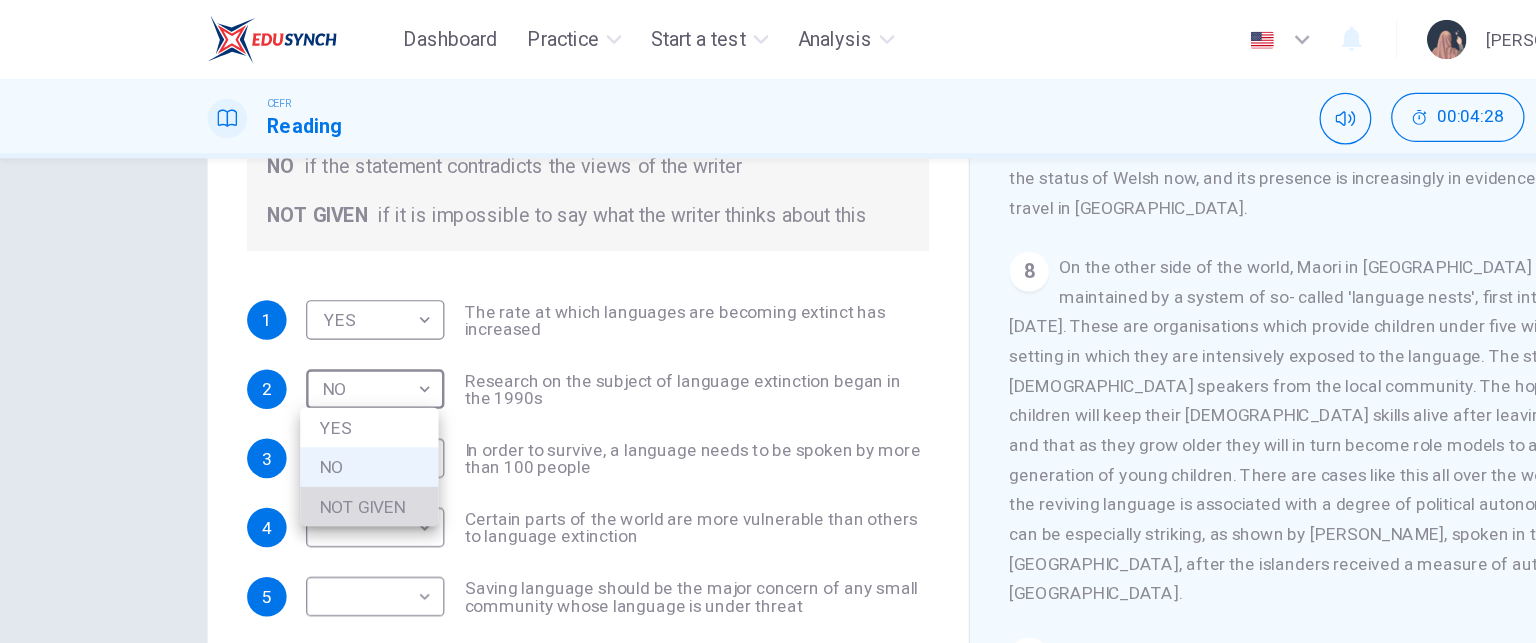 click on "NOT GIVEN" at bounding box center (299, 410) 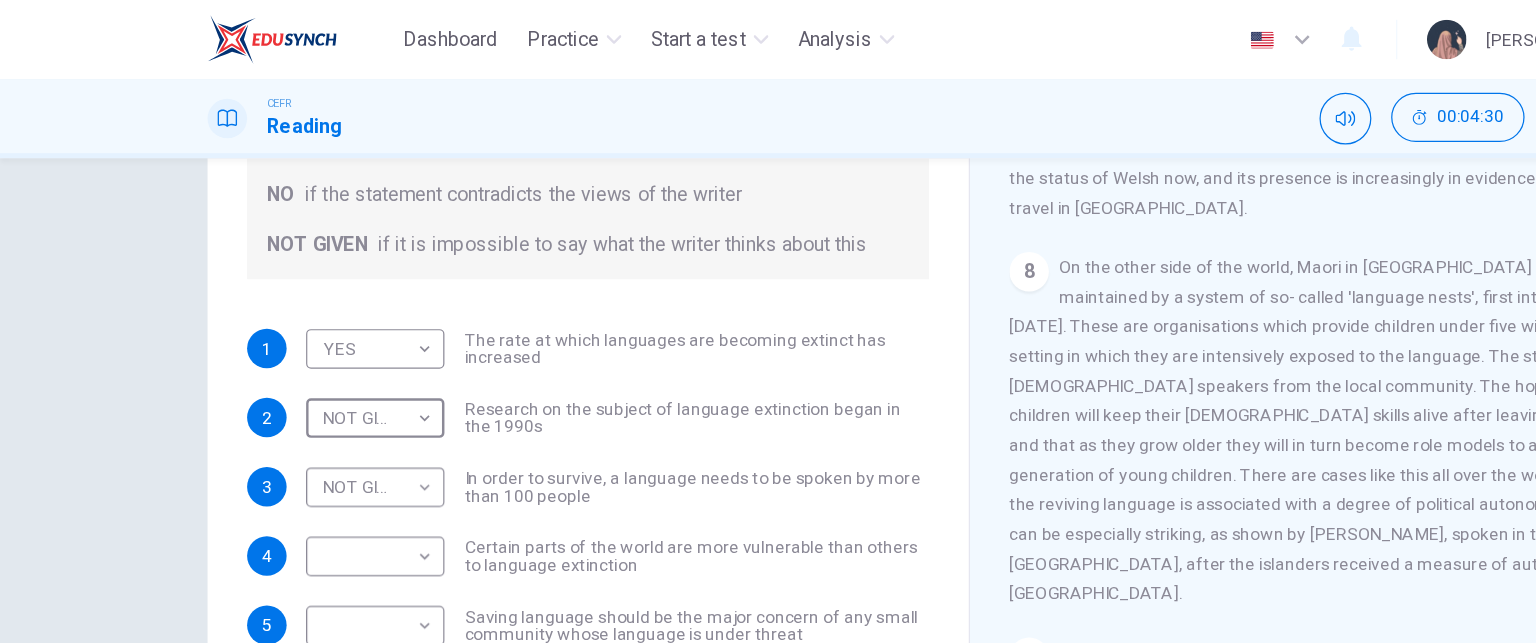 scroll, scrollTop: 0, scrollLeft: 0, axis: both 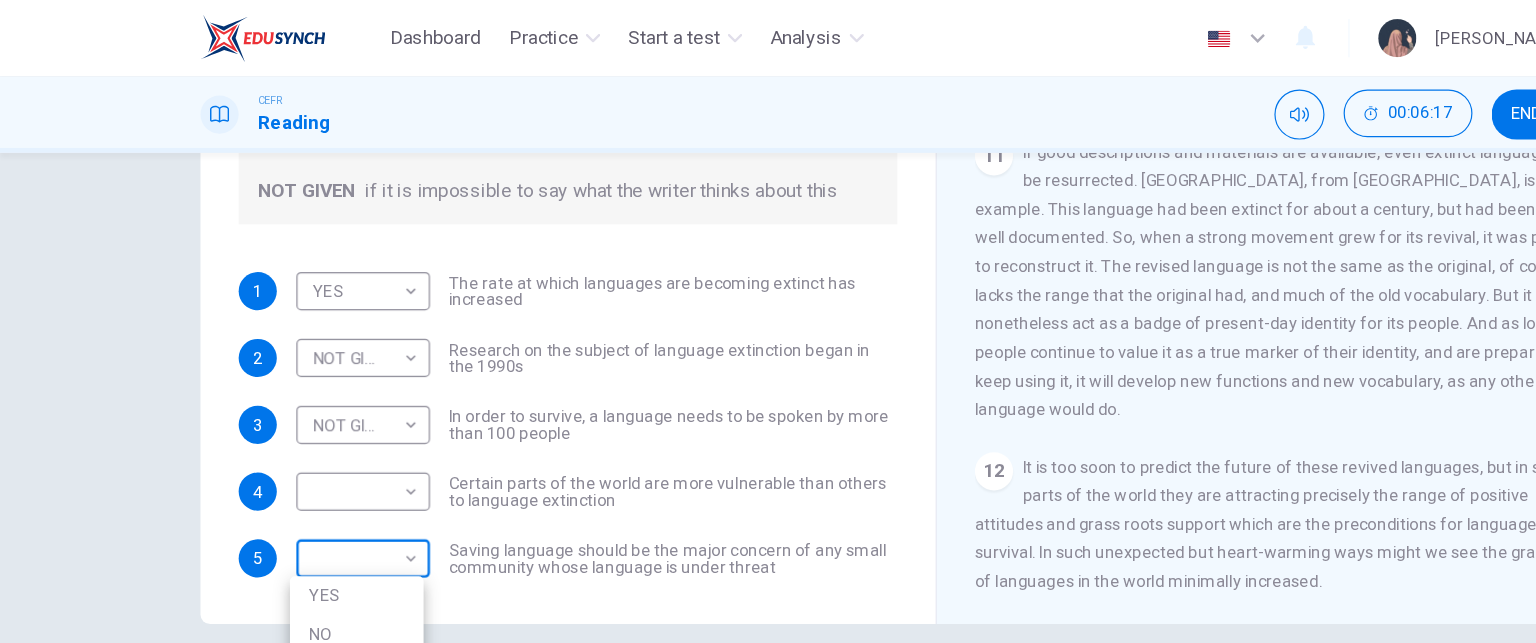 click on "Dashboard Practice Start a test Analysis English en ​ [PERSON_NAME] CEFR Reading 00:06:17 END SESSION Questions 1 - 5 Do the following statements agree with the views of the writer in the Passage?  In the boxes below, write YES if the statement agrees with the views of the writer NO if the statement contradicts the views of the writer NOT GIVEN if it is impossible to say what the writer thinks about this 1 YES YES ​ The rate at which languages are becoming extinct has increased 2 NOT GIVEN NOT GIVEN ​ Research on the subject of language extinction began in the 1990s 3 NOT GIVEN NOT GIVEN ​ In order to survive, a language needs to be spoken by more than 100 people 4 ​ ​ Certain parts of the world are more vulnerable than others to language extinction 5 ​ ​ Saving language should be the major concern of any small community whose language is under threat Saving Language CLICK TO ZOOM Click to Zoom 1 2 3 4 5 6 7 8 9 10 11 12 SKIP SUBMIT Dashboard Practice Start a test Analysis" at bounding box center [768, 321] 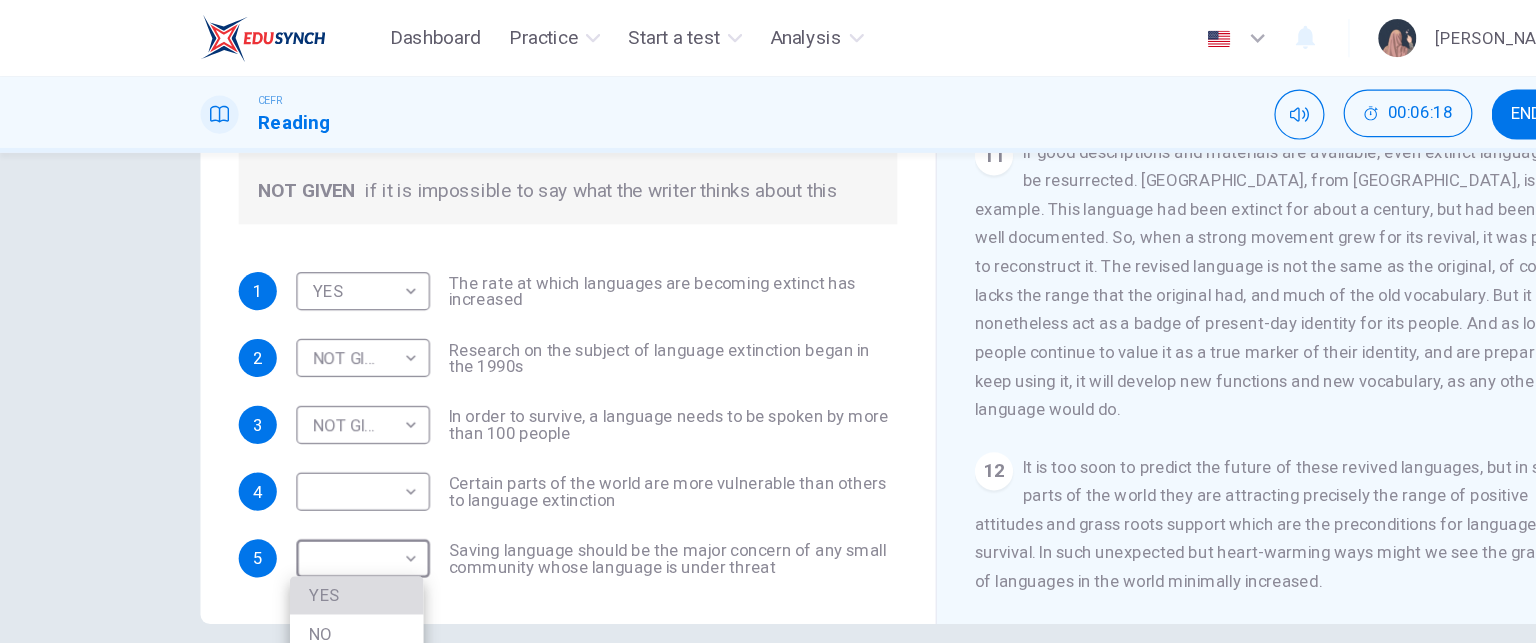 click on "YES" at bounding box center (299, 499) 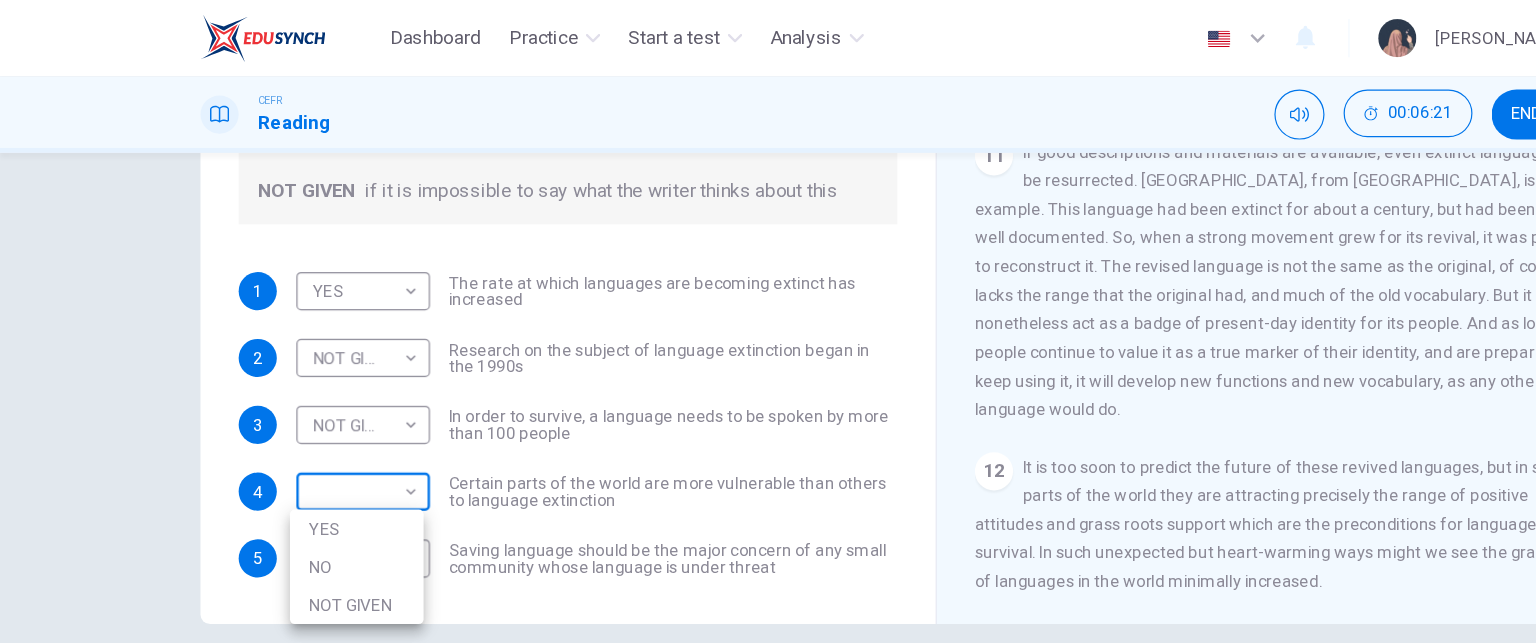 click on "Dashboard Practice Start a test Analysis English en ​ [PERSON_NAME] CEFR Reading 00:06:21 END SESSION Questions 1 - 5 Do the following statements agree with the views of the writer in the Passage?  In the boxes below, write YES if the statement agrees with the views of the writer NO if the statement contradicts the views of the writer NOT GIVEN if it is impossible to say what the writer thinks about this 1 YES YES ​ The rate at which languages are becoming extinct has increased 2 NOT GIVEN NOT GIVEN ​ Research on the subject of language extinction began in the 1990s 3 NOT GIVEN NOT GIVEN ​ In order to survive, a language needs to be spoken by more than 100 people 4 ​ ​ Certain parts of the world are more vulnerable than others to language extinction 5 YES YES ​ Saving language should be the major concern of any small community whose language is under threat Saving Language CLICK TO ZOOM Click to Zoom 1 2 3 4 5 6 7 8 9 10 11 12 SKIP SUBMIT Dashboard Practice Start a test 2025" at bounding box center (768, 321) 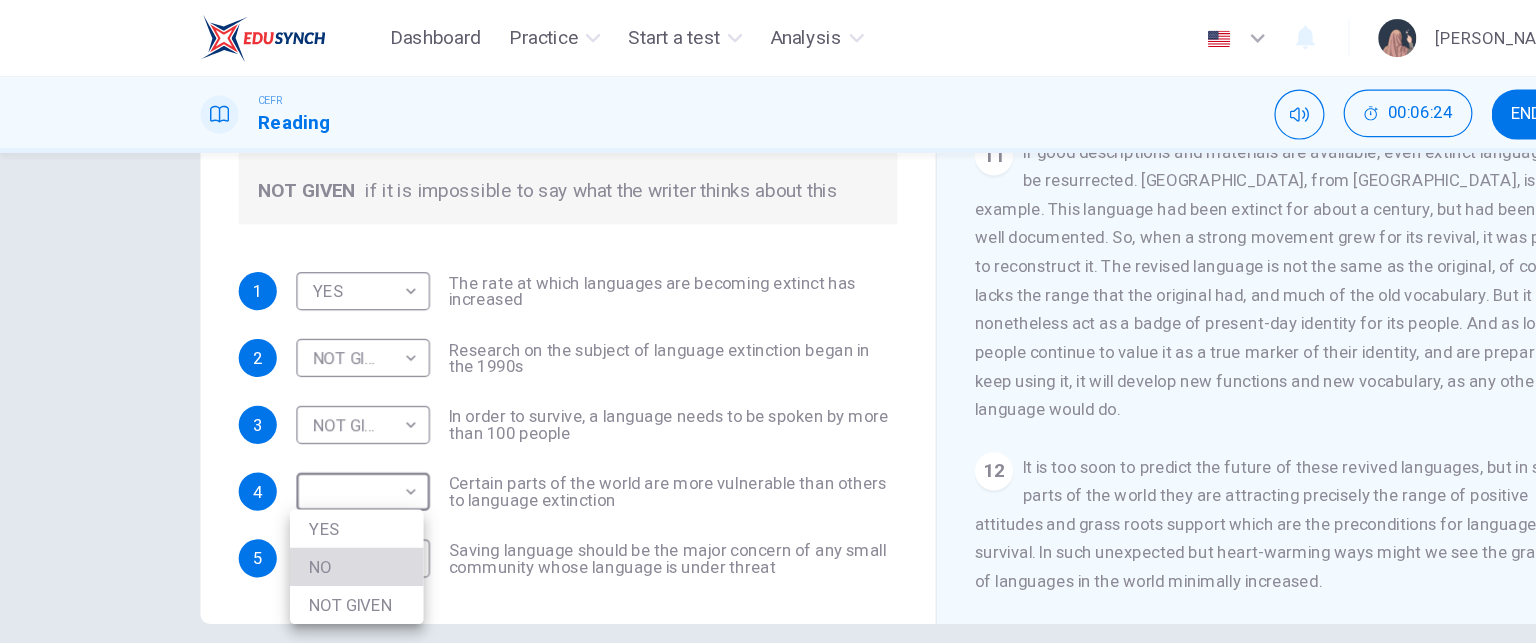 click on "NO" at bounding box center (299, 475) 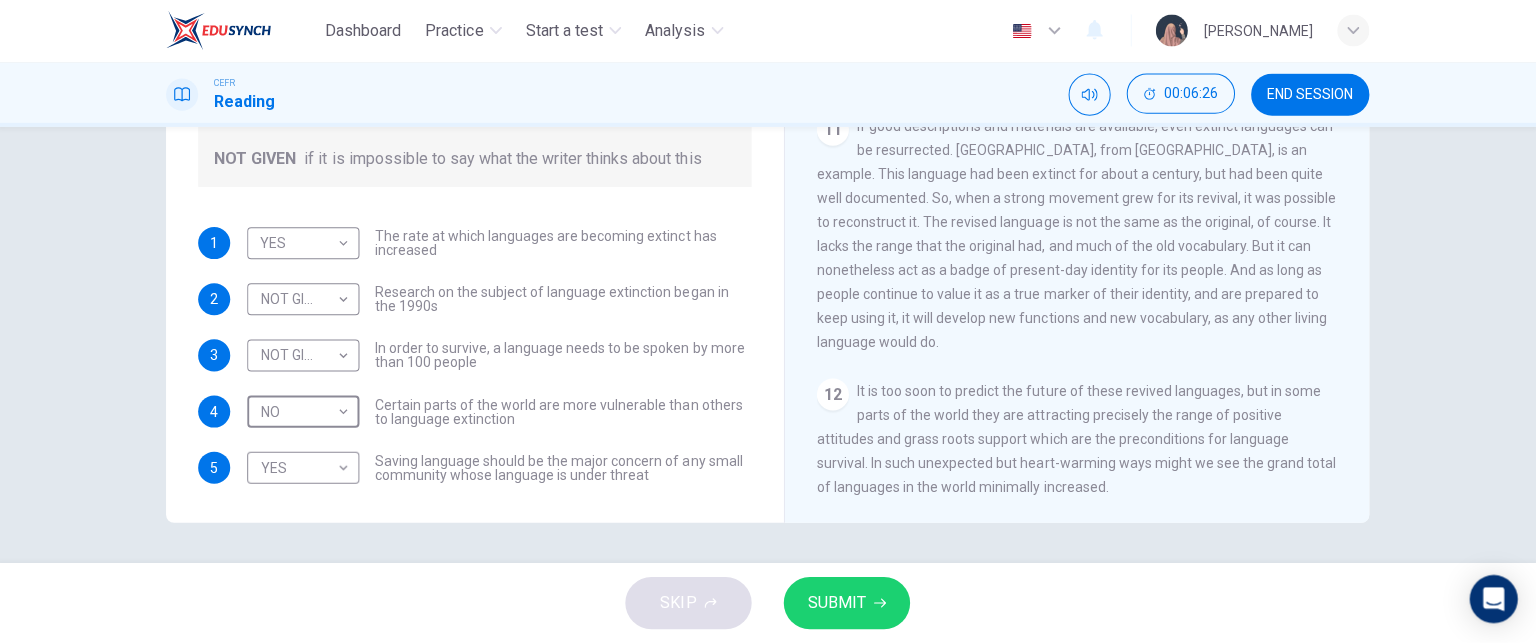 scroll, scrollTop: 0, scrollLeft: 0, axis: both 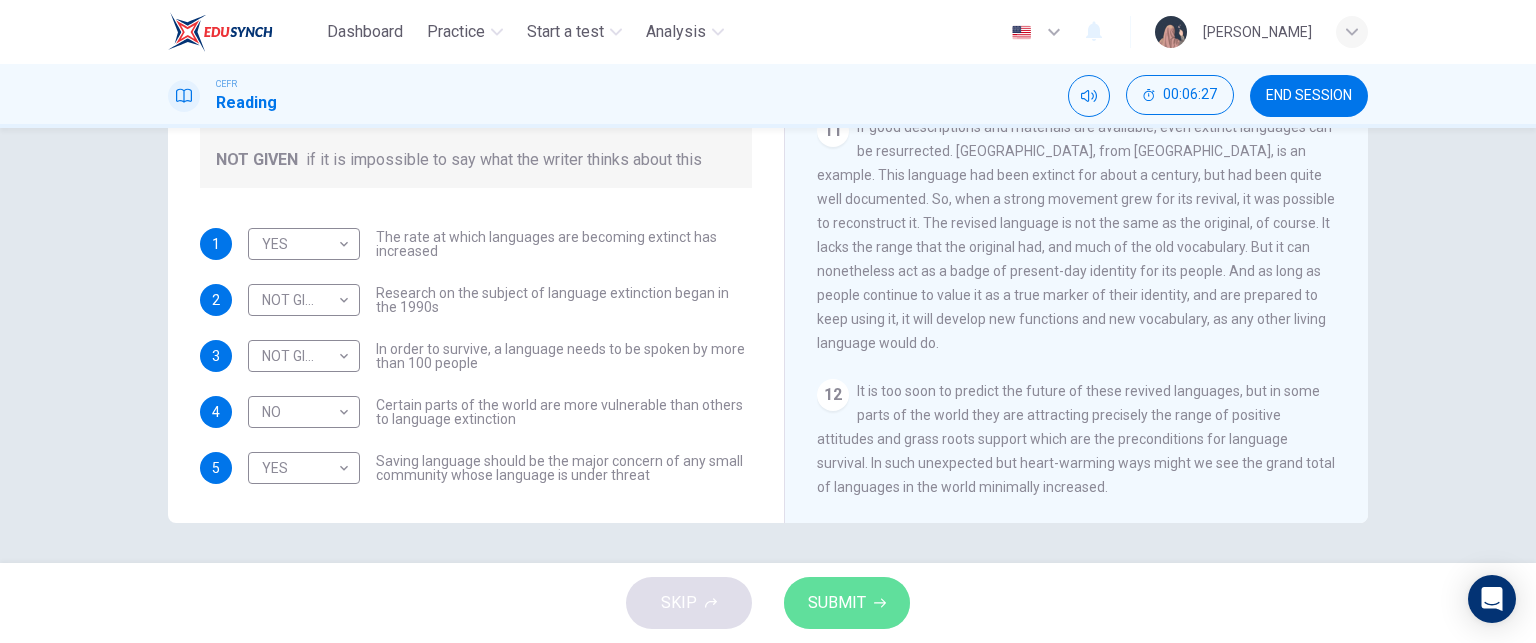 click on "SUBMIT" at bounding box center (847, 603) 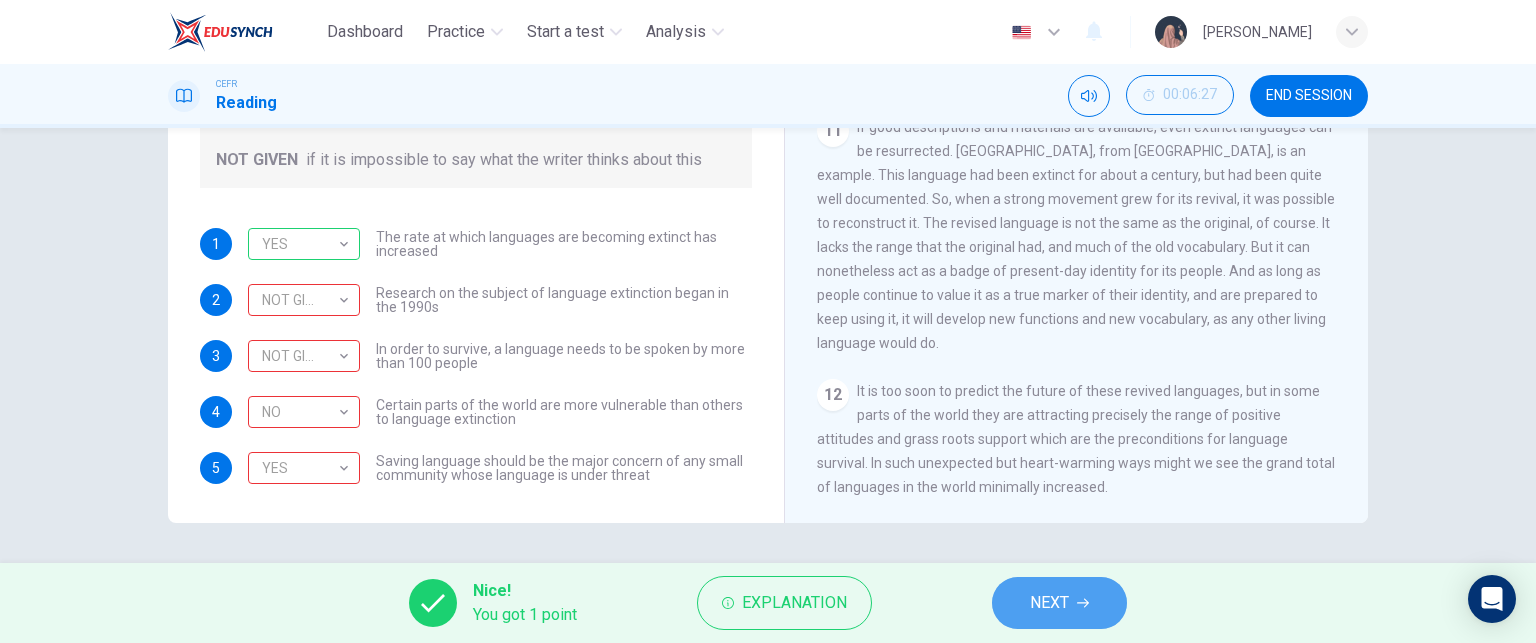 click on "NEXT" at bounding box center (1059, 603) 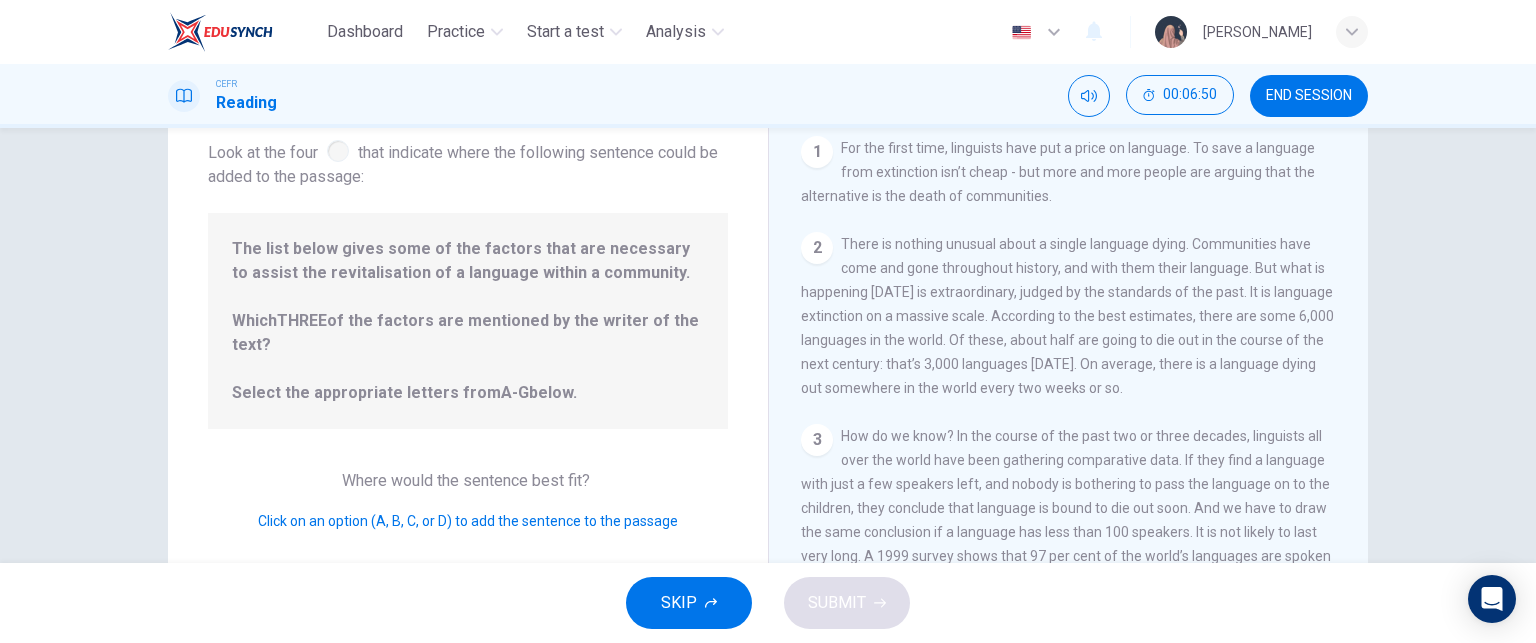 scroll, scrollTop: 0, scrollLeft: 0, axis: both 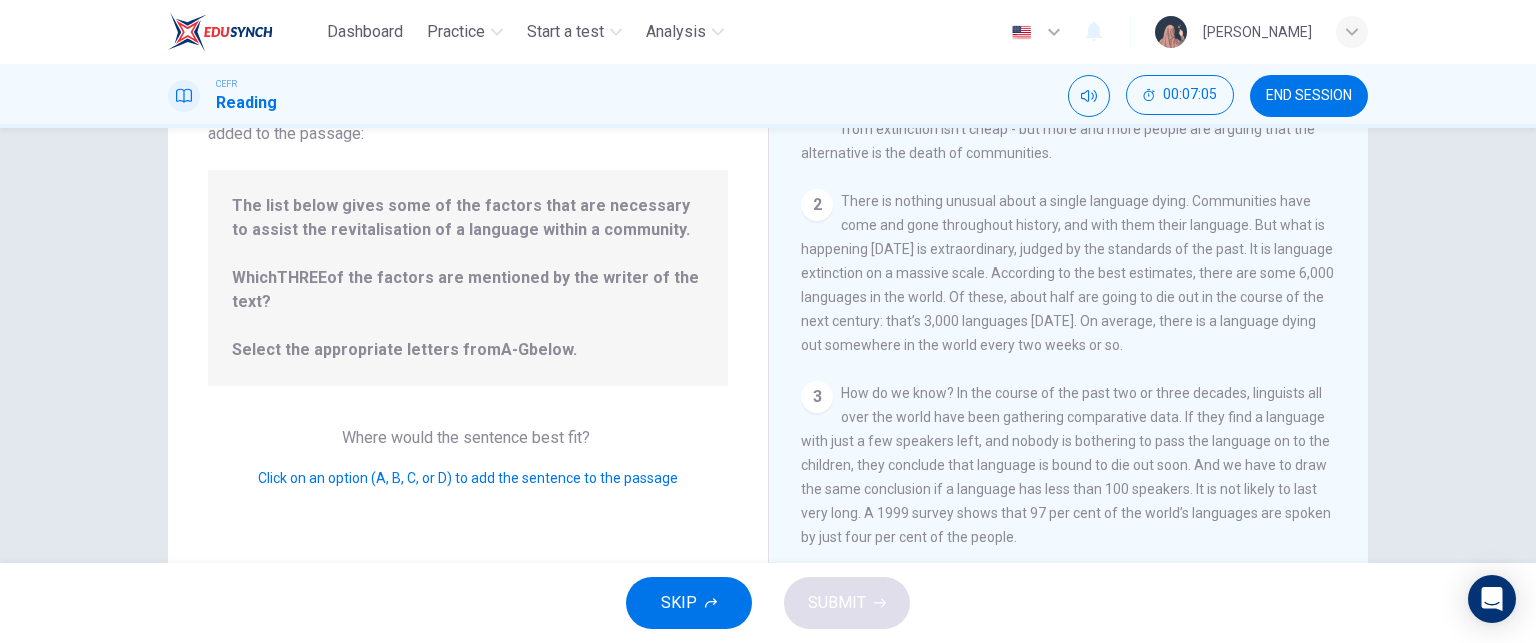 click on "Click on an option (A, B, C, or D) to add the sentence to the passage" at bounding box center [468, 478] 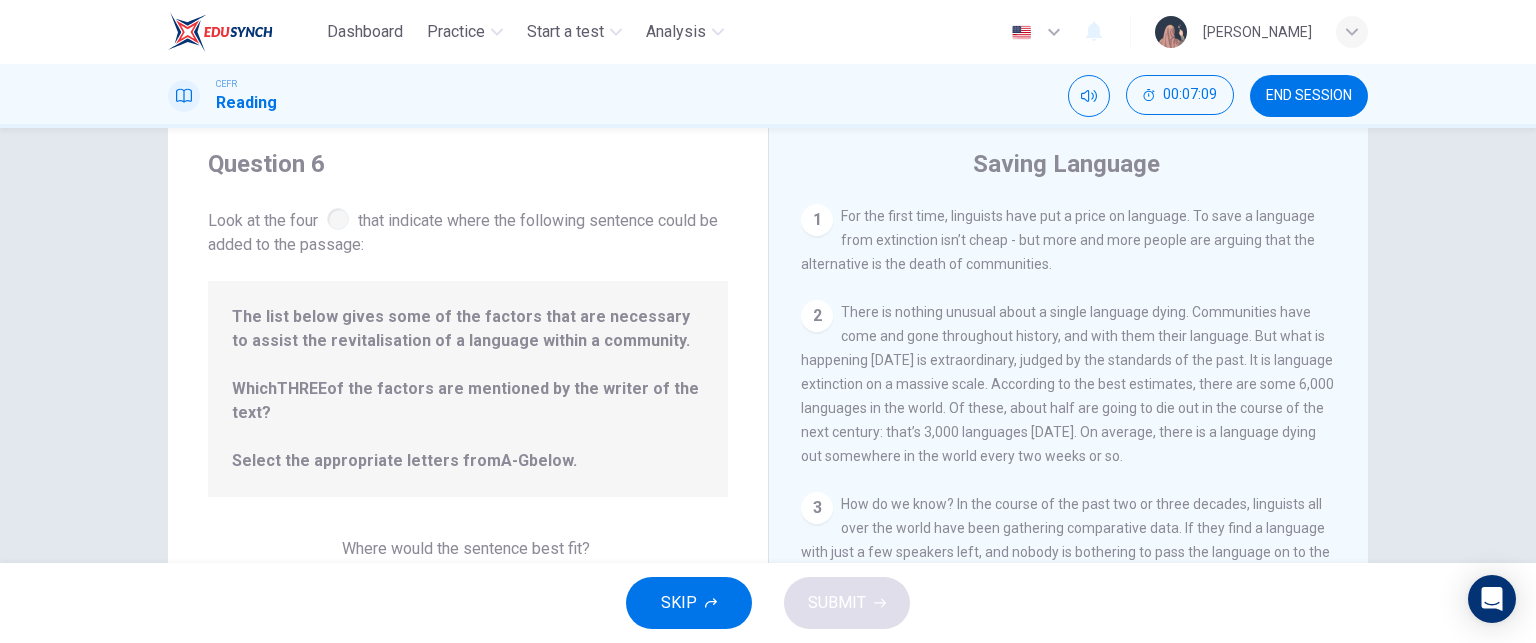 scroll, scrollTop: 51, scrollLeft: 0, axis: vertical 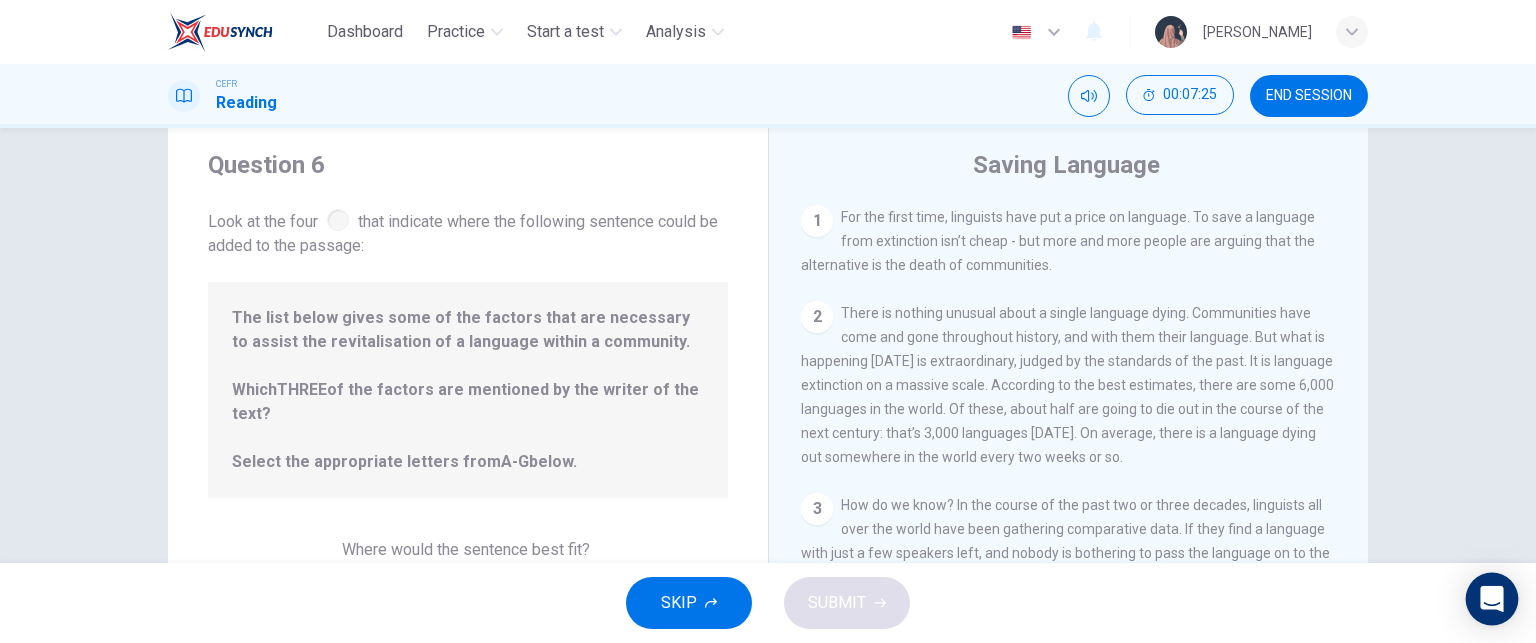 click 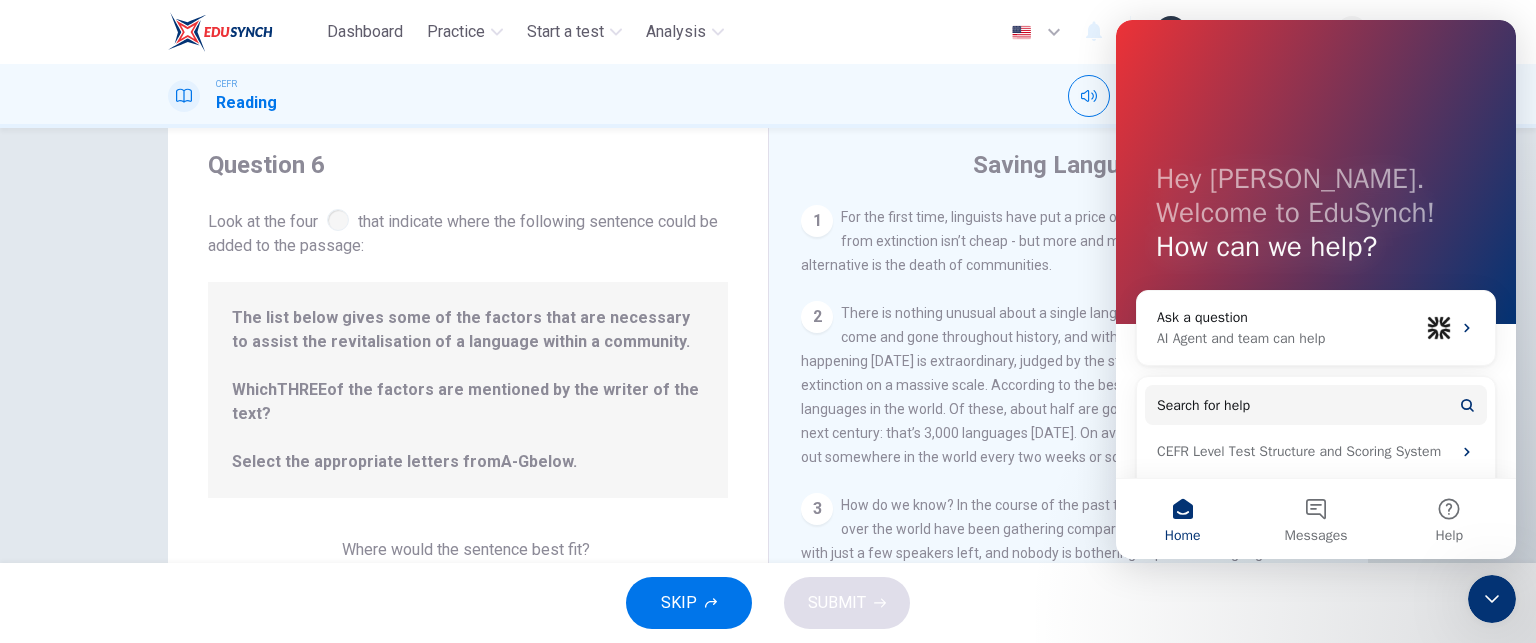 scroll, scrollTop: 0, scrollLeft: 0, axis: both 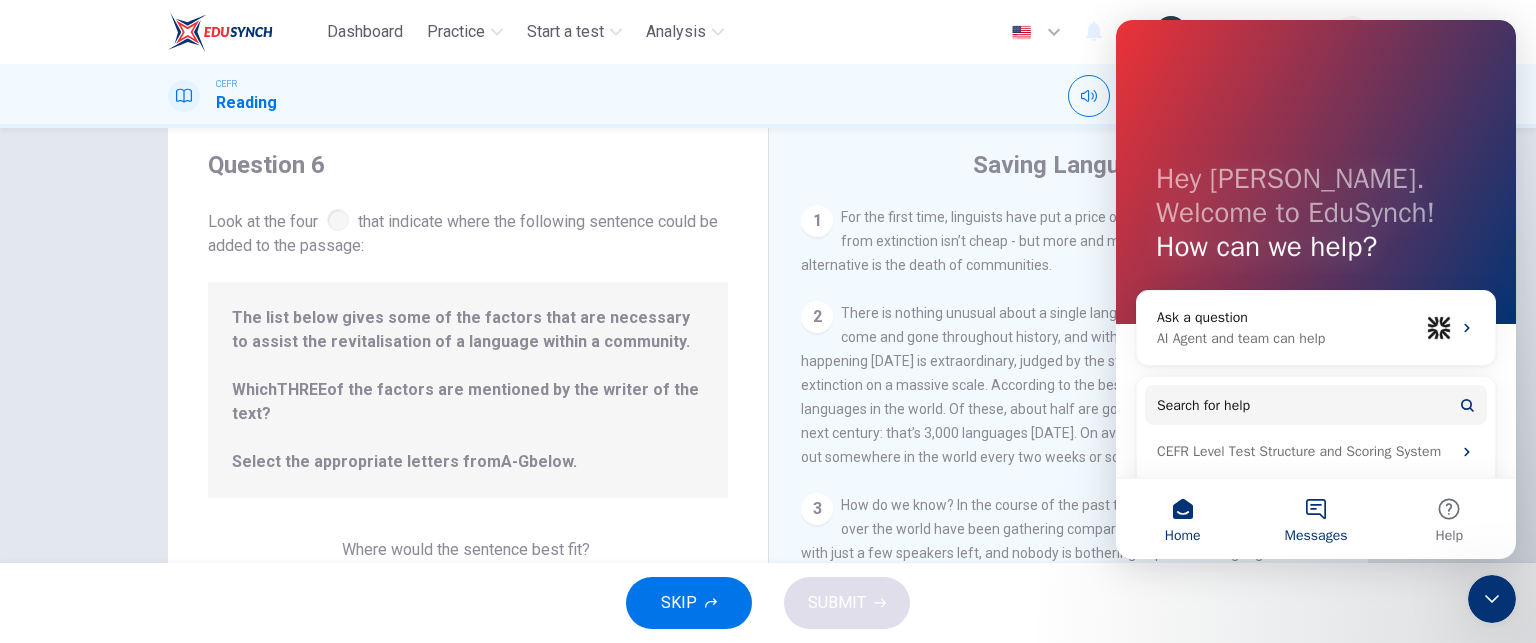 click on "Messages" at bounding box center [1315, 519] 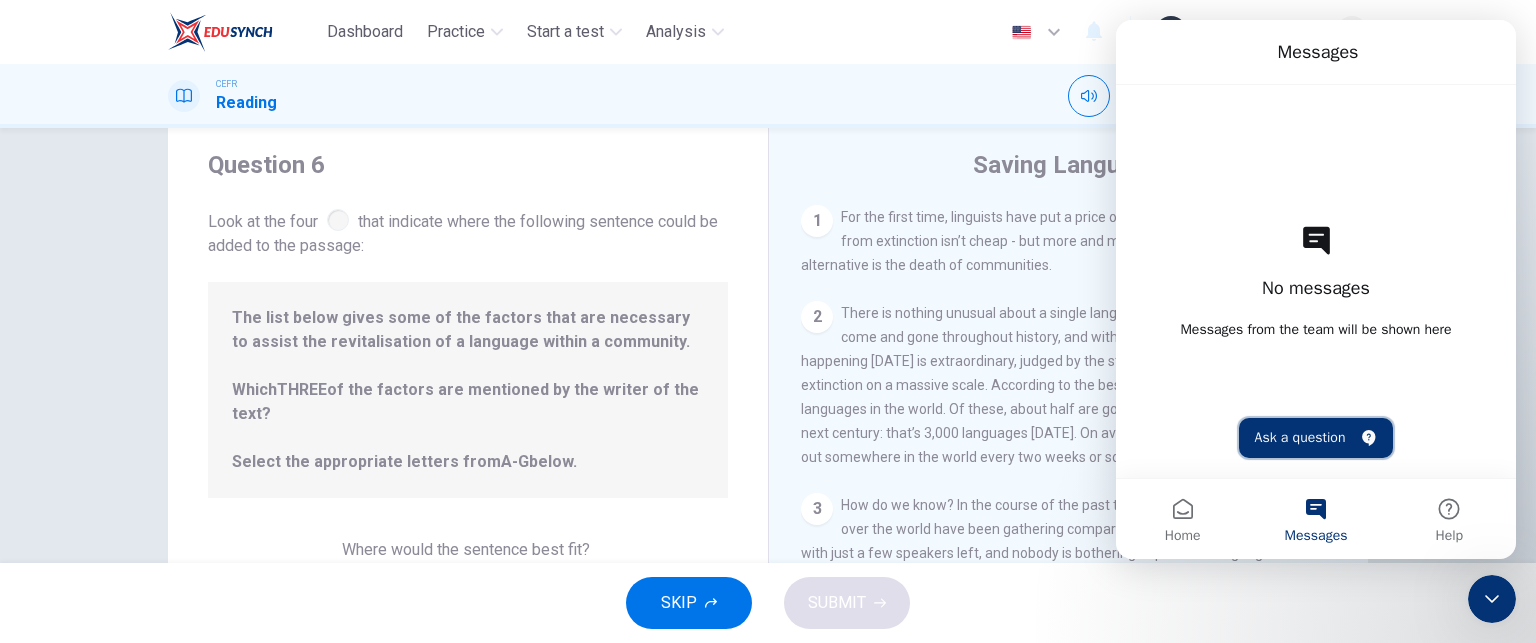 click on "Ask a question" at bounding box center (1316, 438) 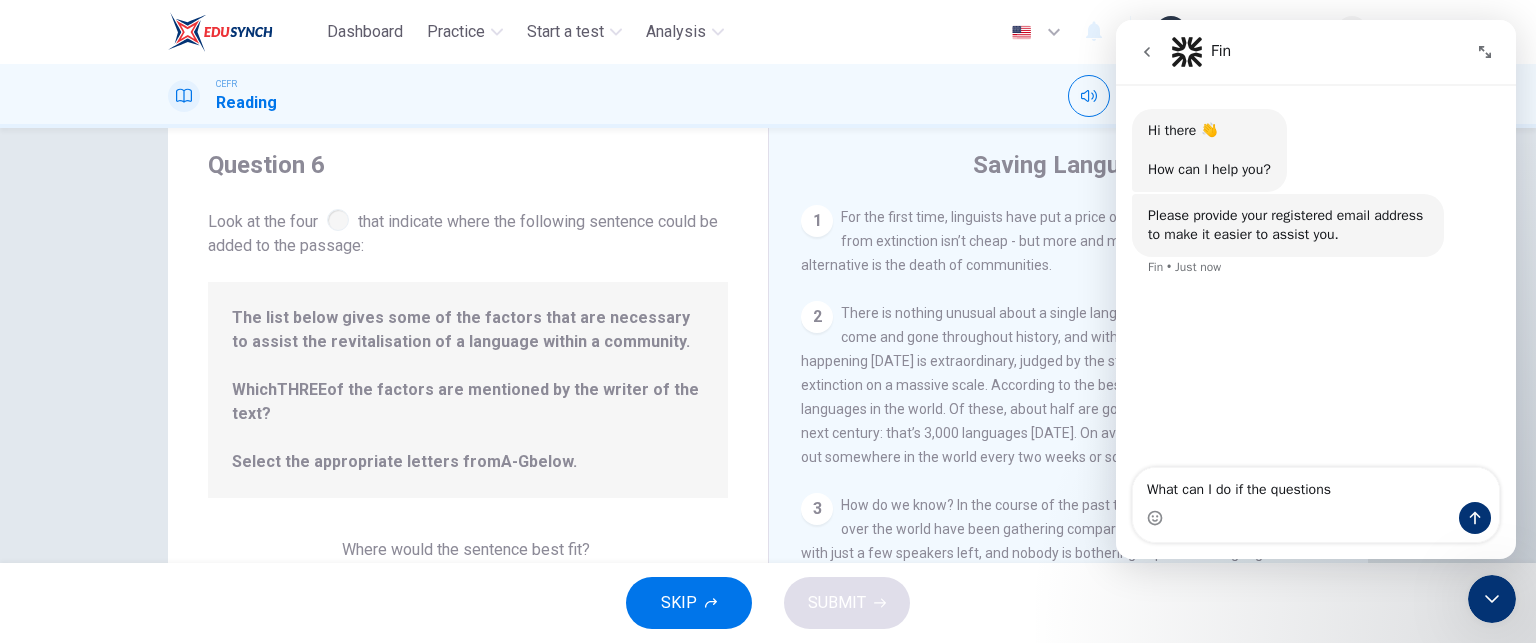 click on "Look at the four     that indicate where the following sentence could be added to the passage:" at bounding box center (468, 231) 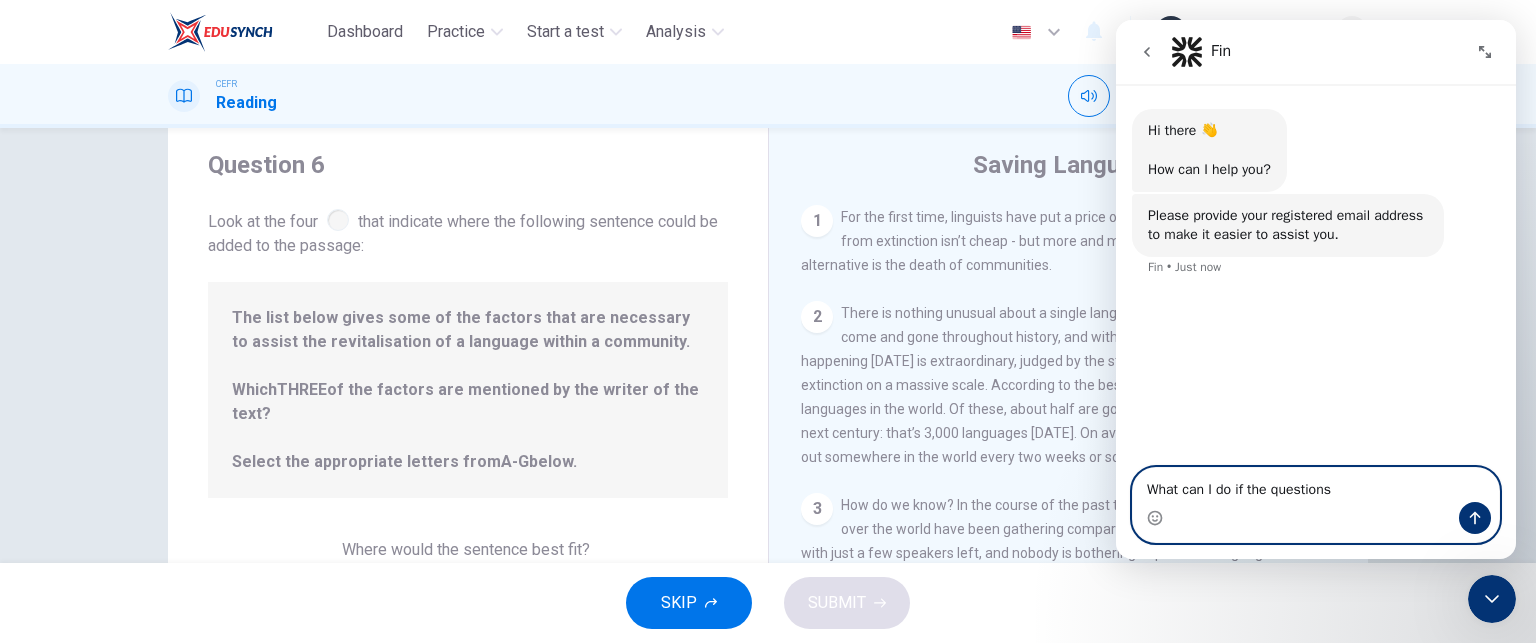 click on "What can I do if the questions" at bounding box center [1316, 485] 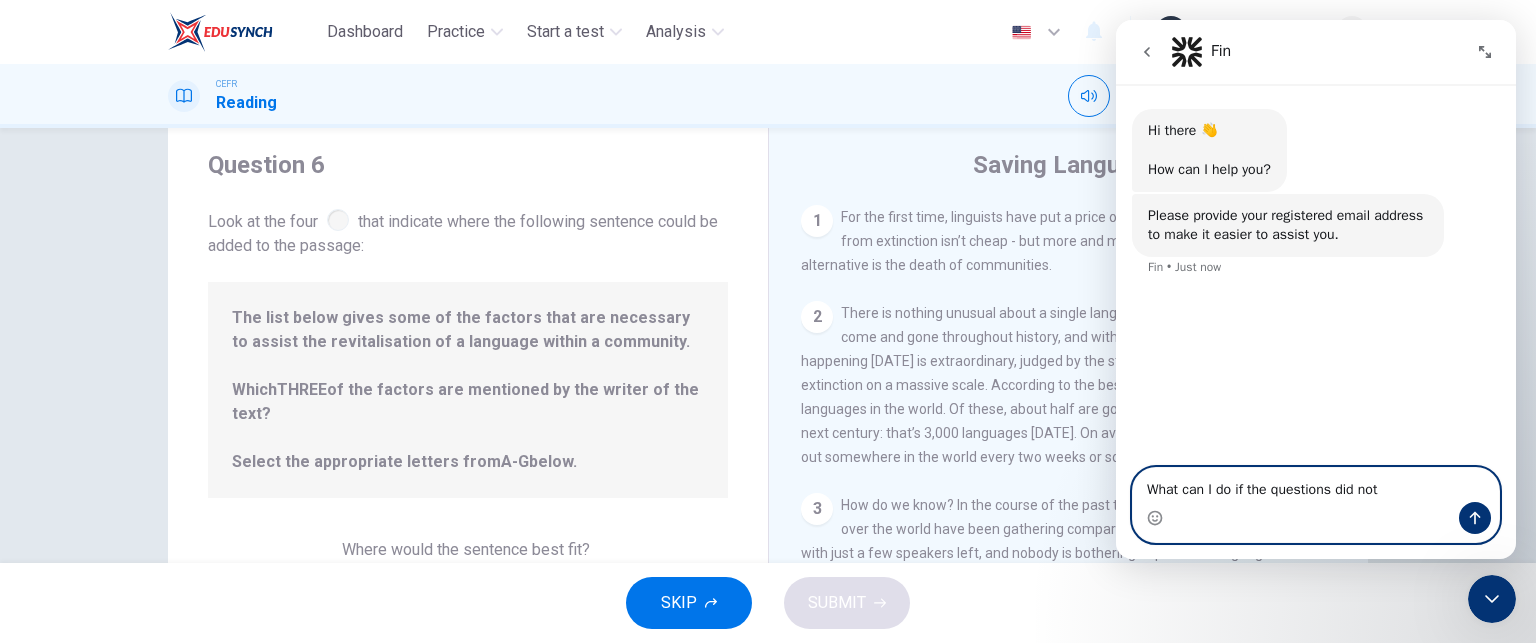 drag, startPoint x: 1270, startPoint y: 488, endPoint x: 1408, endPoint y: 503, distance: 138.81282 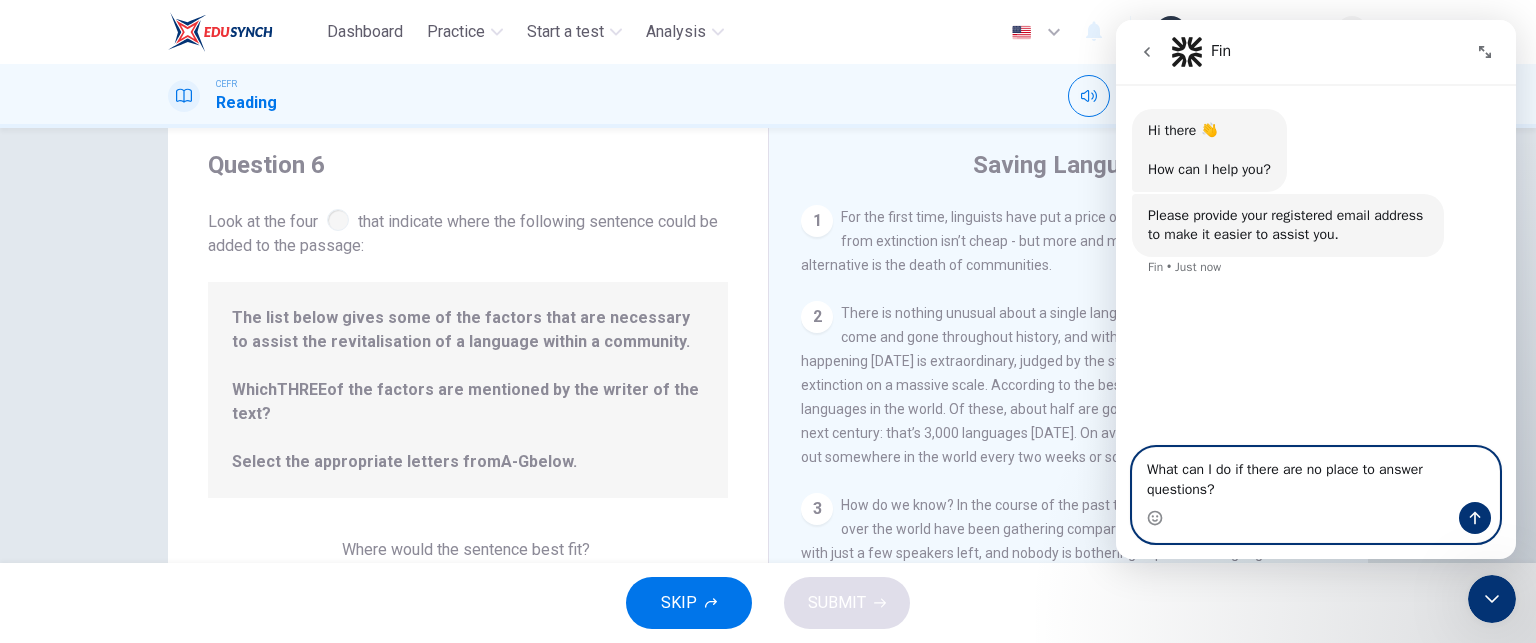 click on "What can I do if there are no place to answer questions?" at bounding box center [1316, 475] 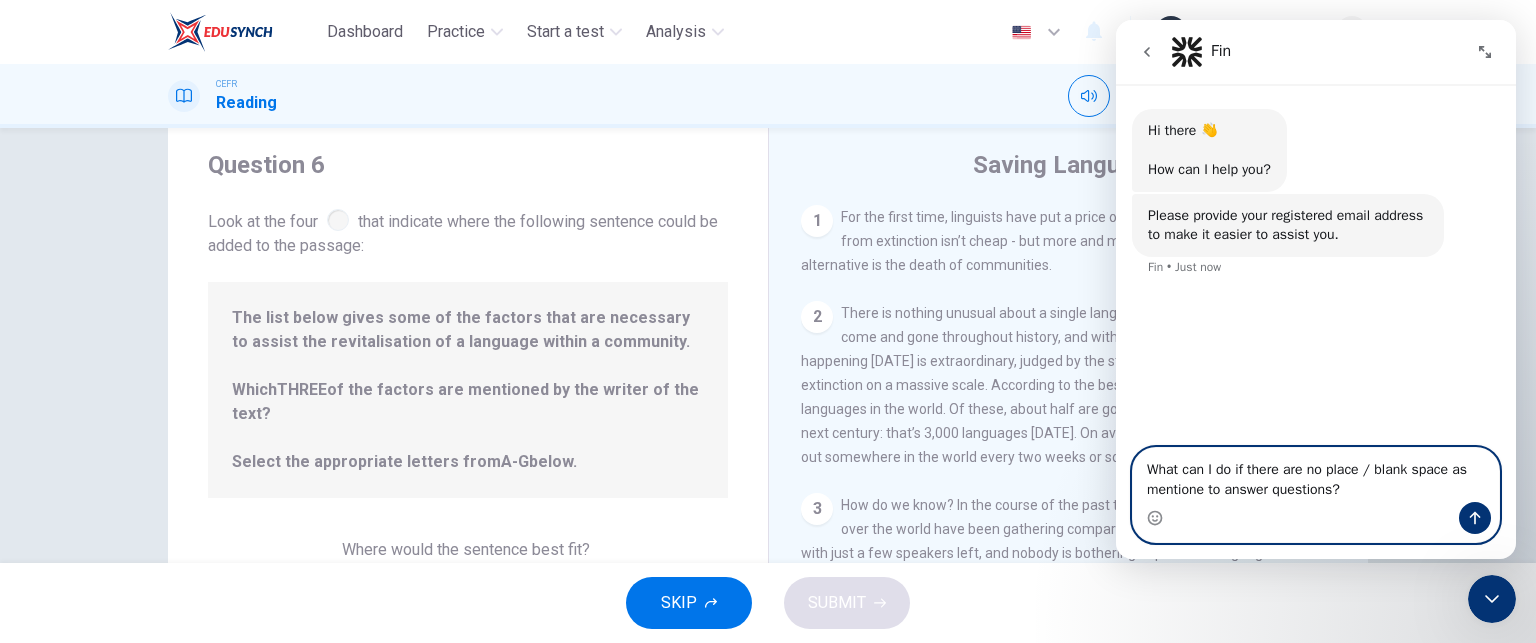 type on "What can I do if there are no place / blank space as mentioned to answer questions?" 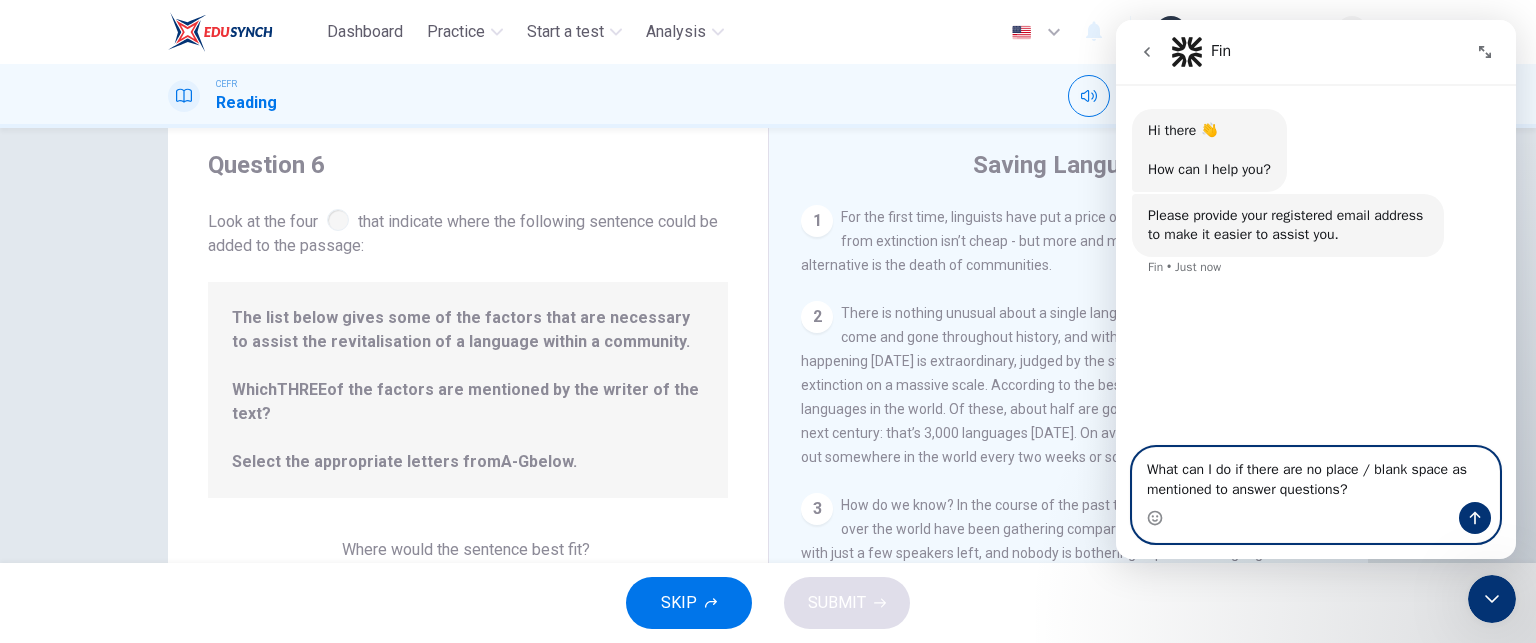 type 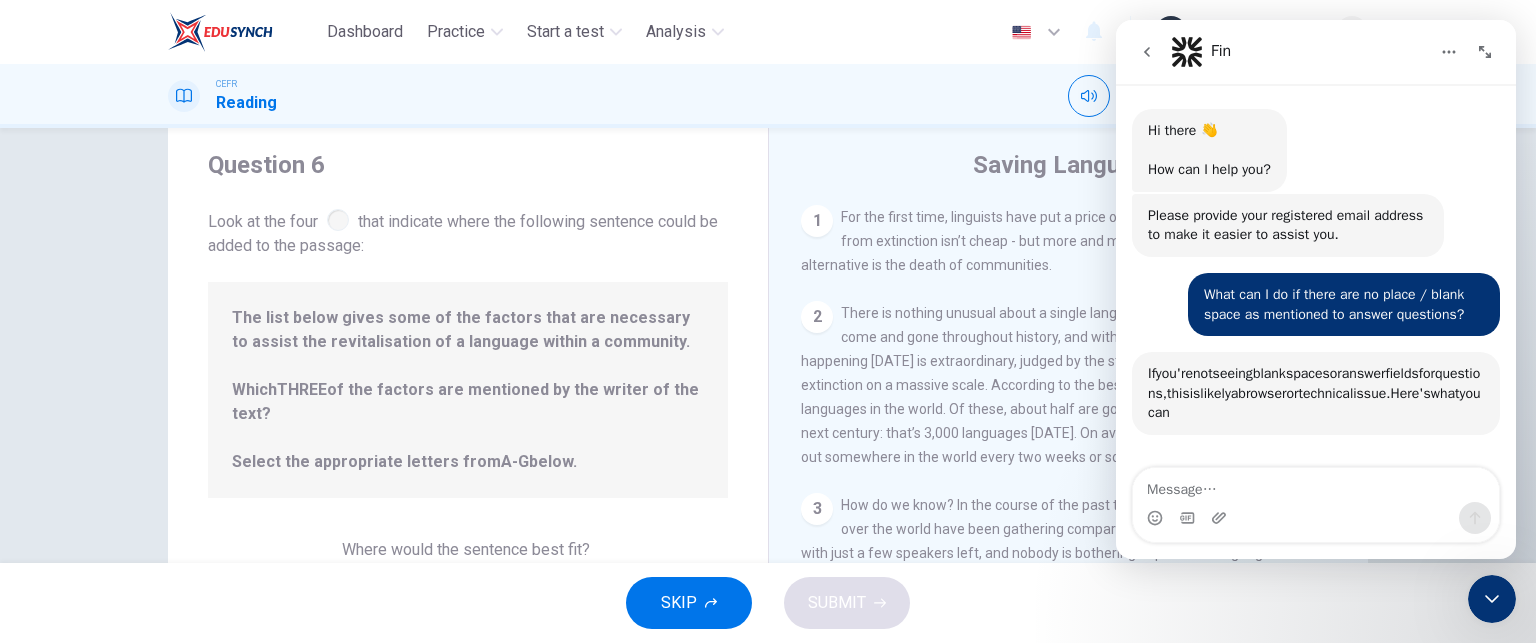 scroll, scrollTop: 192, scrollLeft: 0, axis: vertical 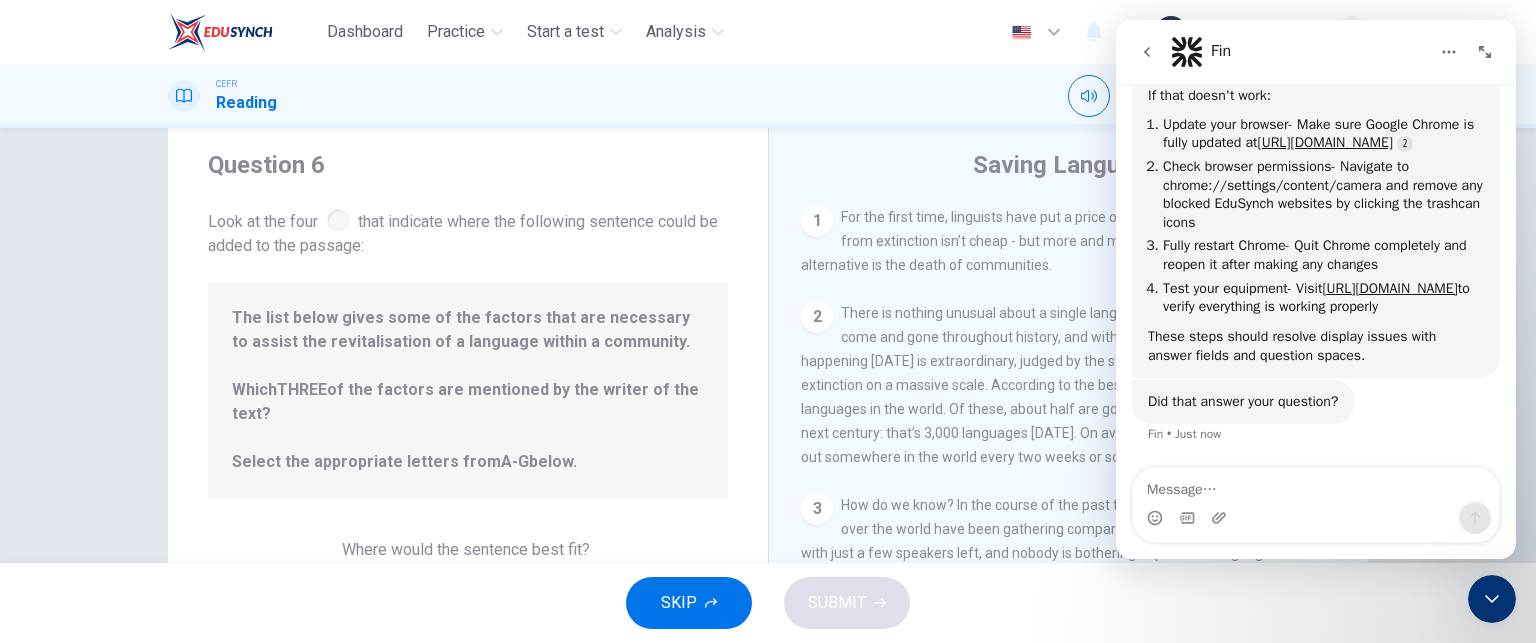click on "There is nothing unusual about a single language dying. Communities have come and gone throughout history, and with them their language. But what is happening [DATE] is extraordinary, judged by the standards of the past. It is language extinction on a massive scale. According to the best estimates, there are some 6,000 languages in the world. Of these, about half are going to die out in the course of the next century: that’s 3,000 languages [DATE]. On average, there is a language dying out somewhere in the world every two weeks or so." at bounding box center (1067, 385) 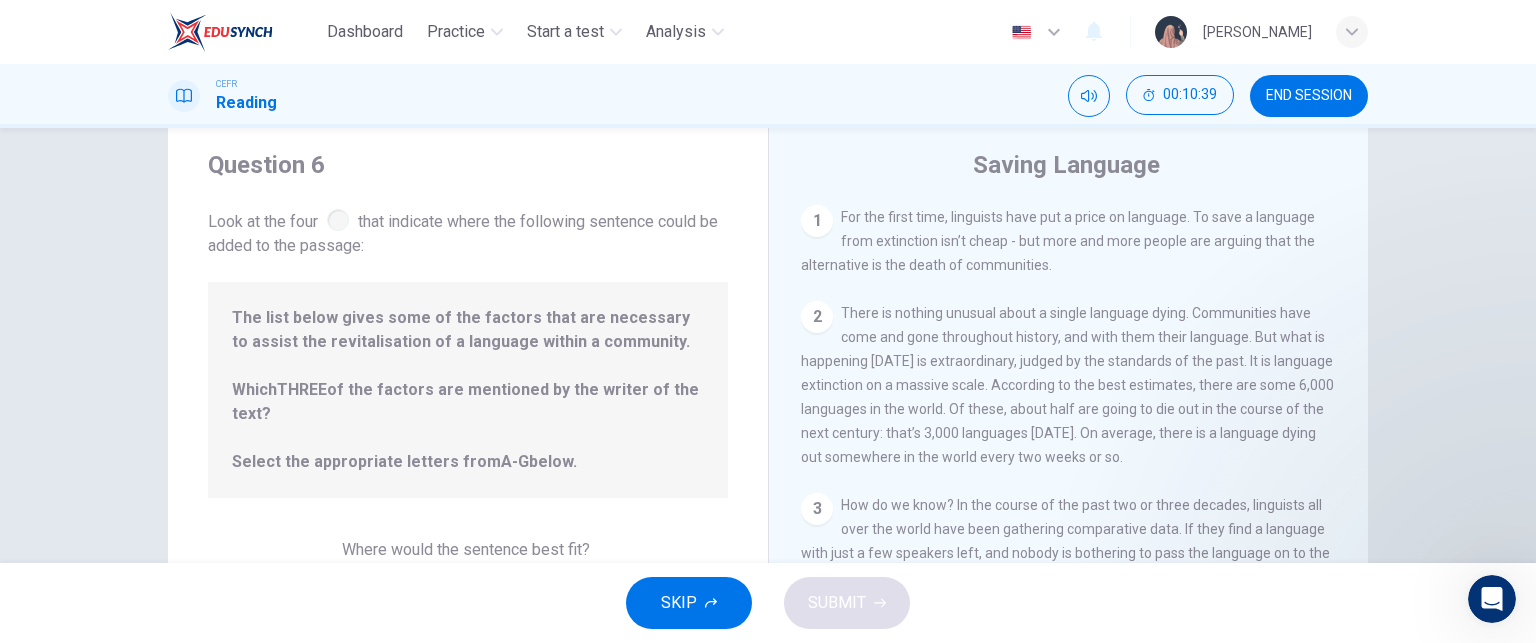 scroll, scrollTop: 0, scrollLeft: 0, axis: both 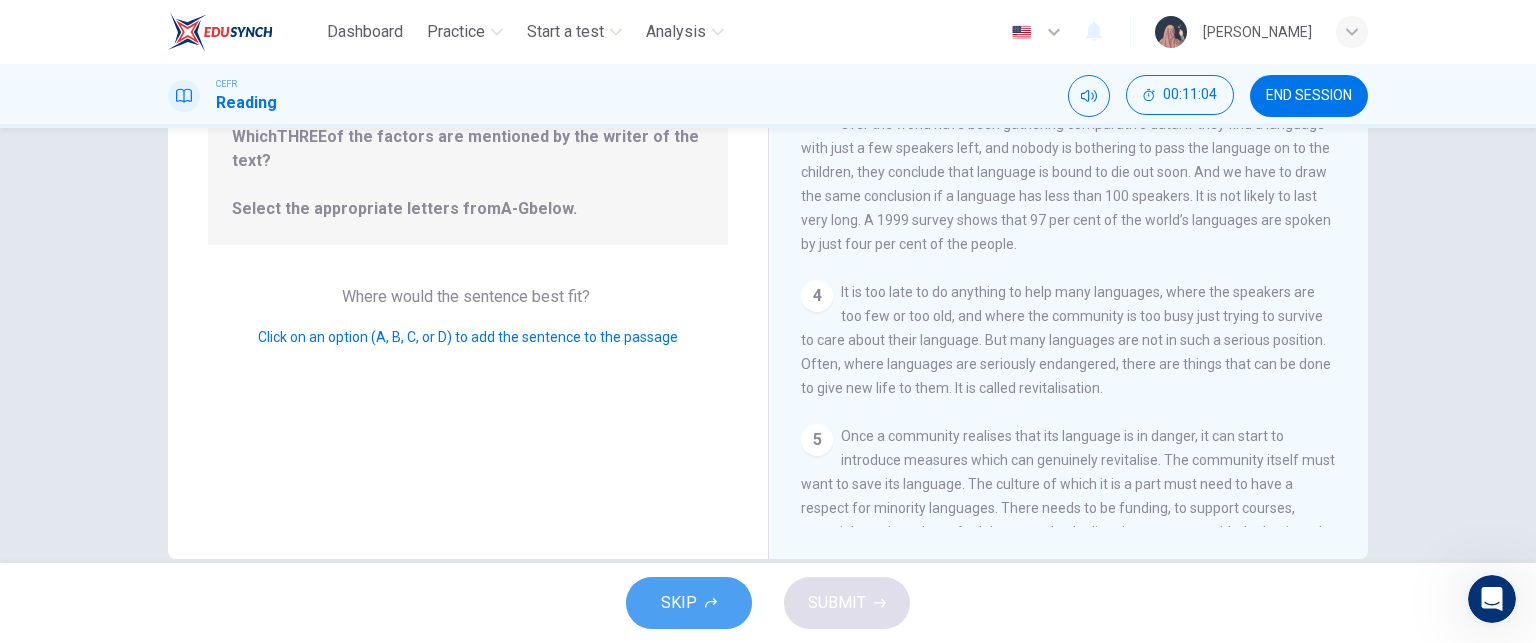 click on "SKIP" at bounding box center [679, 603] 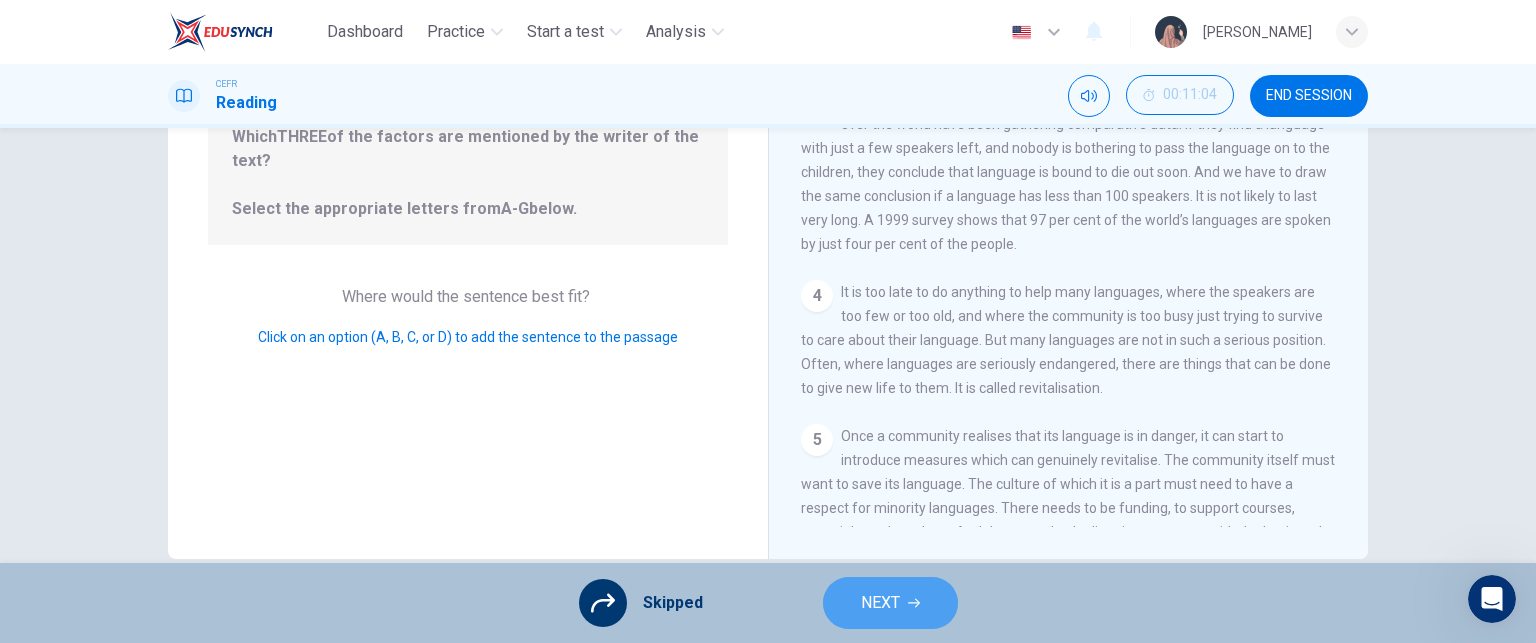 click on "NEXT" at bounding box center (890, 603) 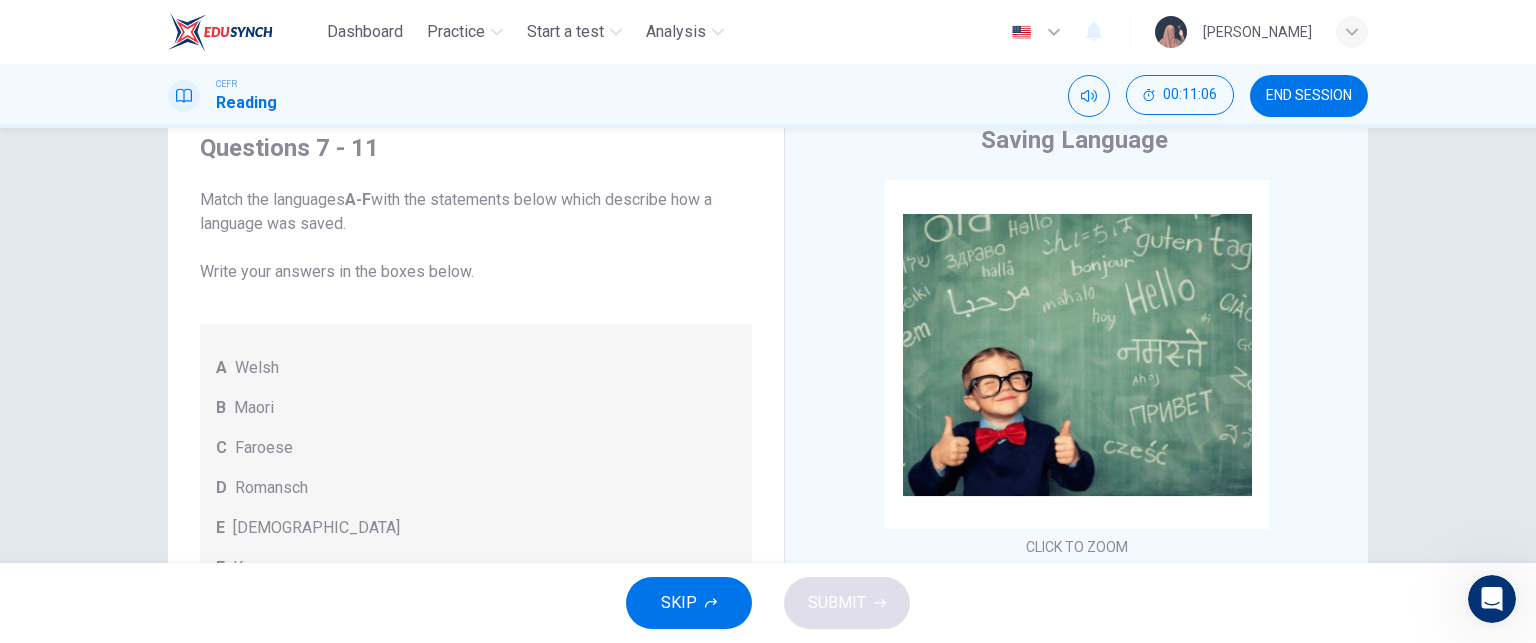scroll, scrollTop: 76, scrollLeft: 0, axis: vertical 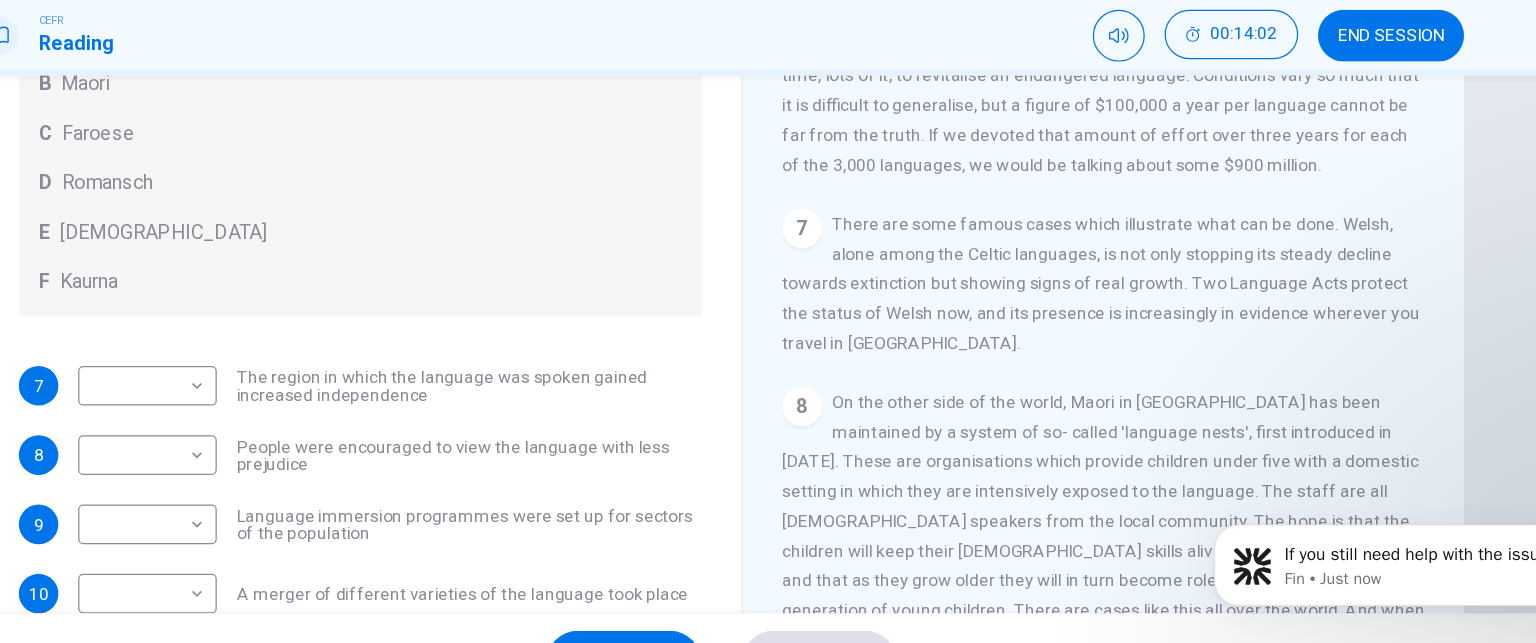 click on "Fin • Just now" at bounding box center (1392, 538) 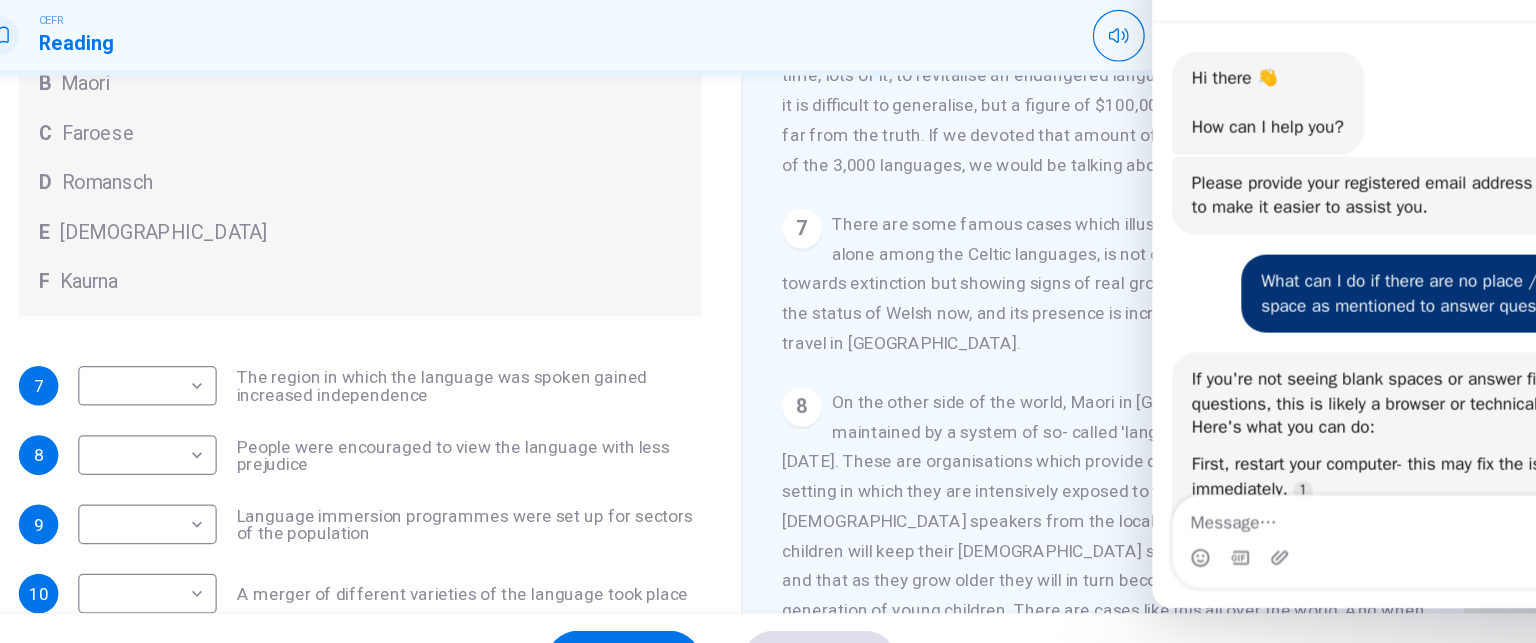 scroll, scrollTop: 3, scrollLeft: 0, axis: vertical 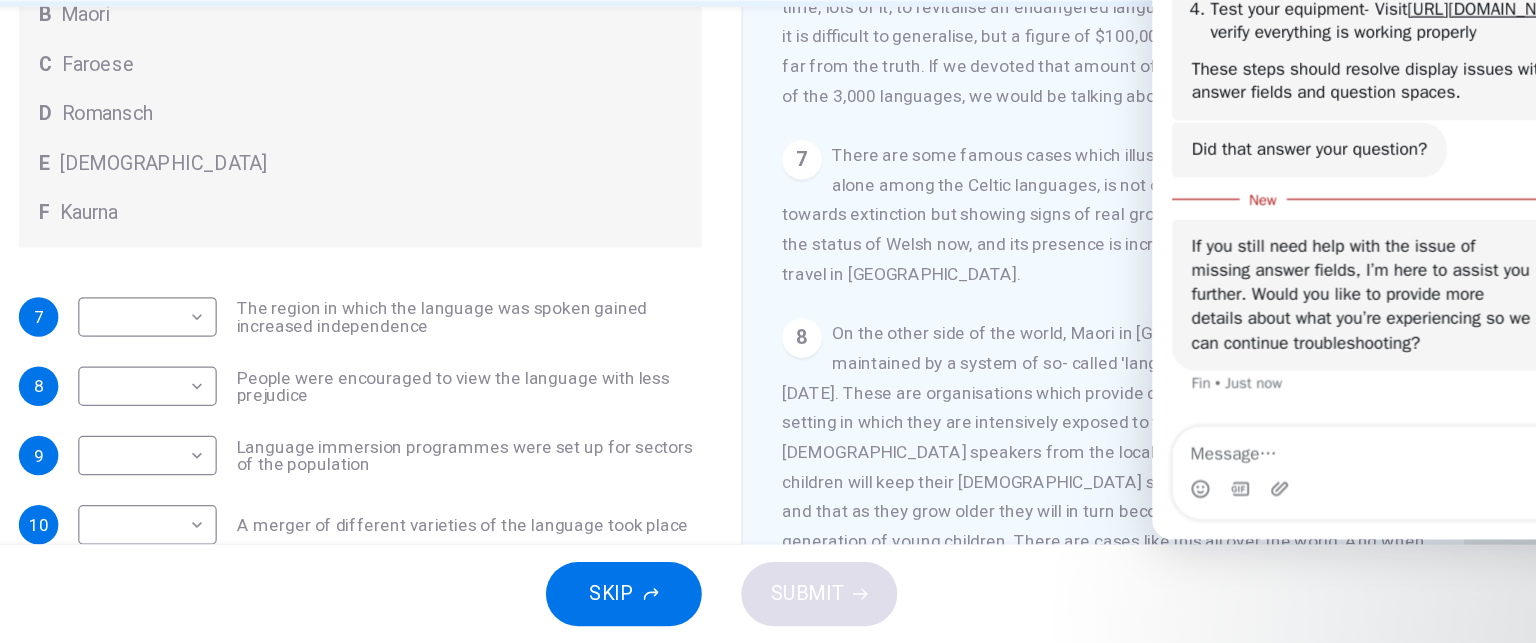 click at bounding box center (1352, 338) 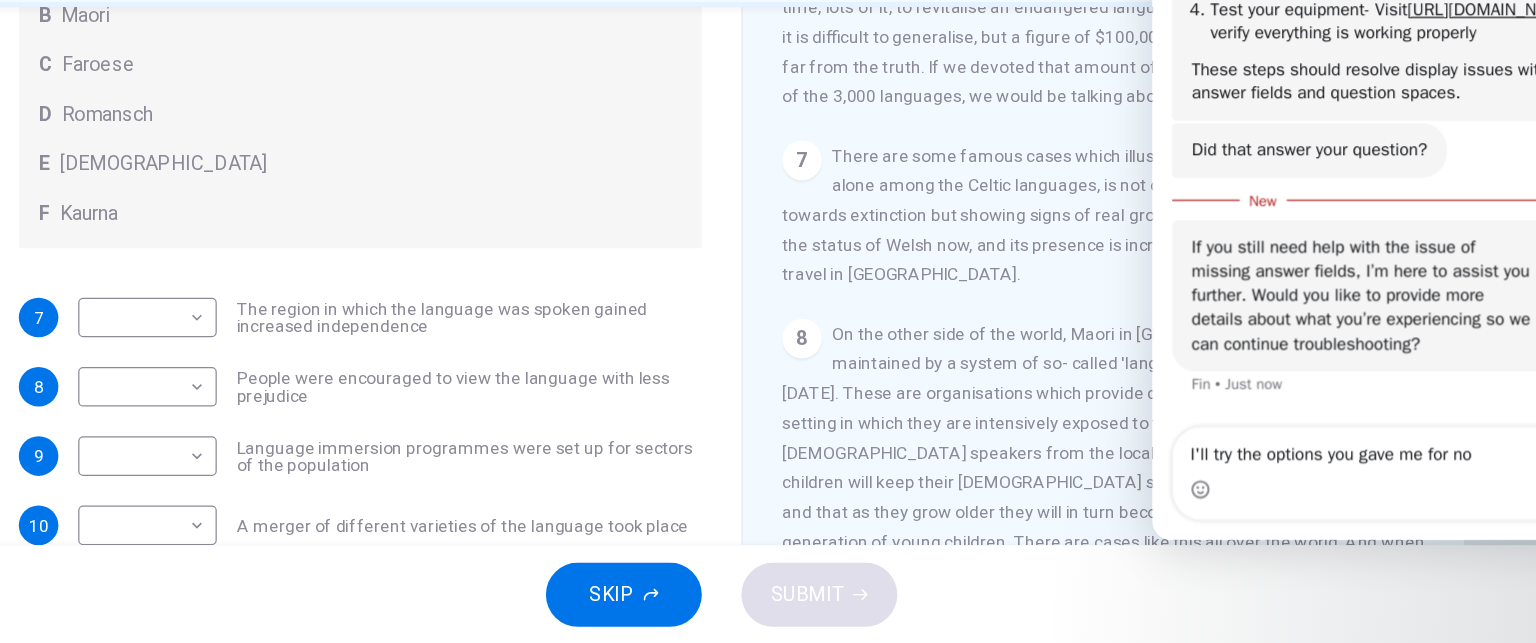 type on "I'll try the options you gave me for now" 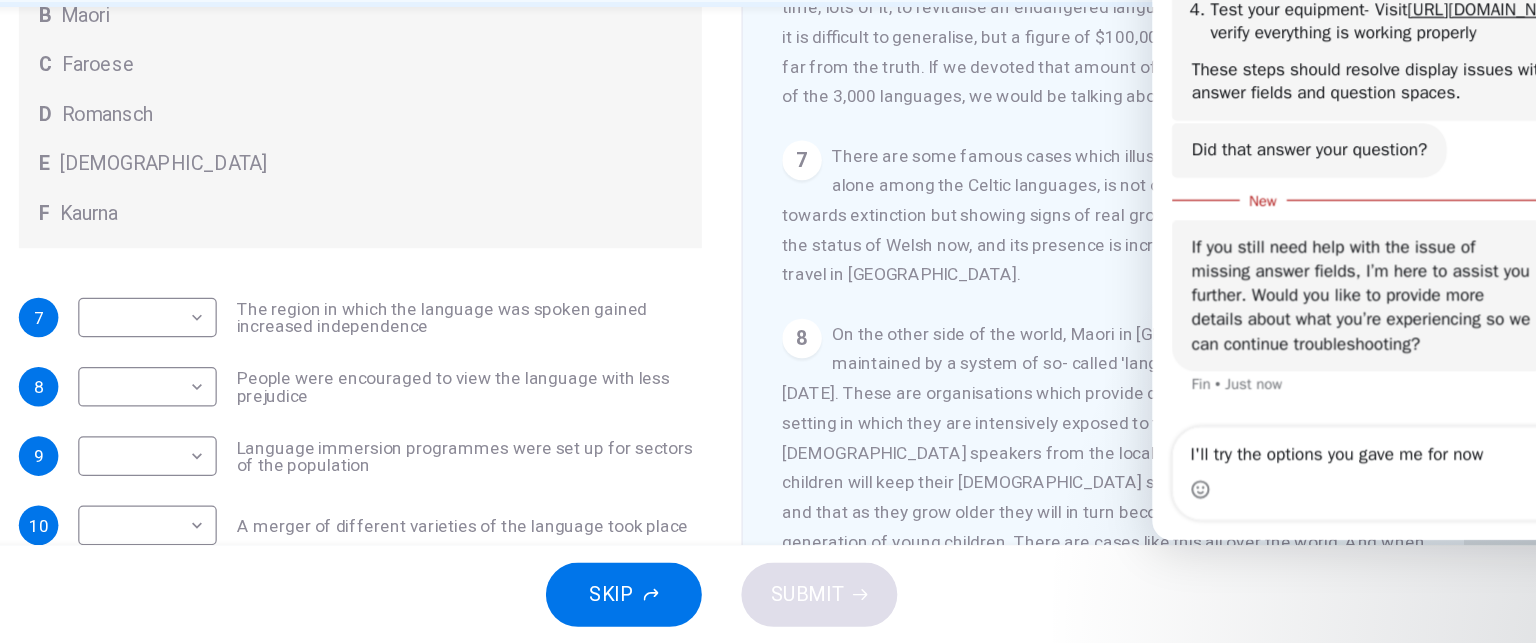 scroll, scrollTop: 0, scrollLeft: 0, axis: both 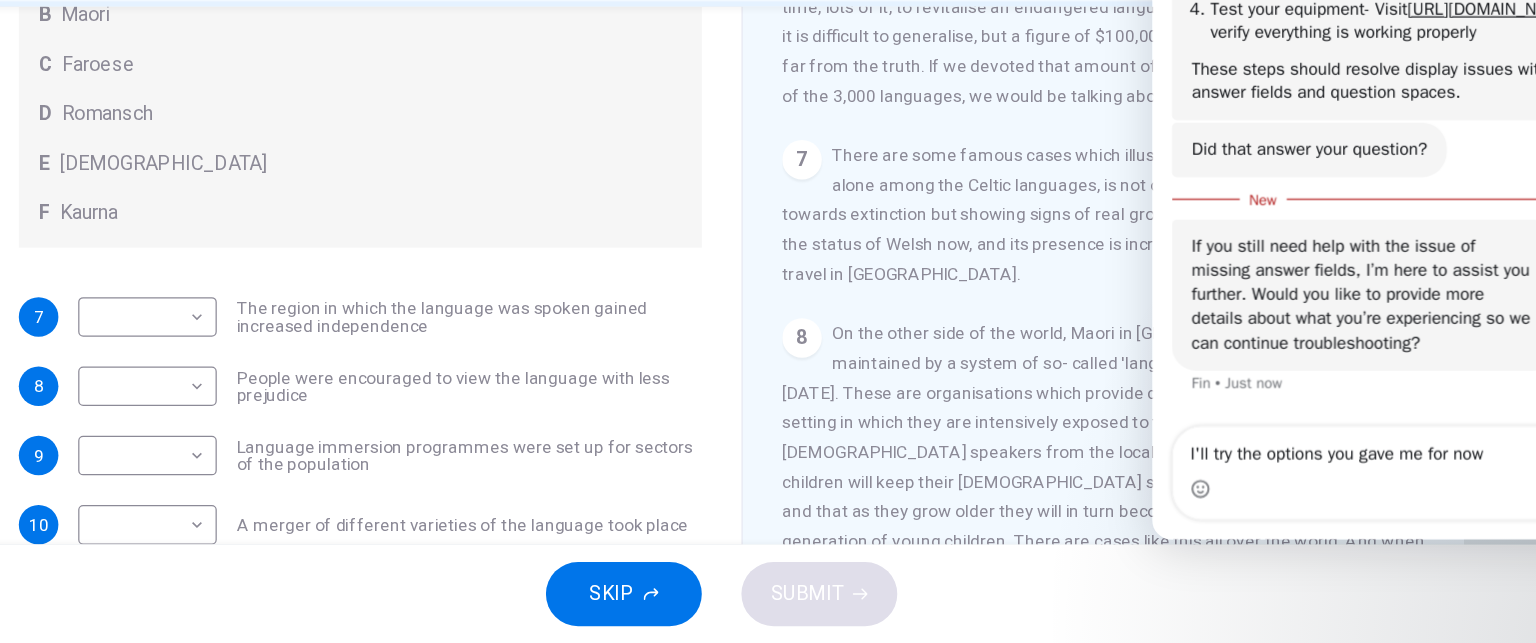type 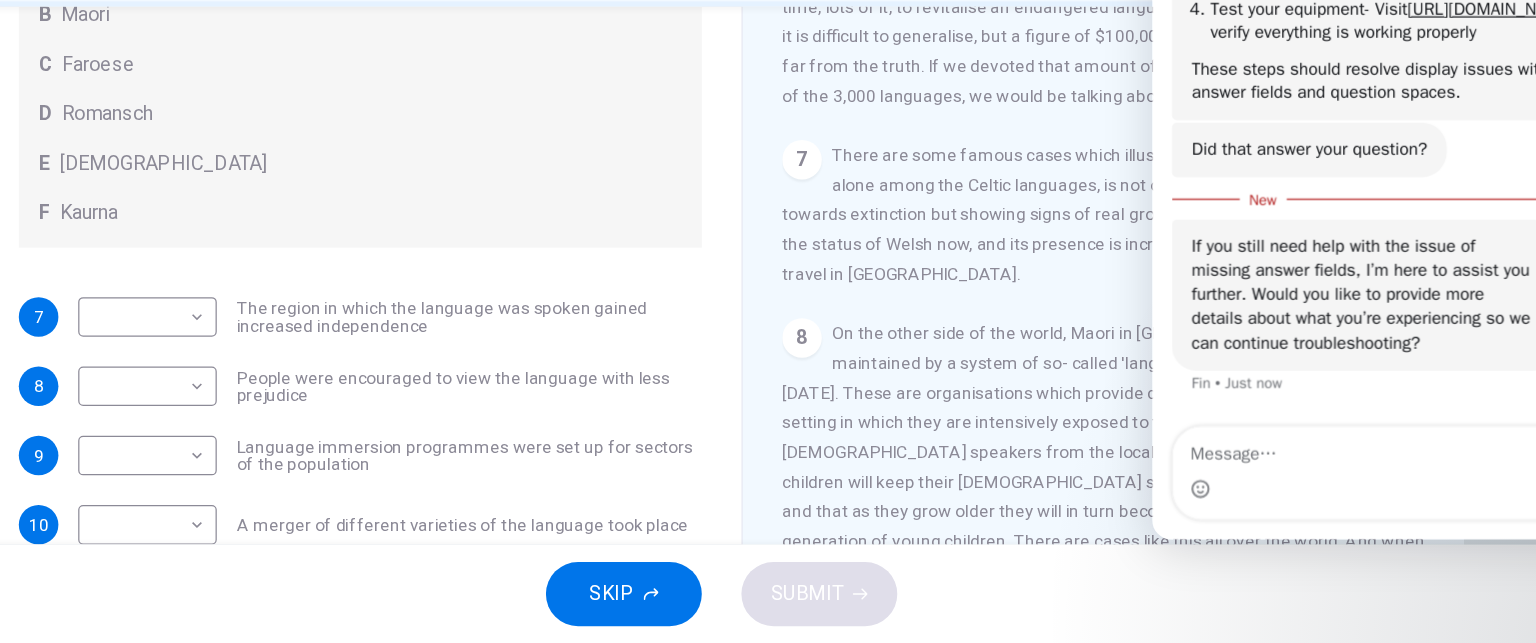 scroll, scrollTop: 0, scrollLeft: 0, axis: both 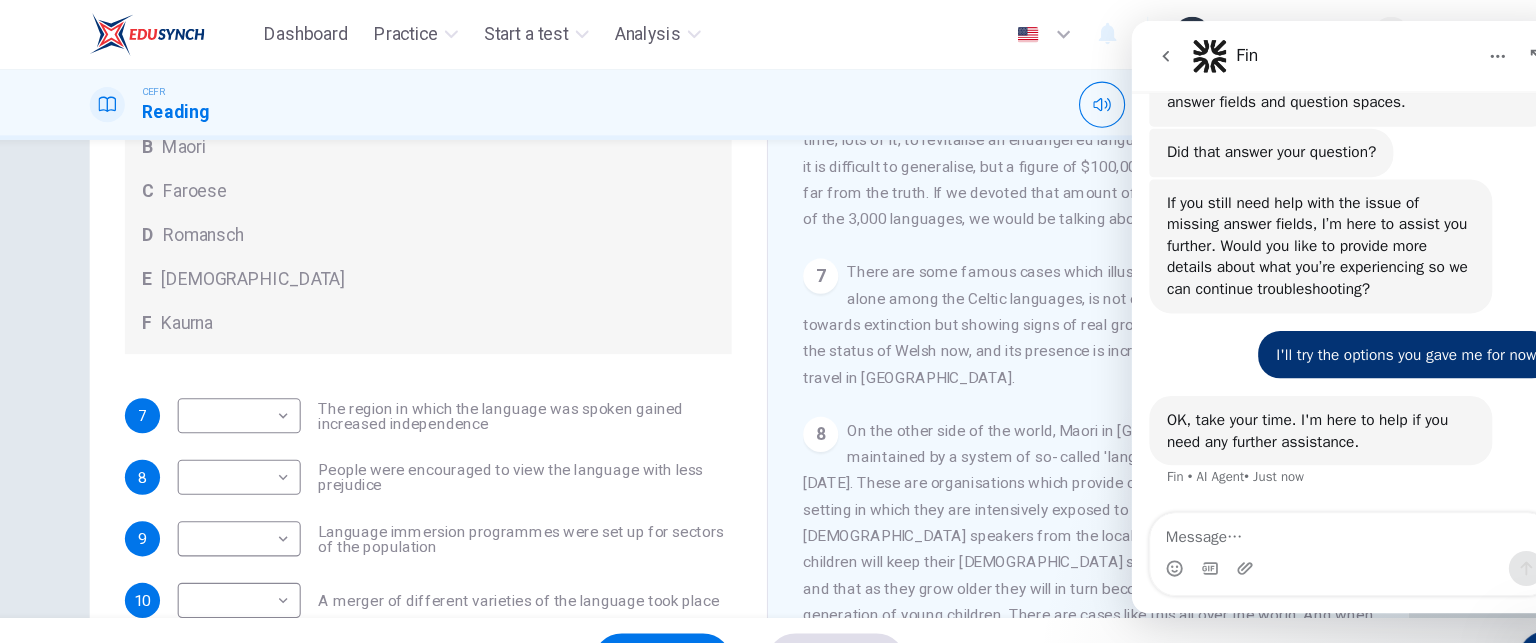 click on "There are some famous cases which illustrate what can be done. Welsh, alone among the Celtic languages, is not only stopping its steady decline towards extinction but showing signs of real growth. Two Language Acts protect the status of Welsh now, and its presence is increasingly in evidence wherever you travel in [GEOGRAPHIC_DATA]." at bounding box center [1074, 296] 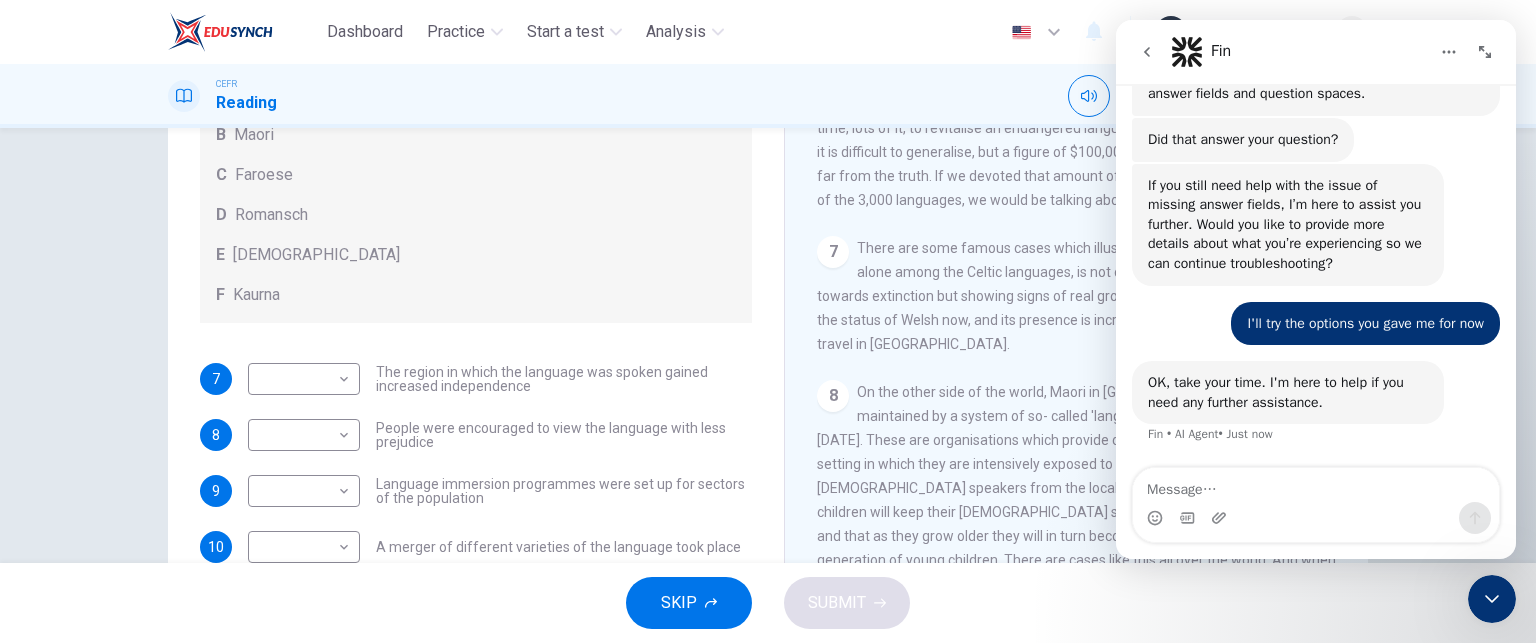 click at bounding box center [1492, 599] 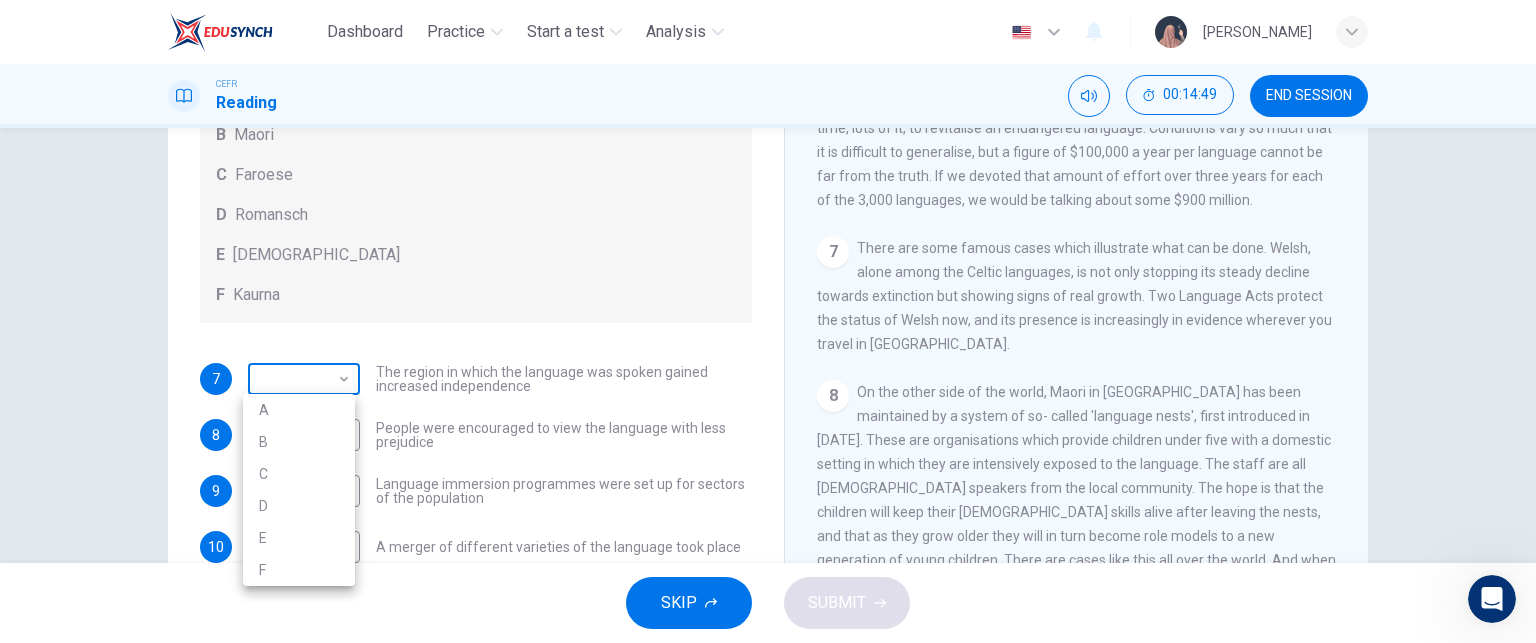 click on "Dashboard Practice Start a test Analysis English en ​ [PERSON_NAME] CEFR Reading 00:14:49 END SESSION Questions 7 - 11 Match the languages  A-F  with the statements below which describe how a language was saved.
Write your answers in the boxes below. A Welsh B Maori C Faroese D Romansch E Ainu F Kaurna 7 ​ ​ The region in which the language was spoken gained increased independence 8 ​ ​ People were encouraged to view the language with less prejudice 9 ​ ​ Language immersion programmes were set up for sectors of the population 10 ​ ​ A merger of different varieties of the language took place 11 ​ ​ Written samples of the language permitted its revitalisation Saving Language CLICK TO ZOOM Click to Zoom 1 For the first time, linguists have put a price on language. To save a language from extinction isn’t cheap - but more and more people are arguing that the alternative is the death of communities. 2 3 4 5 6 7 8 9 10 11 12 SKIP SUBMIT Dashboard Practice Start a test 2025" at bounding box center [768, 321] 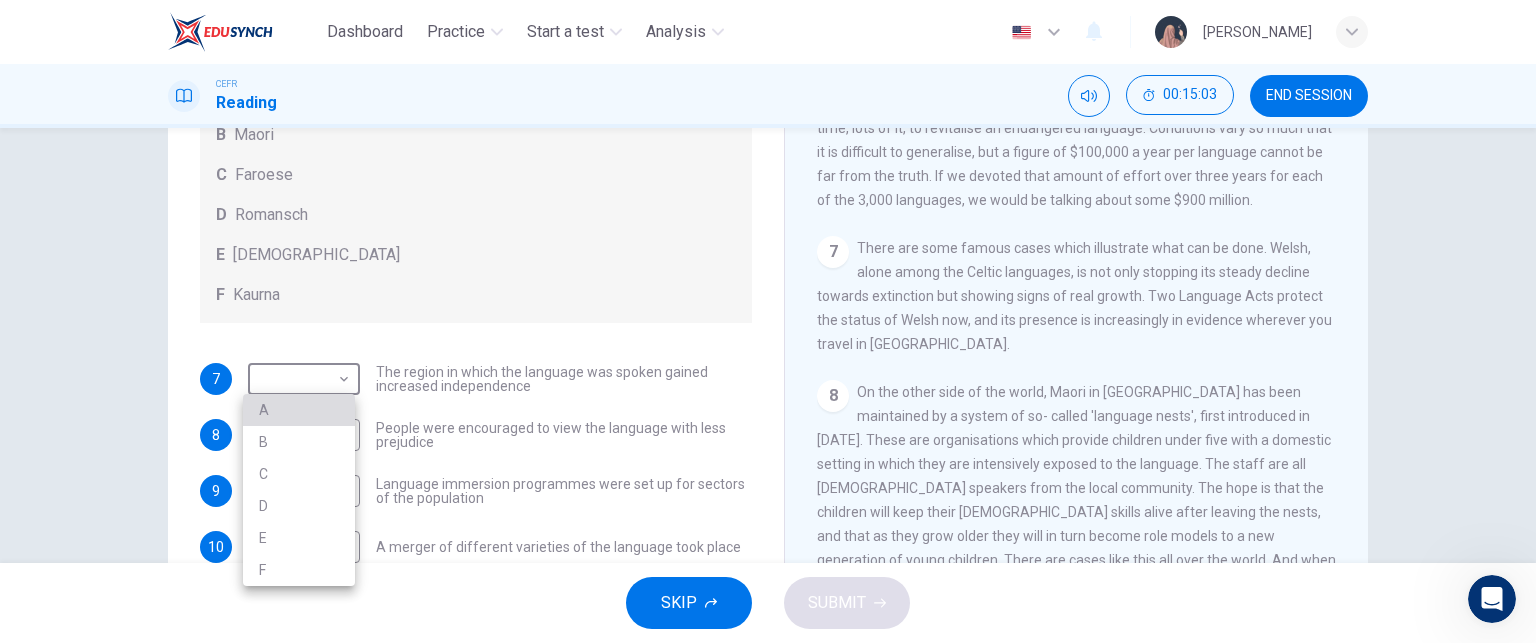 click on "A" at bounding box center [299, 410] 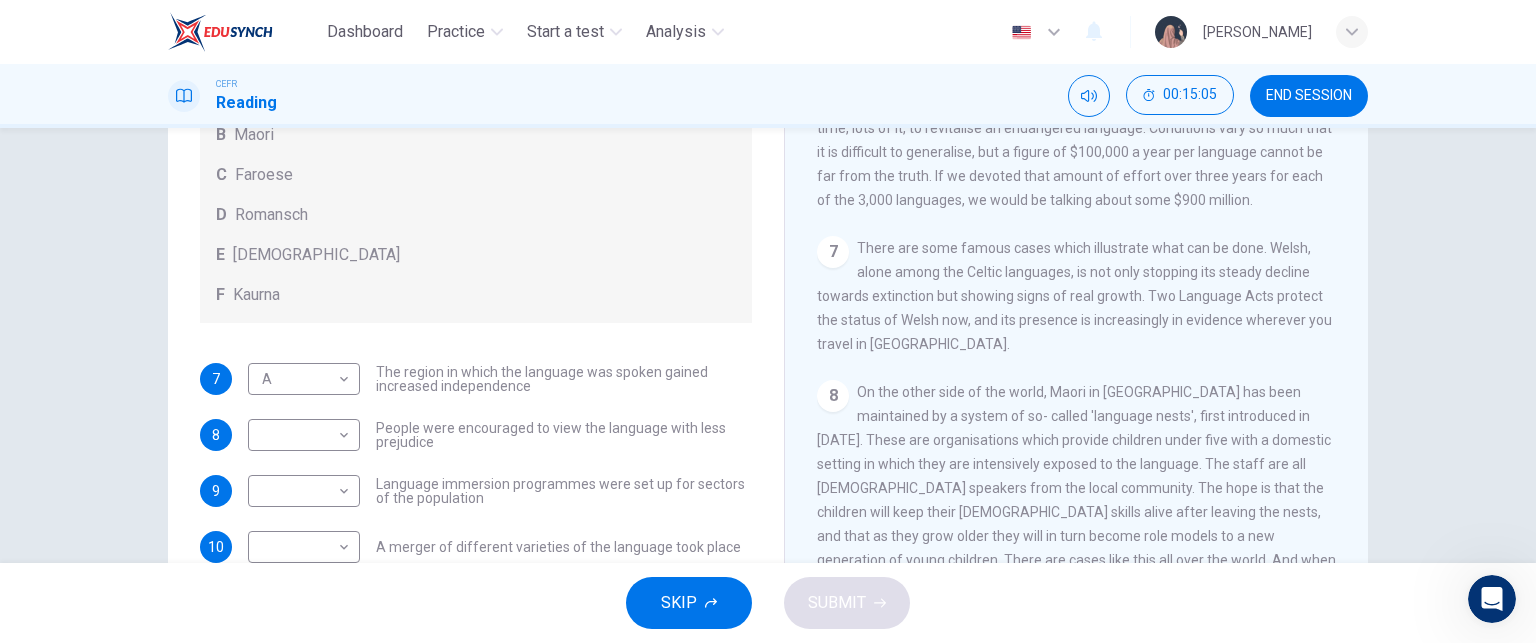 click on "There are some famous cases which illustrate what can be done. Welsh, alone among the Celtic languages, is not only stopping its steady decline towards extinction but showing signs of real growth. Two Language Acts protect the status of Welsh now, and its presence is increasingly in evidence wherever you travel in [GEOGRAPHIC_DATA]." at bounding box center [1074, 296] 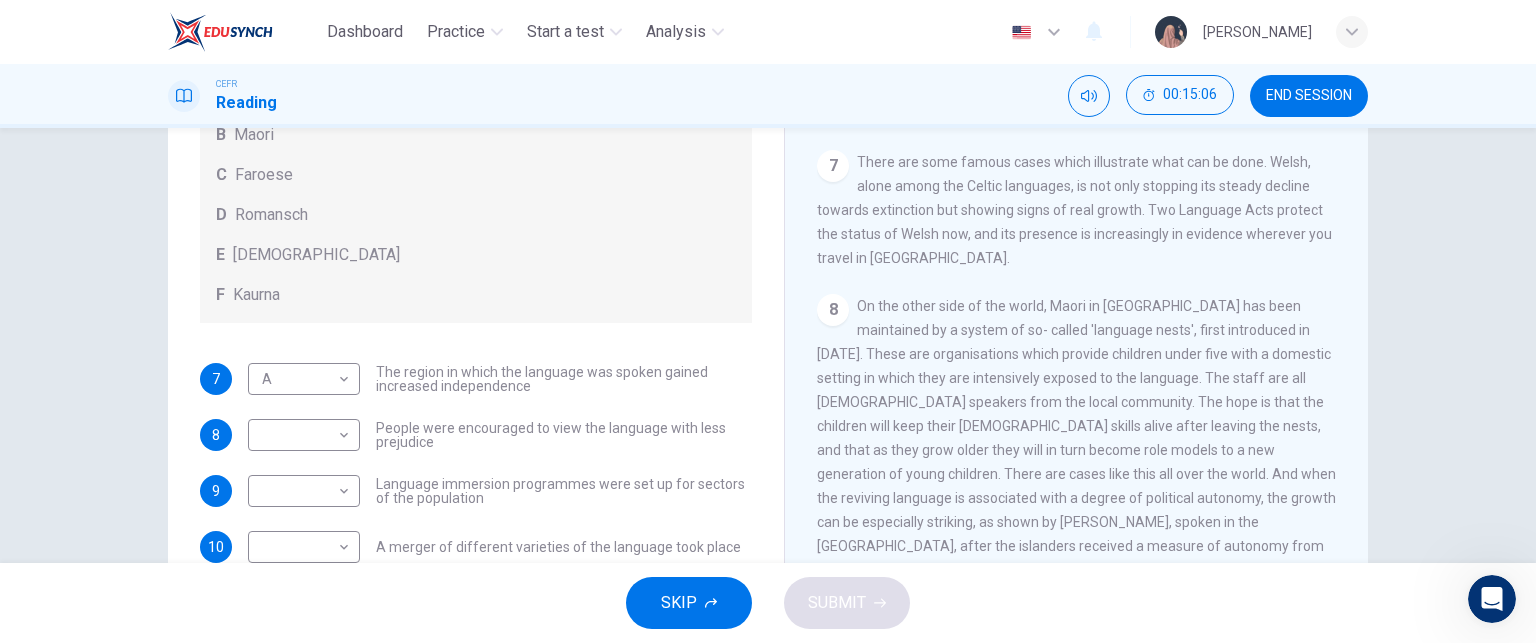 scroll, scrollTop: 1355, scrollLeft: 0, axis: vertical 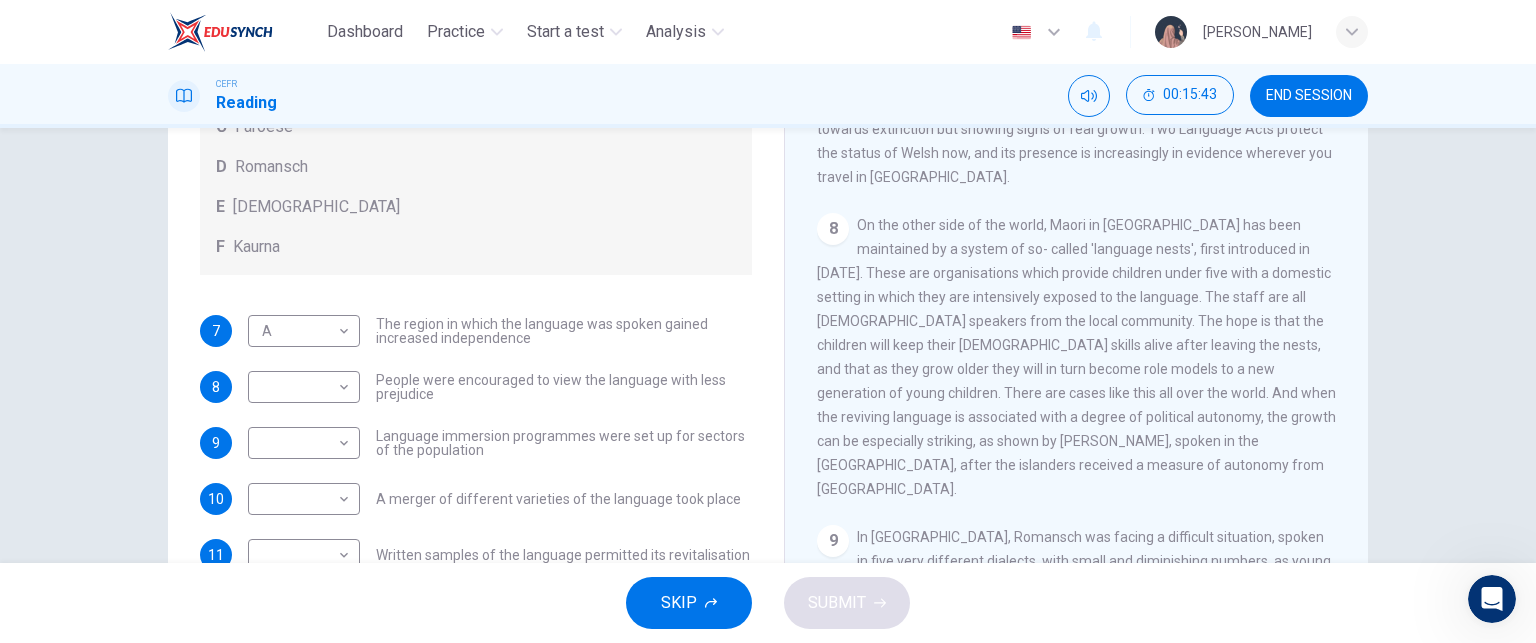 click on "​ ​ Language immersion programmes were set up for sectors of the population" at bounding box center (500, 443) 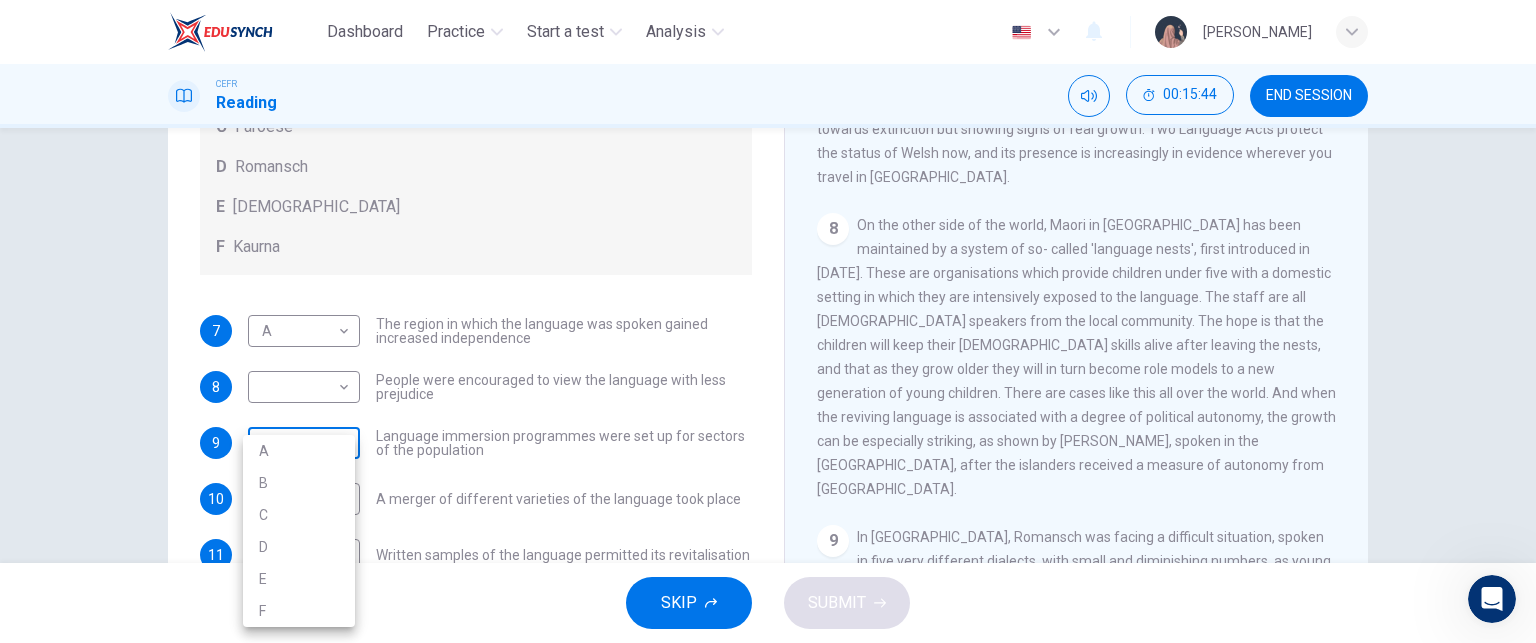 click on "Dashboard Practice Start a test Analysis English en ​ [PERSON_NAME] CEFR Reading 00:15:44 END SESSION Questions 7 - 11 Match the languages  A-F  with the statements below which describe how a language was saved.
Write your answers in the boxes below. A Welsh B Maori C Faroese D Romansch E Ainu F Kaurna 7 A A ​ The region in which the language was spoken gained increased independence 8 ​ ​ People were encouraged to view the language with less prejudice 9 ​ ​ Language immersion programmes were set up for sectors of the population 10 ​ ​ A merger of different varieties of the language took place 11 ​ ​ Written samples of the language permitted its revitalisation Saving Language CLICK TO ZOOM Click to Zoom 1 For the first time, linguists have put a price on language. To save a language from extinction isn’t cheap - but more and more people are arguing that the alternative is the death of communities. 2 3 4 5 6 7 8 9 10 11 12 SKIP SUBMIT Dashboard Practice Start a test 2025" at bounding box center (768, 321) 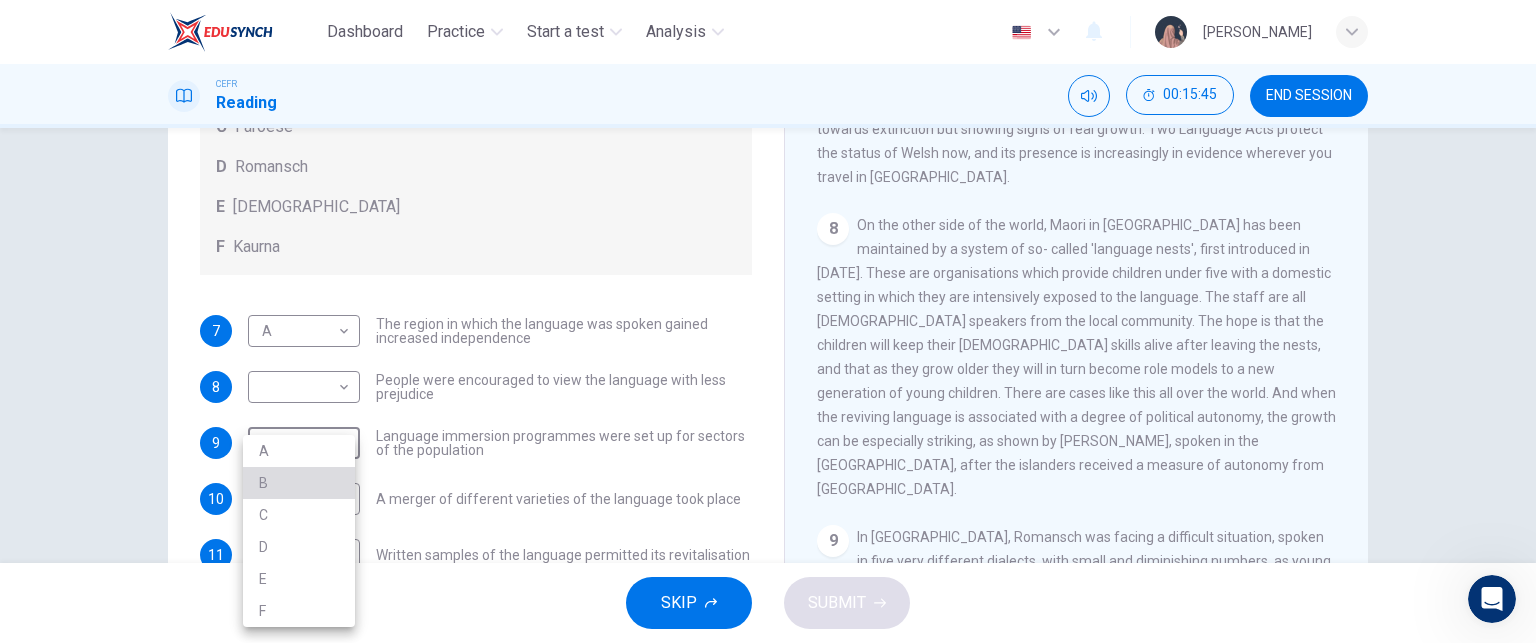 click on "B" at bounding box center [299, 483] 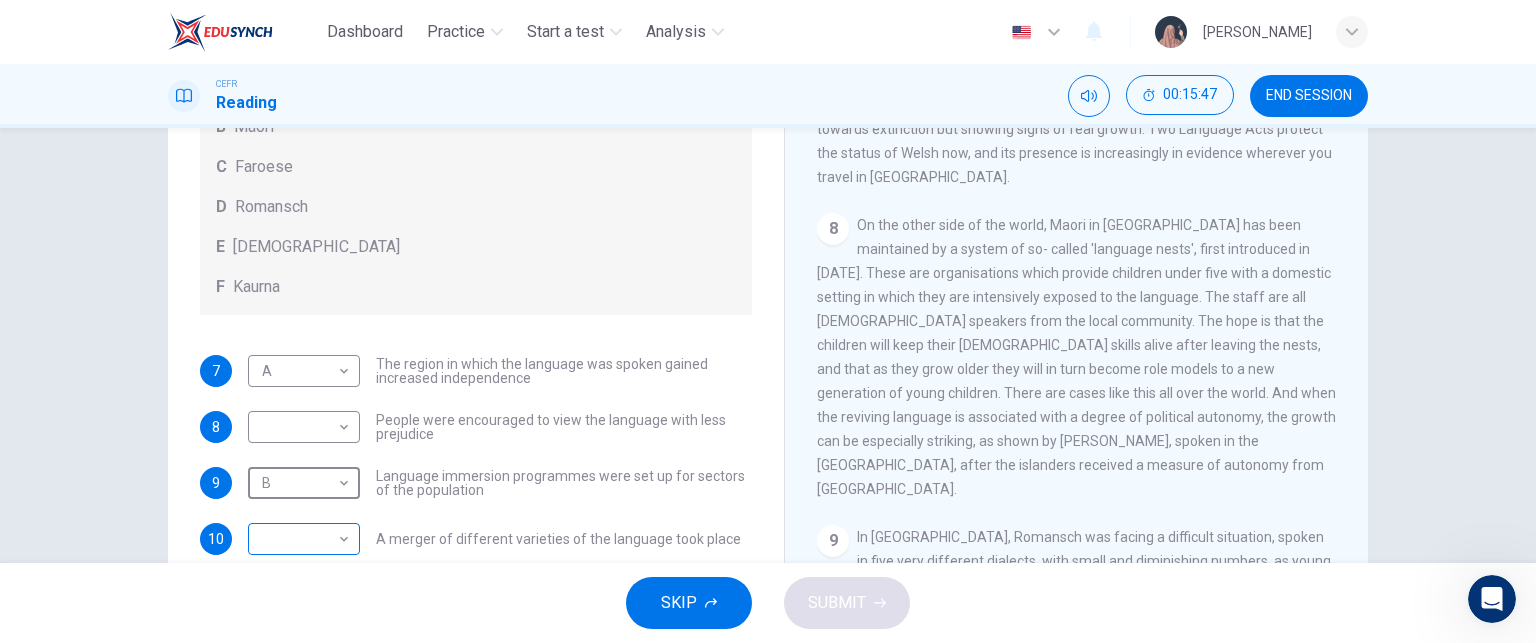 scroll, scrollTop: 144, scrollLeft: 0, axis: vertical 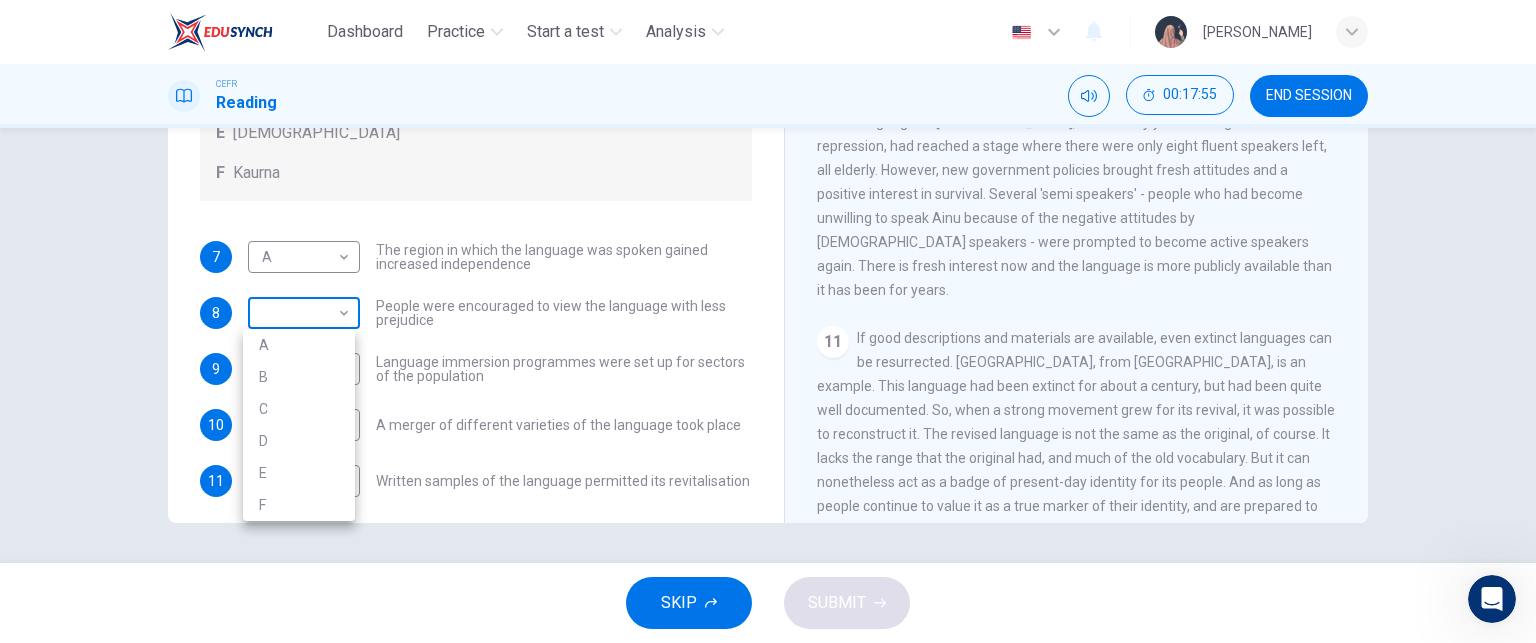 click on "Dashboard Practice Start a test Analysis English en ​ [PERSON_NAME] CEFR Reading 00:17:55 END SESSION Questions 7 - 11 Match the languages  A-F  with the statements below which describe how a language was saved.
Write your answers in the boxes below. A Welsh B Maori C Faroese D Romansch E Ainu F Kaurna 7 A A ​ The region in which the language was spoken gained increased independence 8 ​ ​ People were encouraged to view the language with less prejudice 9 B B ​ Language immersion programmes were set up for sectors of the population 10 ​ ​ A merger of different varieties of the language took place 11 ​ ​ Written samples of the language permitted its revitalisation Saving Language CLICK TO ZOOM Click to Zoom 1 For the first time, linguists have put a price on language. To save a language from extinction isn’t cheap - but more and more people are arguing that the alternative is the death of communities. 2 3 4 5 6 7 8 9 10 11 12 SKIP SUBMIT Dashboard Practice Start a test 2025" at bounding box center [768, 321] 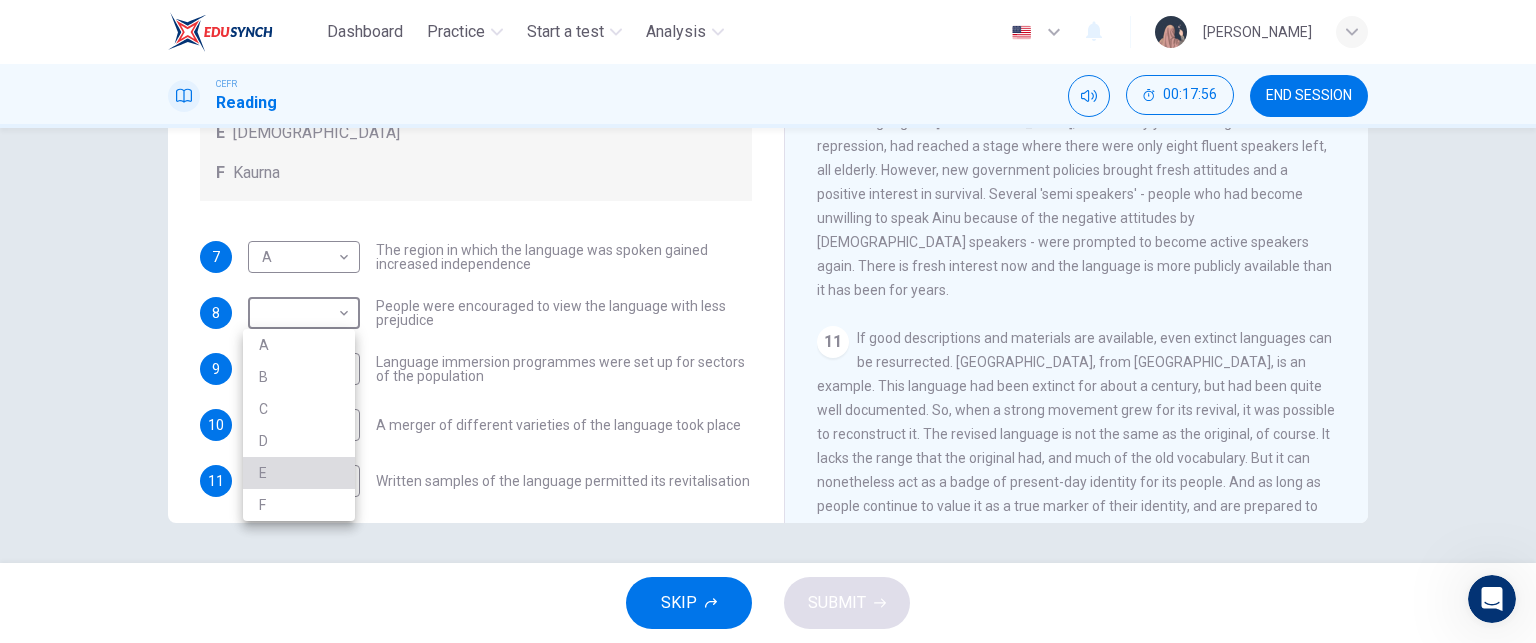 click on "E" at bounding box center (299, 473) 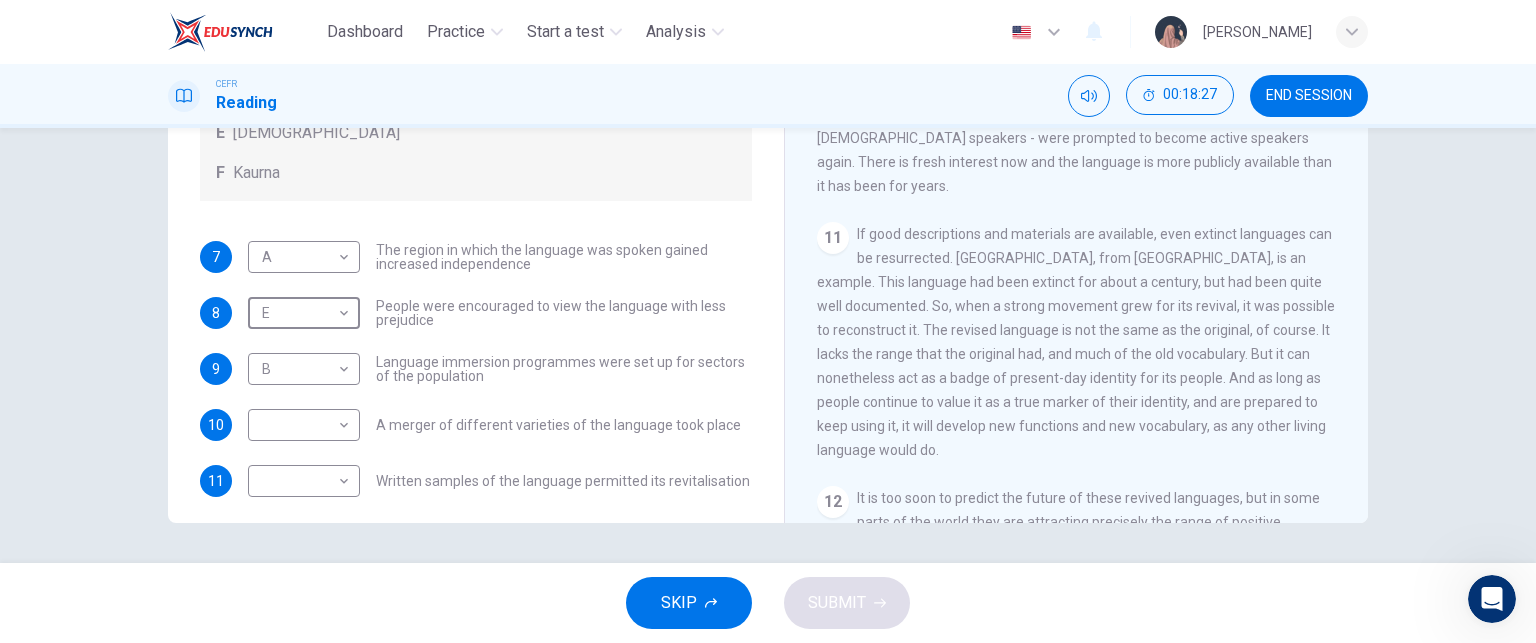 scroll, scrollTop: 2082, scrollLeft: 0, axis: vertical 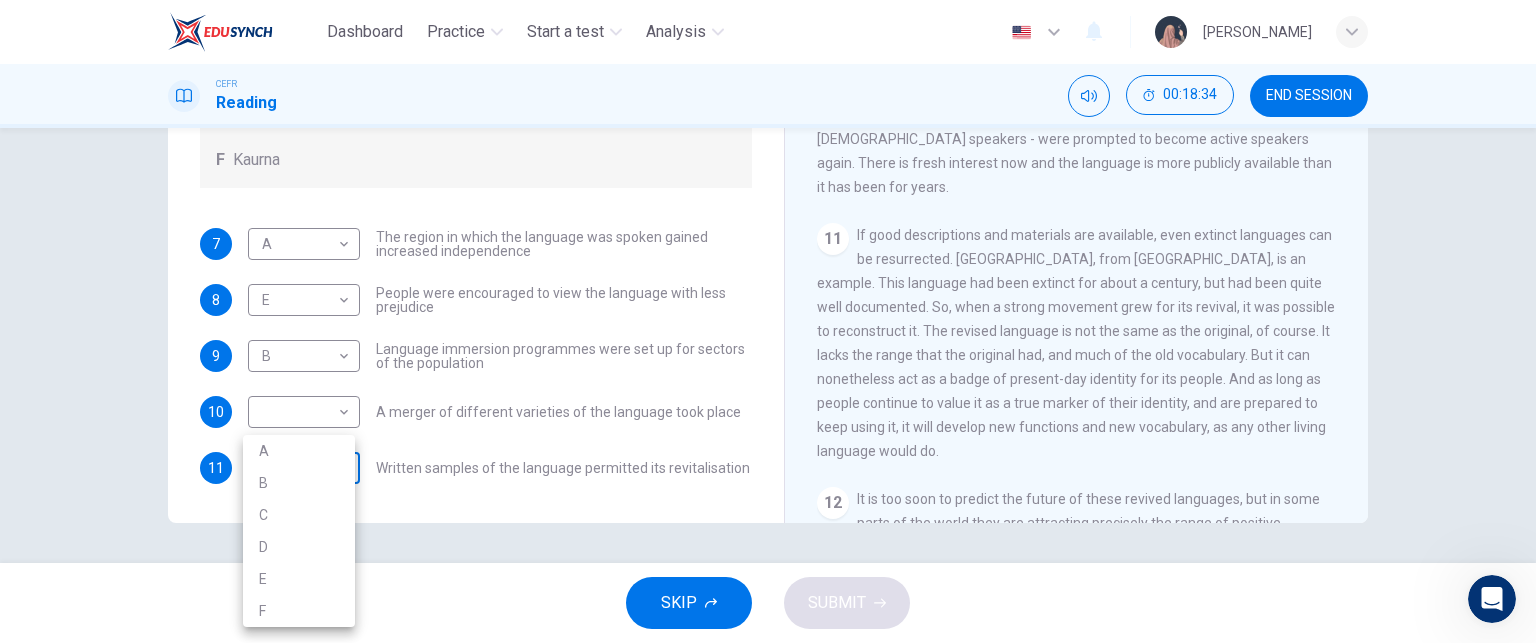click on "Dashboard Practice Start a test Analysis English en ​ [PERSON_NAME] CEFR Reading 00:18:34 END SESSION Questions 7 - 11 Match the languages  A-F  with the statements below which describe how a language was saved.
Write your answers in the boxes below. A Welsh B Maori C Faroese D Romansch E Ainu F Kaurna 7 A A ​ The region in which the language was spoken gained increased independence 8 E E ​ People were encouraged to view the language with less prejudice 9 B B ​ Language immersion programmes were set up for sectors of the population 10 ​ ​ A merger of different varieties of the language took place 11 ​ ​ Written samples of the language permitted its revitalisation Saving Language CLICK TO ZOOM Click to Zoom 1 For the first time, linguists have put a price on language. To save a language from extinction isn’t cheap - but more and more people are arguing that the alternative is the death of communities. 2 3 4 5 6 7 8 9 10 11 12 SKIP SUBMIT Dashboard Practice Start a test 2025" at bounding box center (768, 321) 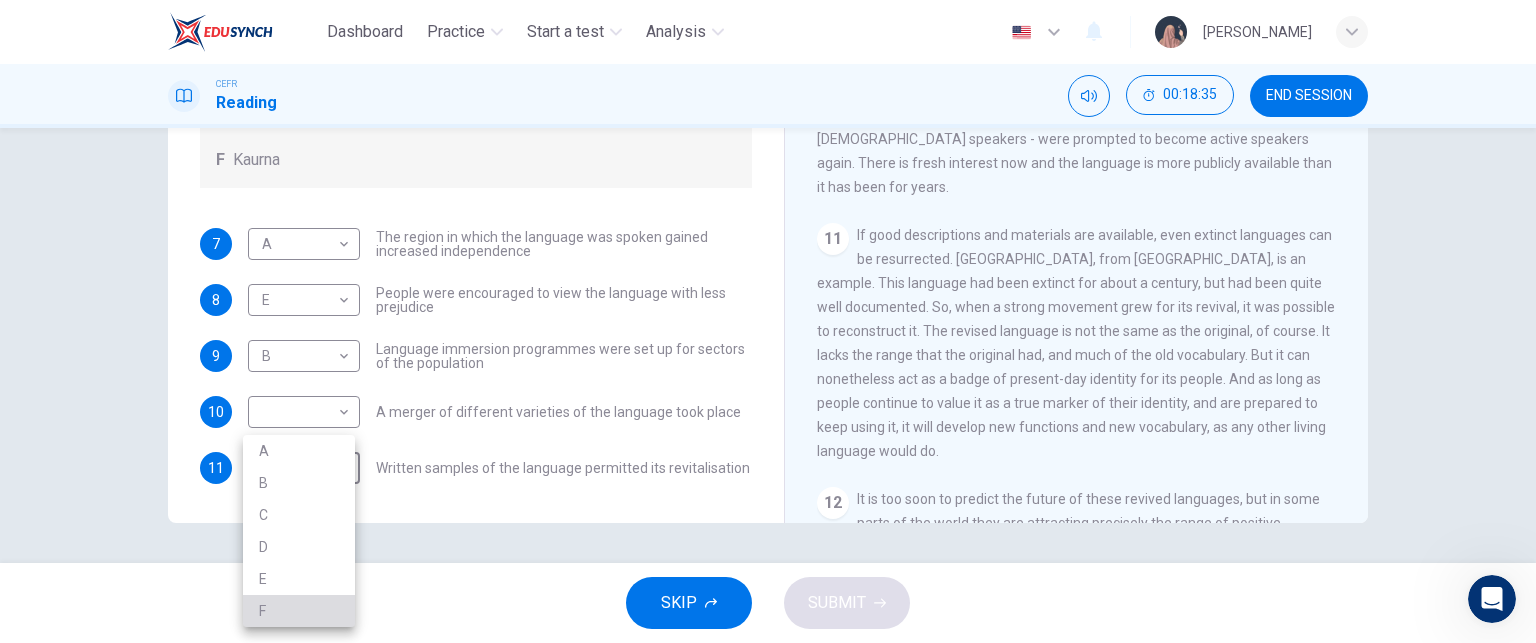 click on "F" at bounding box center [299, 611] 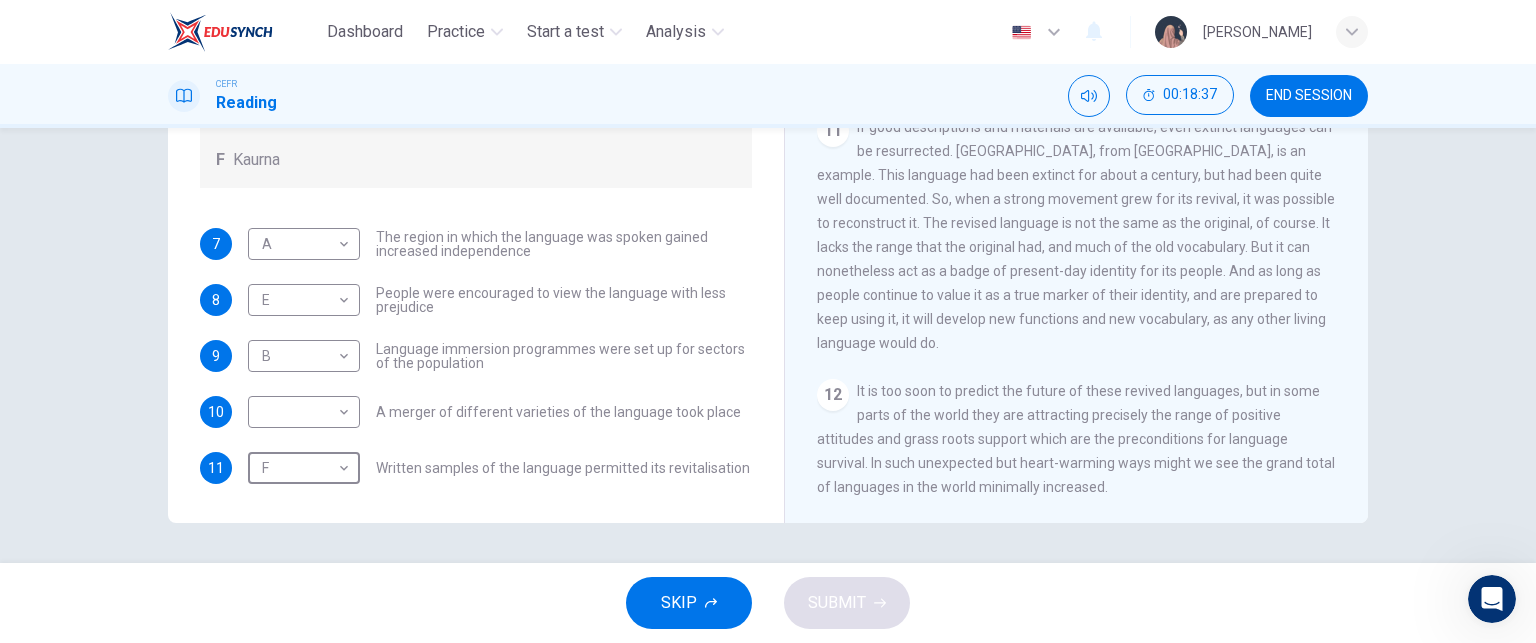 scroll, scrollTop: 2209, scrollLeft: 0, axis: vertical 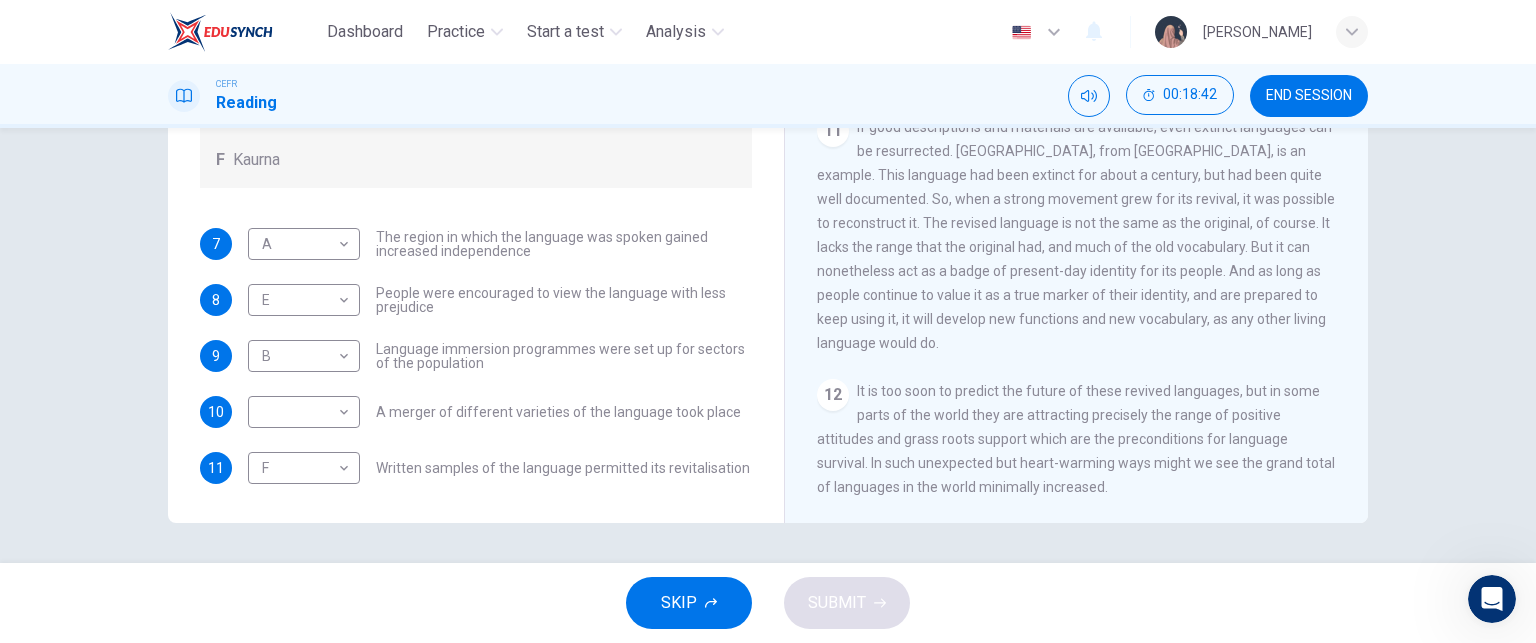 click on "12 It is too soon to predict the future of these revived languages, but in some parts of the world they are attracting precisely the range of positive attitudes and grass roots support which are the preconditions for language survival. In such unexpected but heart-warming ways might we see the grand total of languages in the world minimally increased." at bounding box center (1077, 439) 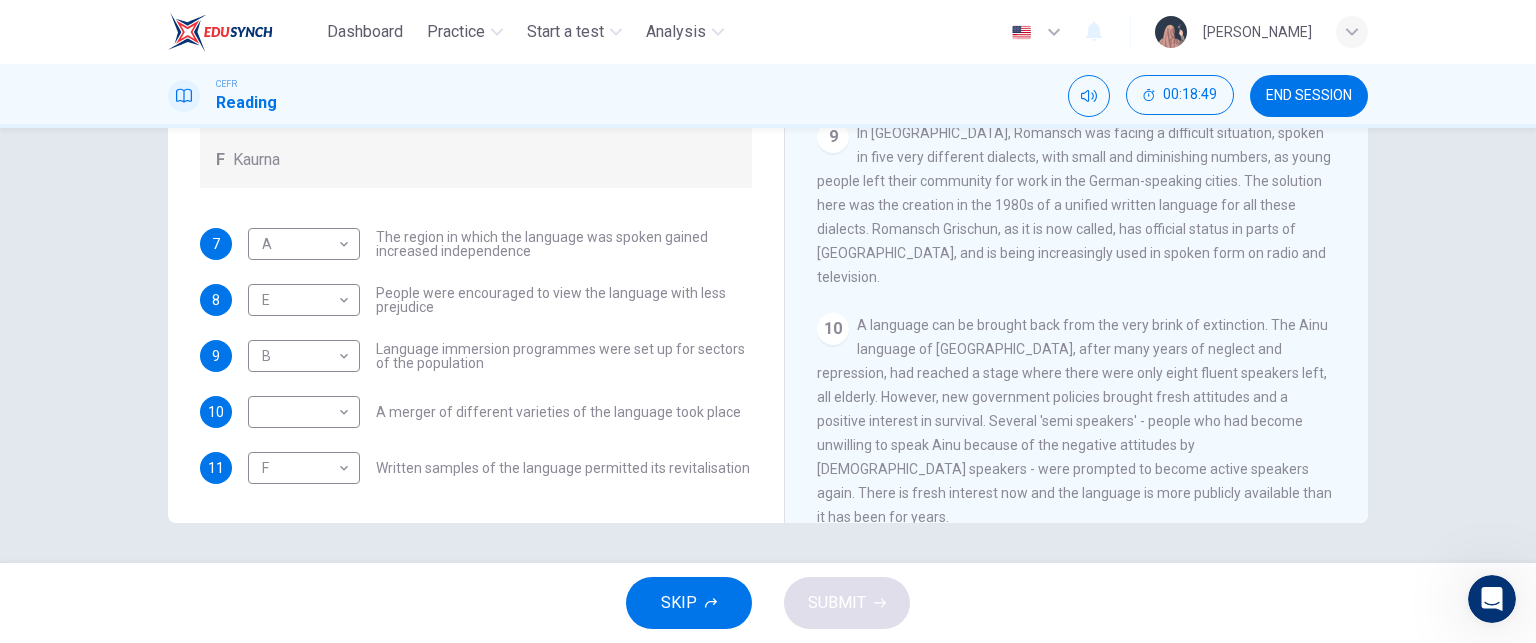 scroll, scrollTop: 1736, scrollLeft: 0, axis: vertical 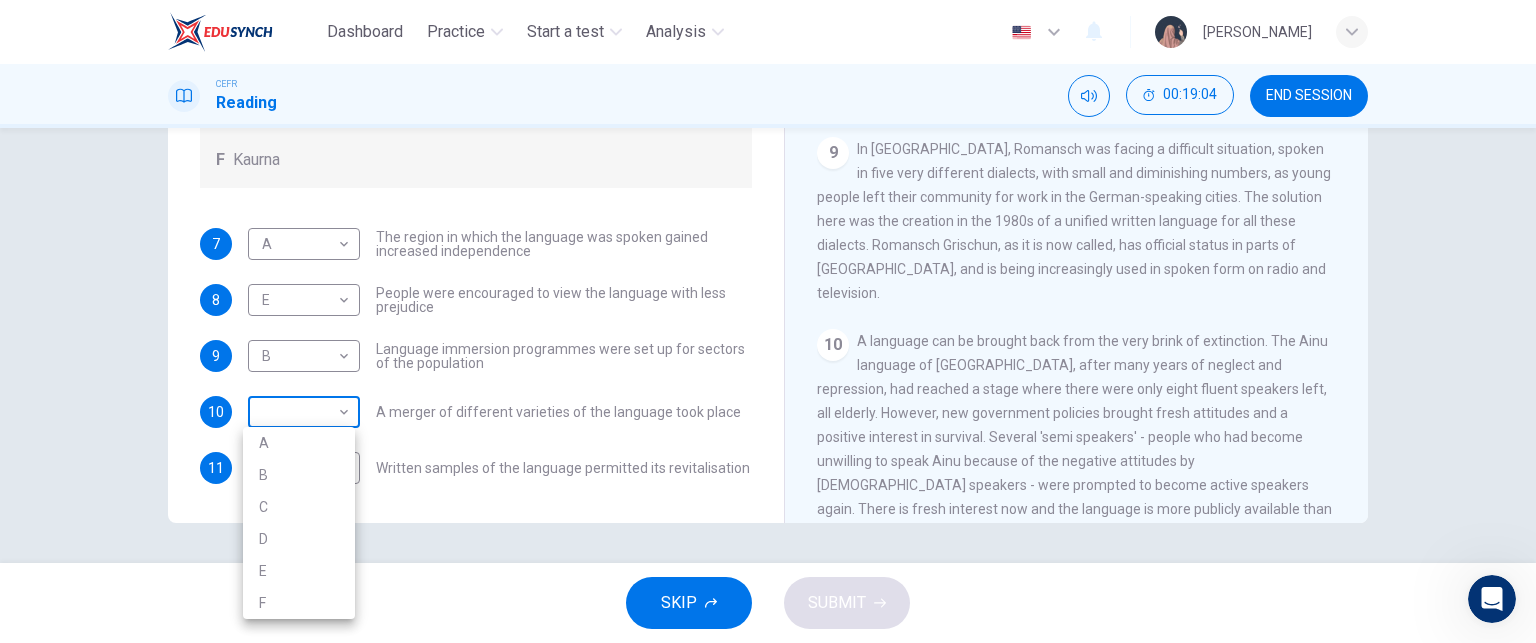 click on "Dashboard Practice Start a test Analysis English en ​ [PERSON_NAME] CEFR Reading 00:19:04 END SESSION Questions 7 - 11 Match the languages  A-F  with the statements below which describe how a language was saved.
Write your answers in the boxes below. A Welsh B Maori C Faroese D Romansch E Ainu F Kaurna 7 A A ​ The region in which the language was spoken gained increased independence 8 E E ​ People were encouraged to view the language with less prejudice 9 B B ​ Language immersion programmes were set up for sectors of the population 10 ​ ​ A merger of different varieties of the language took place 11 F F ​ Written samples of the language permitted its revitalisation Saving Language CLICK TO ZOOM Click to Zoom 1 For the first time, linguists have put a price on language. To save a language from extinction isn’t cheap - but more and more people are arguing that the alternative is the death of communities. 2 3 4 5 6 7 8 9 10 11 12 SKIP SUBMIT Dashboard Practice Start a test 2025" at bounding box center (768, 321) 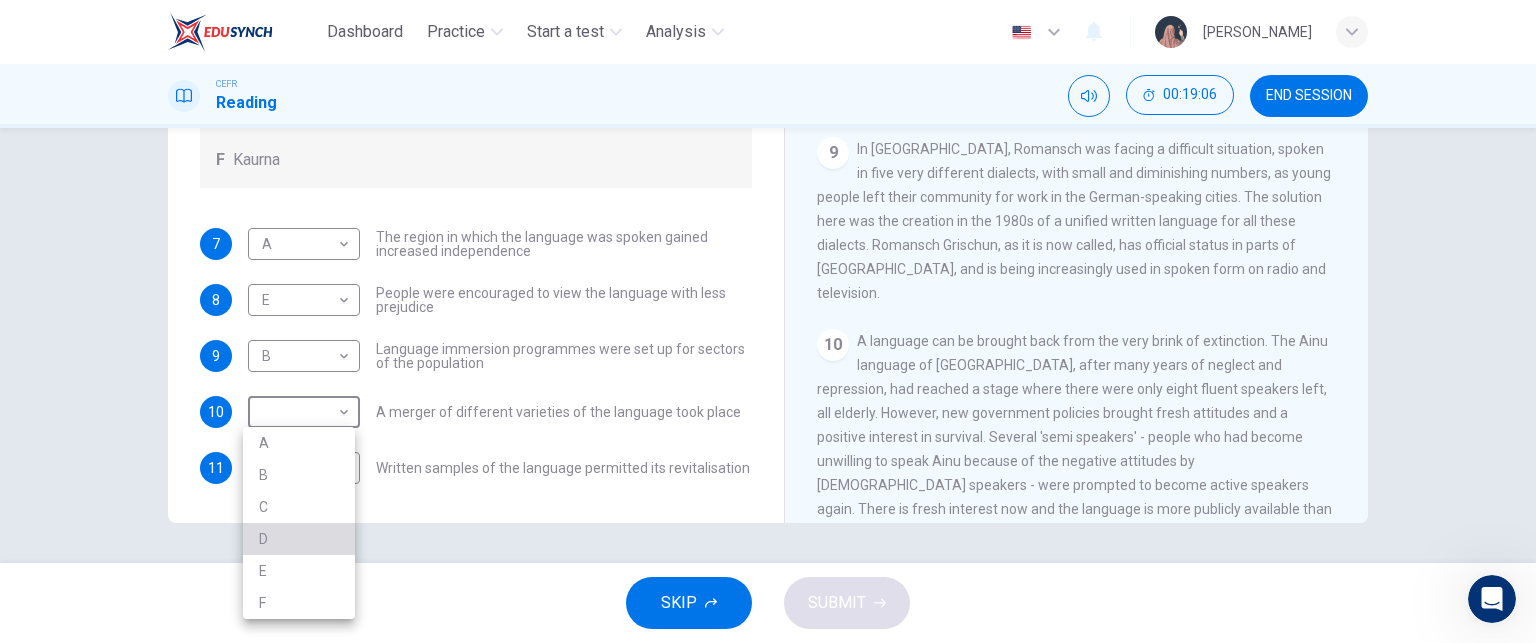 click on "D" at bounding box center [299, 539] 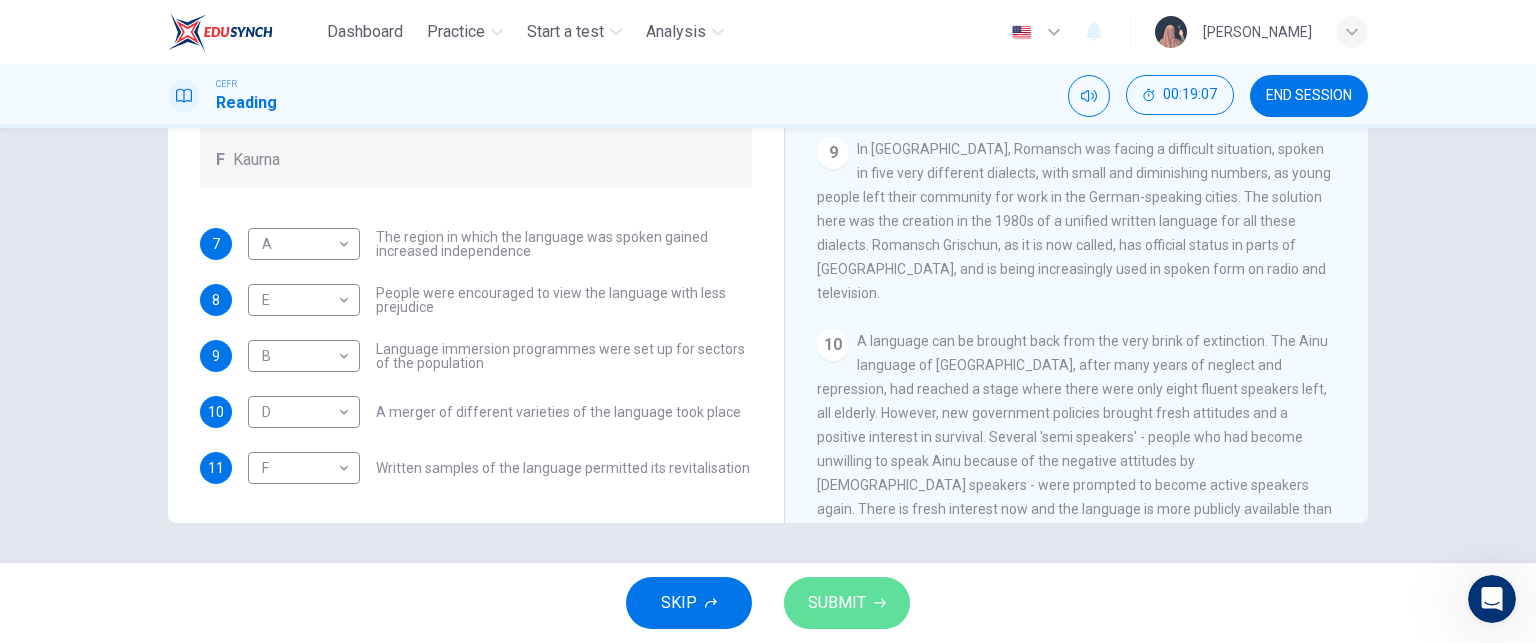 click on "SUBMIT" at bounding box center (847, 603) 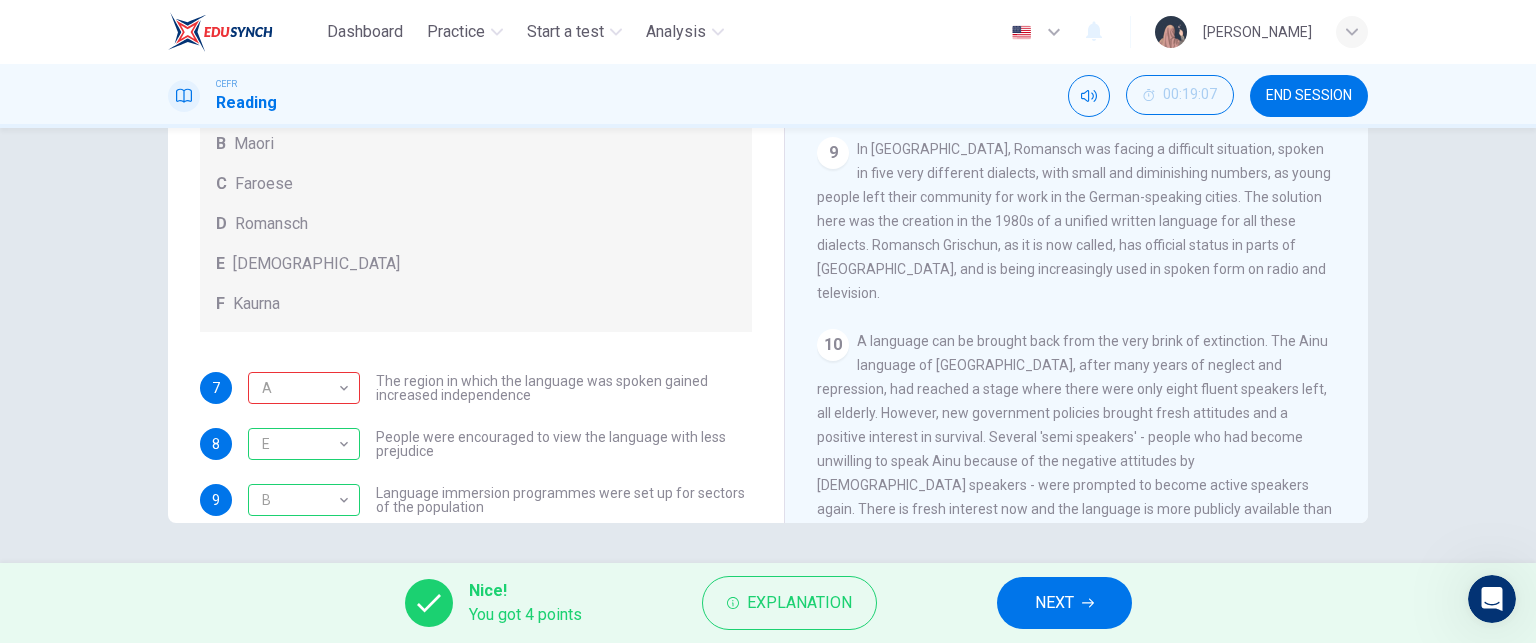 scroll, scrollTop: 2, scrollLeft: 0, axis: vertical 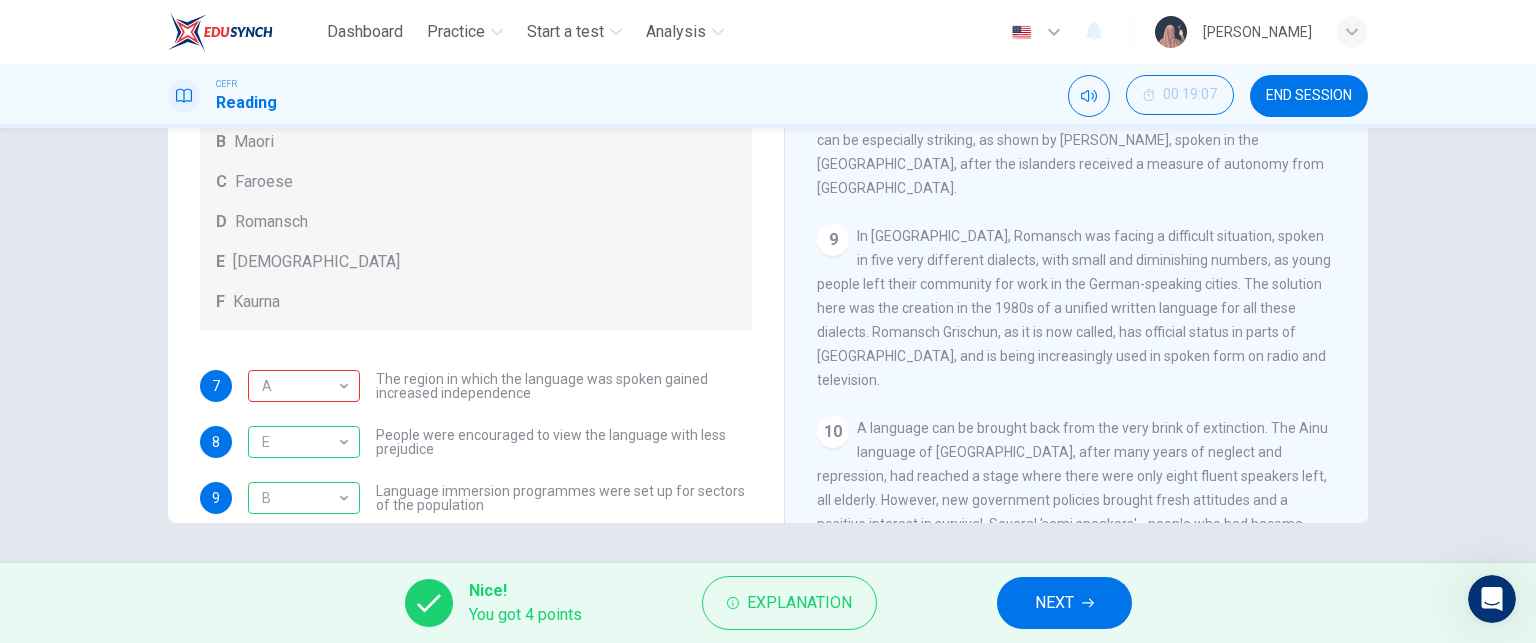 click on "8 On the other side of the world, Maori in [GEOGRAPHIC_DATA] has been maintained by a system of so- called 'language nests', first introduced in [DATE]. These are organisations which provide children under five with a domestic setting in which they are intensively exposed to the language. The staff are all [DEMOGRAPHIC_DATA] speakers from the local community. The hope is that the children will keep their [DEMOGRAPHIC_DATA] skills alive after leaving the nests, and that as they grow older they will in turn become role models to a new generation of young children. There are cases like this all over the world. And when the reviving language is associated with a degree of political autonomy, the growth can be especially striking, as shown by [PERSON_NAME], spoken in the [GEOGRAPHIC_DATA], after the islanders
received a measure of autonomy from [GEOGRAPHIC_DATA]." at bounding box center (1077, 56) 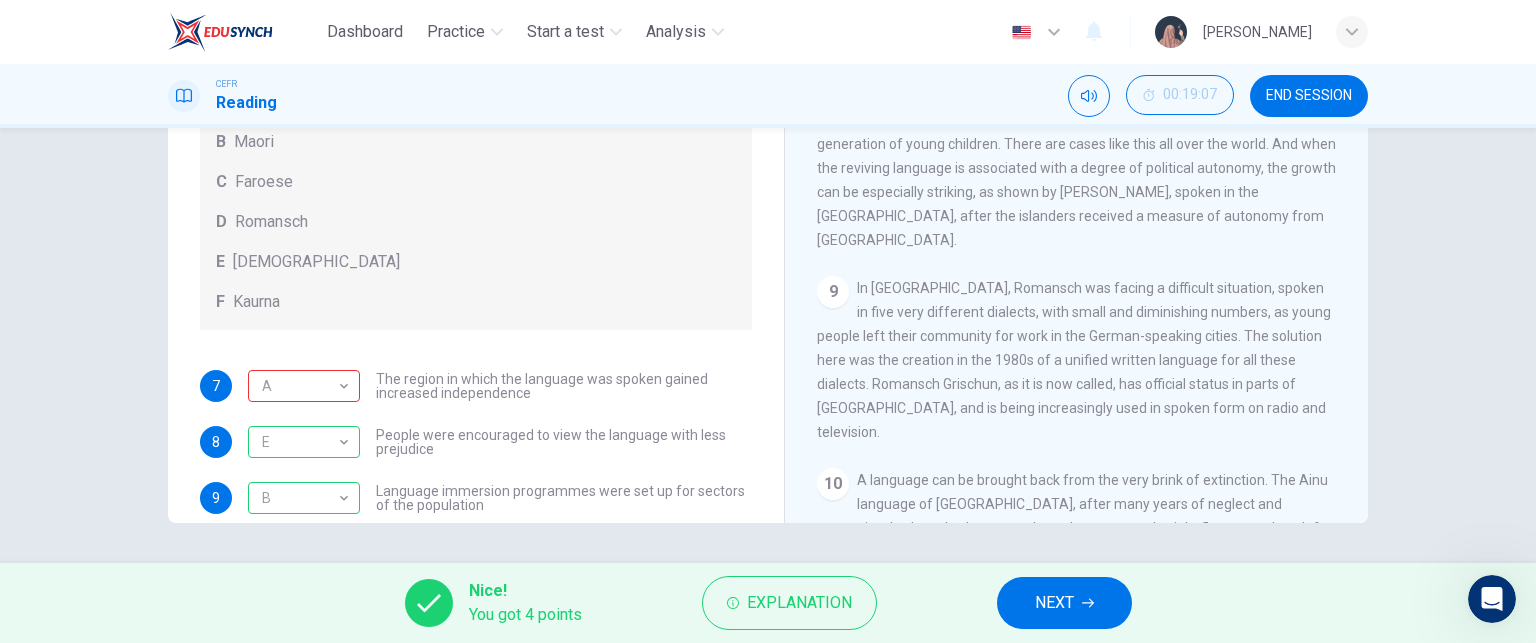 scroll, scrollTop: 1601, scrollLeft: 0, axis: vertical 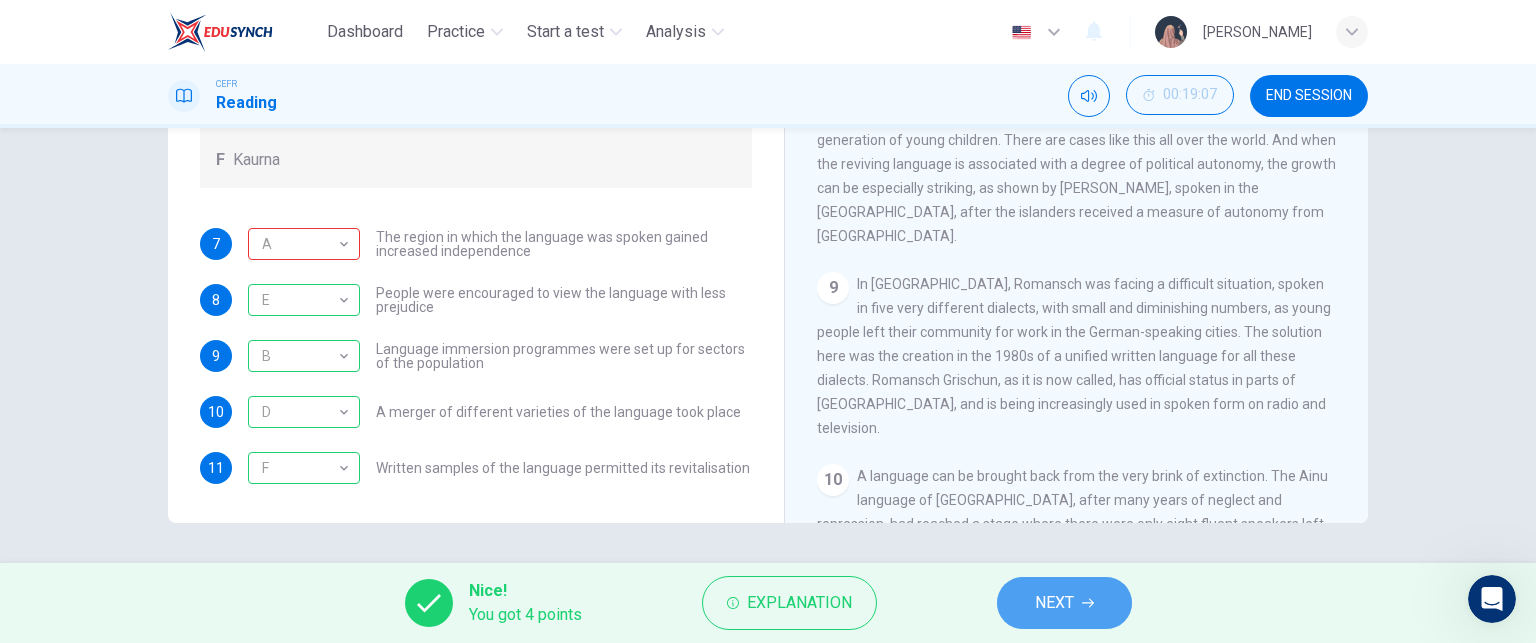 click on "NEXT" at bounding box center [1054, 603] 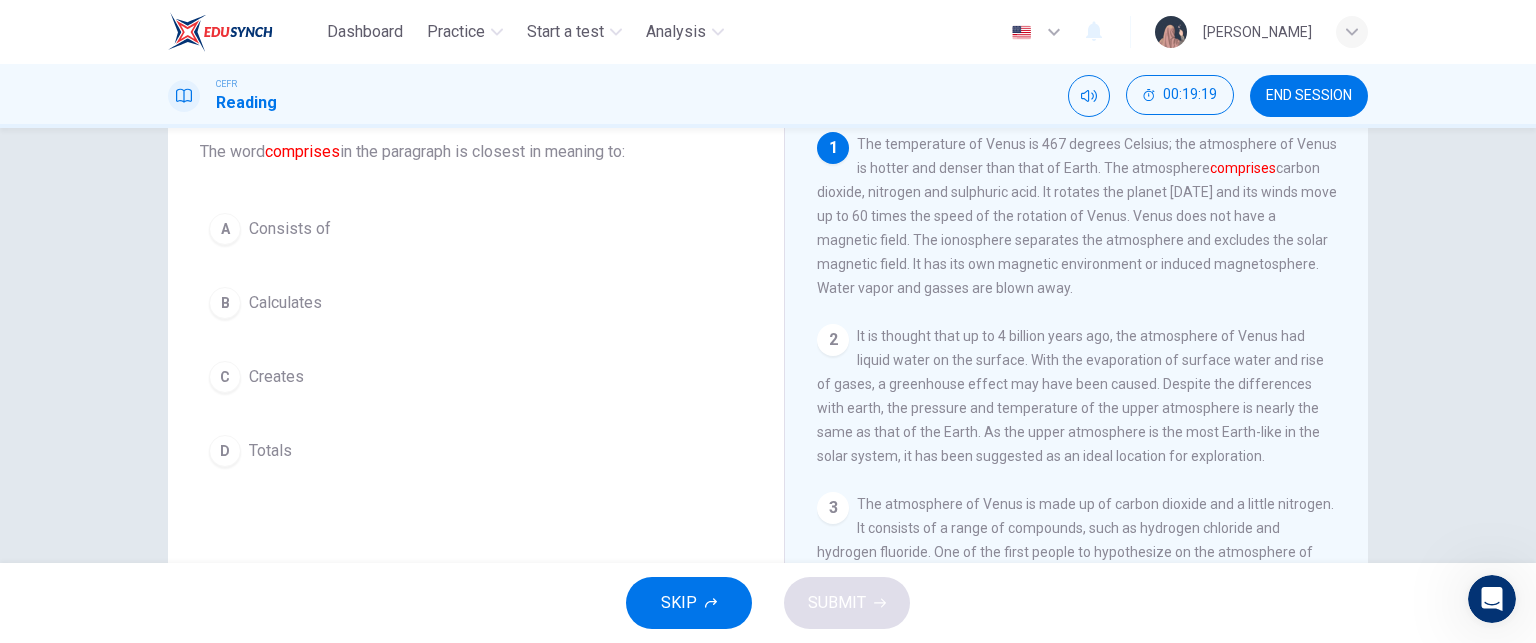 scroll, scrollTop: 132, scrollLeft: 0, axis: vertical 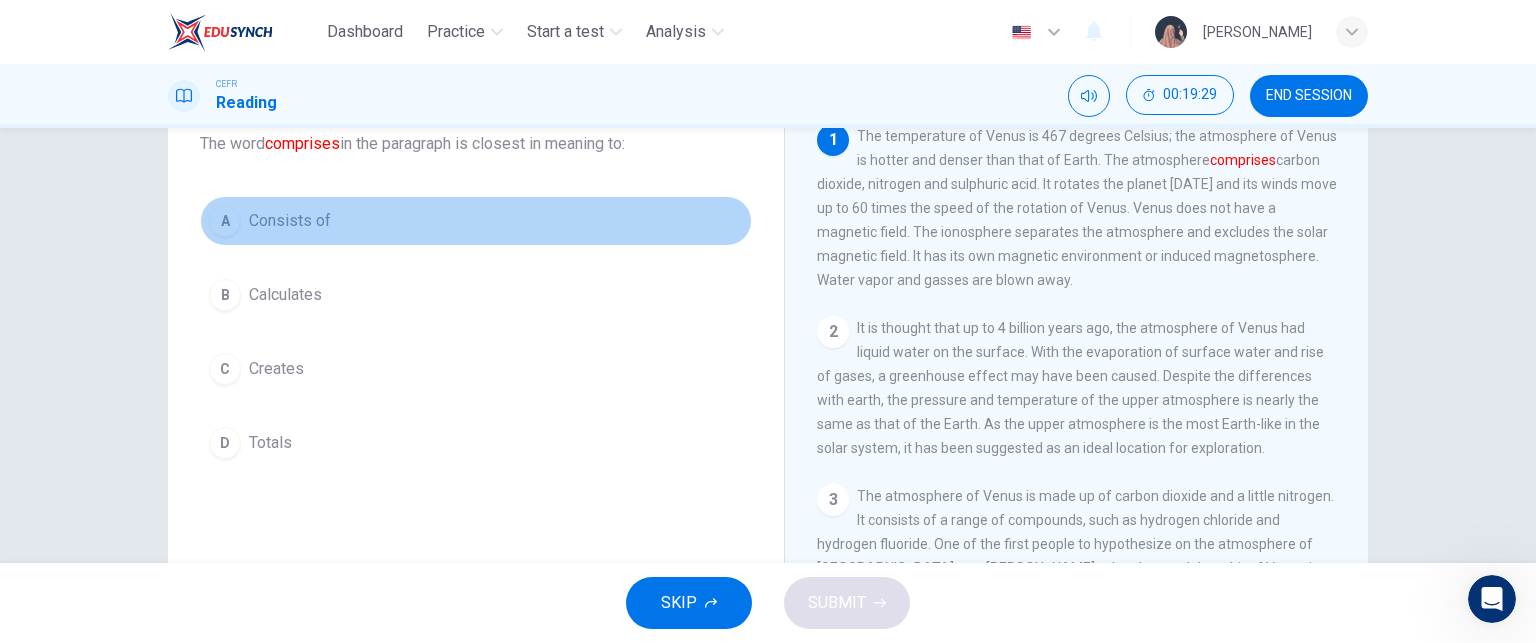 click on "Consists of" at bounding box center [290, 221] 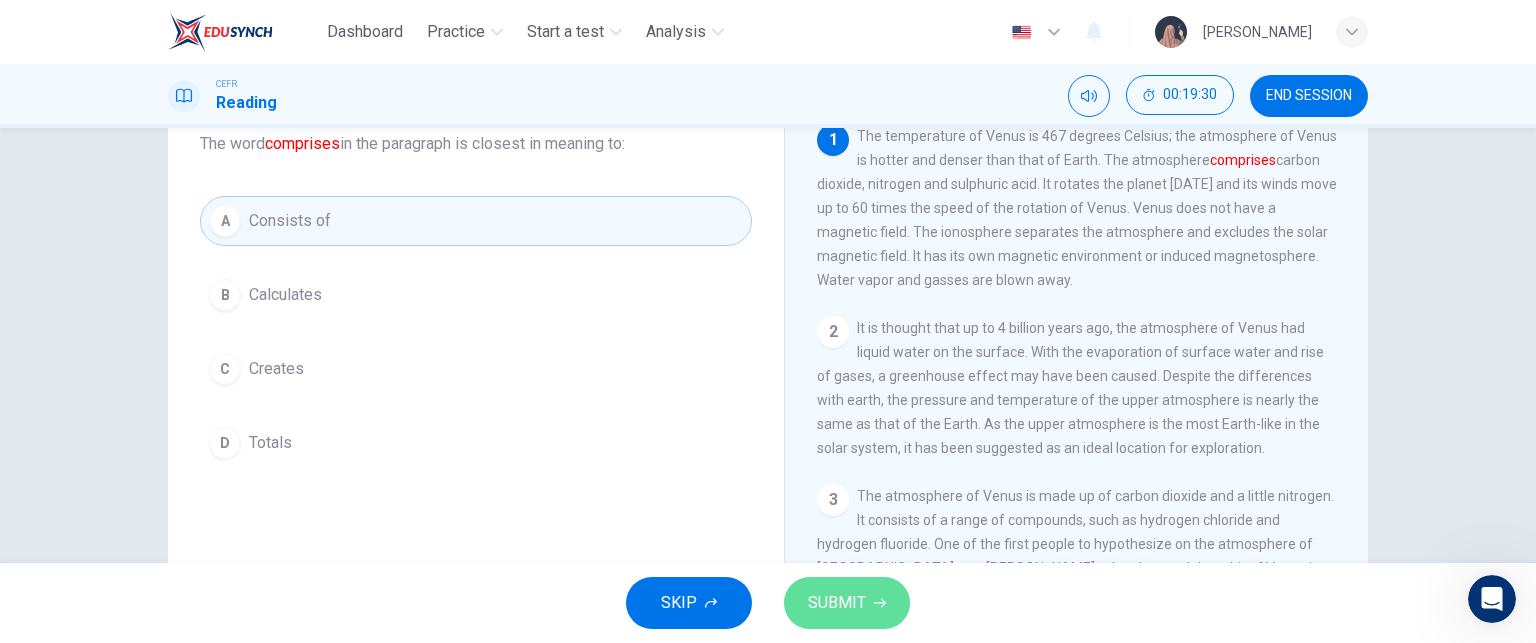 click on "SUBMIT" at bounding box center [837, 603] 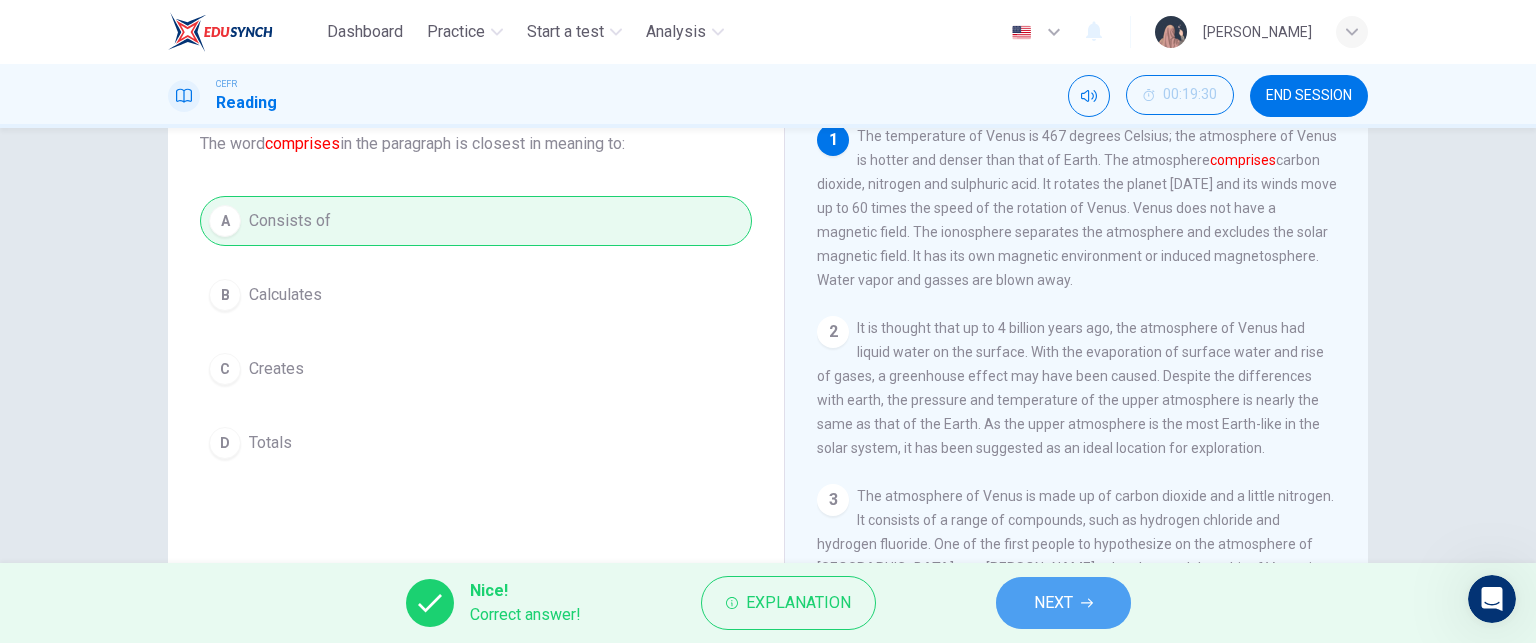 click on "NEXT" at bounding box center [1053, 603] 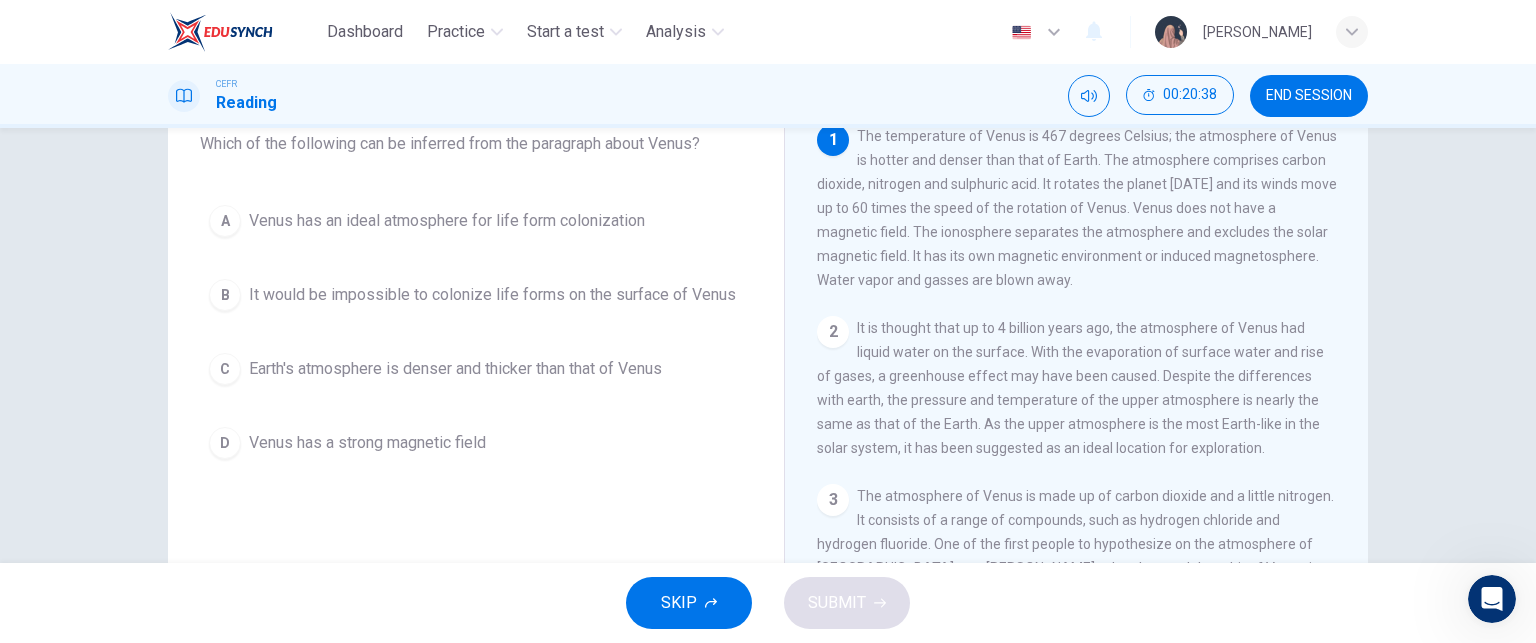 click on "It would be impossible to colonize life forms on the surface of Venus" at bounding box center [492, 295] 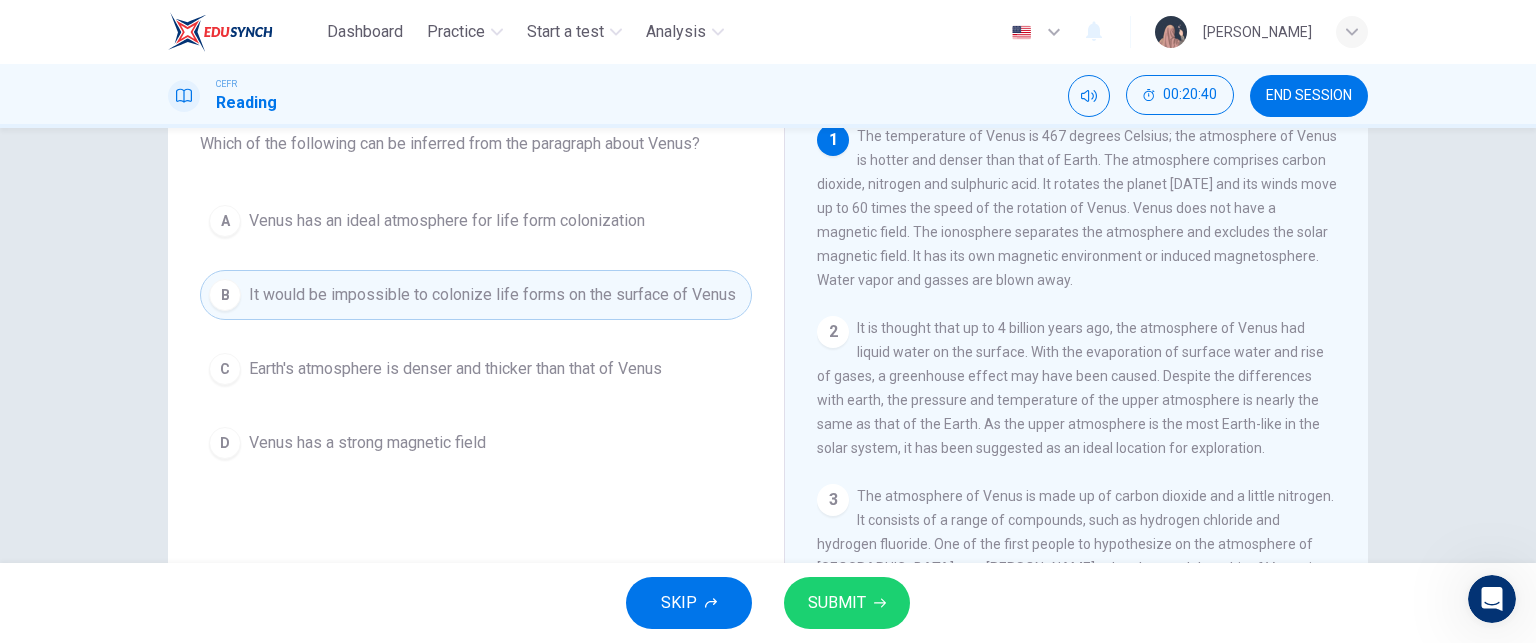 click on "SUBMIT" at bounding box center [837, 603] 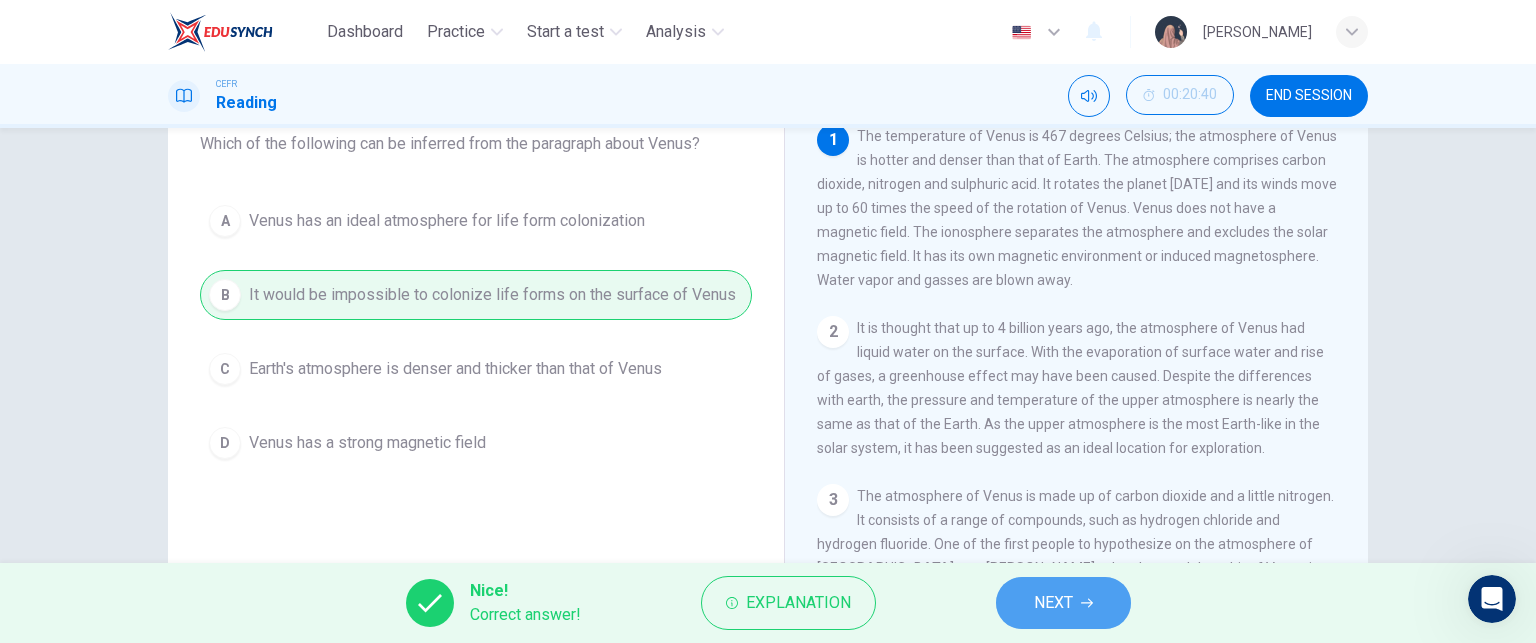 click on "NEXT" at bounding box center [1053, 603] 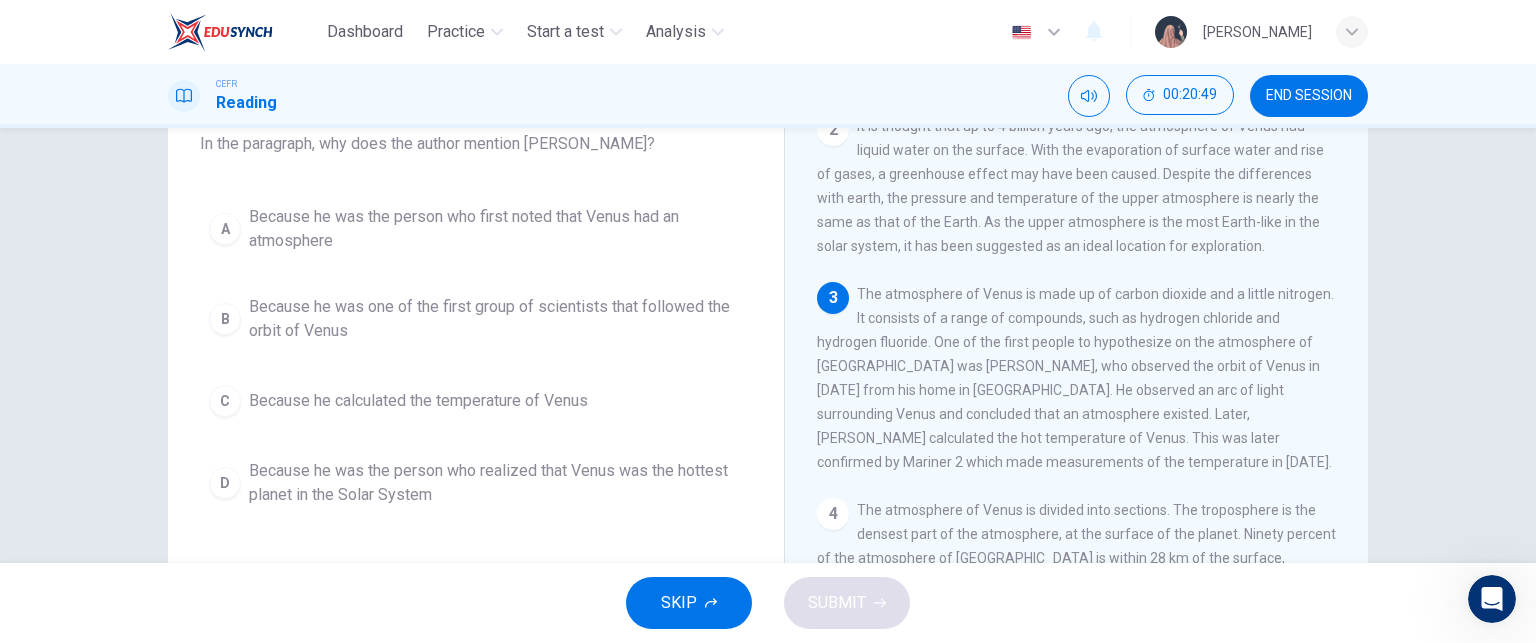 scroll, scrollTop: 204, scrollLeft: 0, axis: vertical 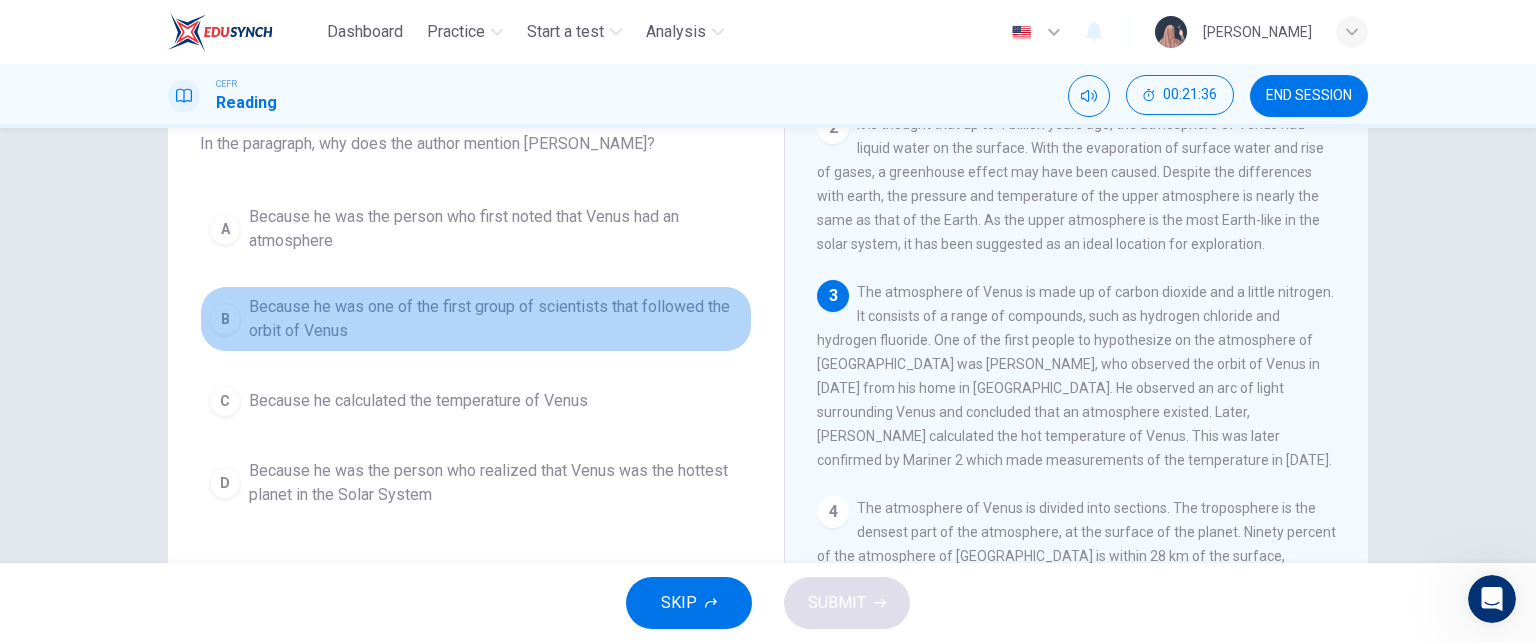 click on "Because he was one of the first group of scientists that followed the orbit of Venus" at bounding box center [496, 319] 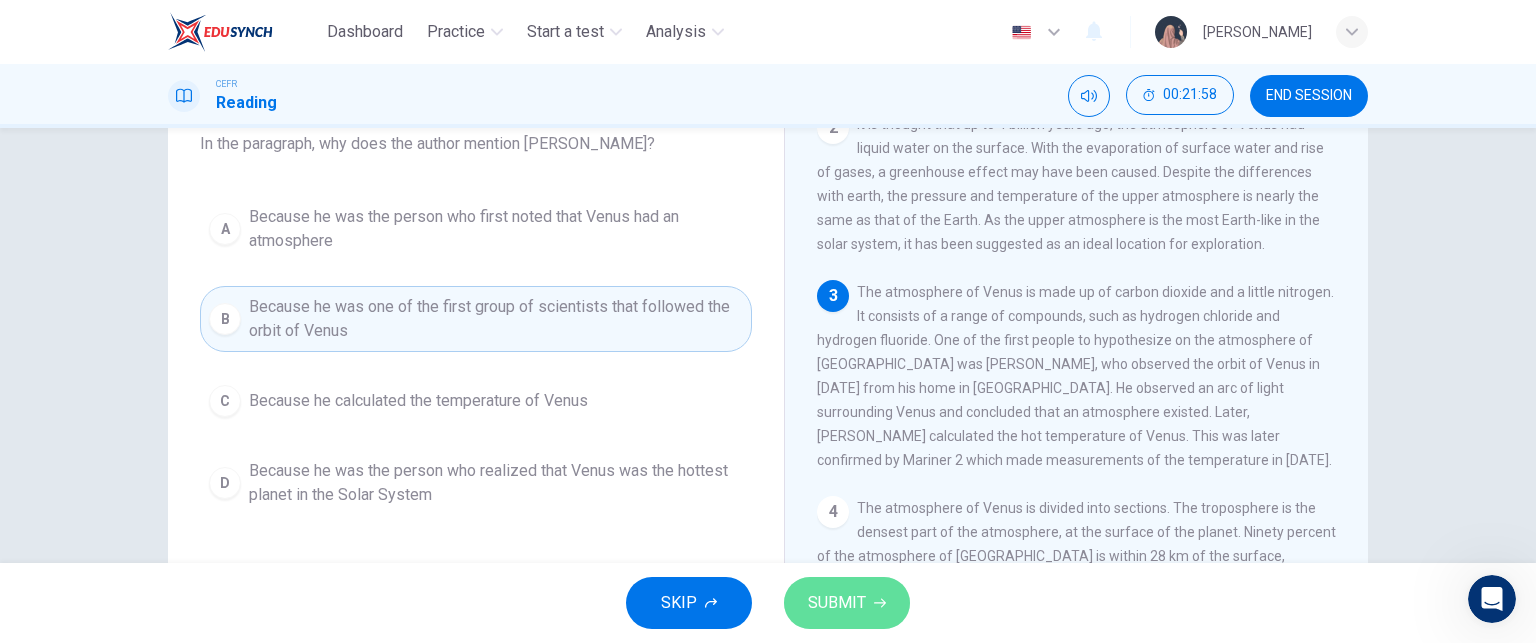 click on "SUBMIT" at bounding box center [837, 603] 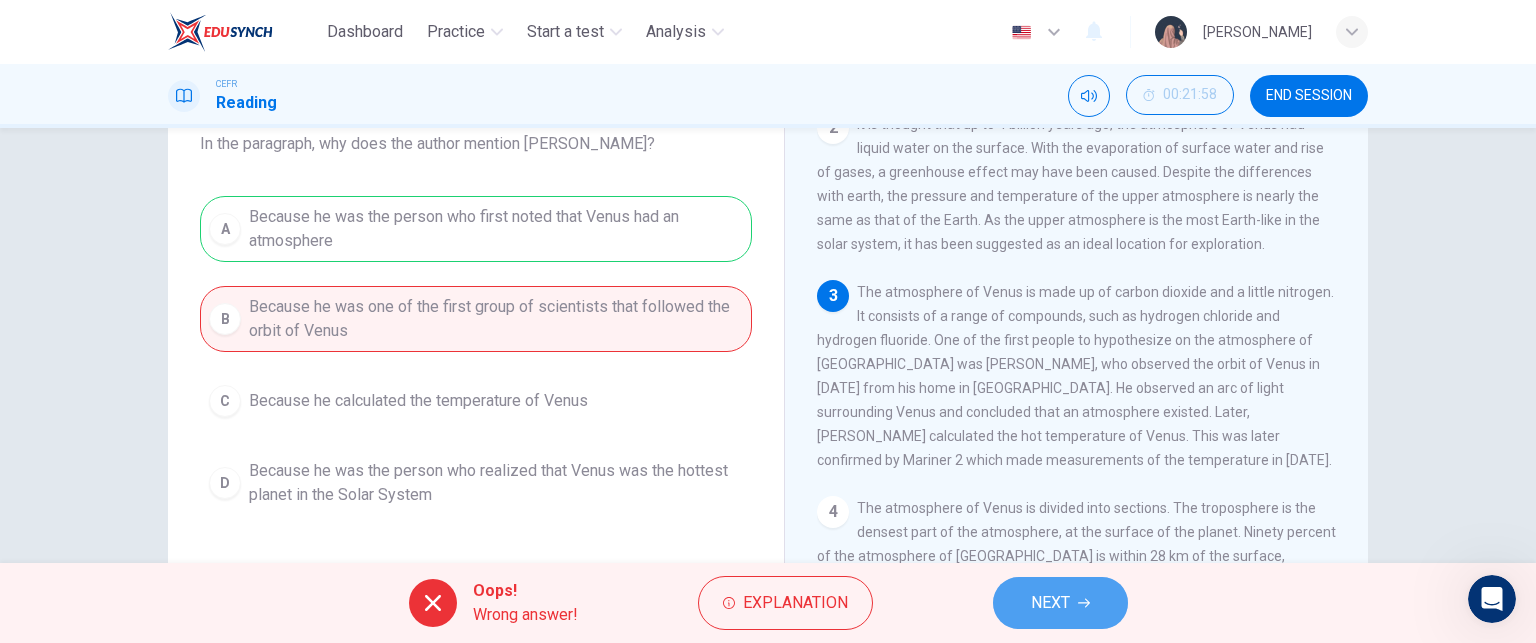 click on "NEXT" at bounding box center [1060, 603] 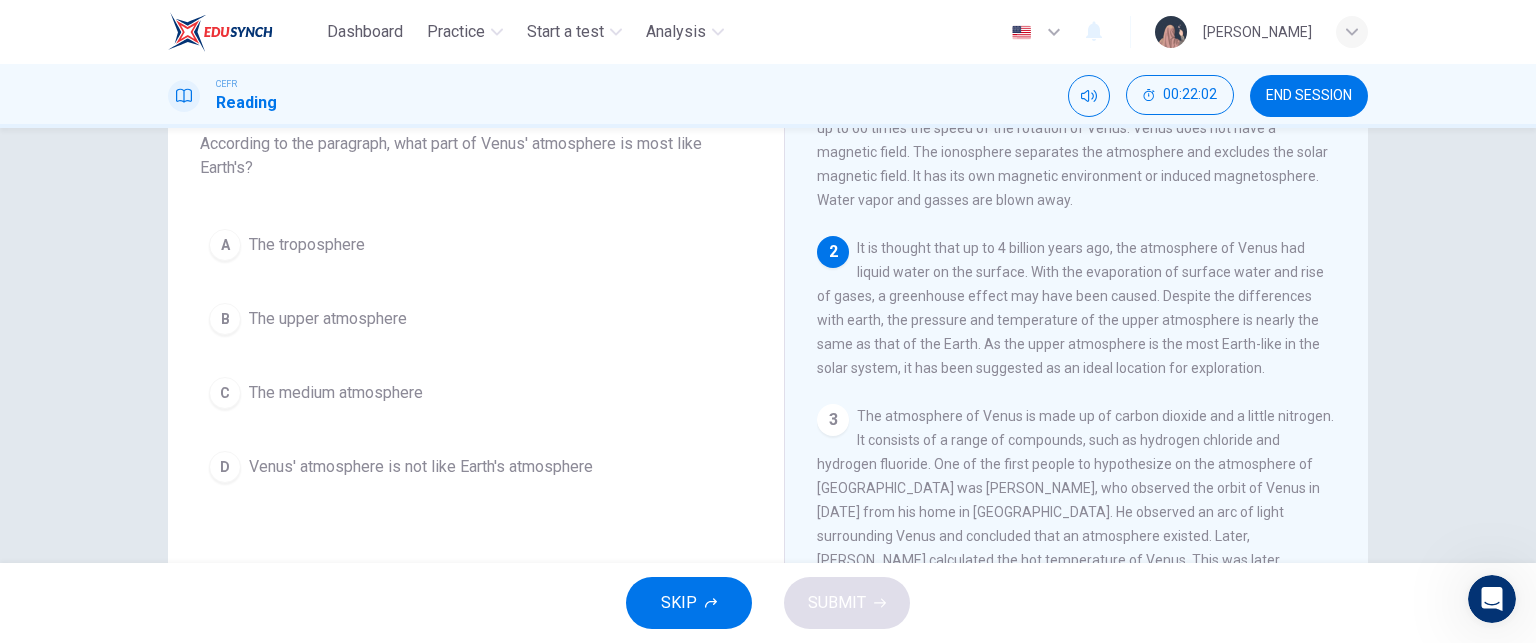 scroll, scrollTop: 82, scrollLeft: 0, axis: vertical 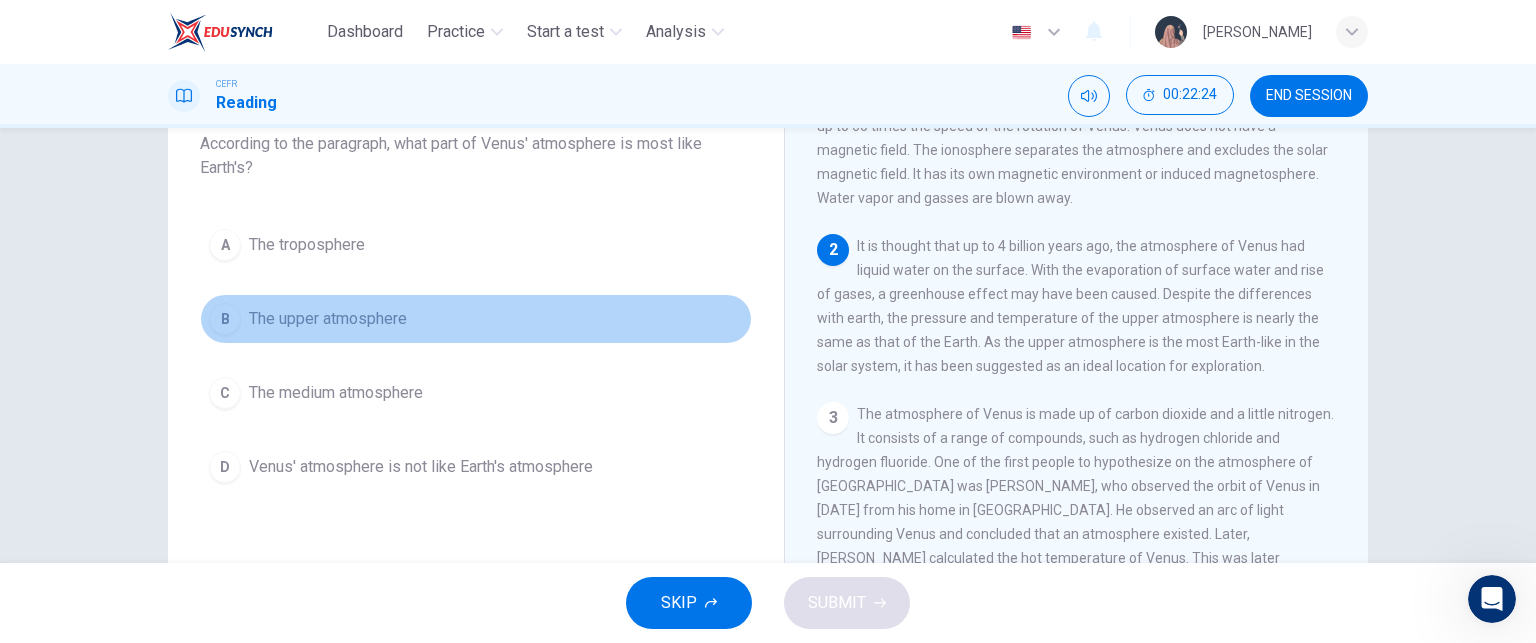 click on "The upper atmosphere" at bounding box center (328, 319) 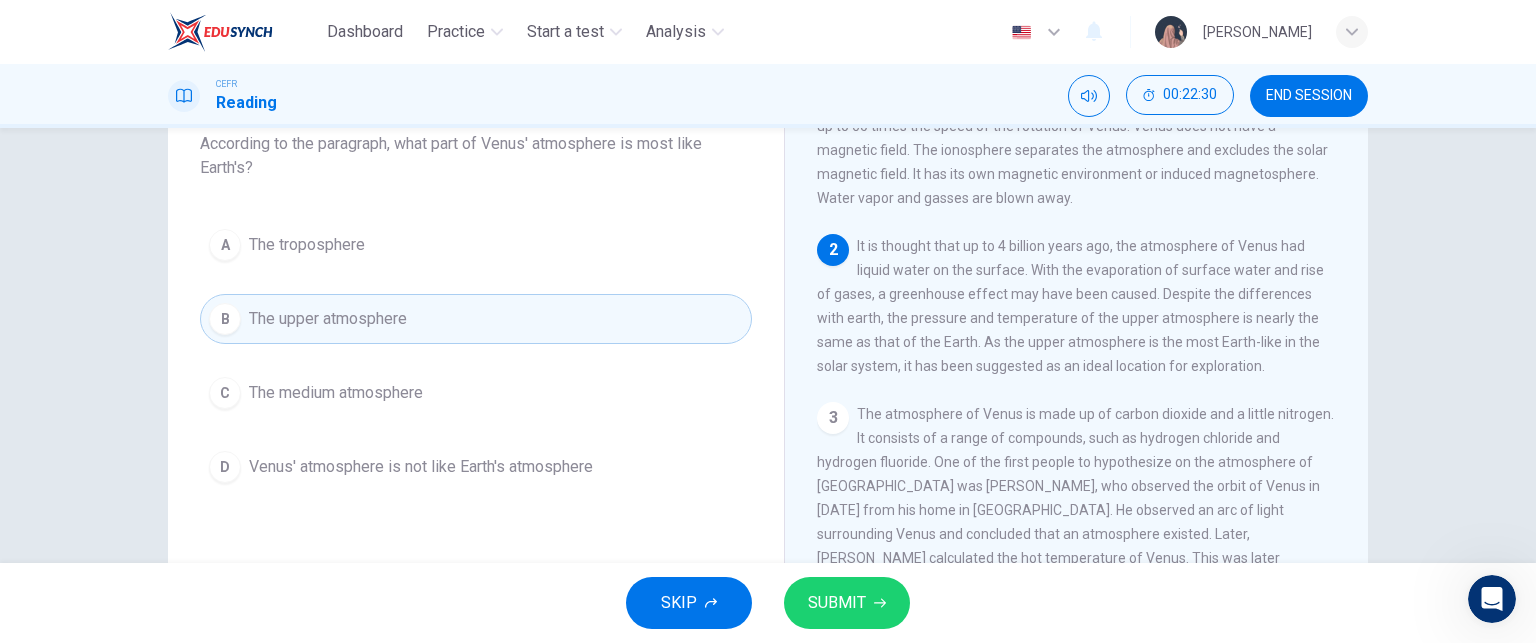 click on "SUBMIT" at bounding box center (847, 603) 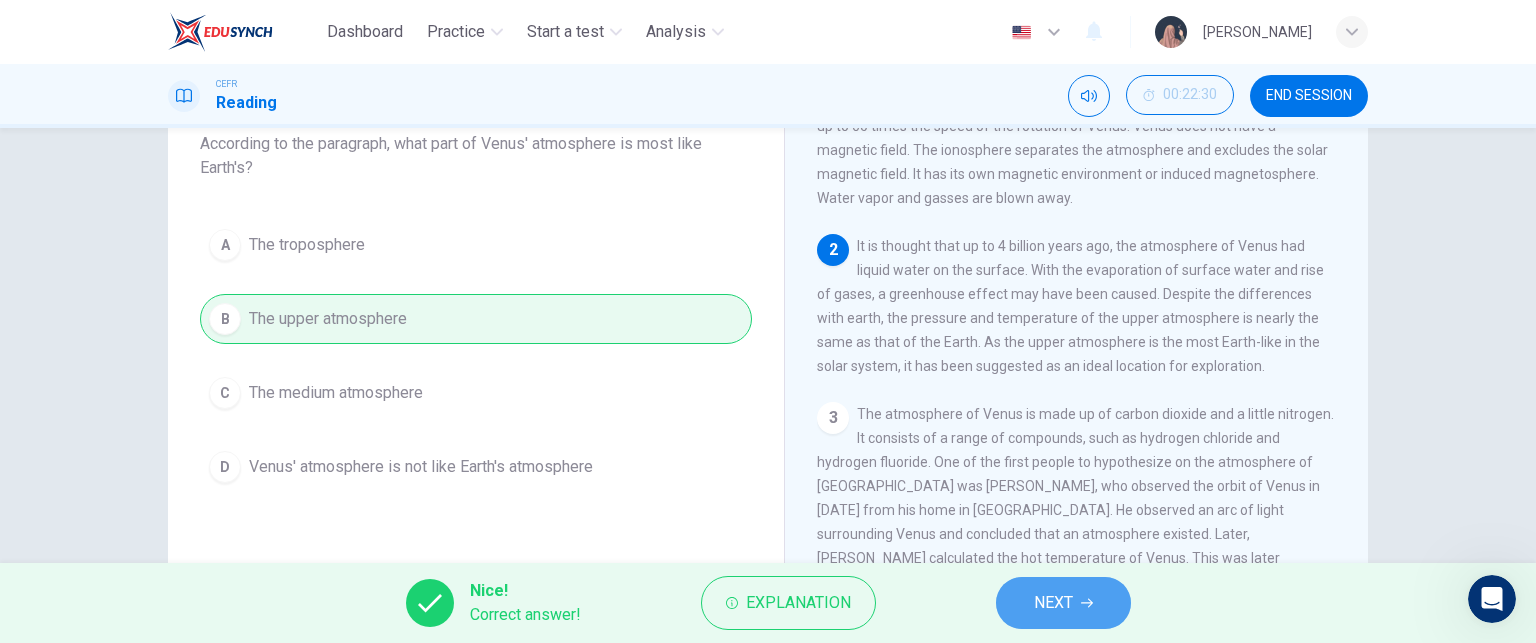 click on "NEXT" at bounding box center (1063, 603) 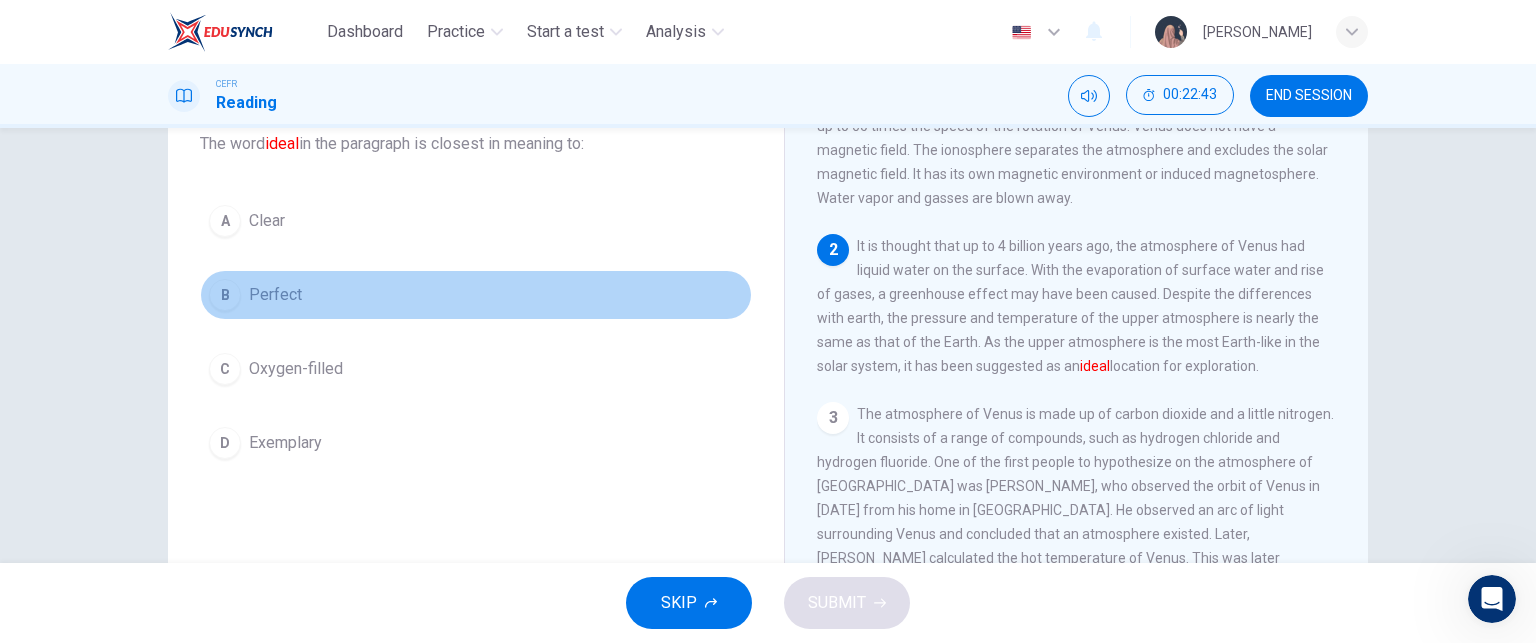 click on "Perfect" at bounding box center (275, 295) 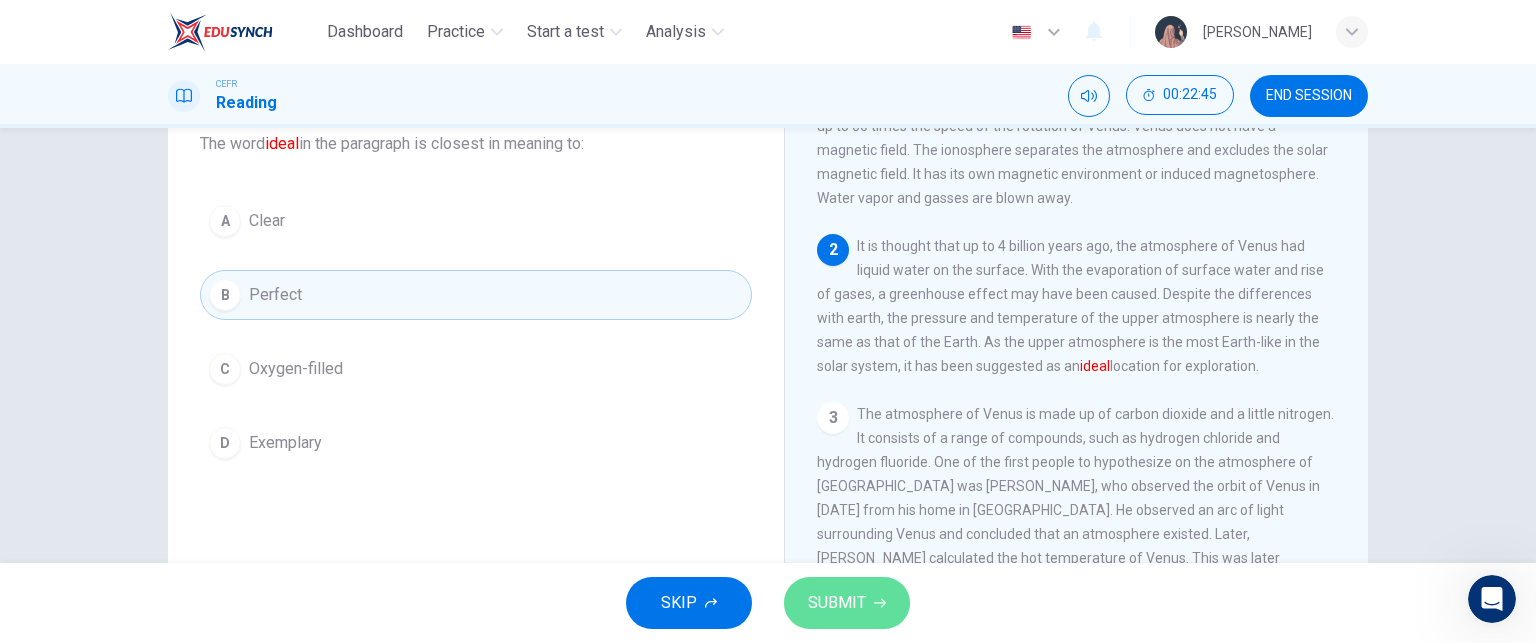 click on "SUBMIT" at bounding box center (847, 603) 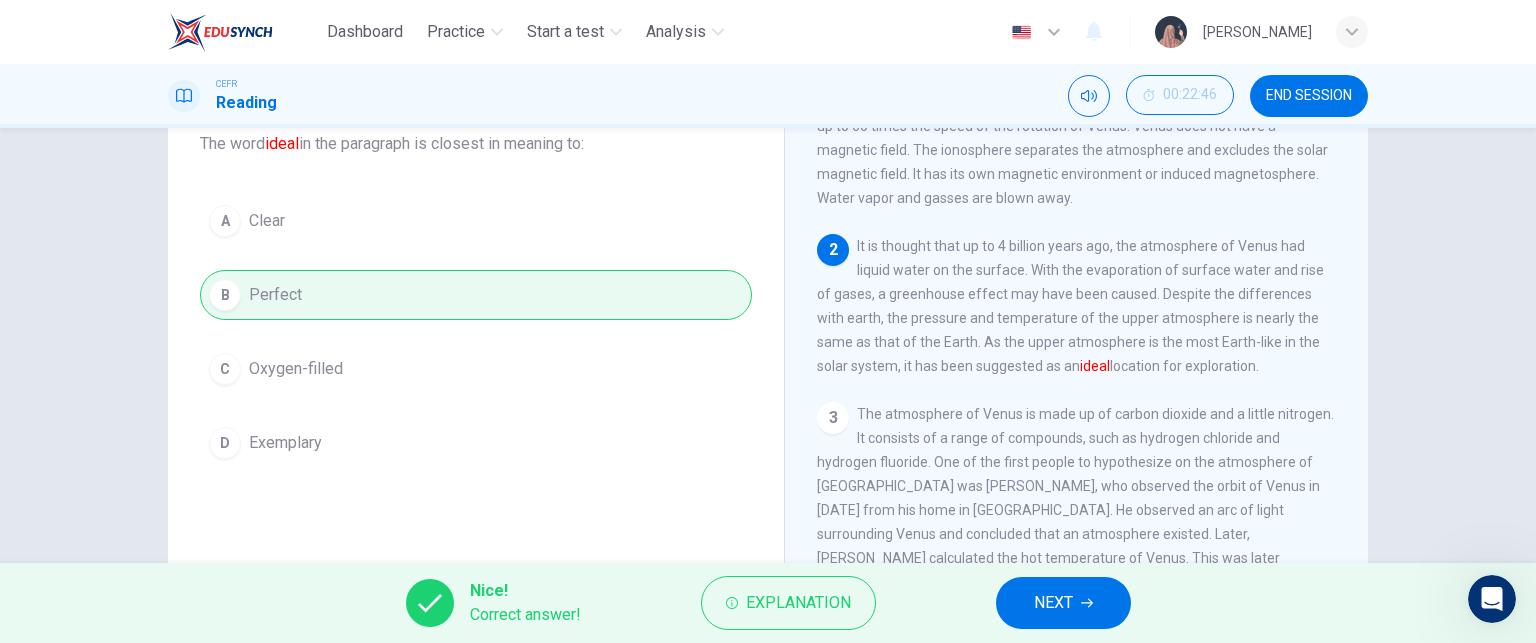 click on "NEXT" at bounding box center (1053, 603) 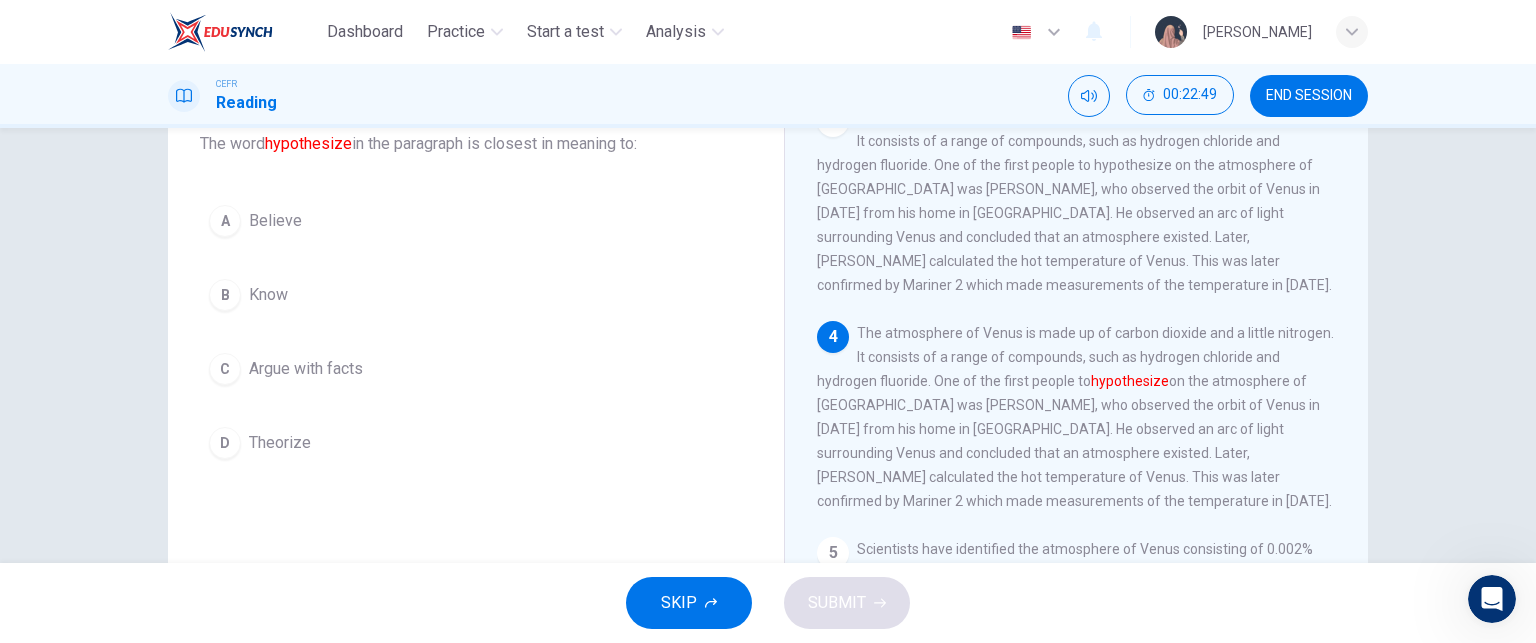 scroll, scrollTop: 382, scrollLeft: 0, axis: vertical 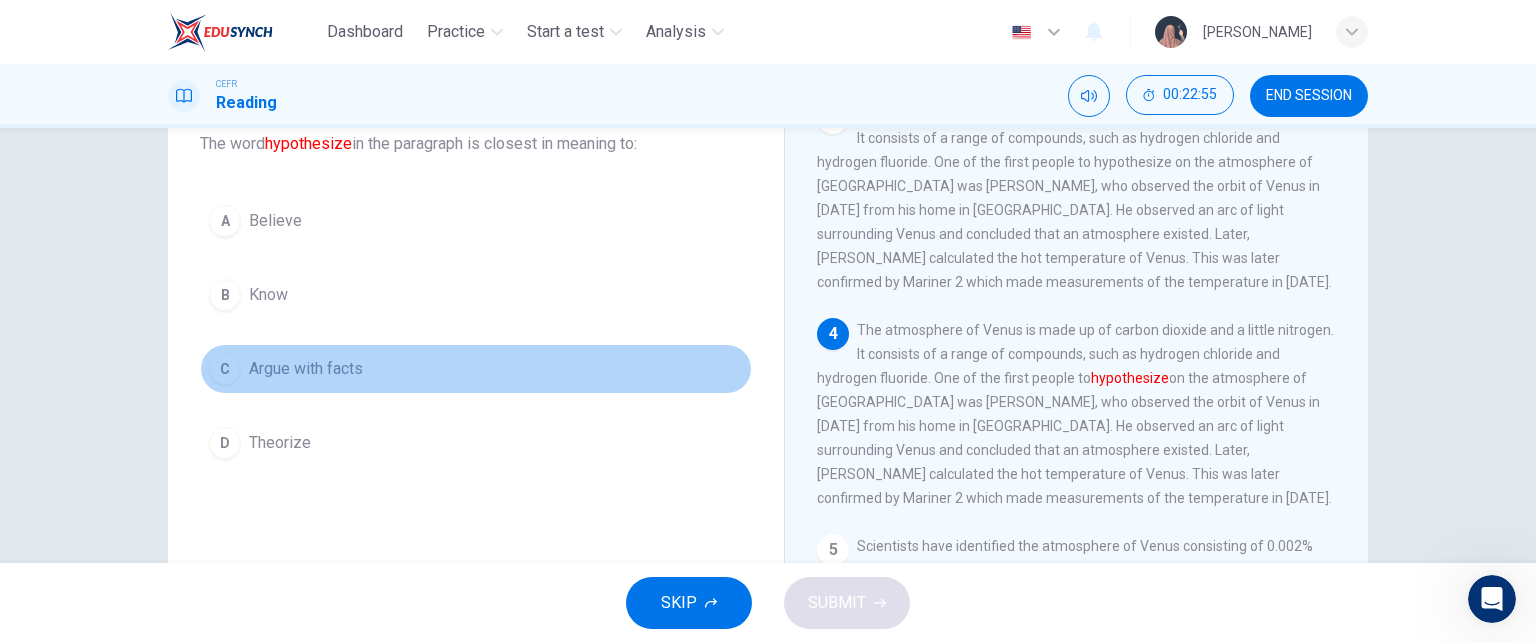 click on "C Argue with facts" at bounding box center [476, 369] 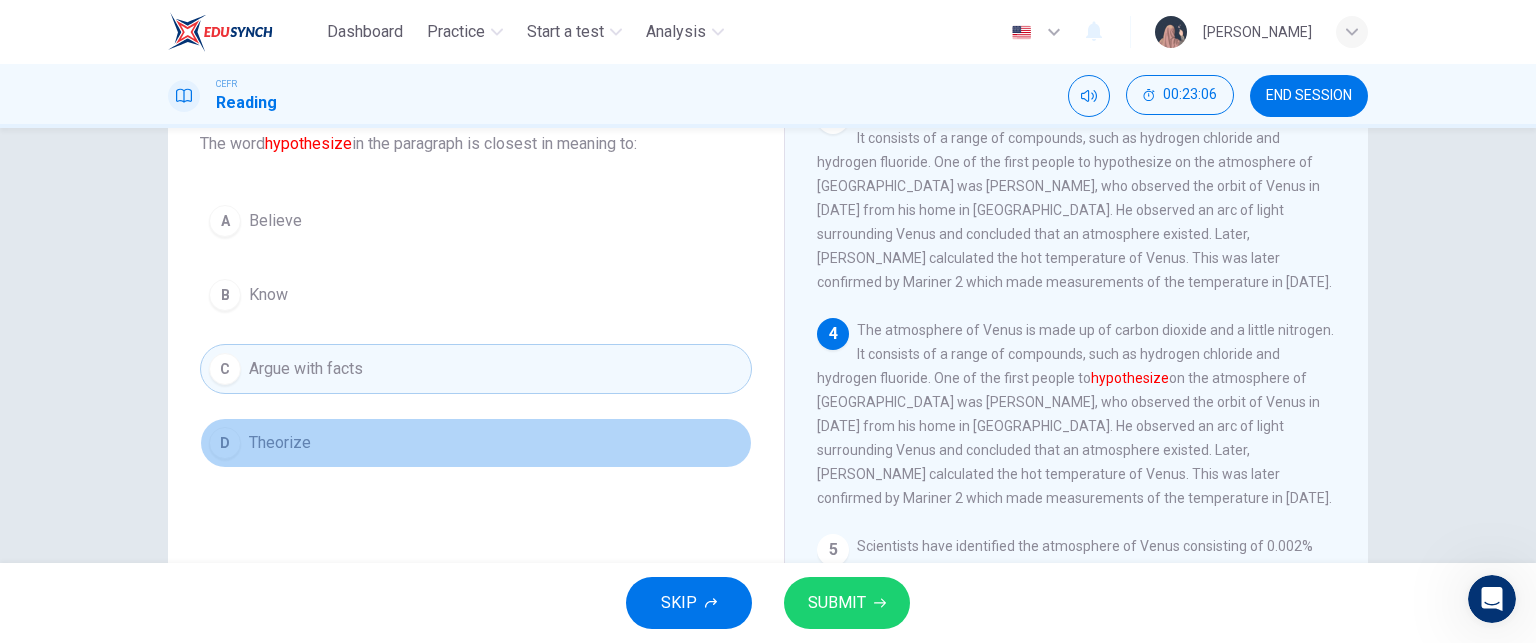 click on "D Theorize" at bounding box center (476, 443) 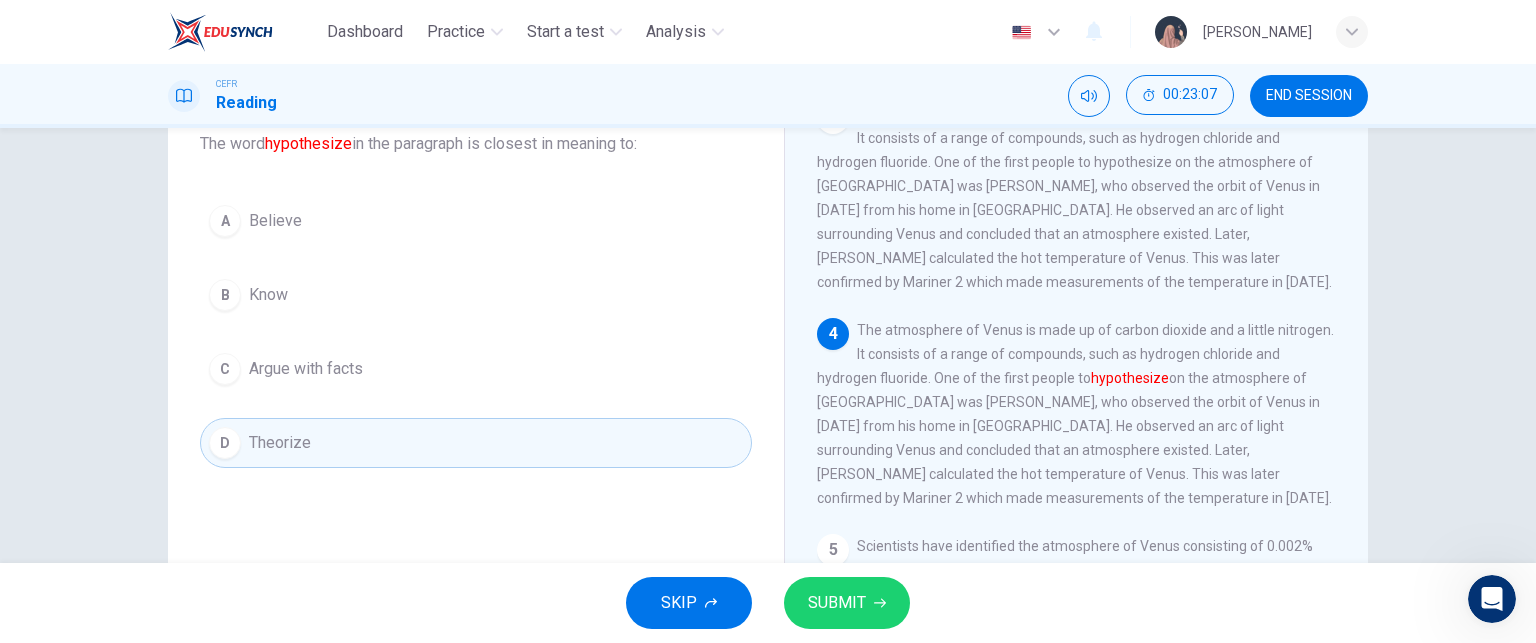 click on "SUBMIT" at bounding box center [847, 603] 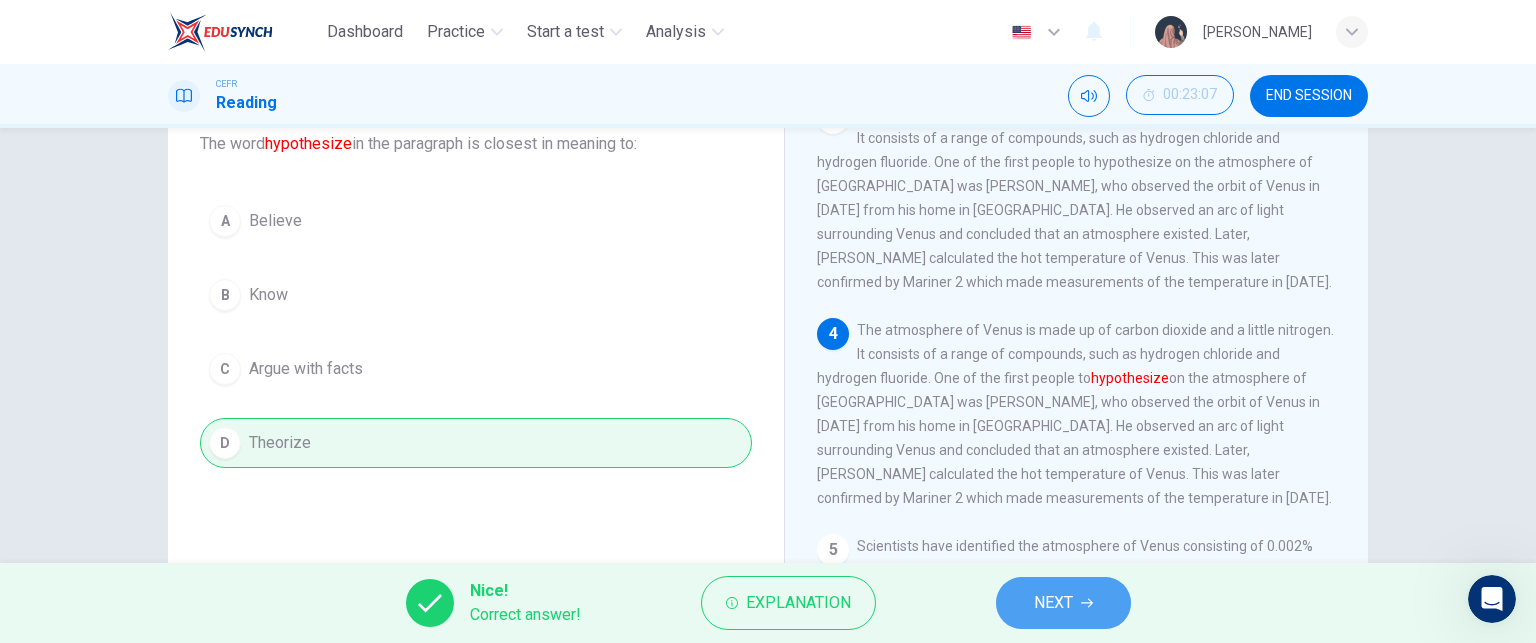 click on "NEXT" at bounding box center (1063, 603) 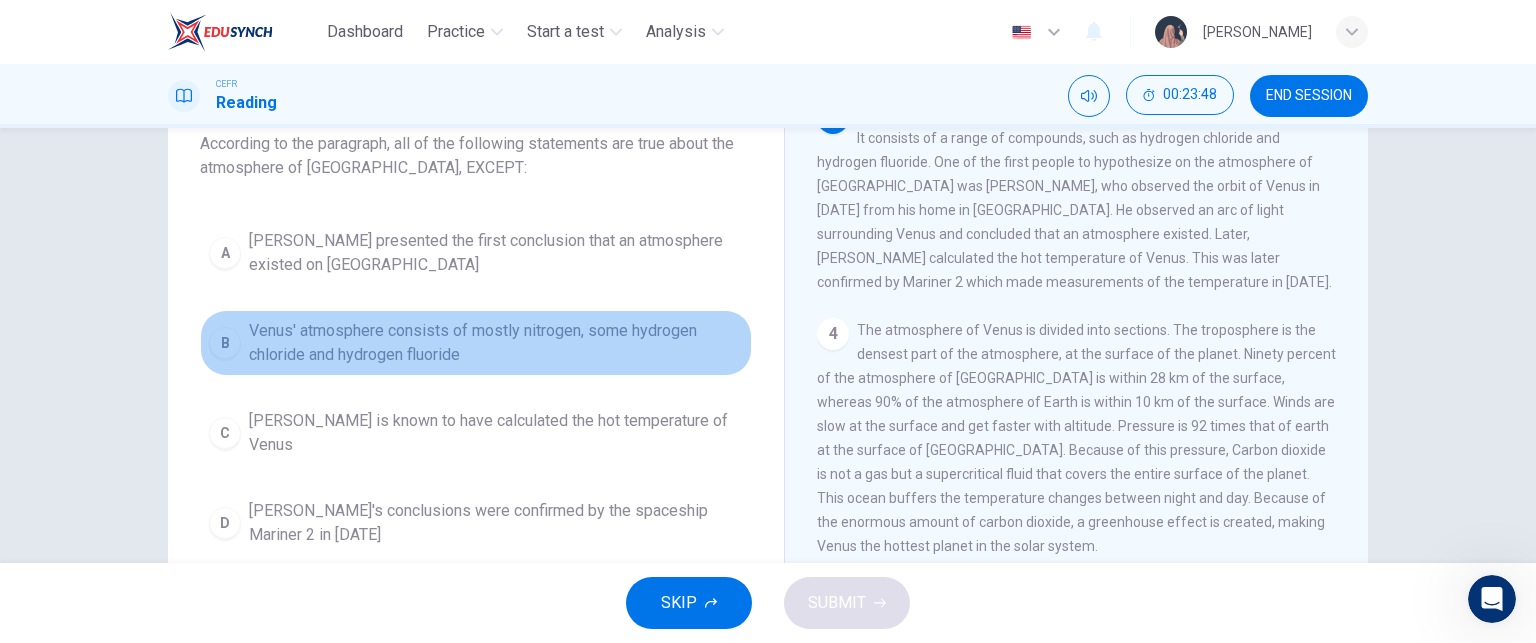 click on "Venus' atmosphere consists of mostly nitrogen, some hydrogen chloride and hydrogen fluoride" at bounding box center (496, 343) 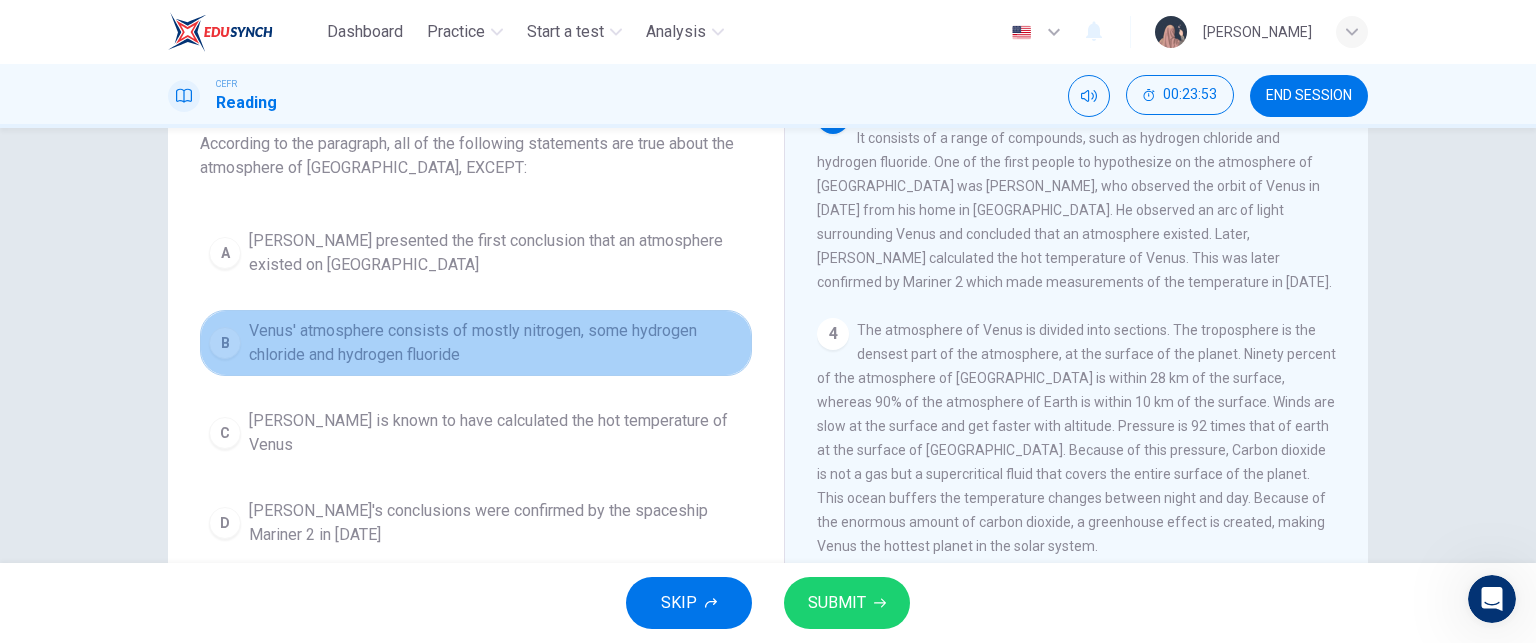 click on "Venus' atmosphere consists of mostly nitrogen, some hydrogen chloride and hydrogen fluoride" at bounding box center [496, 343] 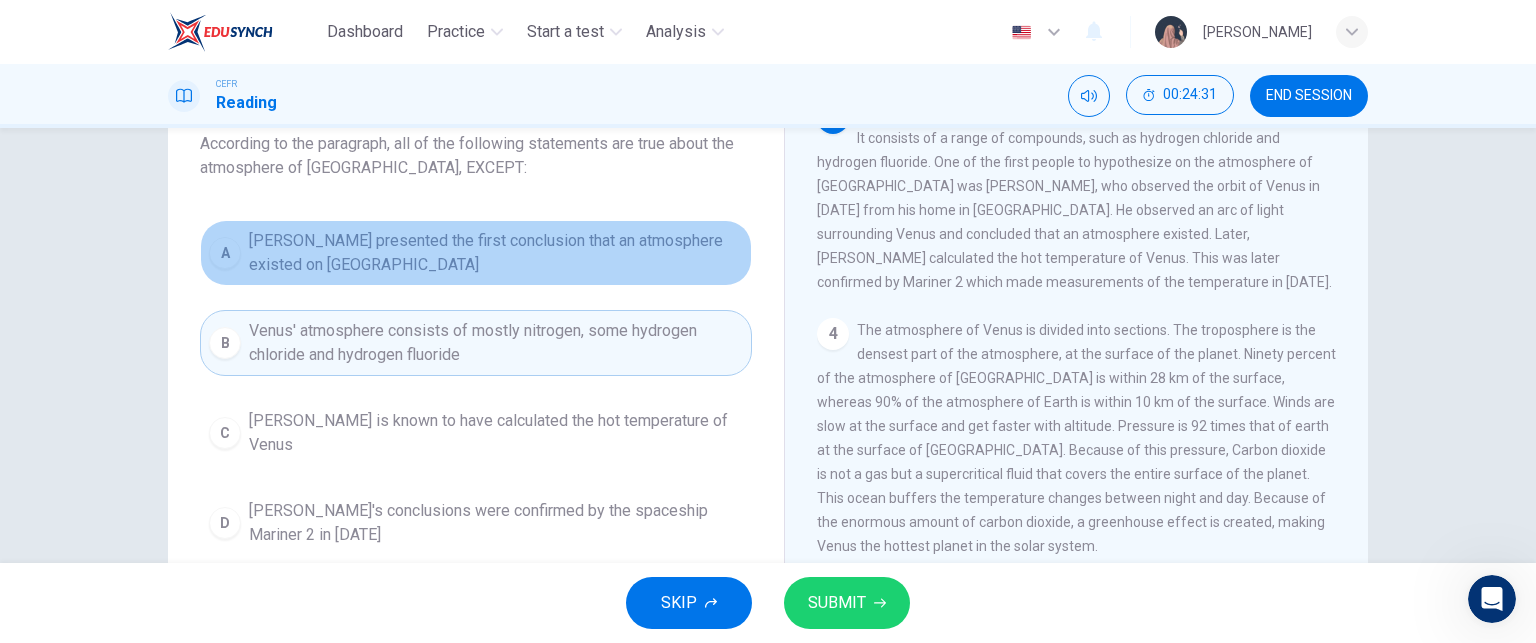 click on "[PERSON_NAME] presented the first conclusion that an atmosphere existed on [GEOGRAPHIC_DATA]" at bounding box center [496, 253] 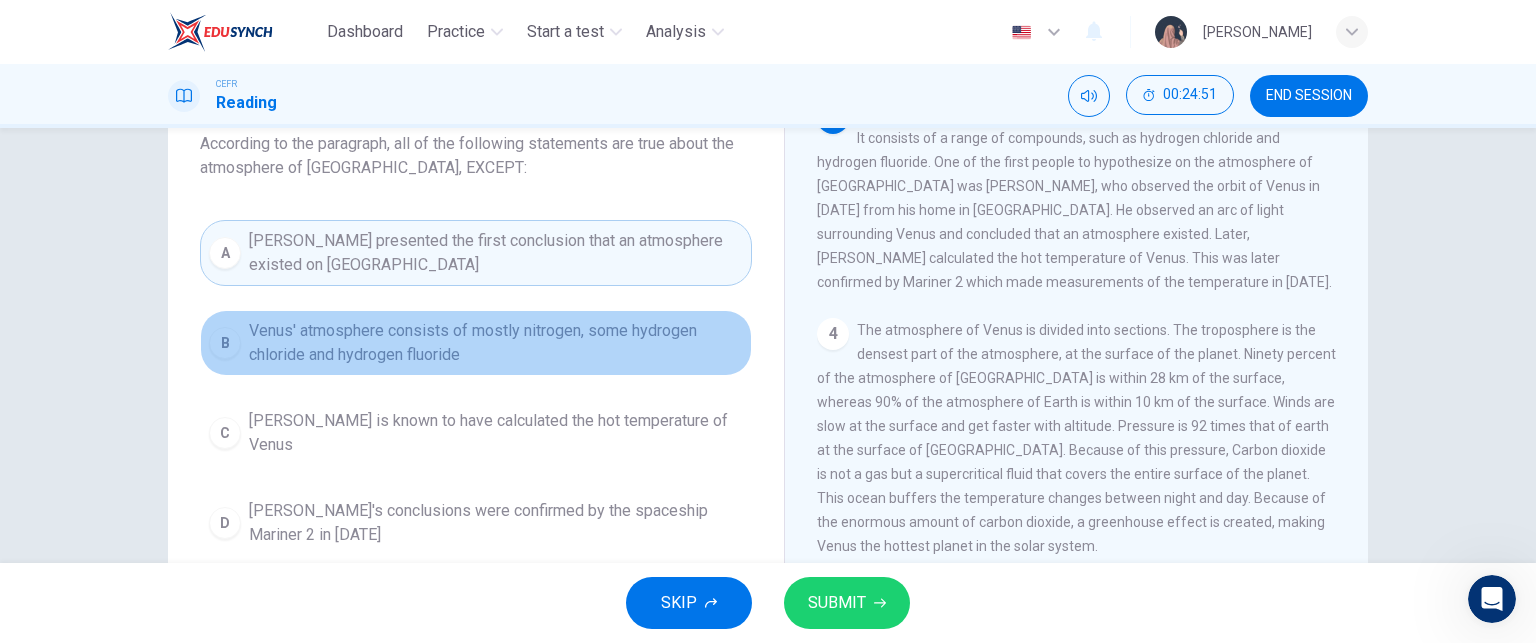 click on "Venus' atmosphere consists of mostly nitrogen, some hydrogen chloride and hydrogen fluoride" at bounding box center [496, 343] 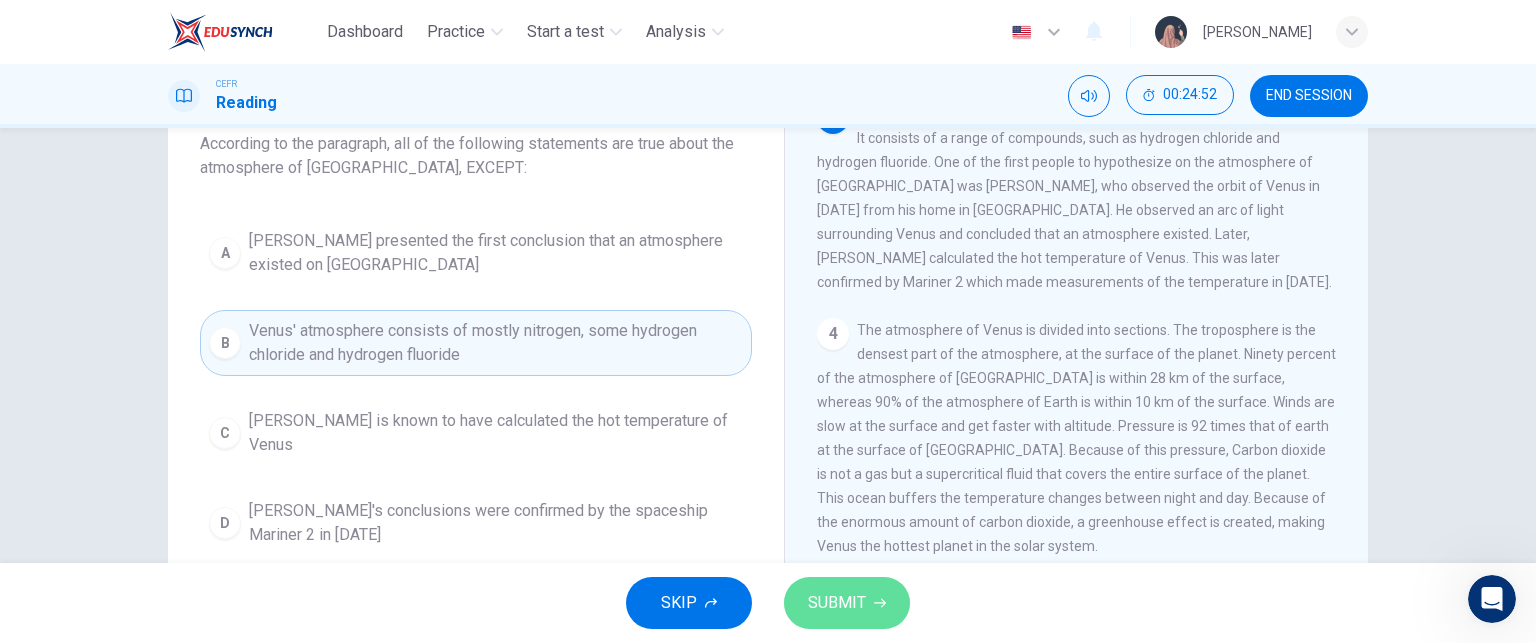 click on "SUBMIT" at bounding box center [847, 603] 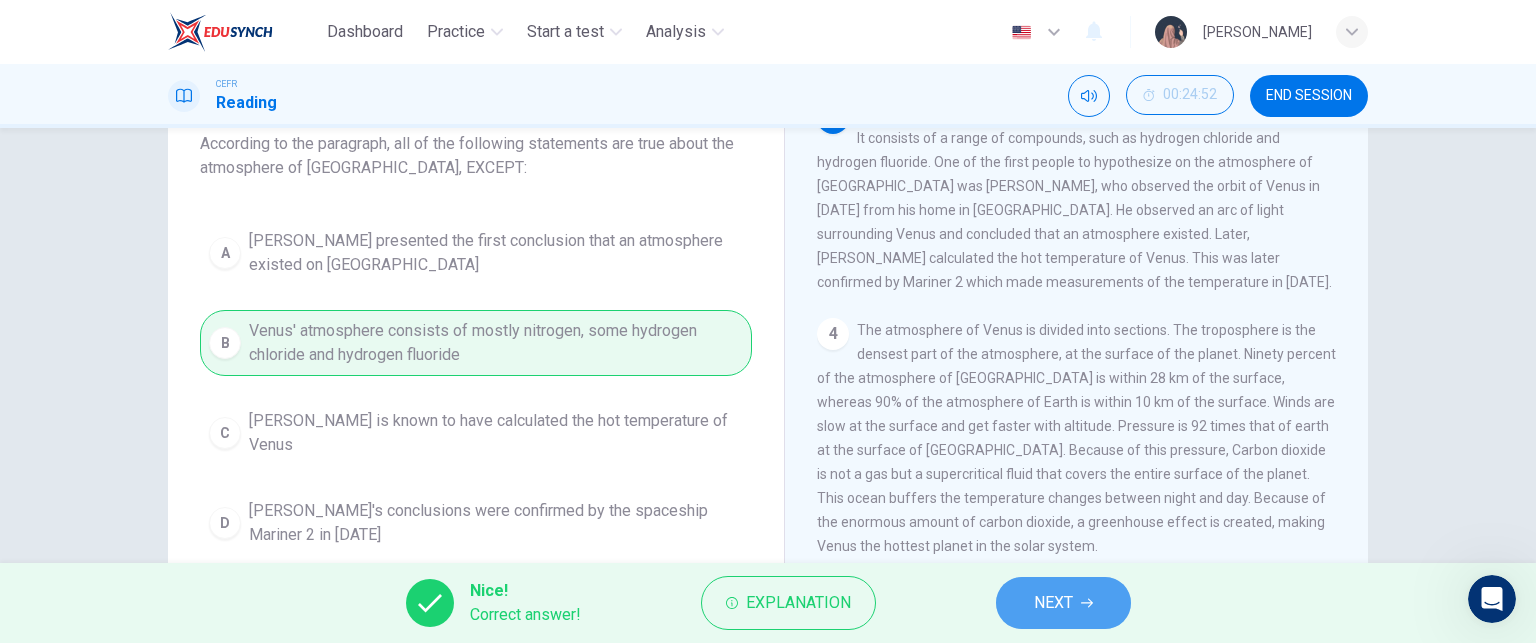 click on "NEXT" at bounding box center (1053, 603) 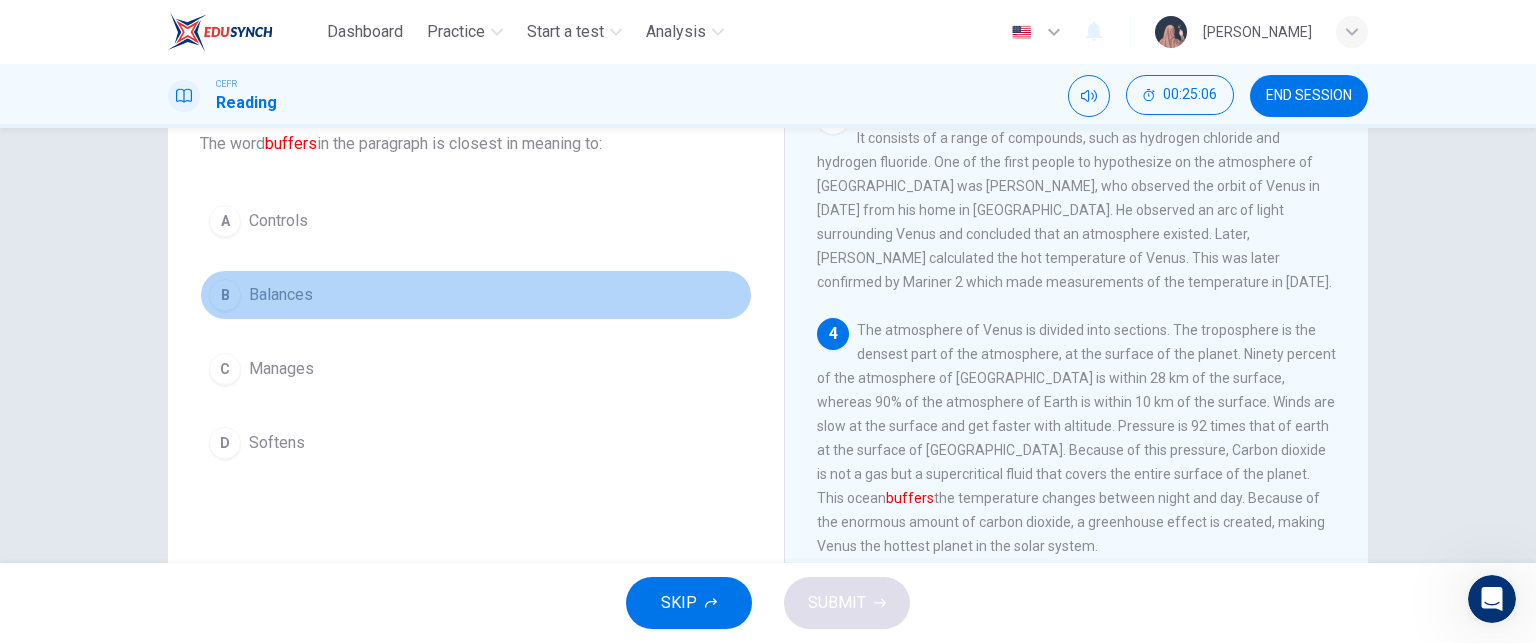 click on "B Balances" at bounding box center (476, 295) 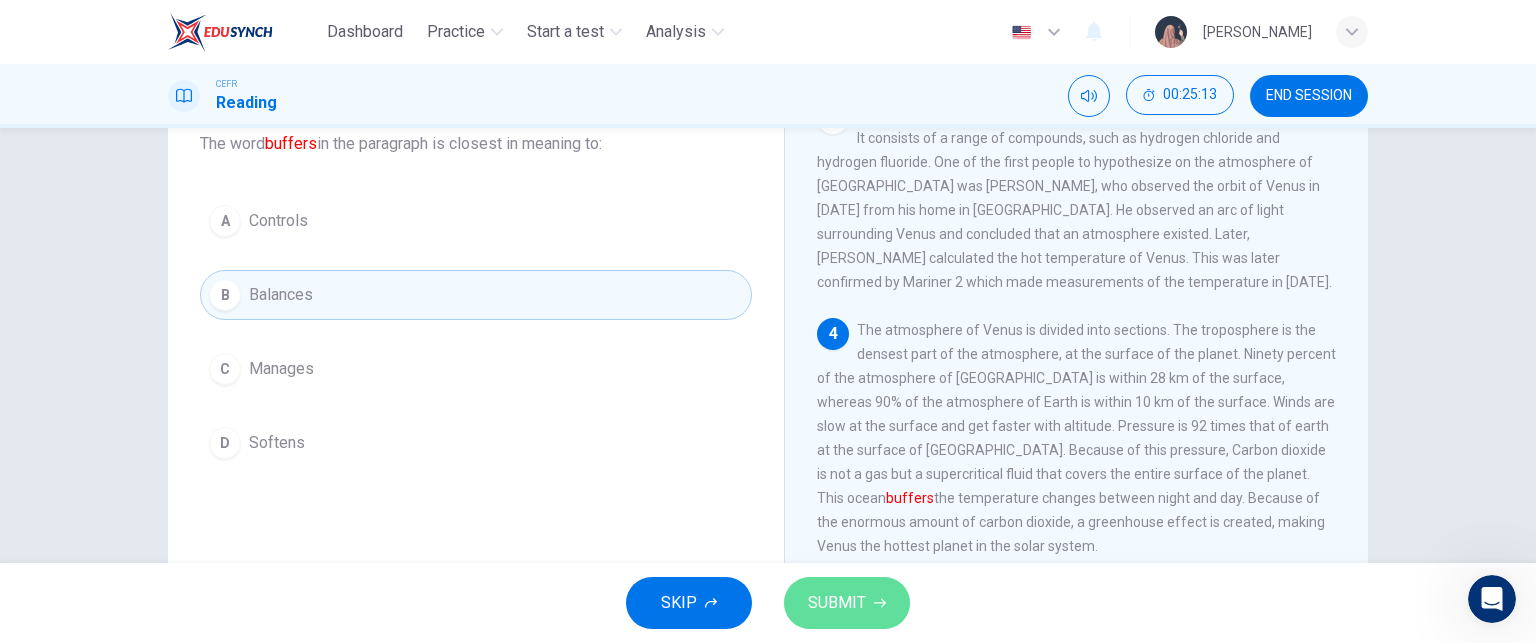 click on "SUBMIT" at bounding box center [837, 603] 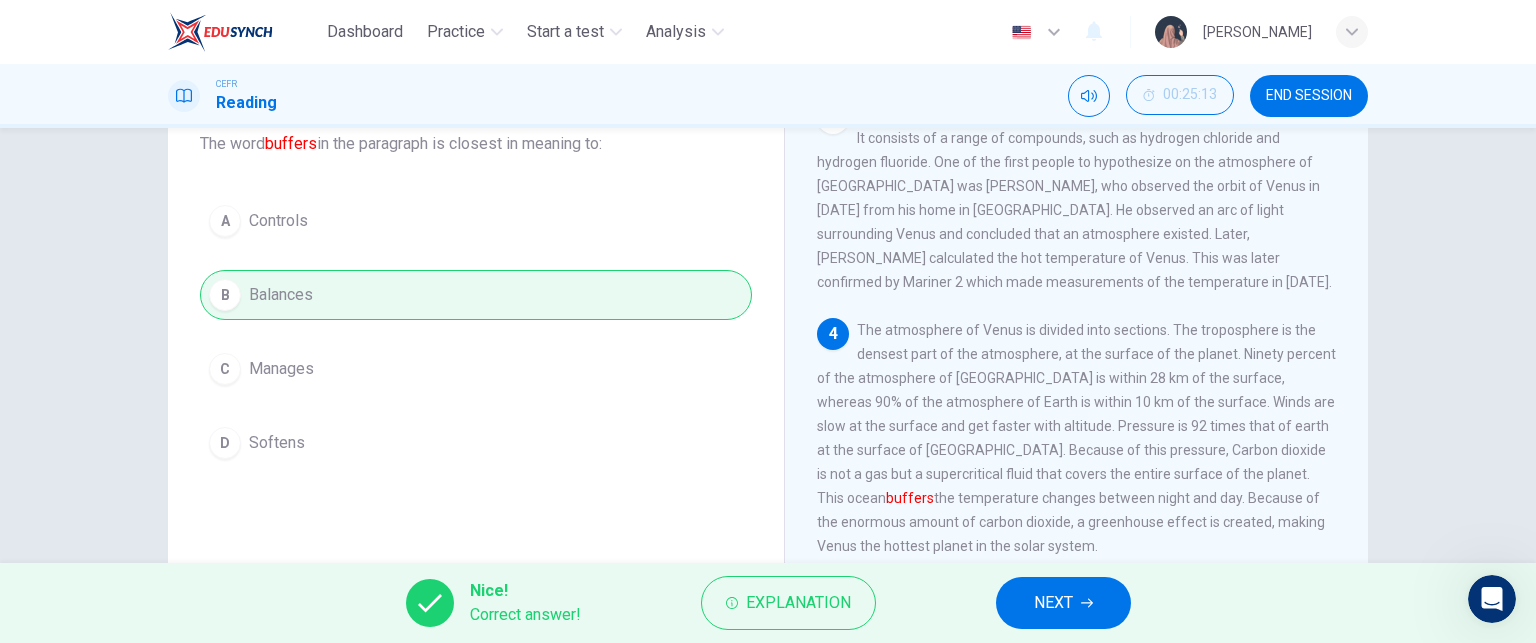 click on "NEXT" at bounding box center [1063, 603] 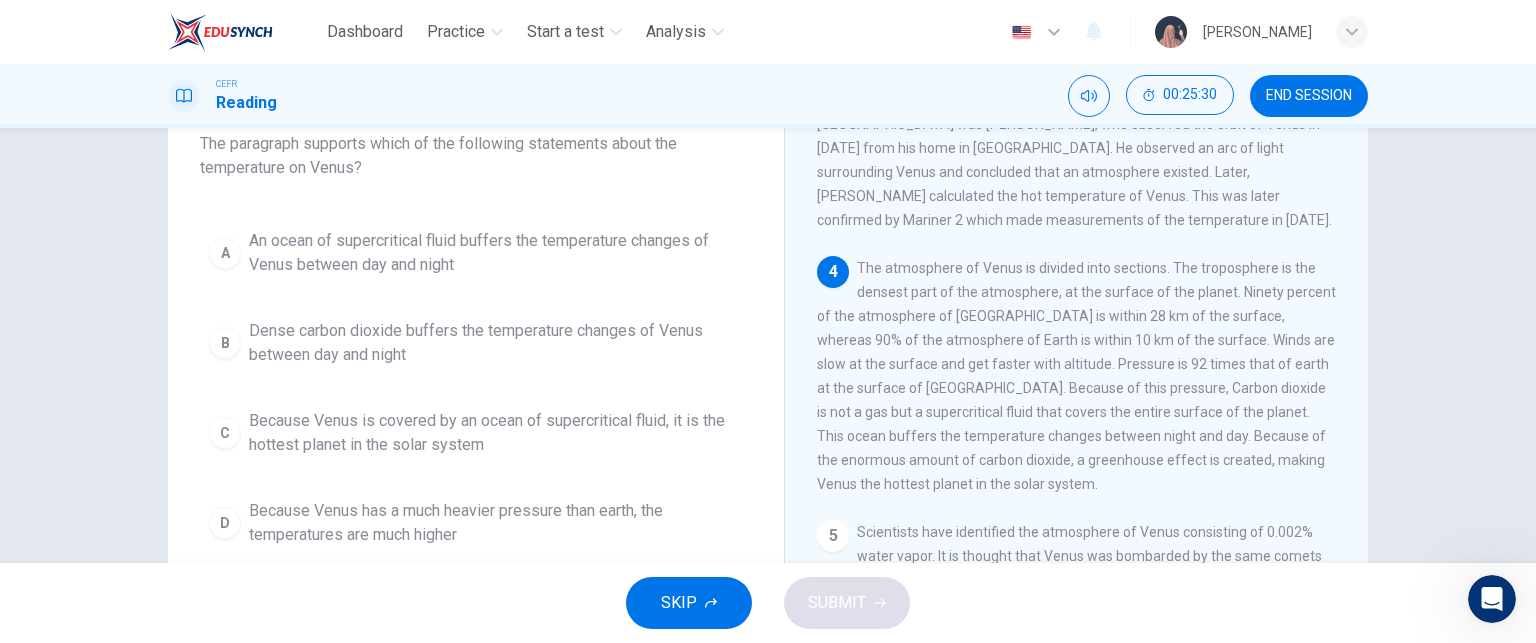 scroll, scrollTop: 444, scrollLeft: 0, axis: vertical 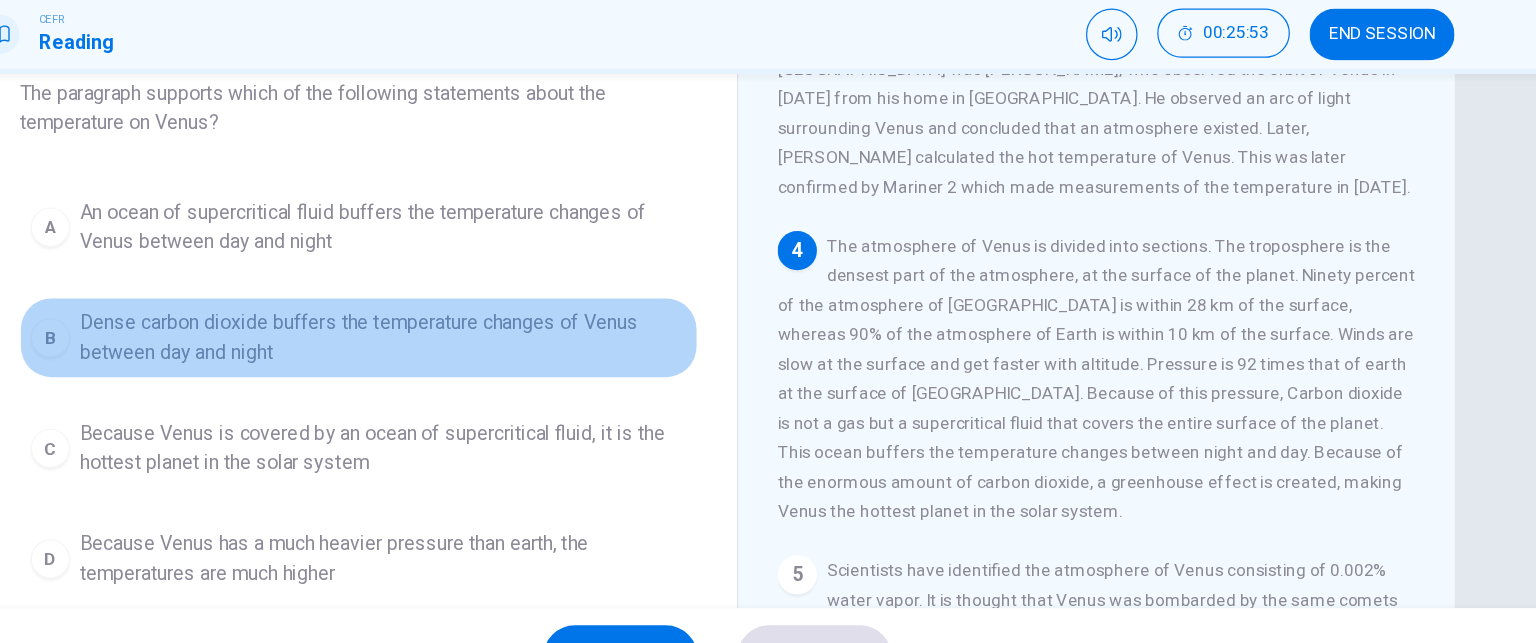 click on "Dense carbon dioxide buffers the temperature changes of Venus between day and night" at bounding box center [496, 343] 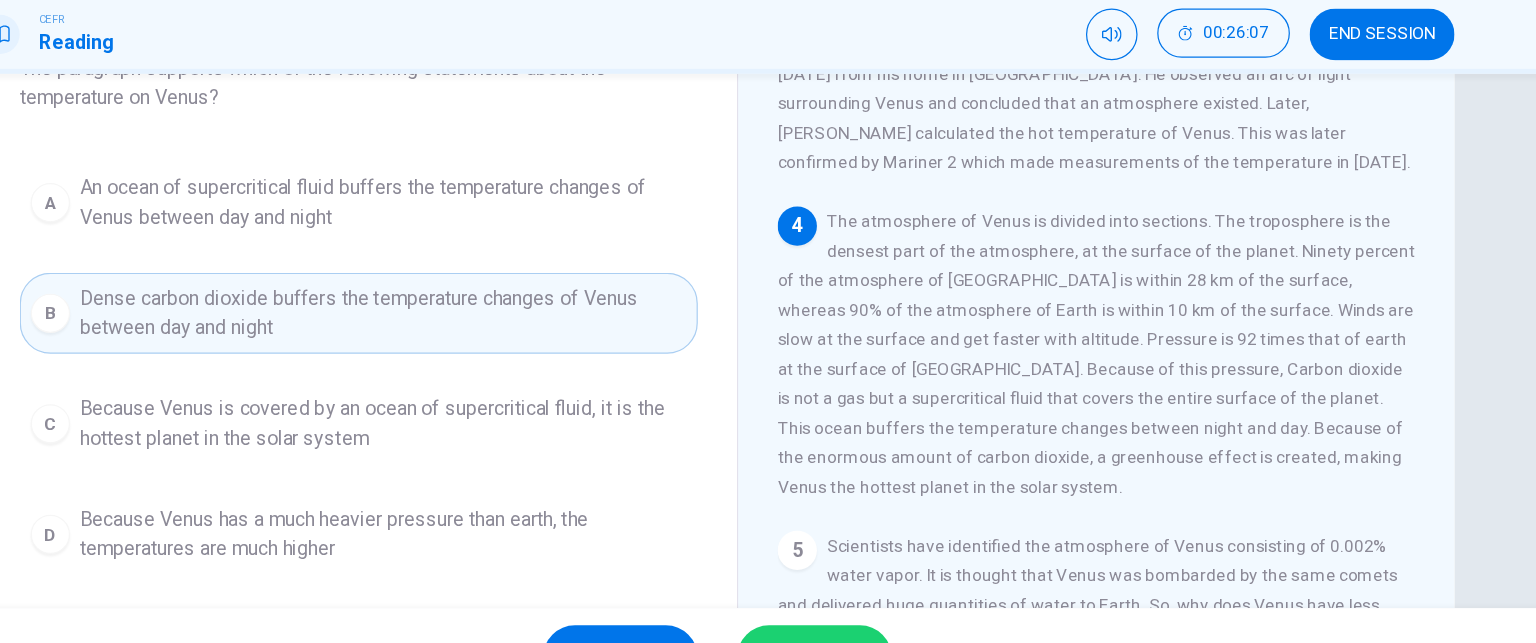 scroll, scrollTop: 153, scrollLeft: 0, axis: vertical 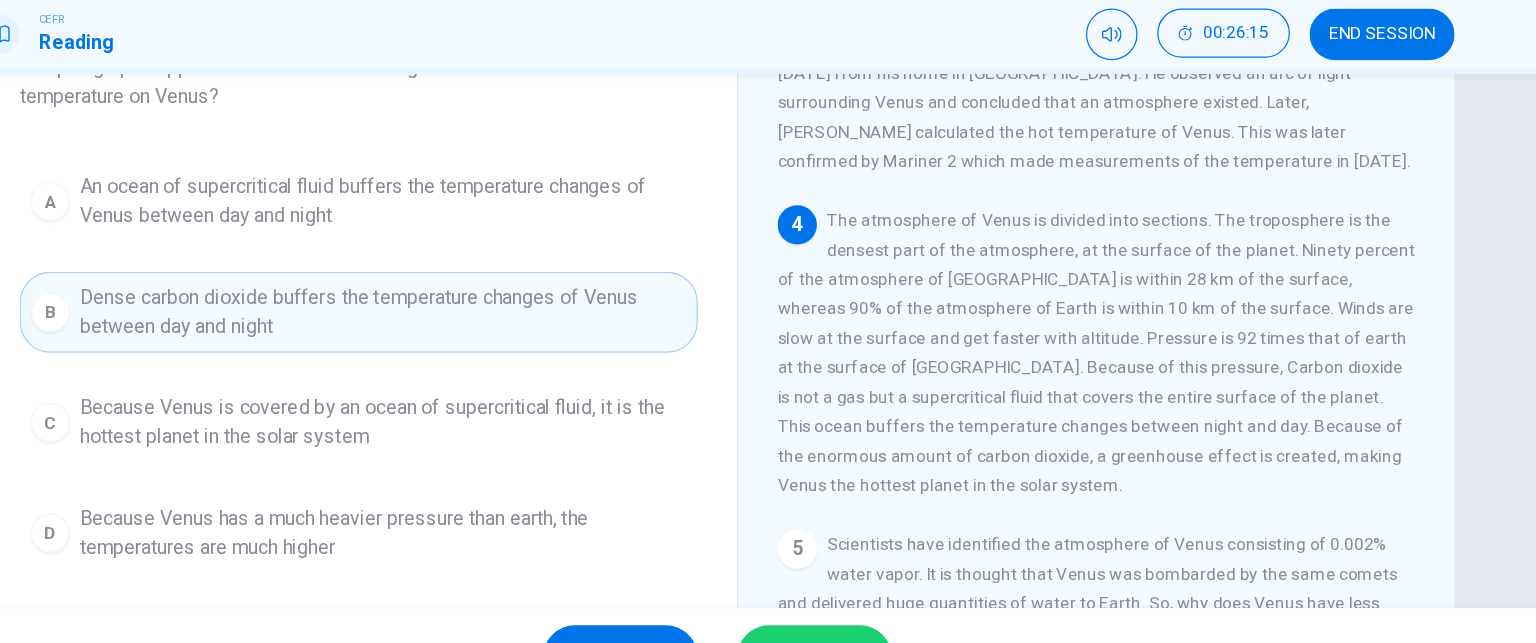 click on "4 The atmosphere of Venus is divided into sections. The troposphere is the densest part of the atmosphere, at the surface of the planet. Ninety percent of the atmosphere of [GEOGRAPHIC_DATA] is within 28 km of the surface, whereas 90% of the atmosphere of Earth is within 10 km of the surface. Winds are slow at the surface and get faster with altitude. Pressure is 92 times that of earth at the surface of [GEOGRAPHIC_DATA]. Because of this pressure, Carbon dioxide is not a gas but a supercritical fluid that covers the entire surface of the planet. This ocean buffers the temperature changes between night and day. Because of the enormous amount of carbon dioxide, a greenhouse effect is created, making Venus the hottest planet in the solar system." at bounding box center (1077, 355) 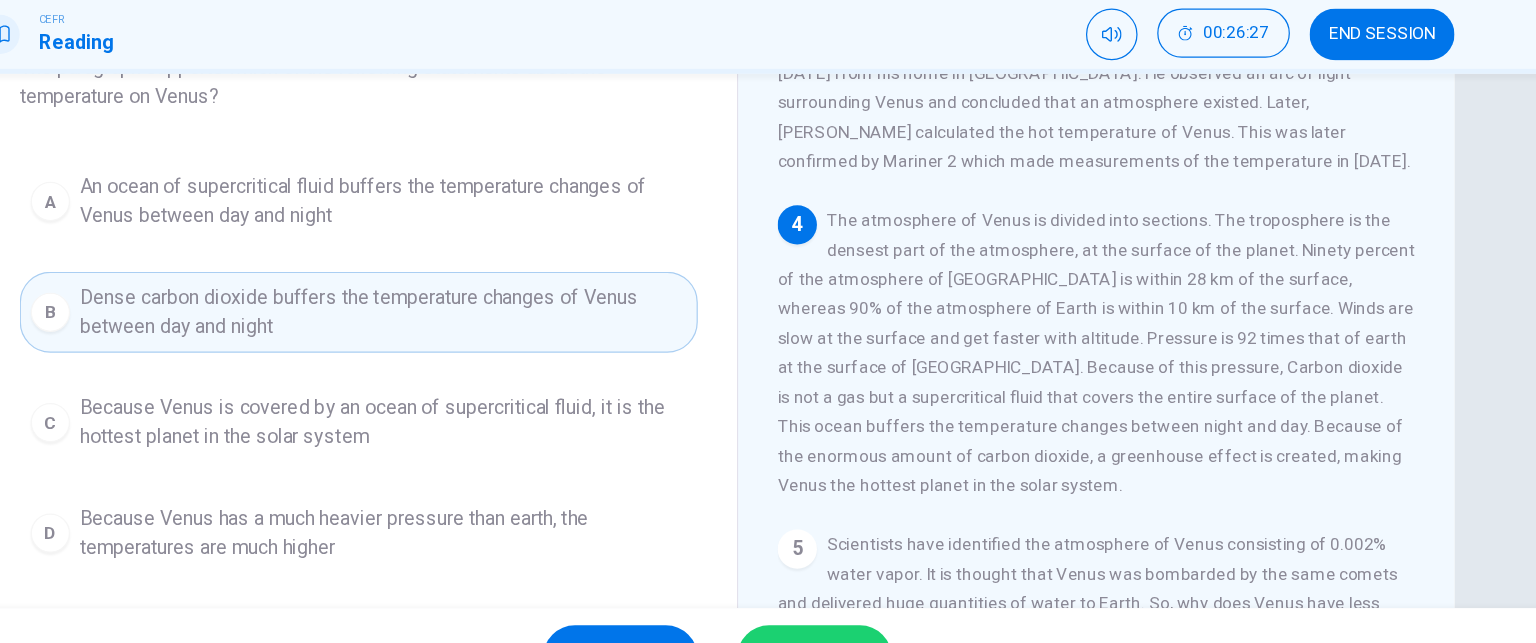 click on "The atmosphere of Venus is divided into sections. The troposphere is the densest part of the atmosphere, at the surface of the planet. Ninety percent of the atmosphere of [GEOGRAPHIC_DATA] is within 28 km of the surface, whereas 90% of the atmosphere of Earth is within 10 km of the surface. Winds are slow at the surface and get faster with altitude. Pressure is 92 times that of earth at the surface of [GEOGRAPHIC_DATA]. Because of this pressure, Carbon dioxide is not a gas but a supercritical fluid that covers the entire surface of the planet. This ocean buffers the temperature changes between night and day. Because of the enormous amount of carbon dioxide, a greenhouse effect is created, making Venus the hottest planet in the solar system." at bounding box center (1076, 355) 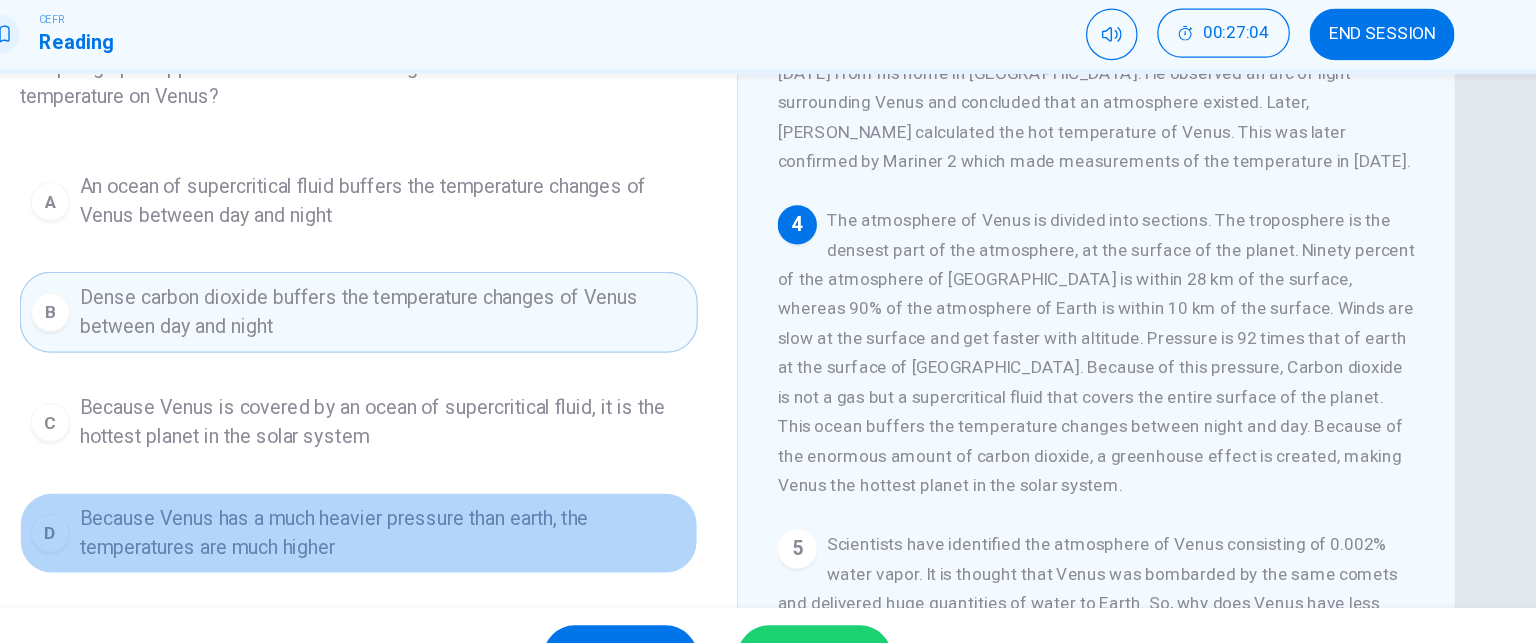 click on "Because Venus has a much heavier pressure than earth, the temperatures are much higher" at bounding box center (496, 502) 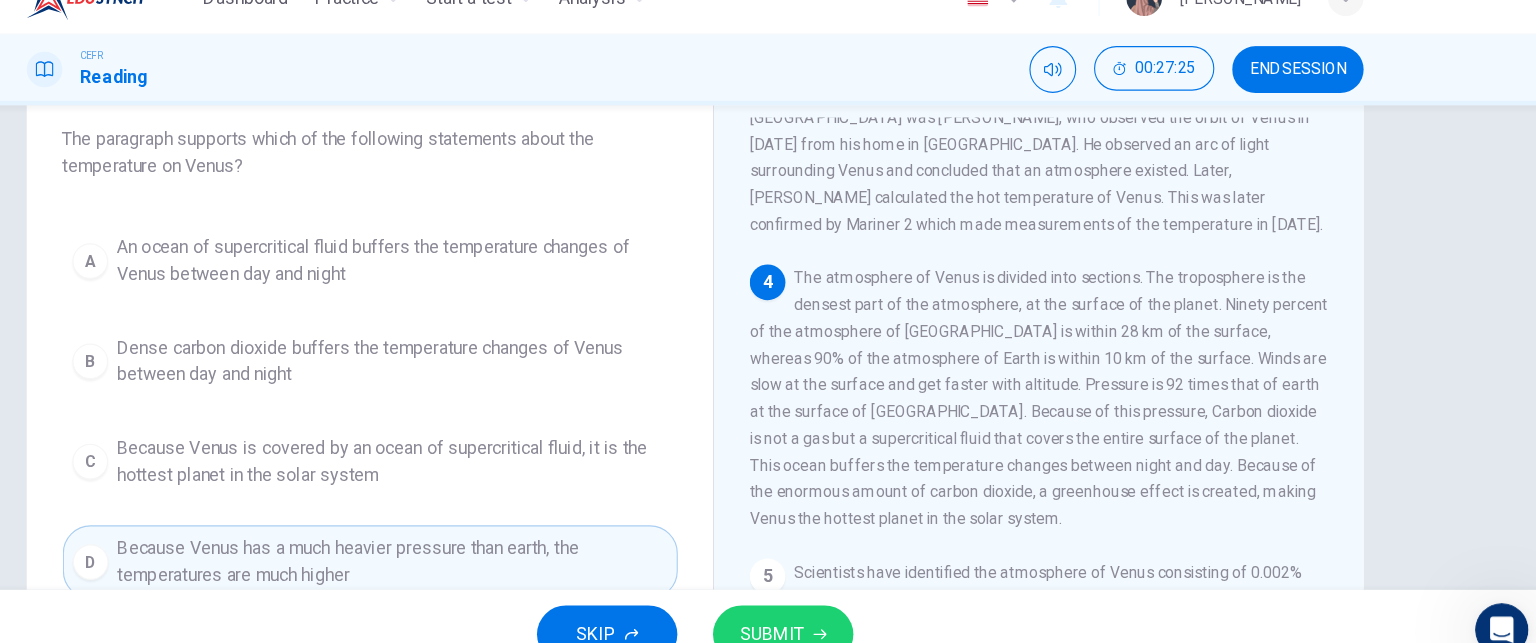 scroll, scrollTop: 116, scrollLeft: 0, axis: vertical 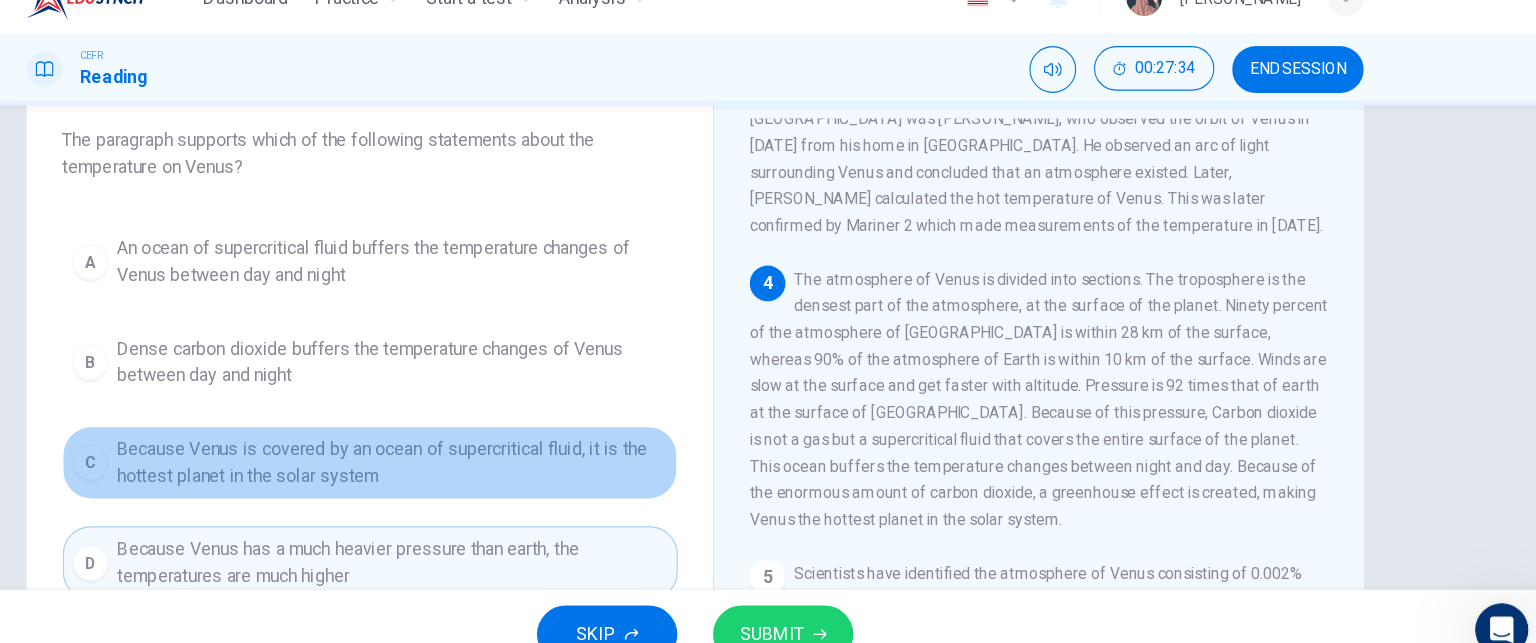 click on "Because Venus is covered by an ocean of supercritical fluid, it is the hottest planet in the solar system" at bounding box center [496, 449] 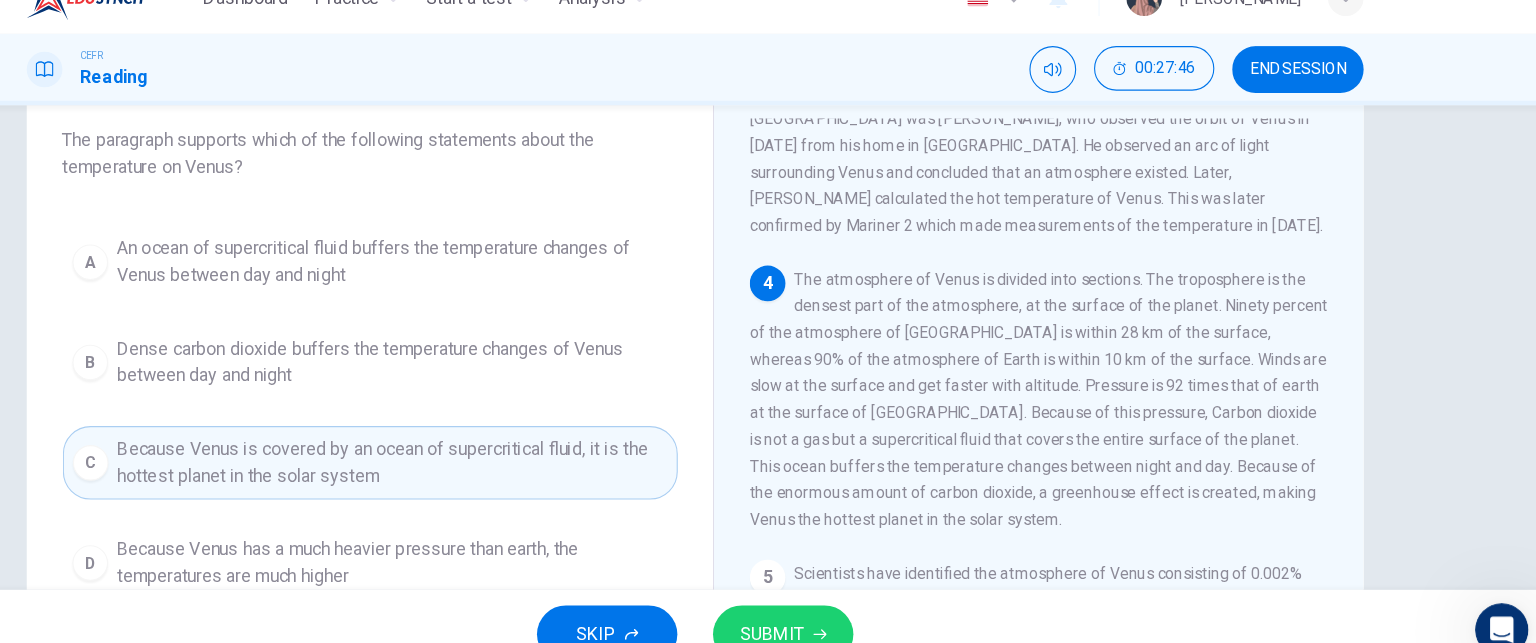click on "Question 20 The paragraph supports which of the following statements about the temperature on Venus? A An ocean of supercritical fluid buffers the temperature changes of Venus between day and night B Dense carbon dioxide buffers the temperature changes of Venus between day and night C Because Venus is covered by an ocean of supercritical fluid, it is the hottest planet in the solar system D Because Venus has a much heavier pressure than earth, the temperatures are much higher" at bounding box center [476, 332] 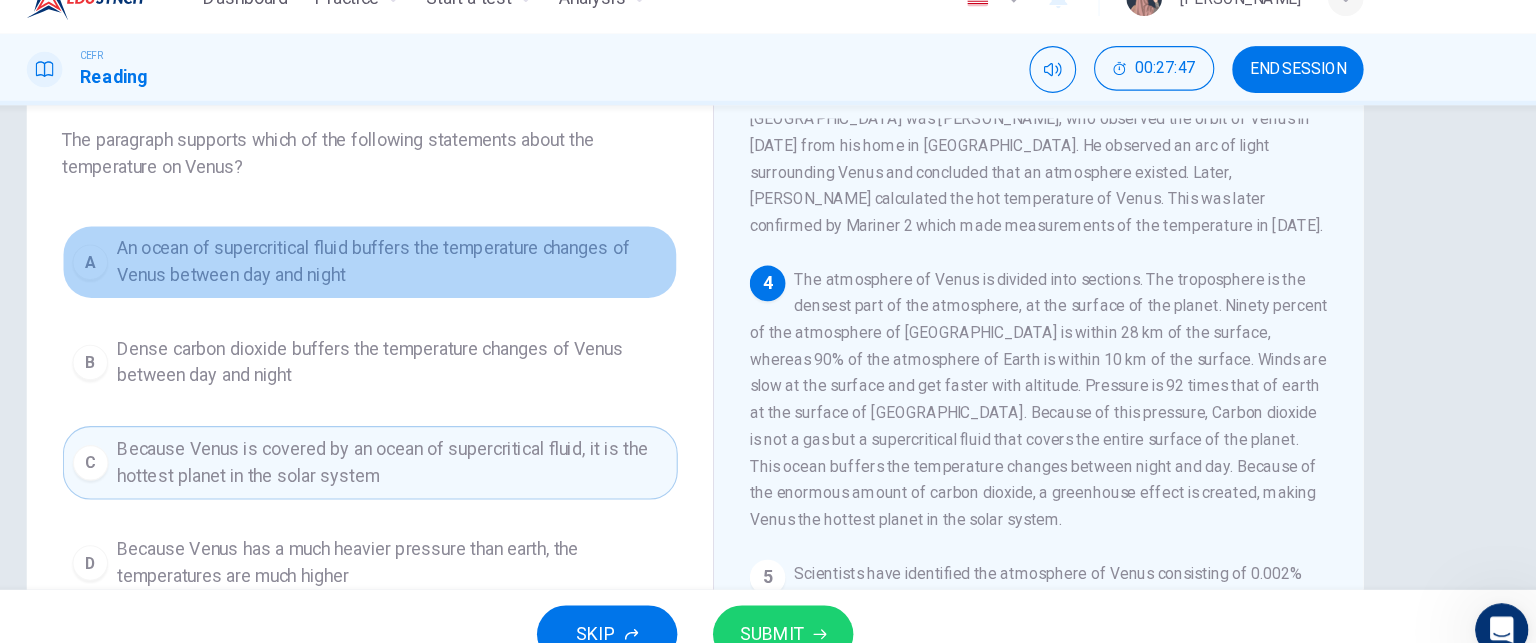 click on "An ocean of supercritical fluid buffers the temperature changes of Venus between day and night" at bounding box center [496, 269] 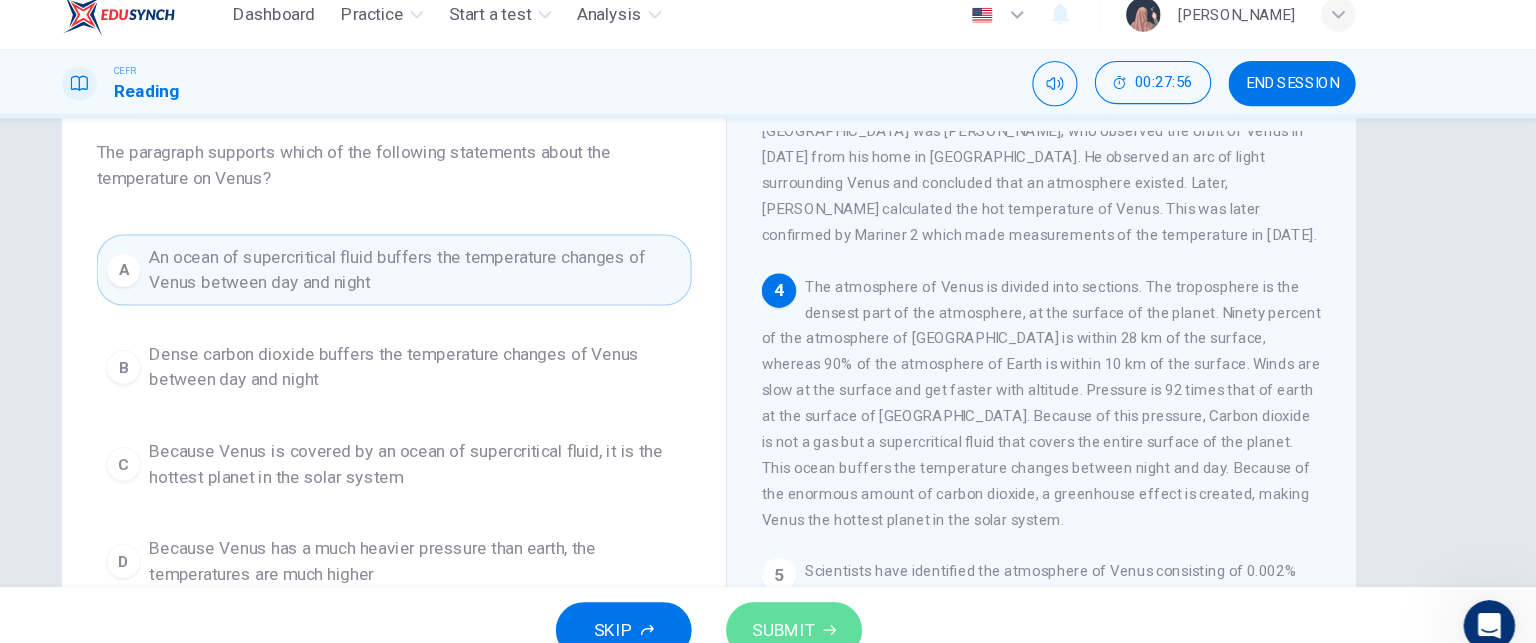 click on "SUBMIT" at bounding box center [837, 603] 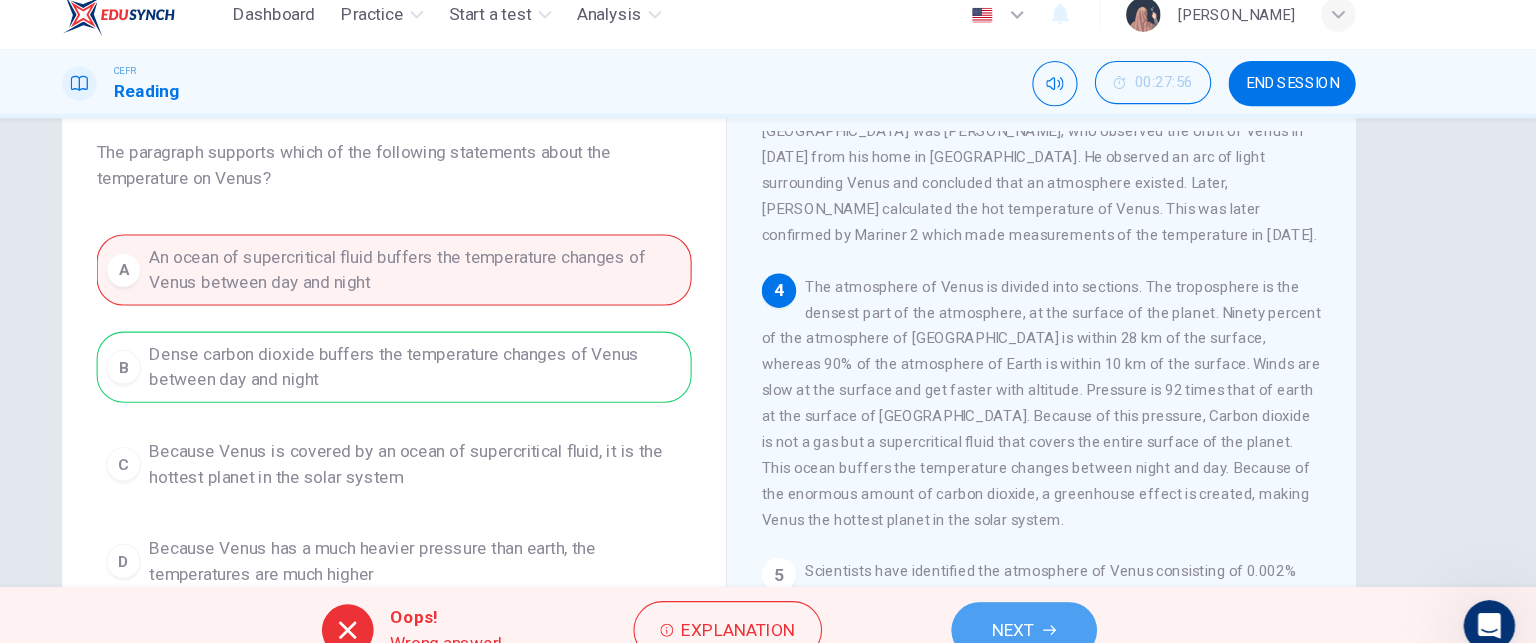 click on "NEXT" at bounding box center [1060, 603] 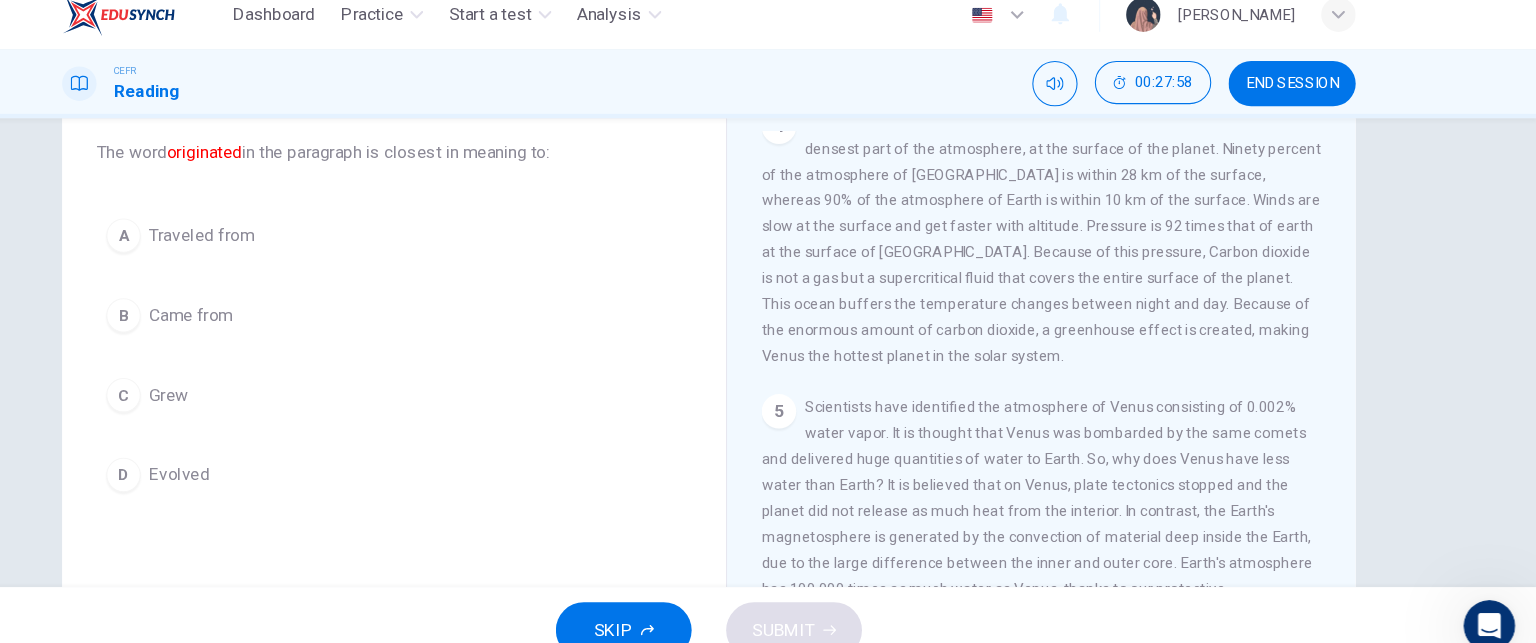 scroll, scrollTop: 752, scrollLeft: 0, axis: vertical 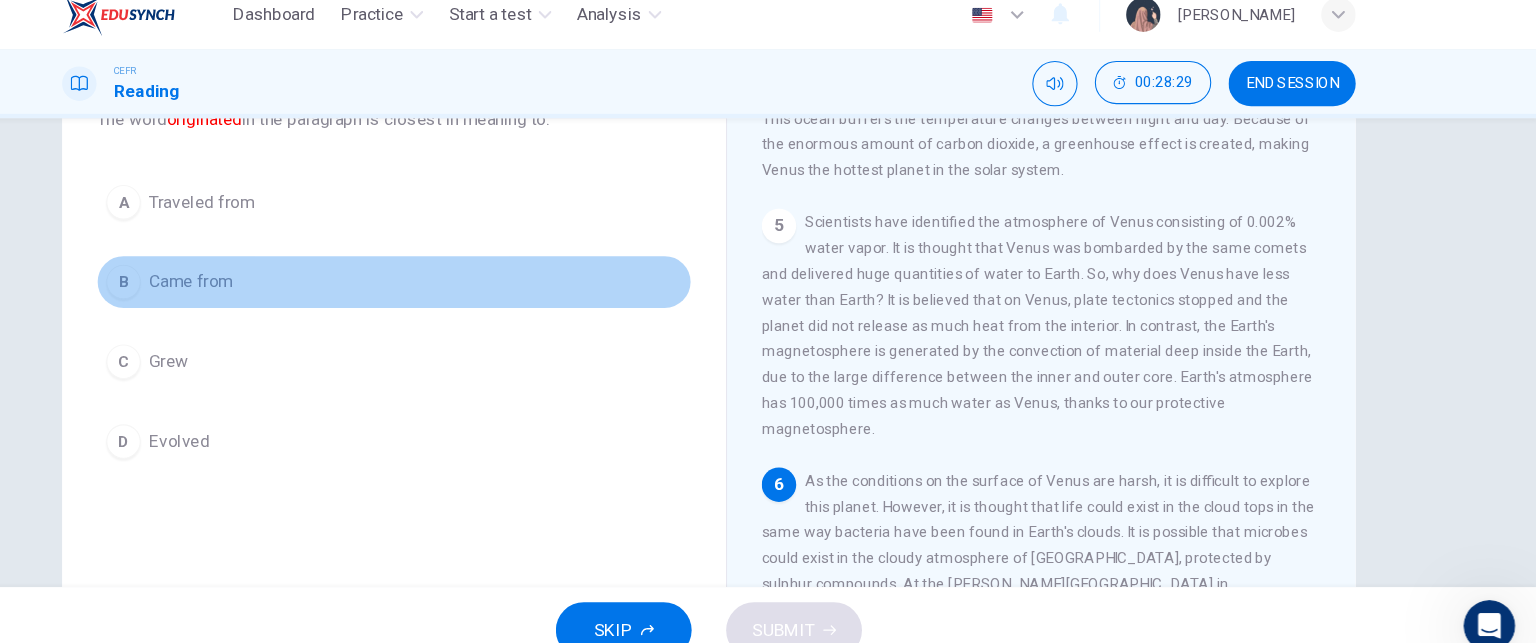 click on "B" at bounding box center (225, 280) 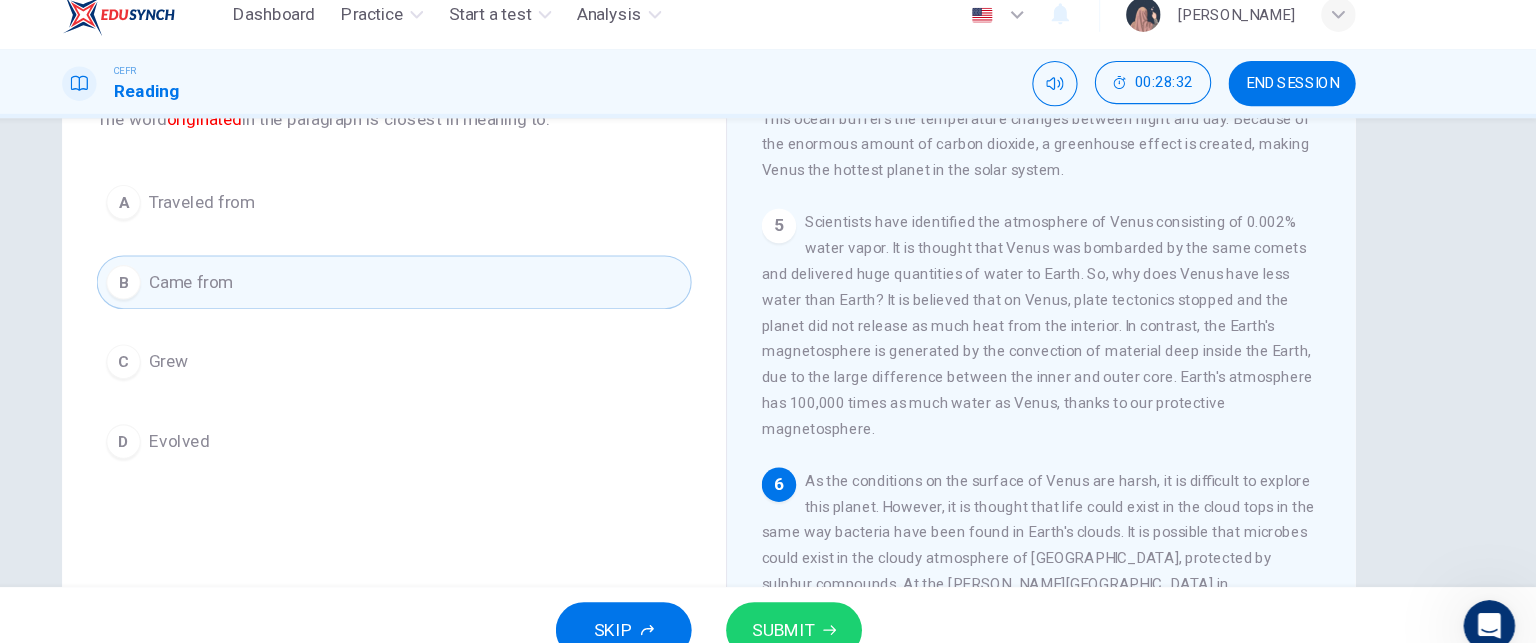 click 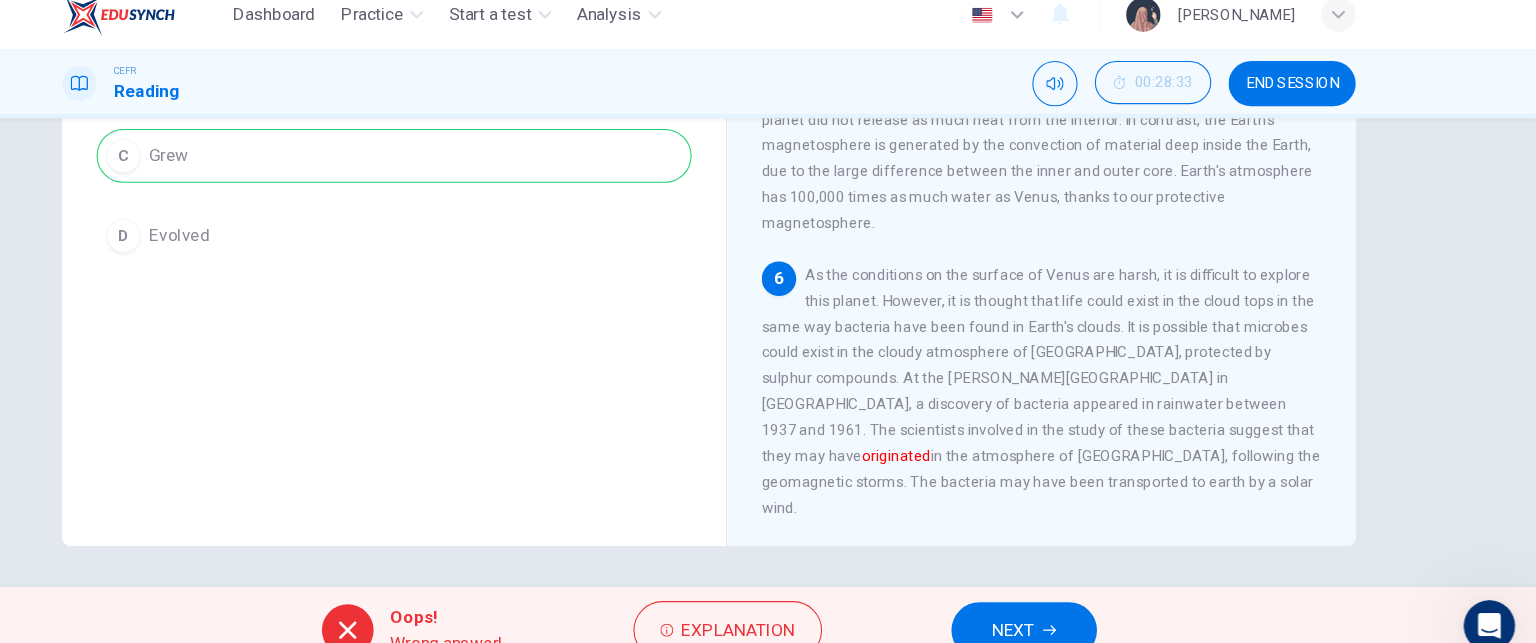 scroll, scrollTop: 340, scrollLeft: 0, axis: vertical 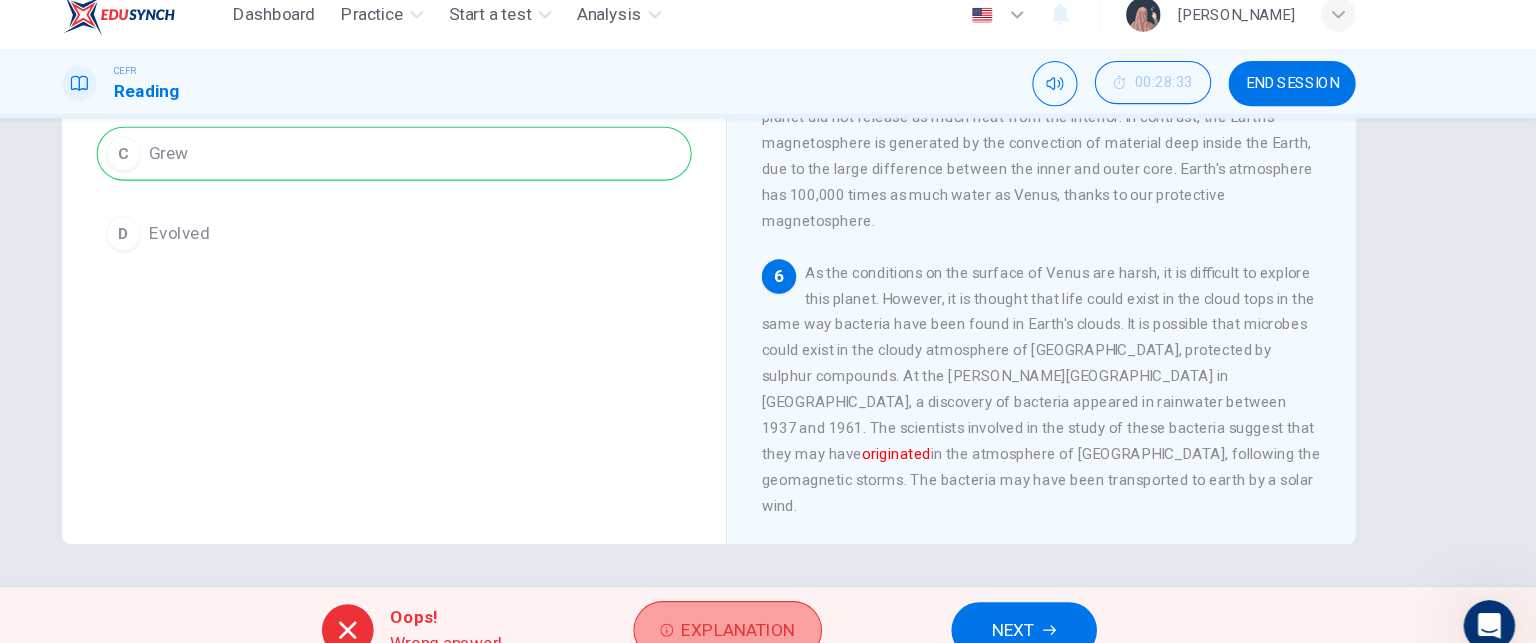 click on "Explanation" at bounding box center [785, 603] 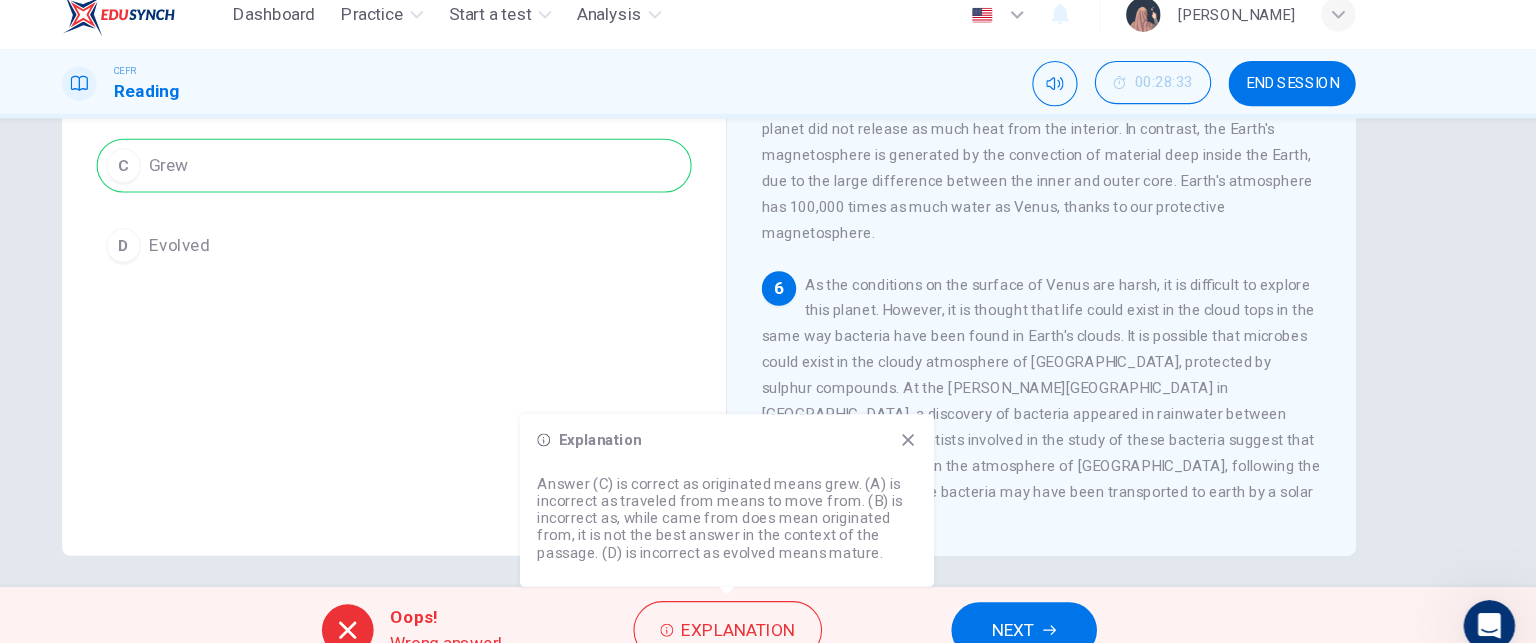 scroll, scrollTop: 340, scrollLeft: 0, axis: vertical 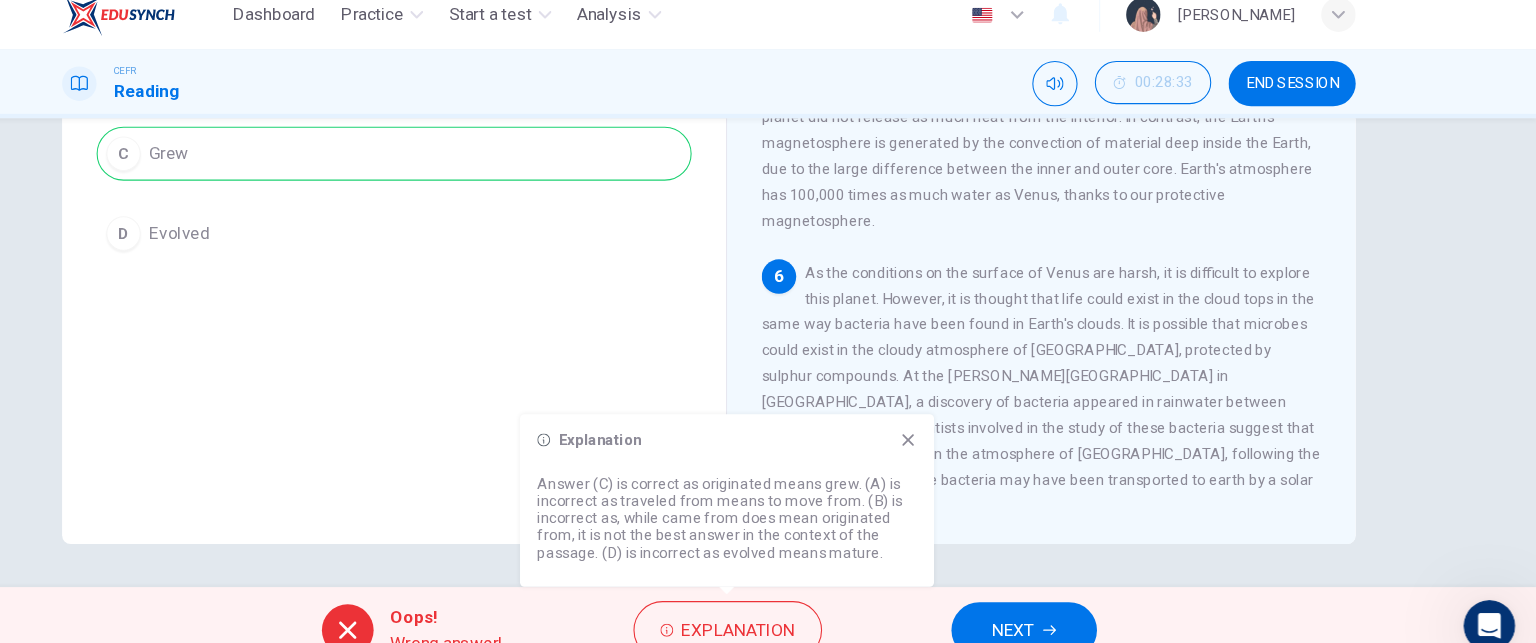 click 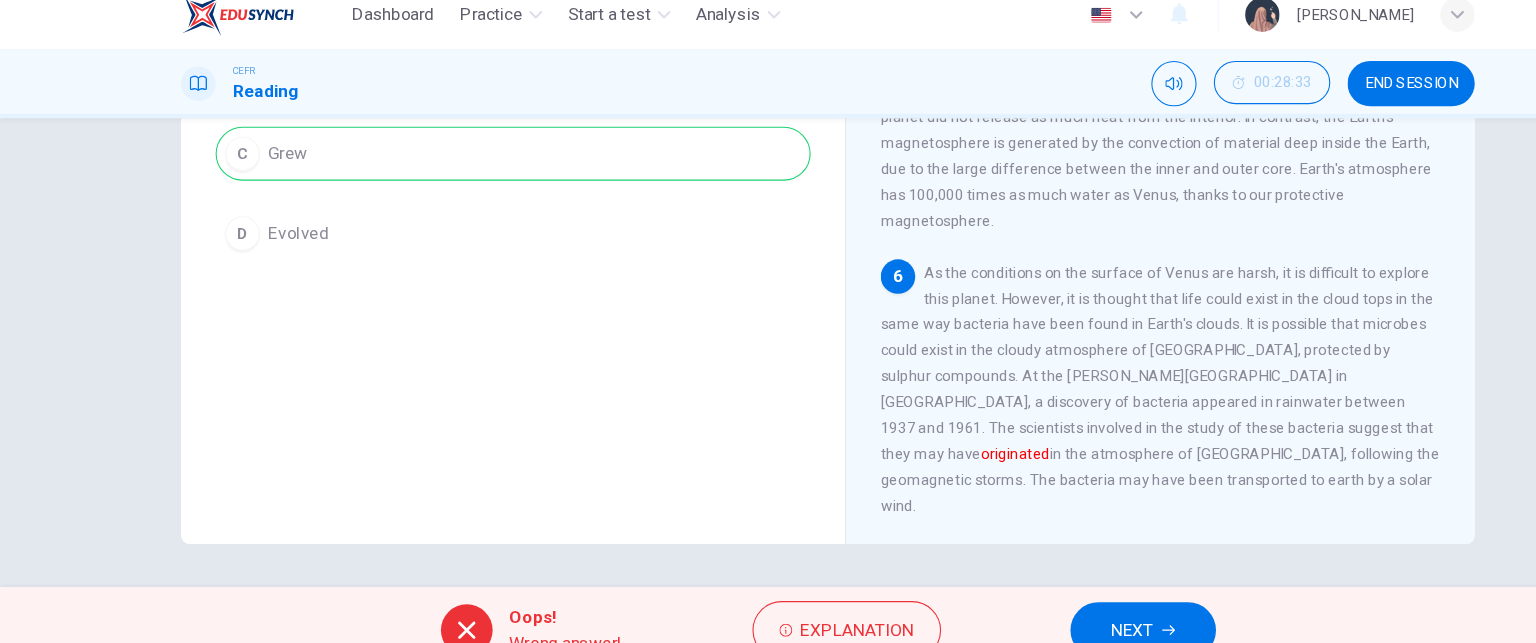 click on "NEXT" at bounding box center (1060, 603) 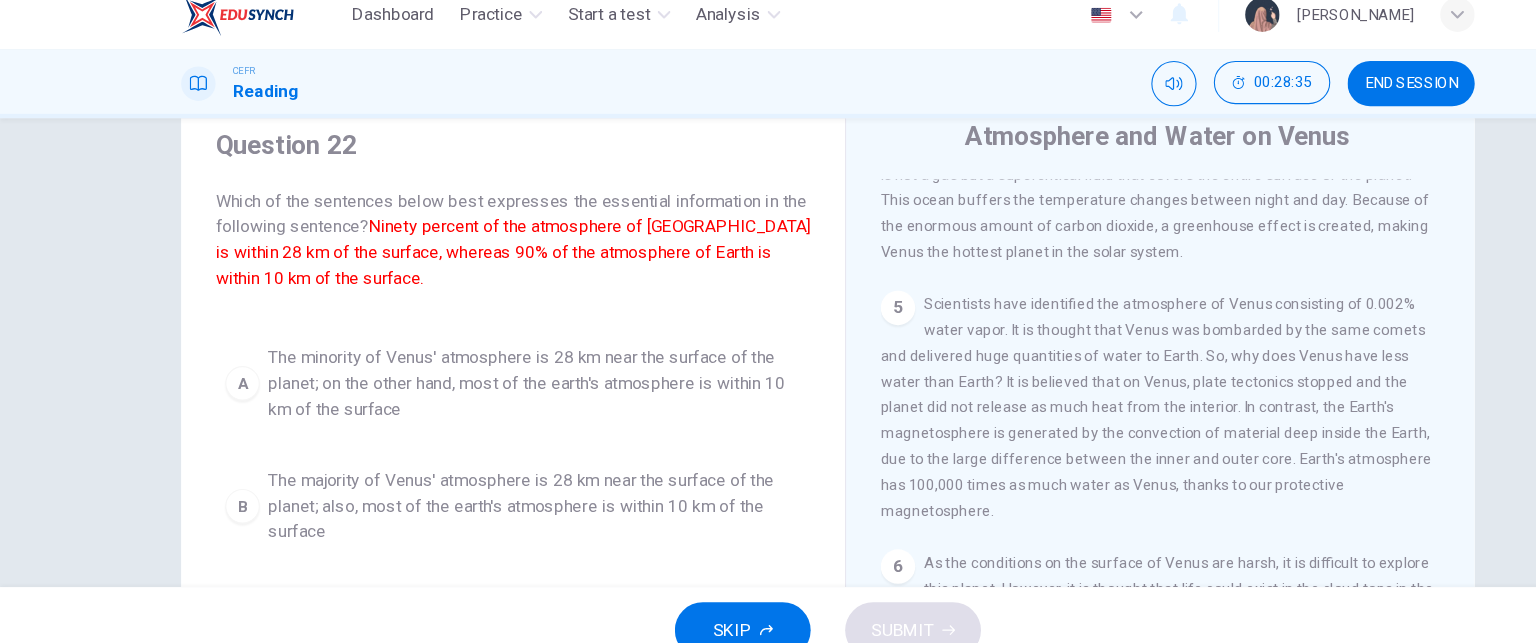 scroll, scrollTop: 72, scrollLeft: 0, axis: vertical 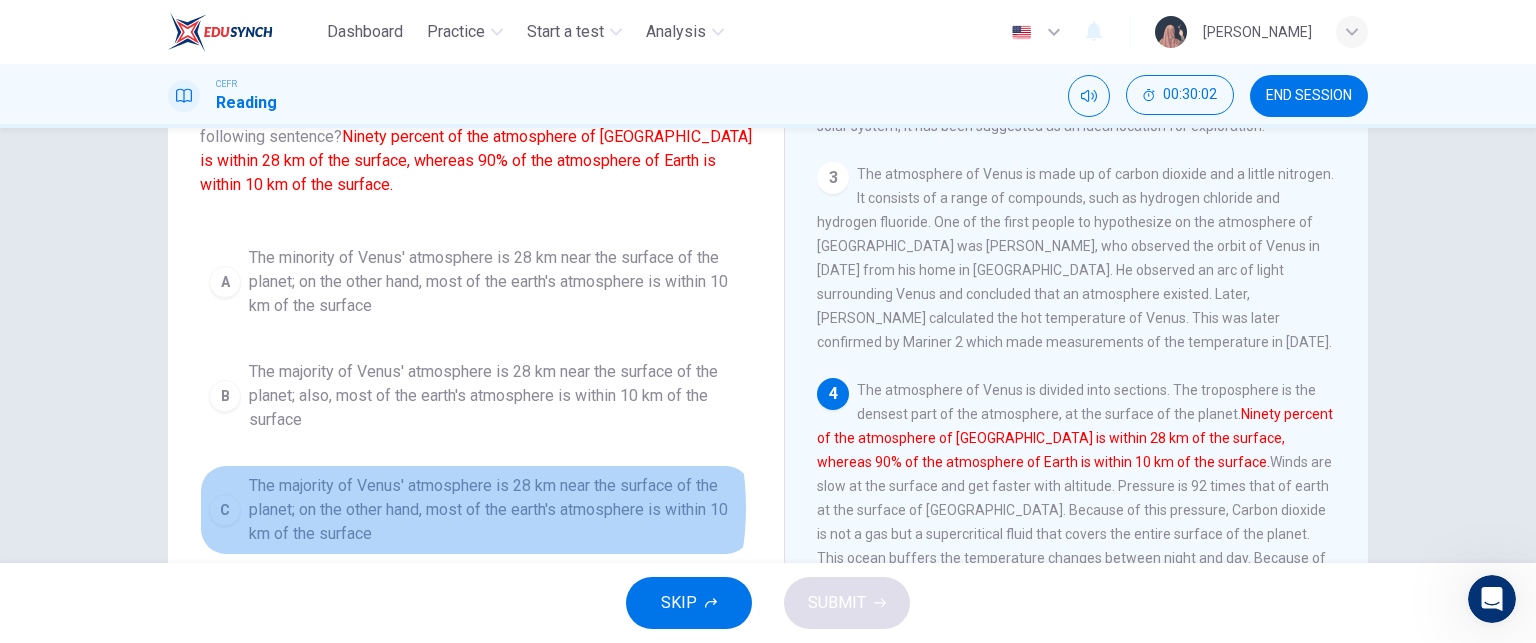 click on "The majority of Venus' atmosphere is 28 km near the surface of the planet; on the other hand, most of the earth's atmosphere is within 10 km of the surface" at bounding box center [496, 510] 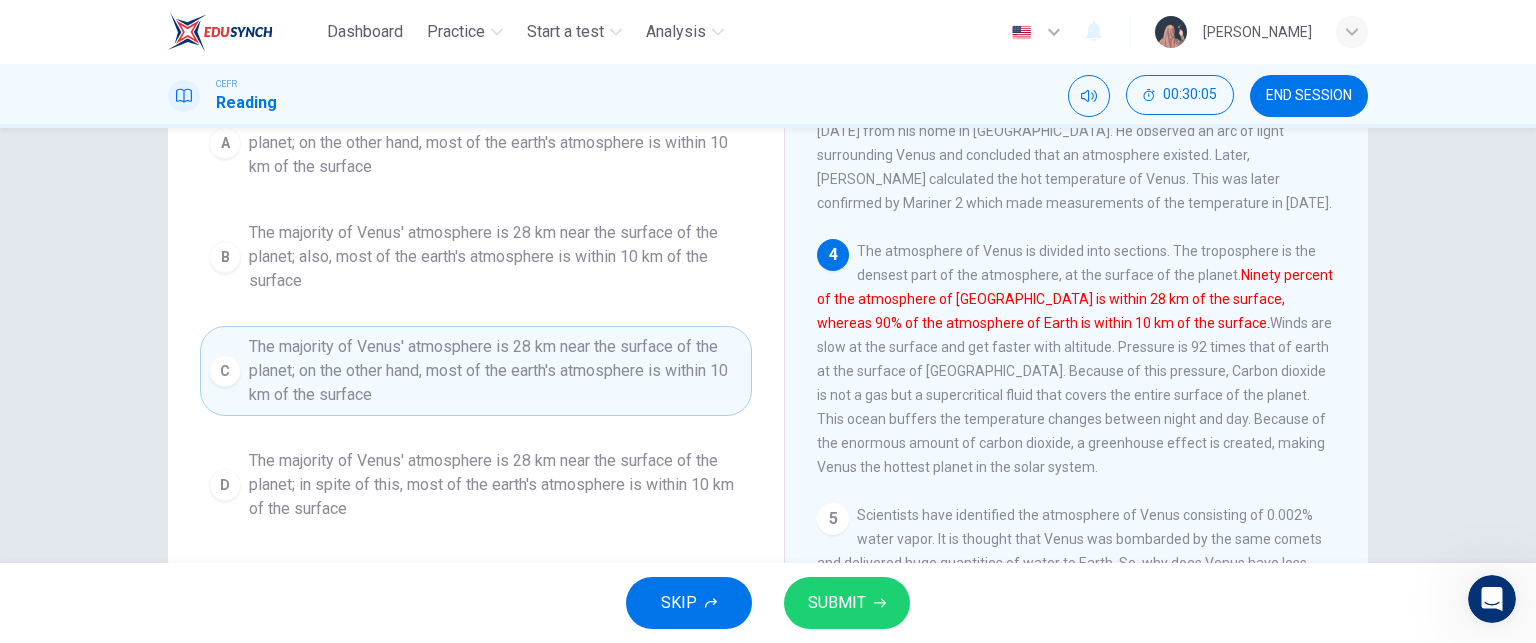scroll, scrollTop: 300, scrollLeft: 0, axis: vertical 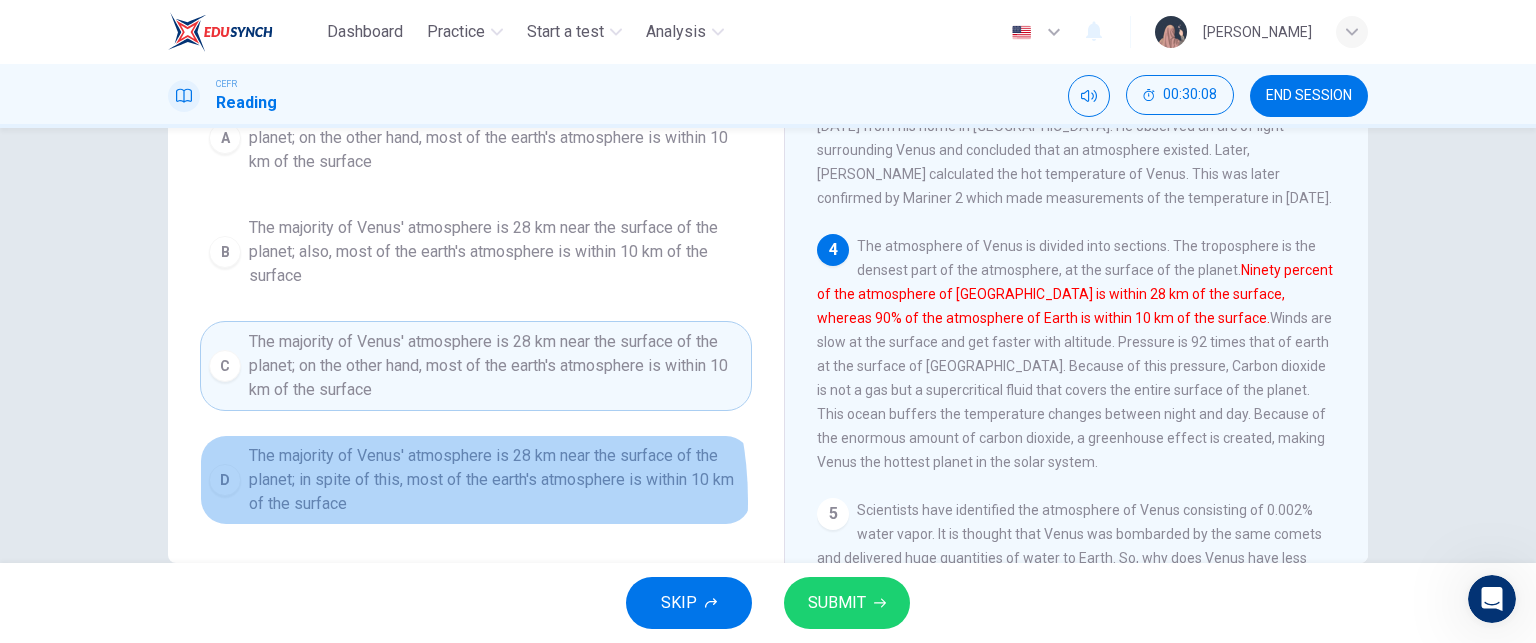 click on "The majority of Venus' atmosphere is 28 km near the surface of the planet; in spite of this, most of the earth's atmosphere is within 10 km of the surface" at bounding box center (496, 480) 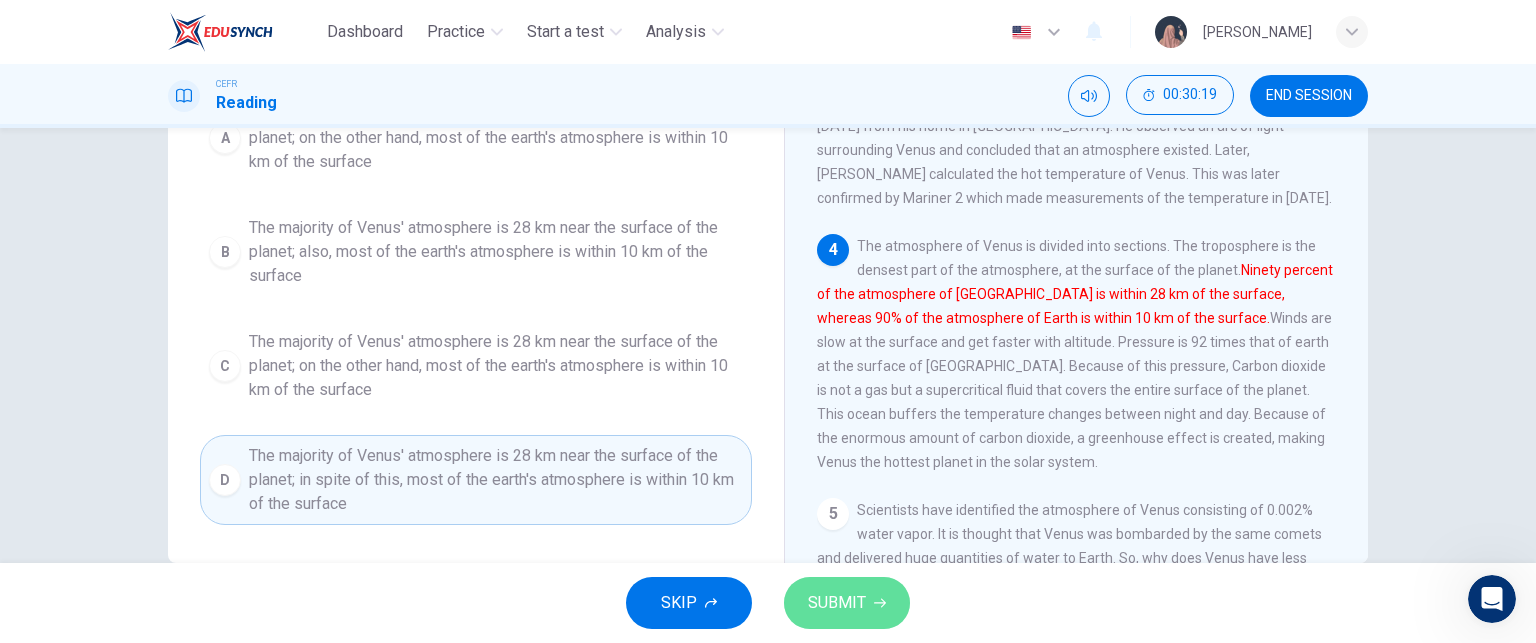 click on "SUBMIT" at bounding box center (847, 603) 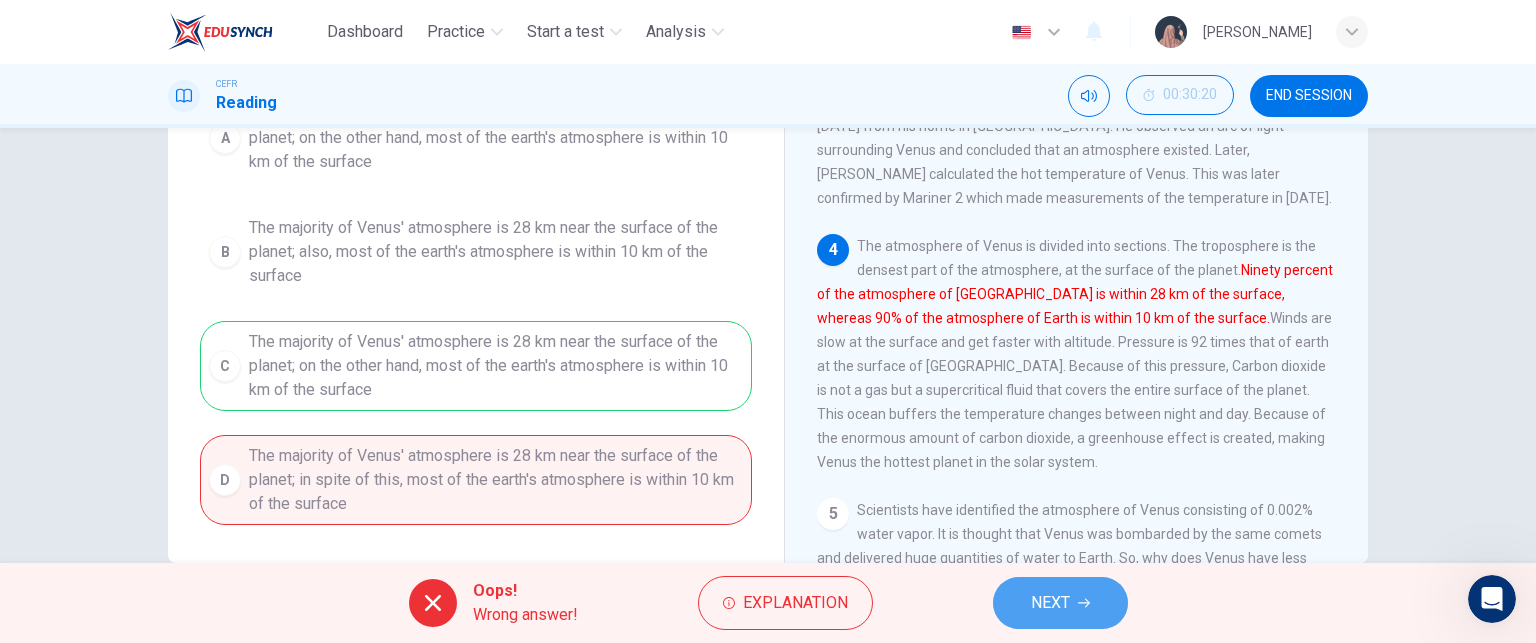 click on "NEXT" at bounding box center [1060, 603] 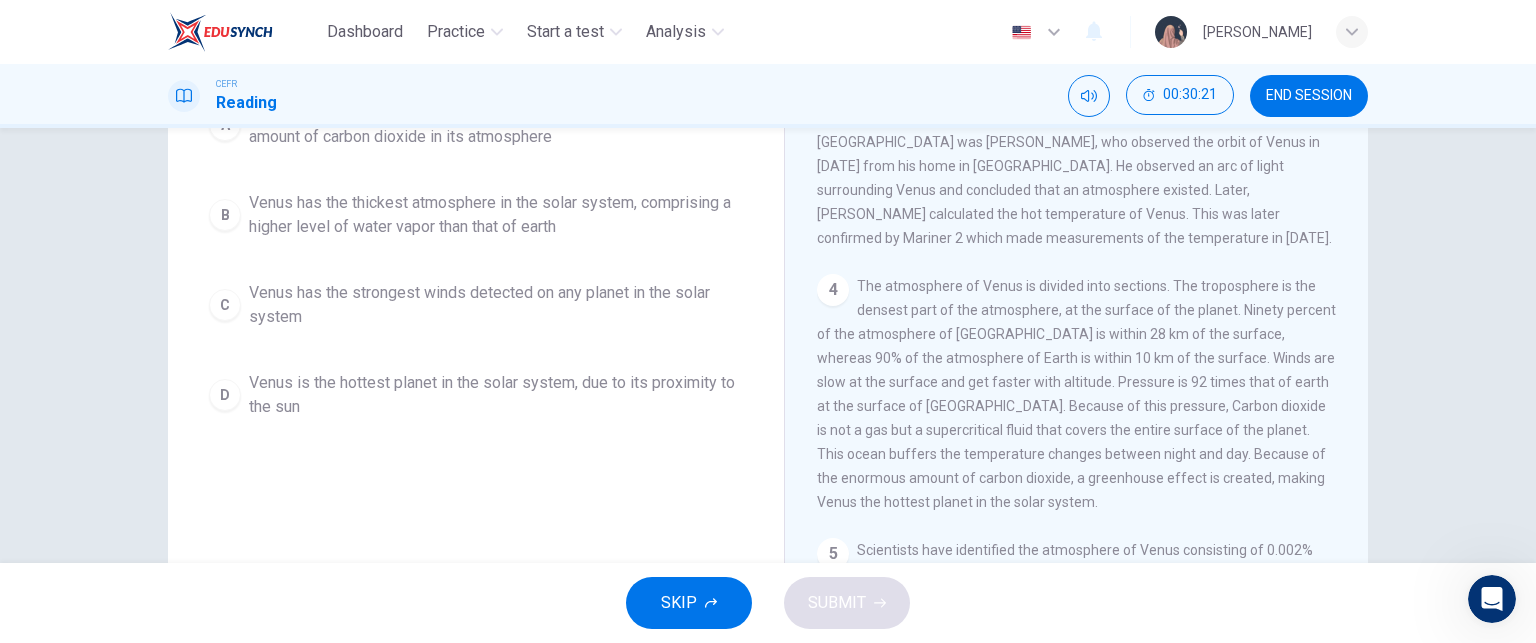 scroll, scrollTop: 0, scrollLeft: 0, axis: both 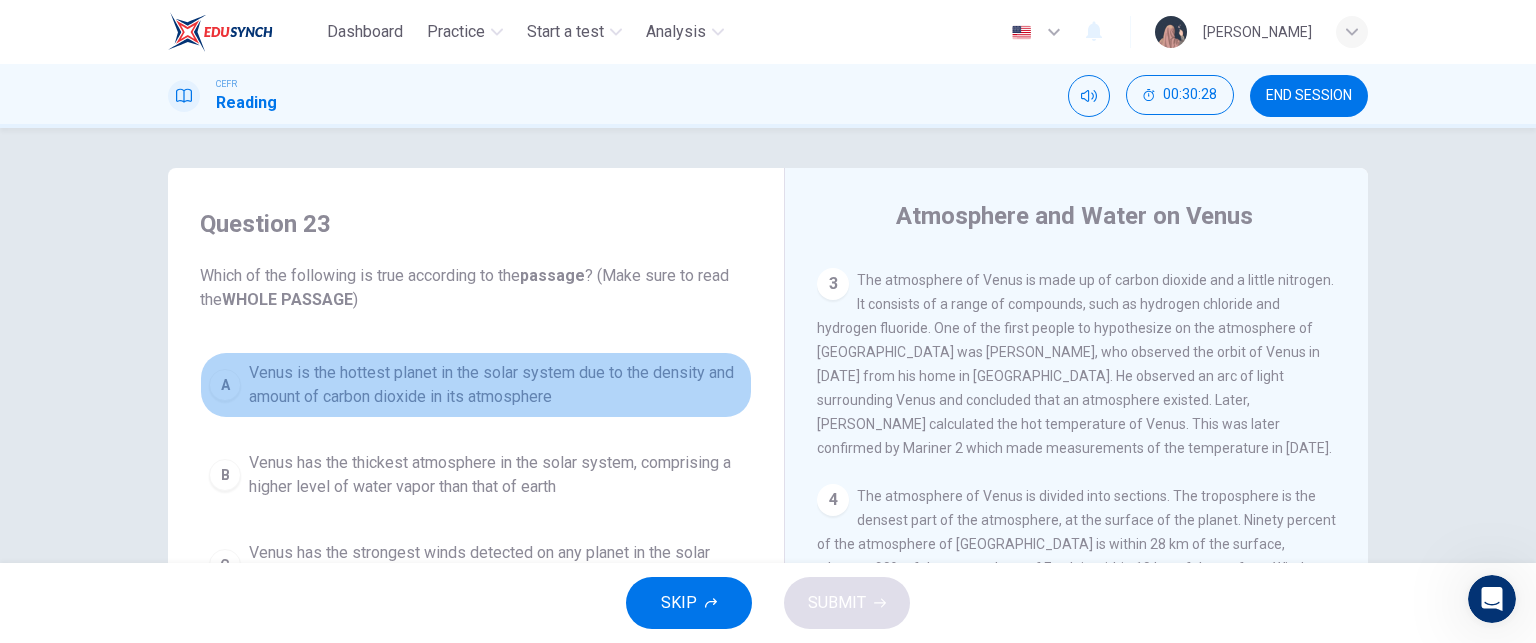 click on "Venus is the hottest planet in the solar system due to the density and amount of carbon dioxide in its atmosphere" at bounding box center (496, 385) 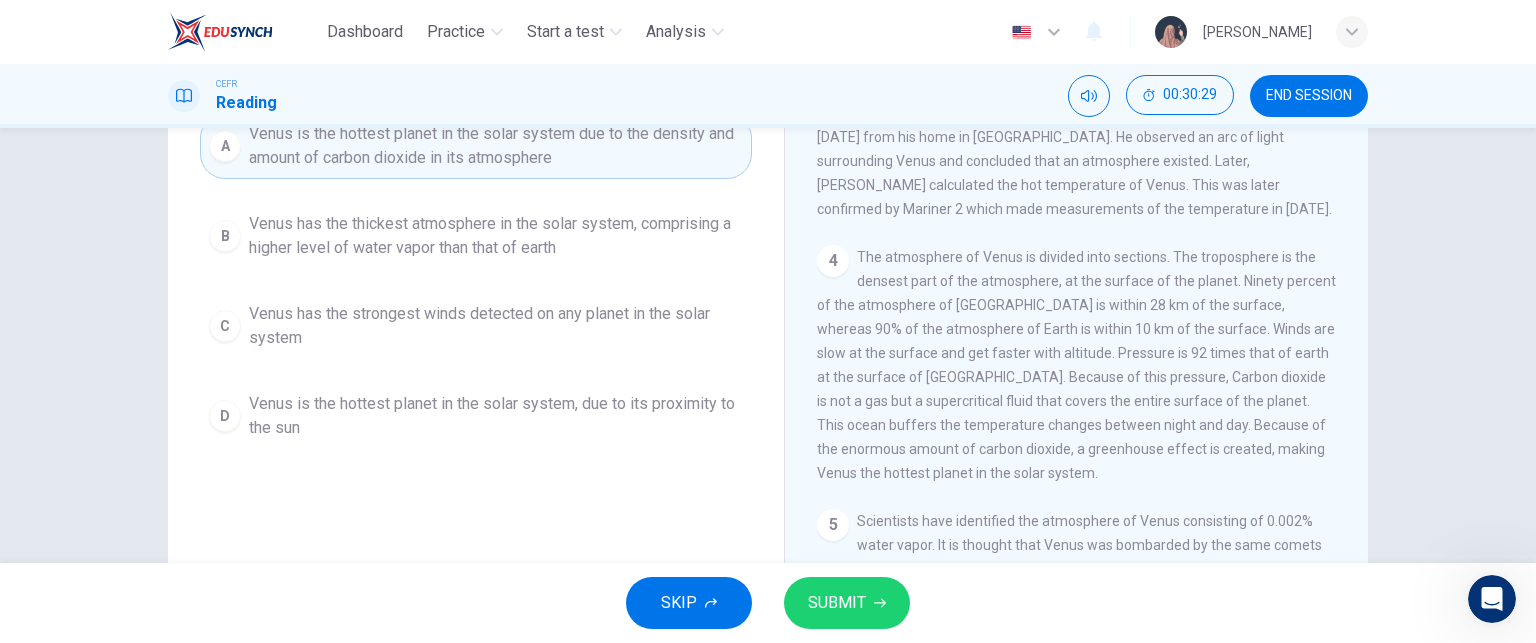 scroll, scrollTop: 240, scrollLeft: 0, axis: vertical 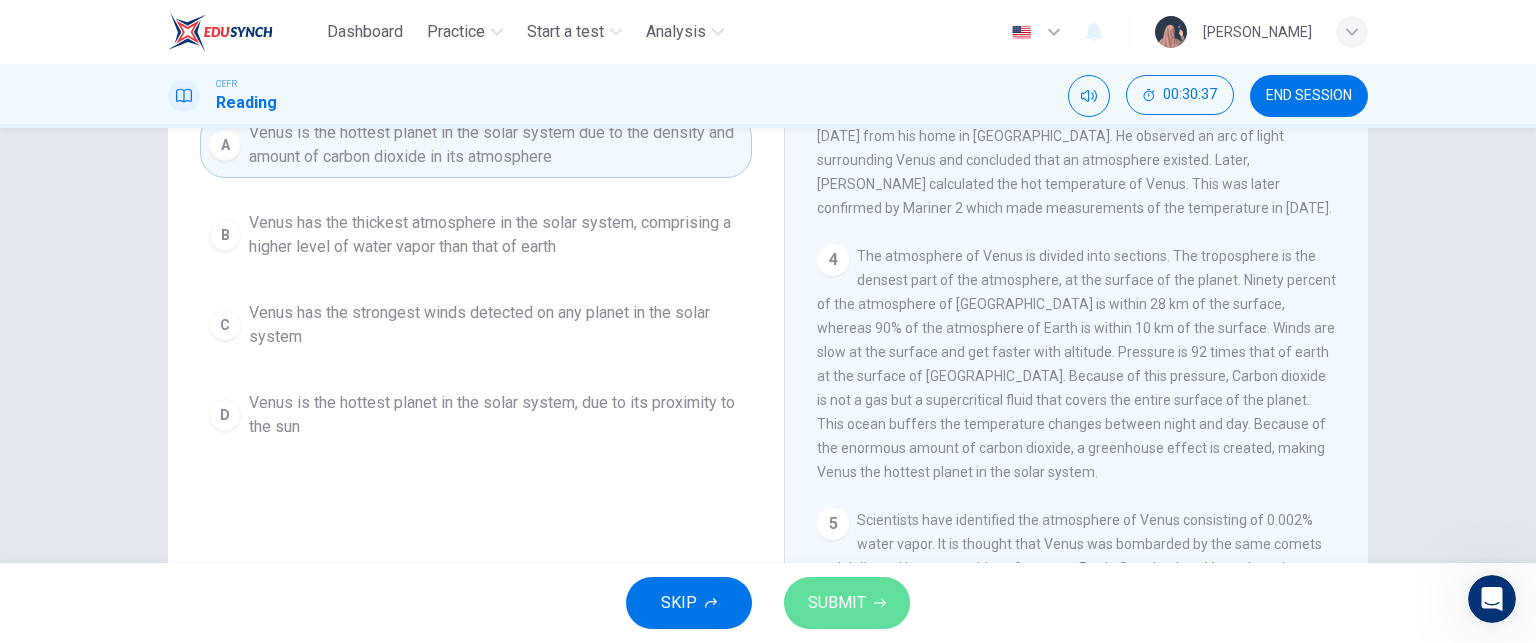 click on "SUBMIT" at bounding box center [837, 603] 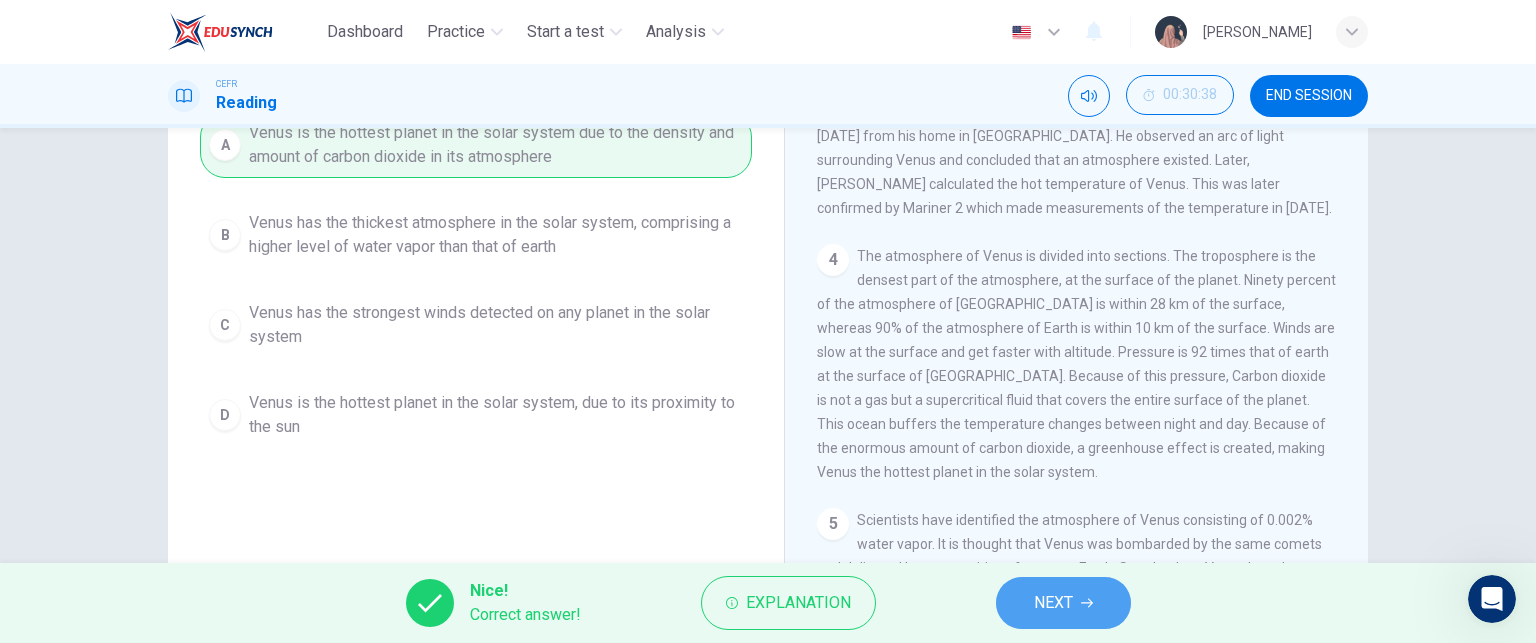 click on "NEXT" at bounding box center (1063, 603) 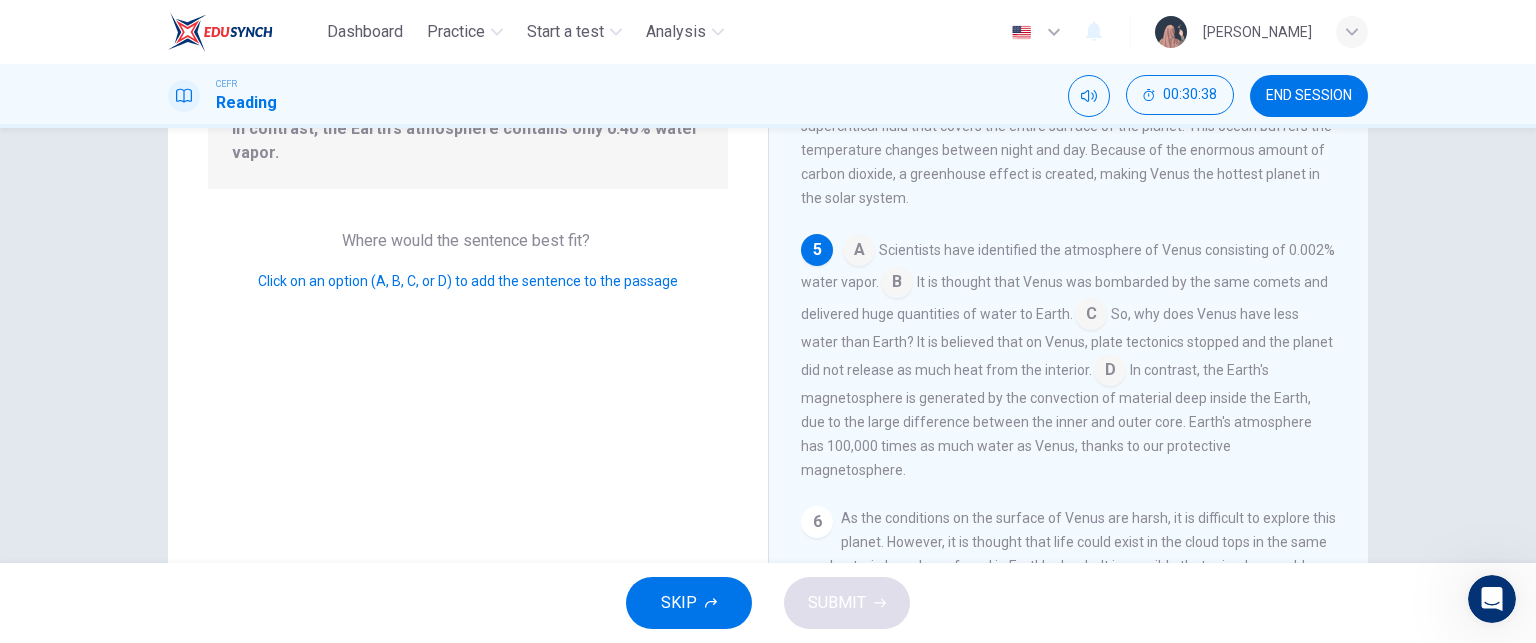 scroll, scrollTop: 737, scrollLeft: 0, axis: vertical 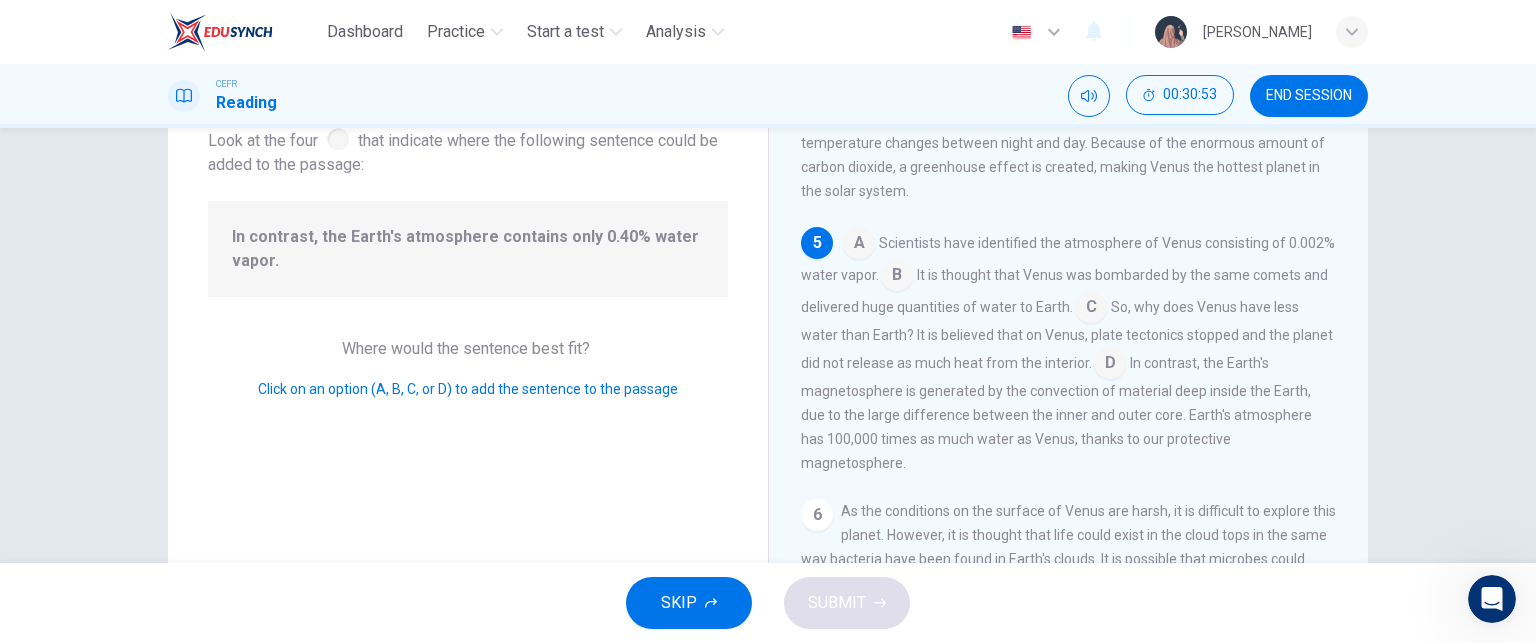 click at bounding box center [897, 277] 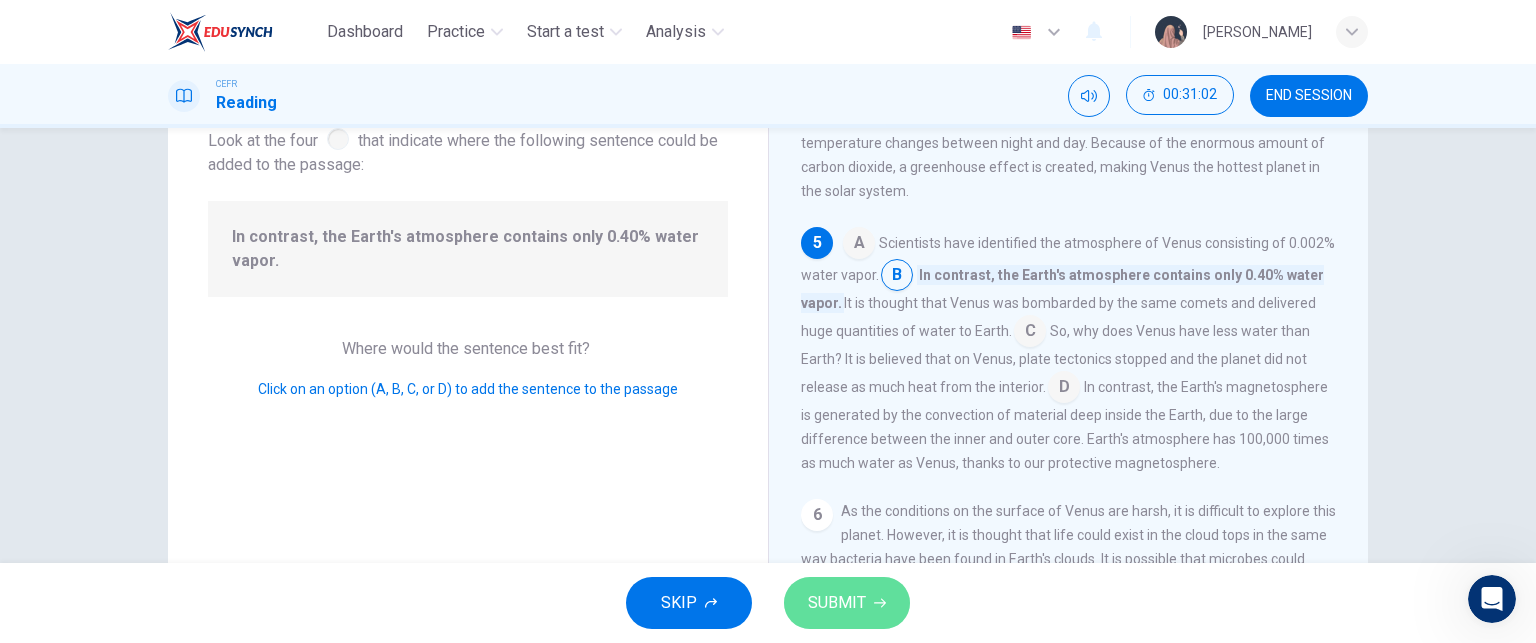 click on "SUBMIT" at bounding box center (837, 603) 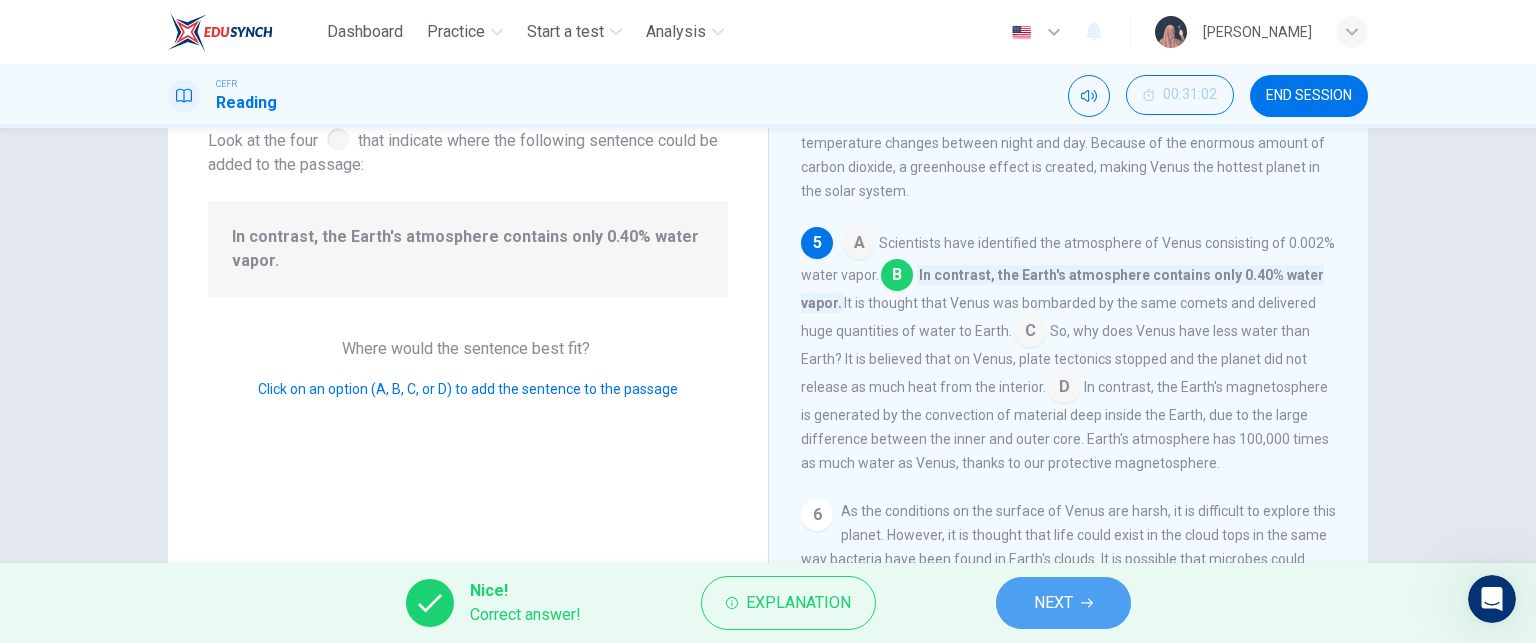 click on "NEXT" at bounding box center [1063, 603] 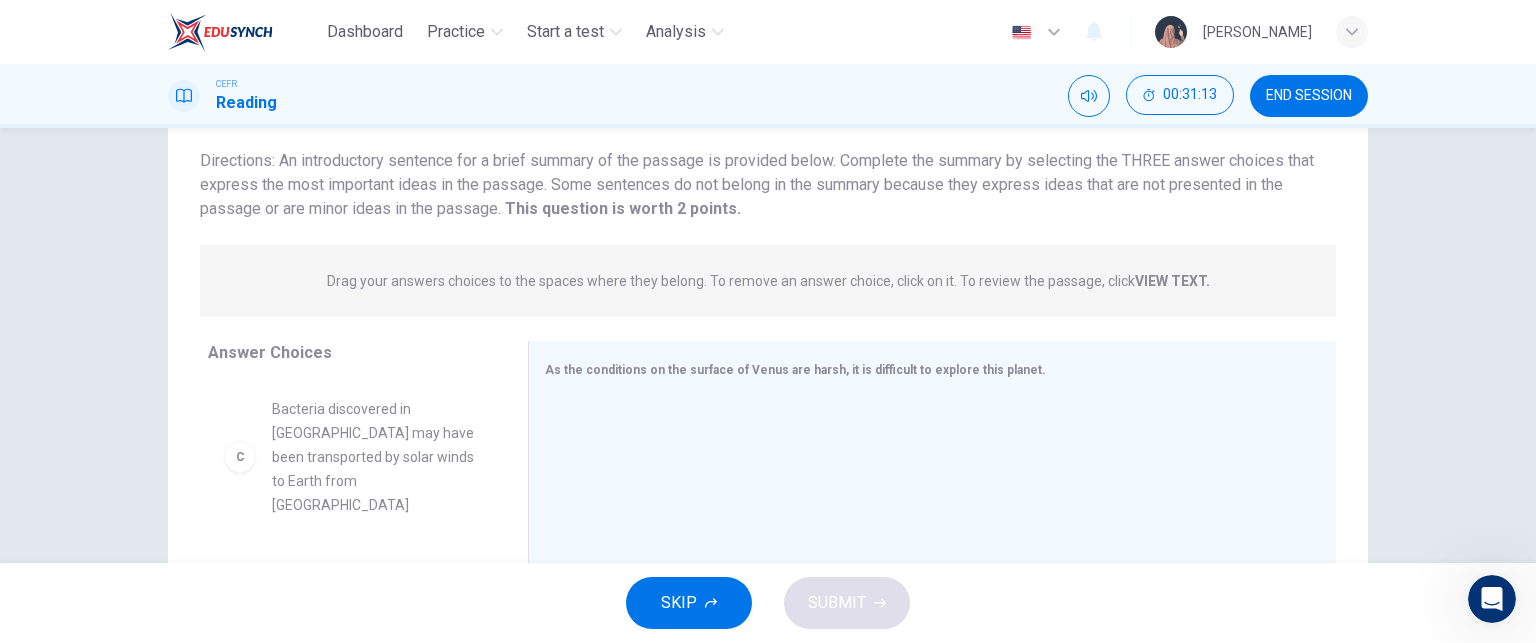 scroll, scrollTop: 264, scrollLeft: 0, axis: vertical 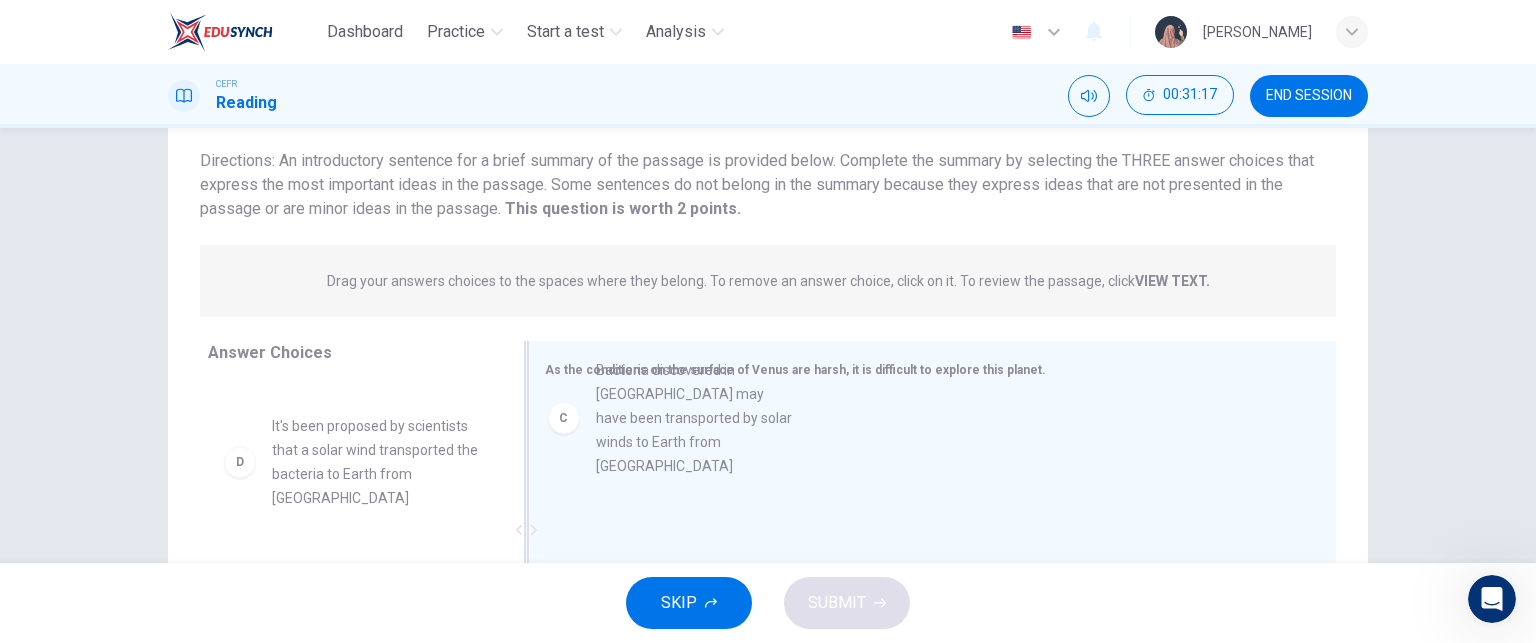 drag, startPoint x: 368, startPoint y: 494, endPoint x: 740, endPoint y: 435, distance: 376.64972 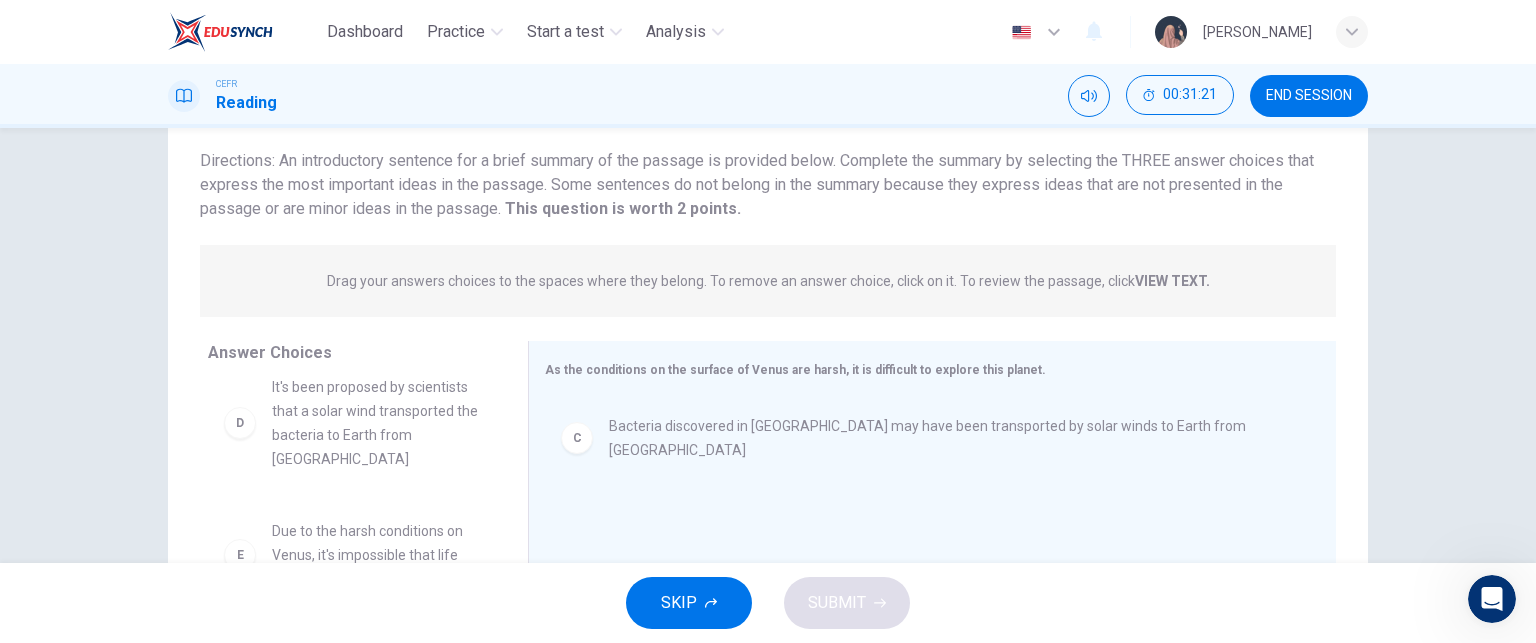 scroll, scrollTop: 288, scrollLeft: 0, axis: vertical 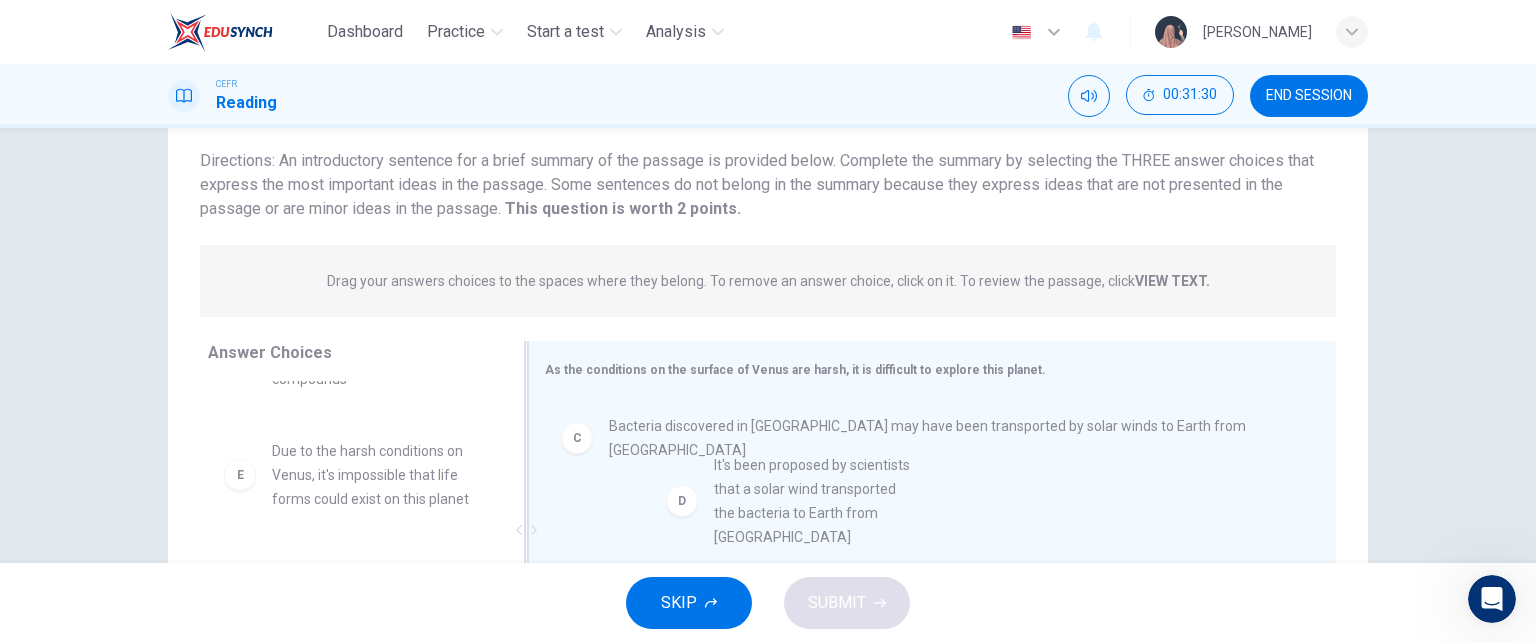 drag, startPoint x: 333, startPoint y: 493, endPoint x: 790, endPoint y: 554, distance: 461.05313 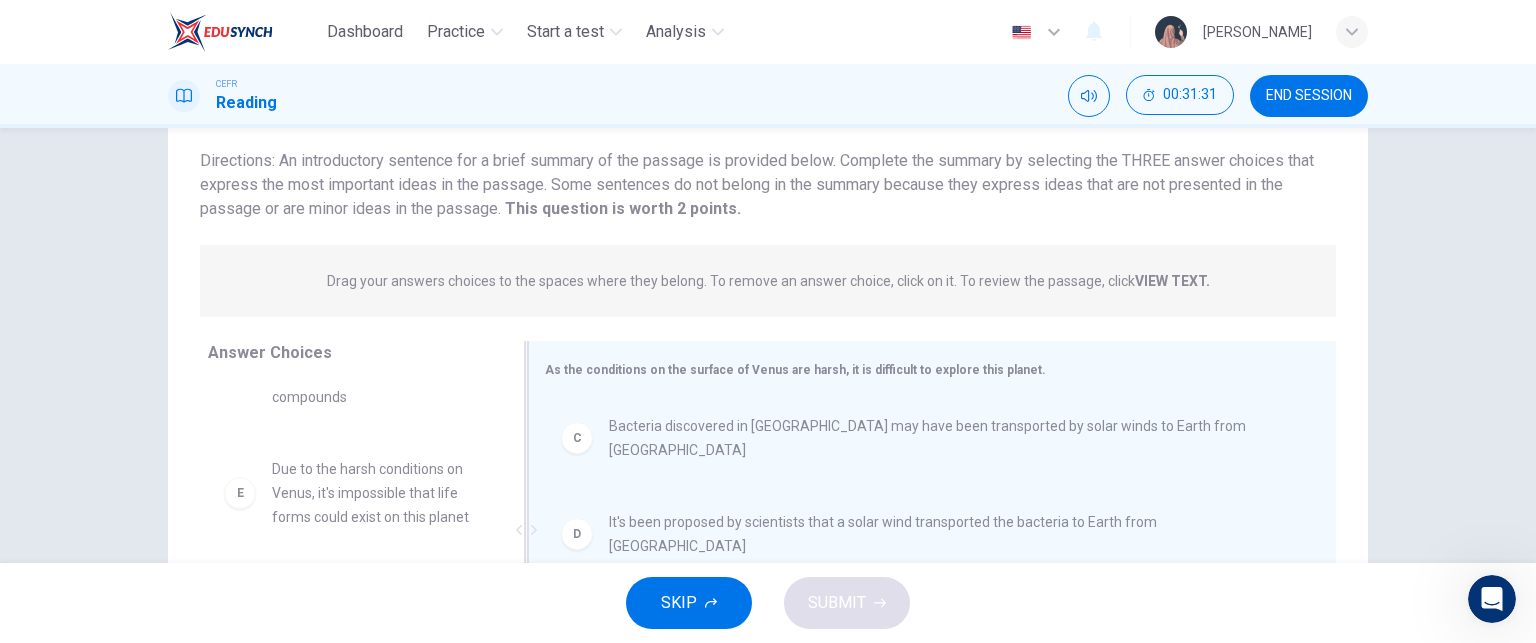scroll, scrollTop: 204, scrollLeft: 0, axis: vertical 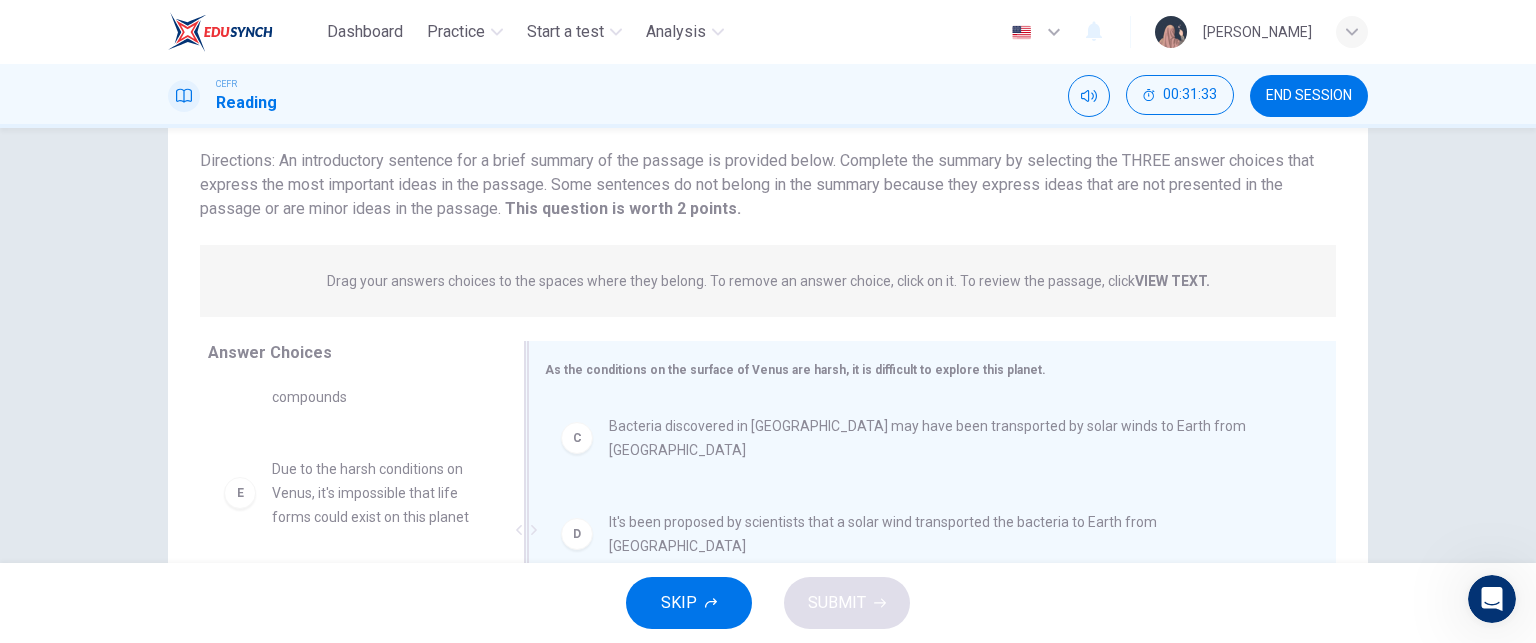 click on "Bacteria discovered in [GEOGRAPHIC_DATA] may have been transported by solar winds to Earth from [GEOGRAPHIC_DATA]" at bounding box center [948, 438] 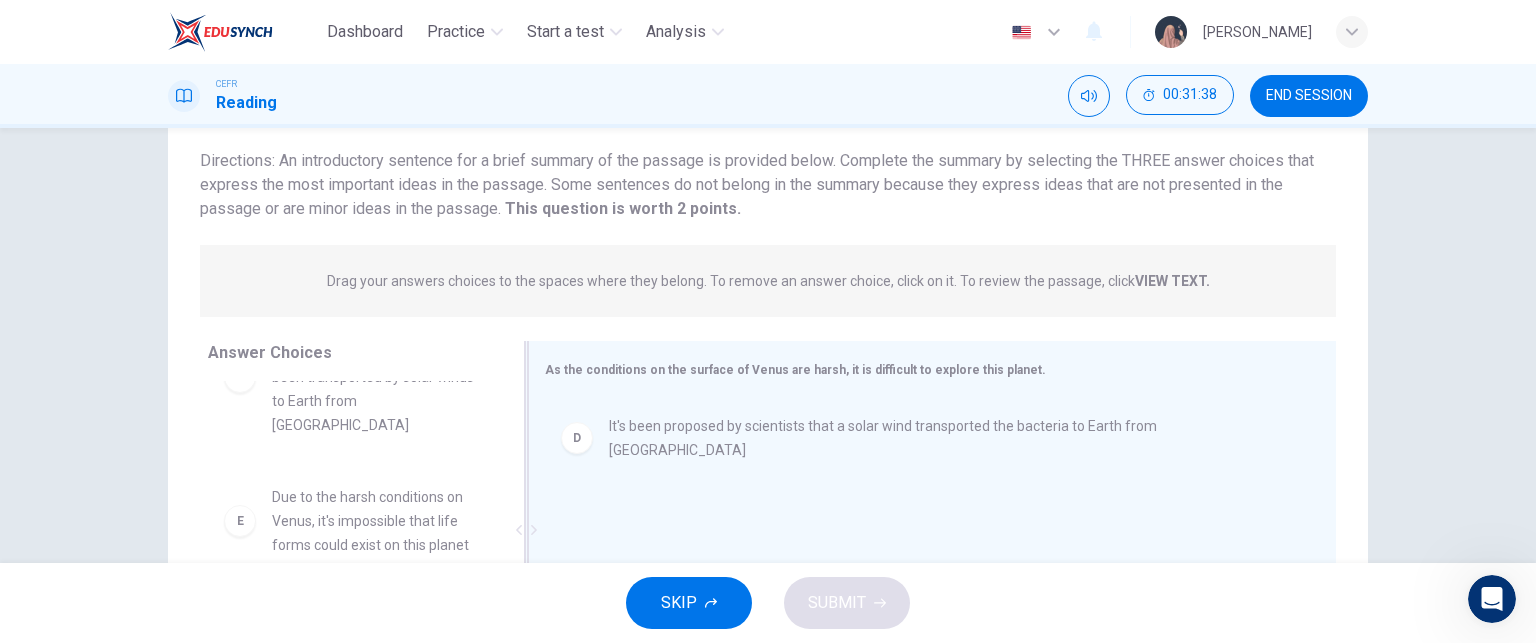 scroll, scrollTop: 348, scrollLeft: 0, axis: vertical 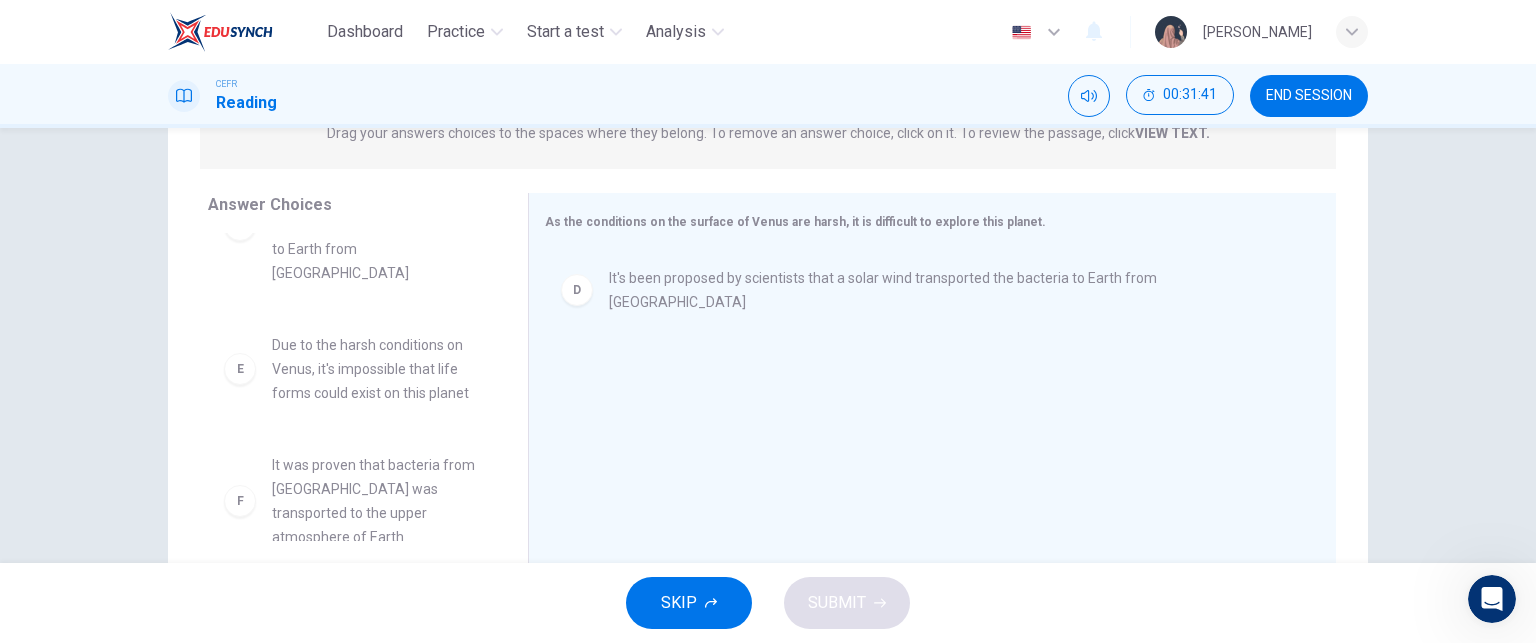 click on "Due to the harsh conditions on Venus, it's impossible that life forms could exist on this planet" at bounding box center (376, 369) 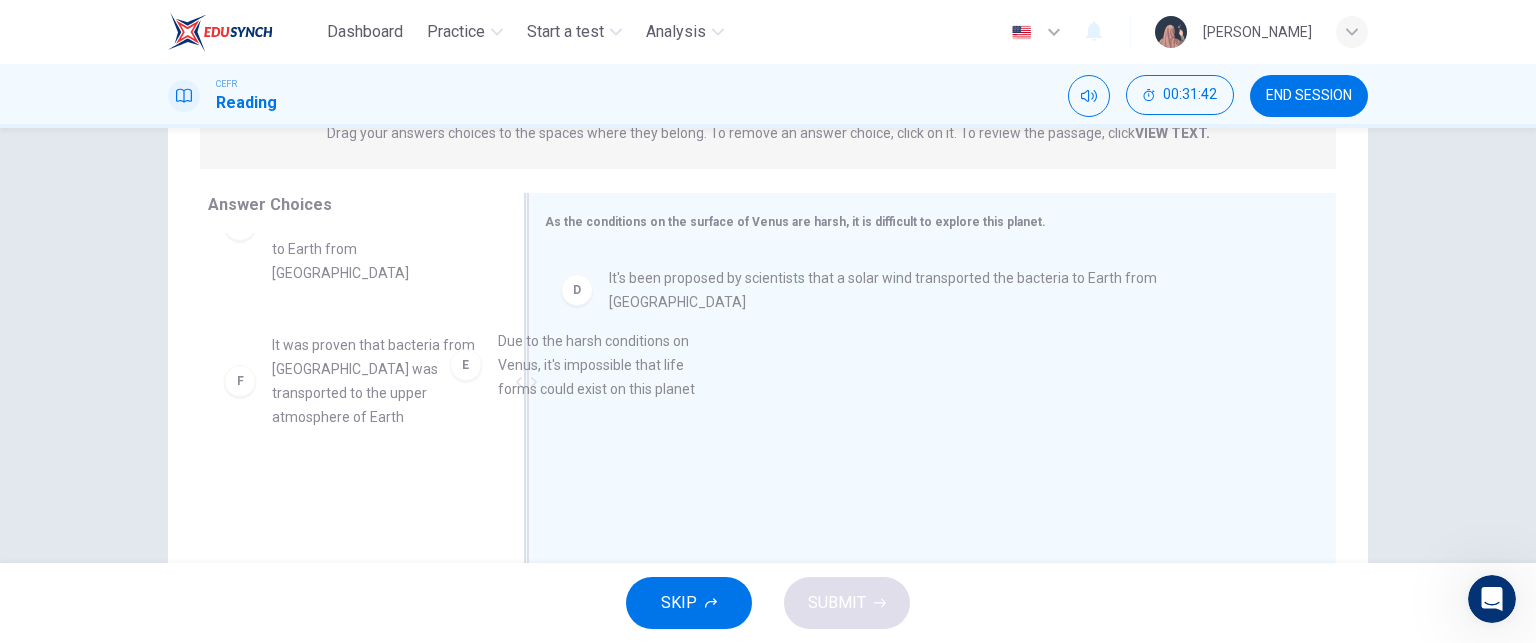 drag, startPoint x: 392, startPoint y: 363, endPoint x: 716, endPoint y: 365, distance: 324.00616 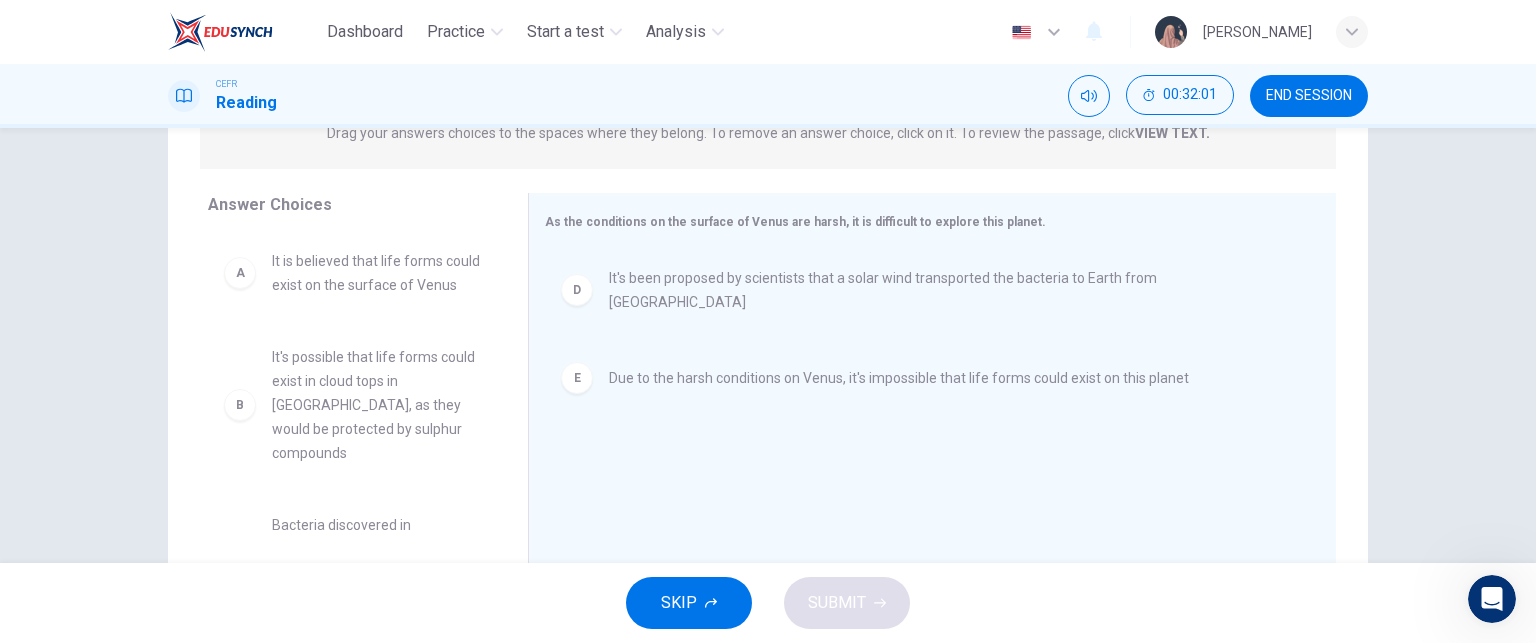 scroll, scrollTop: 228, scrollLeft: 0, axis: vertical 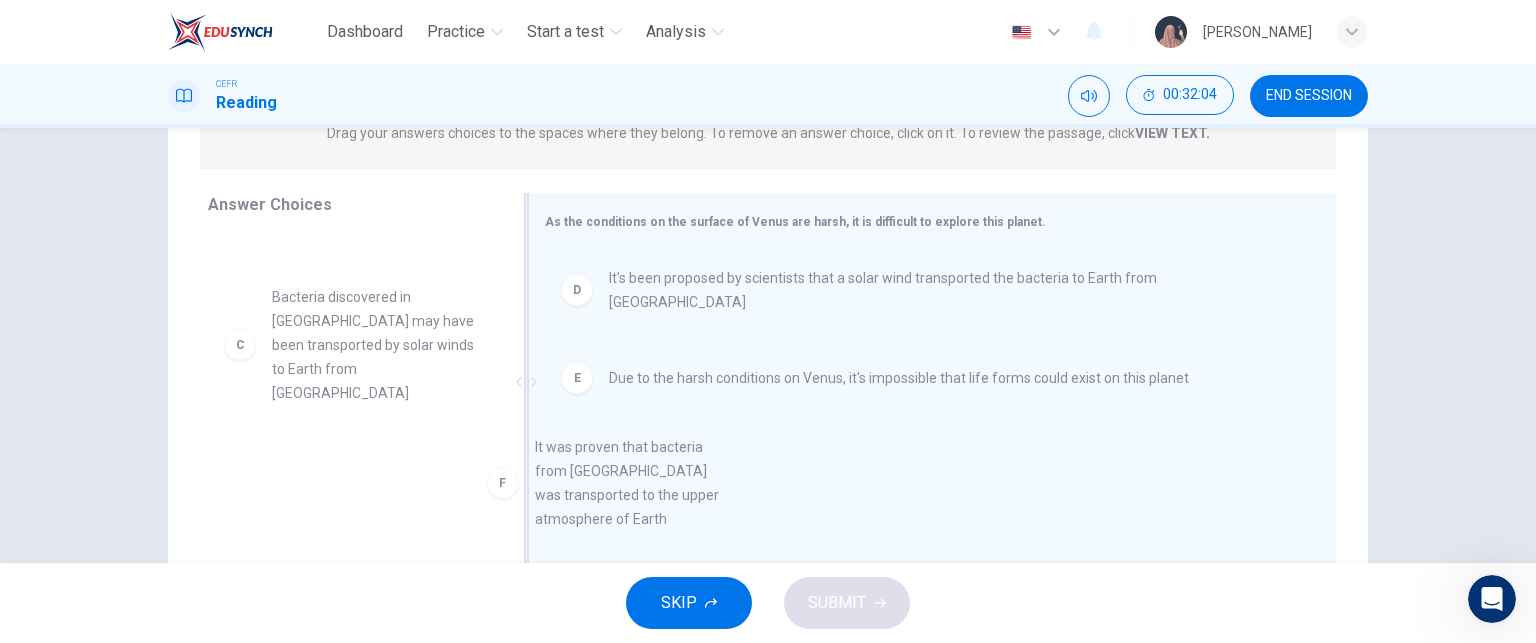 drag, startPoint x: 373, startPoint y: 511, endPoint x: 758, endPoint y: 492, distance: 385.46854 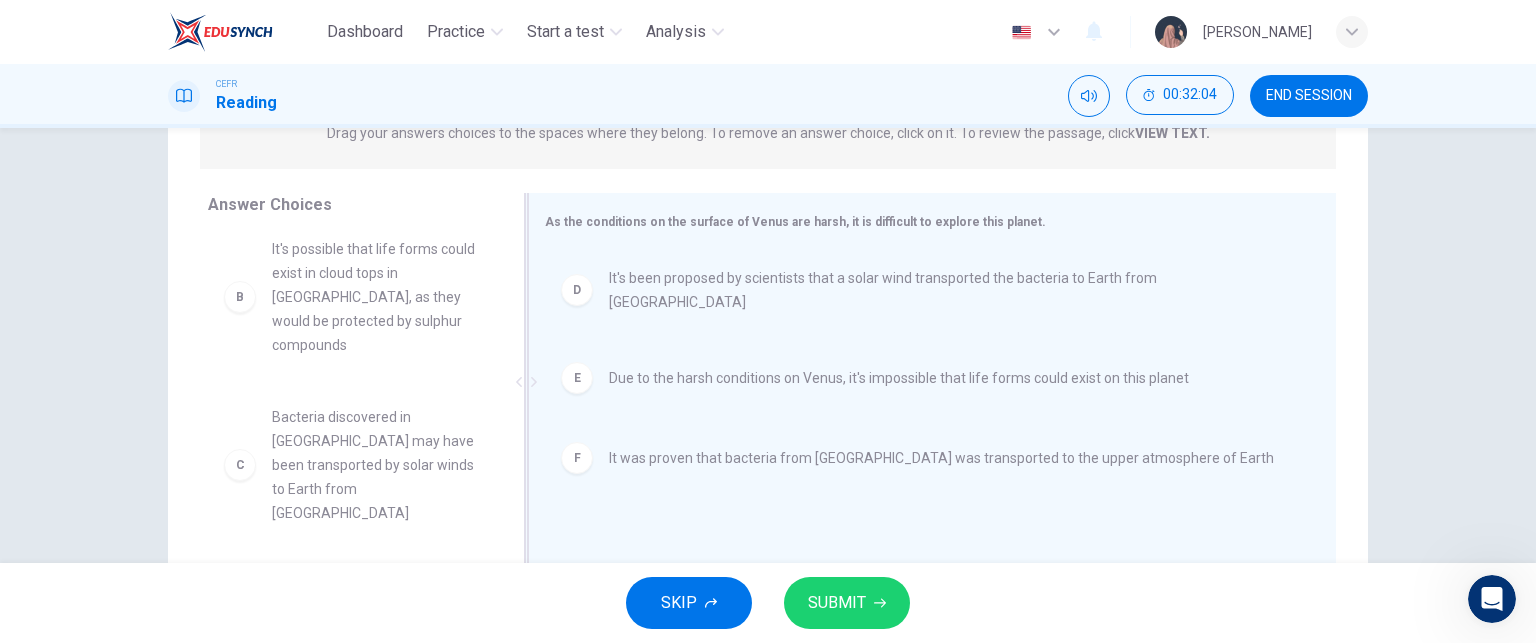 scroll, scrollTop: 108, scrollLeft: 0, axis: vertical 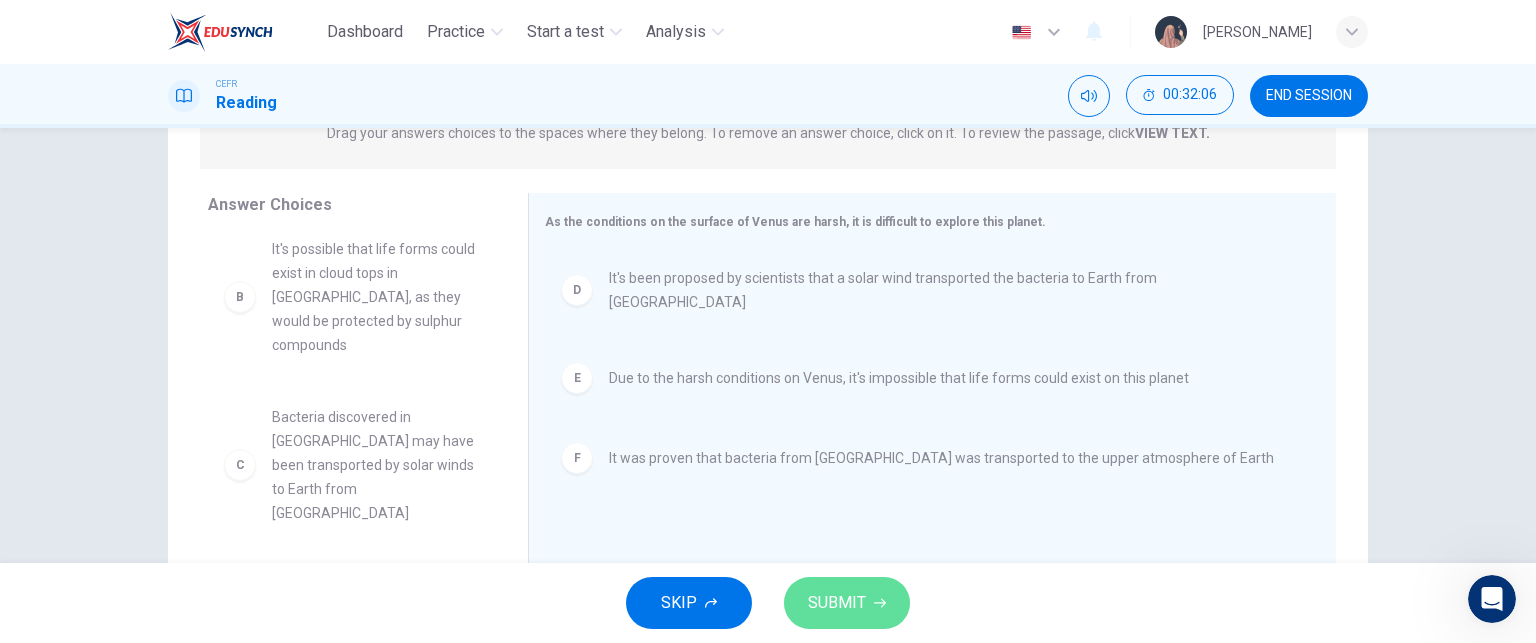 click 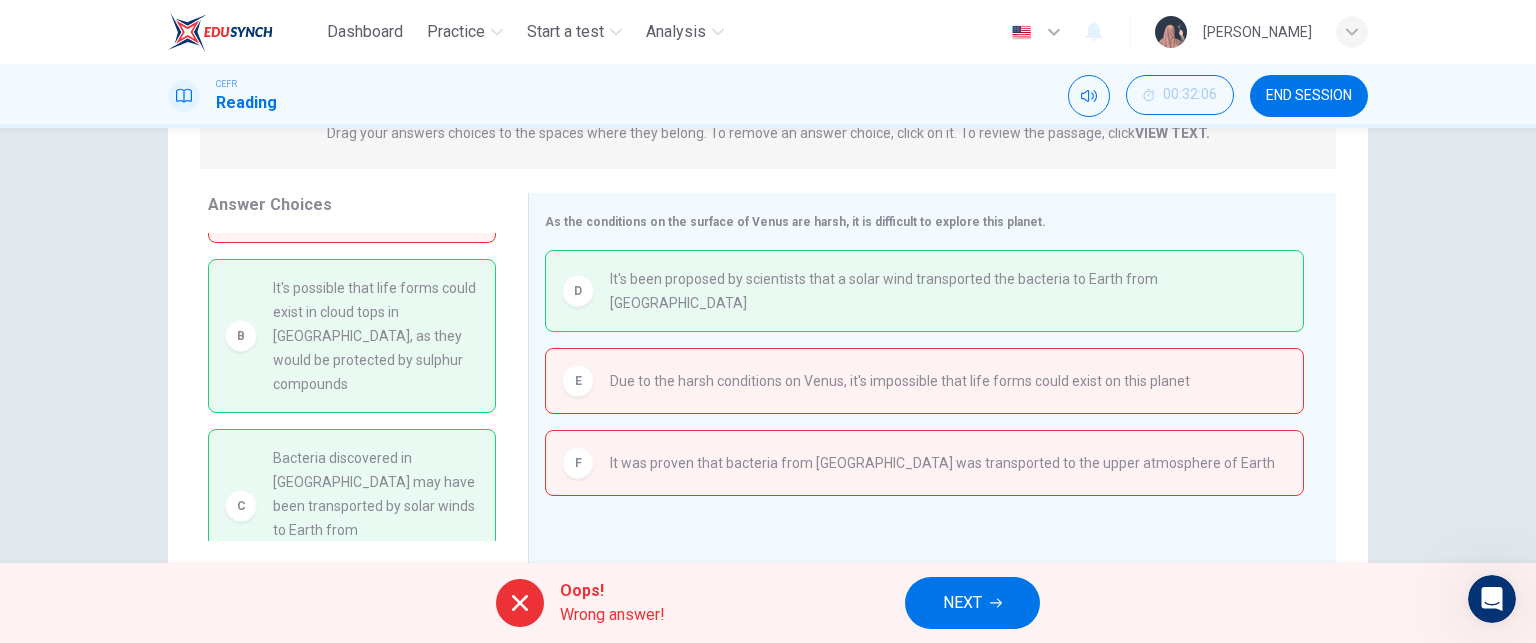 scroll, scrollTop: 112, scrollLeft: 0, axis: vertical 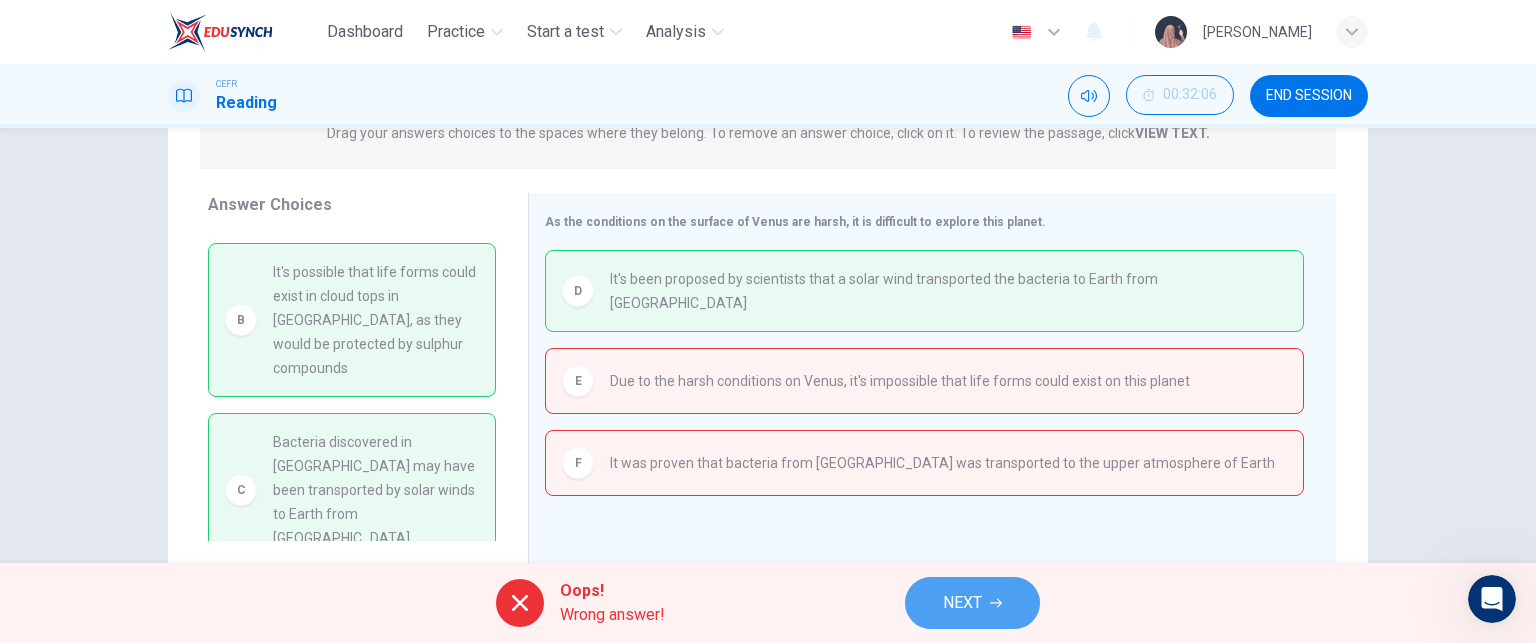 click on "NEXT" at bounding box center [972, 603] 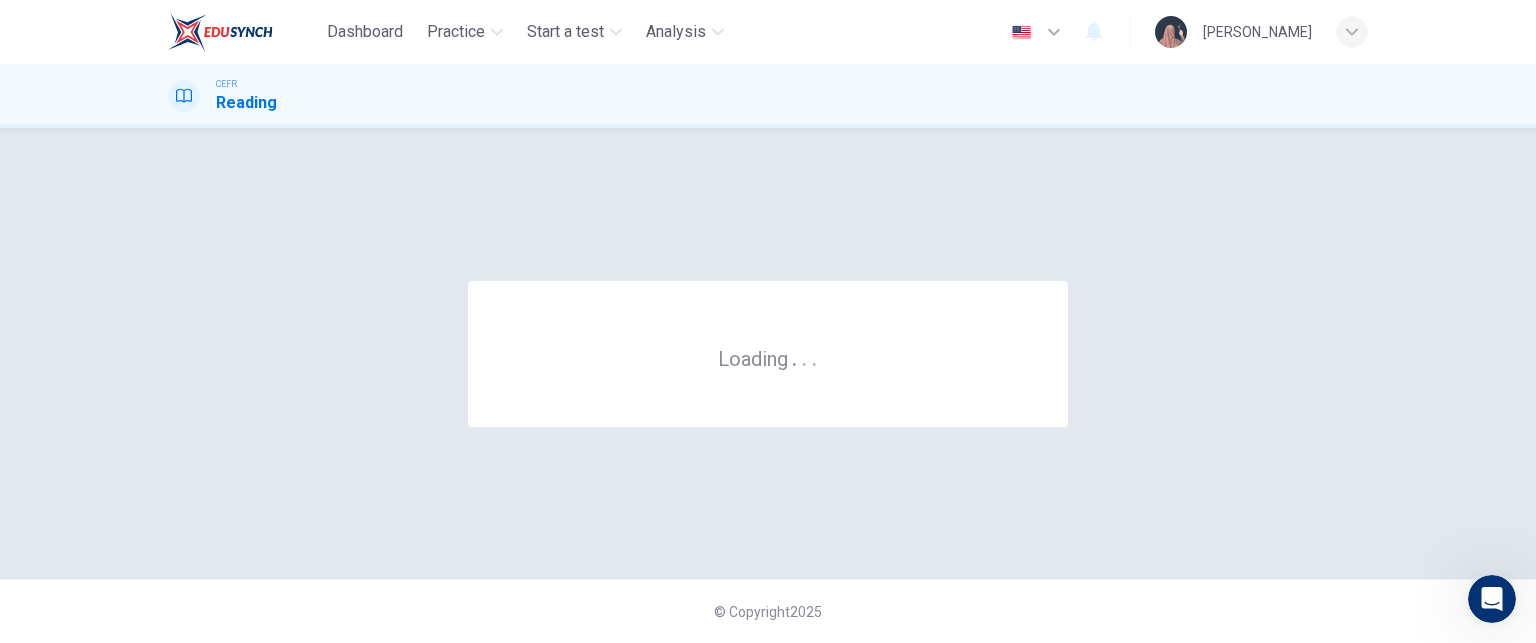 scroll, scrollTop: 0, scrollLeft: 0, axis: both 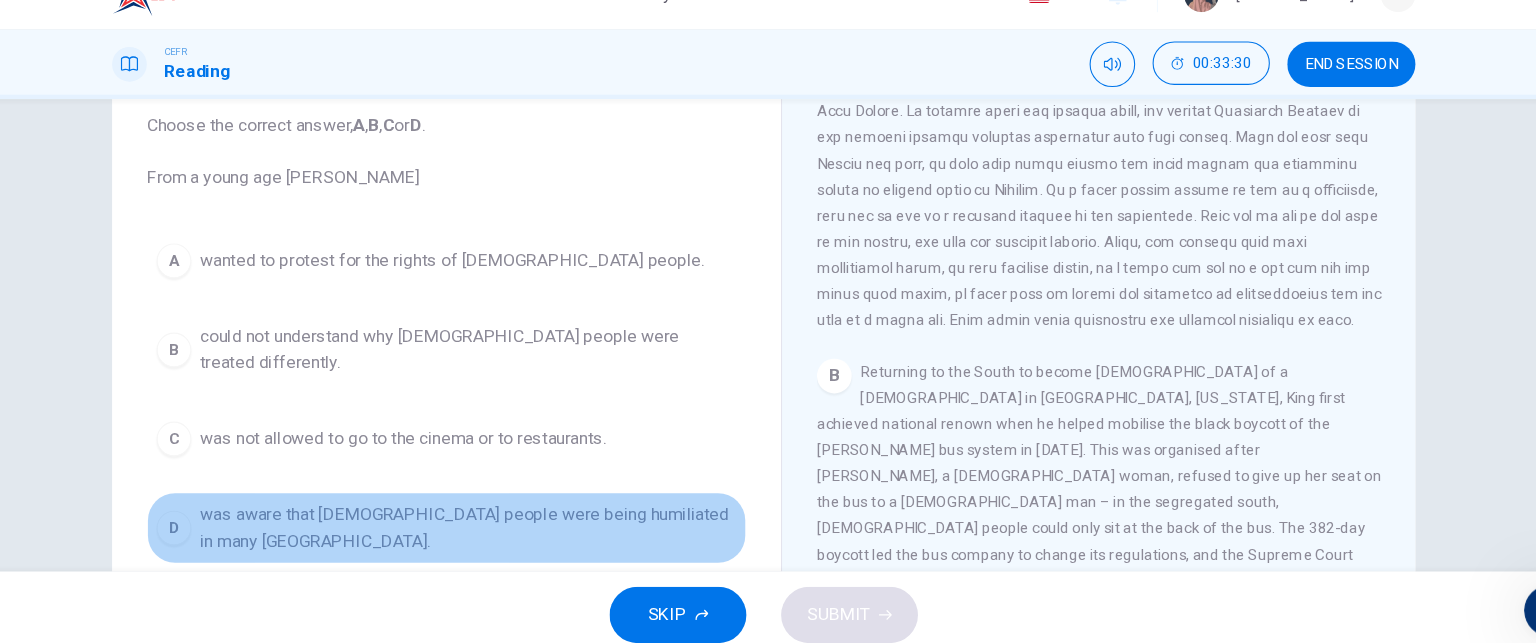 click on "was aware that [DEMOGRAPHIC_DATA] people were being humiliated in many [GEOGRAPHIC_DATA]." at bounding box center [496, 523] 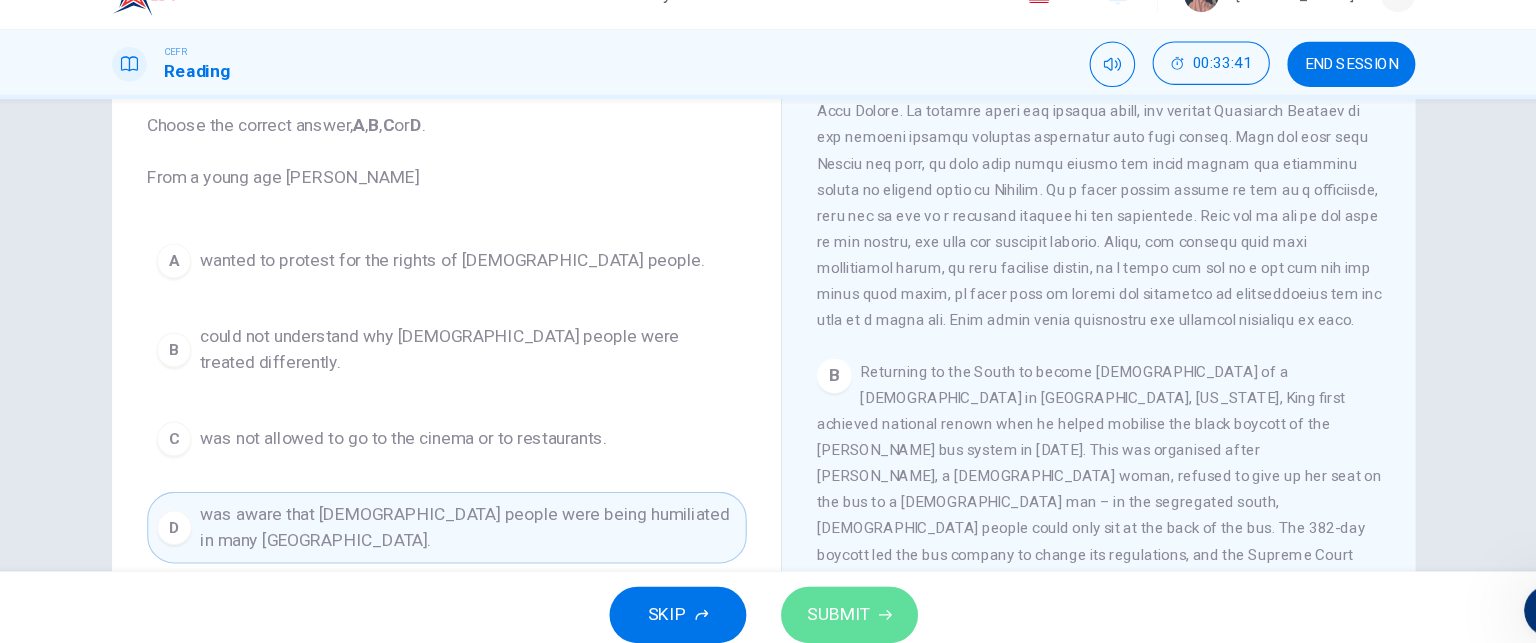 click on "SUBMIT" at bounding box center (847, 603) 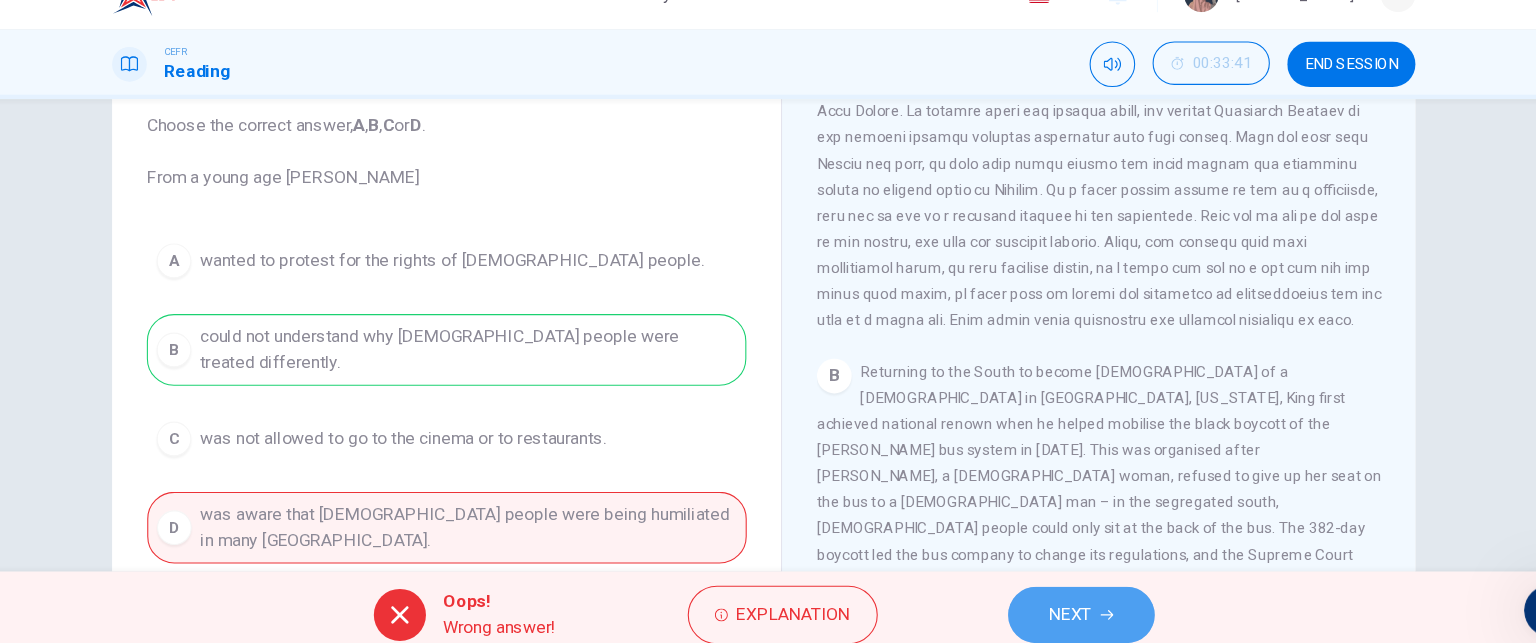 click on "NEXT" at bounding box center (1060, 603) 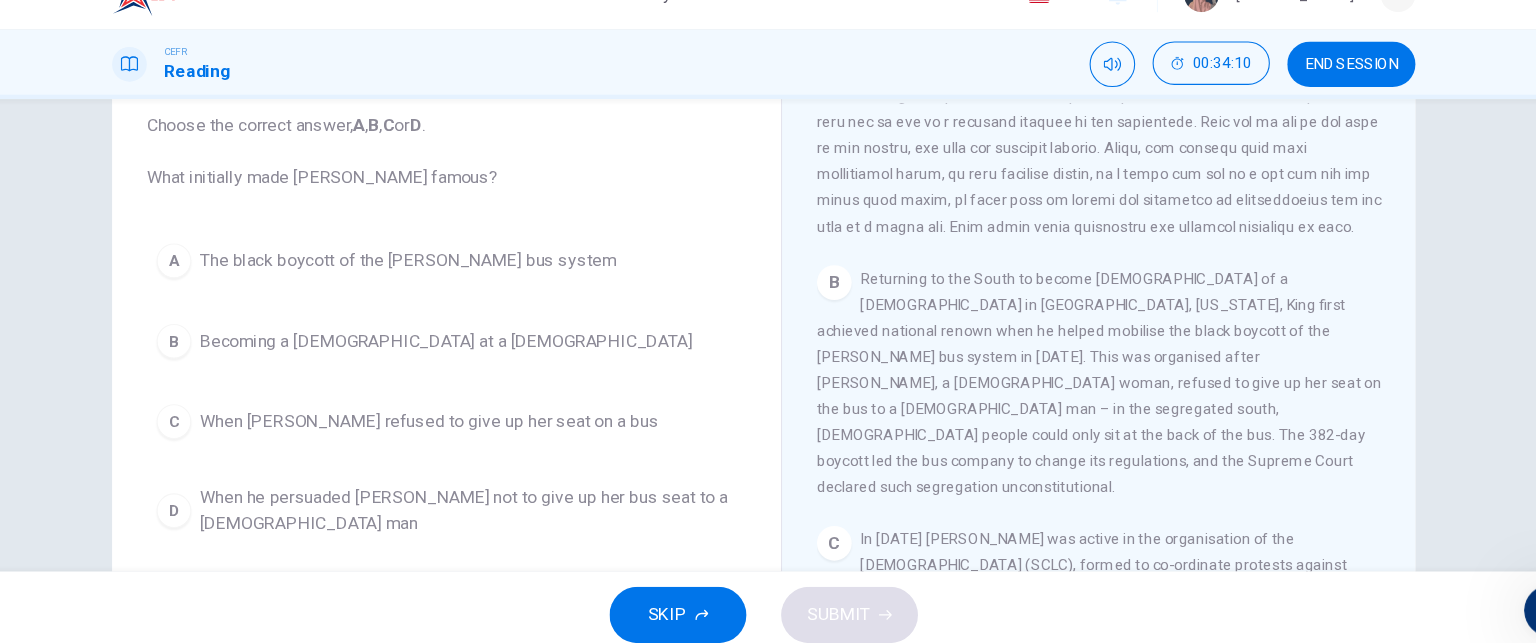 scroll, scrollTop: 609, scrollLeft: 0, axis: vertical 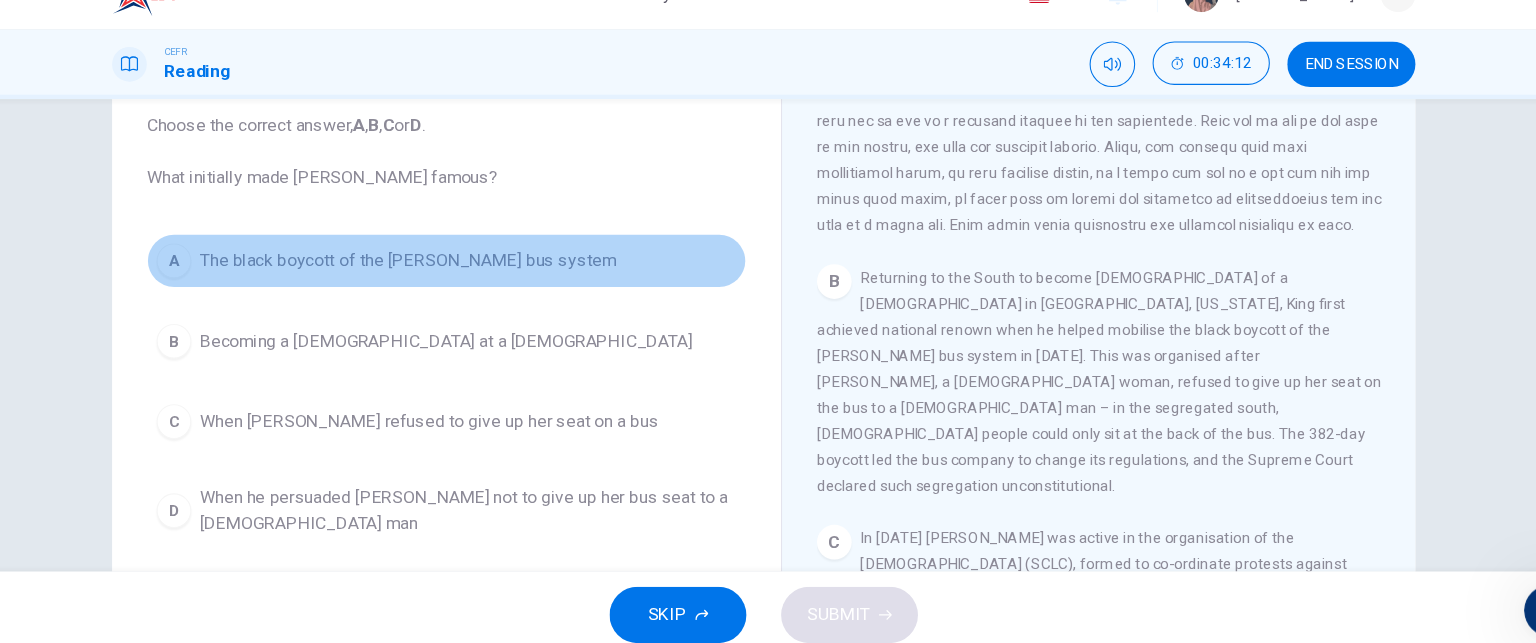 click on "The black boycott of the [PERSON_NAME] bus system" at bounding box center (440, 277) 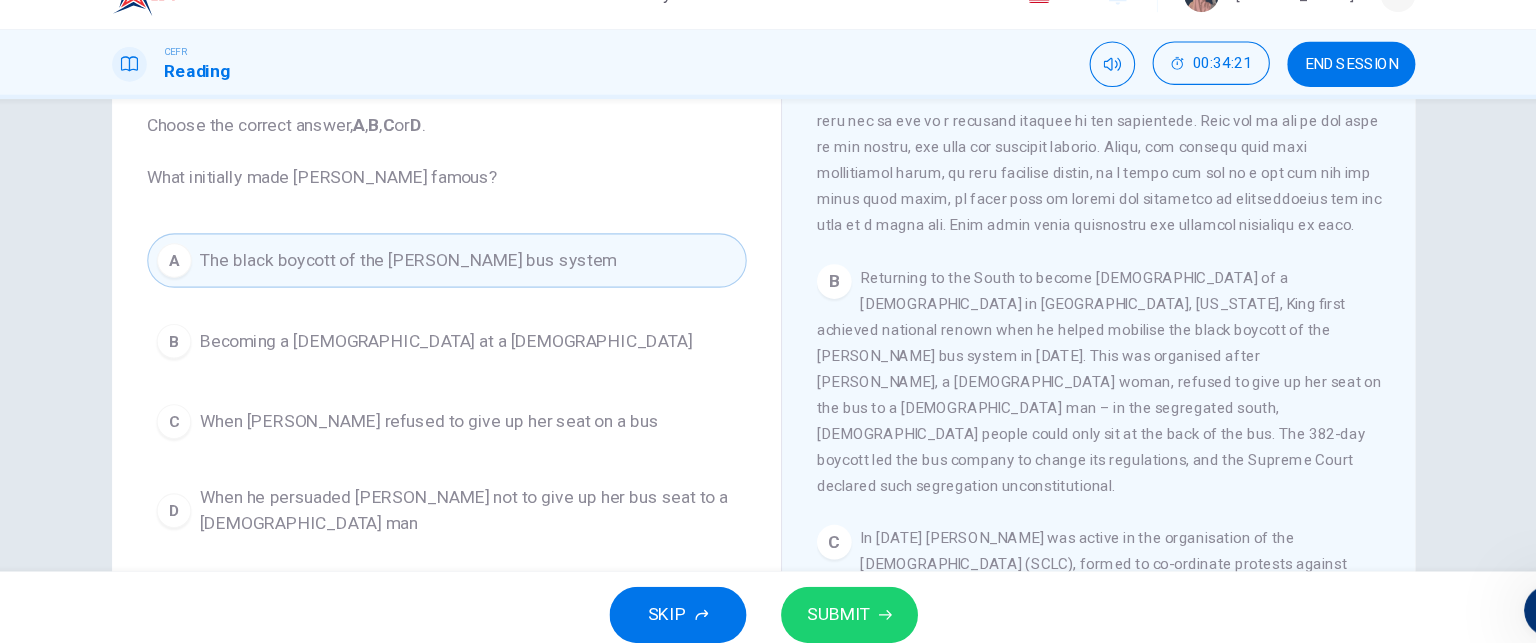 scroll, scrollTop: 610, scrollLeft: 0, axis: vertical 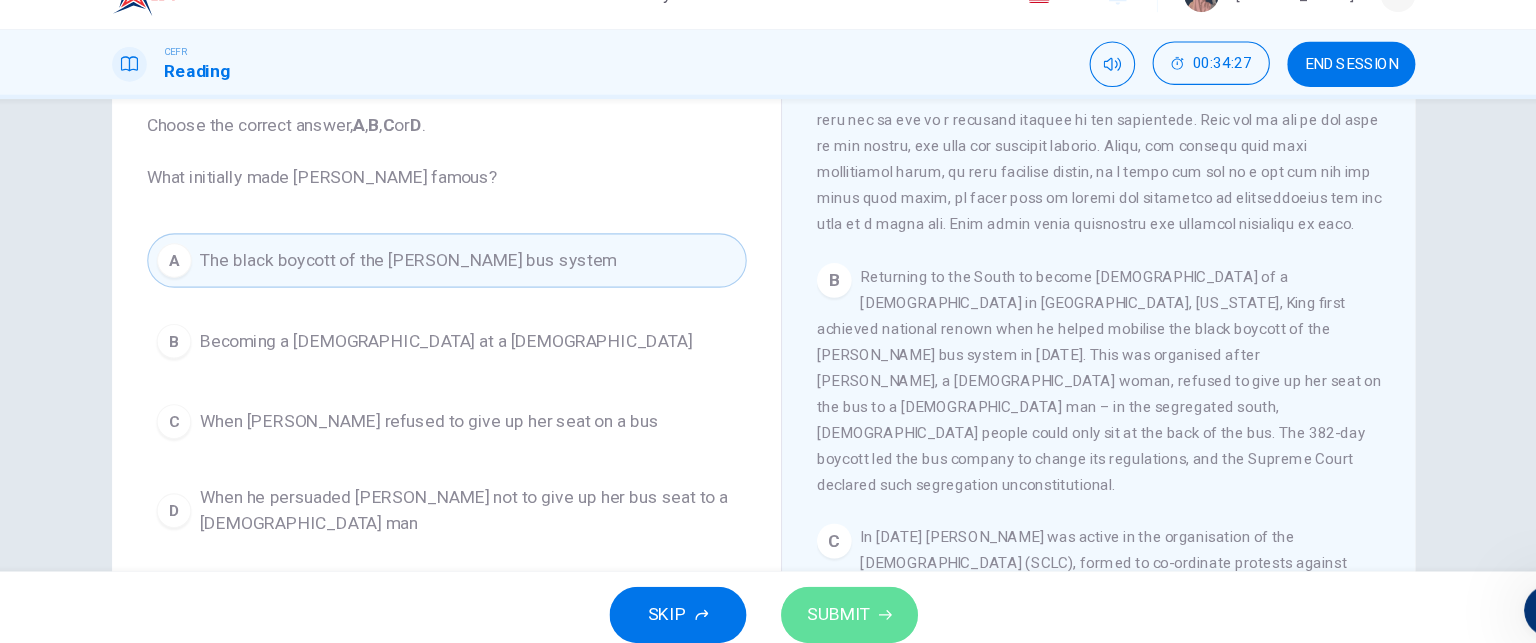 click on "SUBMIT" at bounding box center (847, 603) 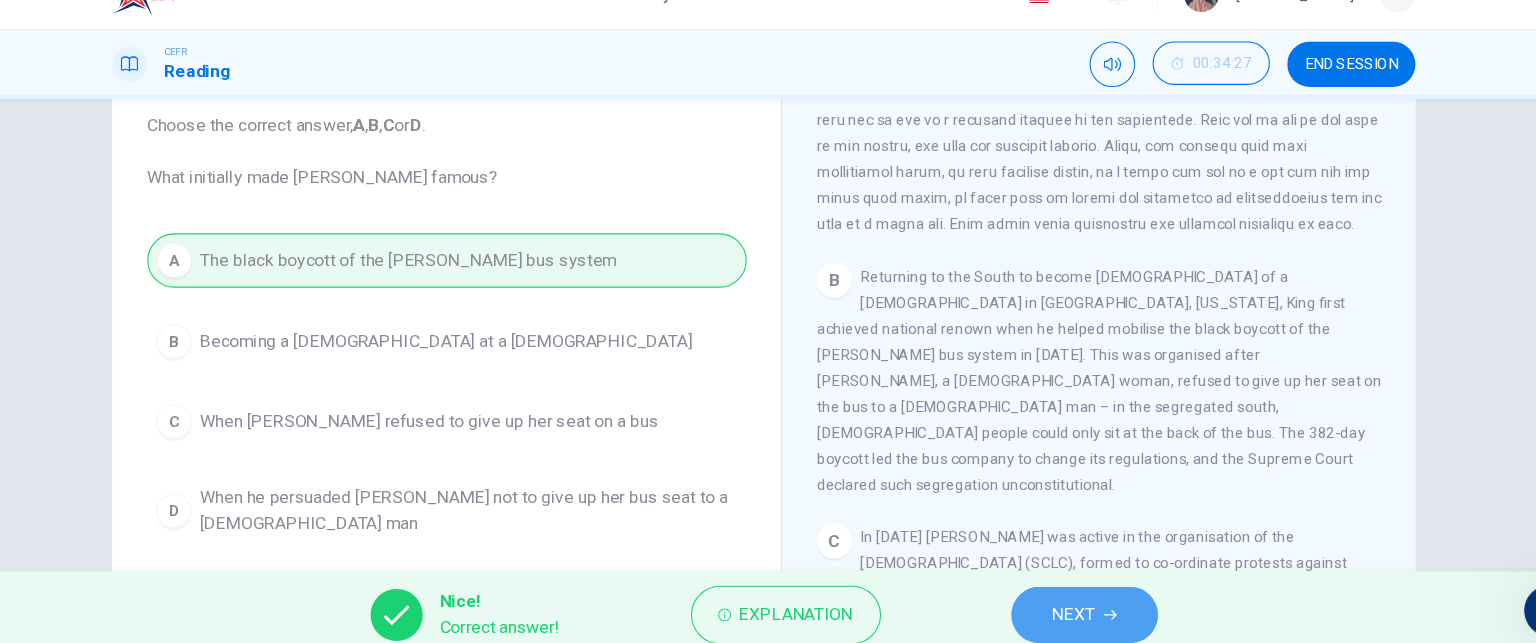 click on "NEXT" at bounding box center [1063, 603] 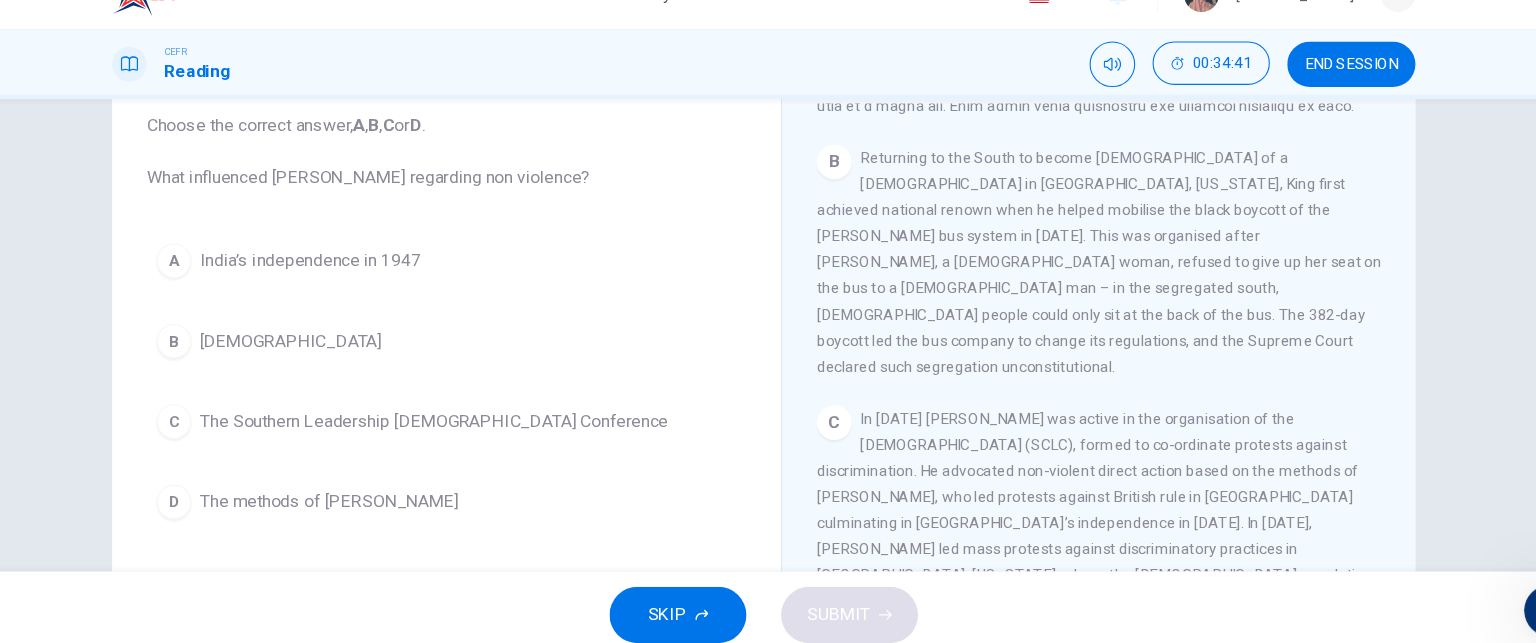 scroll, scrollTop: 720, scrollLeft: 0, axis: vertical 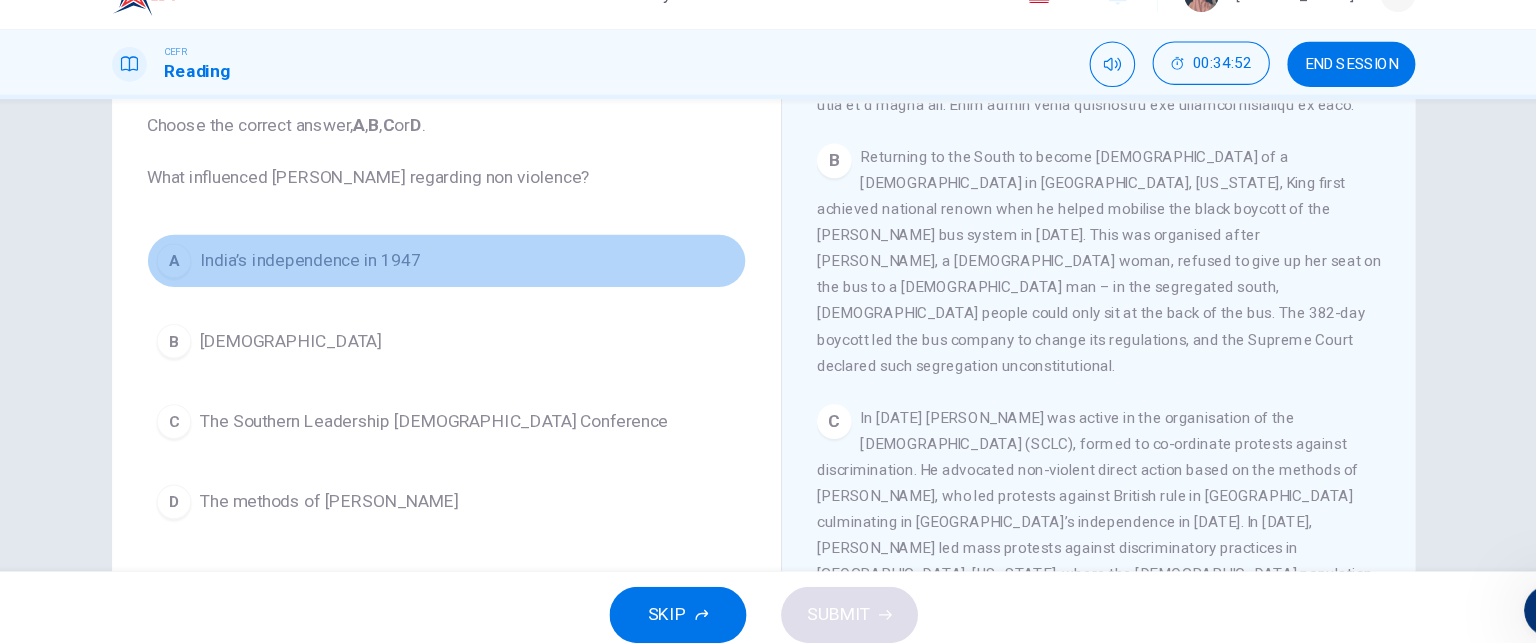 click on "India’s independence in 1947" at bounding box center (350, 277) 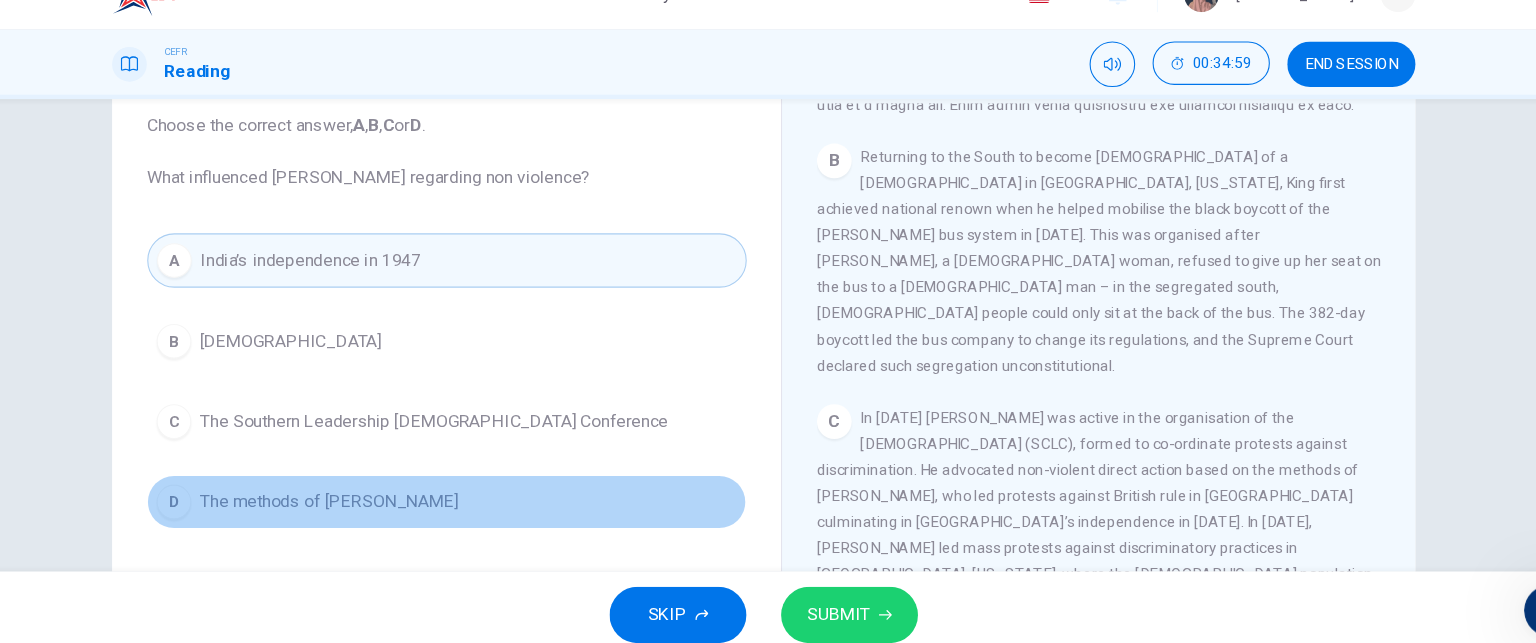 click on "The methods of [PERSON_NAME]" at bounding box center (368, 499) 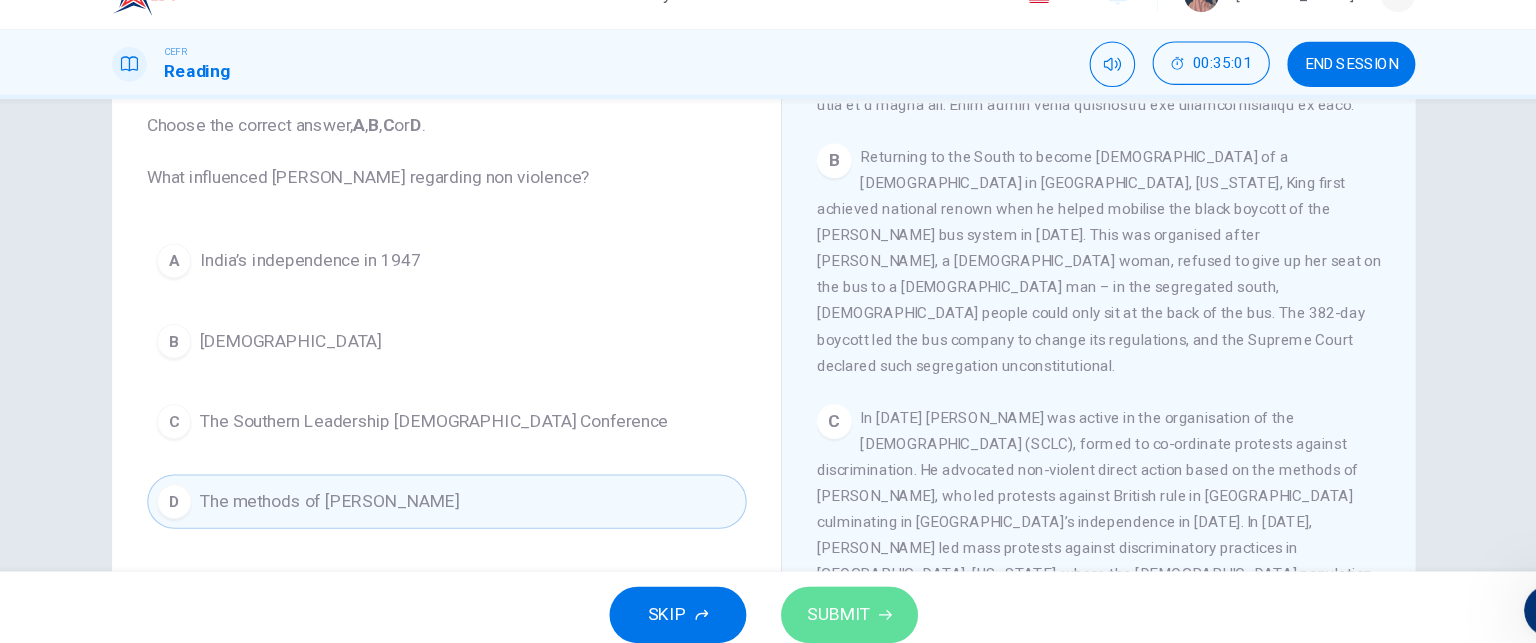 click on "SUBMIT" at bounding box center (837, 603) 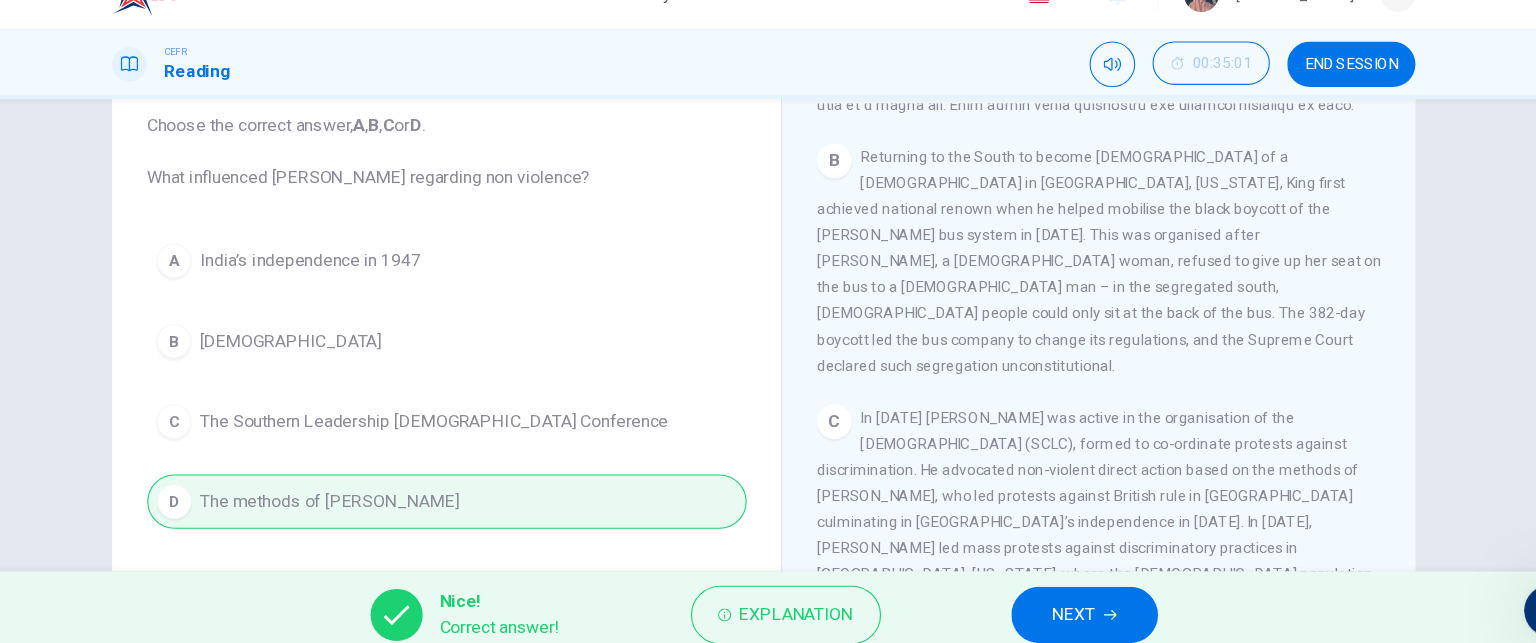 click on "NEXT" at bounding box center (1063, 603) 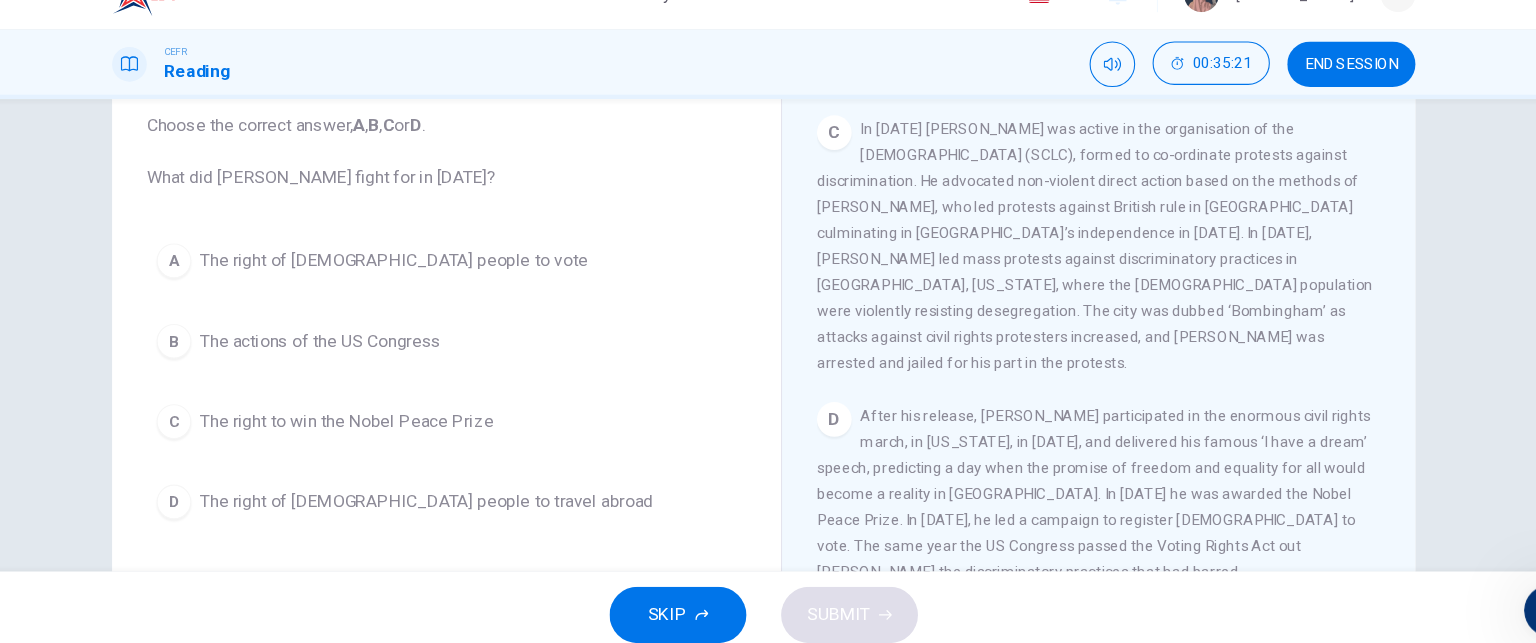 scroll, scrollTop: 988, scrollLeft: 0, axis: vertical 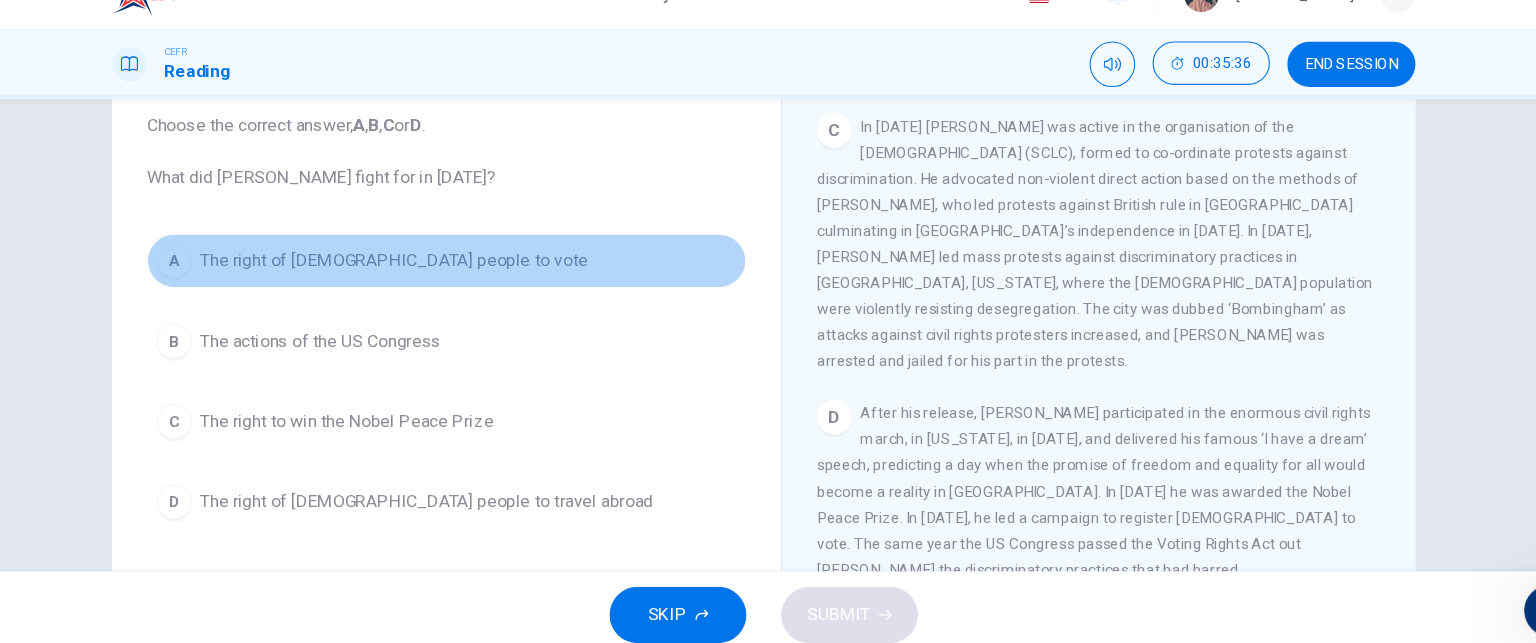 click on "The right of [DEMOGRAPHIC_DATA] people to vote" at bounding box center [427, 277] 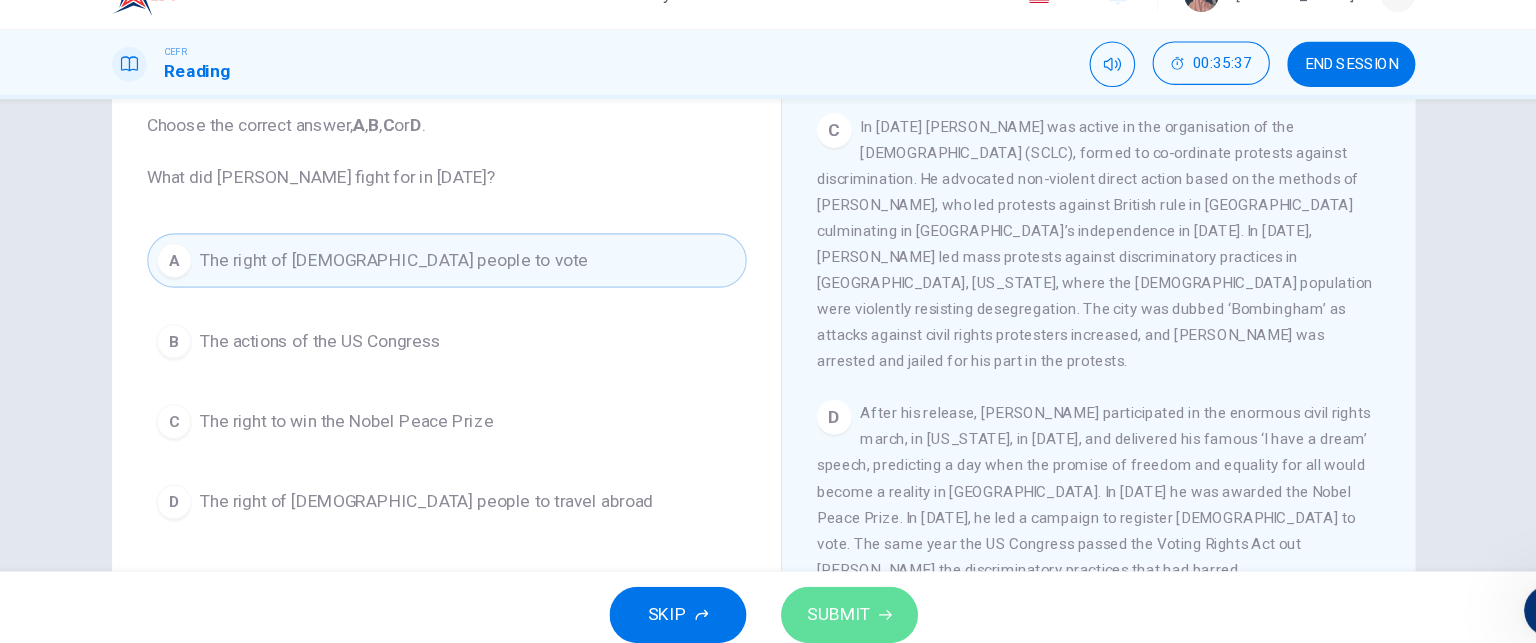 click on "SUBMIT" at bounding box center [837, 603] 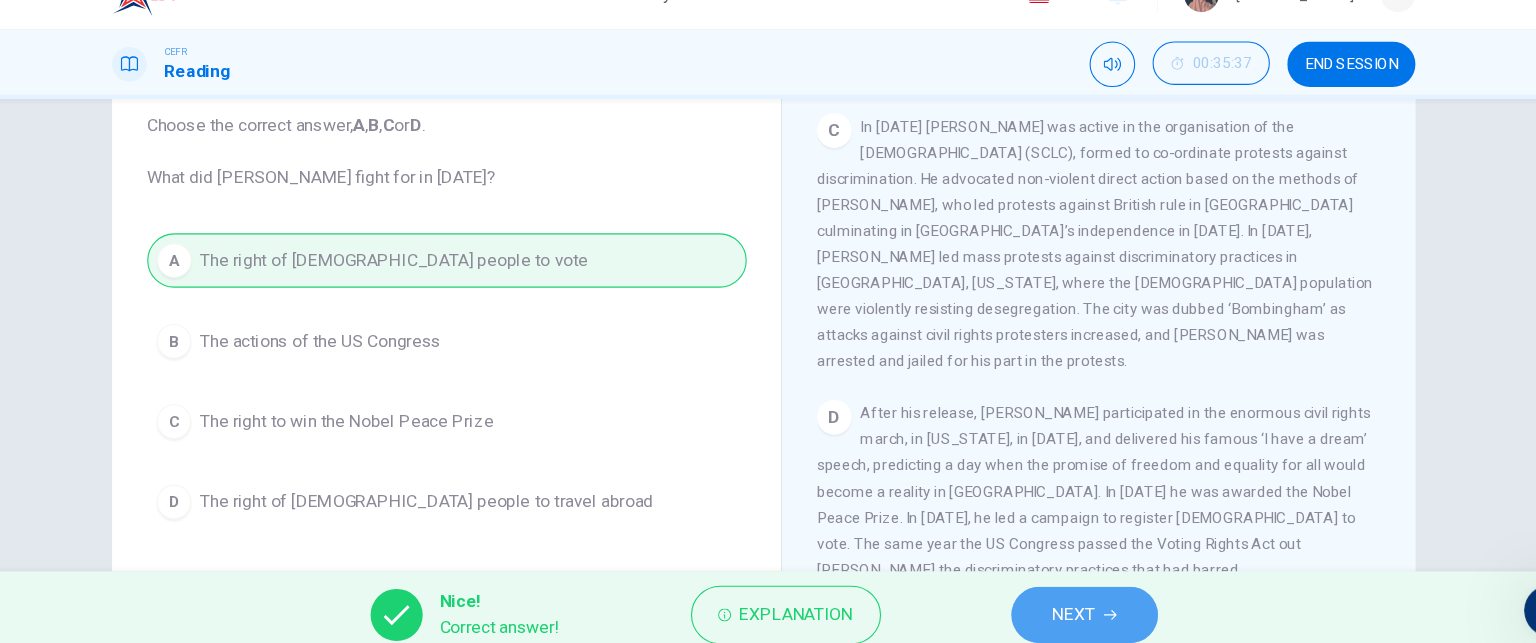 click on "NEXT" at bounding box center [1063, 603] 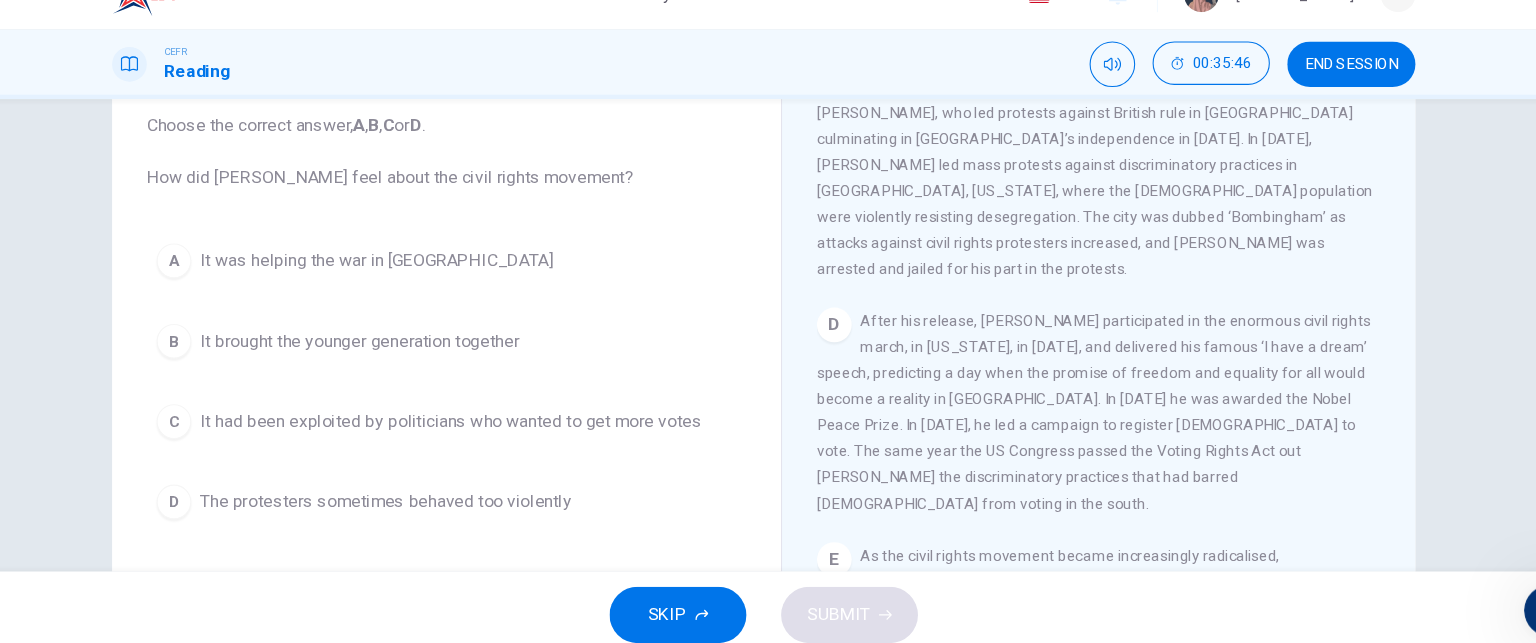 scroll, scrollTop: 1118, scrollLeft: 0, axis: vertical 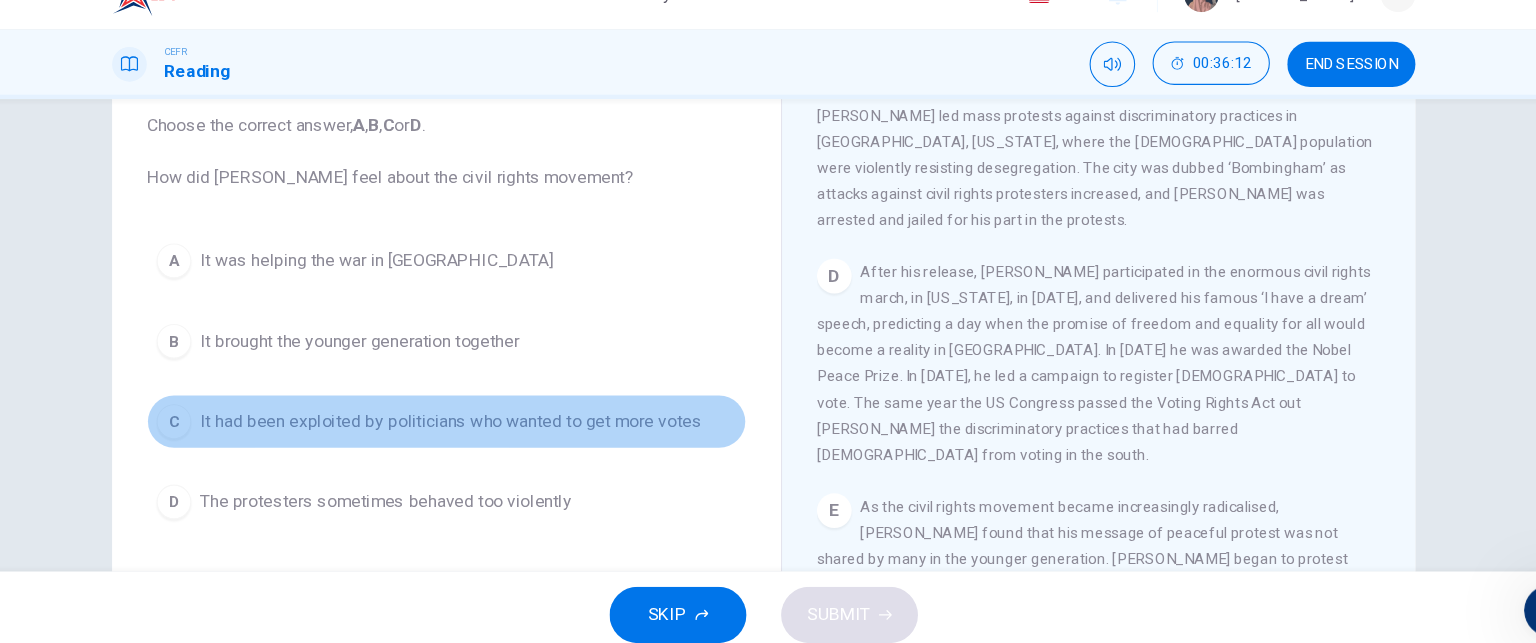 click on "It had been exploited by politicians who wanted to get more votes" at bounding box center (480, 425) 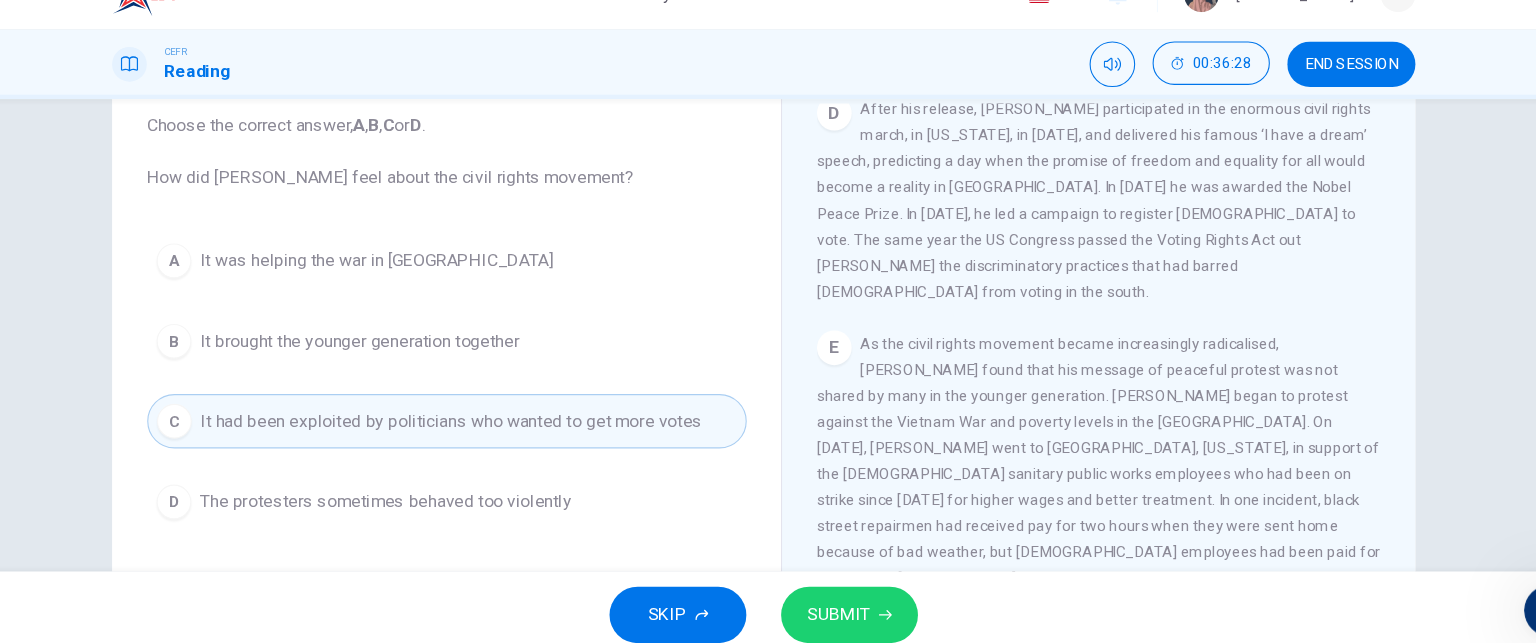 scroll, scrollTop: 1272, scrollLeft: 0, axis: vertical 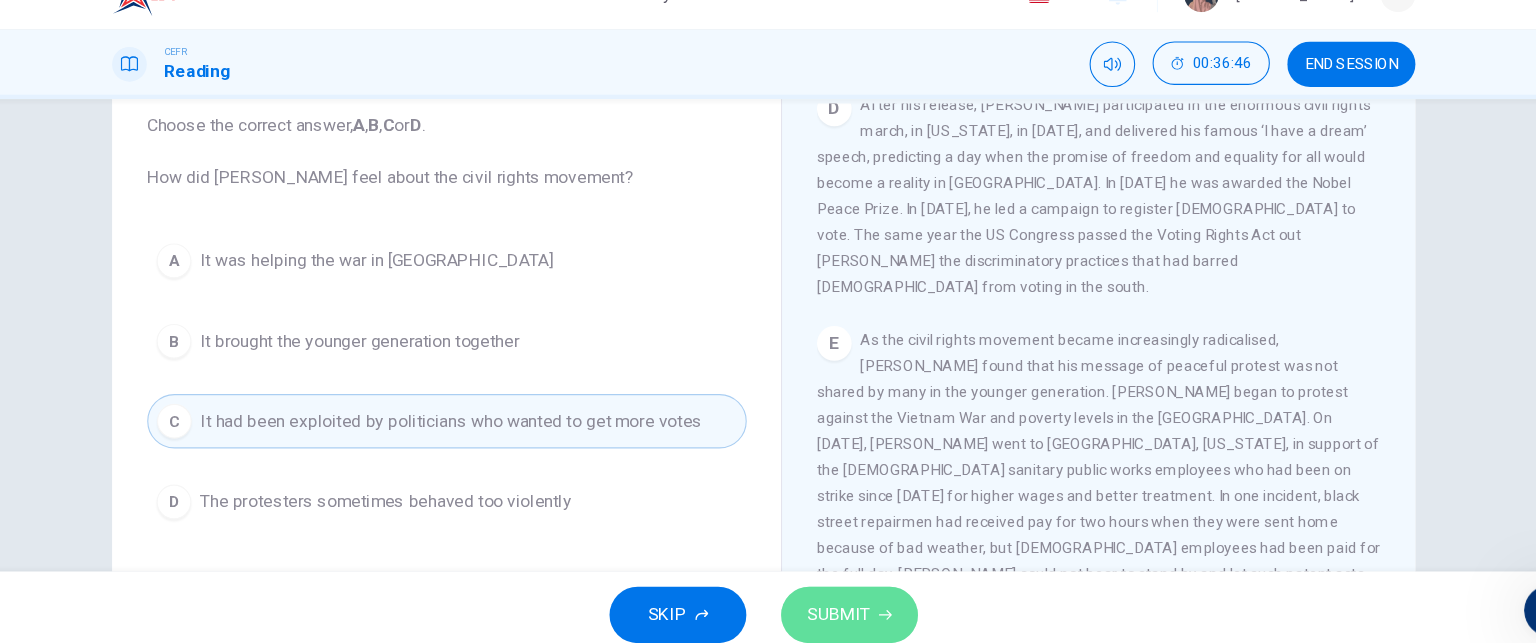 click on "SUBMIT" at bounding box center (837, 603) 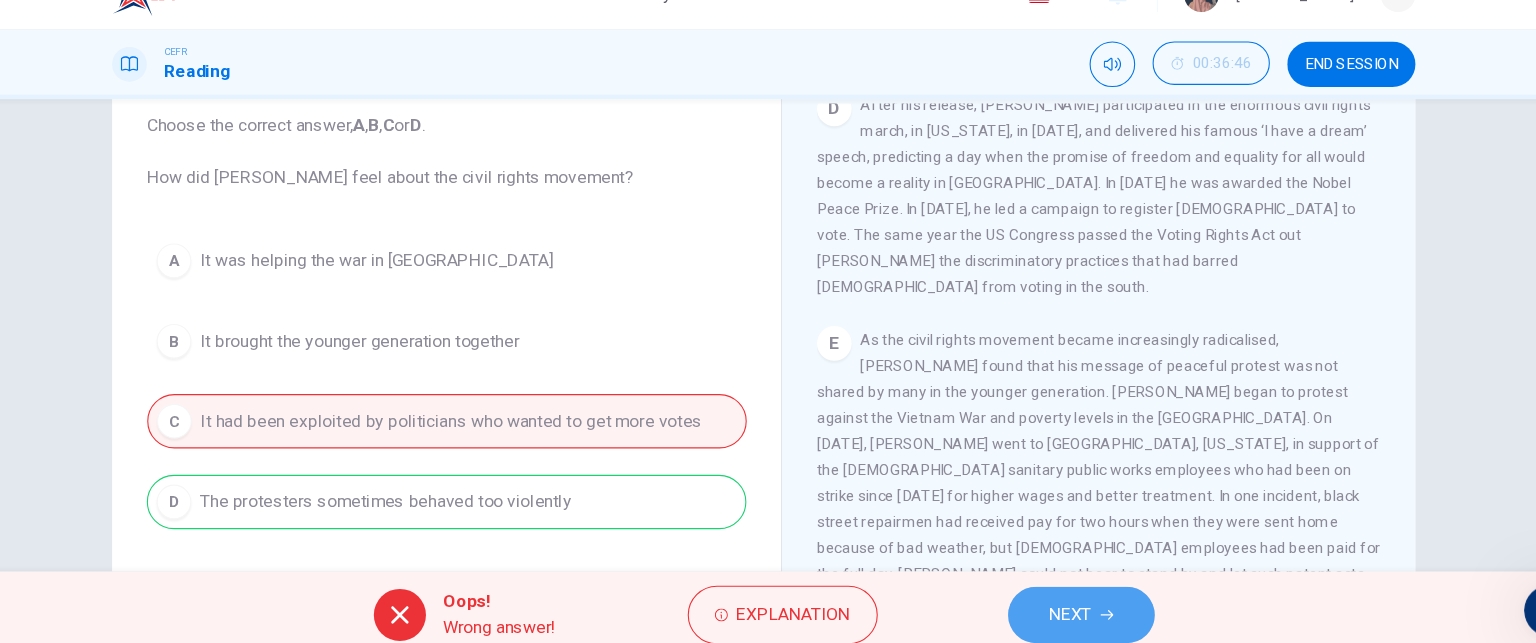 click on "NEXT" at bounding box center [1060, 603] 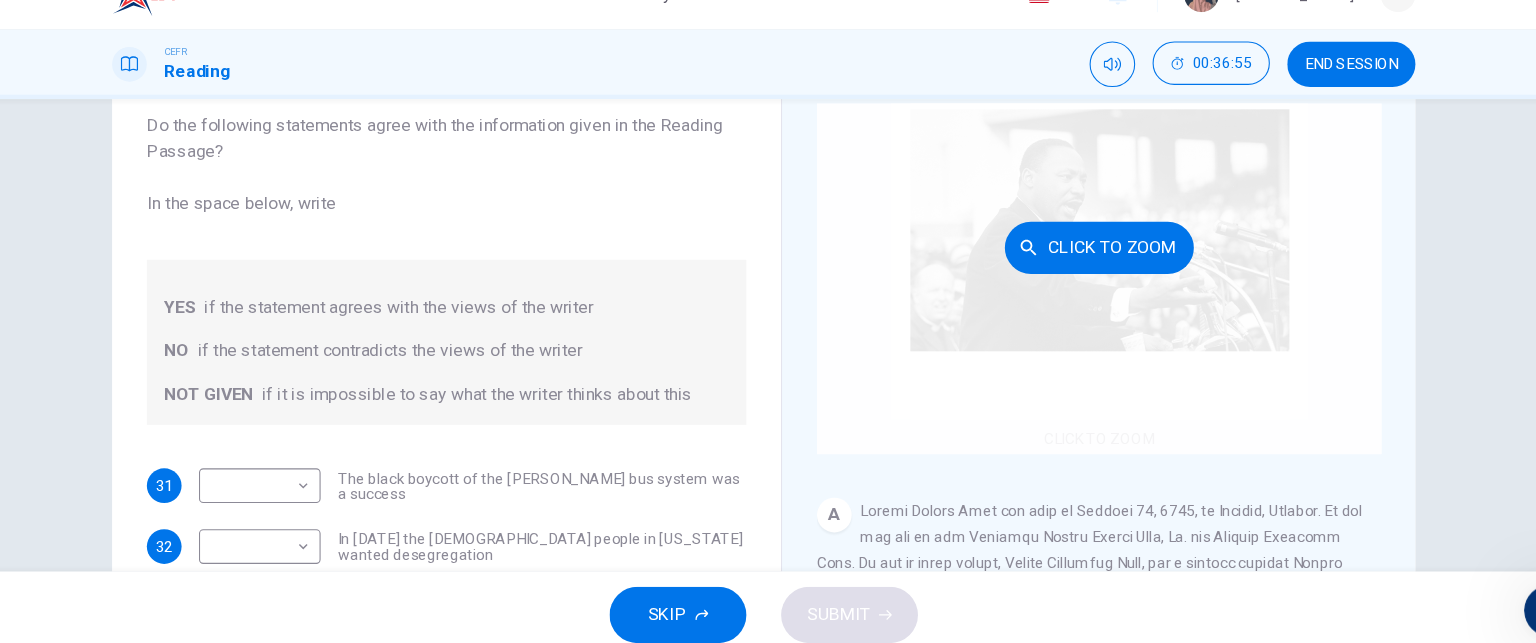scroll, scrollTop: 60, scrollLeft: 0, axis: vertical 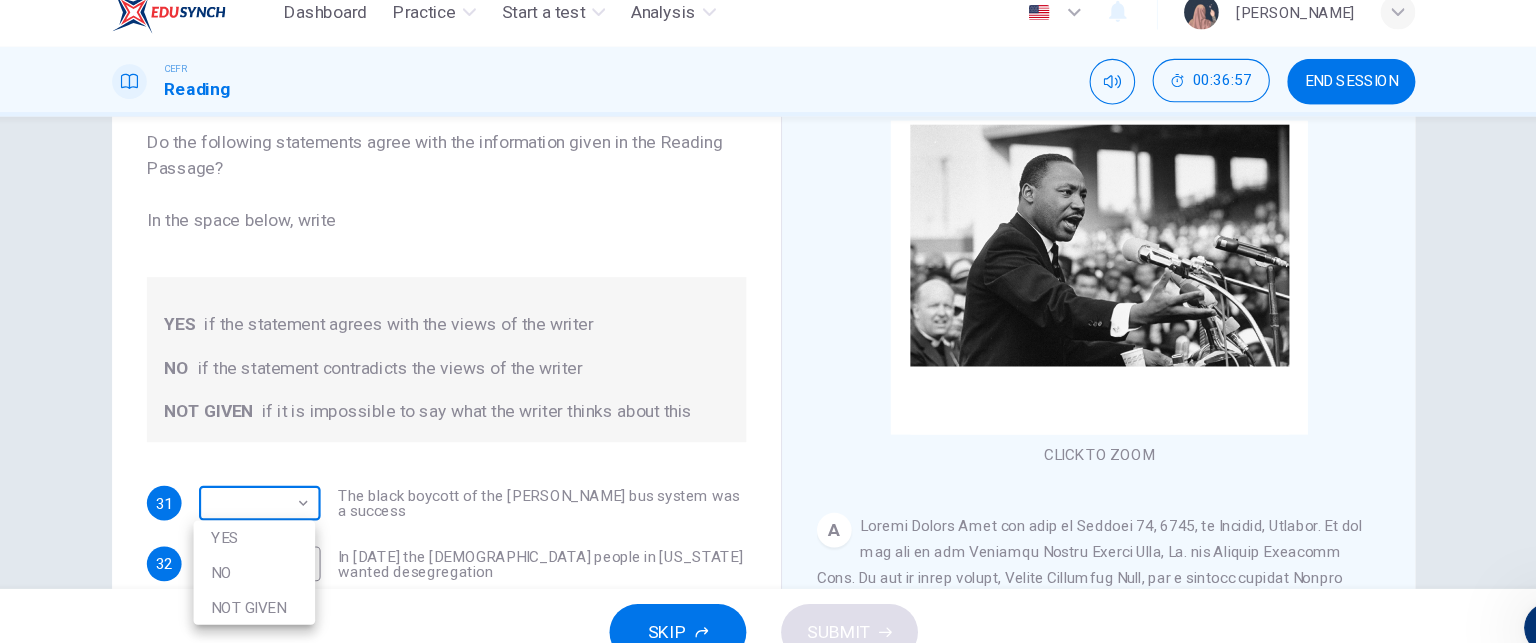 click on "Dashboard Practice Start a test Analysis English en ​ [PERSON_NAME] CEFR Reading 00:36:57 END SESSION Questions 31 - 33 Do the following statements agree with the information given in the Reading Passage? In the space below, write YES if the statement agrees with the views of the writer NO if the statement contradicts the views of the writer NOT GIVEN if it is impossible to say what the writer thinks about this 31 ​ ​ The black boycott of the [PERSON_NAME] bus system was a success 32 ​ ​ In [DATE] the [DEMOGRAPHIC_DATA] people in [US_STATE] wanted desegregation 33 ​ ​ [PERSON_NAME] achieved a lot in his protest against the Vietnam War [PERSON_NAME] CLICK TO ZOOM Click to Zoom A B C D E F SKIP SUBMIT Dashboard Practice Start a test Analysis Notifications © Copyright  2025 YES NO NOT GIVEN" at bounding box center [768, 321] 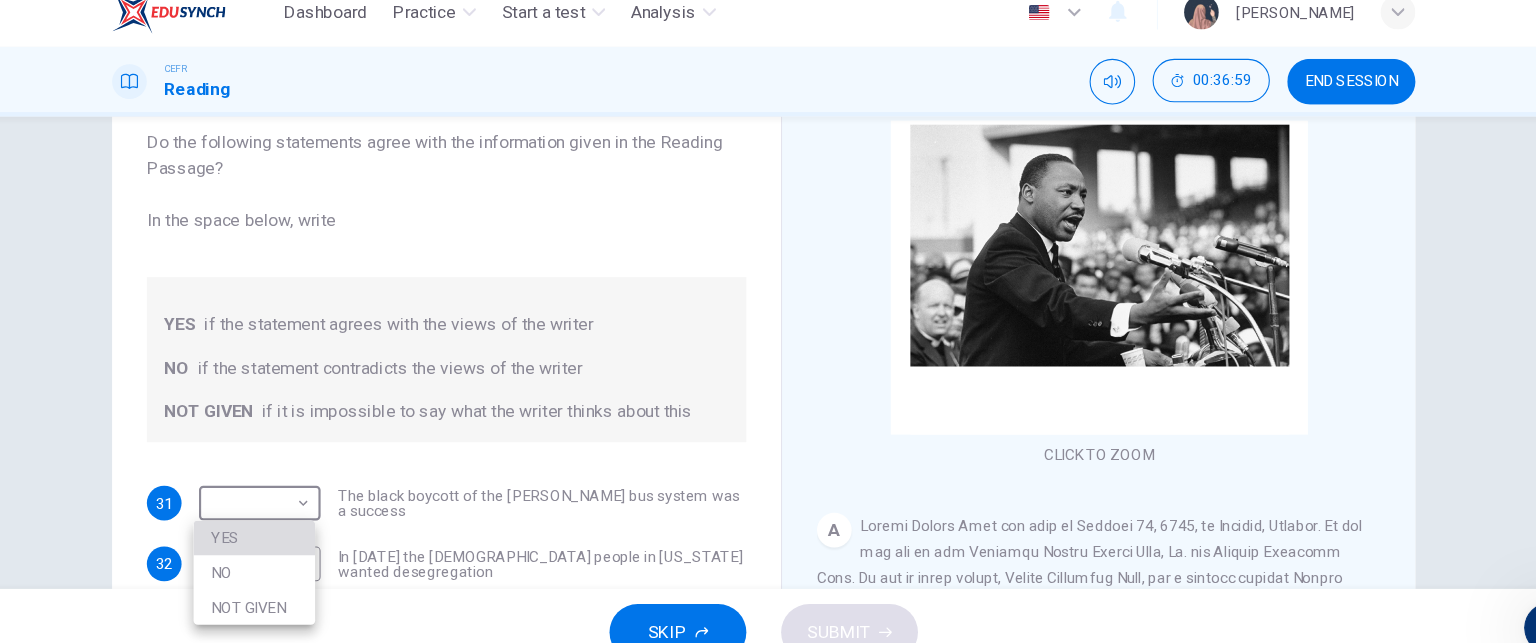 click on "YES" at bounding box center (299, 516) 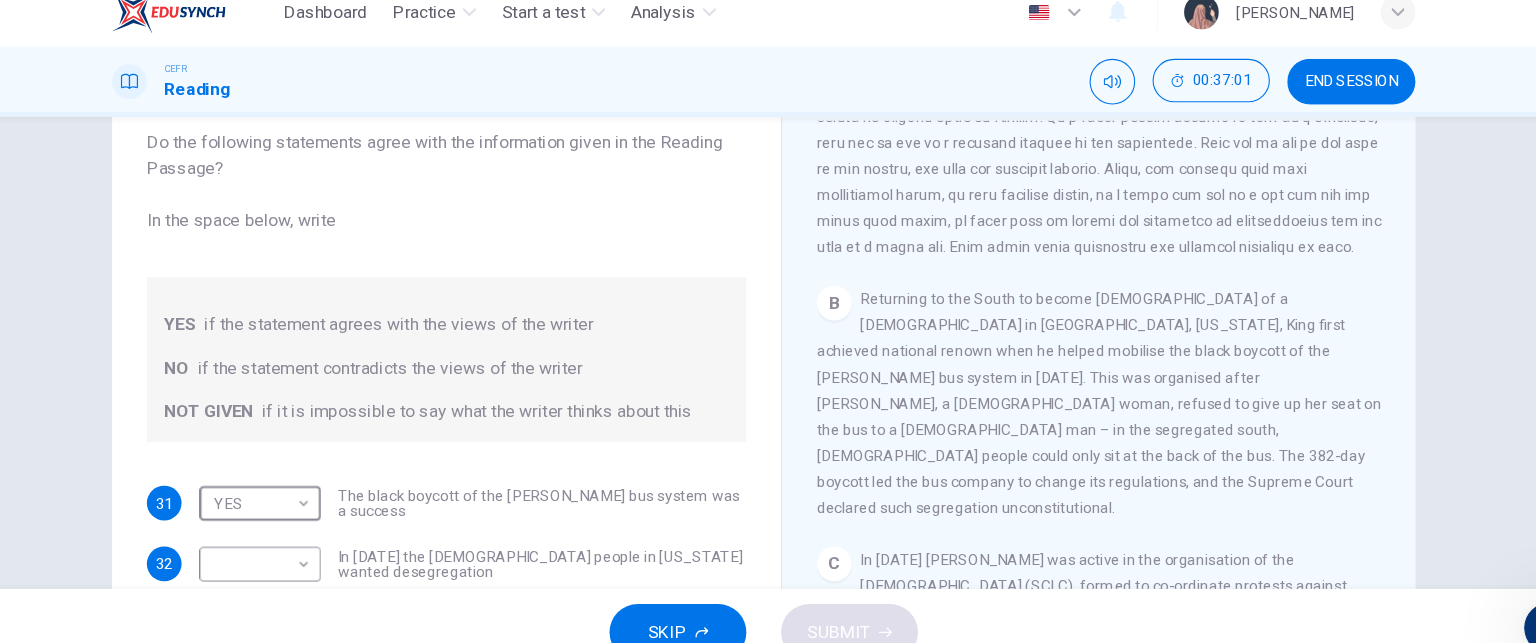 scroll, scrollTop: 608, scrollLeft: 0, axis: vertical 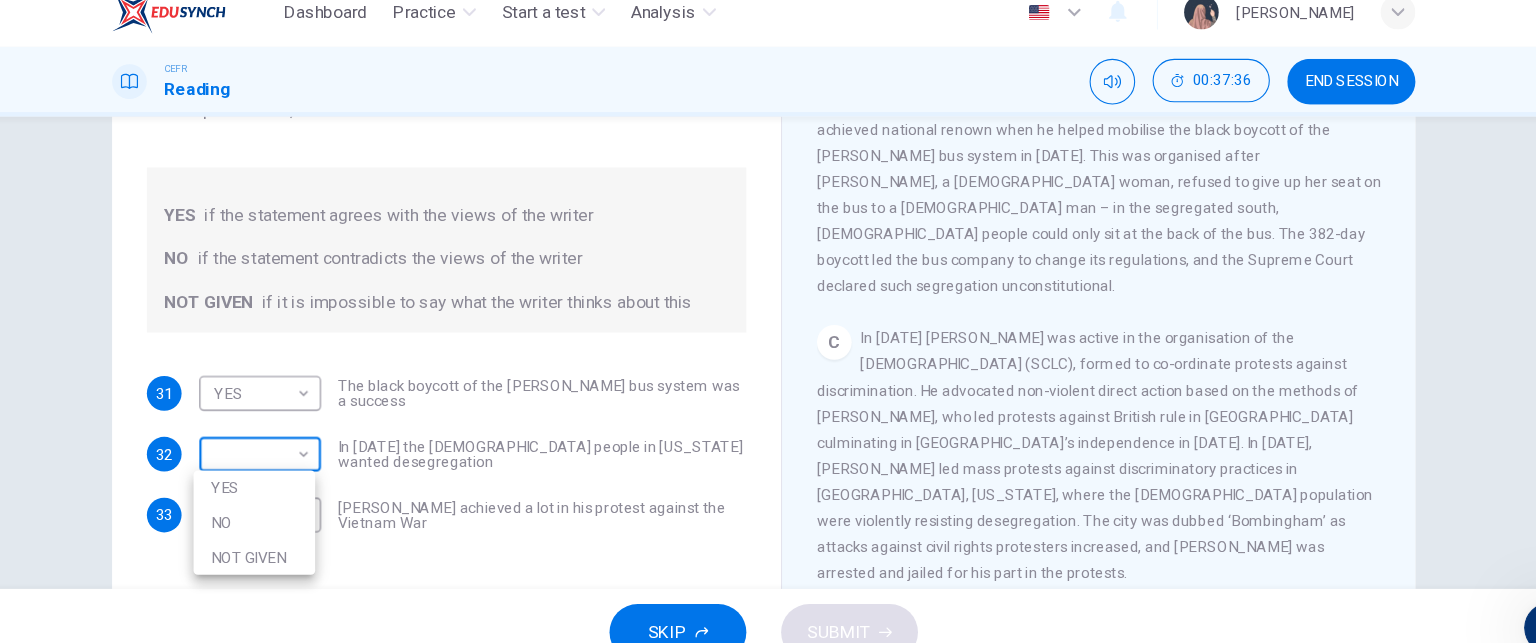 click on "Dashboard Practice Start a test Analysis English en ​ [PERSON_NAME] CEFR Reading 00:37:36 END SESSION Questions 31 - 33 Do the following statements agree with the information given in the Reading Passage? In the space below, write YES if the statement agrees with the views of the writer NO if the statement contradicts the views of the writer NOT GIVEN if it is impossible to say what the writer thinks about this 31 YES YES ​ The black boycott of the [PERSON_NAME] bus system was a success 32 ​ ​ In [DATE] the [DEMOGRAPHIC_DATA] people in [US_STATE] wanted desegregation 33 ​ ​ [PERSON_NAME] achieved a lot in his protest against the Vietnam War [PERSON_NAME] CLICK TO ZOOM Click to Zoom A B C D E F SKIP SUBMIT Dashboard Practice Start a test Analysis Notifications © Copyright  2025 YES NO NOT GIVEN" at bounding box center [768, 321] 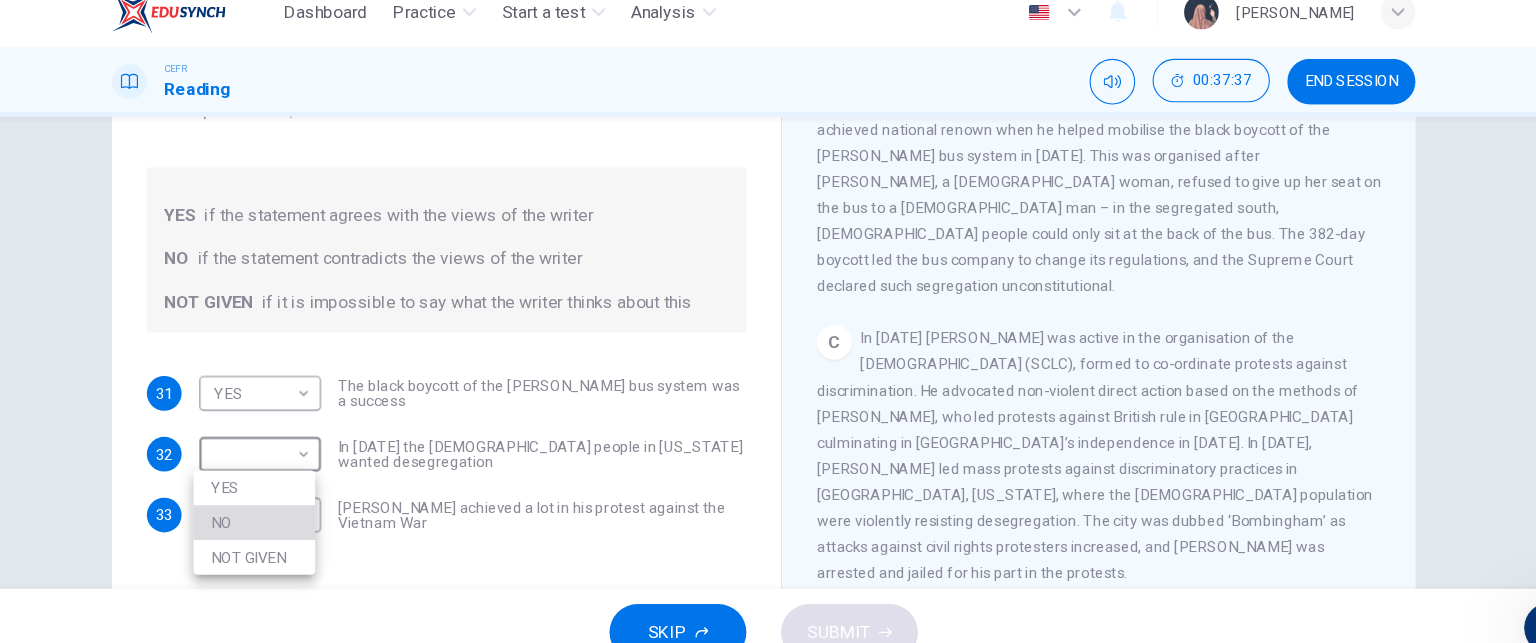 click on "NO" at bounding box center (299, 502) 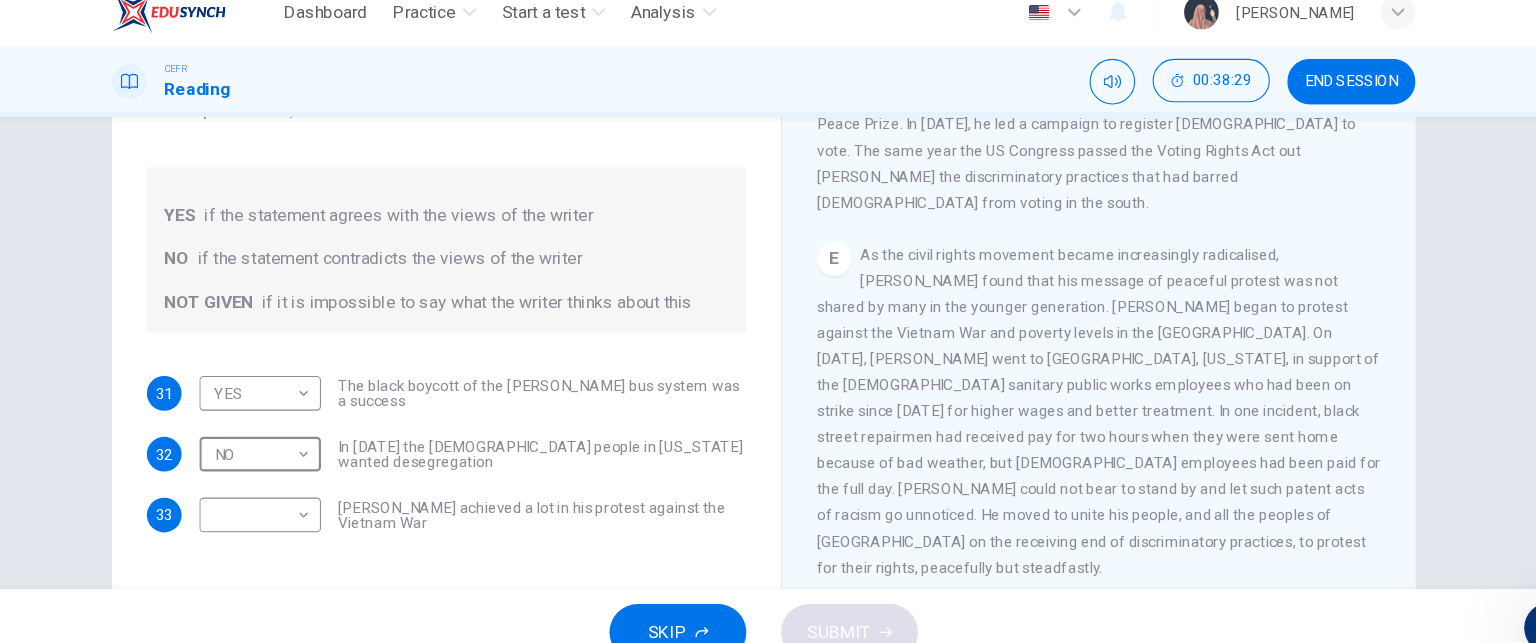 scroll, scrollTop: 1272, scrollLeft: 0, axis: vertical 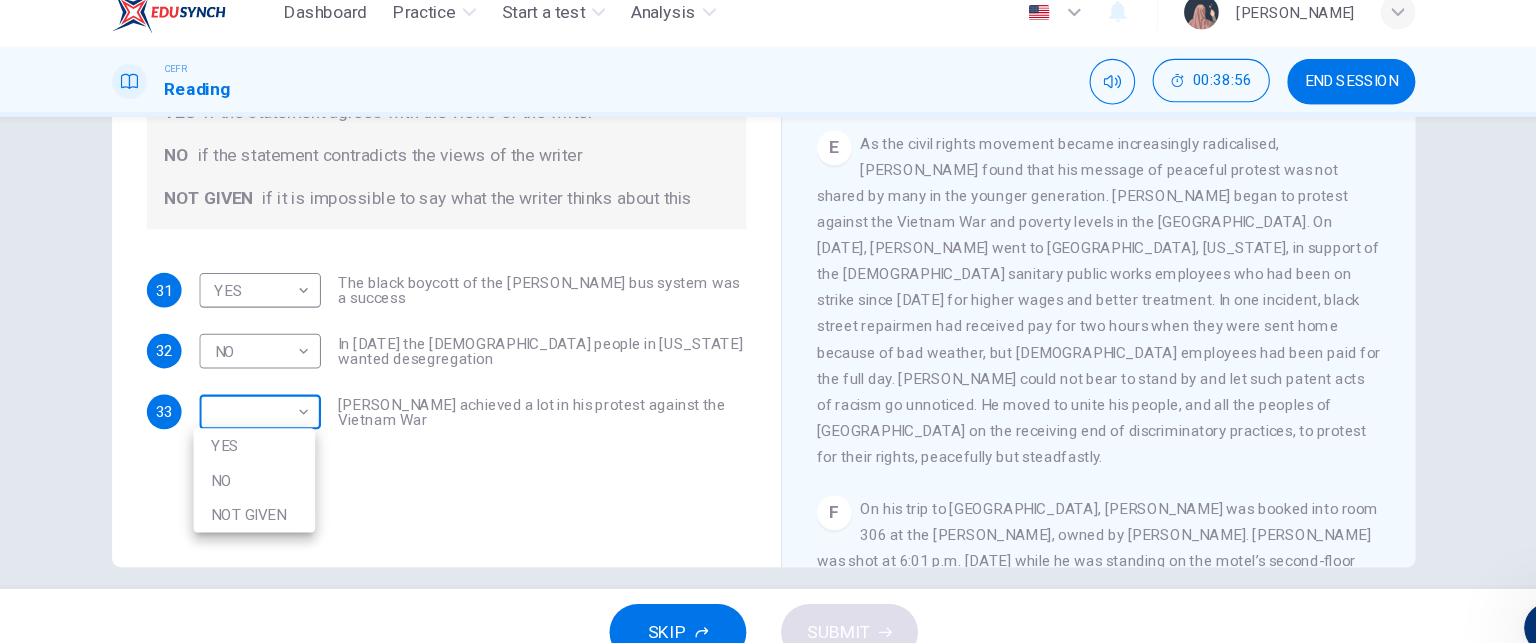 click on "Dashboard Practice Start a test Analysis English en ​ [PERSON_NAME] CEFR Reading 00:38:56 END SESSION Questions 31 - 33 Do the following statements agree with the information given in the Reading Passage? In the space below, write YES if the statement agrees with the views of the writer NO if the statement contradicts the views of the writer NOT GIVEN if it is impossible to say what the writer thinks about this 31 YES YES ​ The black boycott of the [PERSON_NAME] bus system was a success 32 NO NO ​ In [DATE] the [DEMOGRAPHIC_DATA] people in [US_STATE] wanted desegregation 33 ​ ​ [PERSON_NAME] achieved a lot in his protest against the Vietnam War [PERSON_NAME] CLICK TO ZOOM Click to Zoom A B C D E F SKIP SUBMIT Dashboard Practice Start a test Analysis Notifications © Copyright  2025 YES NO NOT GIVEN" at bounding box center [768, 321] 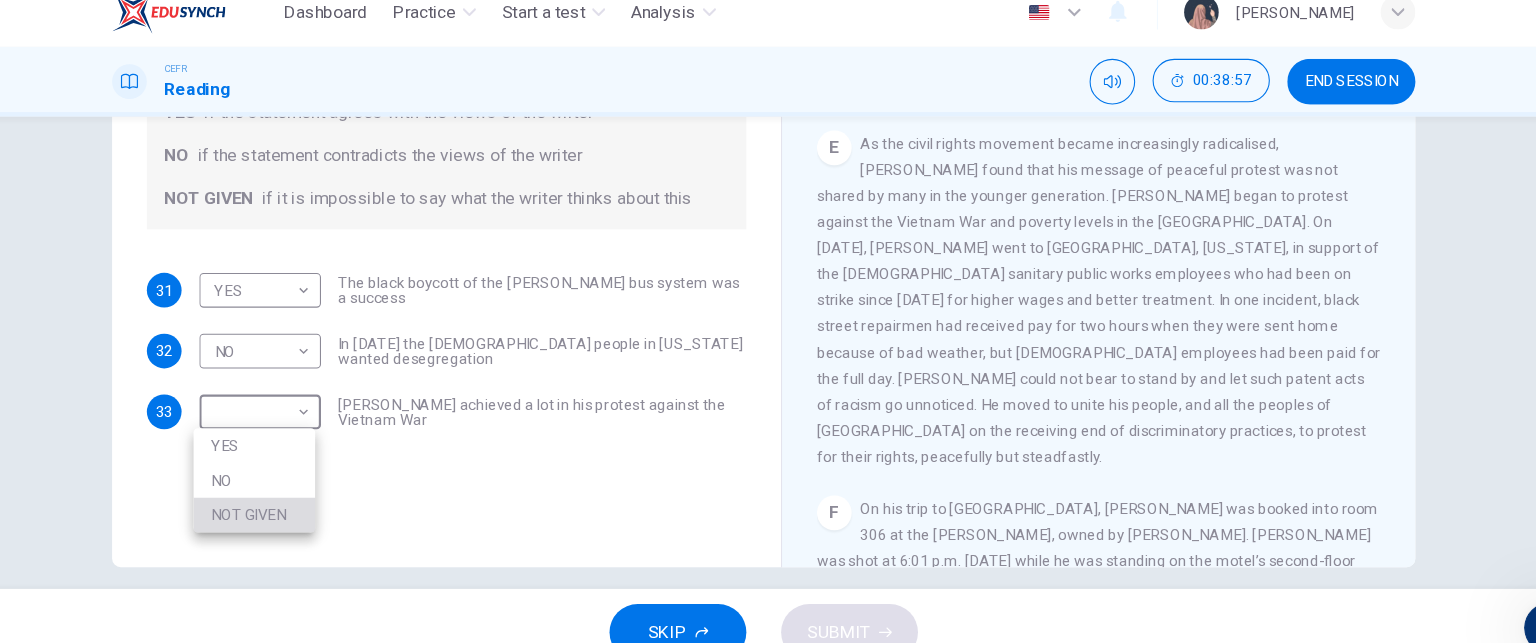 click on "NOT GIVEN" at bounding box center (299, 495) 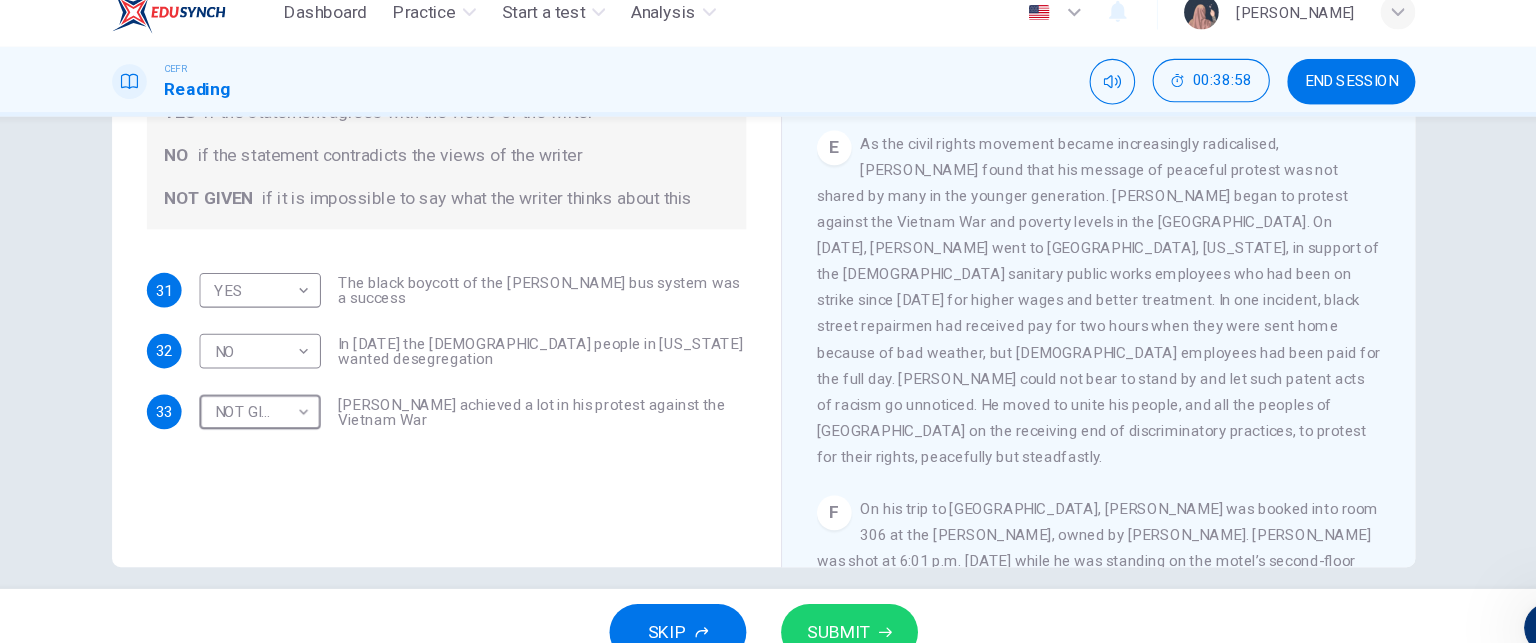 scroll, scrollTop: 340, scrollLeft: 0, axis: vertical 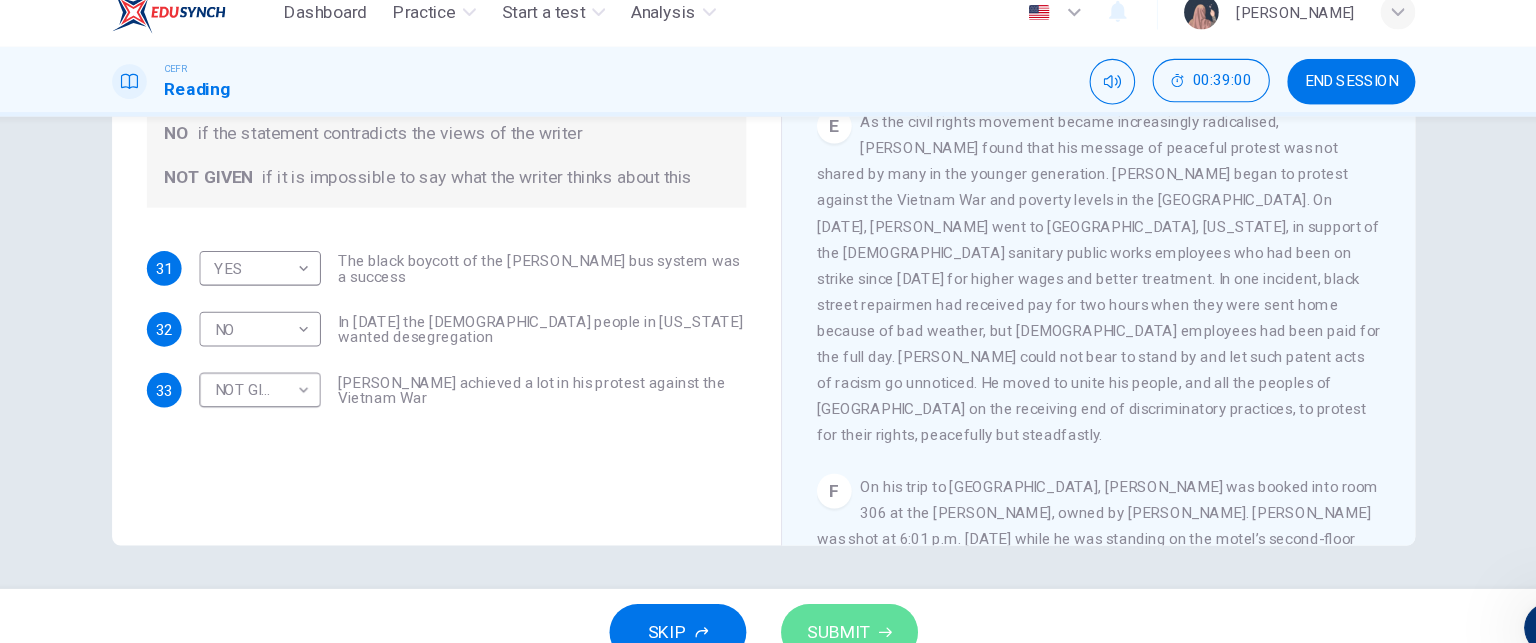 click on "SUBMIT" at bounding box center (837, 603) 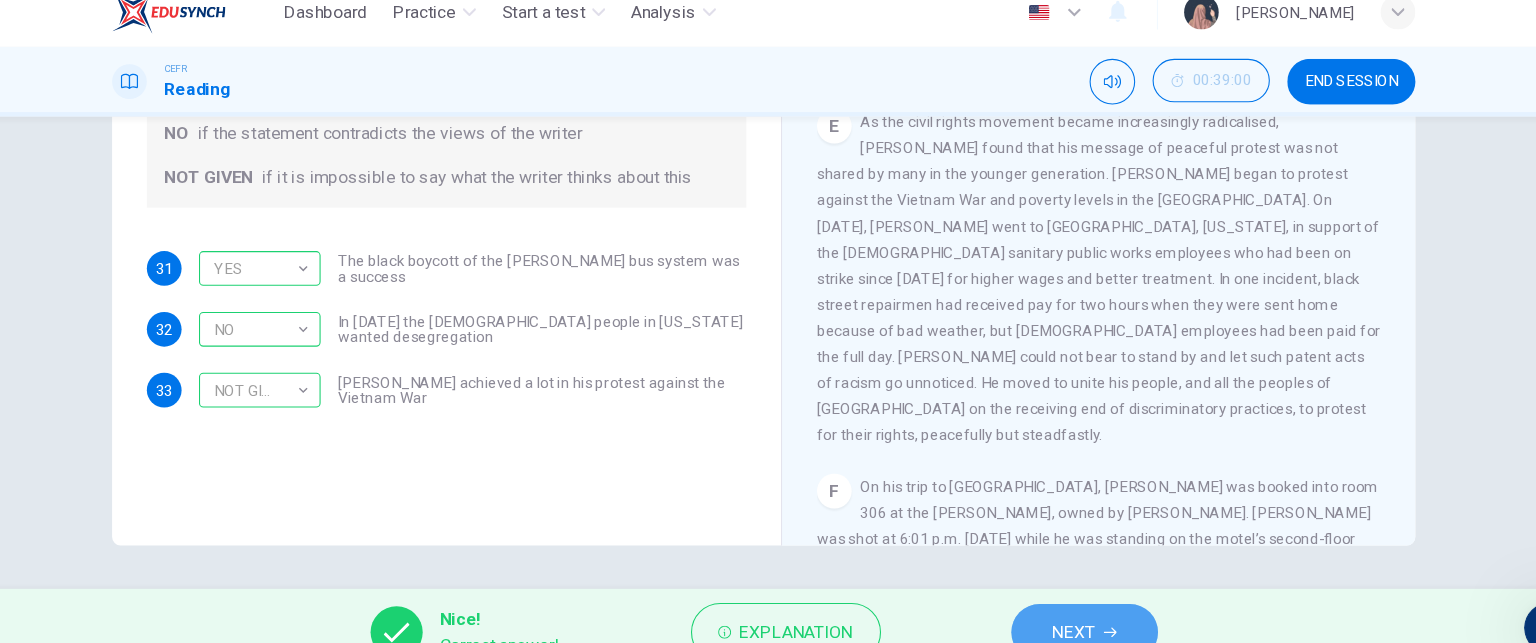 click on "NEXT" at bounding box center (1053, 603) 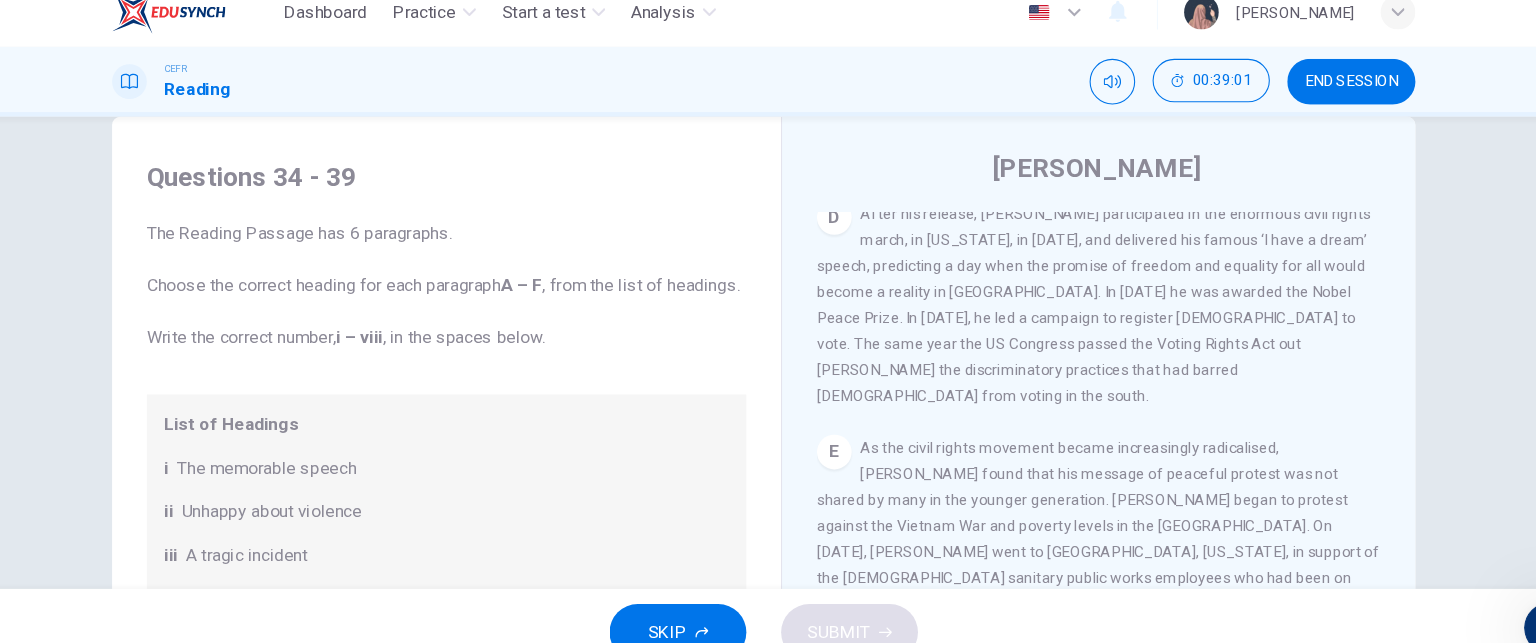 scroll, scrollTop: 41, scrollLeft: 0, axis: vertical 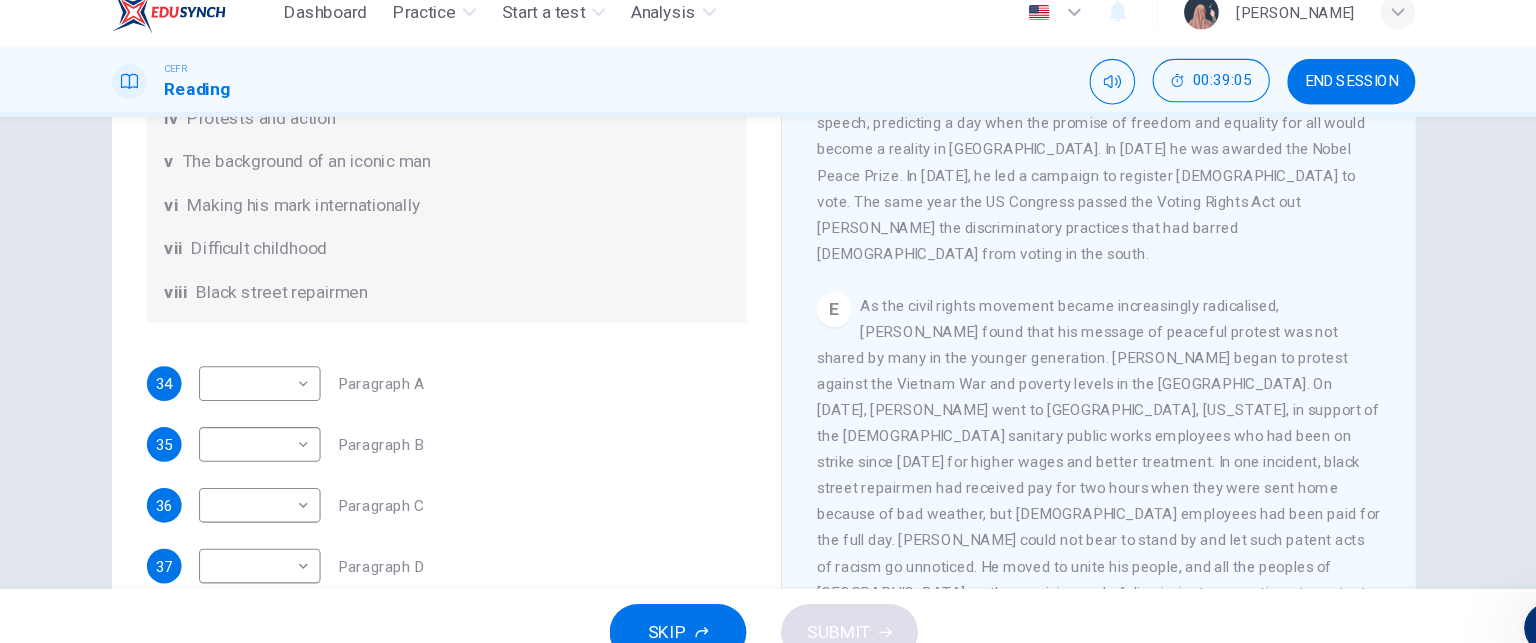 click on "As the civil rights movement became increasingly radicalised, [PERSON_NAME] found that his message of peaceful protest was not shared by many in the younger generation. [PERSON_NAME] began to protest against the Vietnam War and poverty levels in the [GEOGRAPHIC_DATA]. On [DATE], [PERSON_NAME] went to [GEOGRAPHIC_DATA], [US_STATE], in support of the [DEMOGRAPHIC_DATA] sanitary public works employees who had been on strike since [DATE] for higher wages and better treatment. In one incident, black street repairmen had received pay for two hours when they were sent home because of bad weather, but [DEMOGRAPHIC_DATA] employees had been paid for the full day. [PERSON_NAME] could not bear to stand by and let such patent acts of racism go unnoticed. He moved to unite his people, and all the peoples of [GEOGRAPHIC_DATA] on the receiving end of discriminatory practices, to protest for their rights, peacefully but steadfastly." at bounding box center [1076, 446] 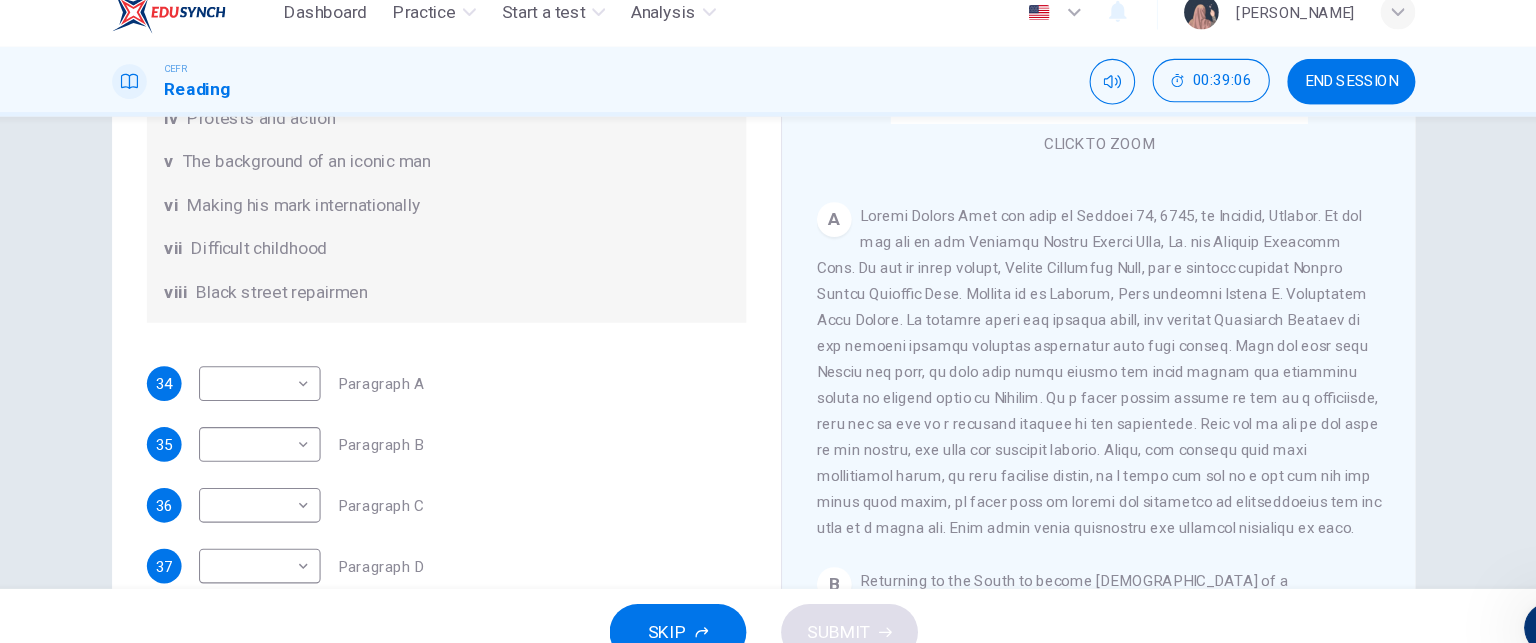 scroll, scrollTop: 278, scrollLeft: 0, axis: vertical 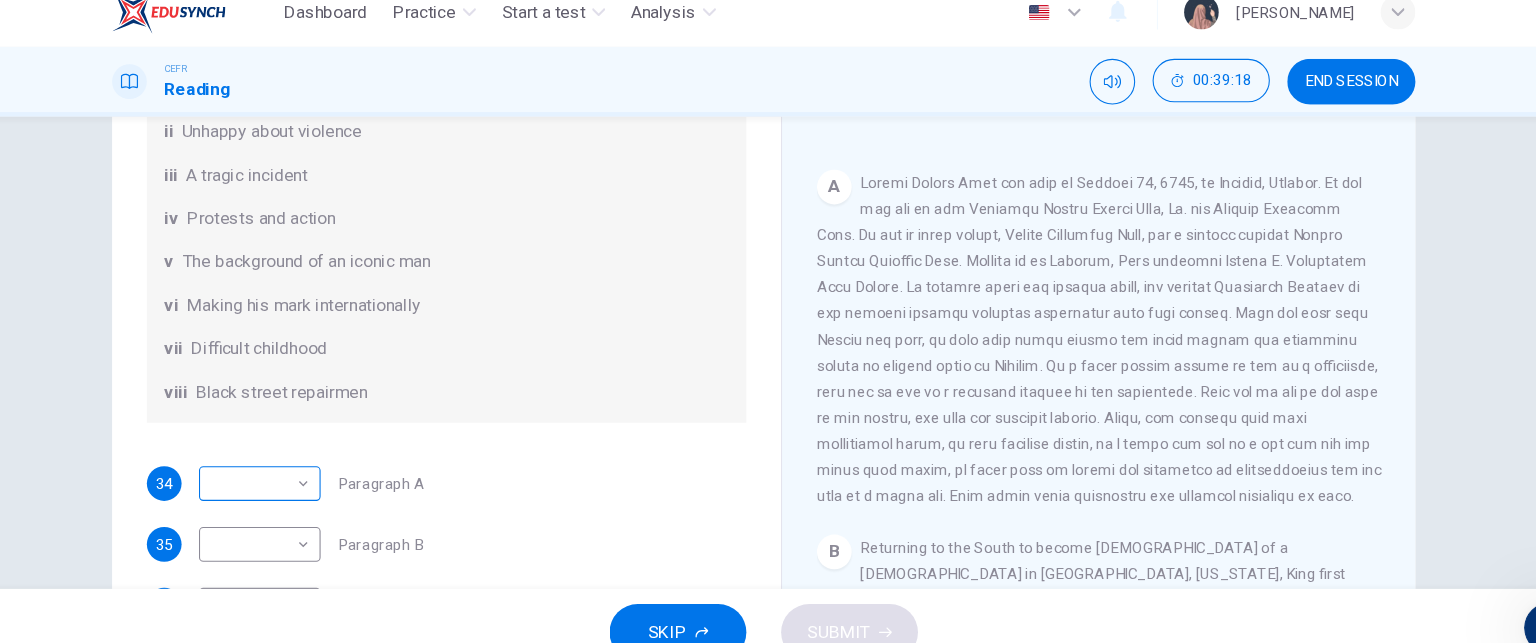click on "Dashboard Practice Start a test Analysis English en ​ [PERSON_NAME] CEFR Reading 00:39:18 END SESSION Questions 34 - 39 The Reading Passage has 6 paragraphs.
Choose the correct heading for each paragraph  A – F , from the list of headings.
Write the correct number,  i – viii , in the spaces below. List of Headings i The memorable speech ii Unhappy about violence iii A tragic incident iv Protests and action v The background of an iconic man vi Making his mark internationally vii Difficult childhood viii Black street repairmen 34 ​ ​ Paragraph A 35 ​ ​ Paragraph B 36 ​ ​ Paragraph C 37 ​ ​ Paragraph D 38 ​ ​ Paragraph E 39 ​ ​ Paragraph F [PERSON_NAME] CLICK TO ZOOM Click to Zoom A B C D E F SKIP SUBMIT Dashboard Practice Start a test Analysis Notifications © Copyright  2025" at bounding box center (768, 321) 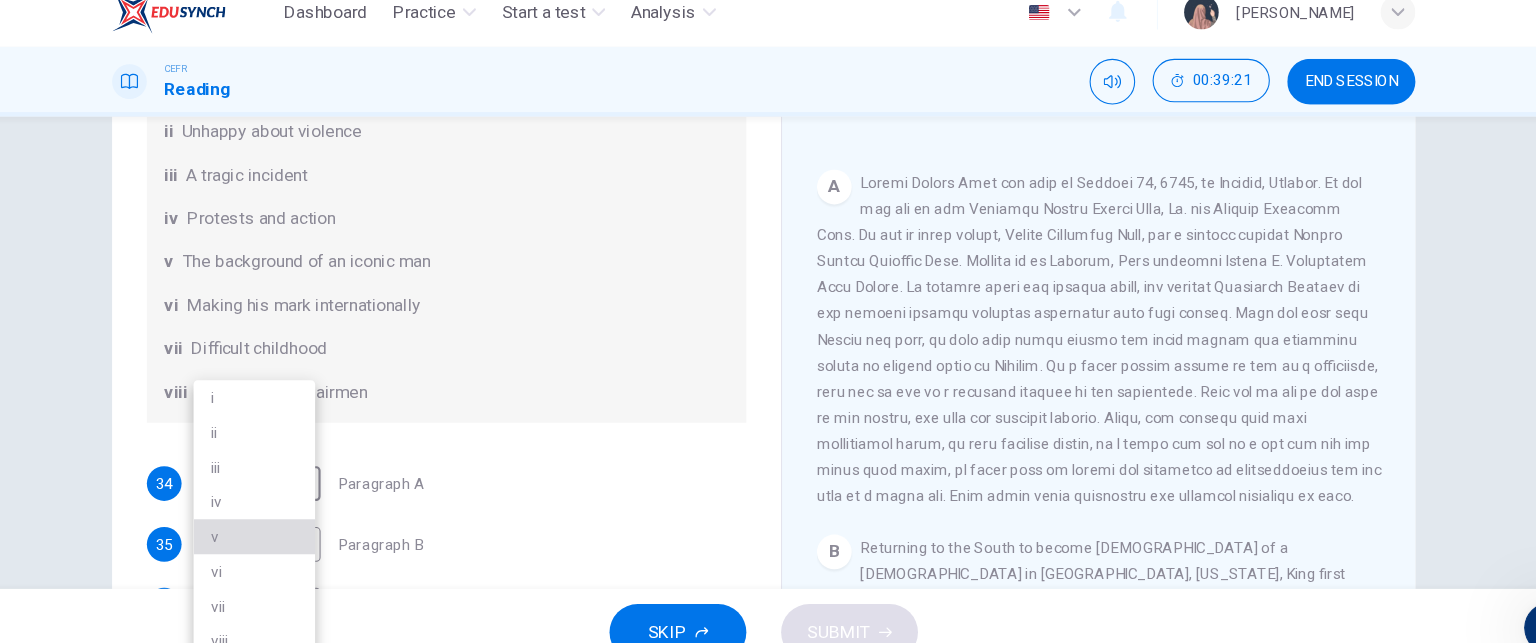 click on "v" at bounding box center (299, 515) 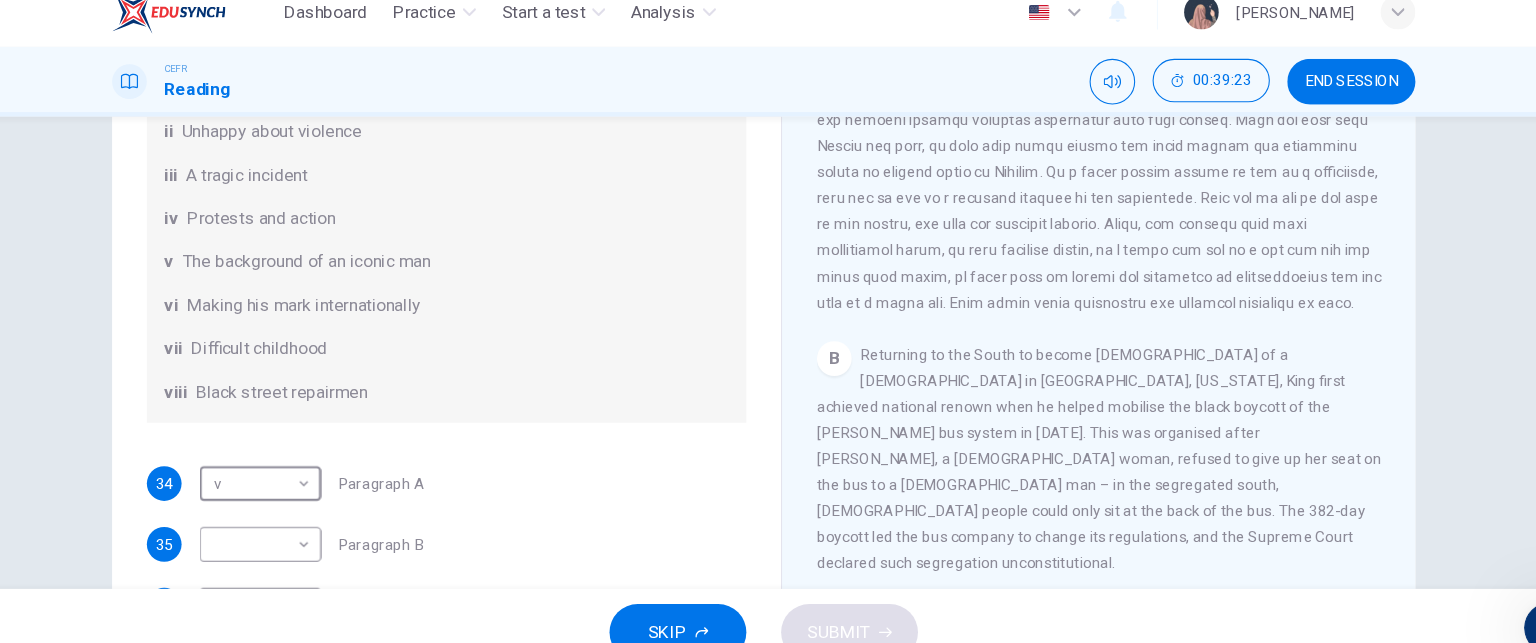 scroll, scrollTop: 465, scrollLeft: 0, axis: vertical 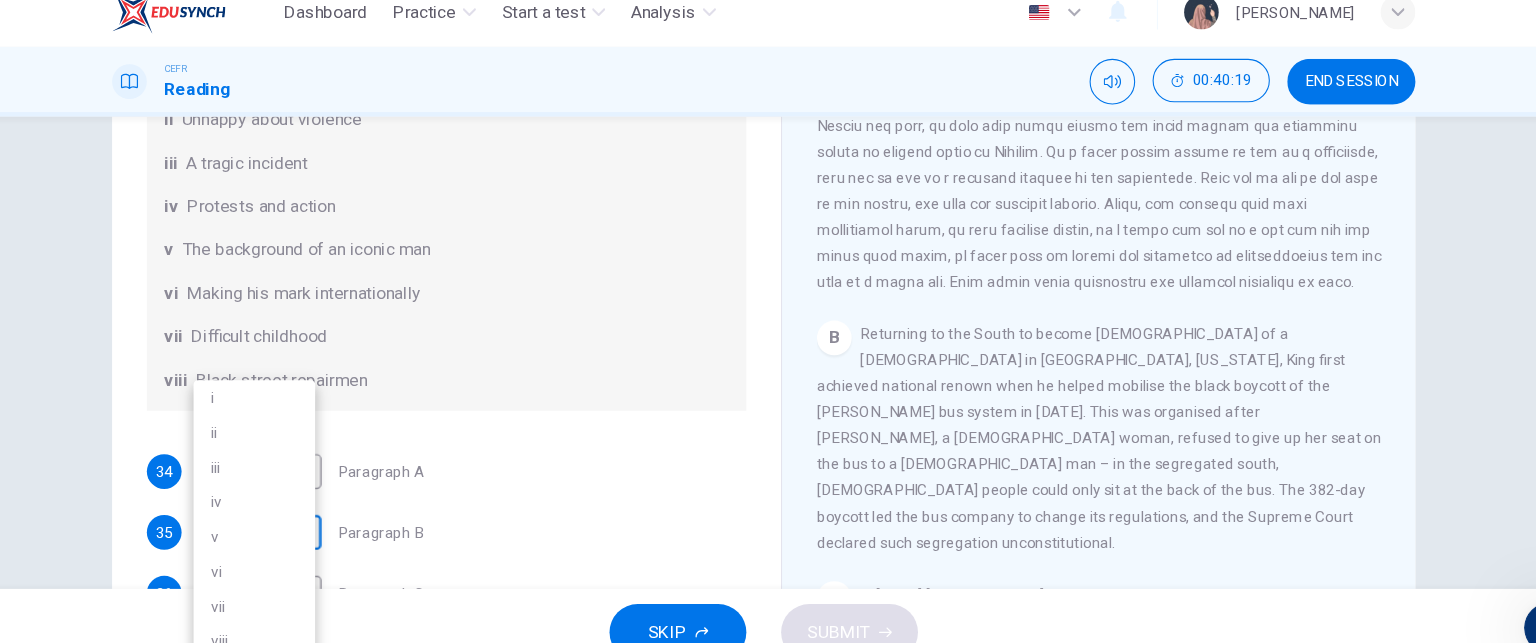 click on "Dashboard Practice Start a test Analysis English en ​ [PERSON_NAME] CEFR Reading 00:40:19 END SESSION Questions 34 - 39 The Reading Passage has 6 paragraphs.
Choose the correct heading for each paragraph  A – F , from the list of headings.
Write the correct number,  i – viii , in the spaces below. List of Headings i The memorable speech ii Unhappy about violence iii A tragic incident iv Protests and action v The background of an iconic man vi Making his mark internationally vii Difficult childhood viii Black street repairmen 34 v v ​ Paragraph A 35 ​ ​ Paragraph B 36 ​ ​ Paragraph C 37 ​ ​ Paragraph D 38 ​ ​ Paragraph E 39 ​ ​ Paragraph F [PERSON_NAME] CLICK TO ZOOM Click to Zoom A B C D E F SKIP SUBMIT Dashboard Practice Start a test Analysis Notifications © Copyright  2025 i ii iii iv v vi vii viii" at bounding box center (768, 321) 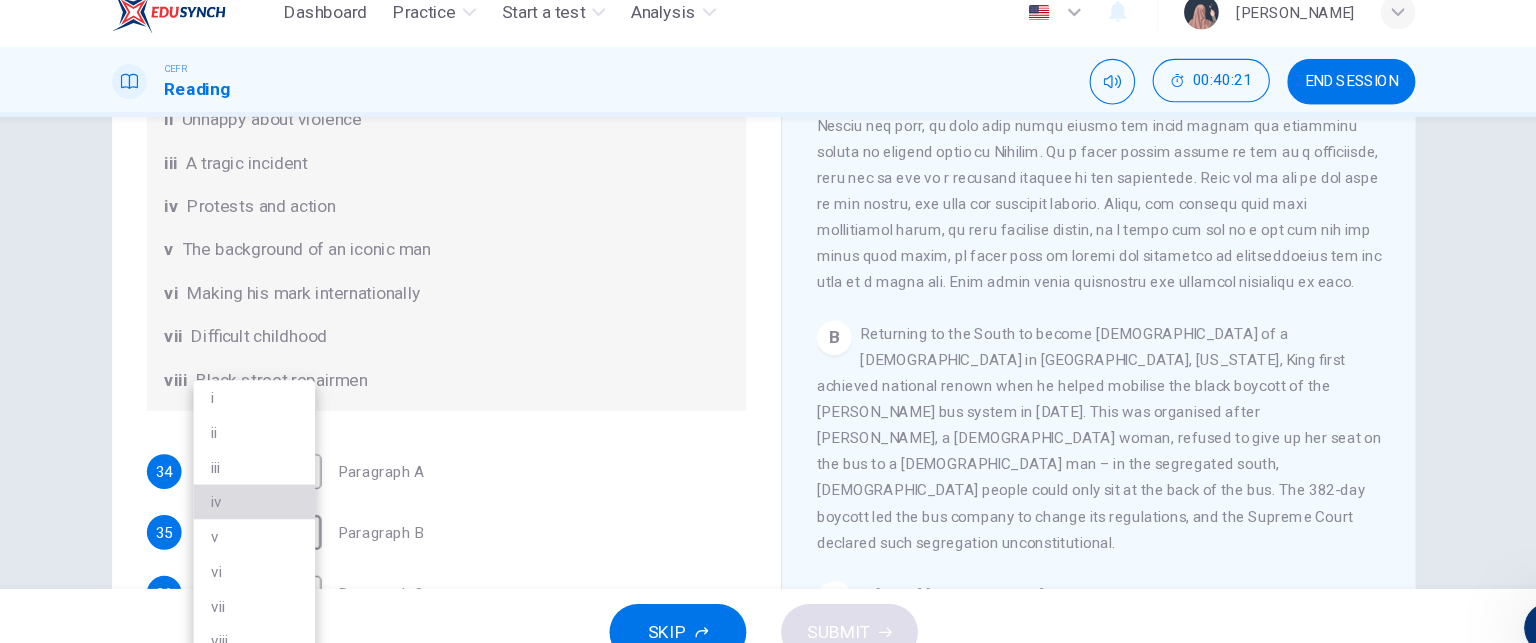 click on "iv" at bounding box center (299, 483) 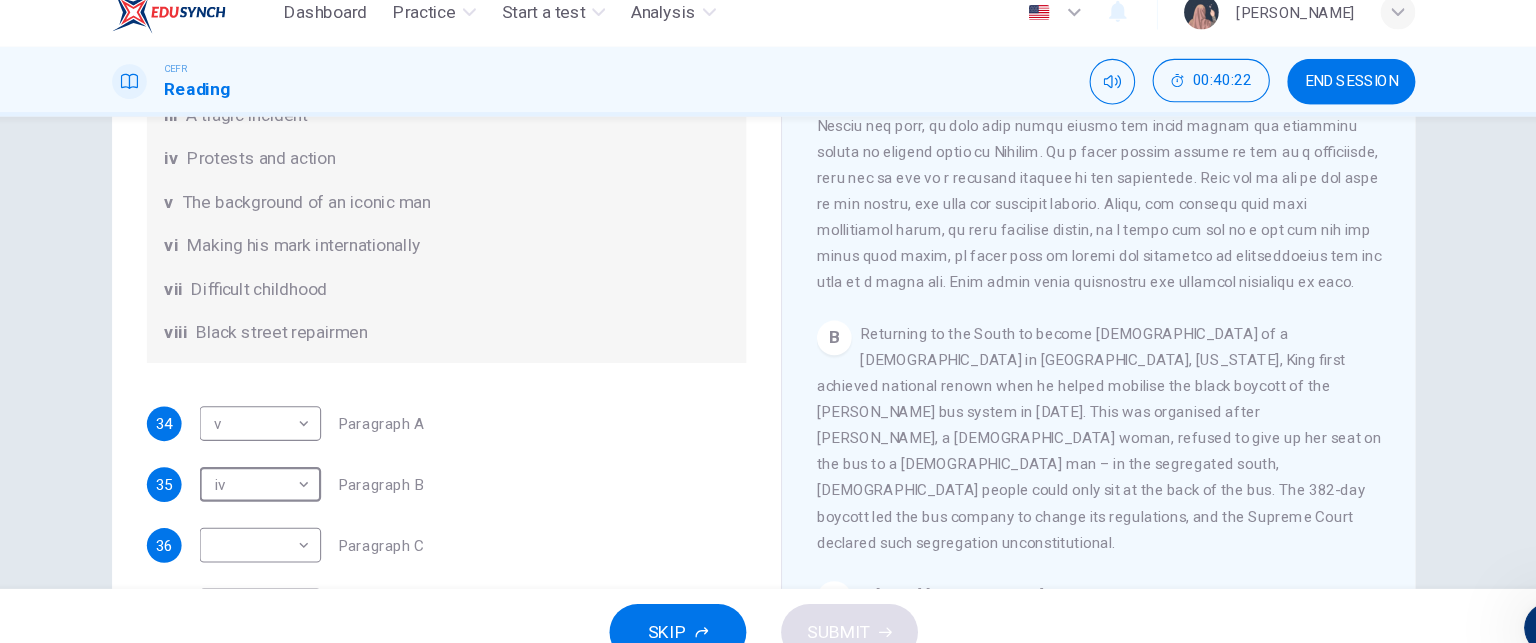 scroll, scrollTop: 215, scrollLeft: 0, axis: vertical 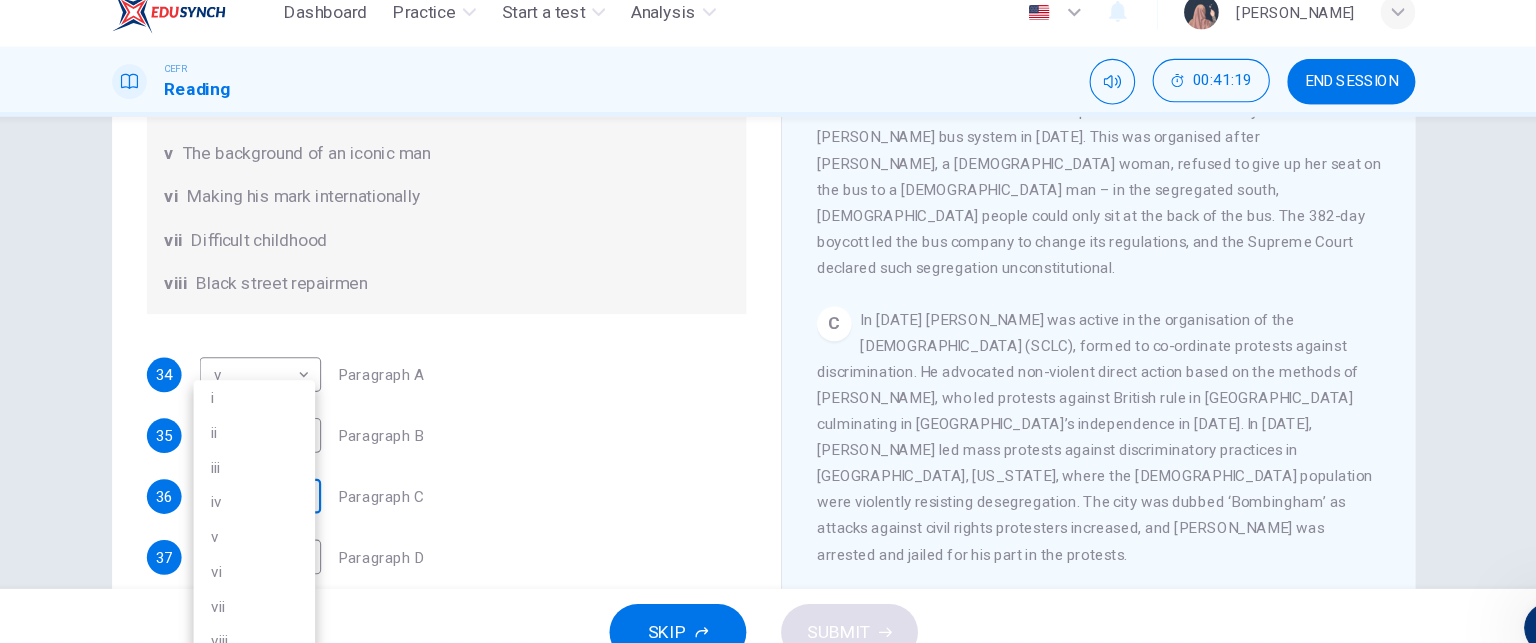 click on "Dashboard Practice Start a test Analysis English en ​ [PERSON_NAME] CEFR Reading 00:41:19 END SESSION Questions 34 - 39 The Reading Passage has 6 paragraphs.
Choose the correct heading for each paragraph  A – F , from the list of headings.
Write the correct number,  i – viii , in the spaces below. List of Headings i The memorable speech ii Unhappy about violence iii A tragic incident iv Protests and action v The background of an iconic man vi Making his mark internationally vii Difficult childhood viii Black street repairmen 34 v v ​ Paragraph A 35 iv iv ​ Paragraph B 36 ​ ​ Paragraph C 37 ​ ​ Paragraph D 38 ​ ​ Paragraph E 39 ​ ​ Paragraph F [PERSON_NAME] CLICK TO ZOOM Click to Zoom A B C D E F SKIP SUBMIT Dashboard Practice Start a test Analysis Notifications © Copyright  2025 i ii iii iv v vi vii viii" at bounding box center [768, 321] 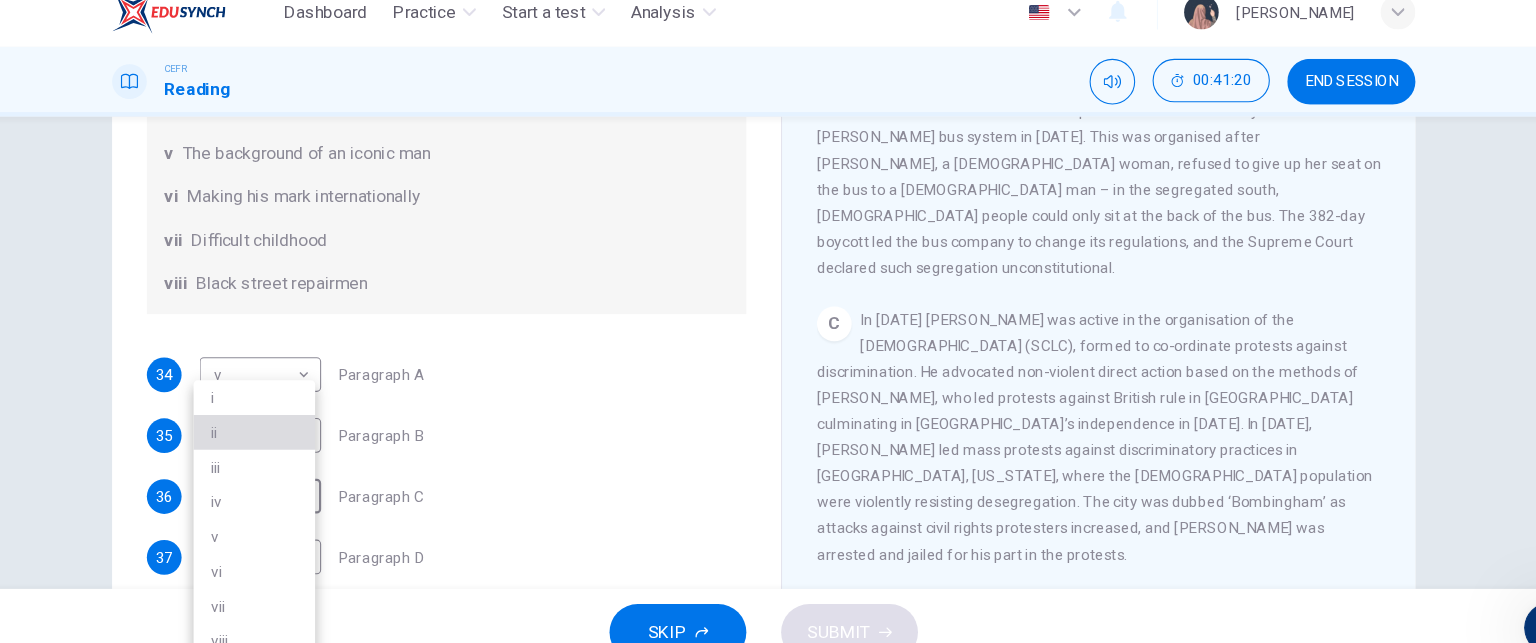click on "ii" at bounding box center (299, 419) 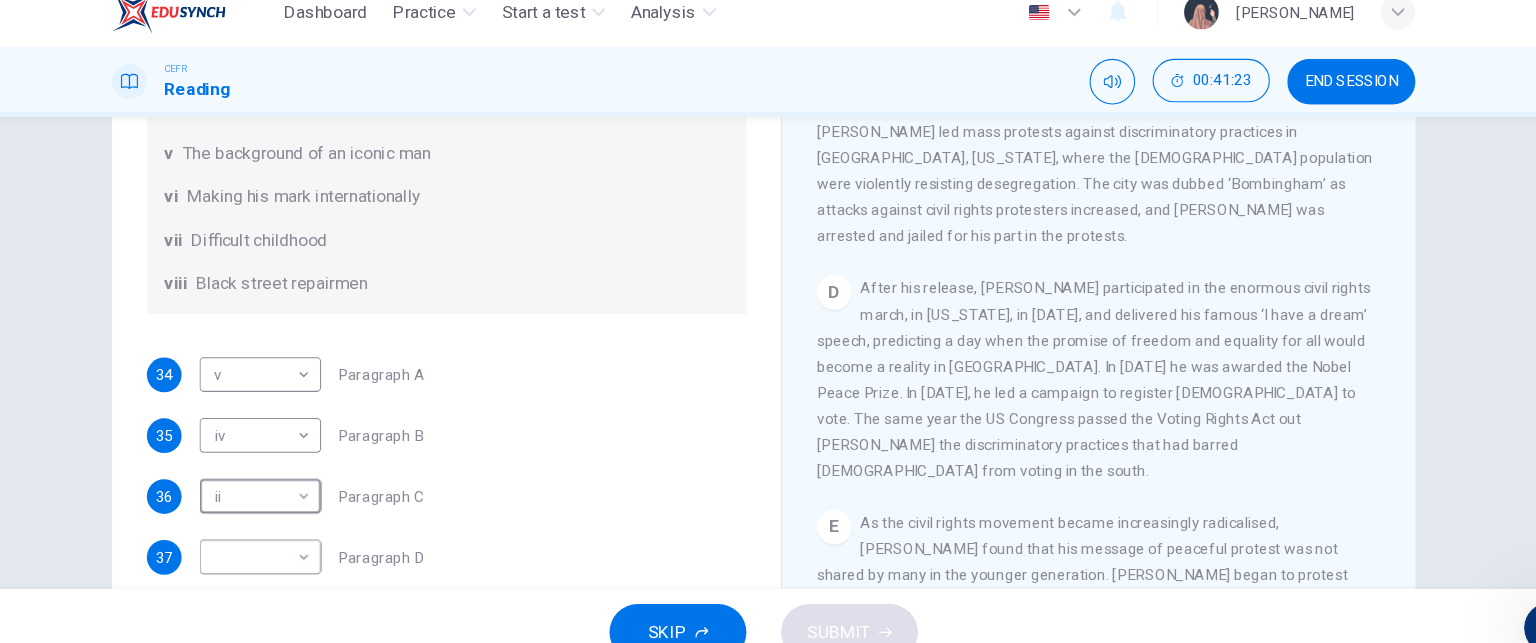 scroll, scrollTop: 1014, scrollLeft: 0, axis: vertical 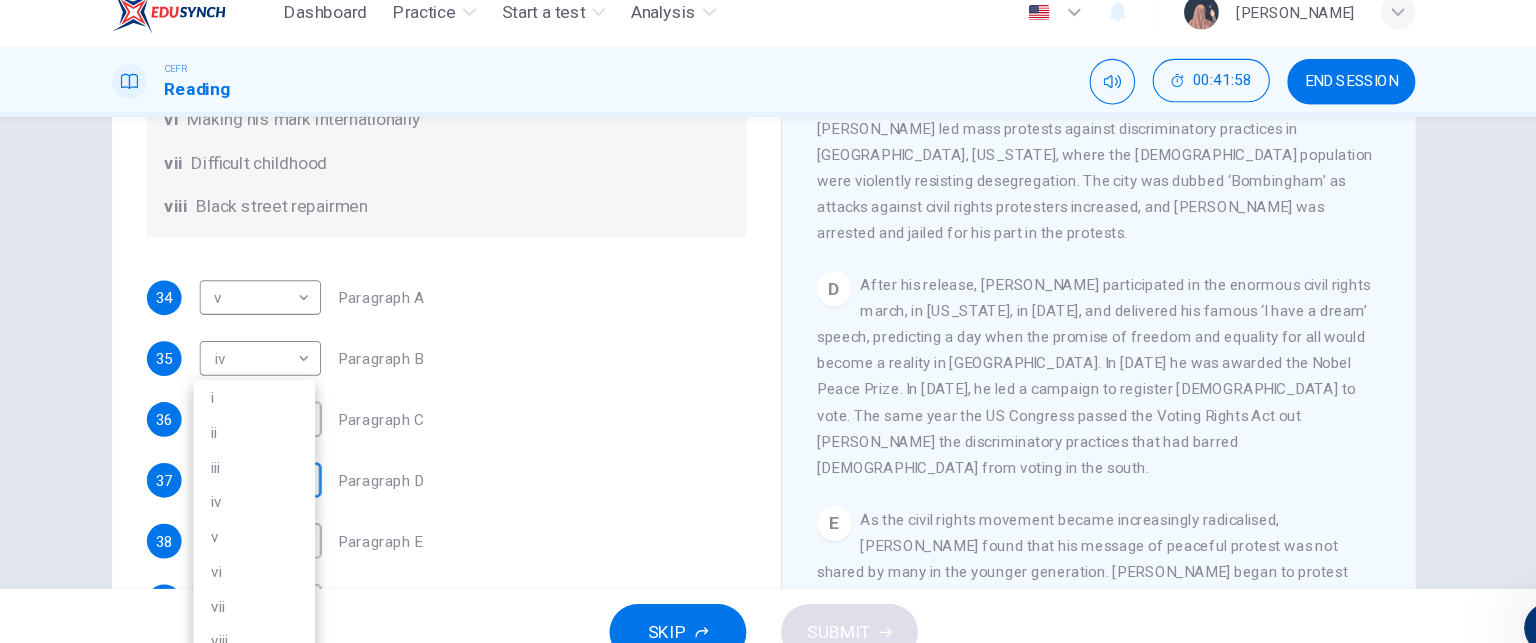 click on "Dashboard Practice Start a test Analysis English en ​ [PERSON_NAME] CEFR Reading 00:41:58 END SESSION Questions 34 - 39 The Reading Passage has 6 paragraphs.
Choose the correct heading for each paragraph  A – F , from the list of headings.
Write the correct number,  i – viii , in the spaces below. List of Headings i The memorable speech ii Unhappy about violence iii A tragic incident iv Protests and action v The background of an iconic man vi Making his mark internationally vii Difficult childhood viii Black street repairmen 34 v v ​ Paragraph A 35 iv iv ​ Paragraph B 36 ii ii ​ Paragraph C 37 ​ ​ Paragraph D 38 ​ ​ Paragraph E 39 ​ ​ Paragraph F [PERSON_NAME] CLICK TO ZOOM Click to Zoom A B C D E F SKIP SUBMIT Dashboard Practice Start a test Analysis Notifications © Copyright  2025 i ii iii iv v vi vii viii" at bounding box center (768, 321) 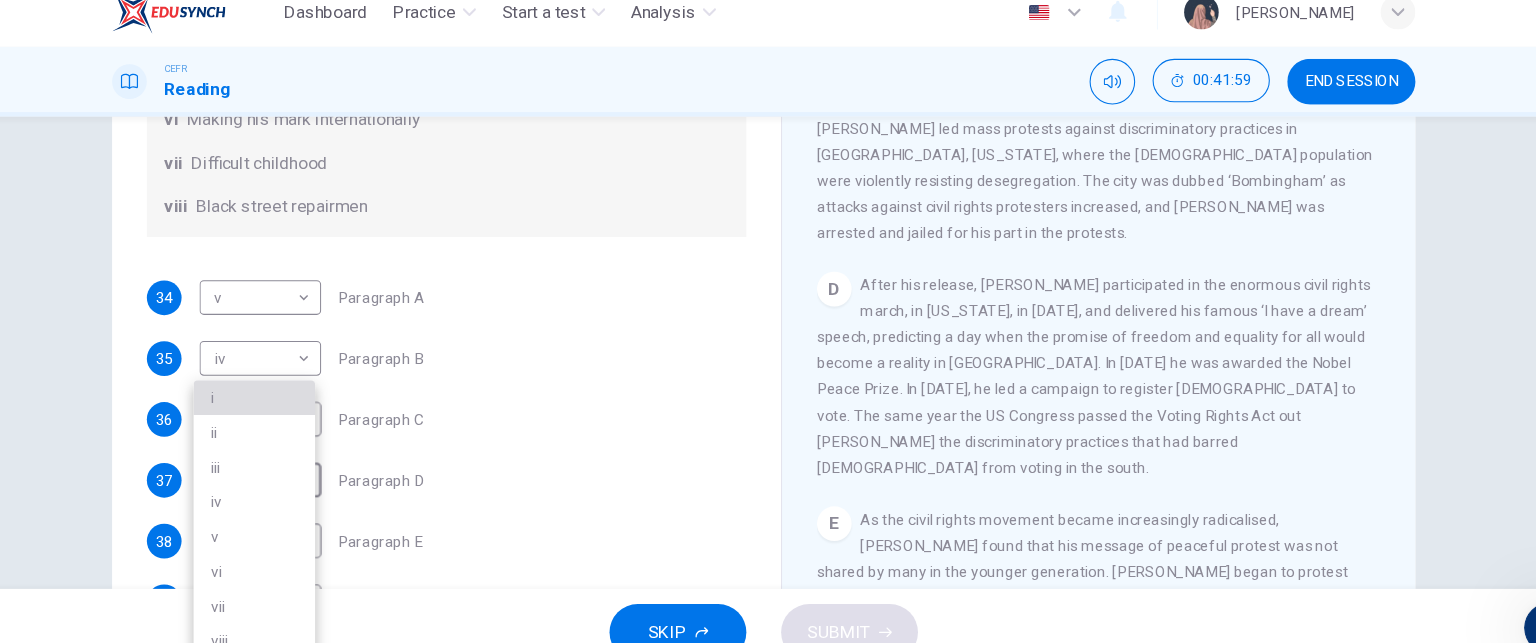 click on "i" at bounding box center (299, 387) 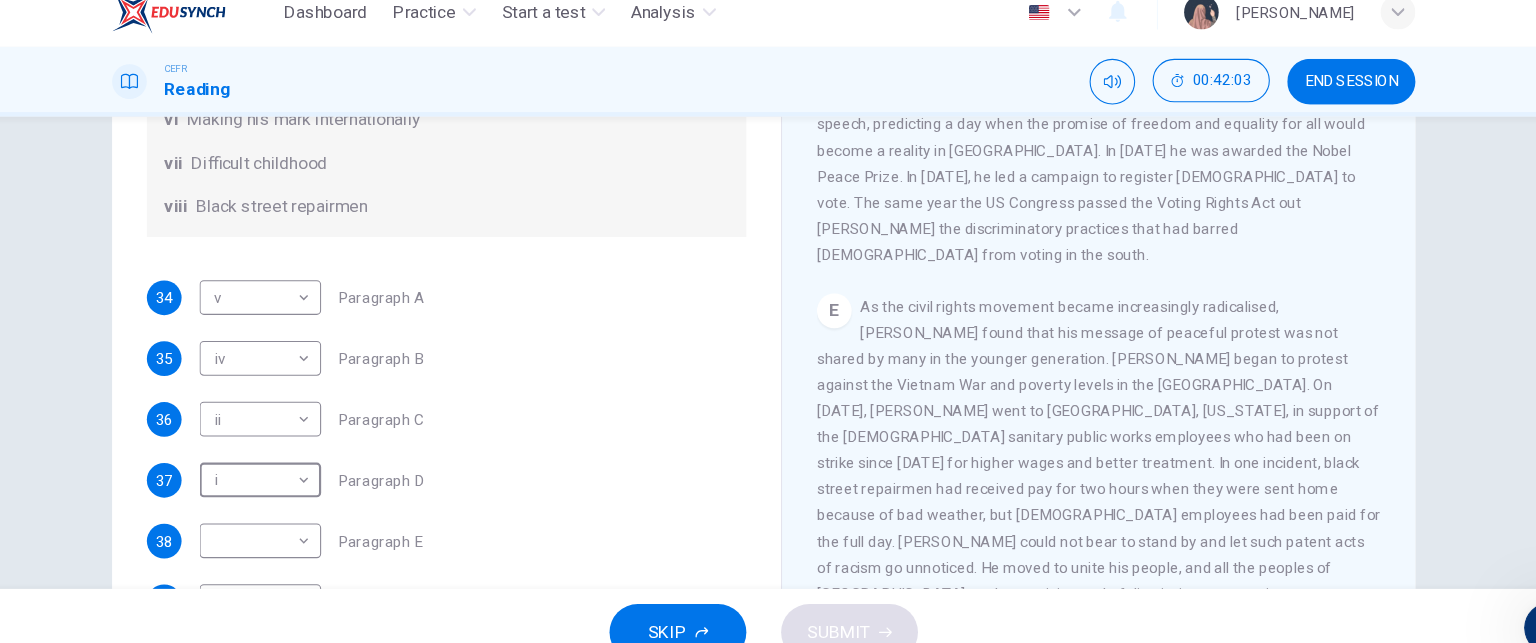 scroll, scrollTop: 1228, scrollLeft: 0, axis: vertical 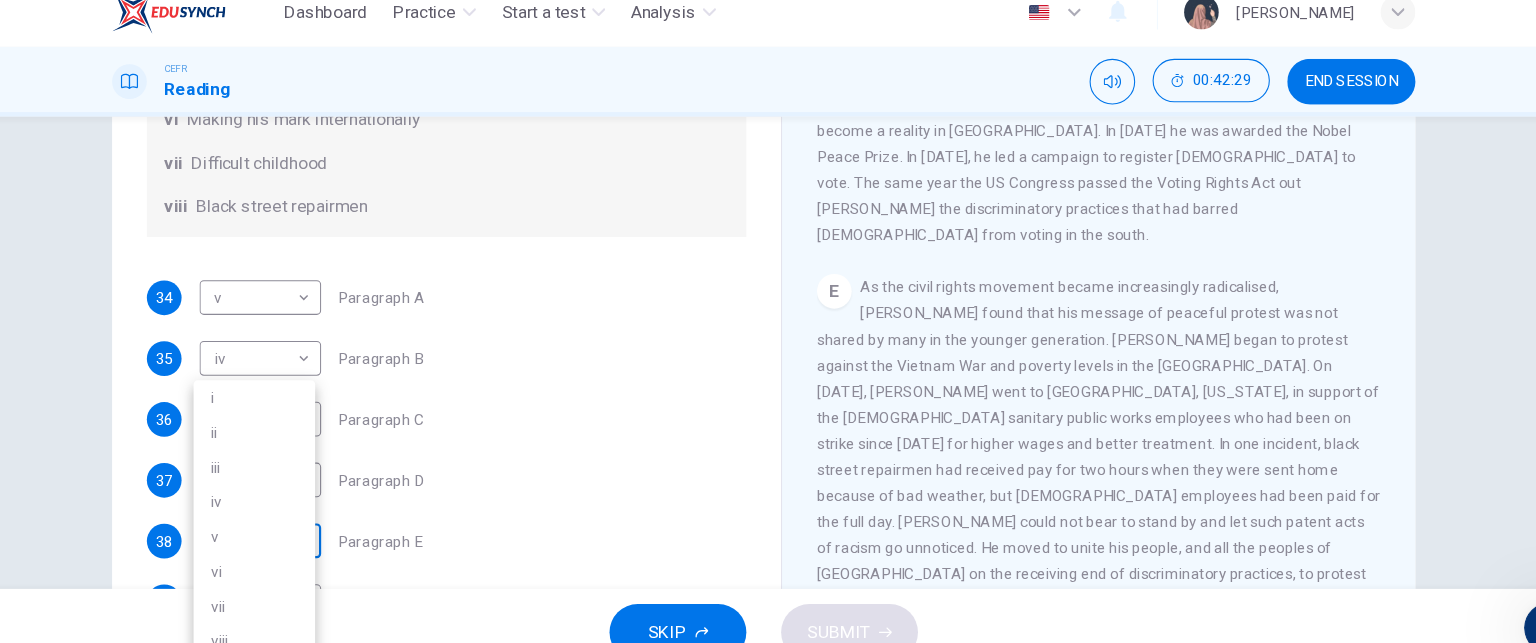 click on "Dashboard Practice Start a test Analysis English en ​ [PERSON_NAME] CEFR Reading 00:42:29 END SESSION Questions 34 - 39 The Reading Passage has 6 paragraphs.
Choose the correct heading for each paragraph  A – F , from the list of headings.
Write the correct number,  i – viii , in the spaces below. List of Headings i The memorable speech ii Unhappy about violence iii A tragic incident iv Protests and action v The background of an iconic man vi Making his mark internationally vii Difficult childhood viii Black street repairmen 34 v v ​ Paragraph A 35 iv iv ​ Paragraph B 36 ii ii ​ Paragraph C 37 i i ​ Paragraph D 38 ​ ​ Paragraph E 39 ​ ​ Paragraph F [PERSON_NAME] CLICK TO ZOOM Click to Zoom A B C D E F SKIP SUBMIT Dashboard Practice Start a test Analysis Notifications © Copyright  2025 i ii iii iv v vi vii viii" at bounding box center [768, 321] 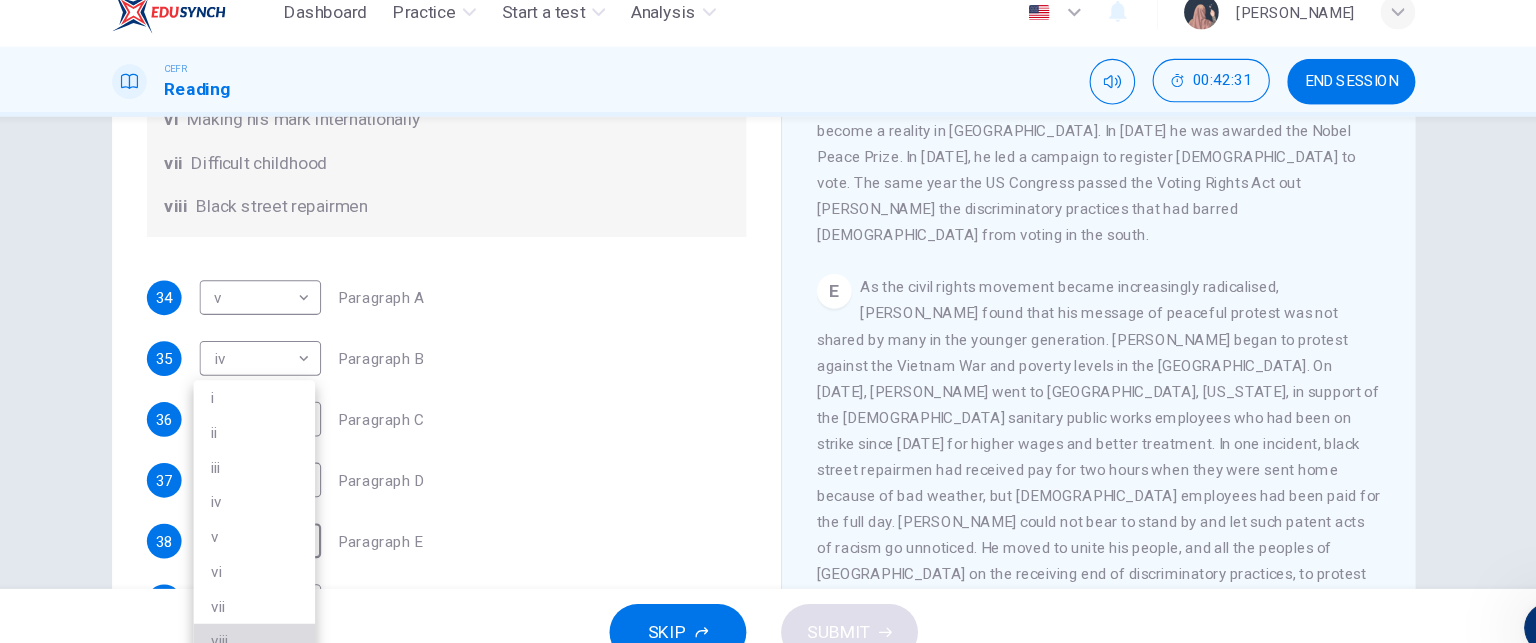 click on "viii" at bounding box center (299, 611) 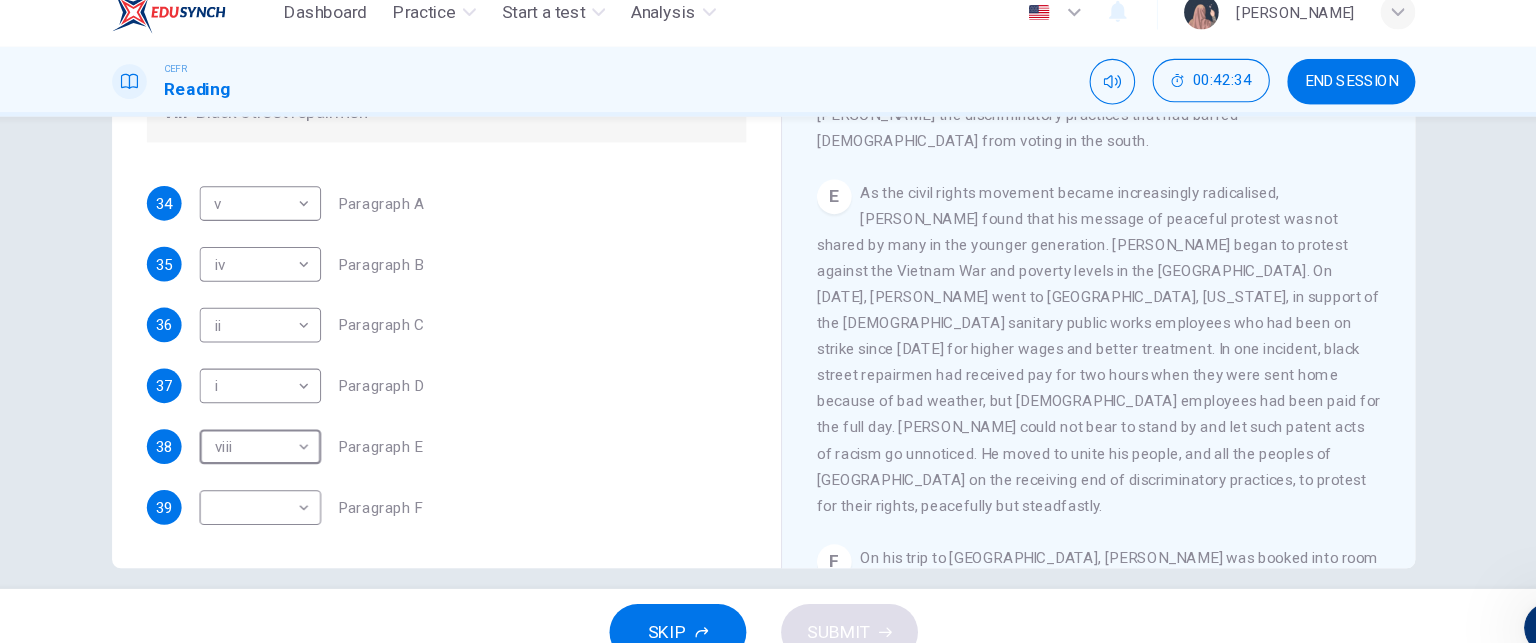 scroll, scrollTop: 340, scrollLeft: 0, axis: vertical 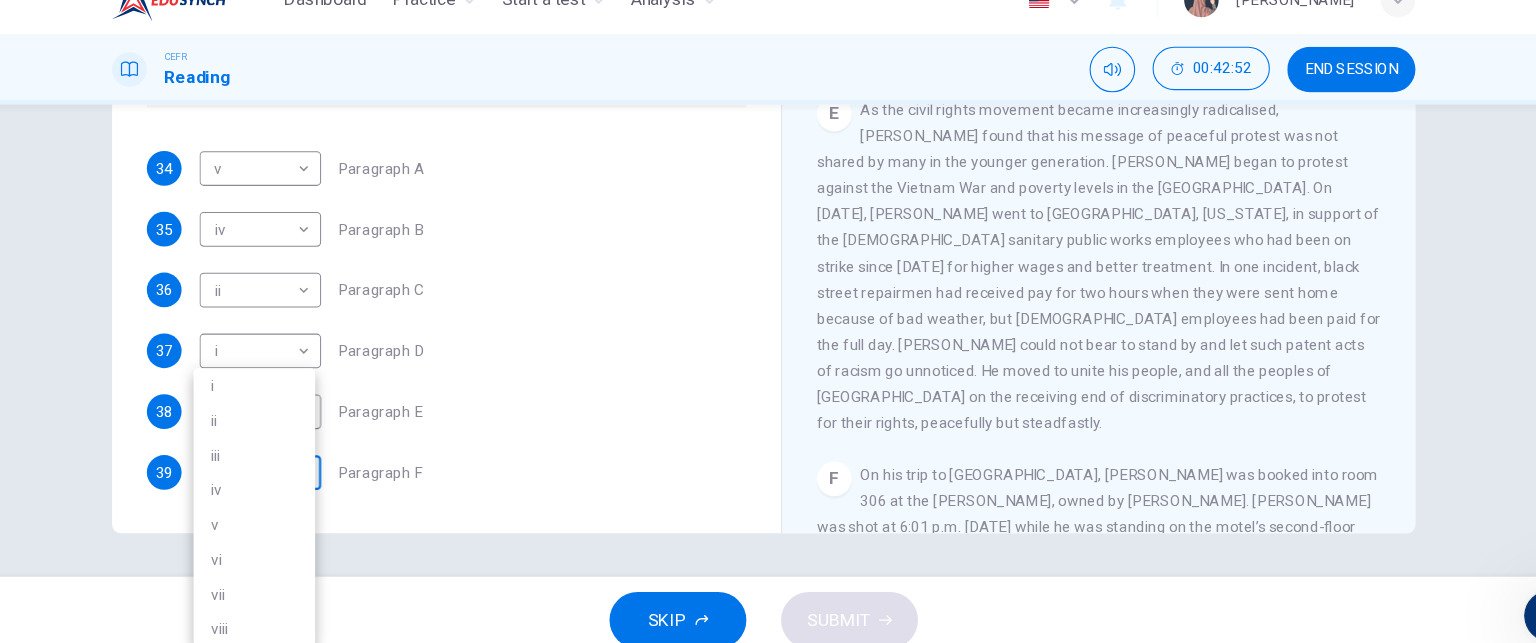 click on "Dashboard Practice Start a test Analysis English en ​ [PERSON_NAME] CEFR Reading 00:42:52 END SESSION Questions 34 - 39 The Reading Passage has 6 paragraphs.
Choose the correct heading for each paragraph  A – F , from the list of headings.
Write the correct number,  i – viii , in the spaces below. List of Headings i The memorable speech ii Unhappy about violence iii A tragic incident iv Protests and action v The background of an iconic man vi Making his mark internationally vii Difficult childhood viii Black street repairmen 34 v v ​ Paragraph A 35 iv iv ​ Paragraph B 36 ii ii ​ Paragraph C 37 i i ​ Paragraph D 38 viii viii ​ Paragraph E 39 ​ ​ Paragraph F [PERSON_NAME] CLICK TO ZOOM Click to Zoom A B C D E F SKIP SUBMIT Dashboard Practice Start a test Analysis Notifications © Copyright  2025 i ii iii iv v vi vii viii" at bounding box center [768, 321] 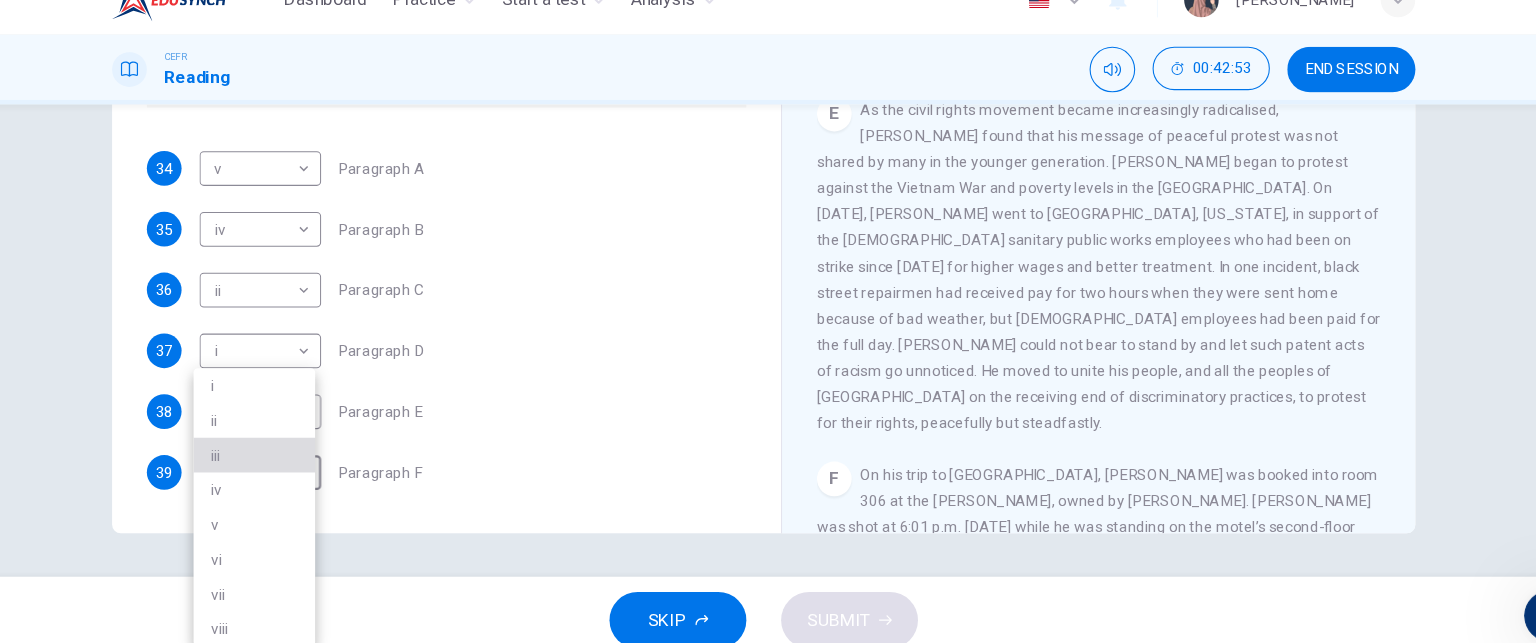click on "iii" at bounding box center [299, 451] 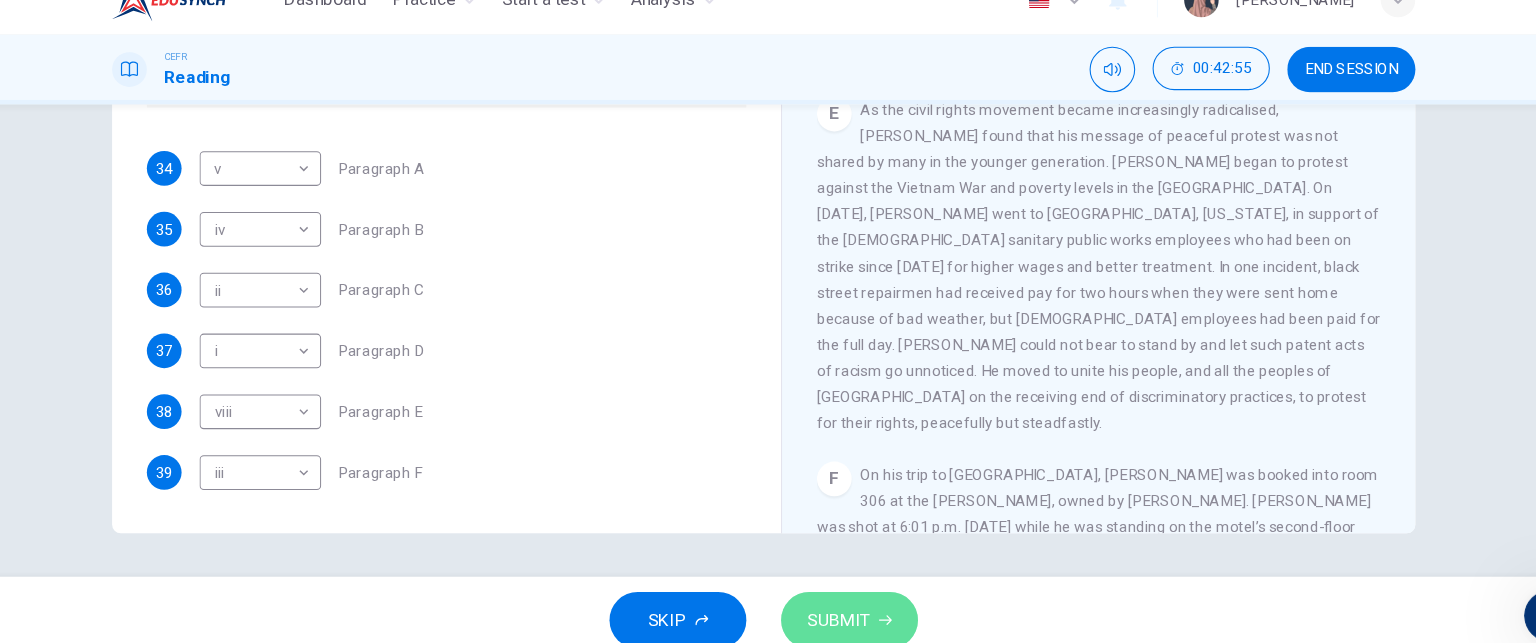 click on "SUBMIT" at bounding box center [837, 603] 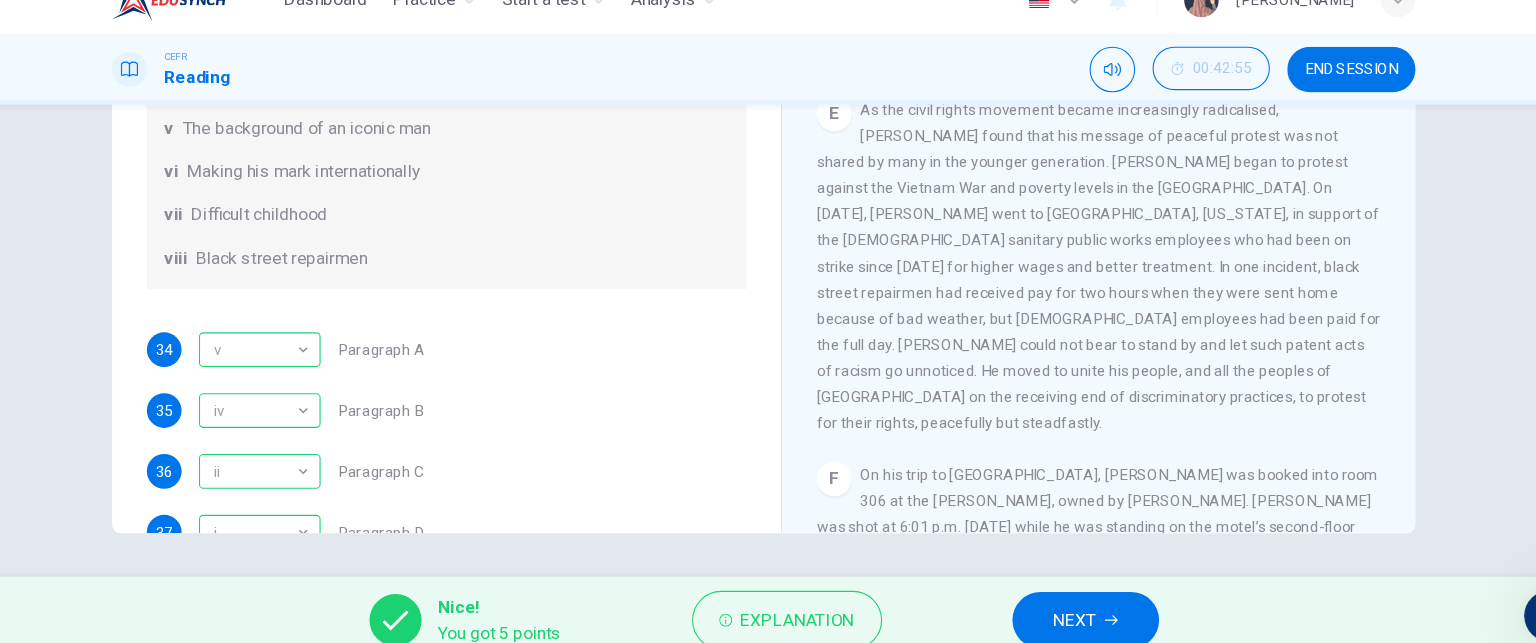 scroll, scrollTop: 352, scrollLeft: 0, axis: vertical 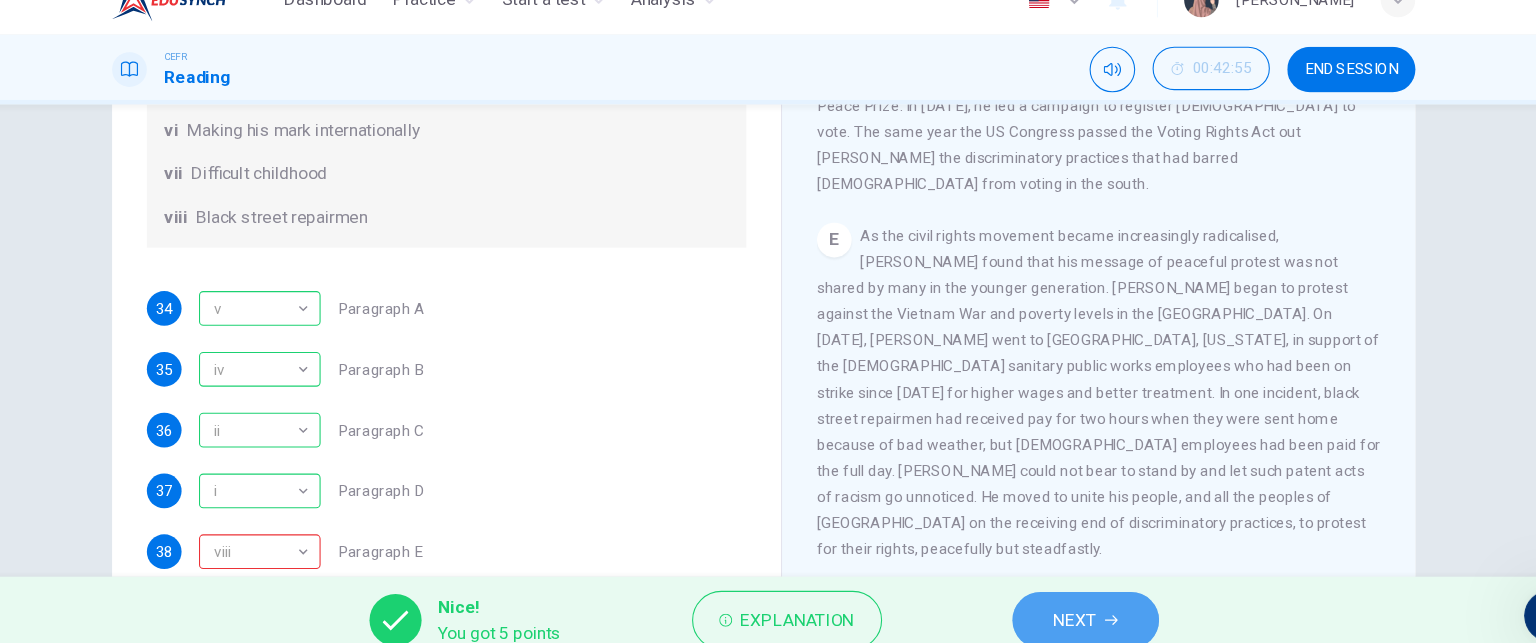 click on "NEXT" at bounding box center [1064, 603] 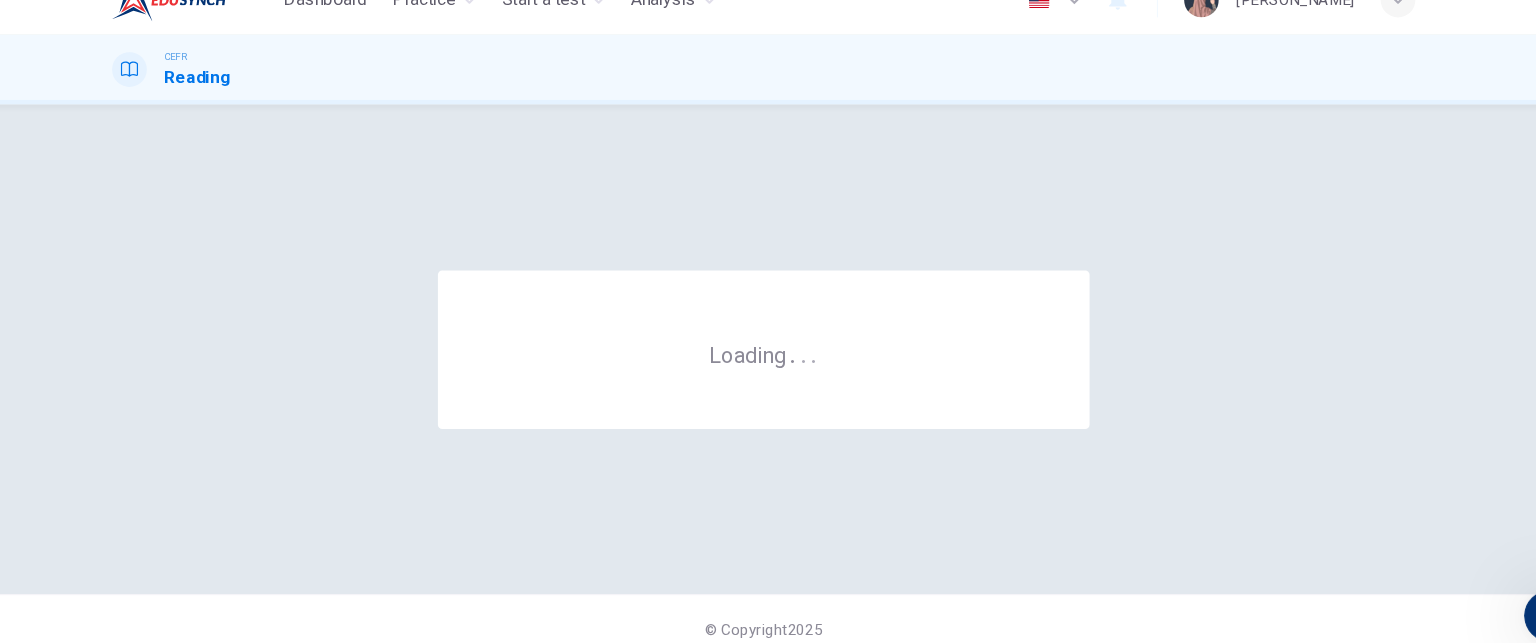 scroll, scrollTop: 0, scrollLeft: 0, axis: both 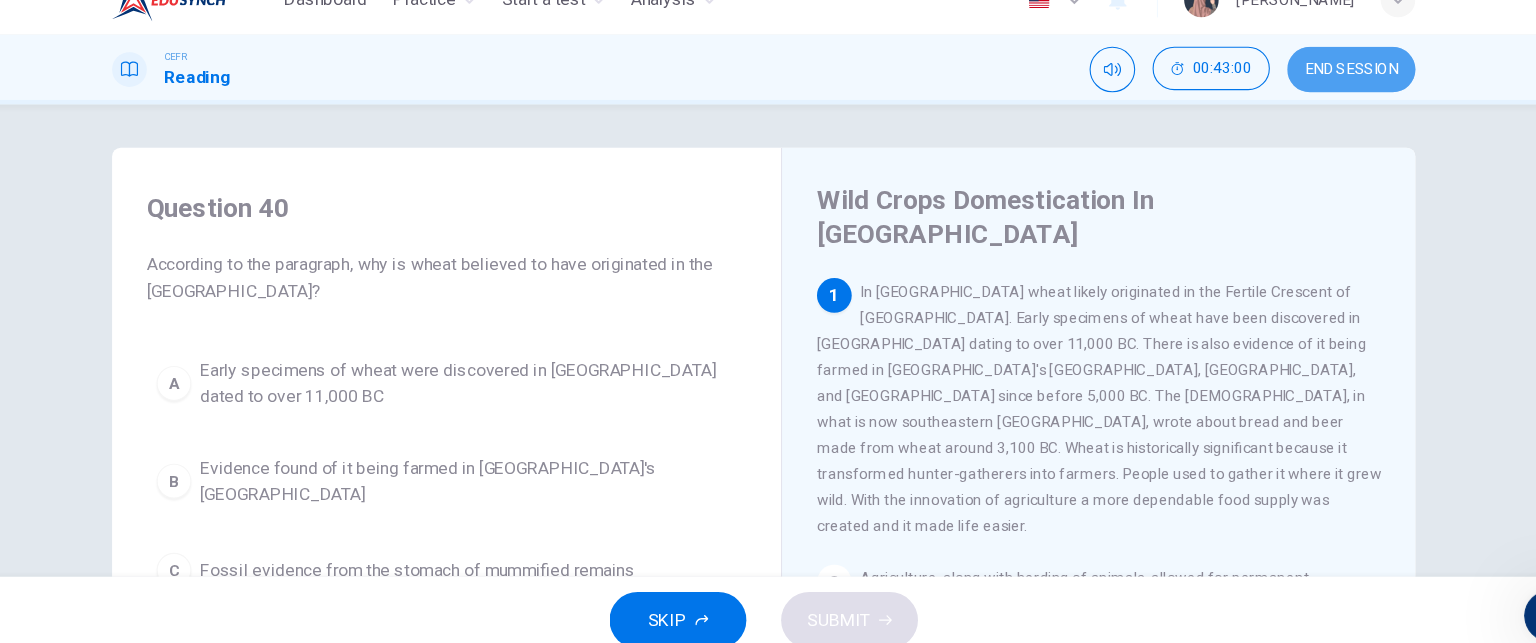 click on "END SESSION" at bounding box center (1309, 96) 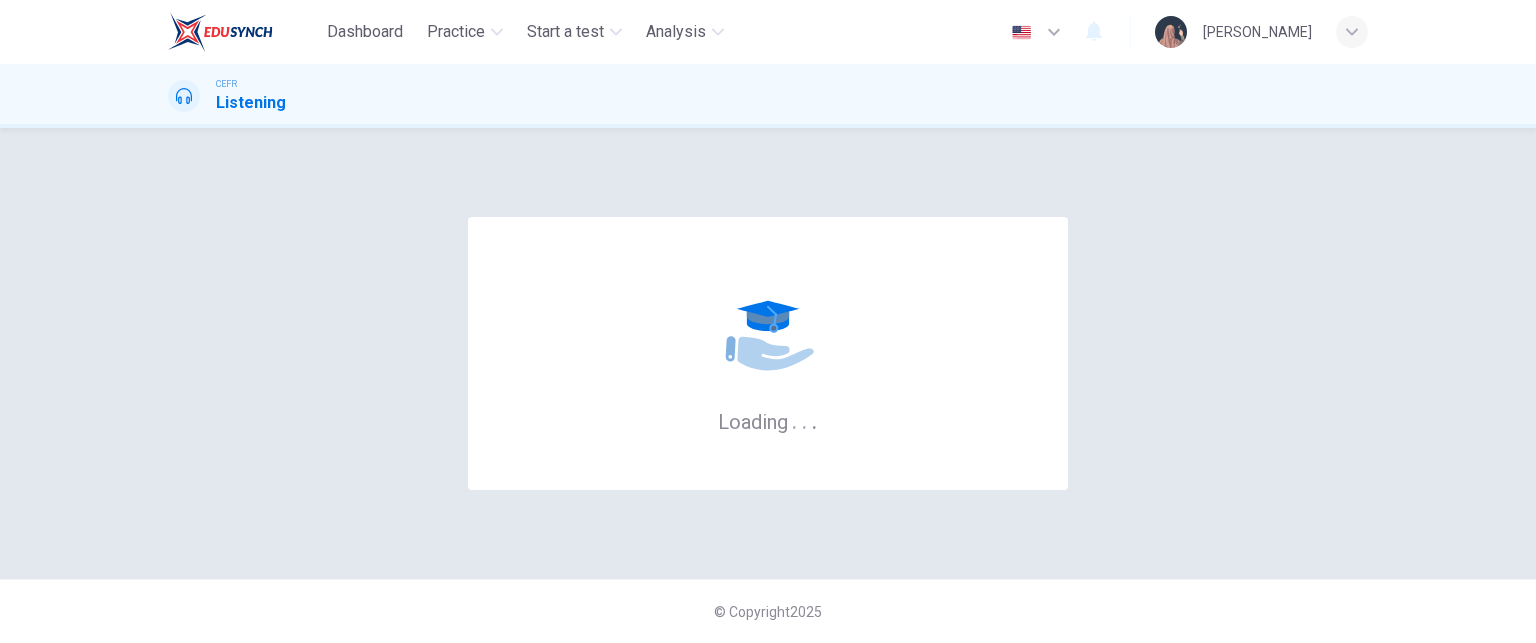 scroll, scrollTop: 0, scrollLeft: 0, axis: both 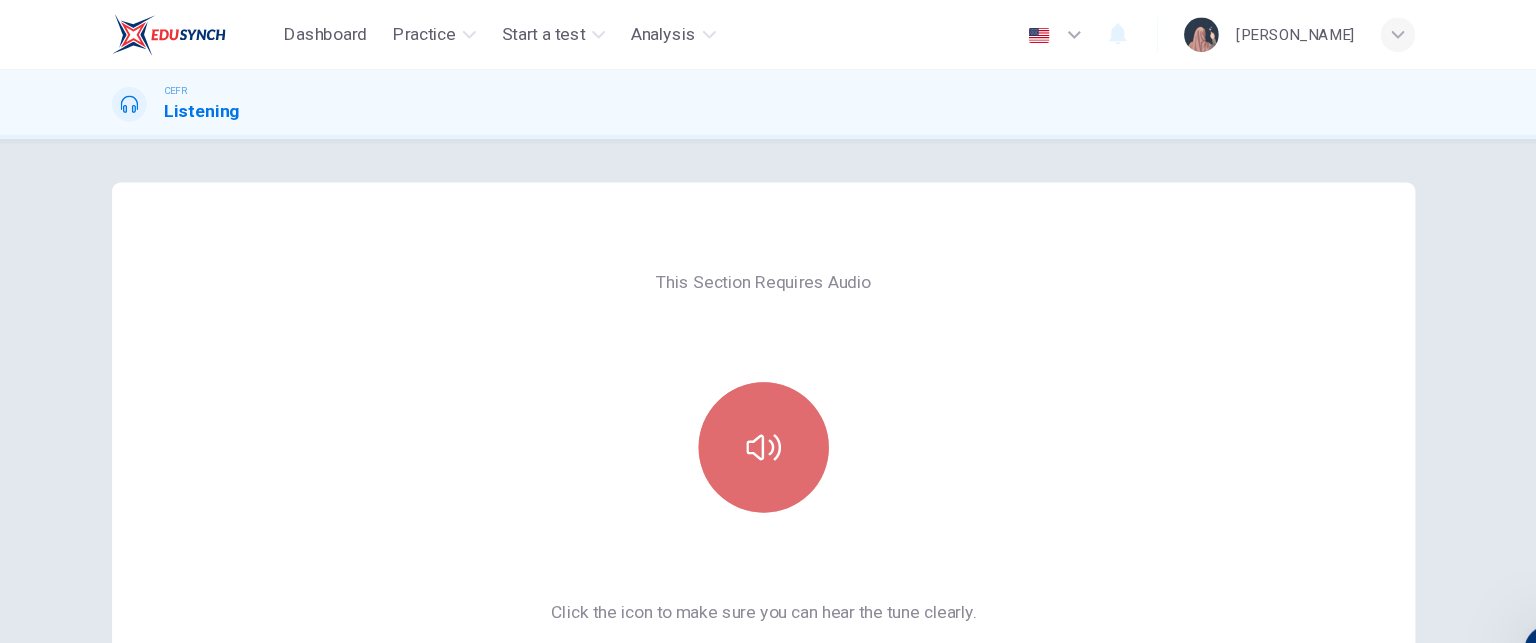 click at bounding box center (768, 412) 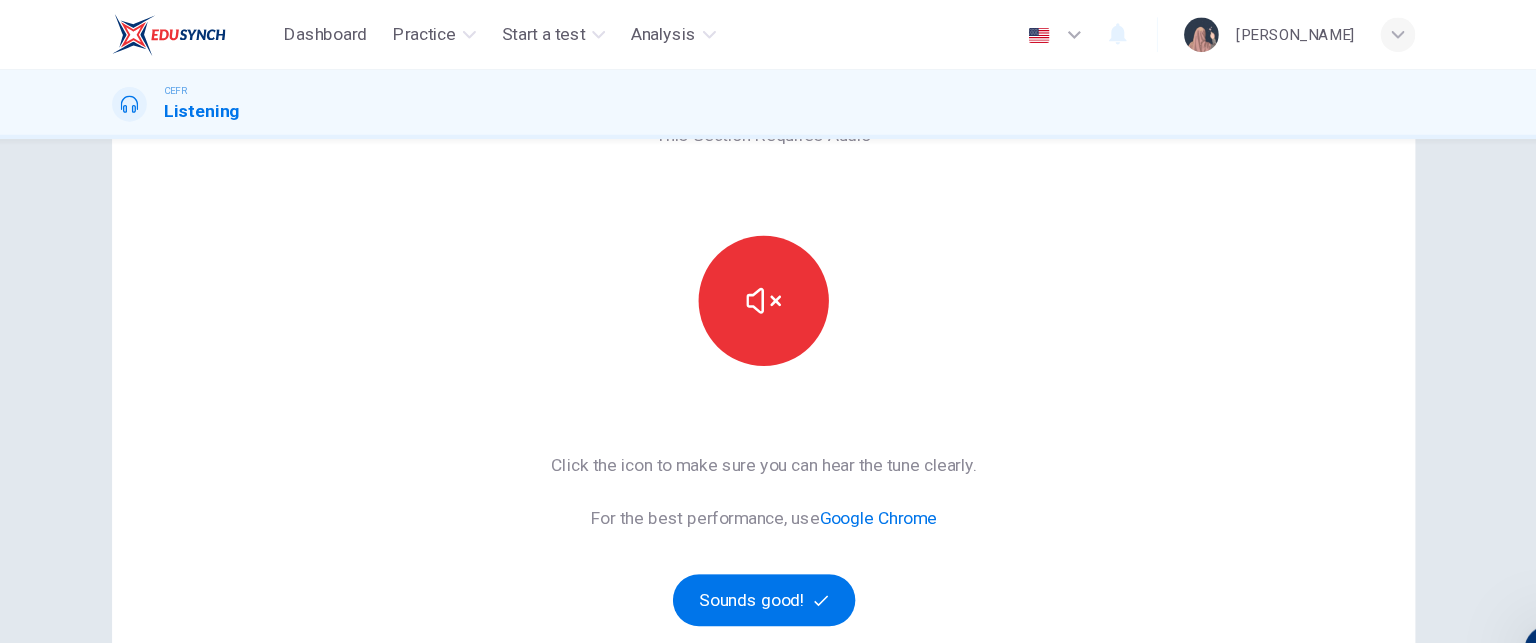 scroll, scrollTop: 193, scrollLeft: 0, axis: vertical 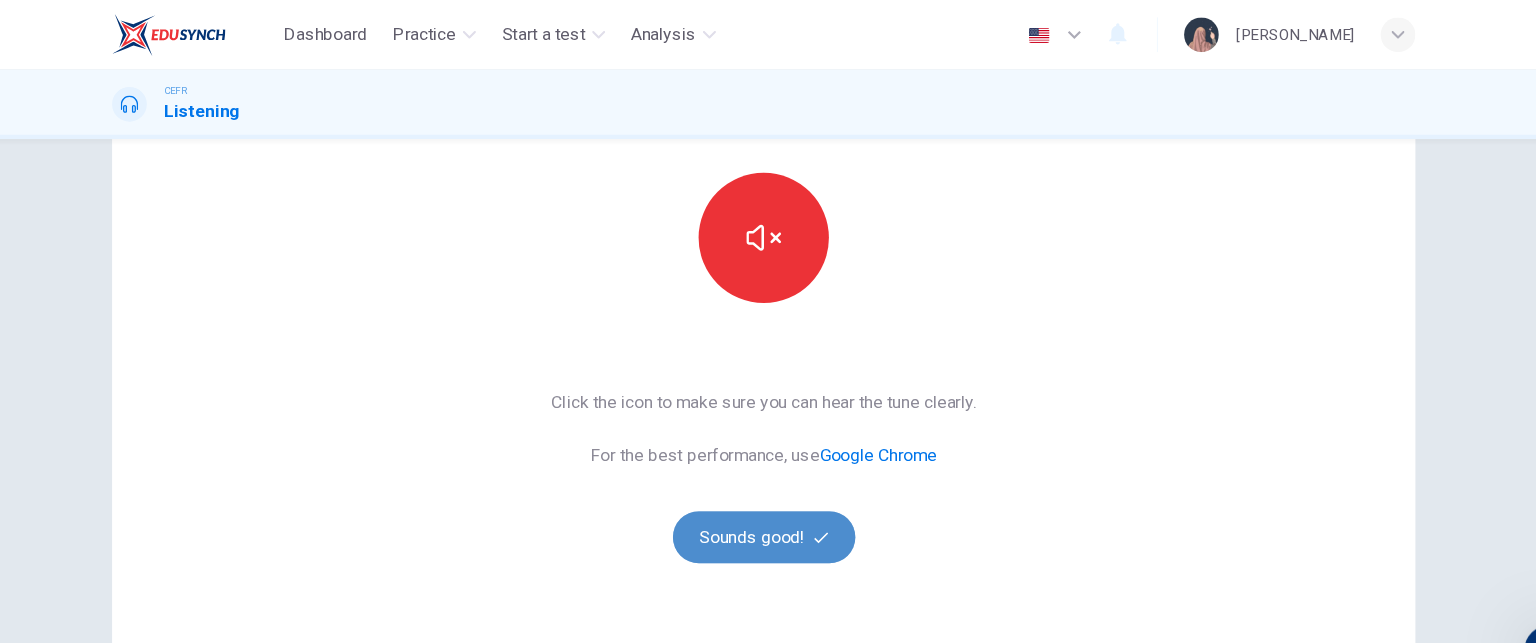 click on "Sounds good!" at bounding box center (768, 495) 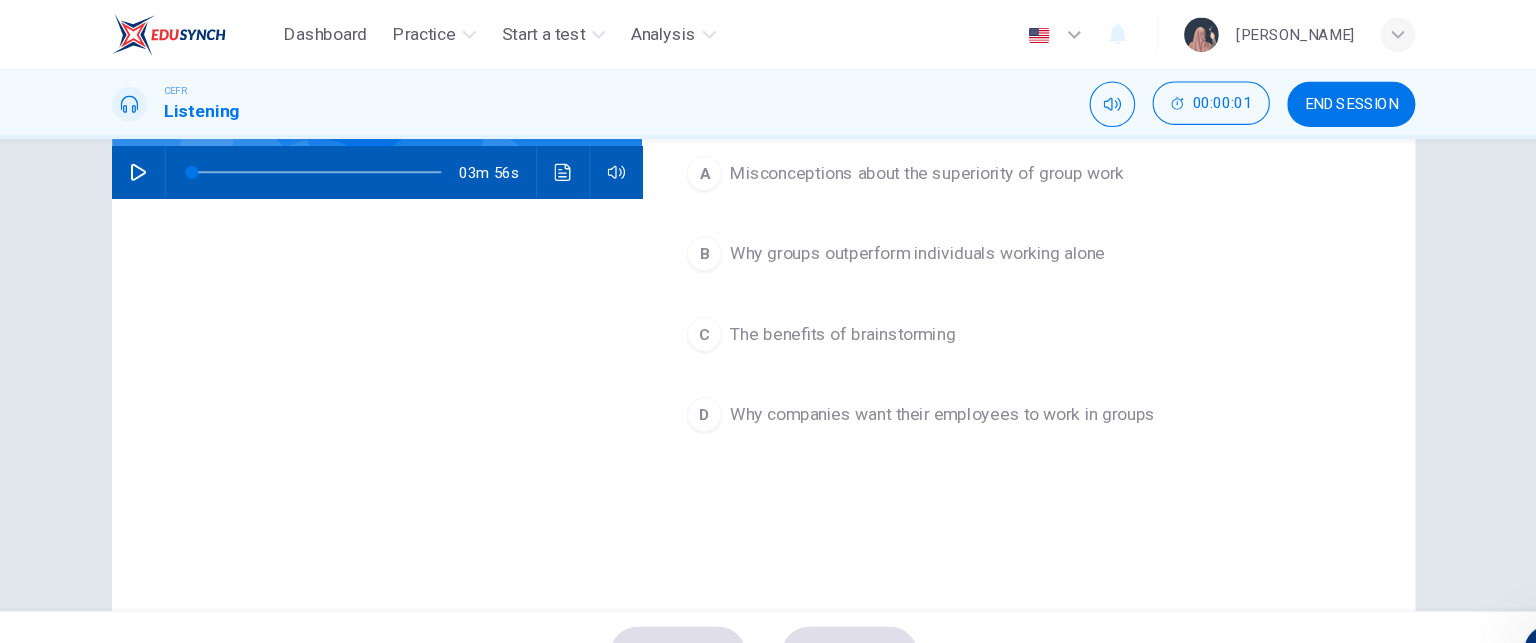 scroll, scrollTop: 90, scrollLeft: 0, axis: vertical 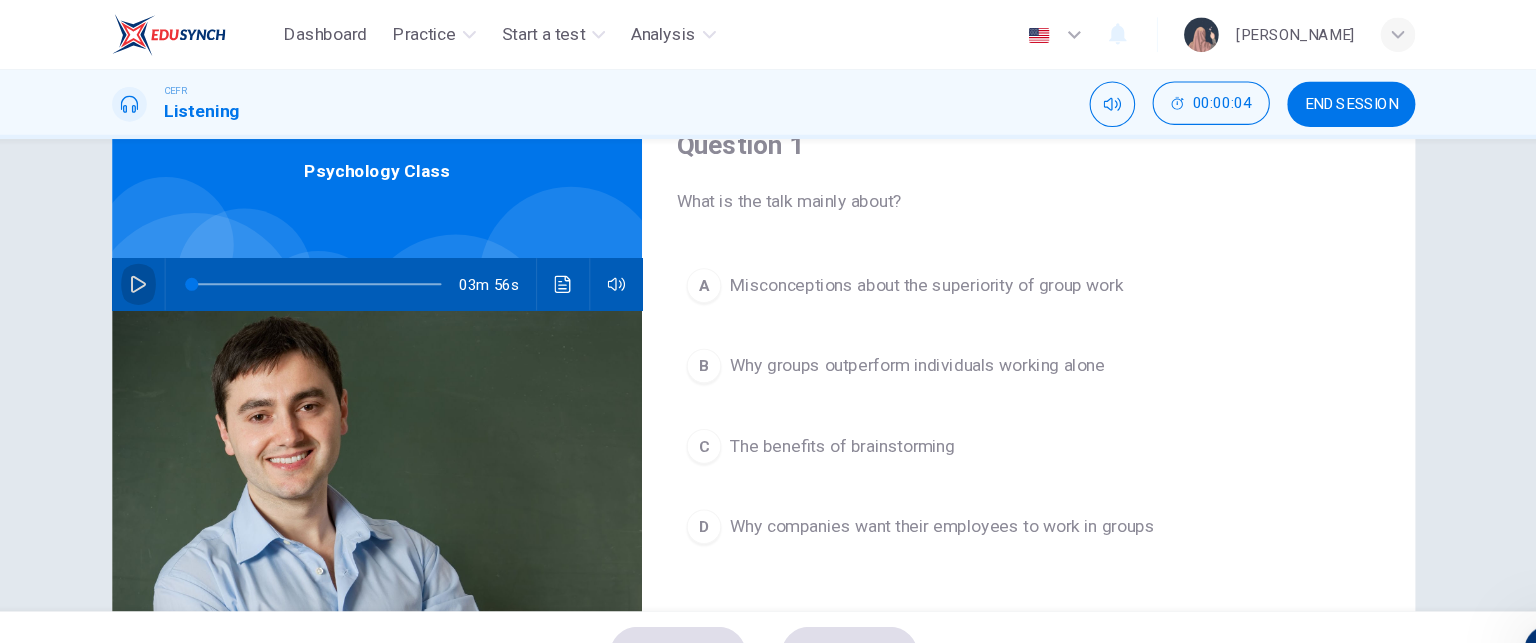 click 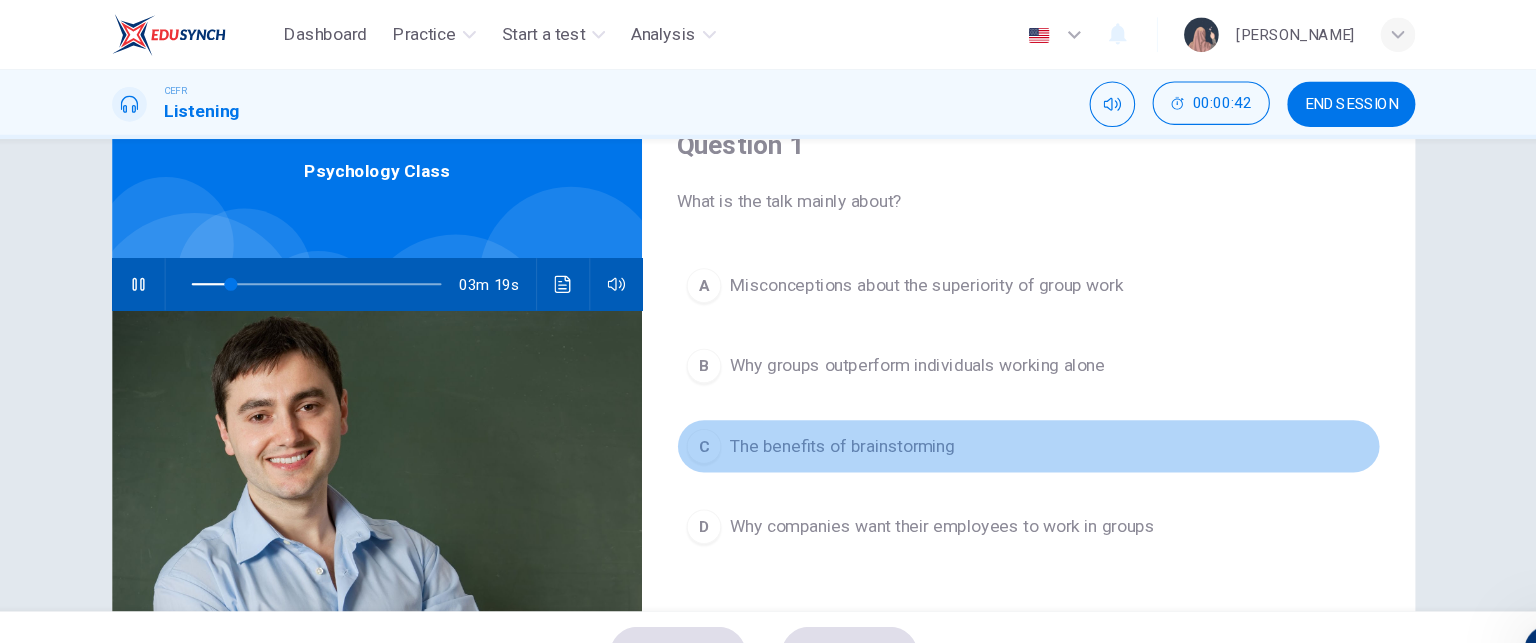 click on "C" at bounding box center (713, 411) 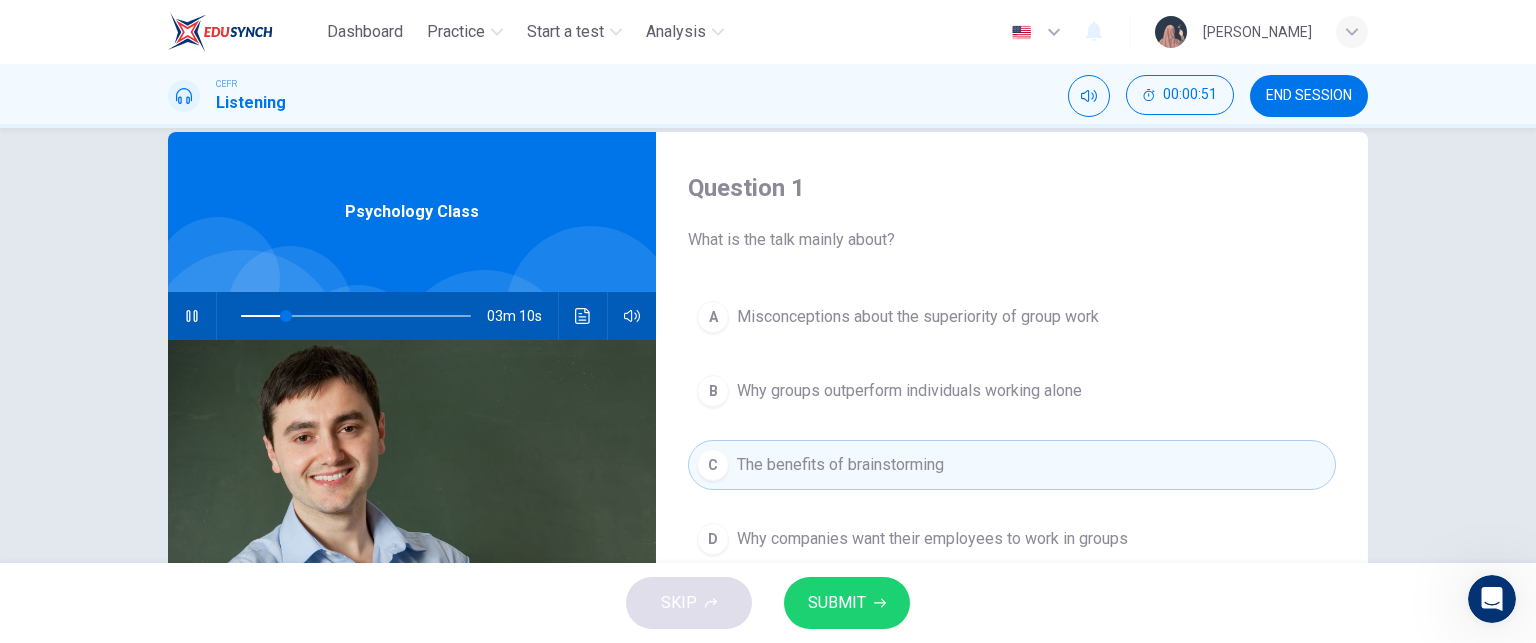scroll, scrollTop: 0, scrollLeft: 0, axis: both 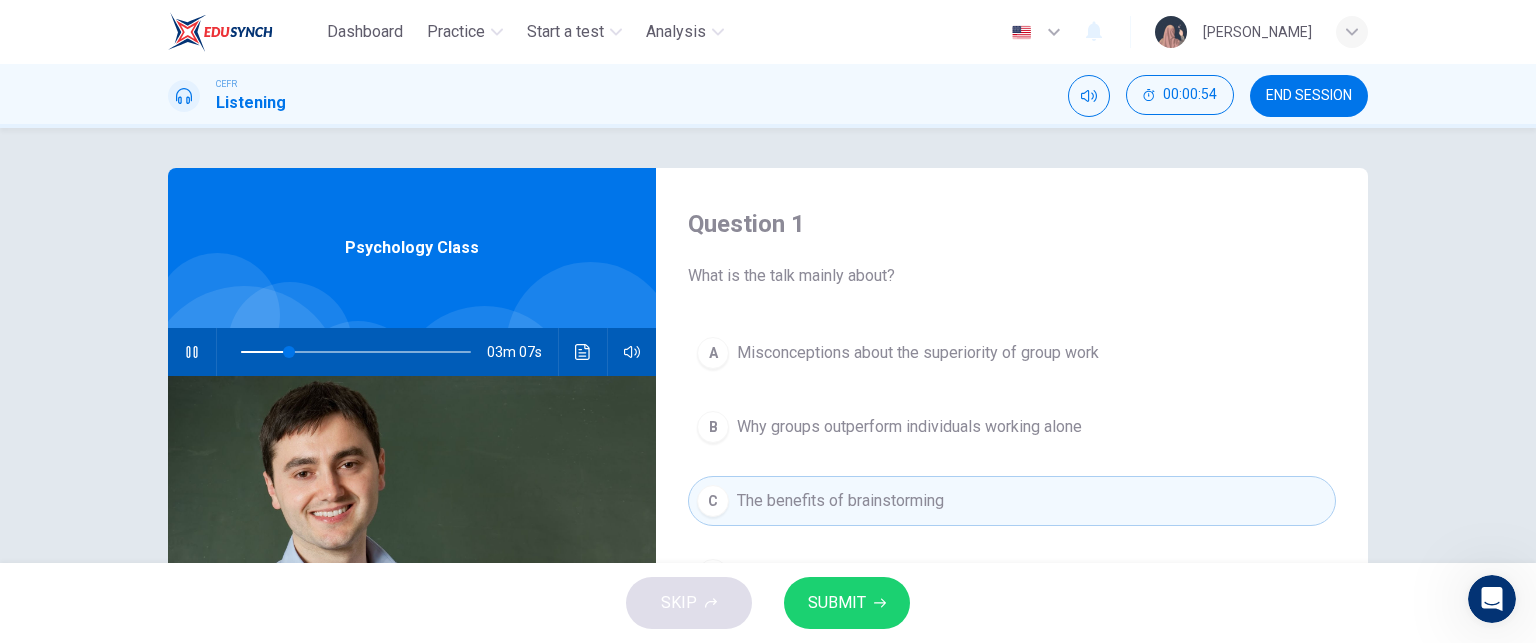 type on "21" 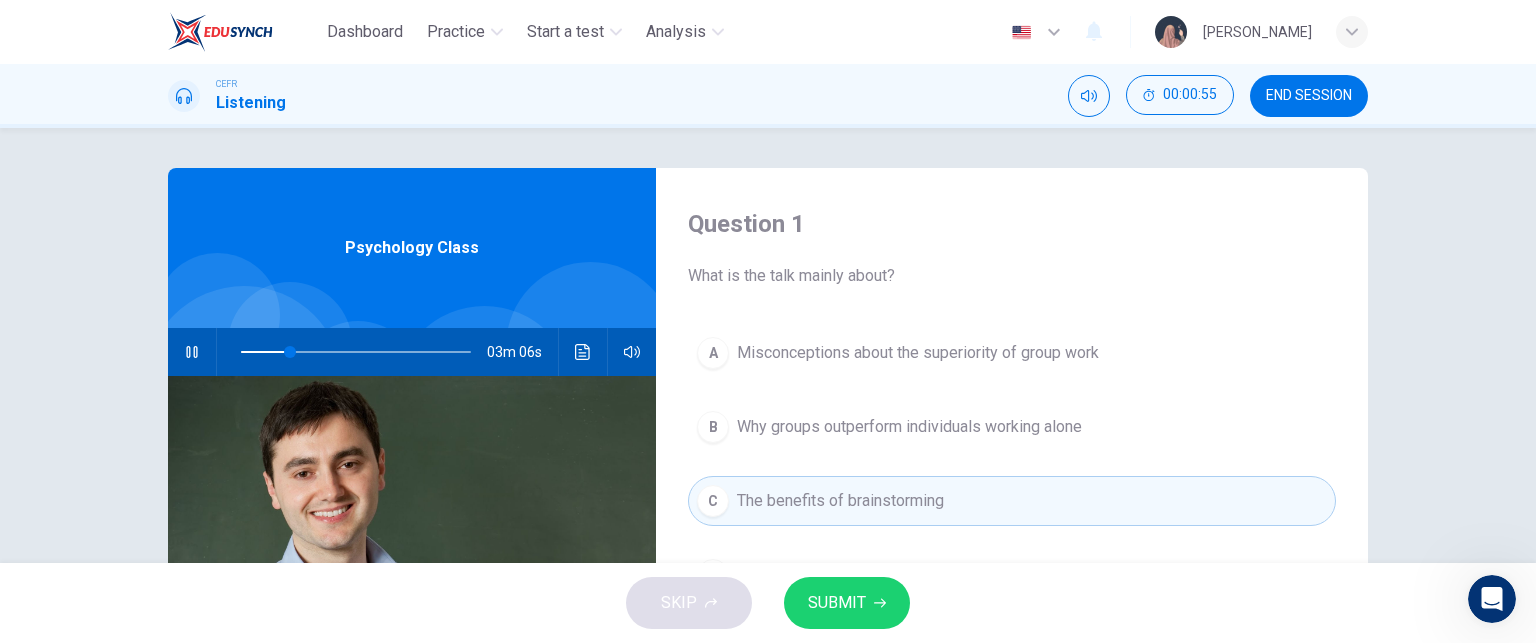 type 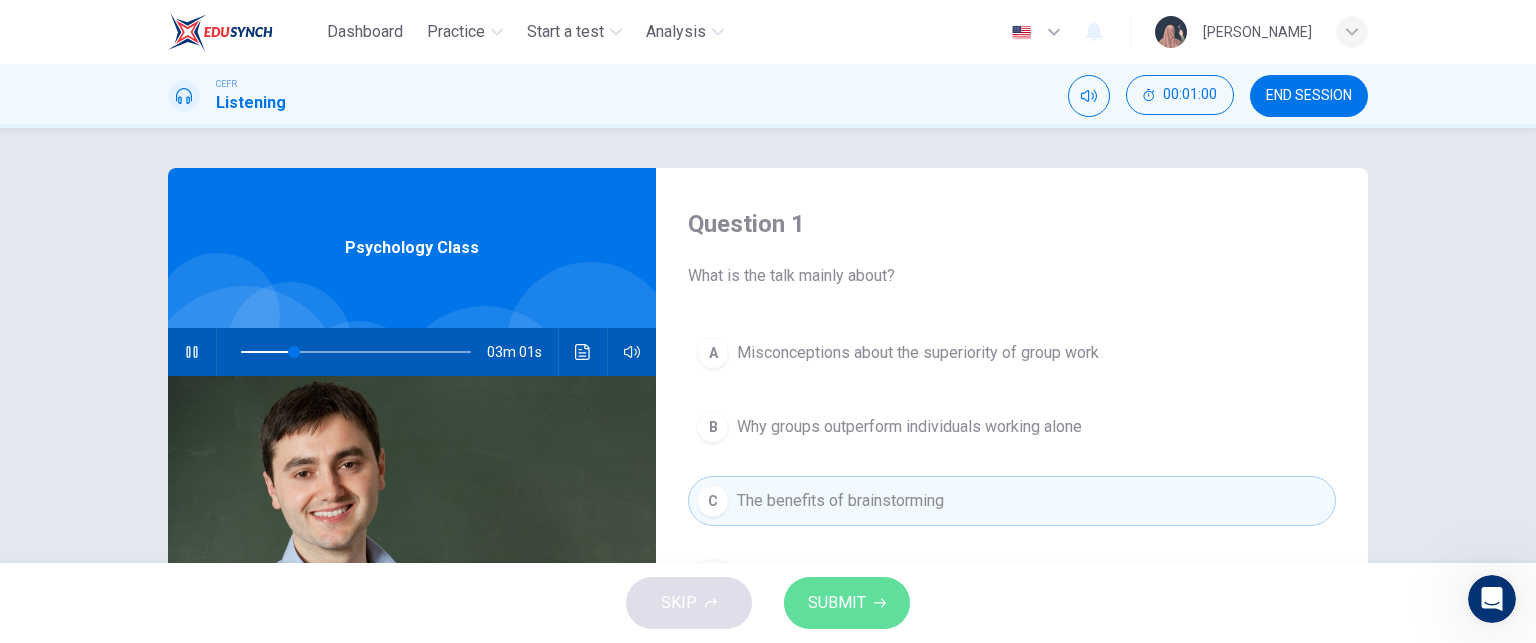 click on "SUBMIT" at bounding box center [847, 603] 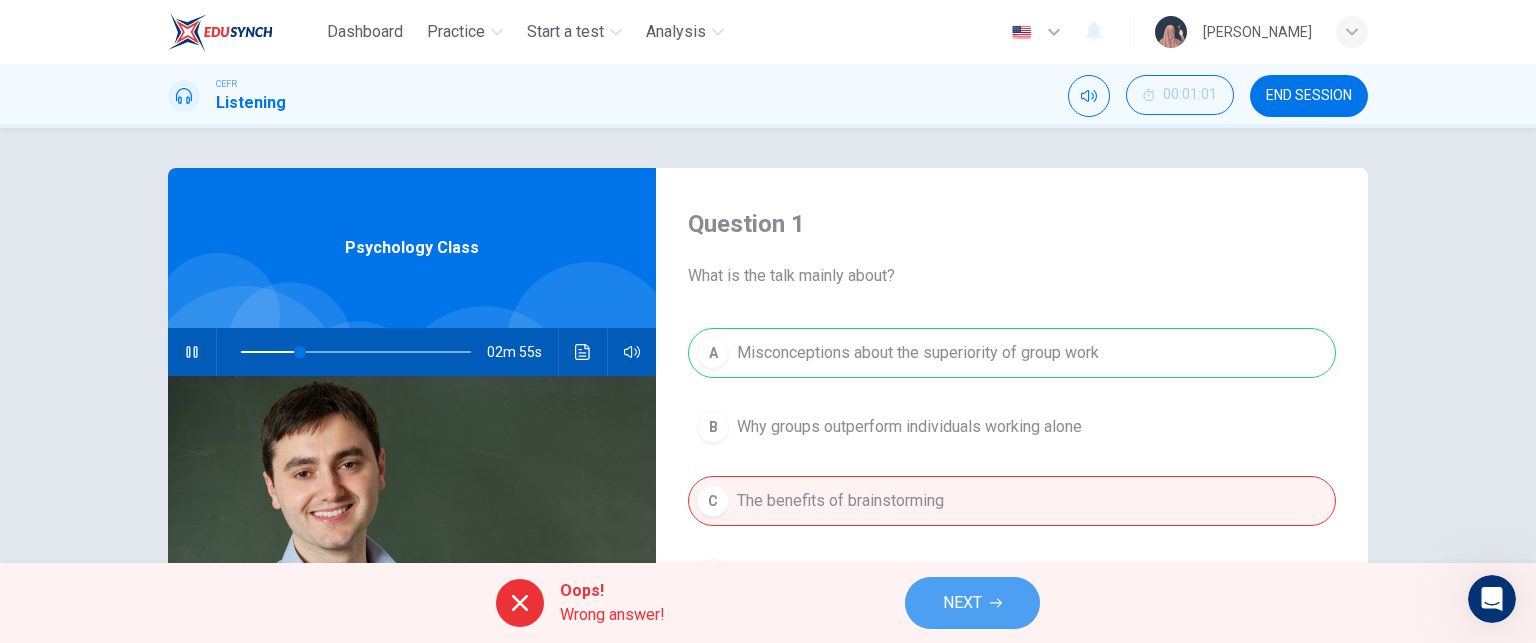 click on "NEXT" at bounding box center (972, 603) 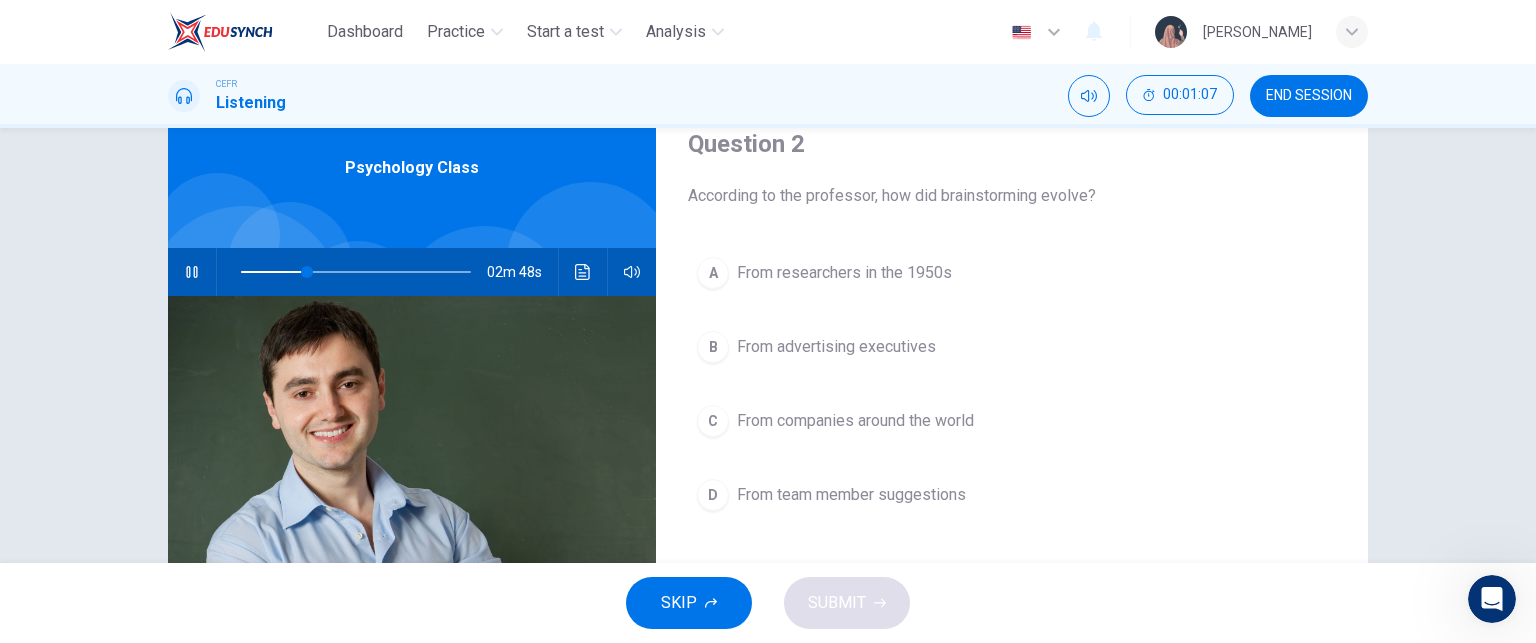 scroll, scrollTop: 82, scrollLeft: 0, axis: vertical 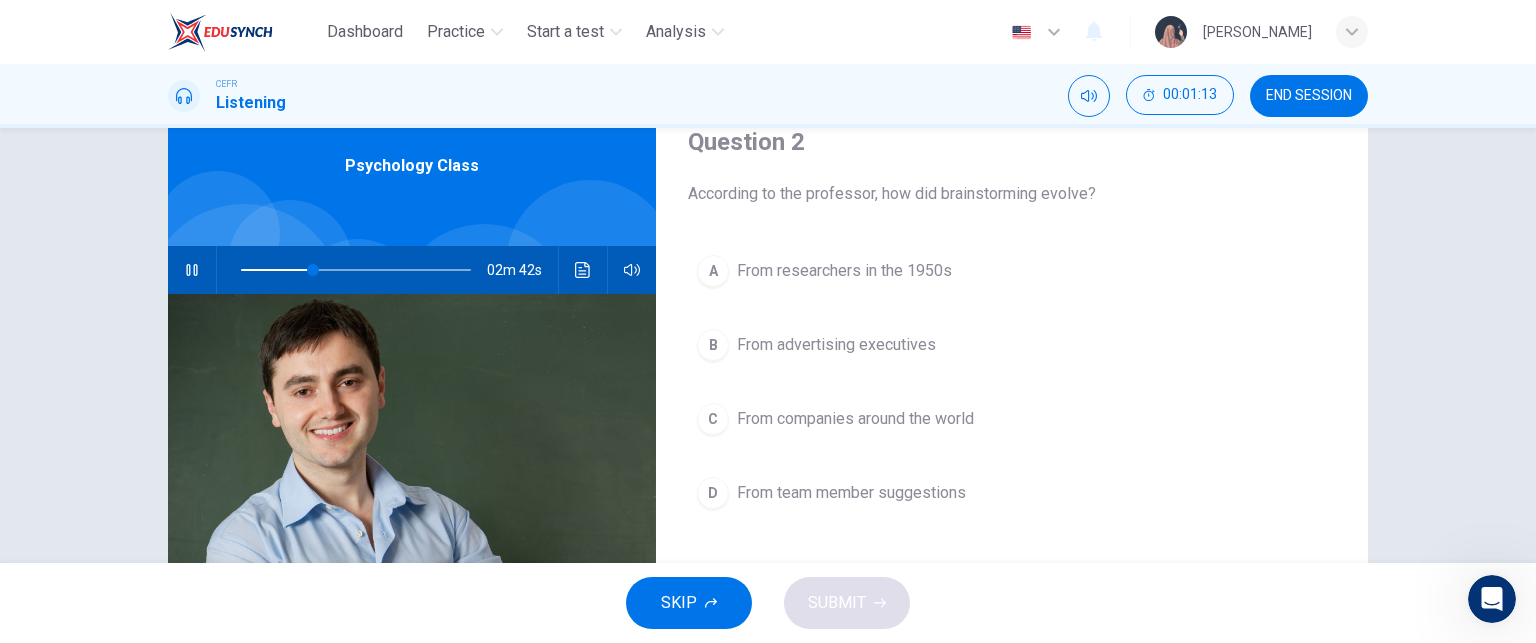 click on "From team member suggestions" at bounding box center [851, 493] 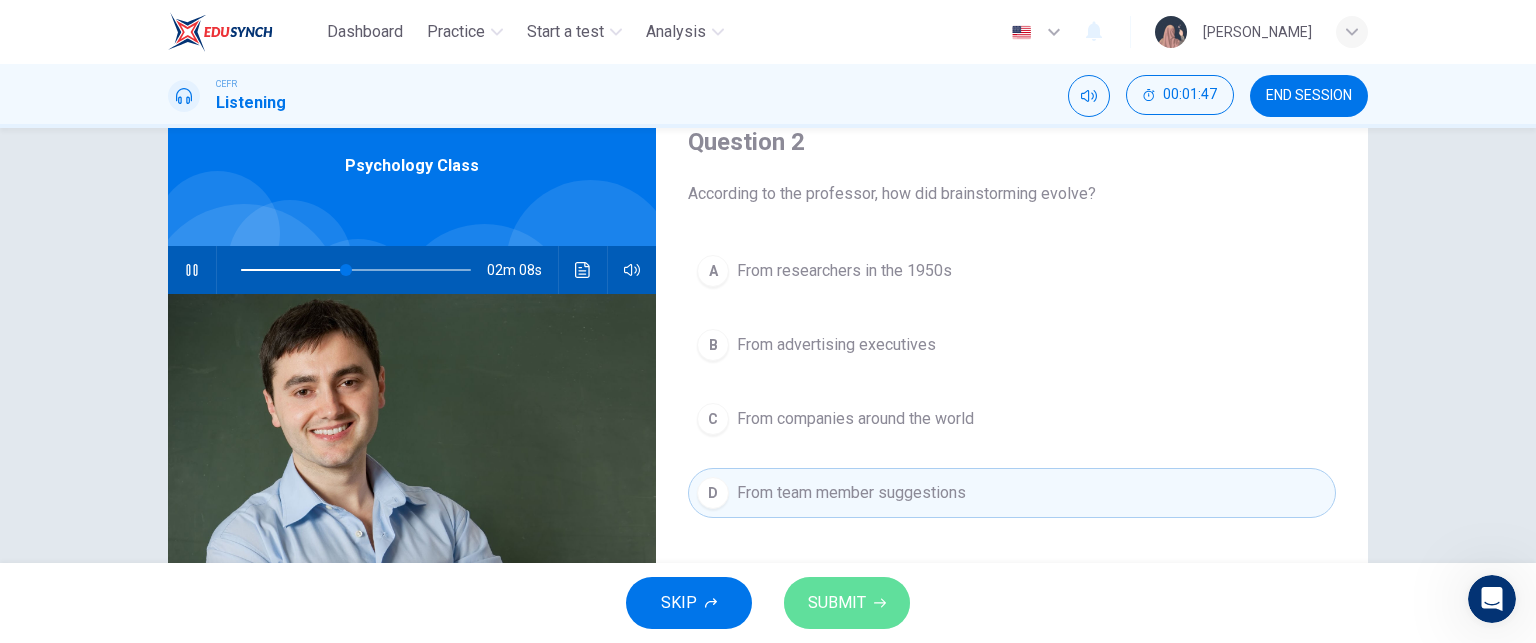 click on "SUBMIT" at bounding box center (837, 603) 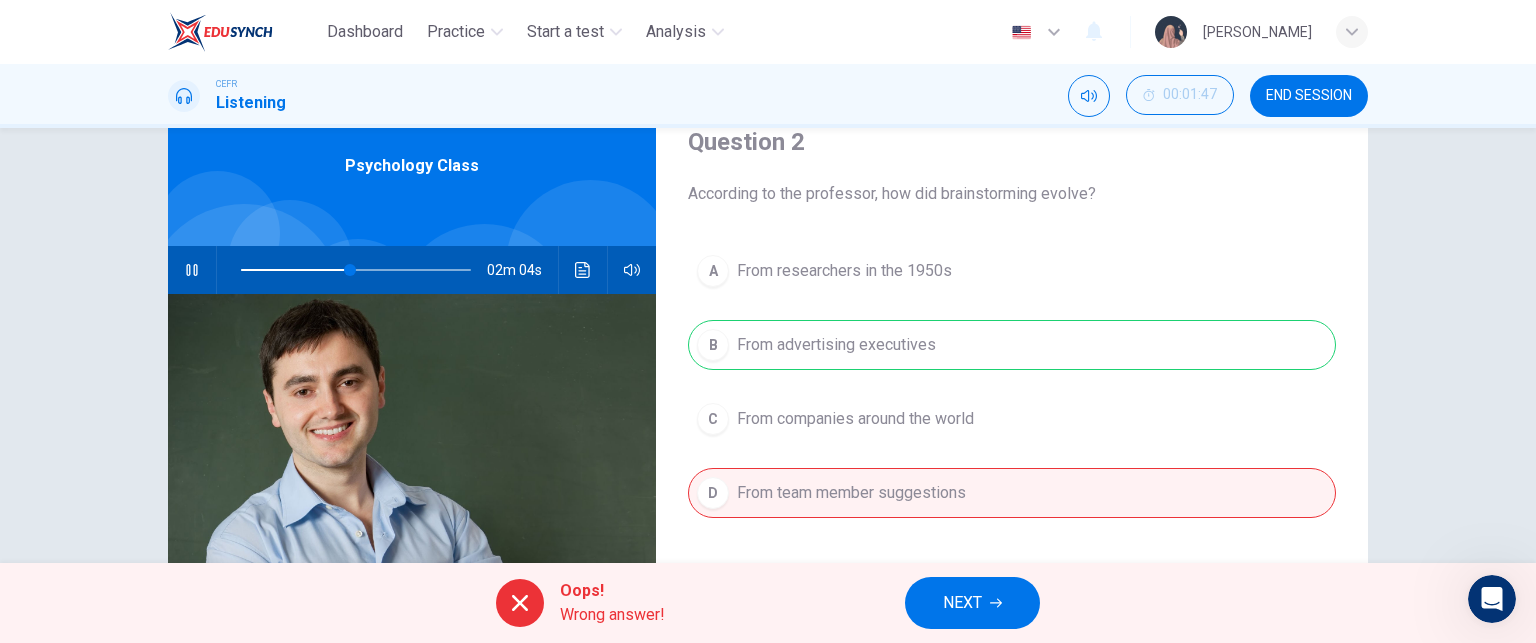 click on "NEXT" at bounding box center [972, 603] 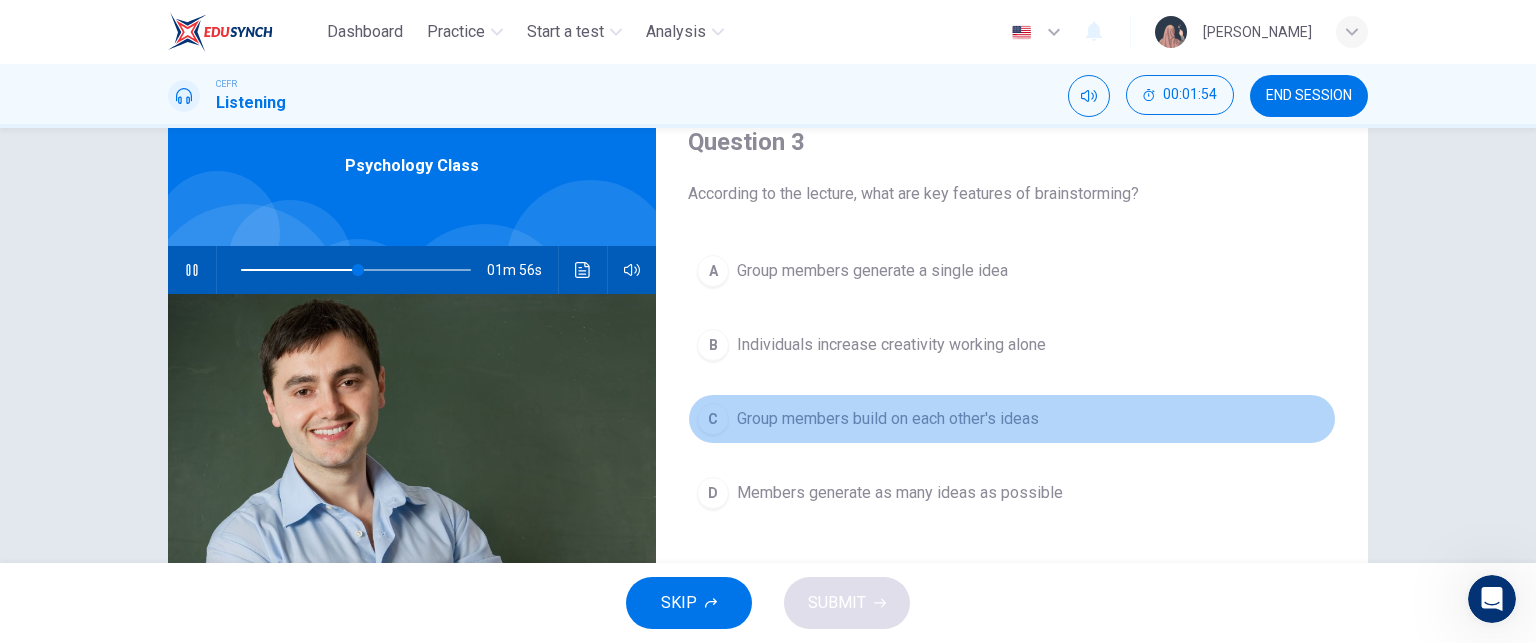click on "Group members build on each other's ideas" at bounding box center (888, 419) 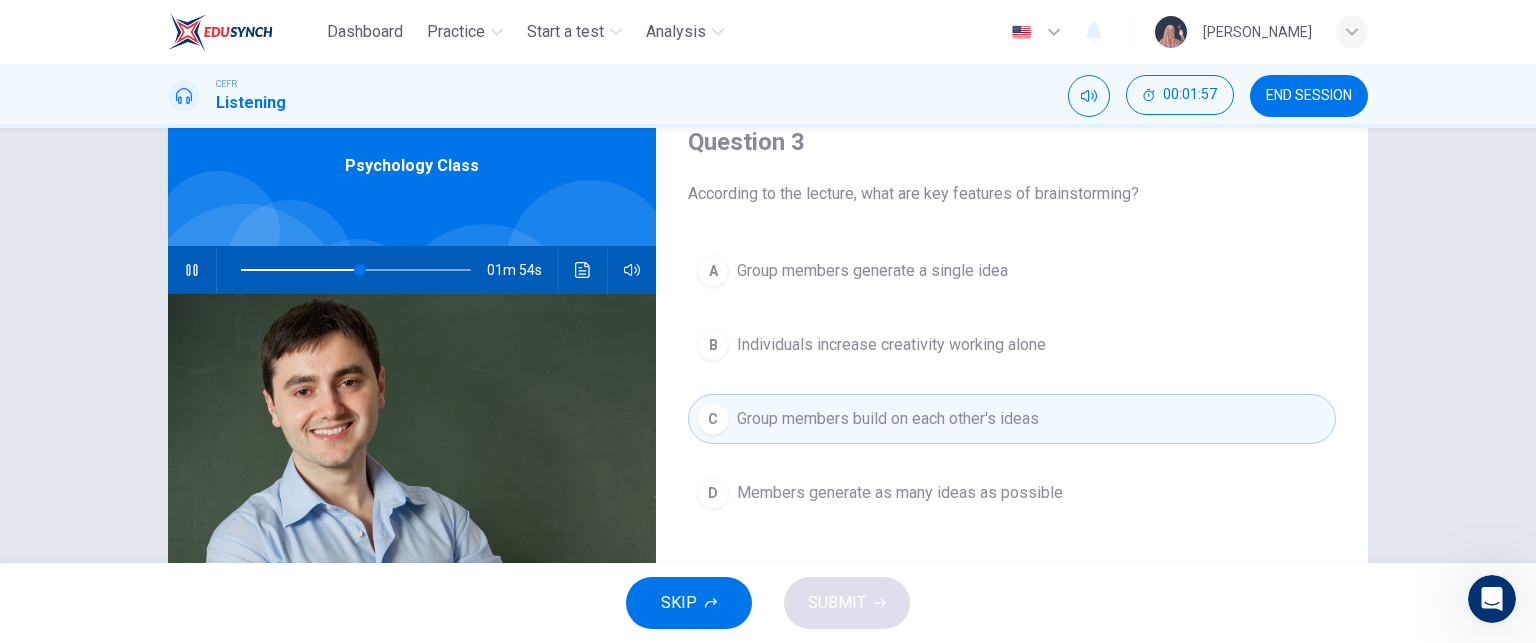 scroll, scrollTop: 168, scrollLeft: 0, axis: vertical 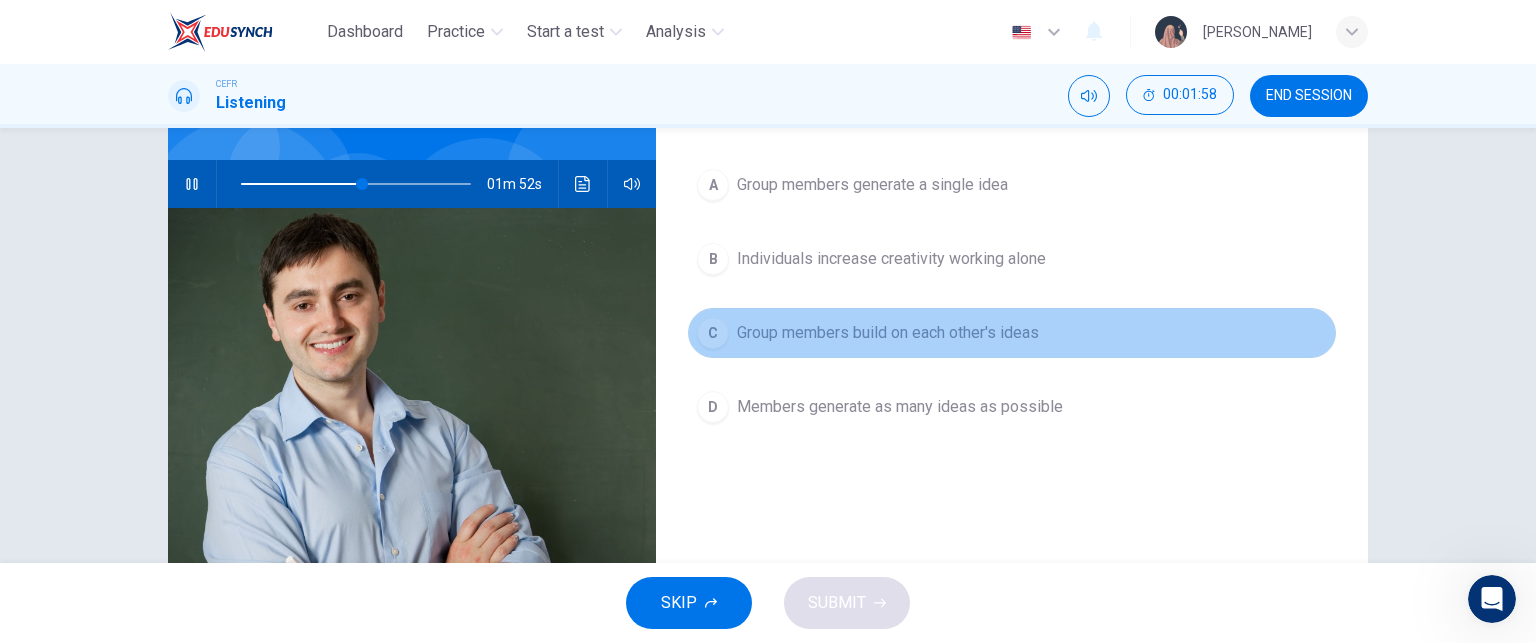 click on "C Group members build on each other's ideas" at bounding box center [1012, 333] 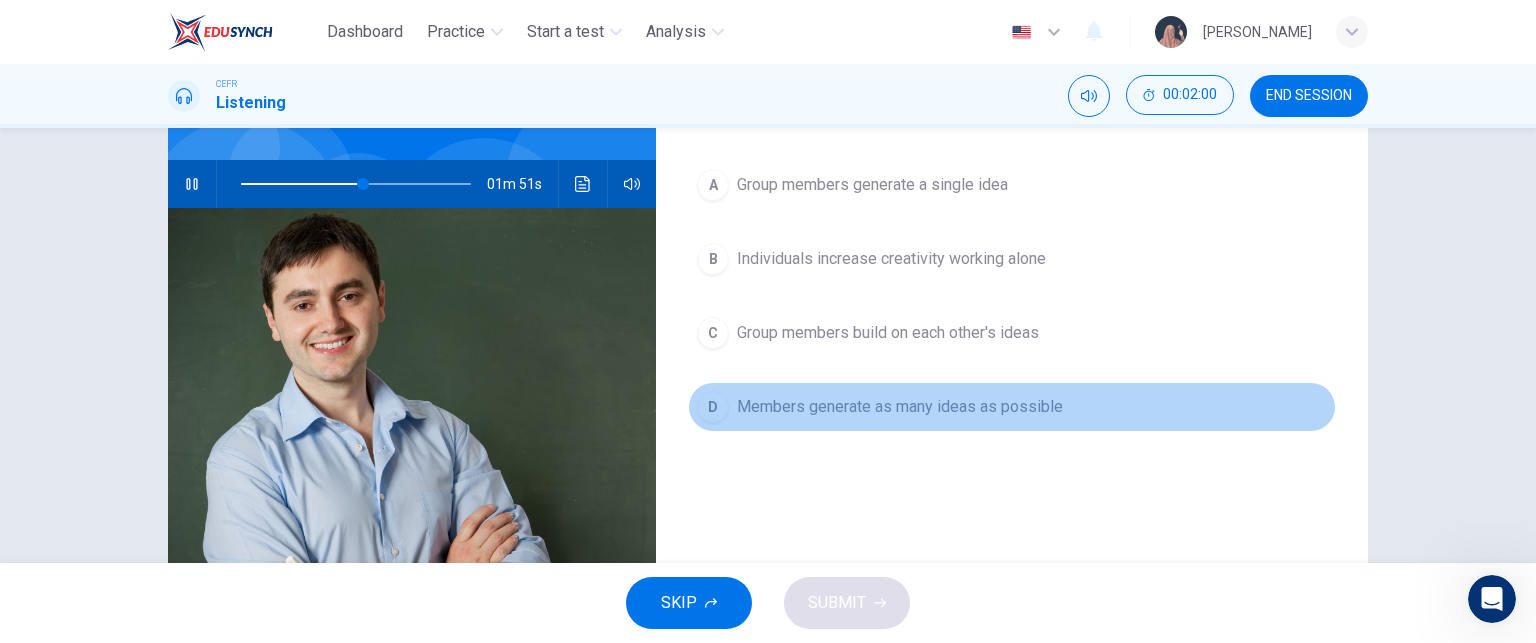 click on "D Members generate as many ideas as possible" at bounding box center [1012, 407] 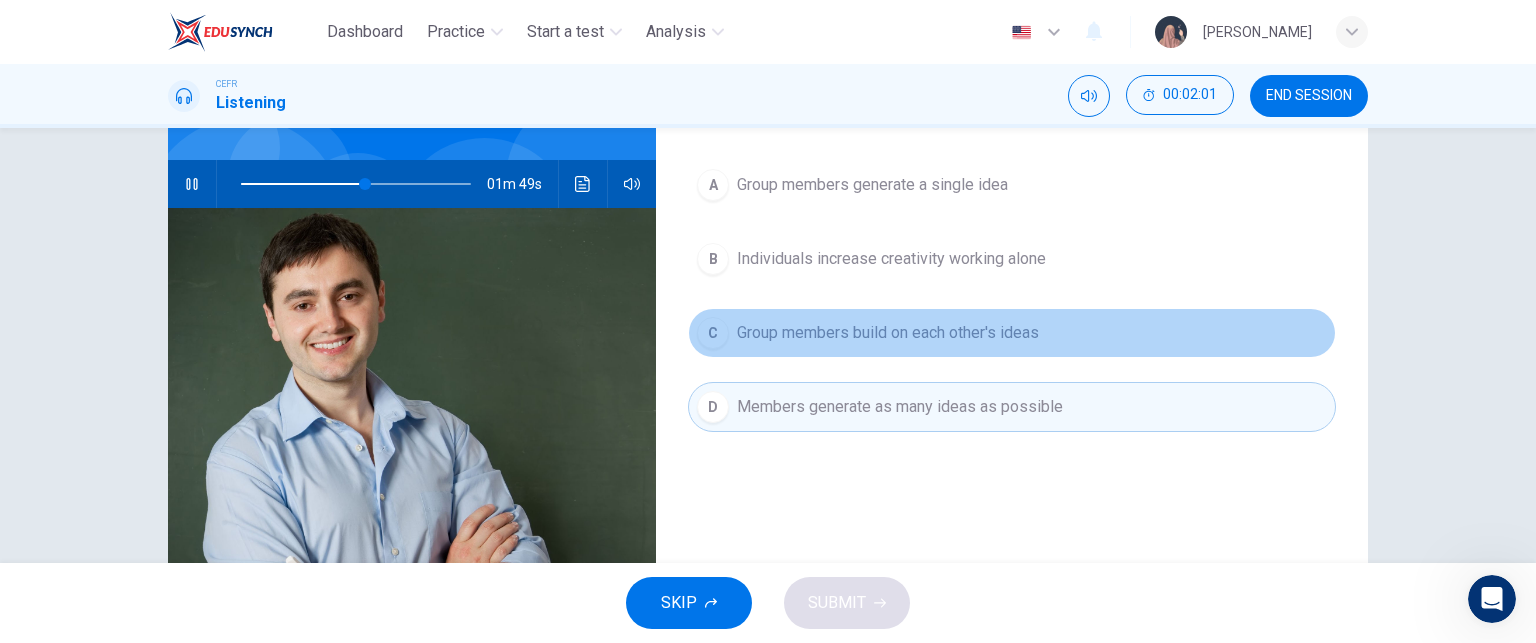 click on "Group members build on each other's ideas" at bounding box center (888, 333) 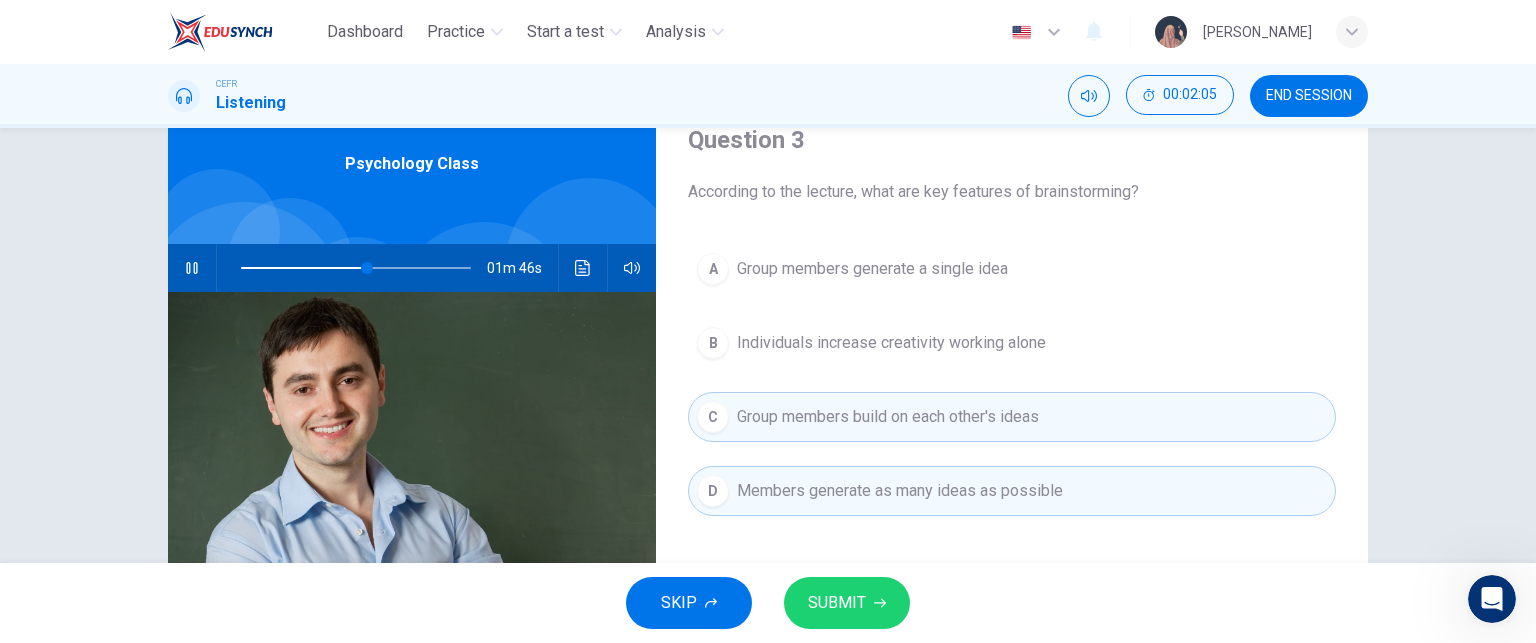 scroll, scrollTop: 84, scrollLeft: 0, axis: vertical 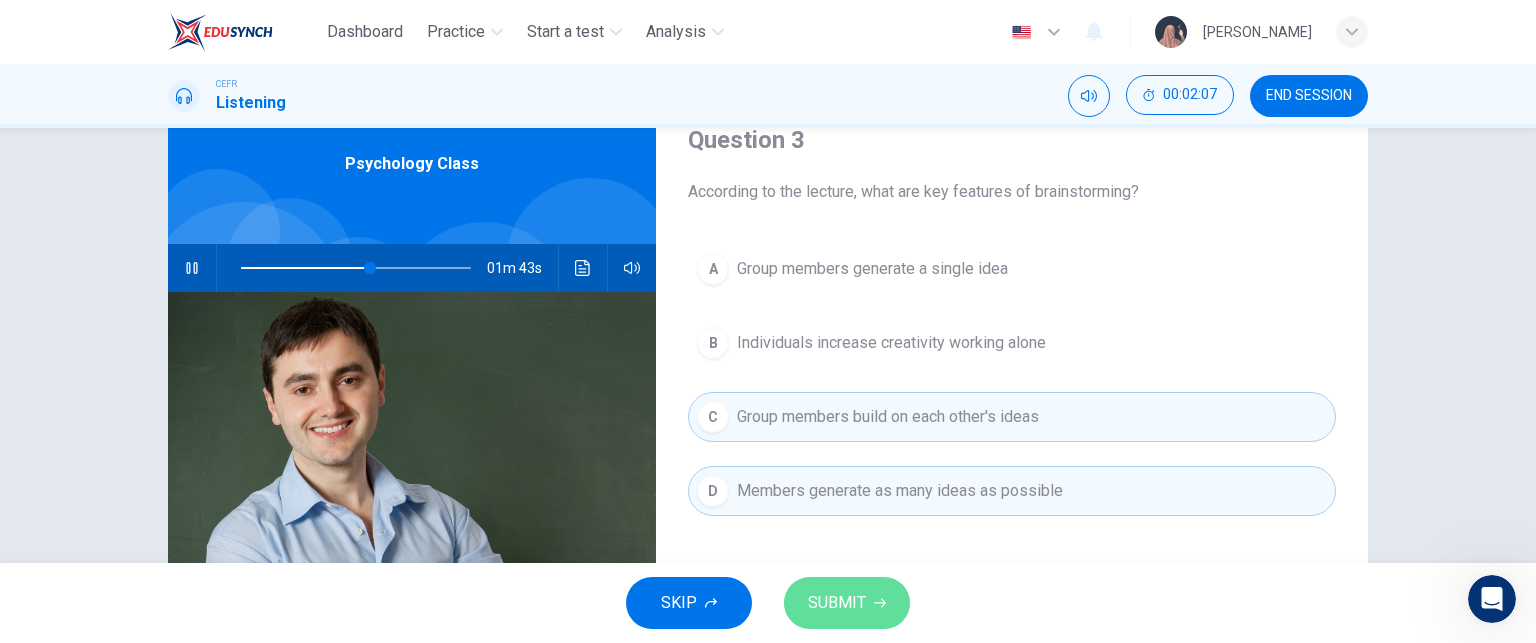 click on "SUBMIT" at bounding box center [847, 603] 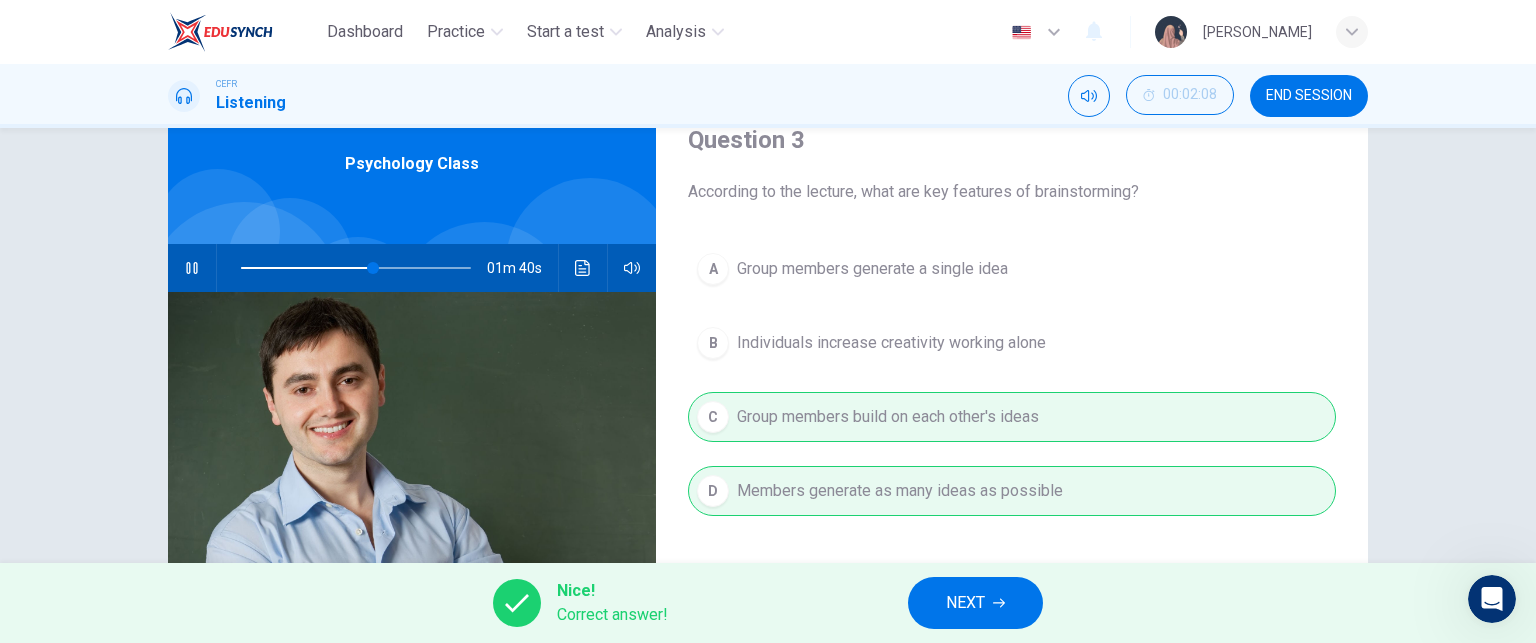 click on "NEXT" at bounding box center [975, 603] 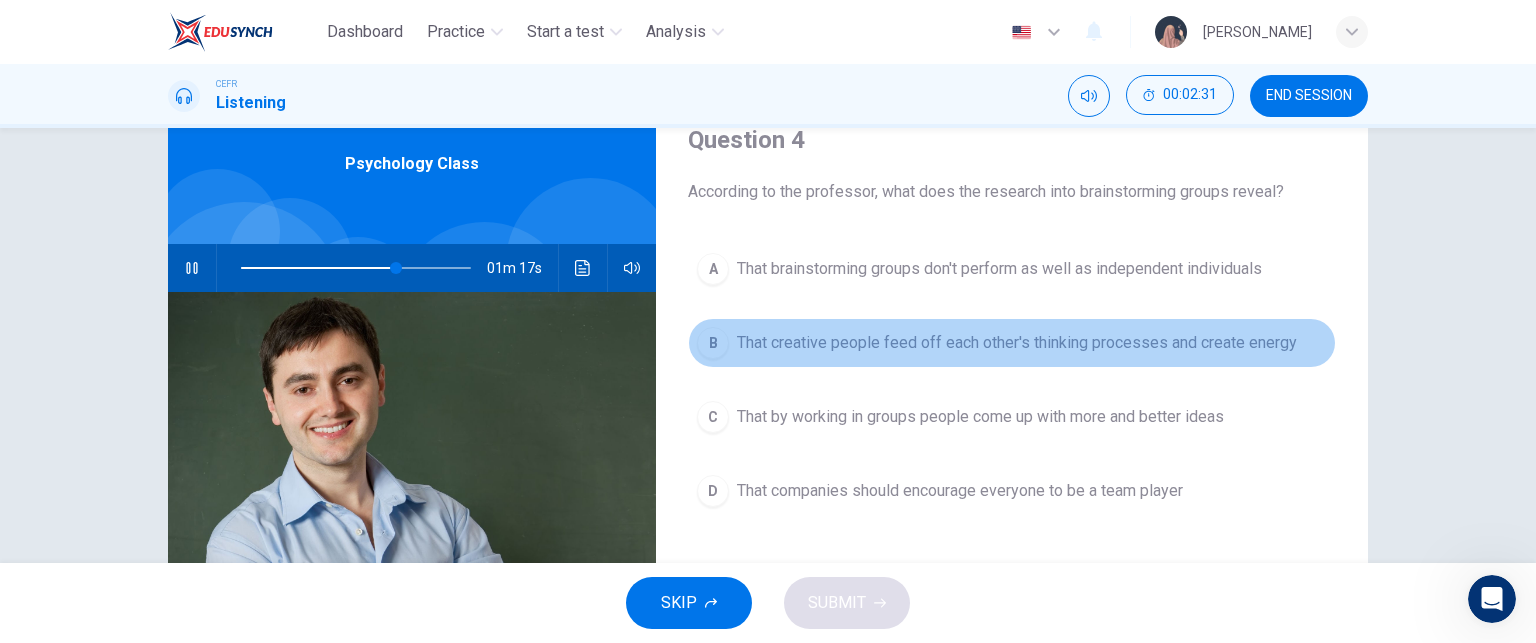 click on "That creative people feed off each other's thinking processes and create energy" at bounding box center (1017, 343) 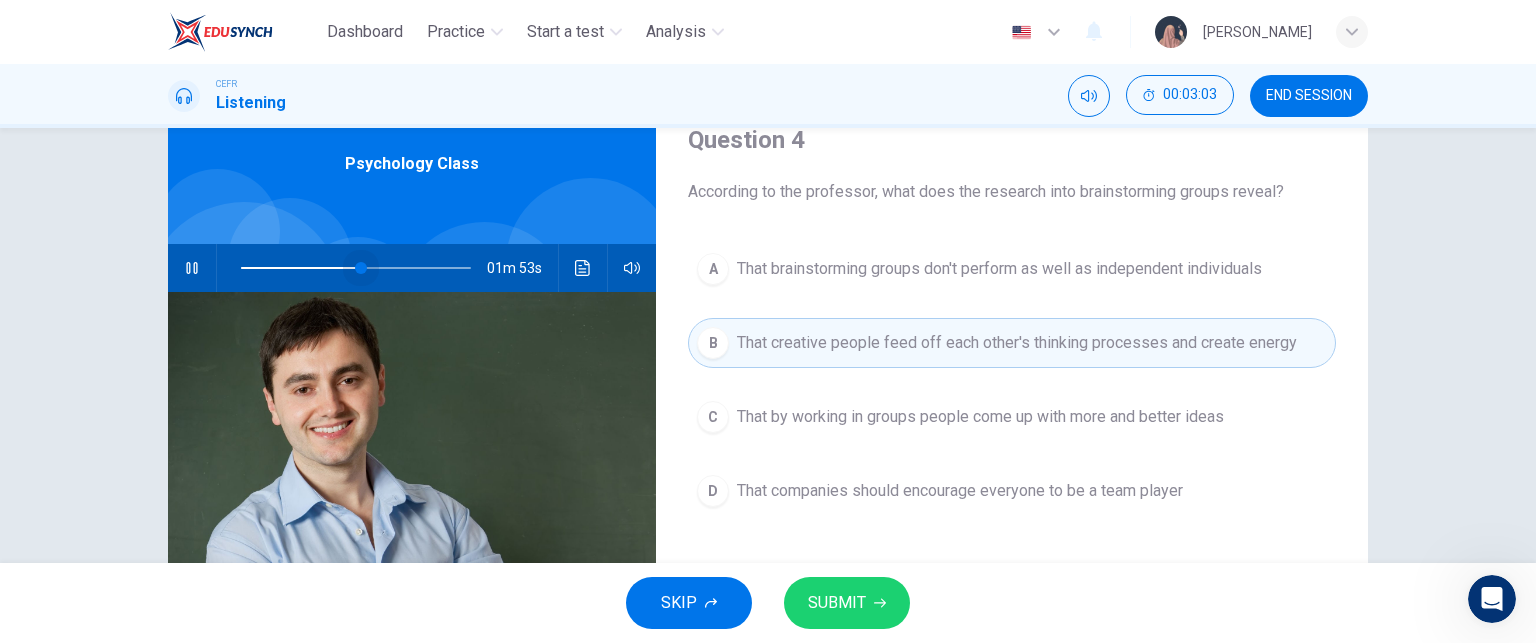 click at bounding box center [356, 268] 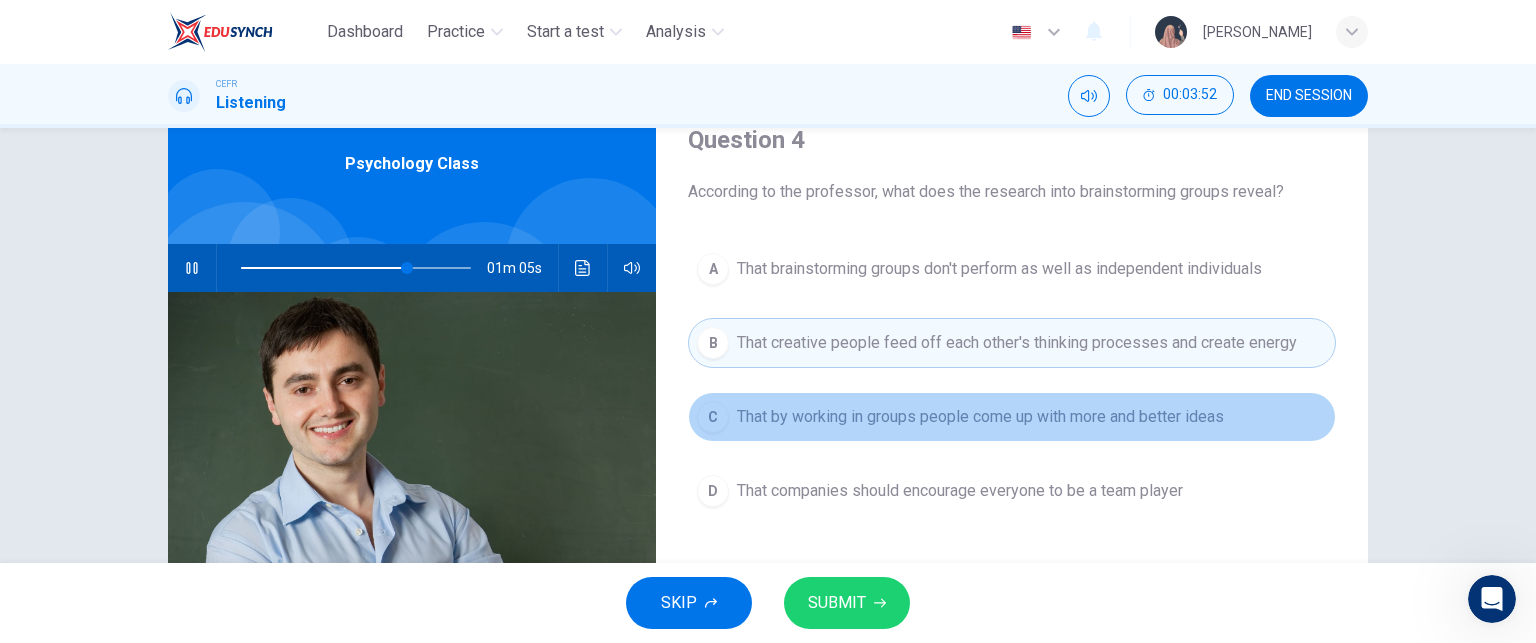 click on "C That by working in groups people come up with more and better ideas" at bounding box center (1012, 417) 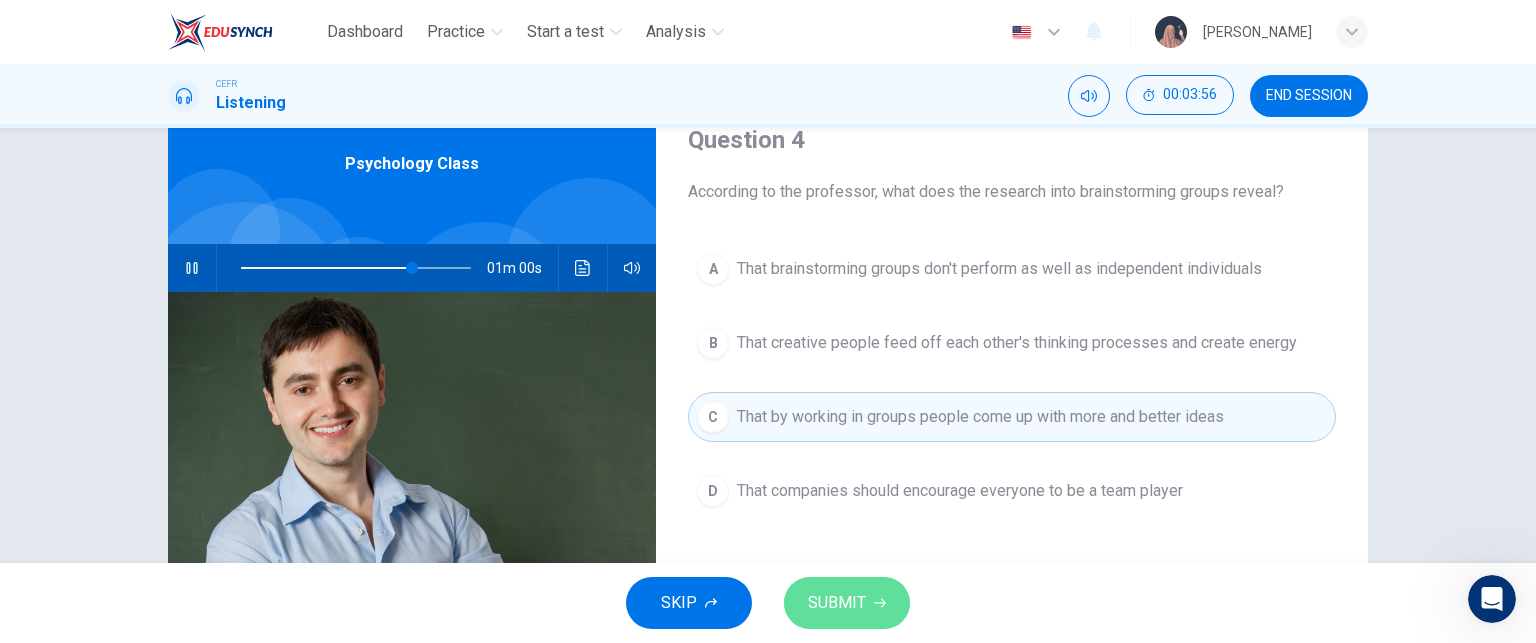 click on "SUBMIT" at bounding box center [837, 603] 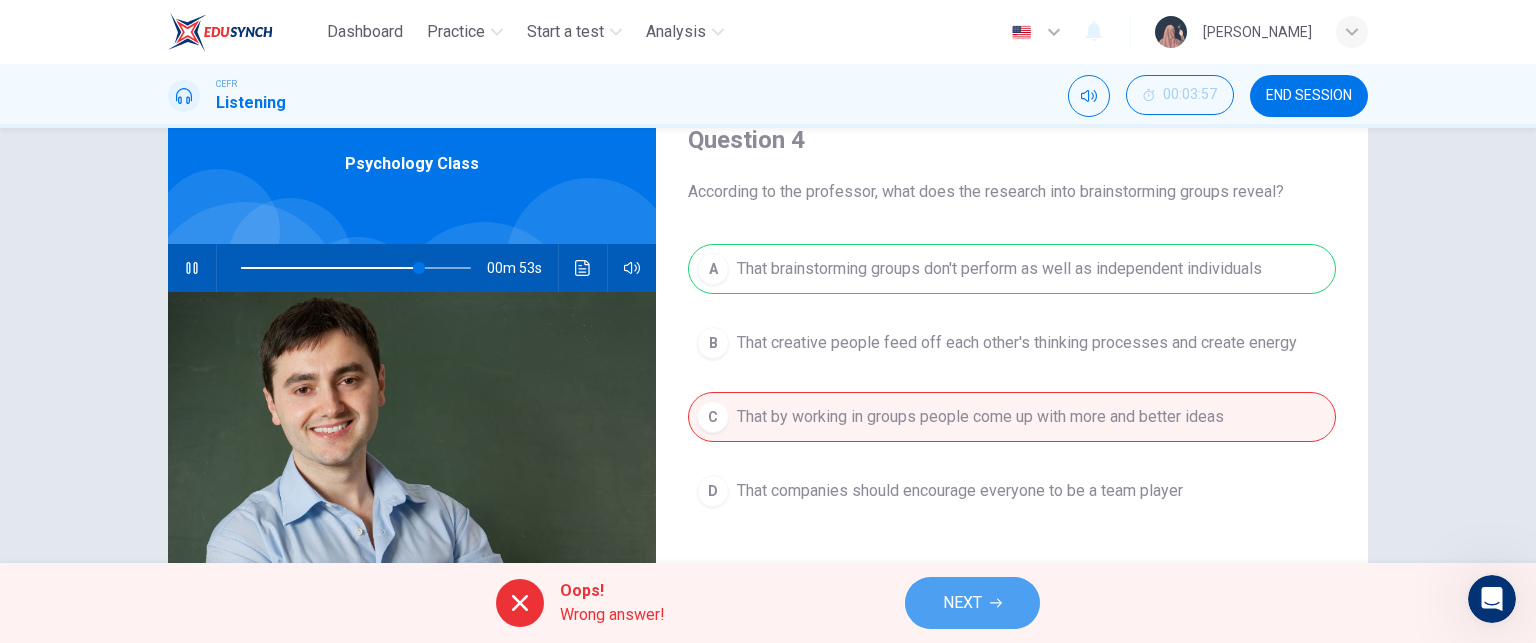 click on "NEXT" at bounding box center [972, 603] 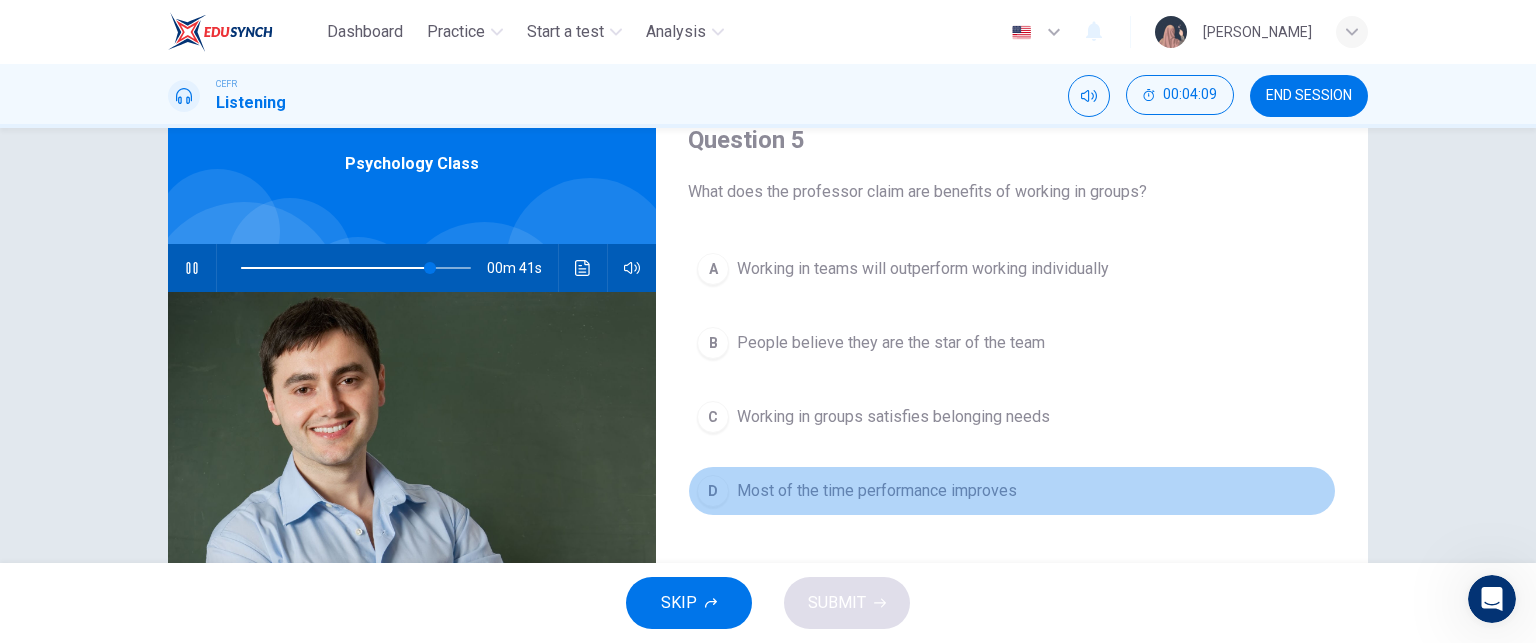 click on "Most of the time performance improves" at bounding box center [877, 491] 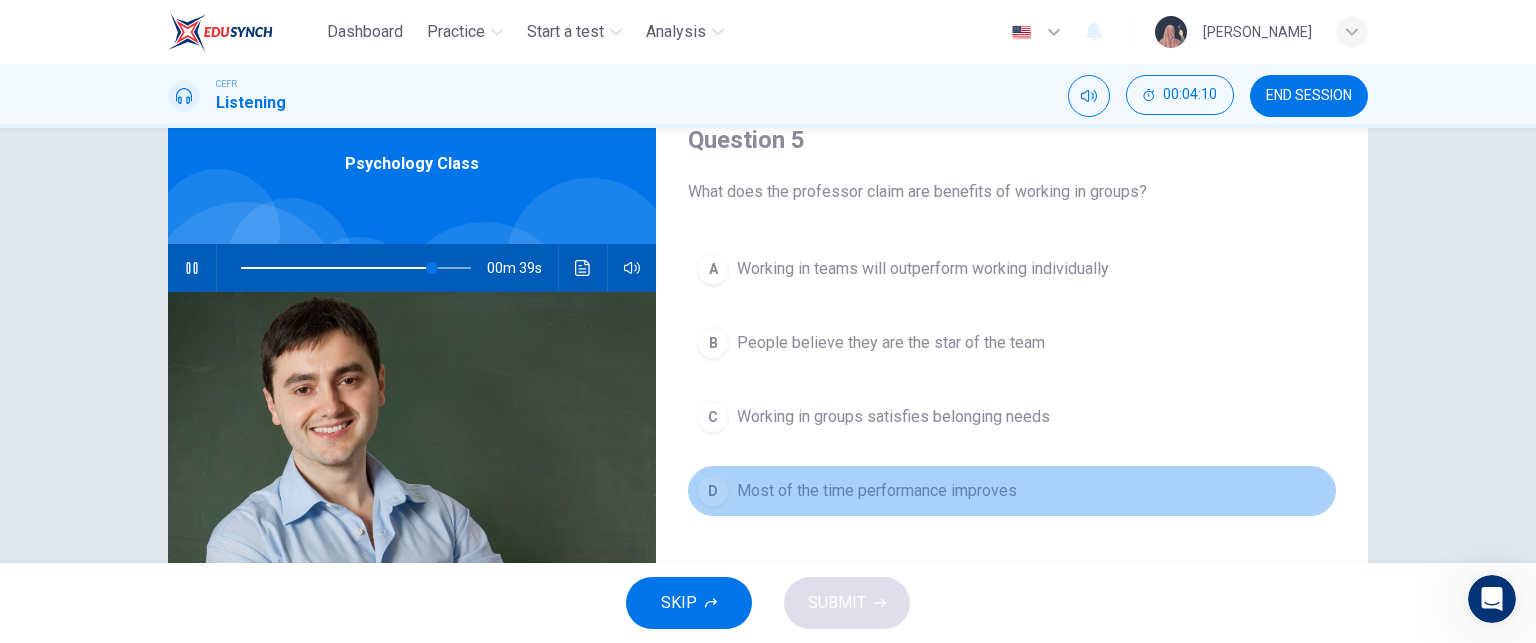 click on "Most of the time performance improves" at bounding box center [877, 491] 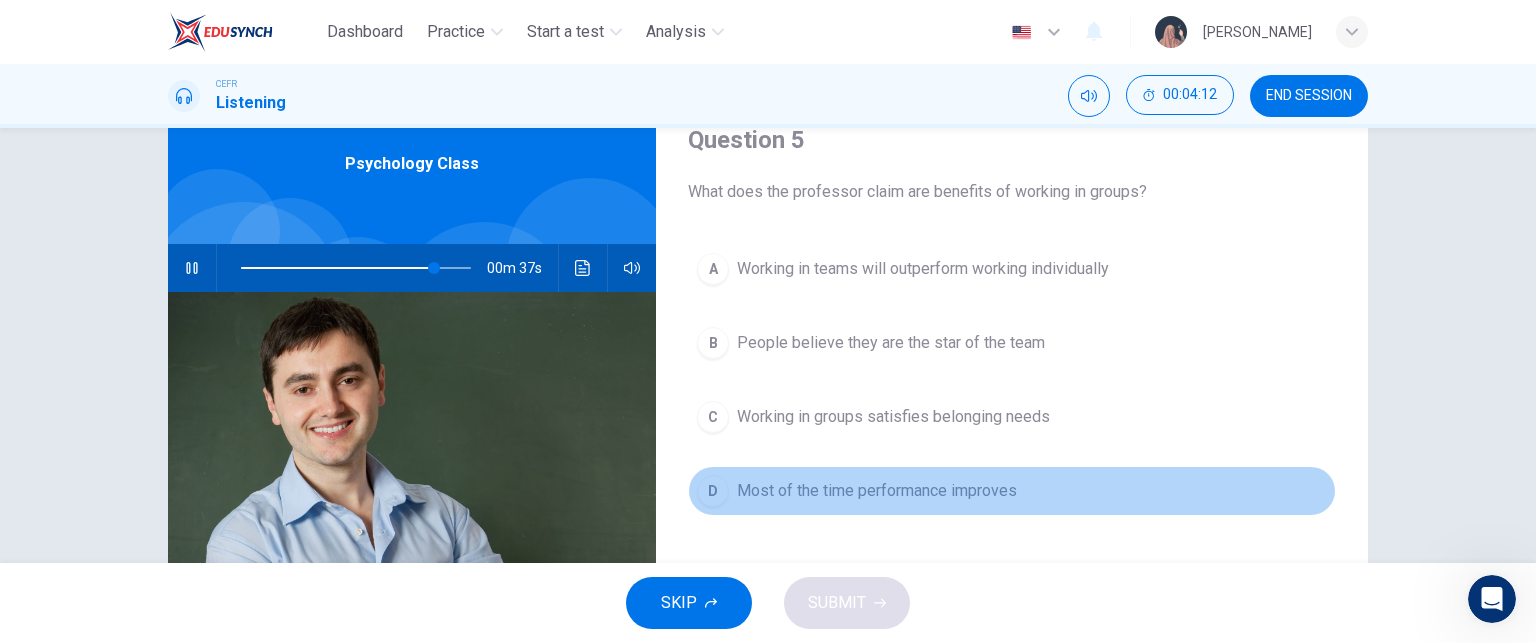 click on "Most of the time performance improves" at bounding box center (877, 491) 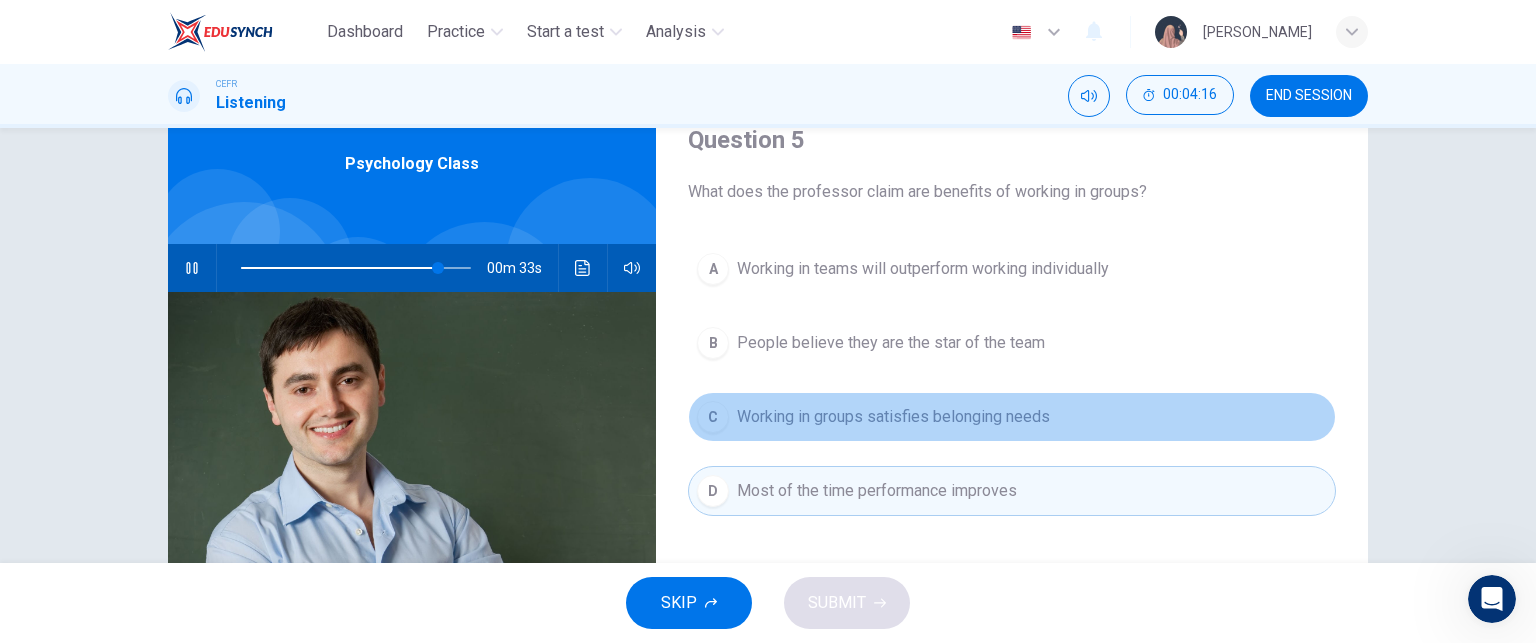 click on "Working in groups satisfies belonging needs" at bounding box center [893, 417] 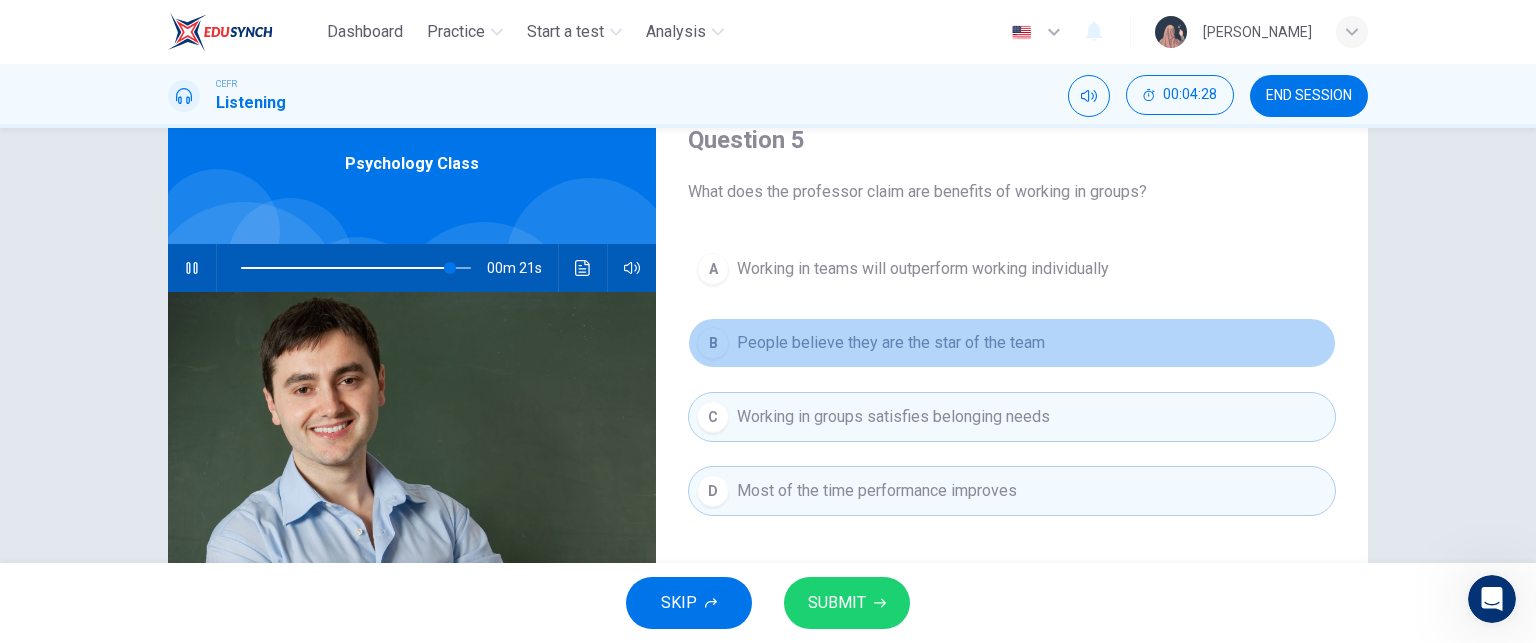 click on "People believe they are the star of the team" at bounding box center (891, 343) 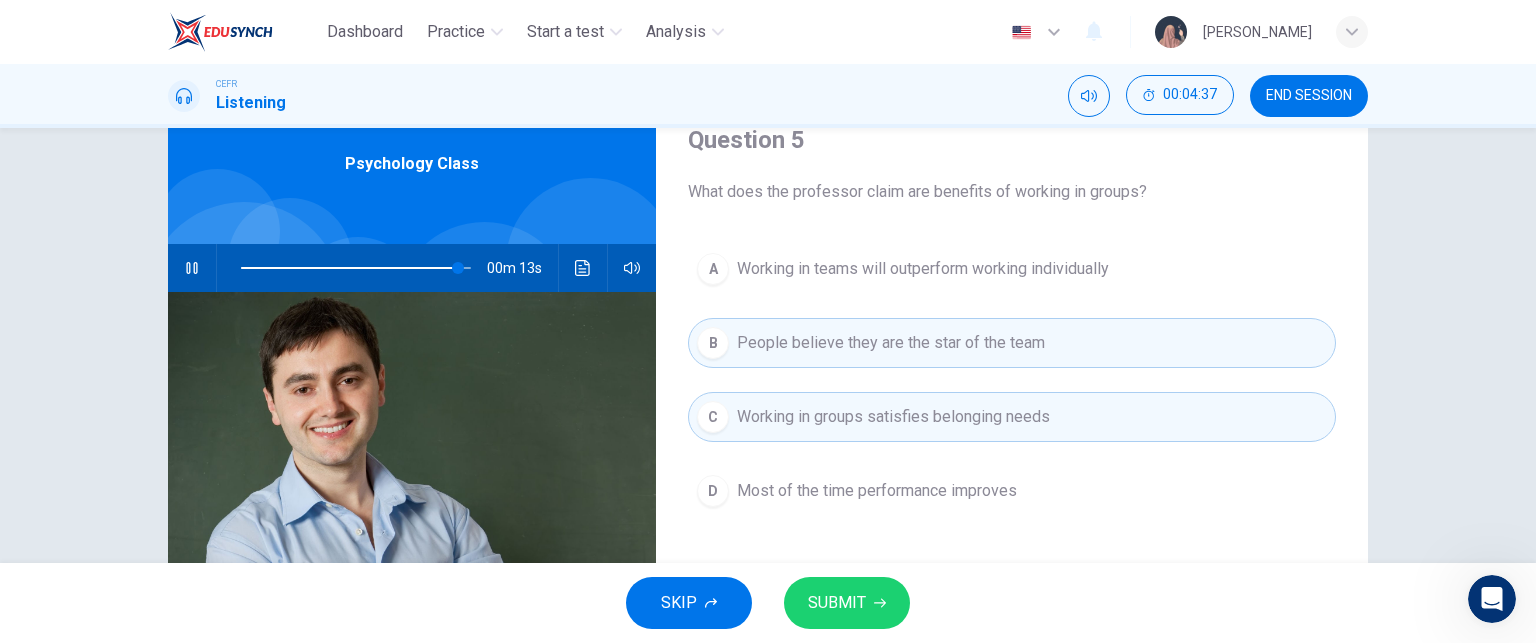 click 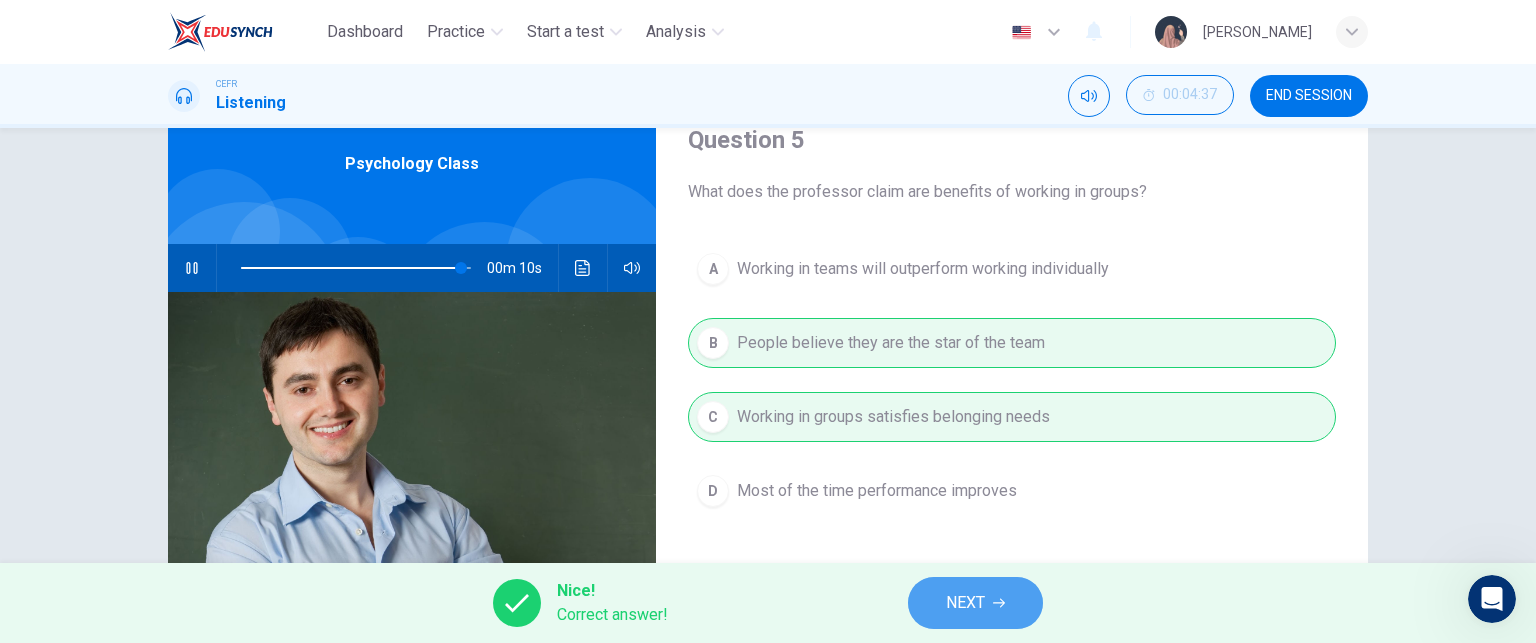 click on "NEXT" at bounding box center [965, 603] 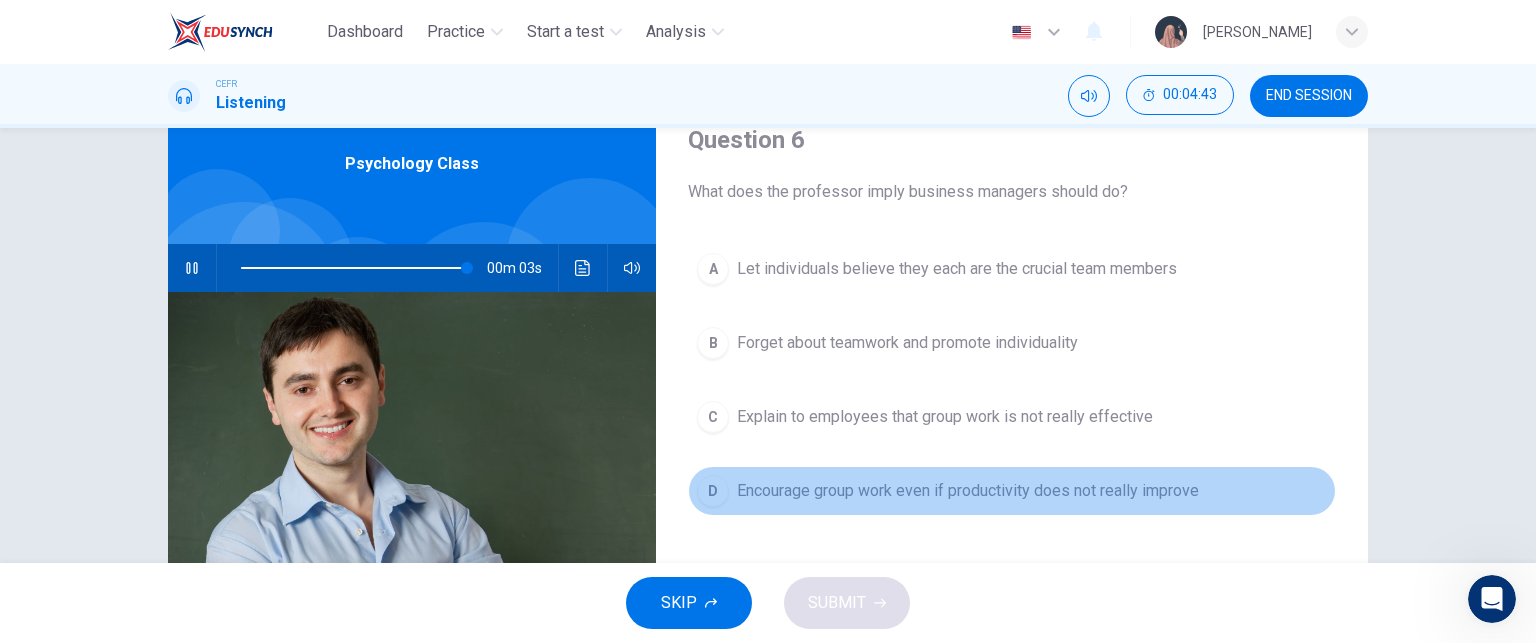 click on "Encourage group work even if productivity does not really improve" at bounding box center [968, 491] 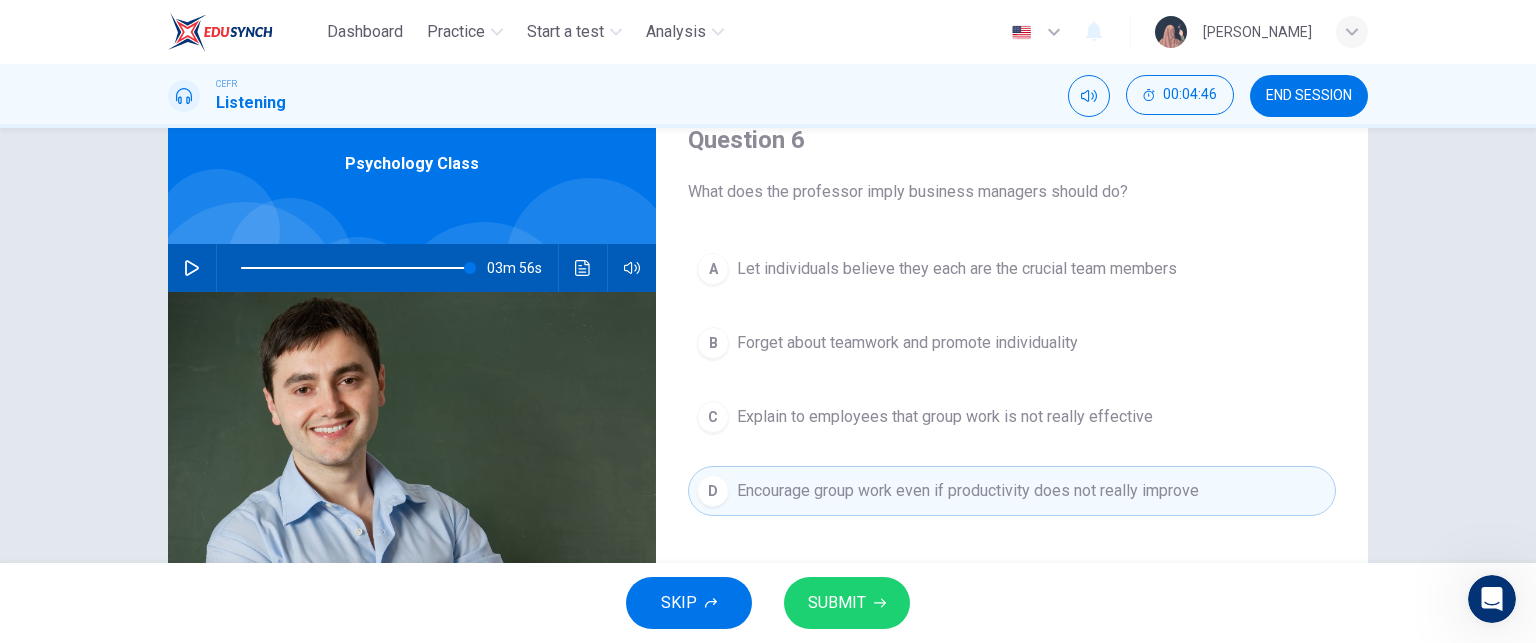 type on "0" 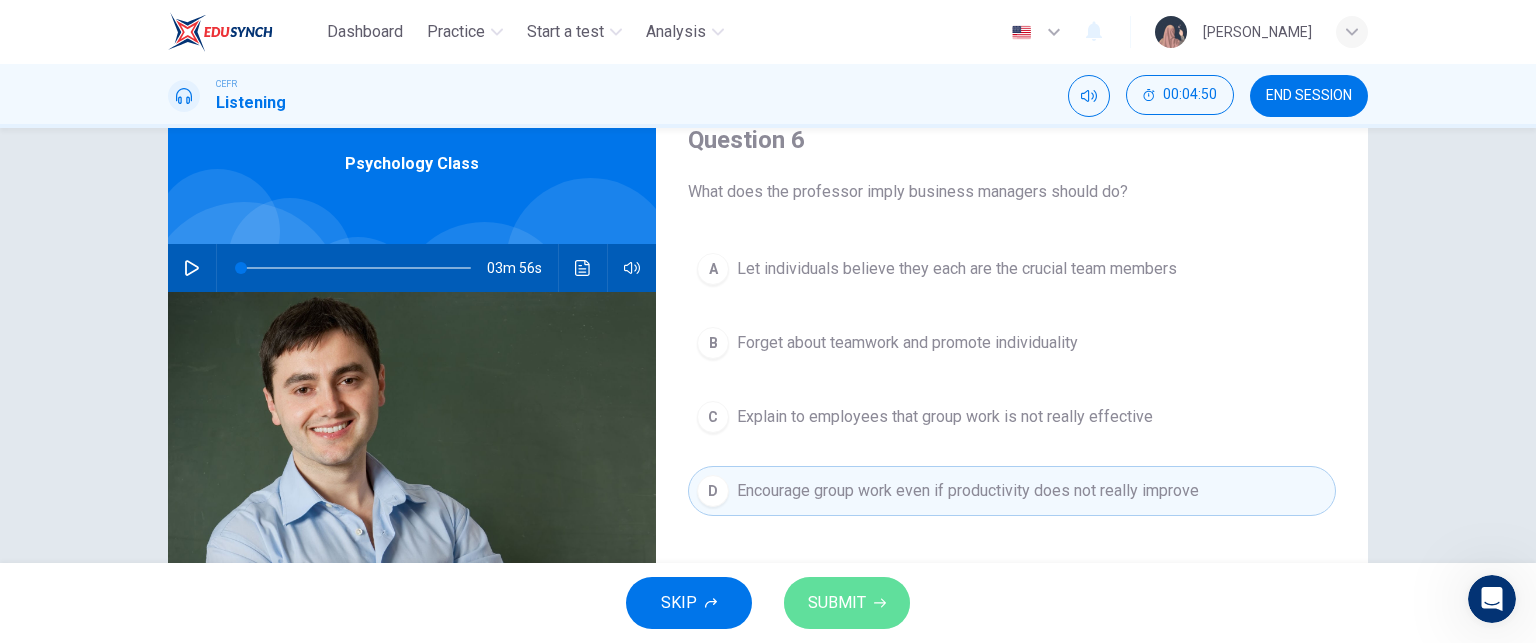 click on "SUBMIT" at bounding box center [847, 603] 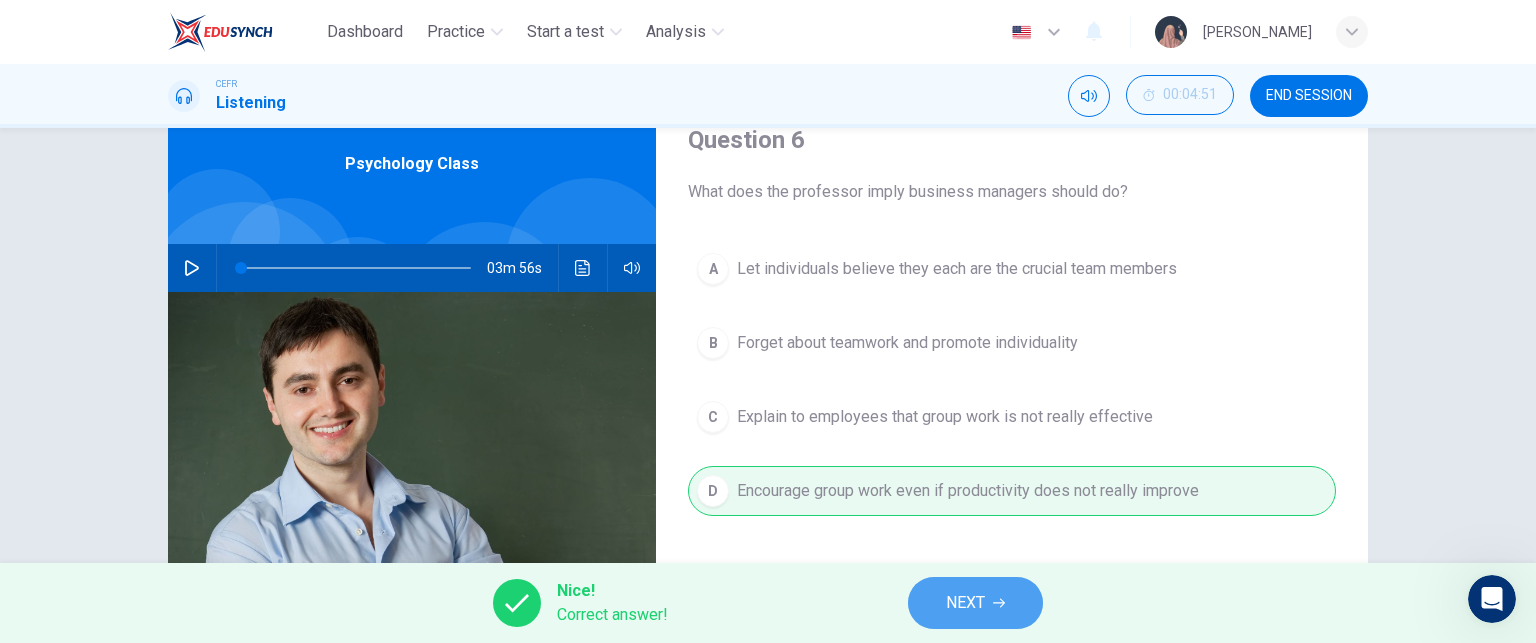 click on "NEXT" at bounding box center (975, 603) 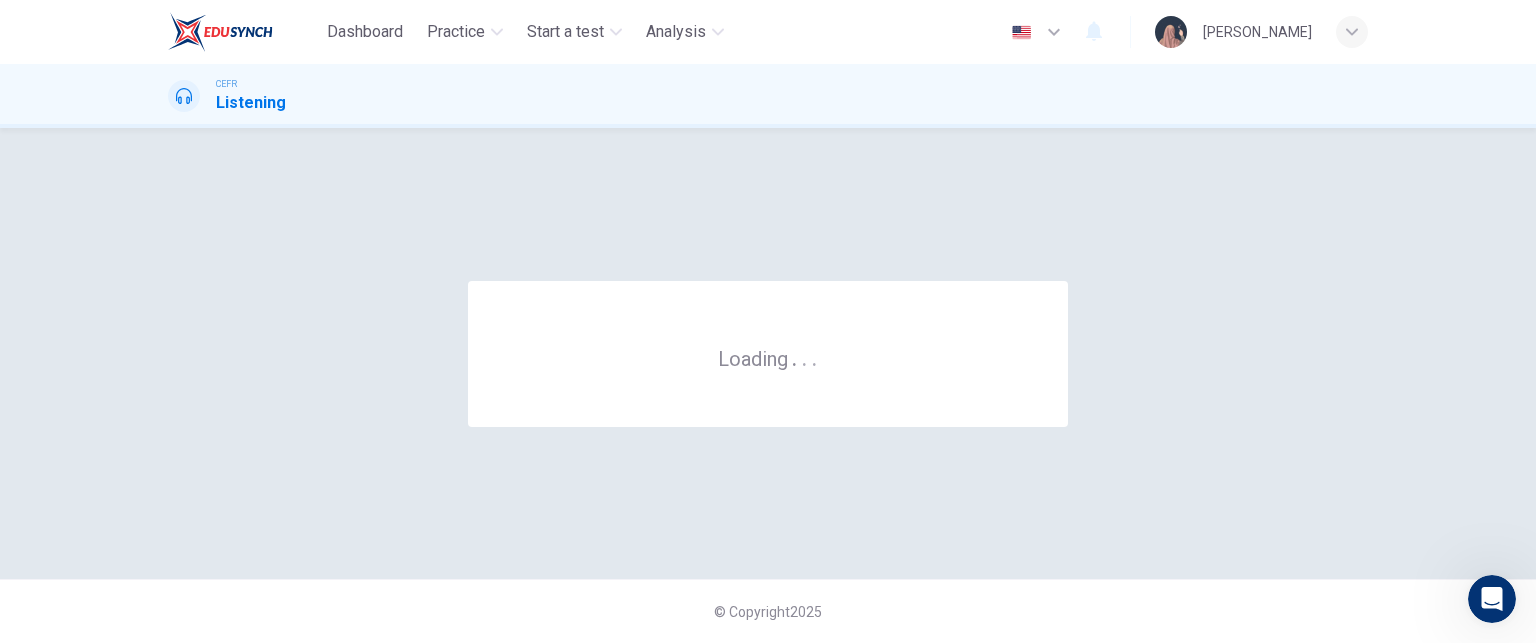scroll, scrollTop: 0, scrollLeft: 0, axis: both 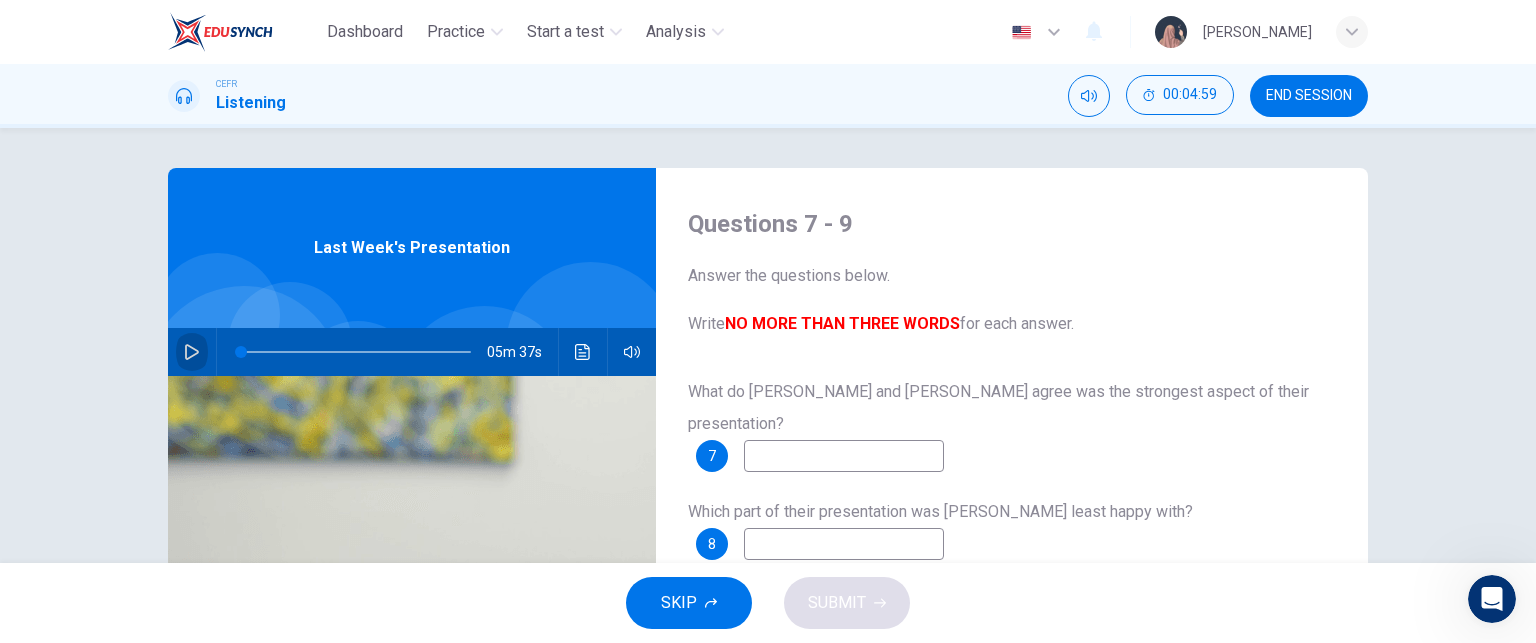 click 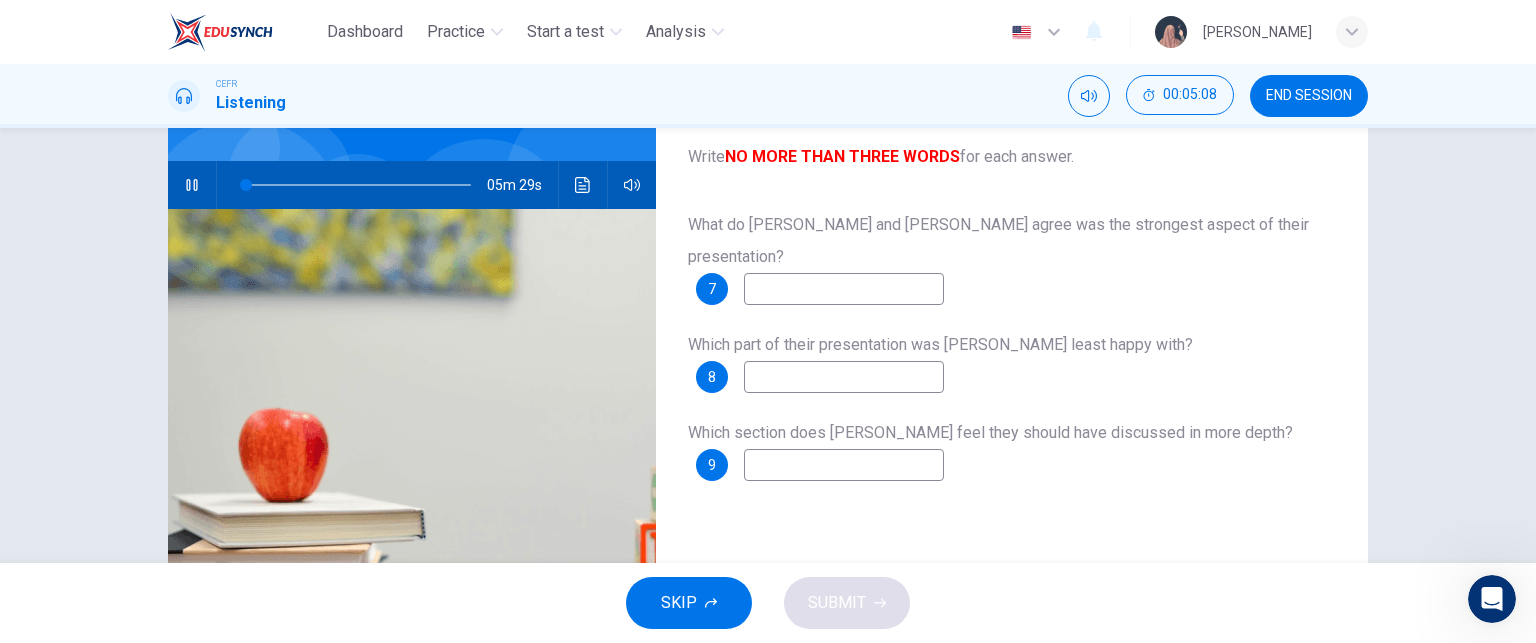 scroll, scrollTop: 175, scrollLeft: 0, axis: vertical 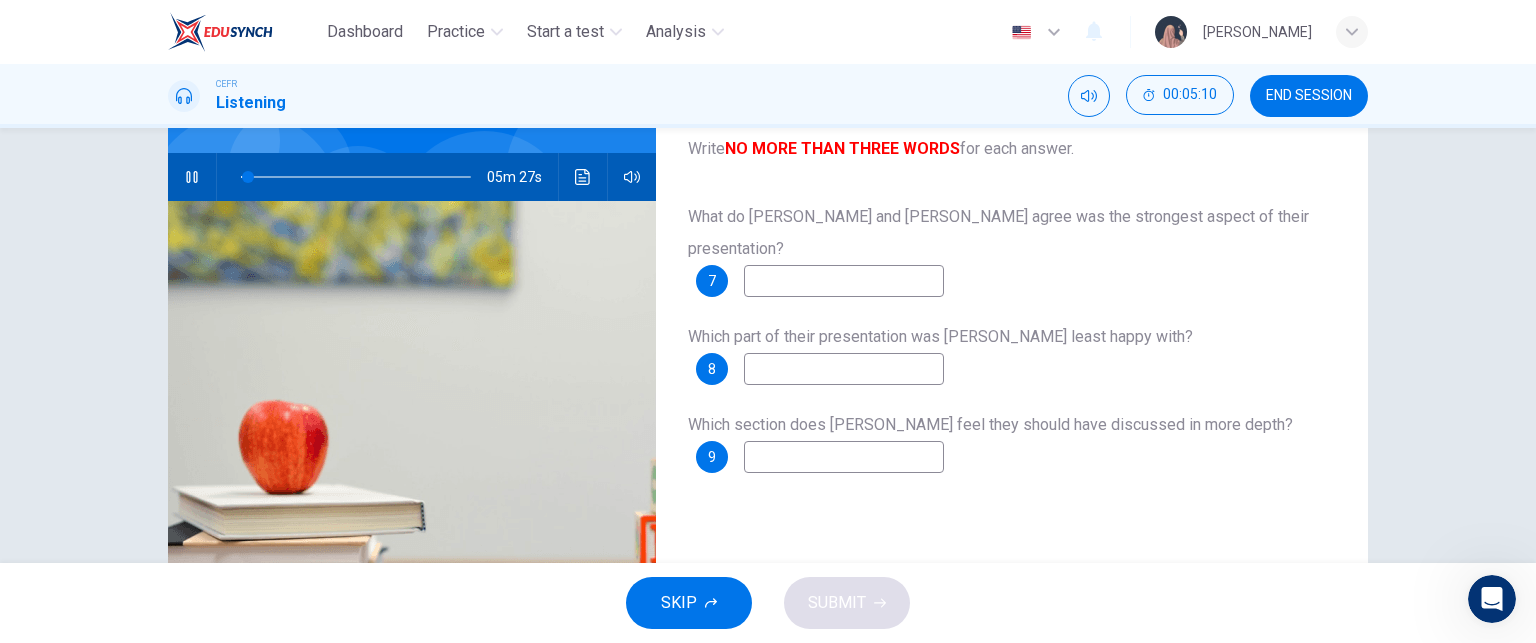 click at bounding box center [844, 281] 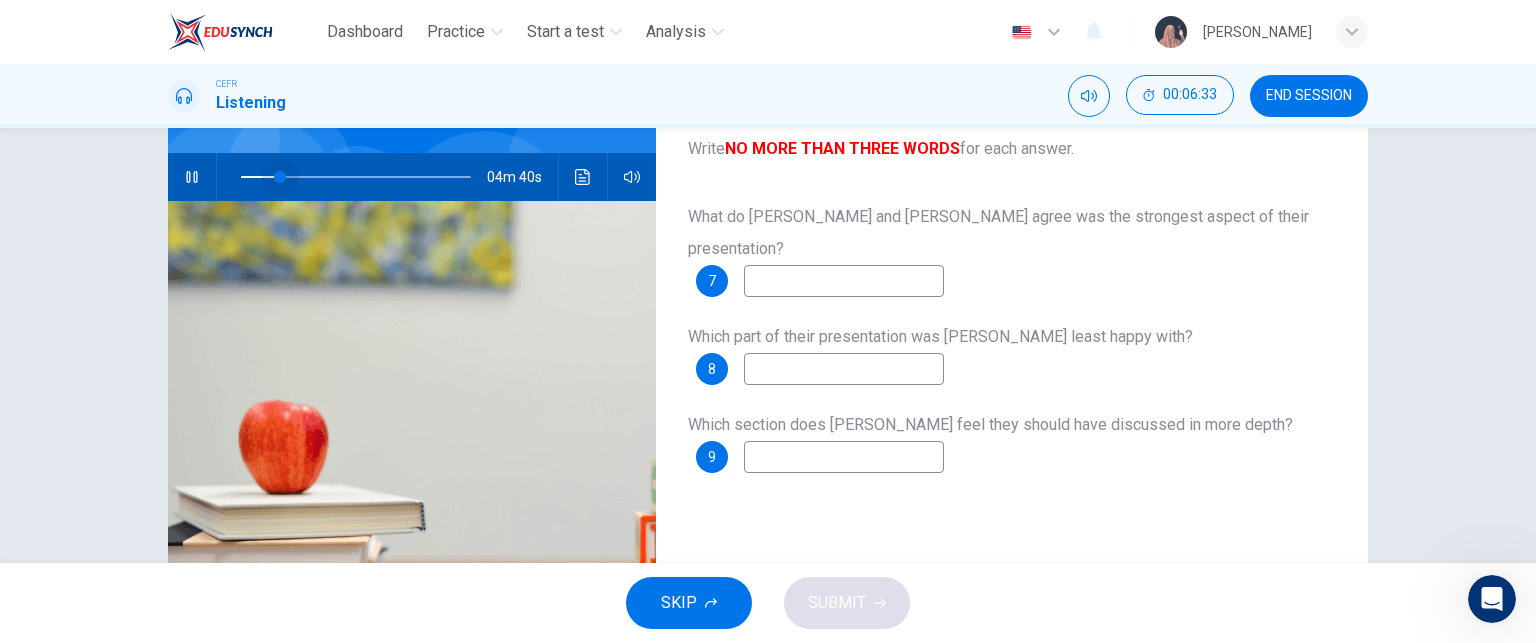 click at bounding box center (356, 177) 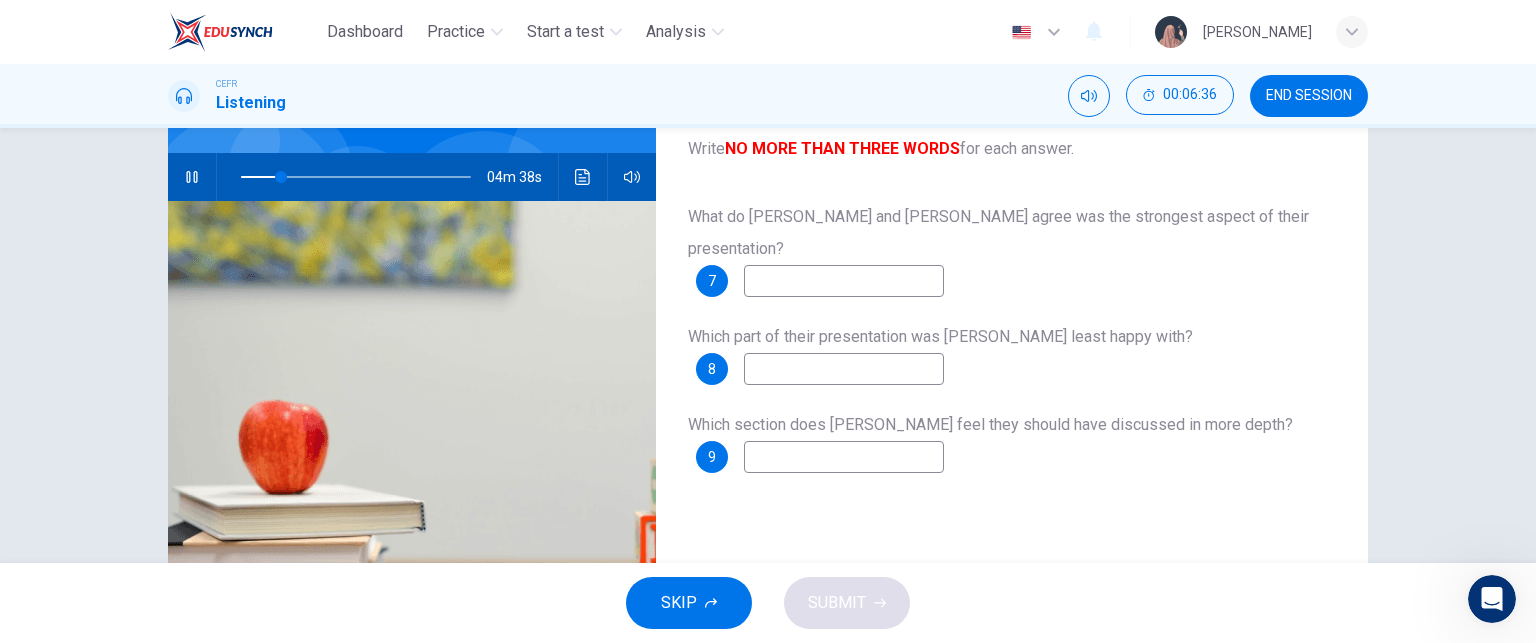 click at bounding box center (844, 281) 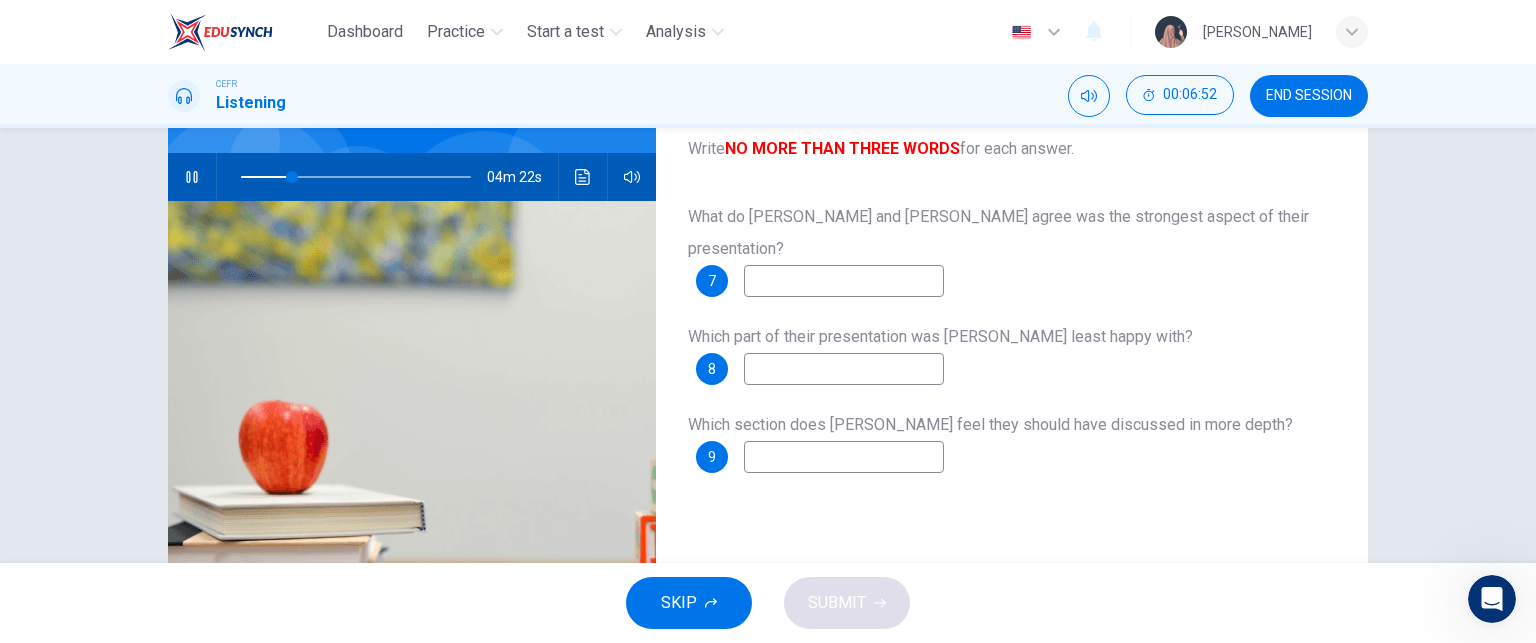 type on "23" 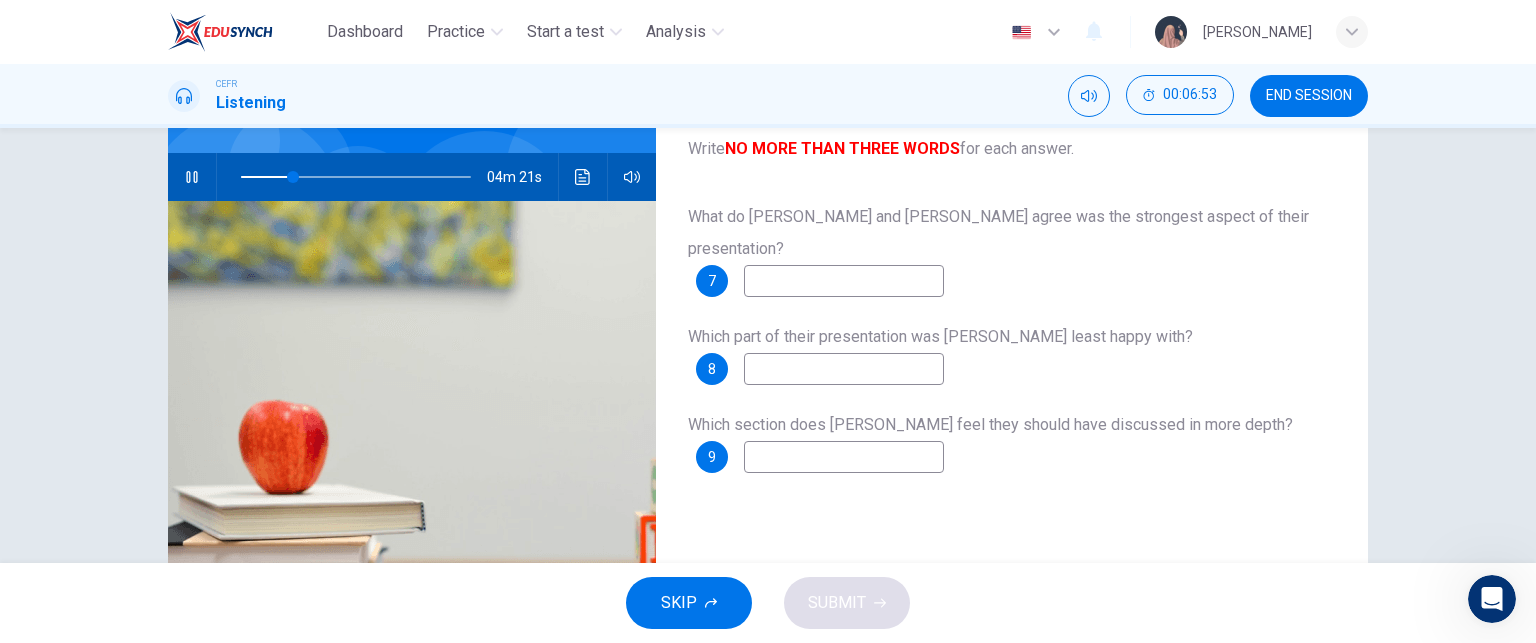 type on "t" 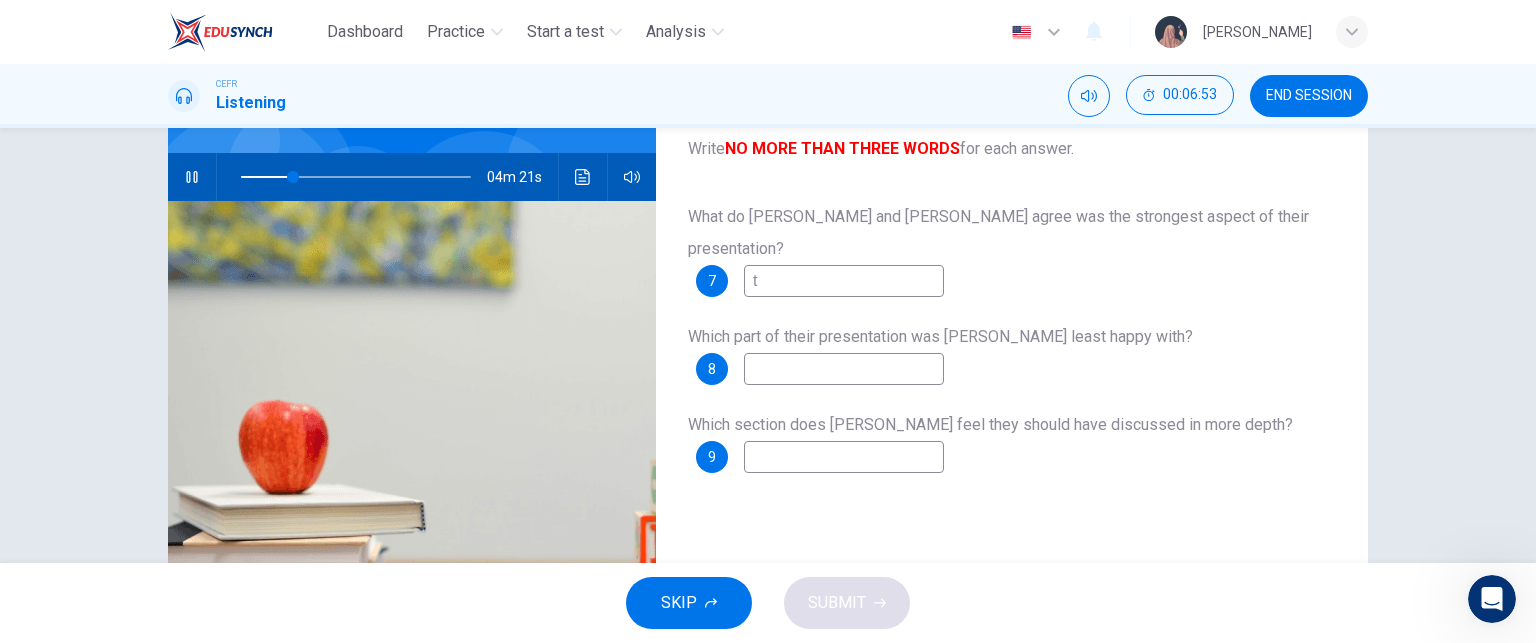 type on "23" 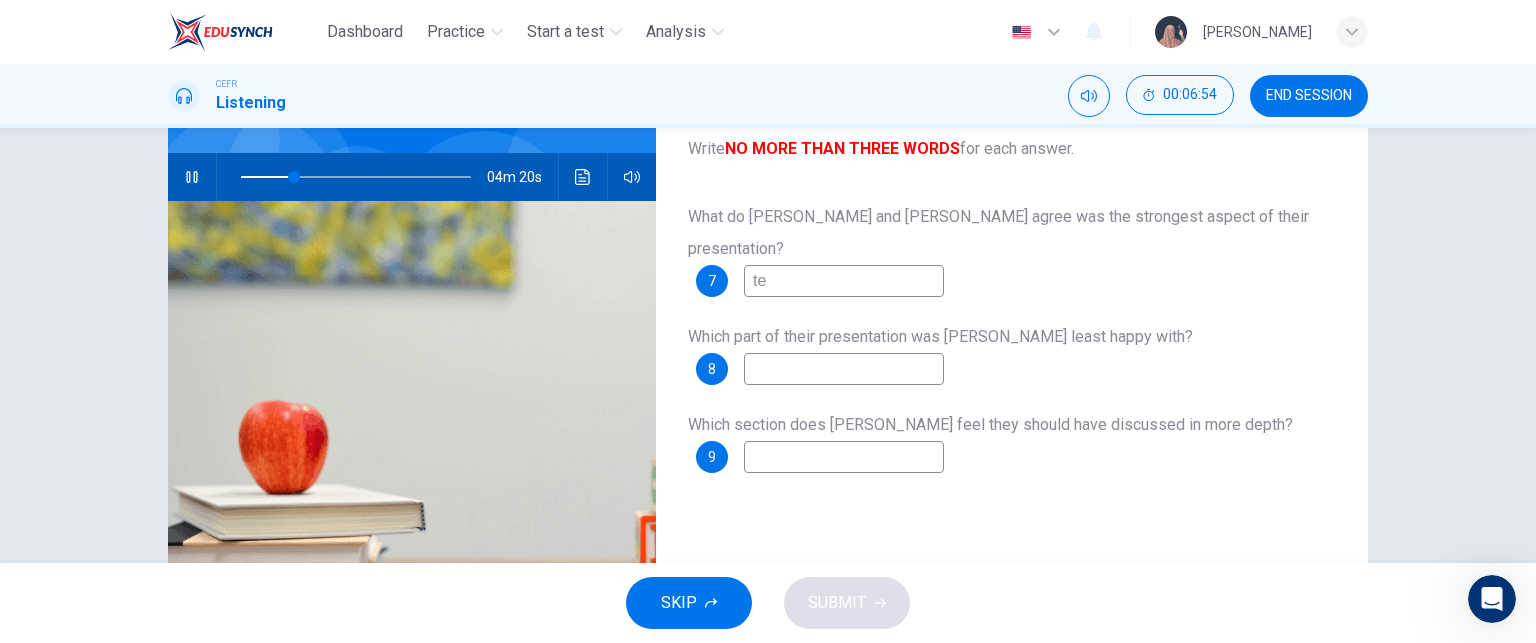 type on "tec" 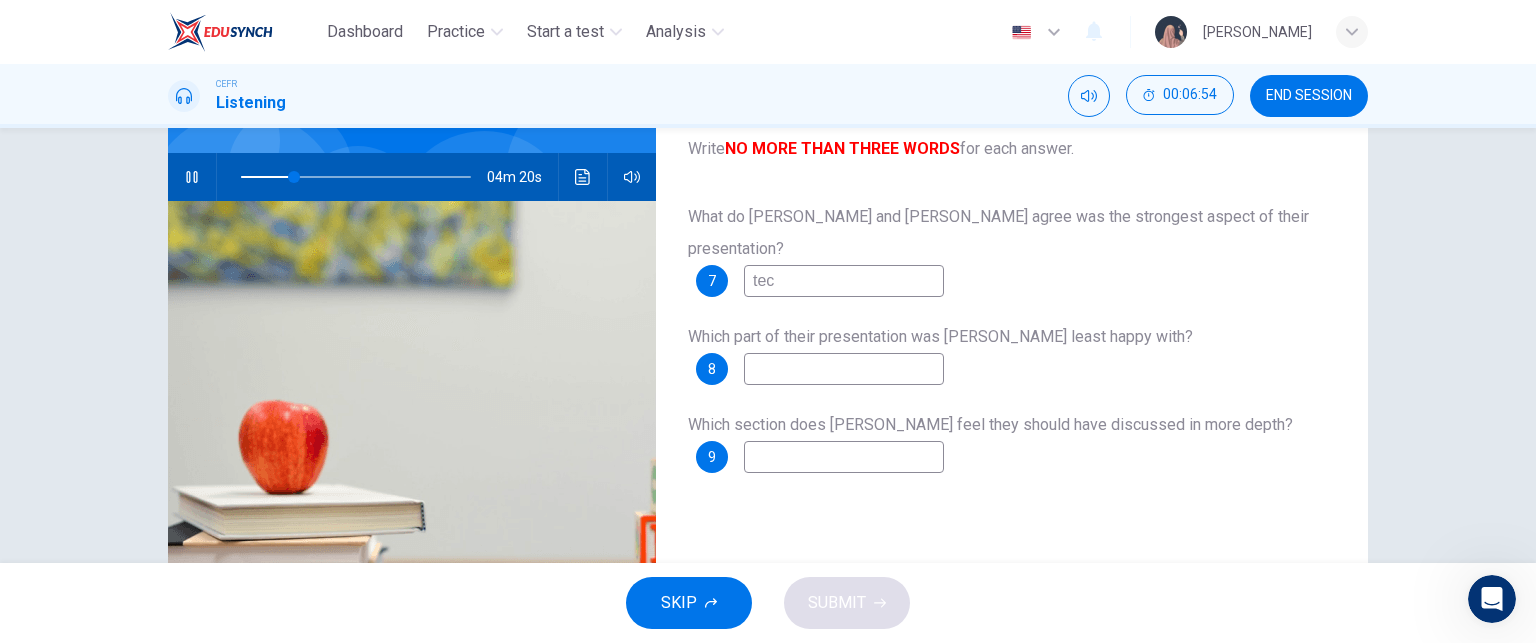 type on "23" 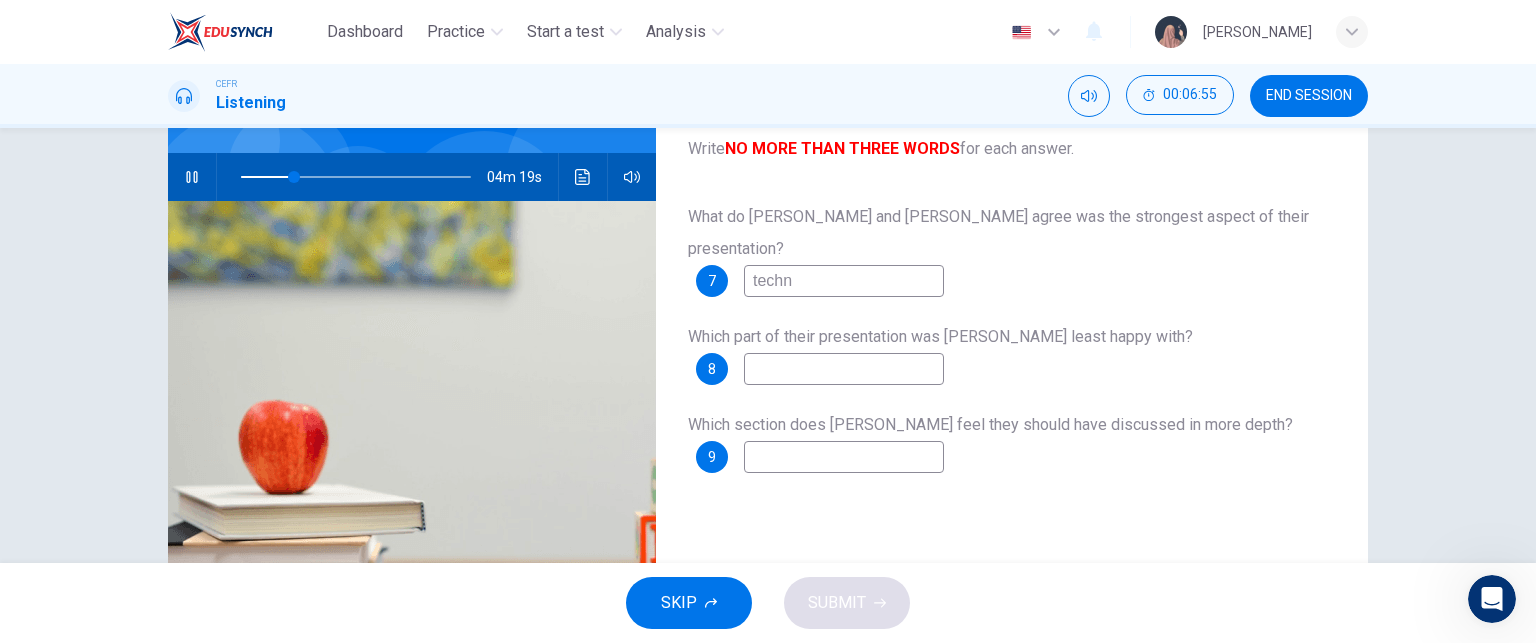 type on "techni" 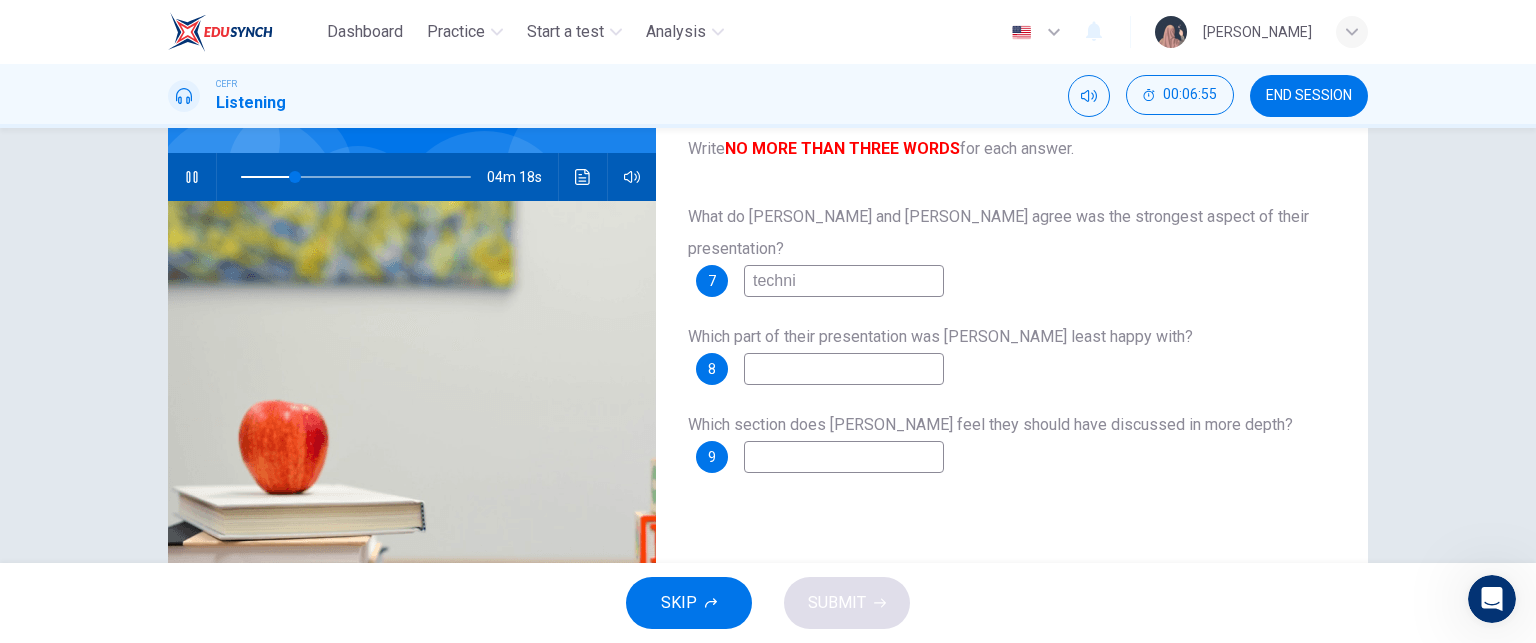 type on "23" 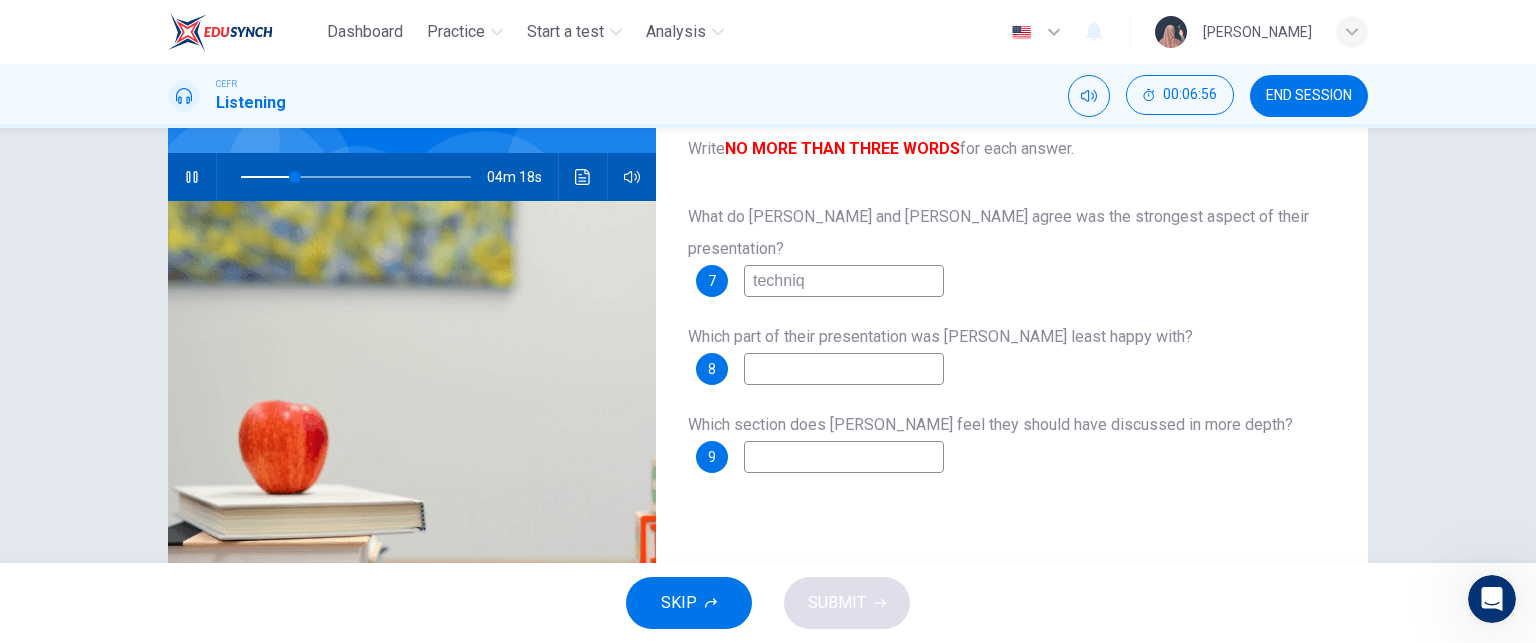type on "24" 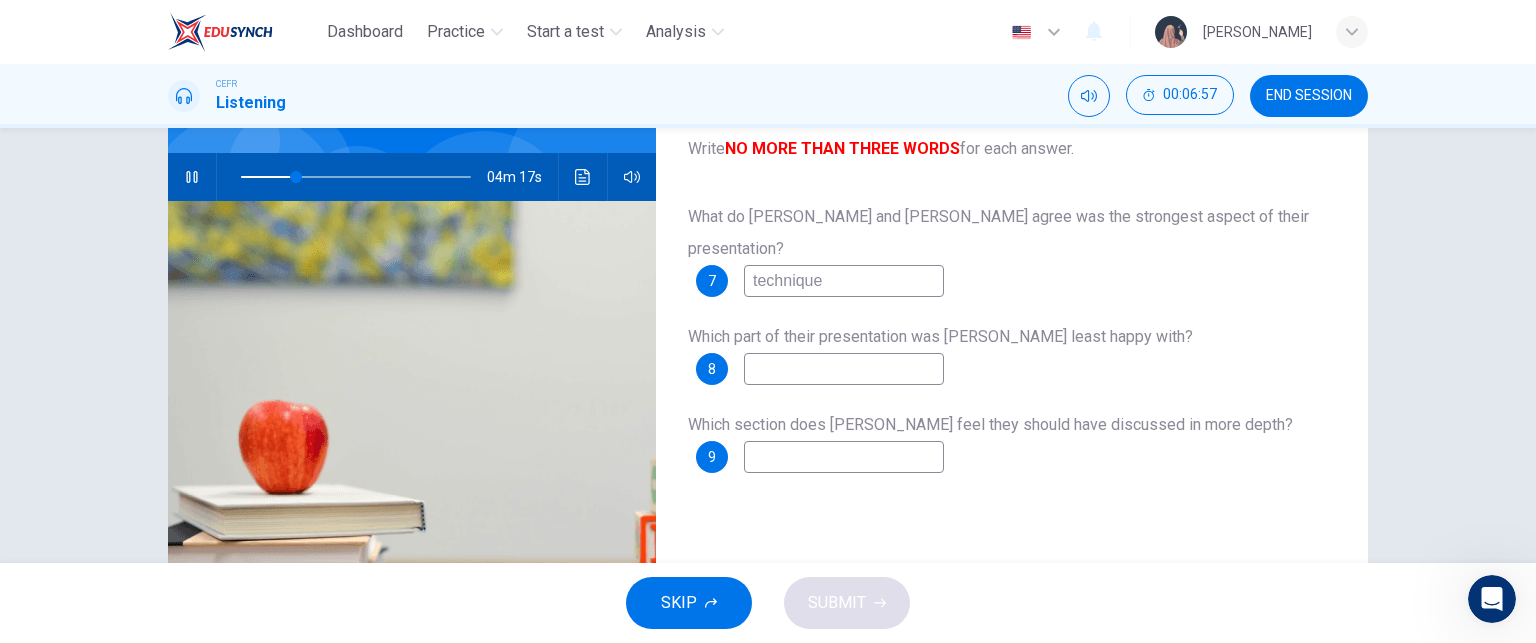 type on "techniques" 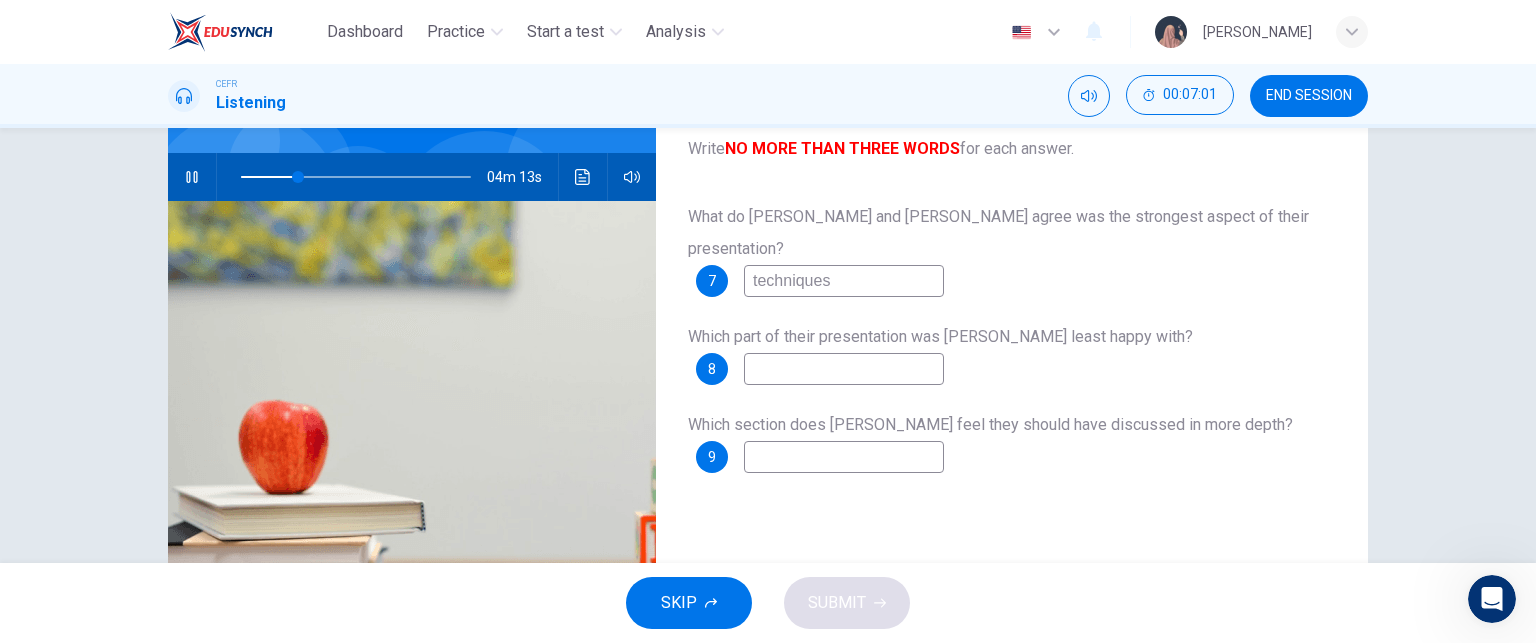 type on "25" 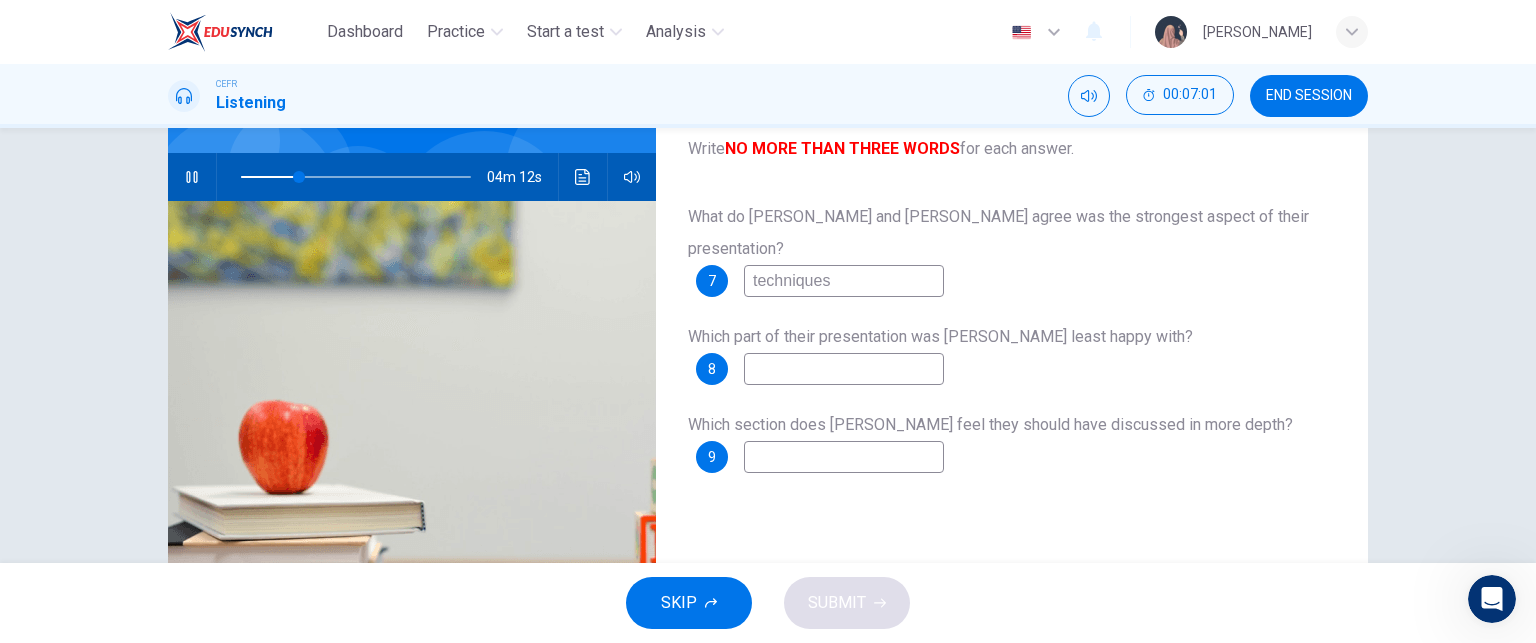 type on "techniques" 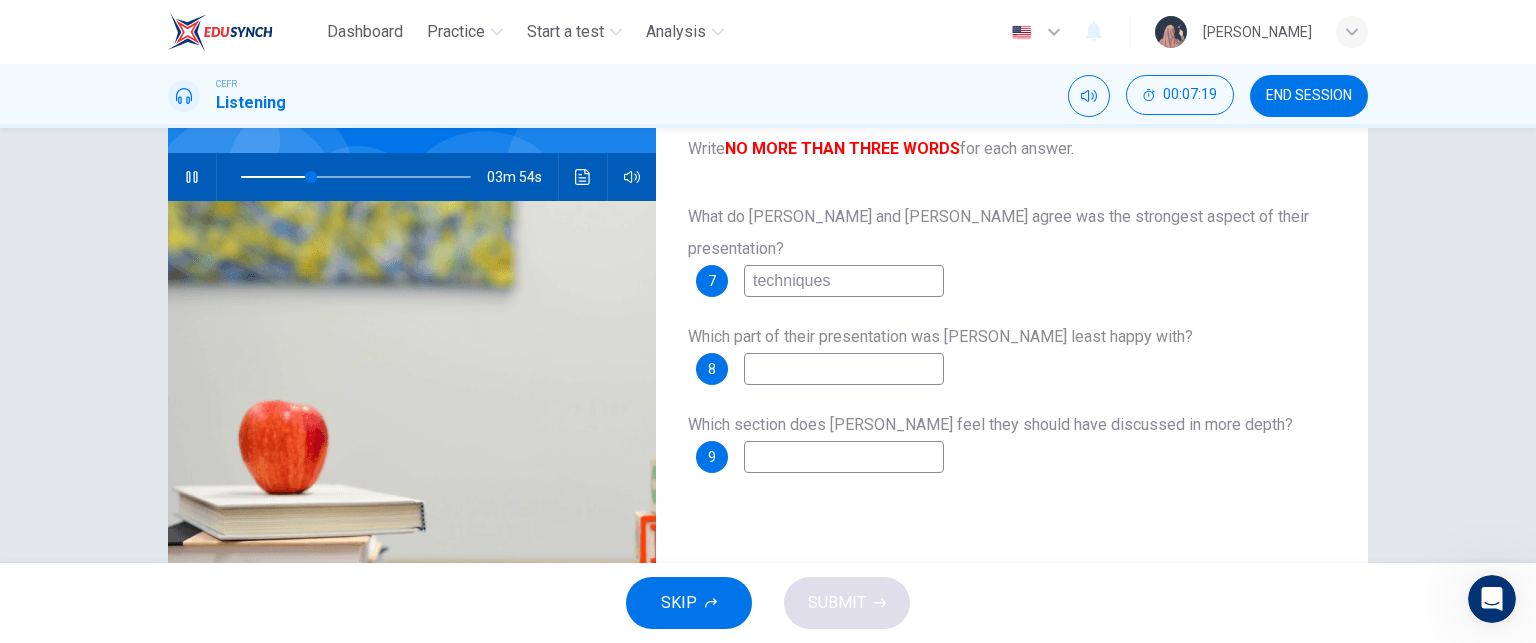 click at bounding box center (844, 457) 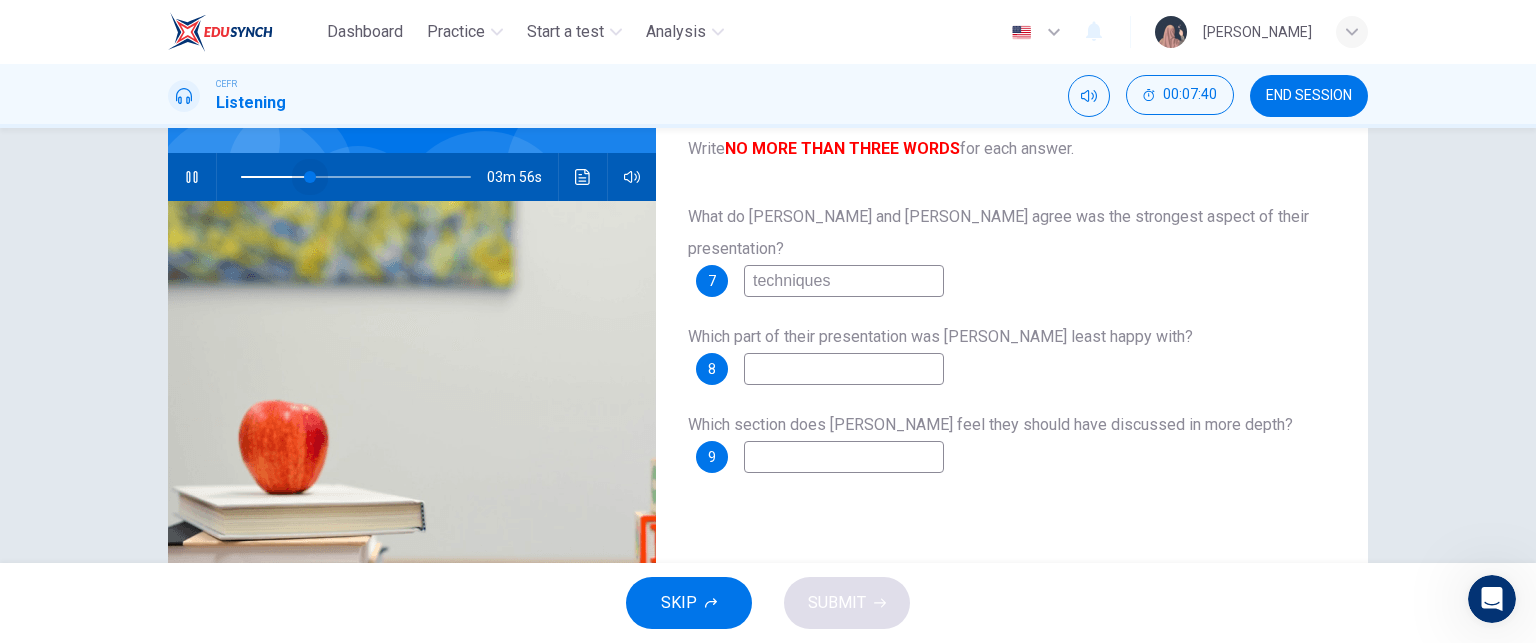 click at bounding box center [310, 177] 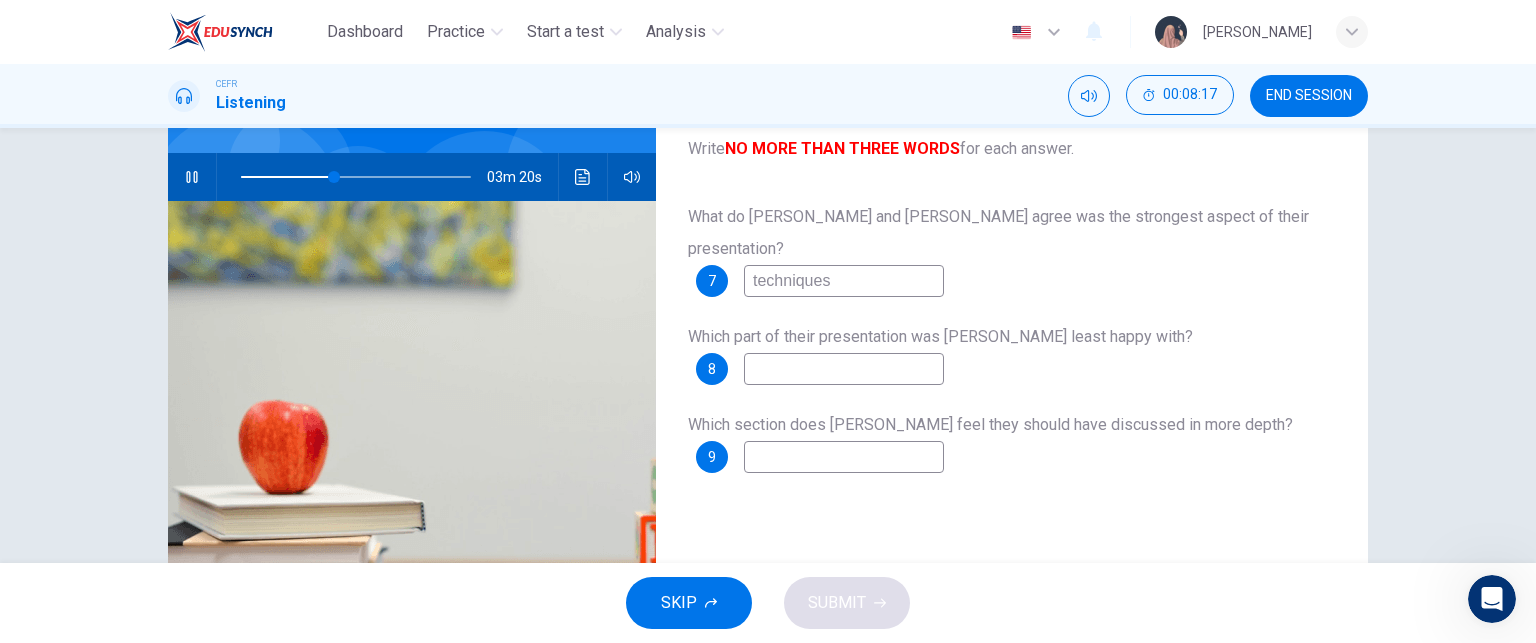 type on "41" 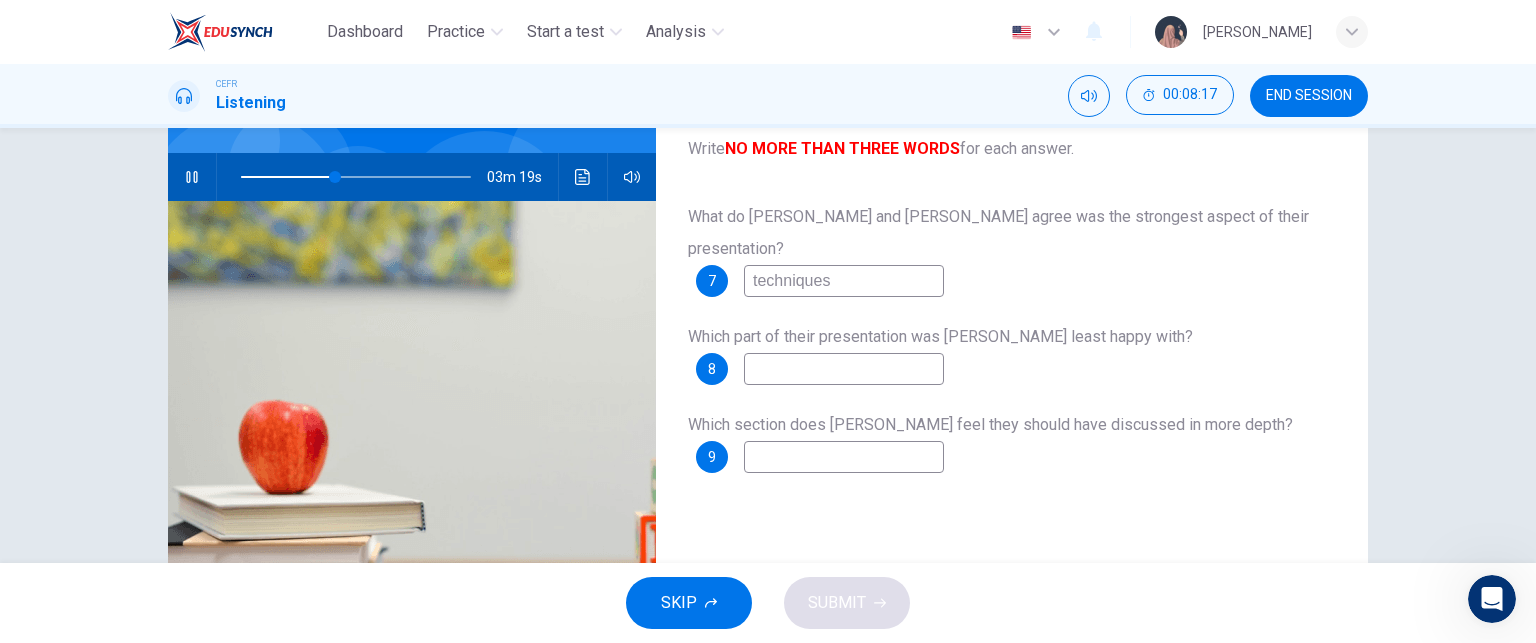 click at bounding box center (844, 457) 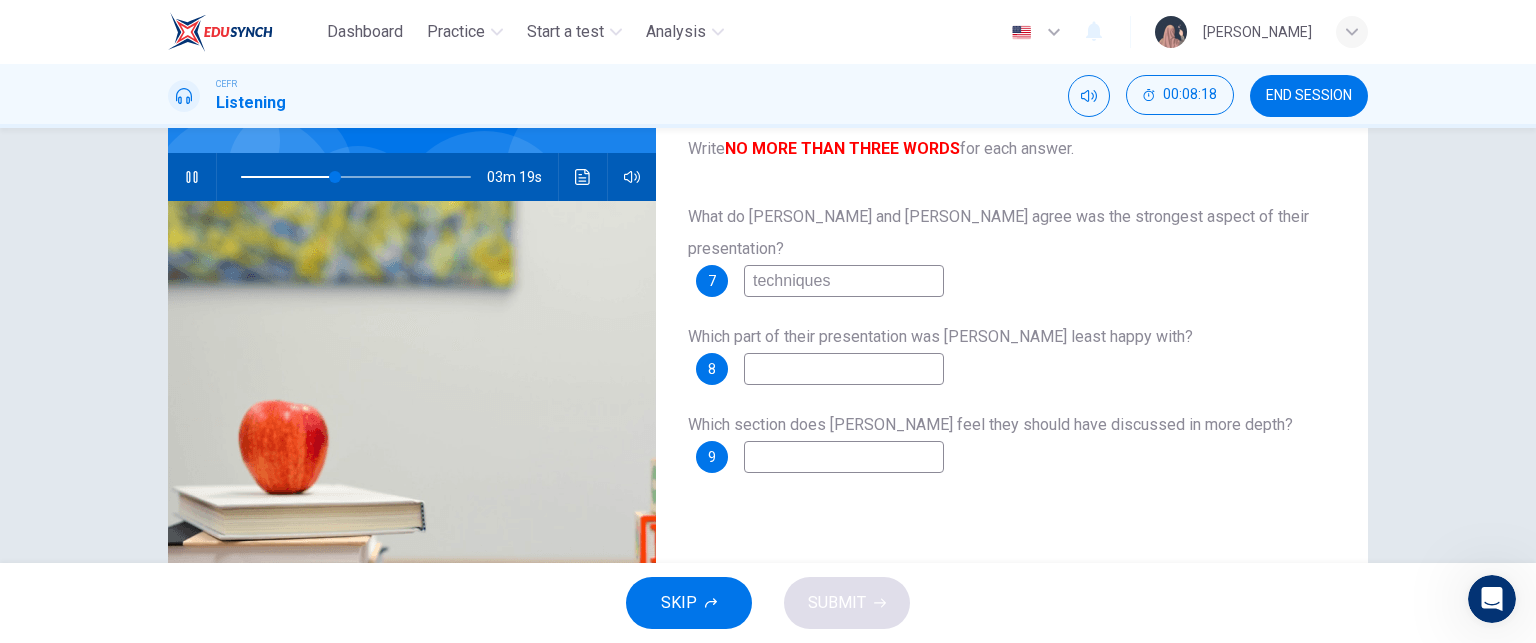 type on "s" 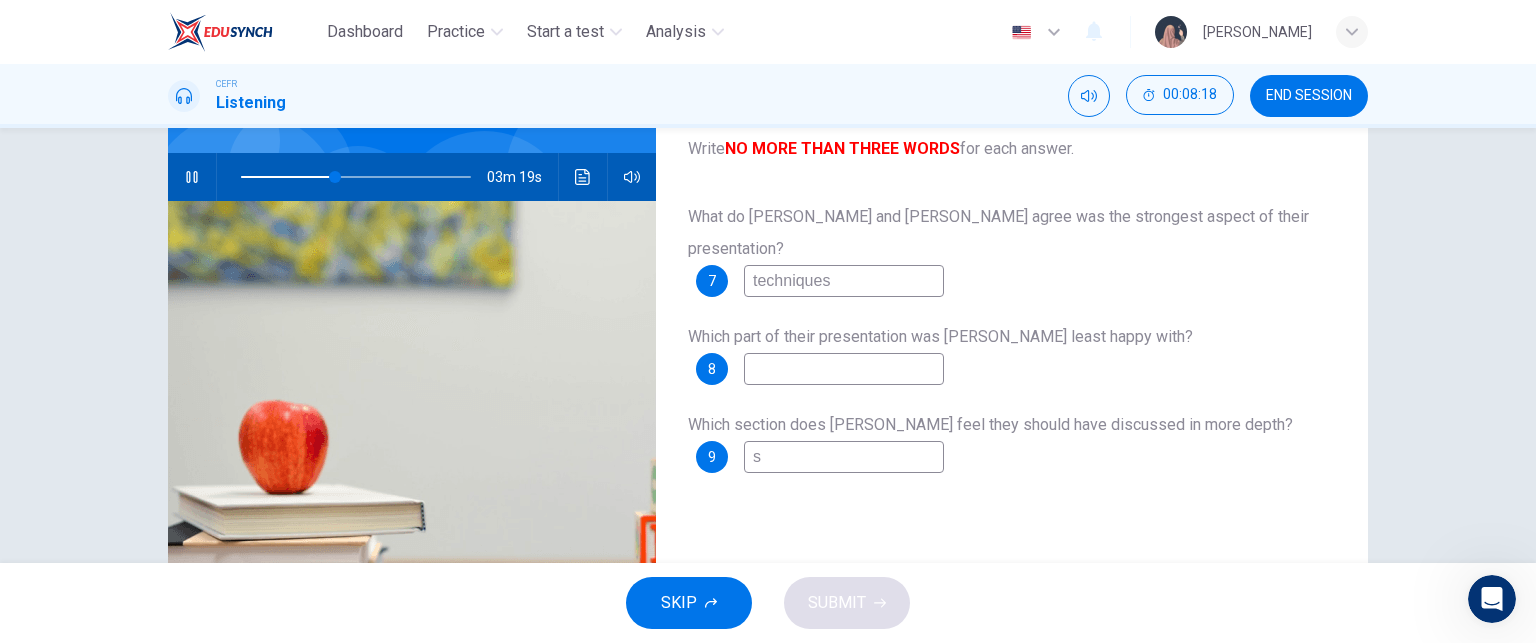 type on "41" 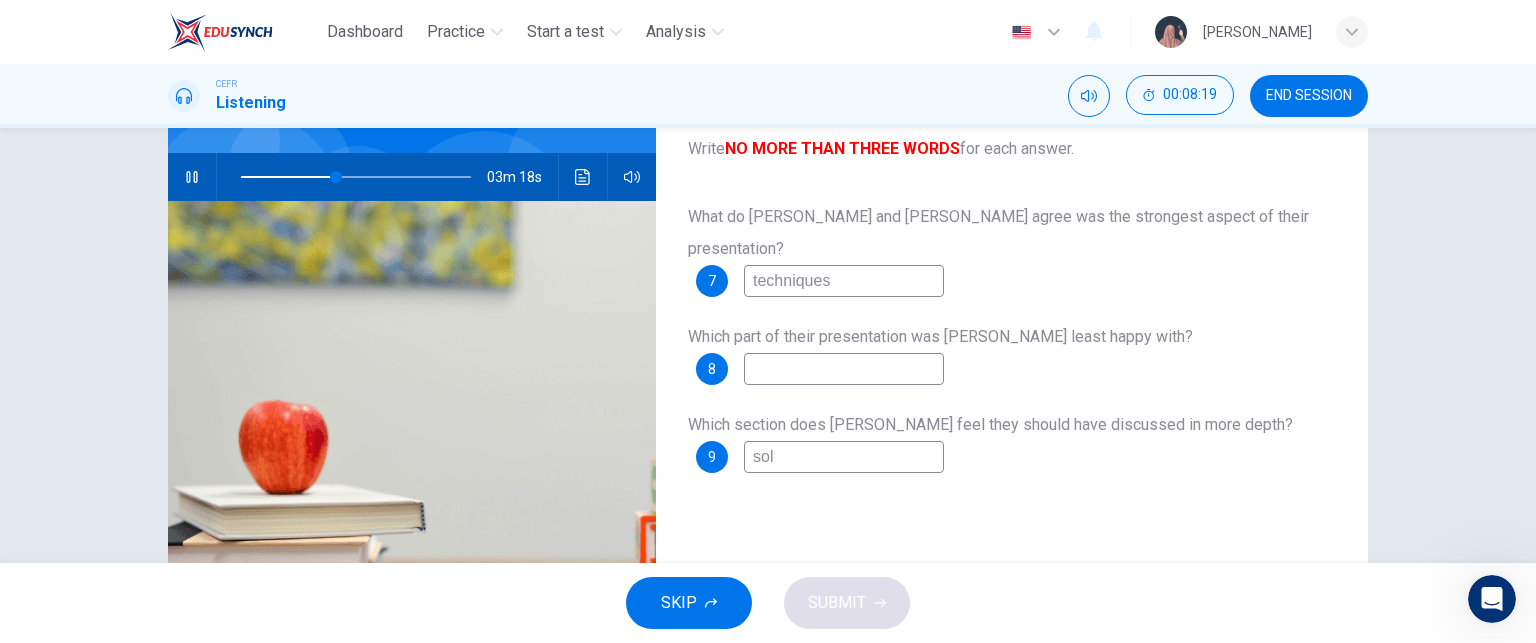 type on "solu" 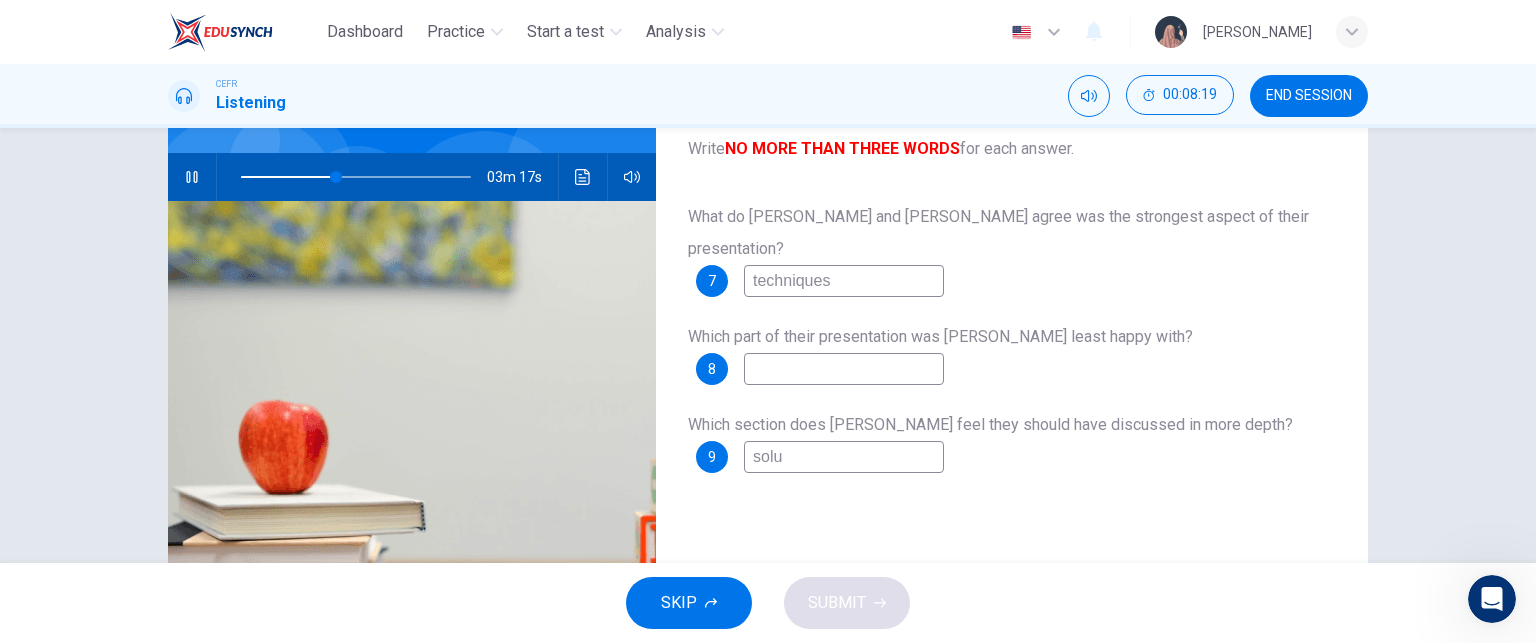 type on "42" 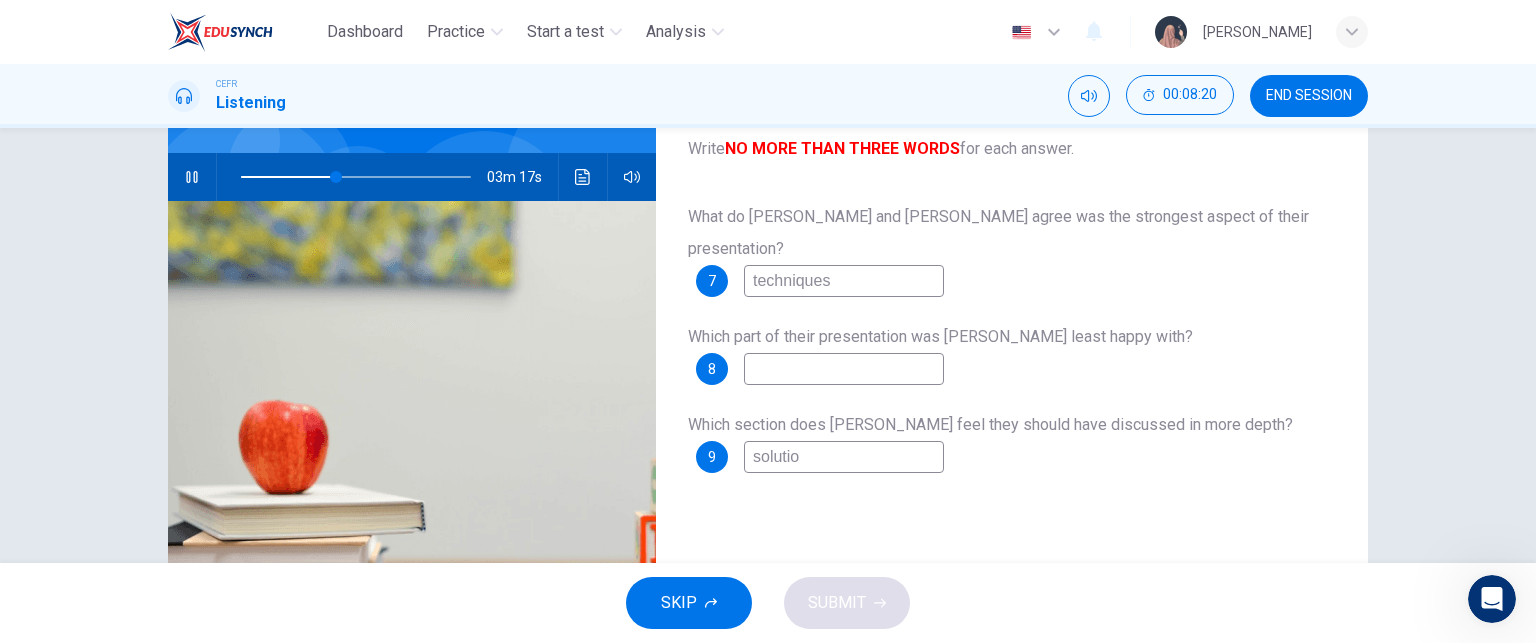 type on "solution" 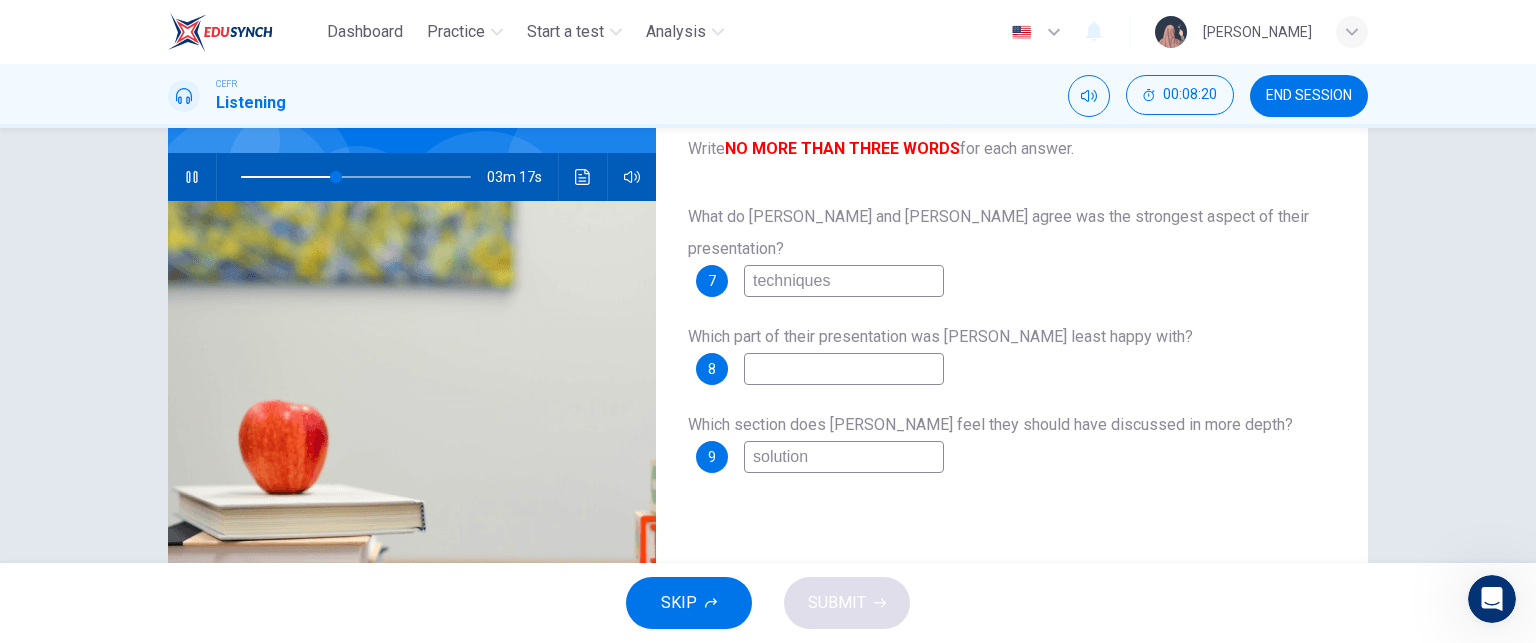 type on "42" 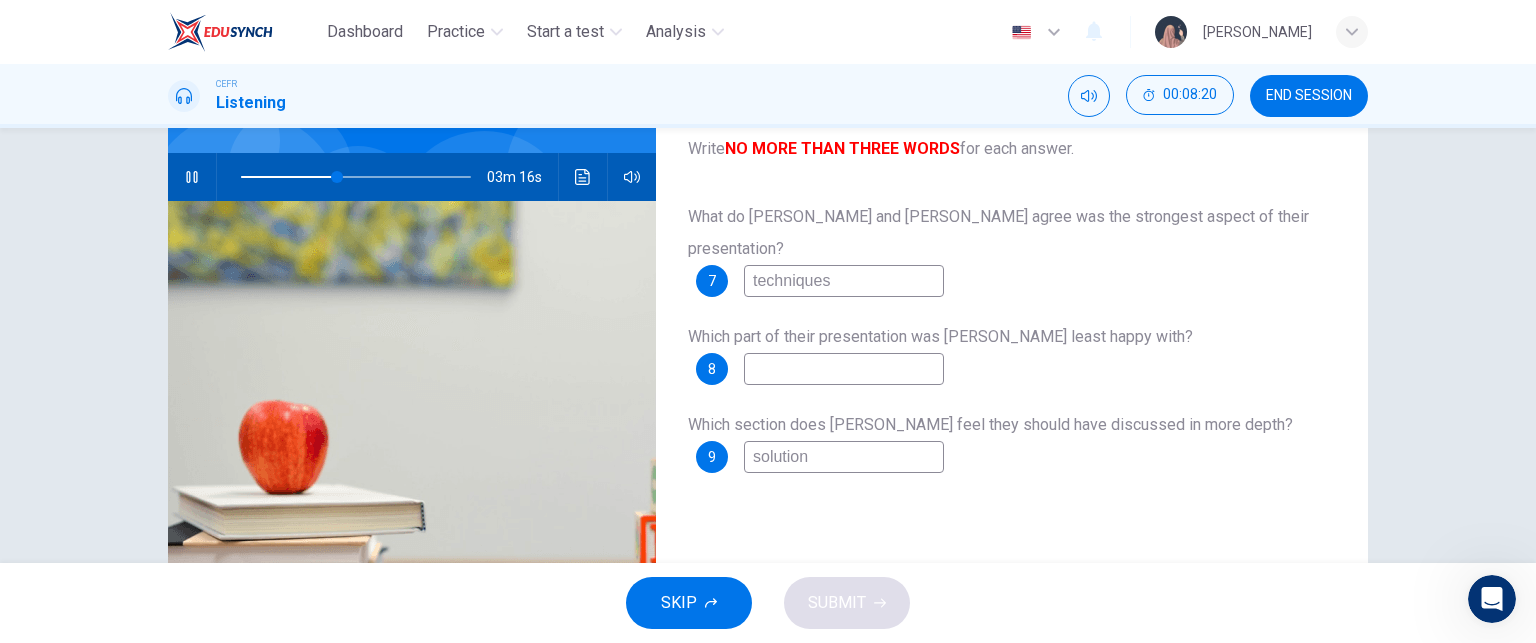 type on "solutions" 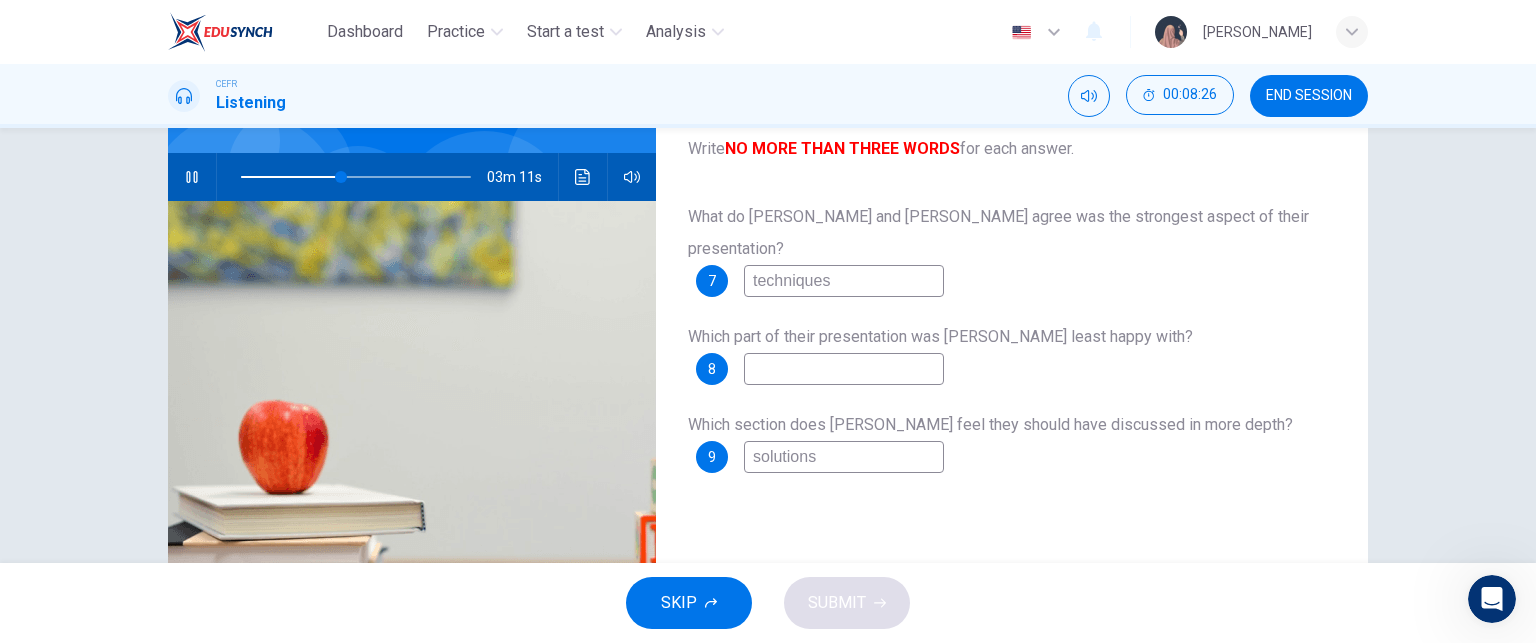 type on "44" 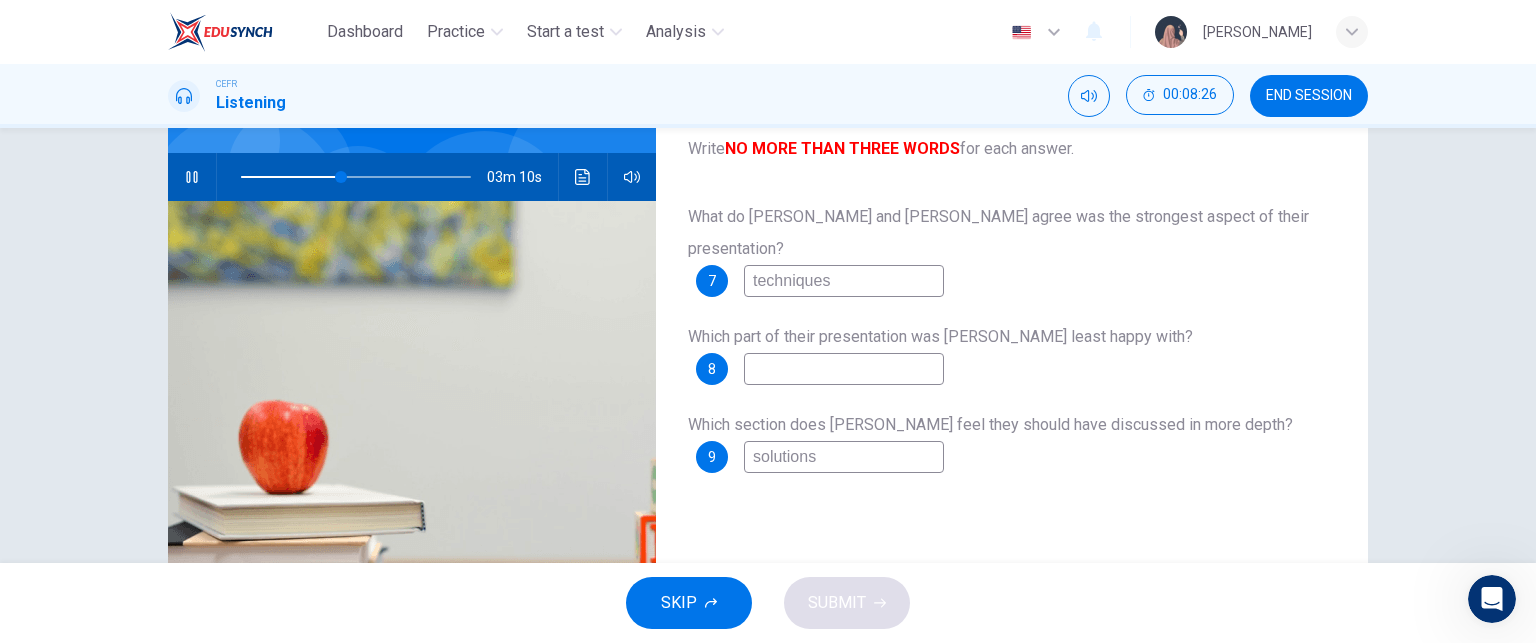 type on "solutions" 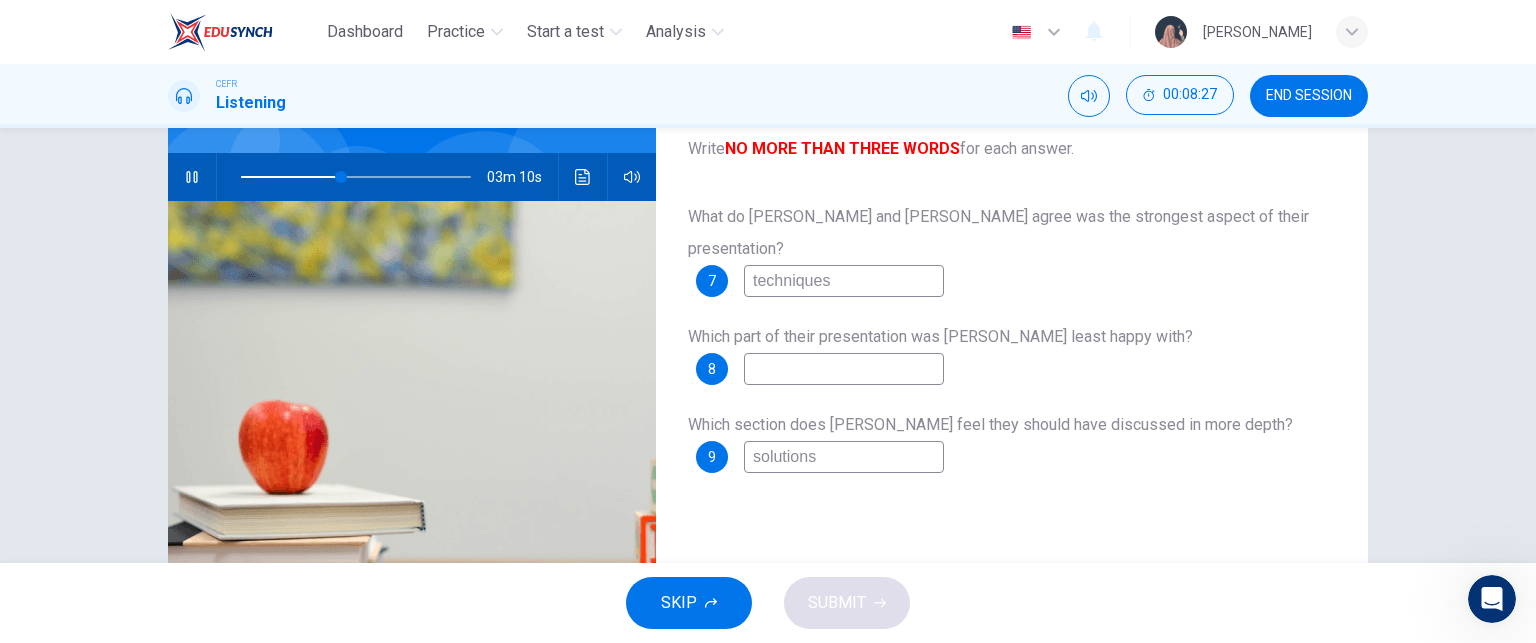 click at bounding box center [844, 369] 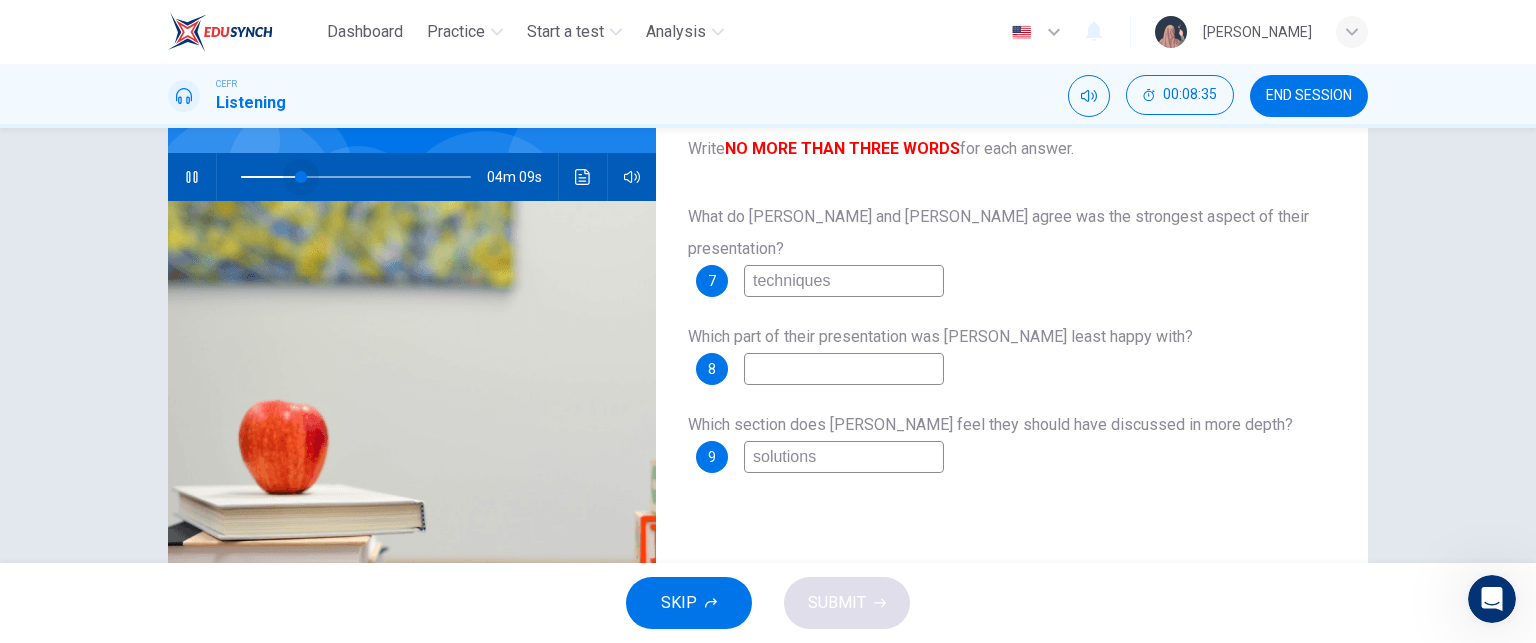 click at bounding box center [356, 177] 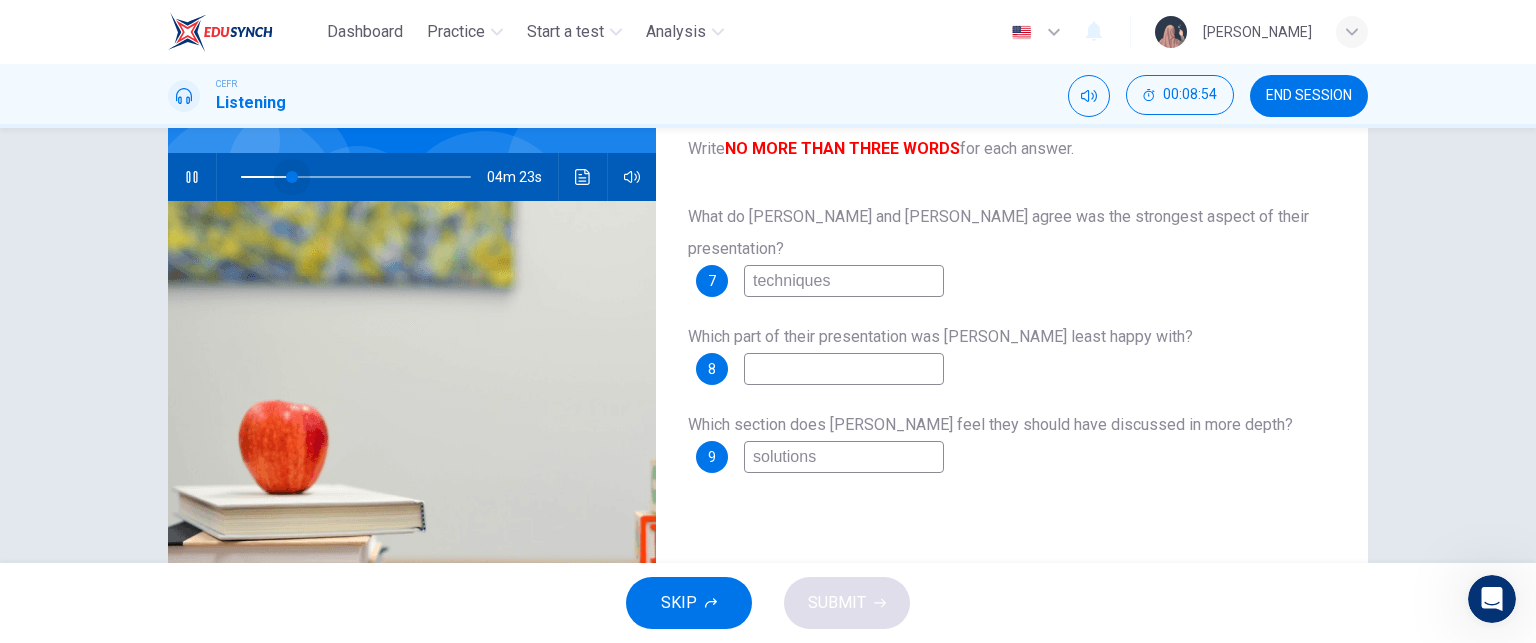 click at bounding box center [292, 177] 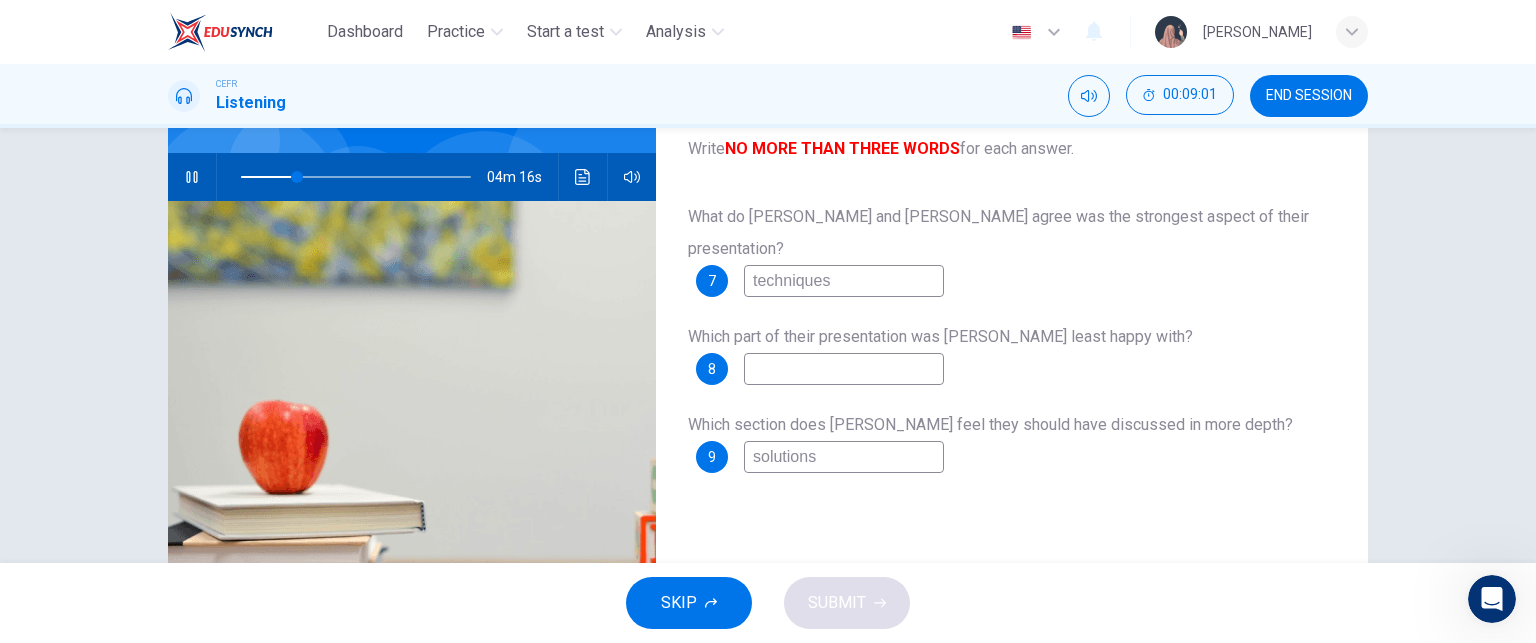 click at bounding box center (844, 369) 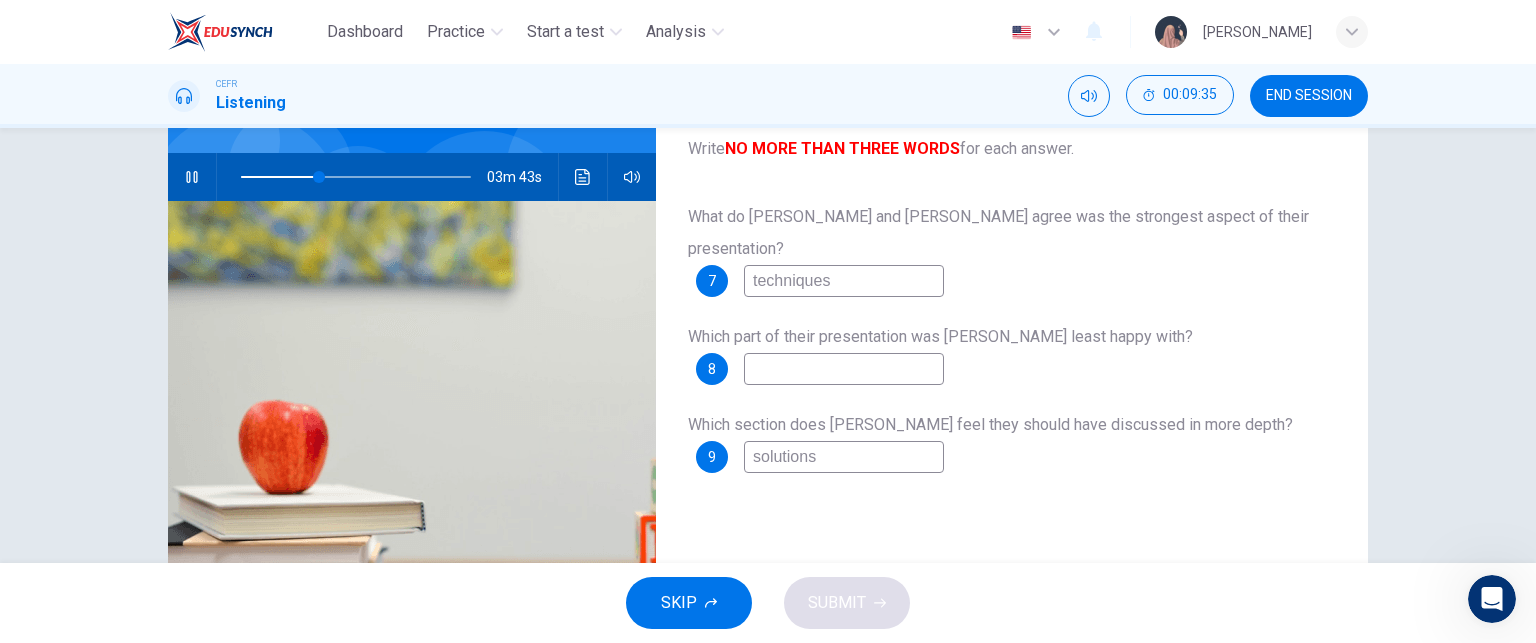 type on "34" 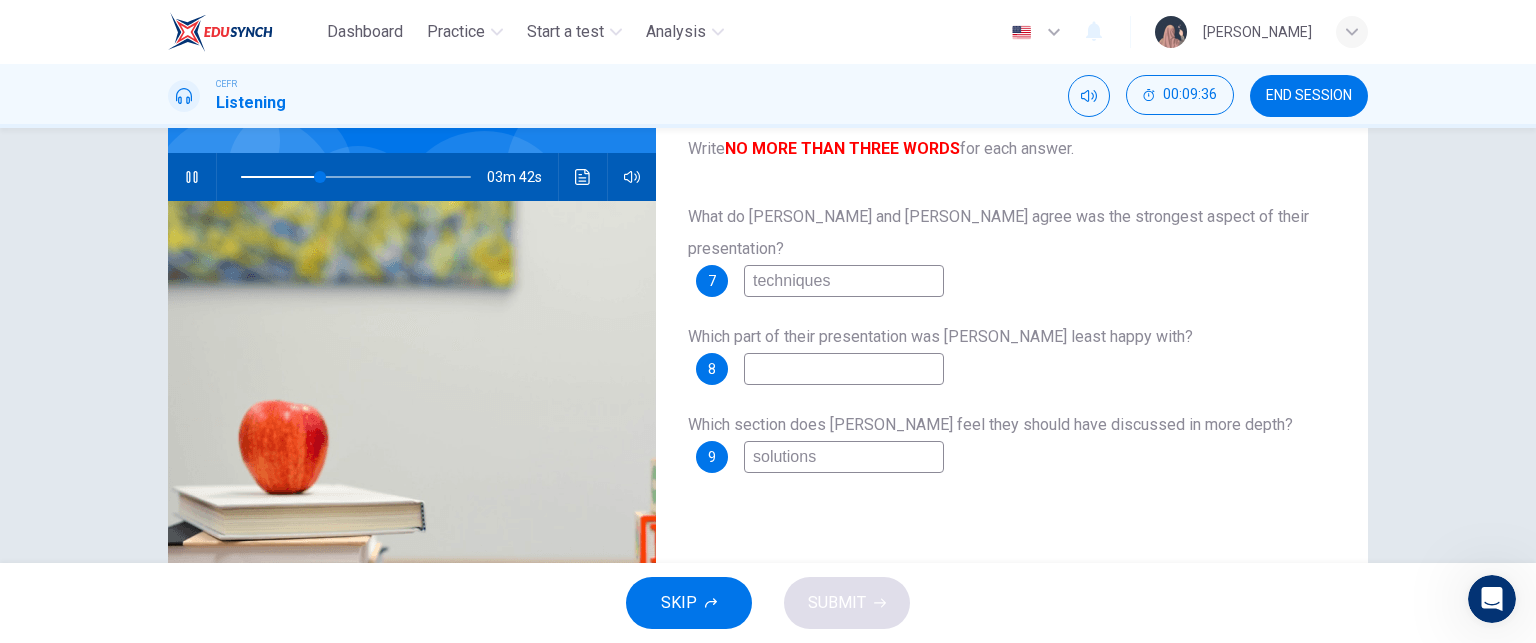 type on "u" 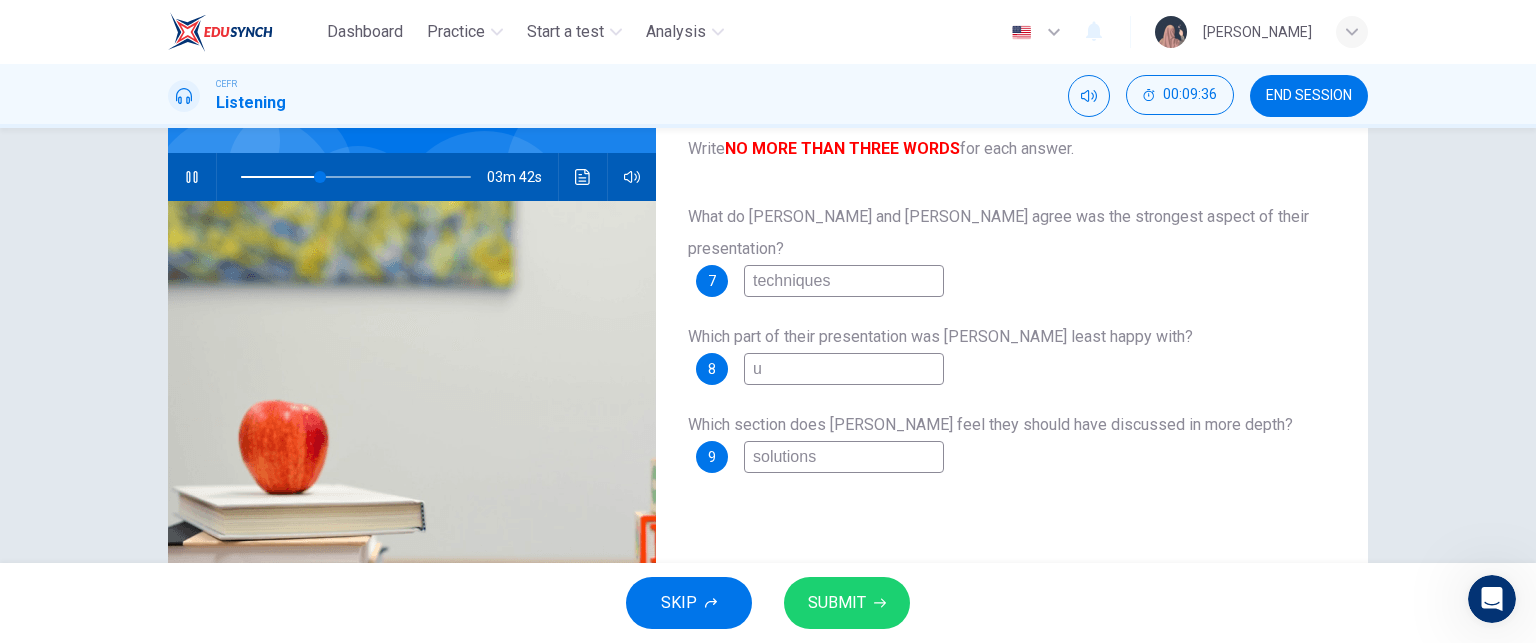 type on "35" 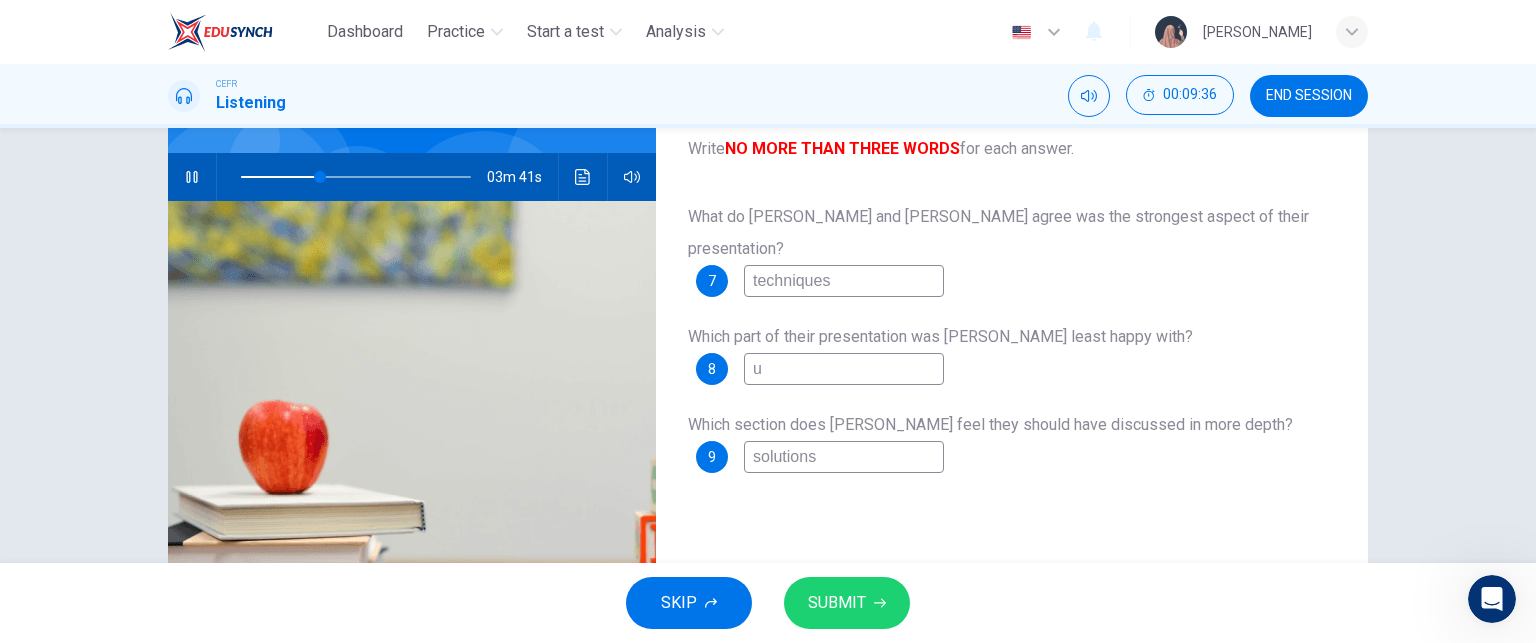 type on "un" 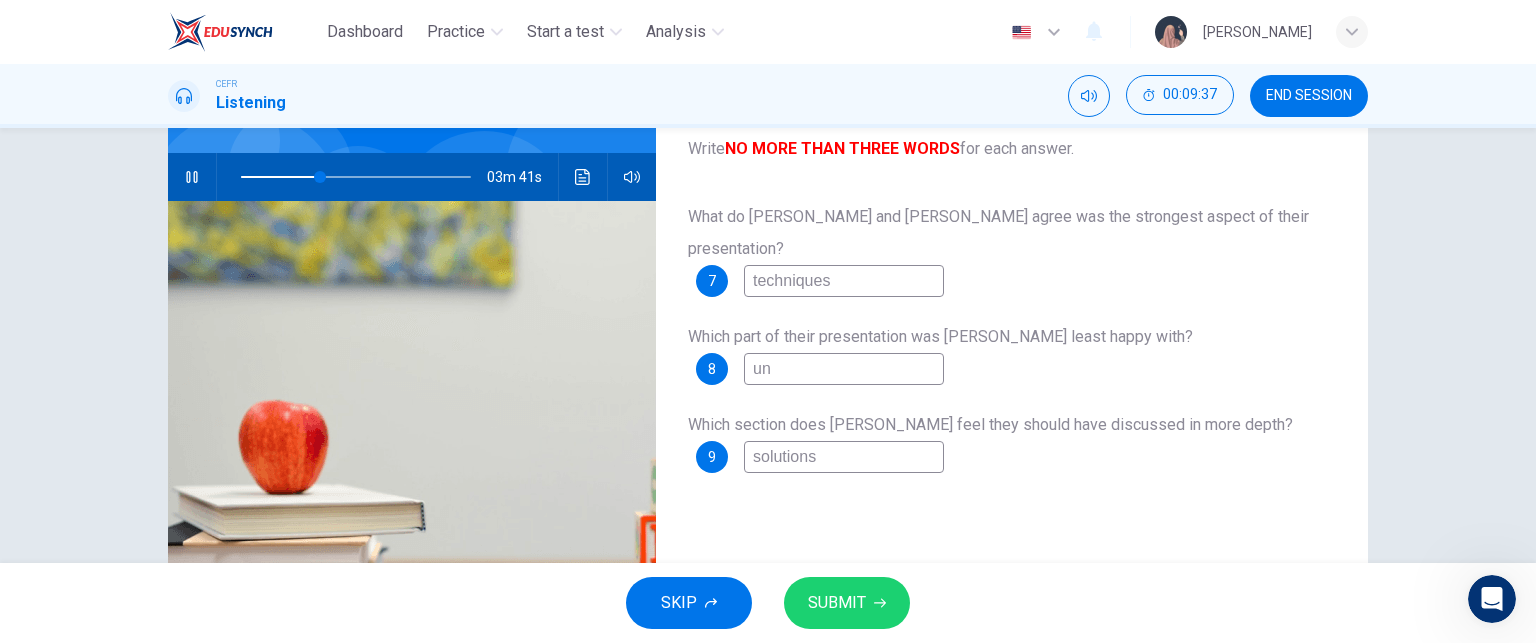type on "une" 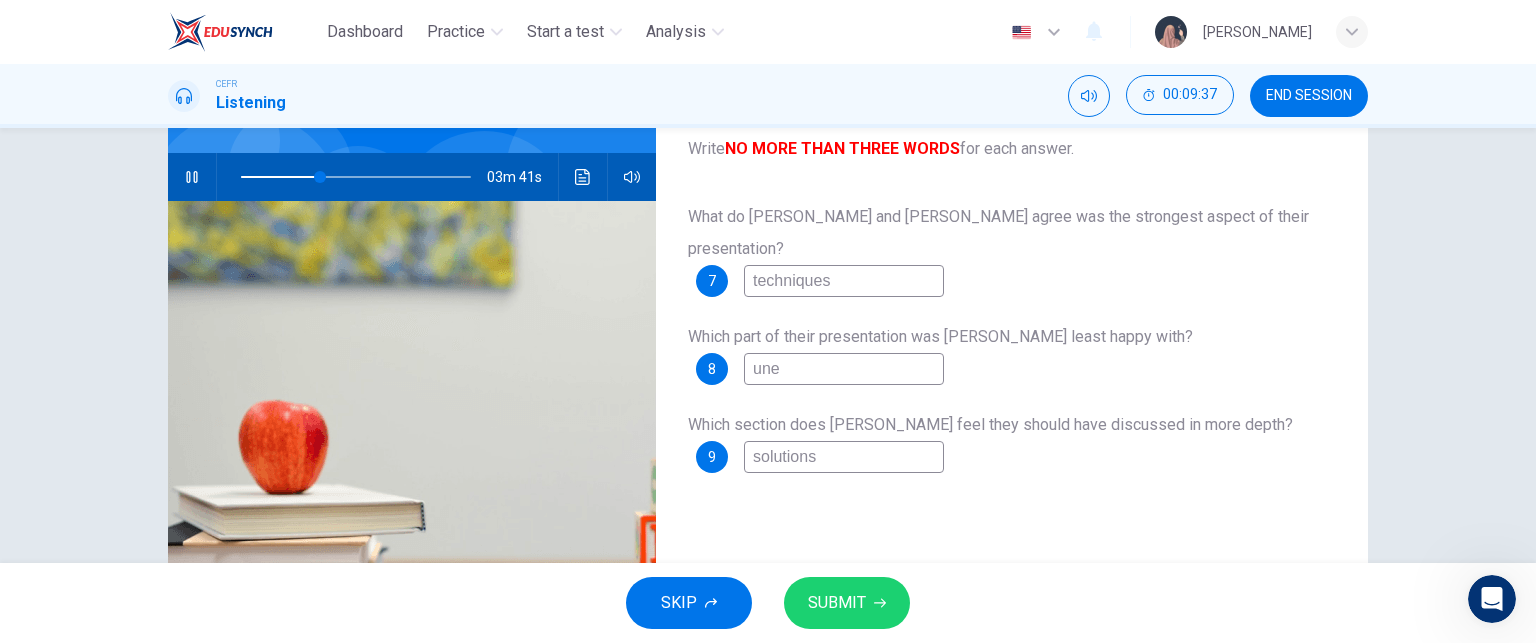 type on "35" 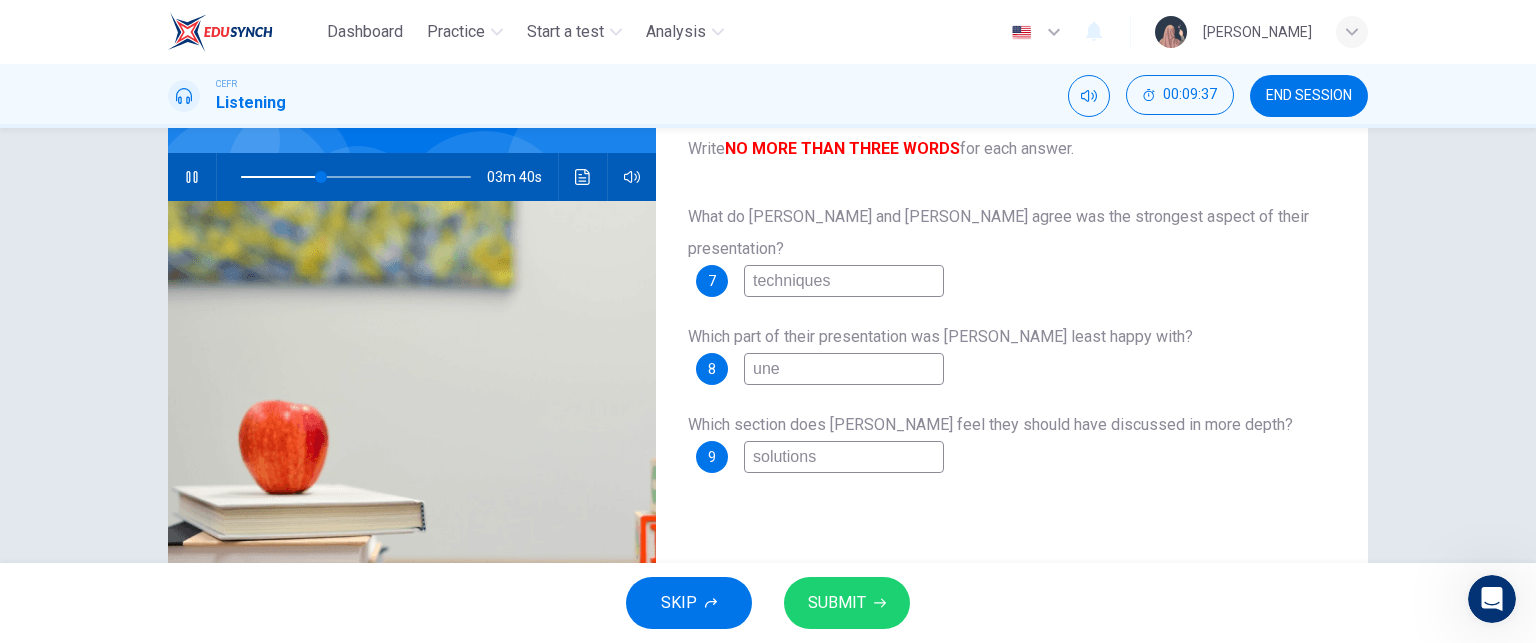 type on "unex" 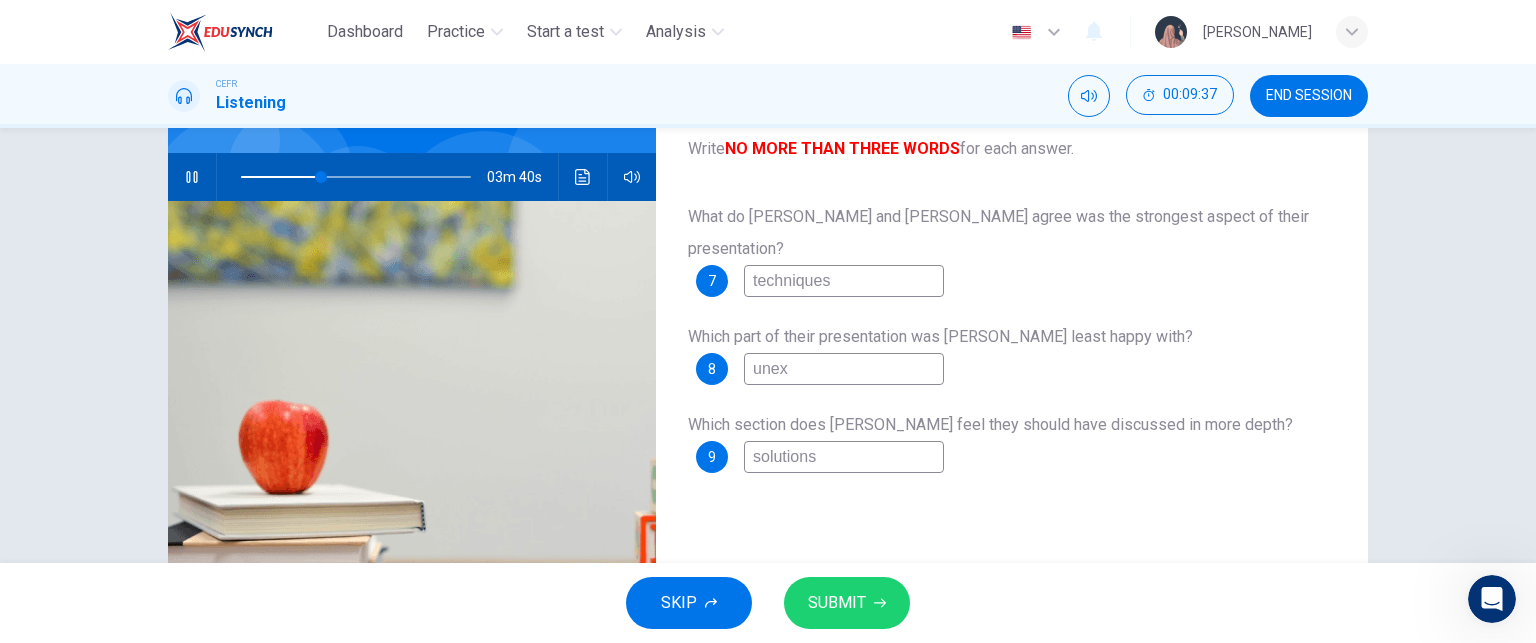 type on "35" 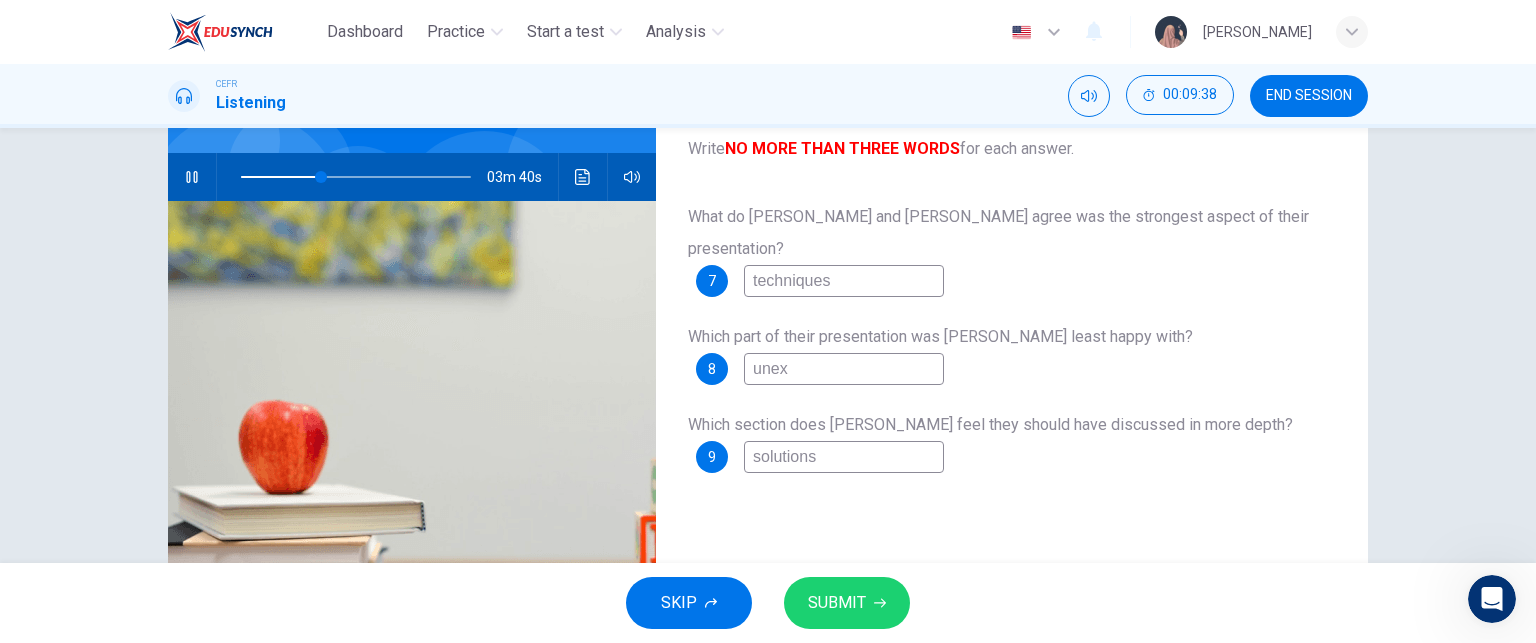 type on "unex[" 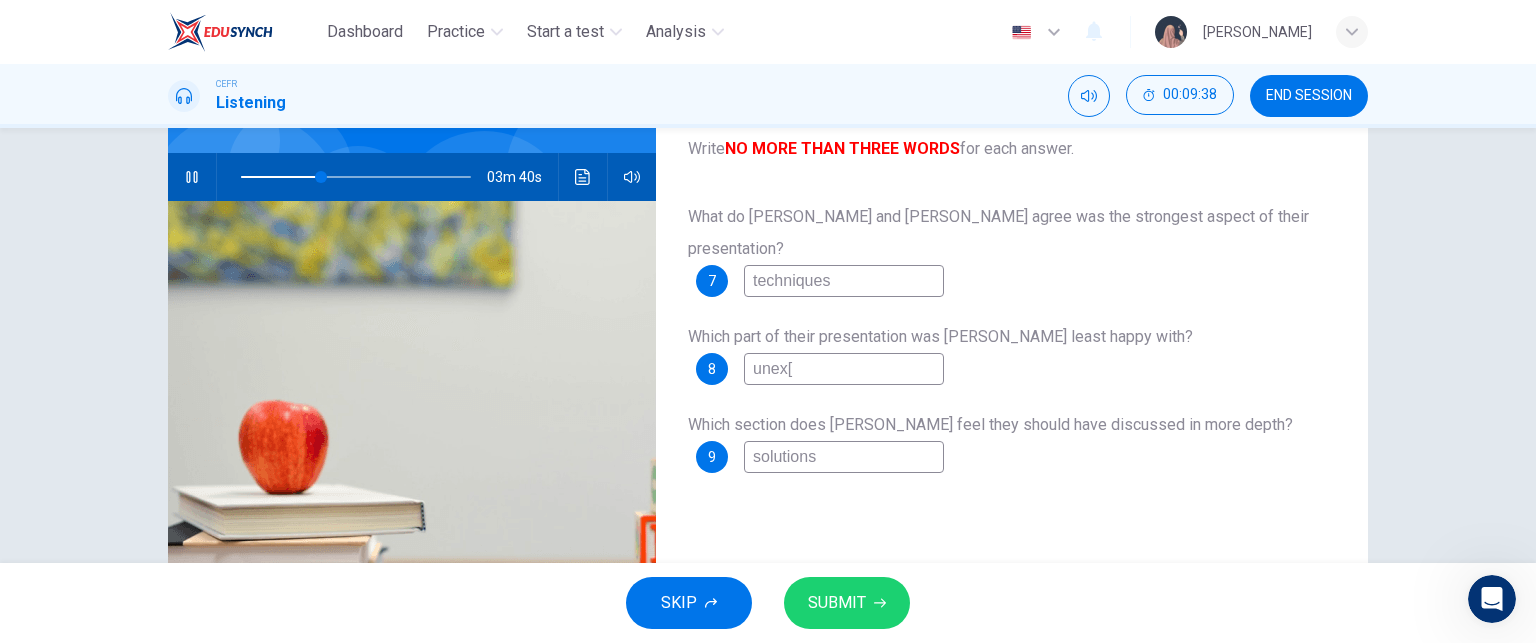 type on "35" 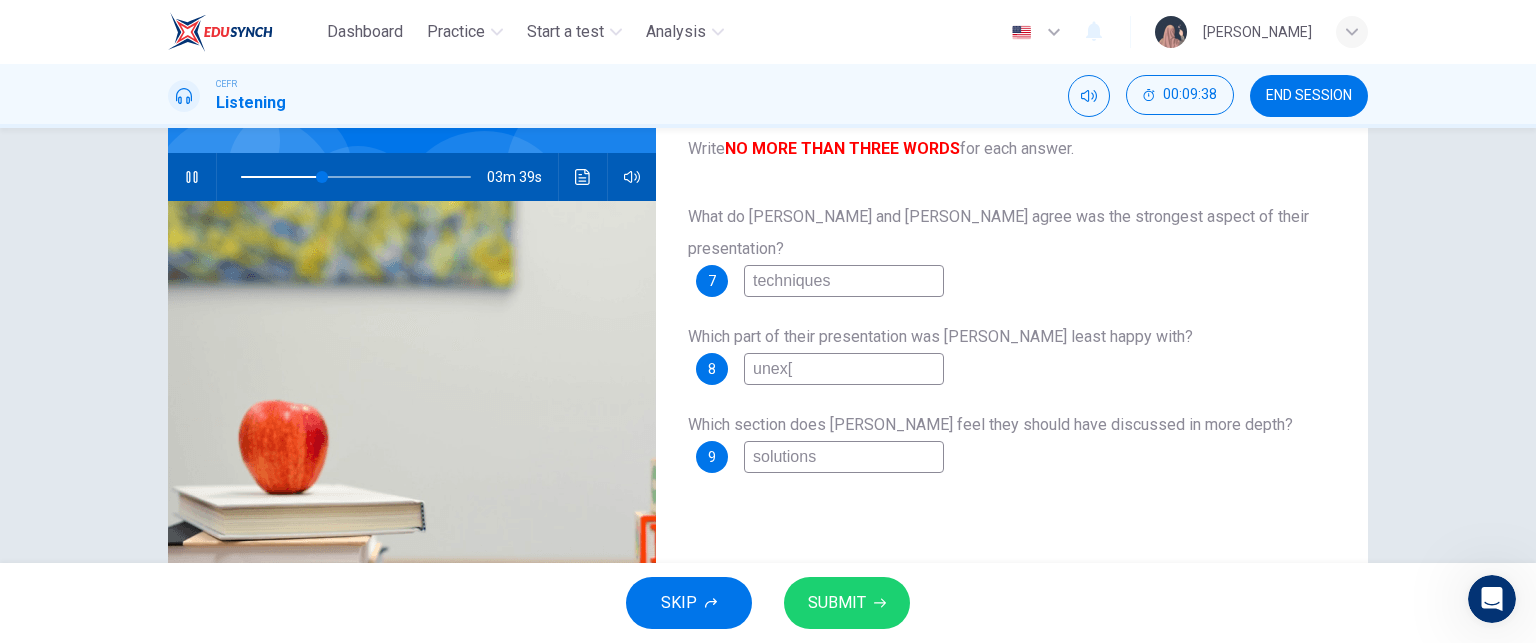 type on "unex" 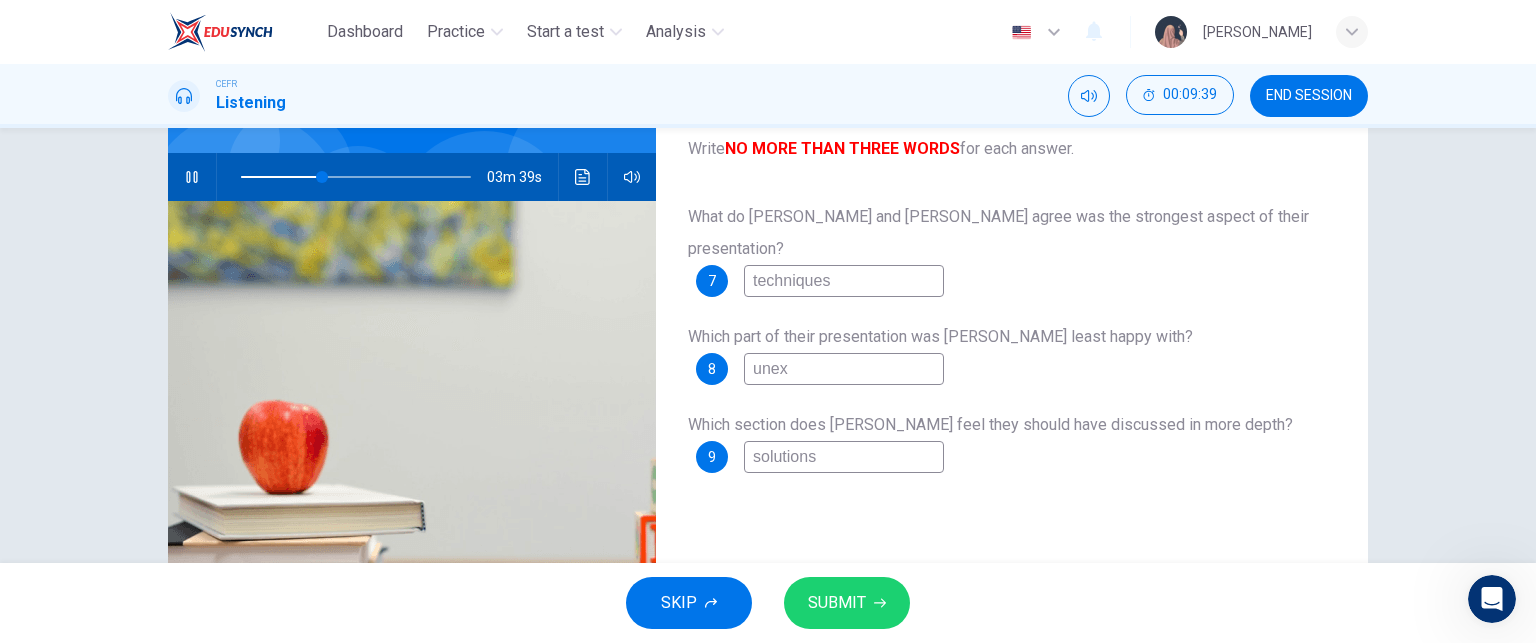type on "35" 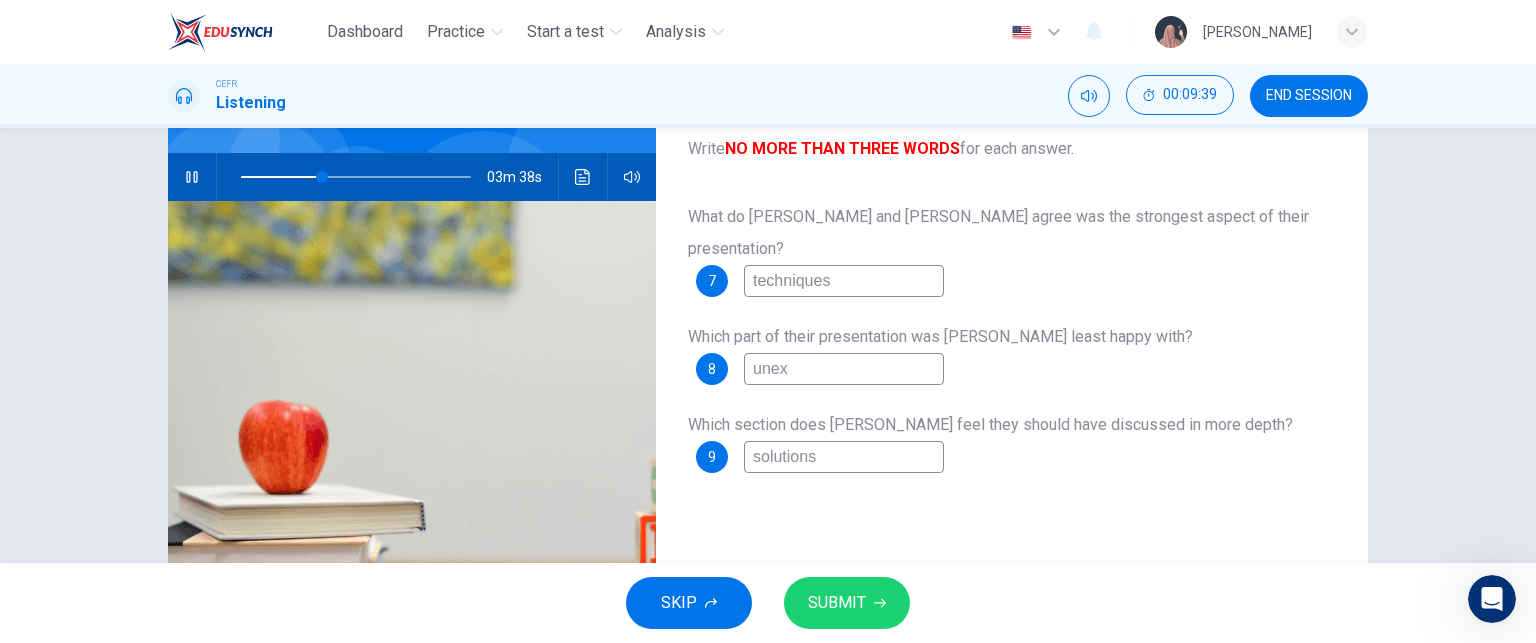 type on "unexp" 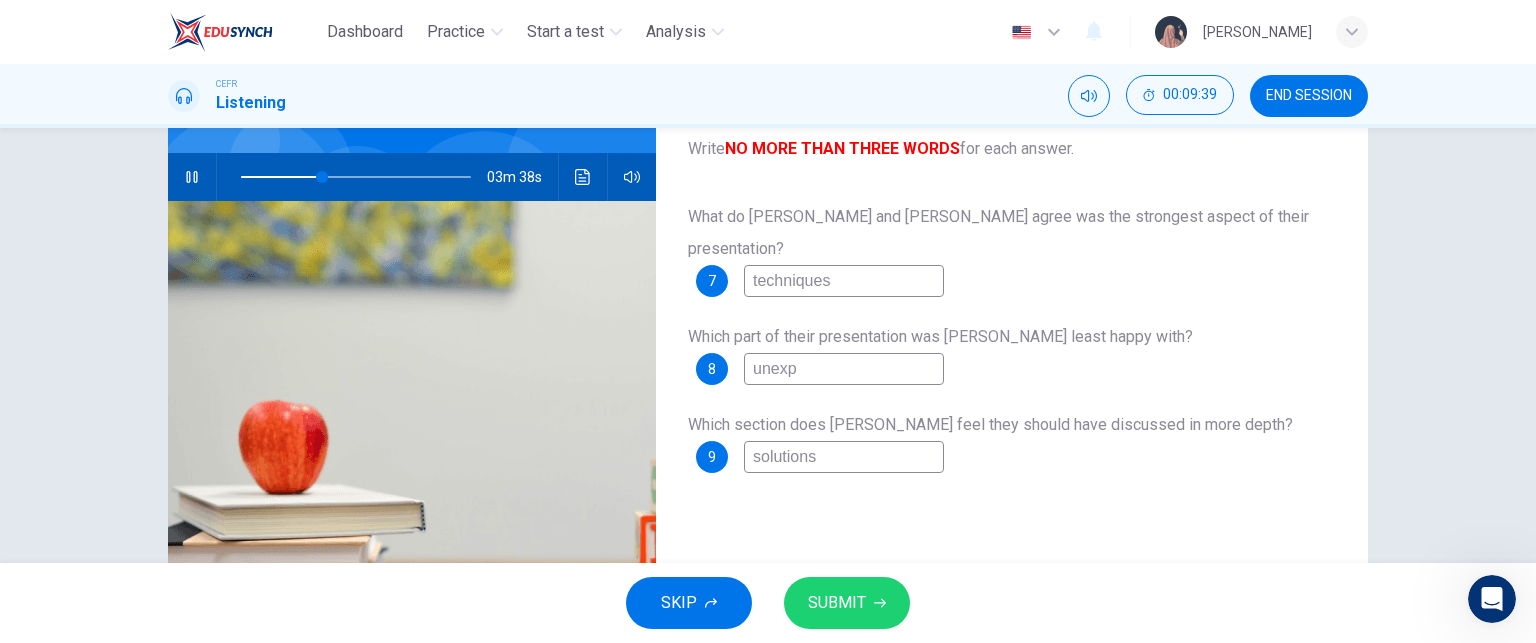 type on "35" 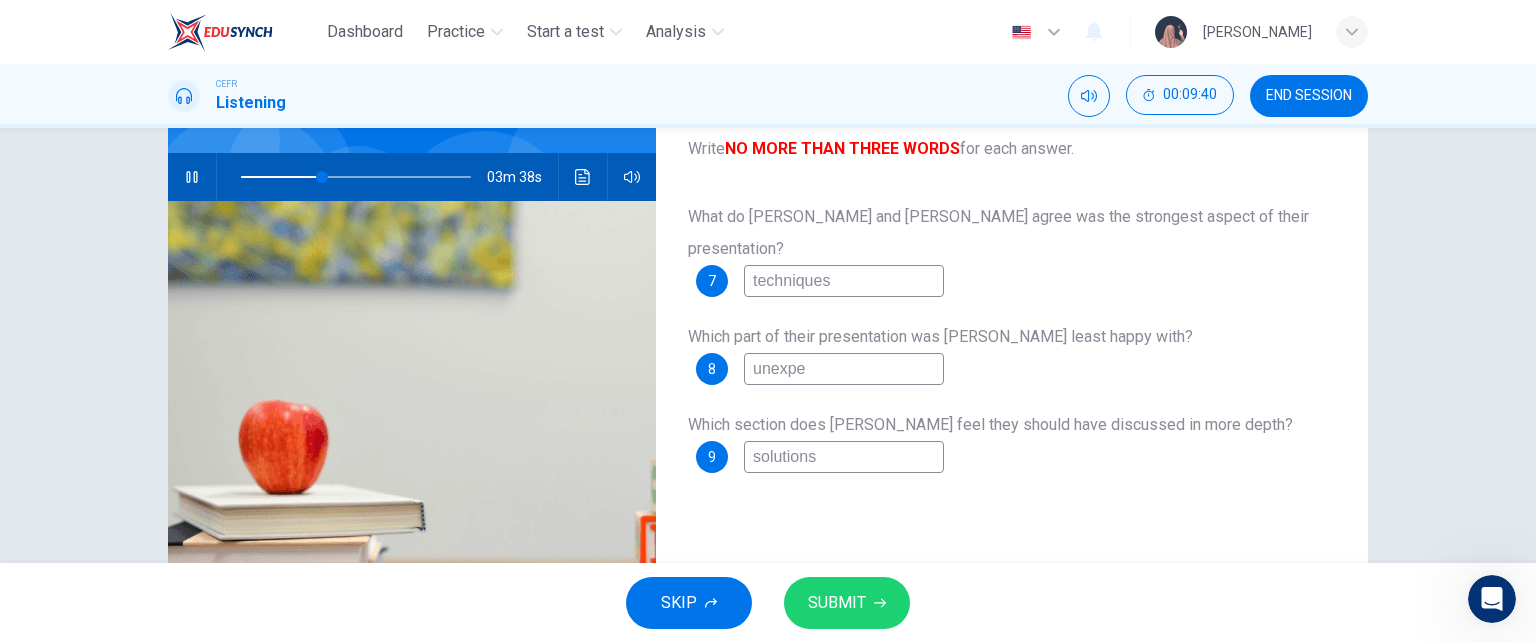 type on "unexpec" 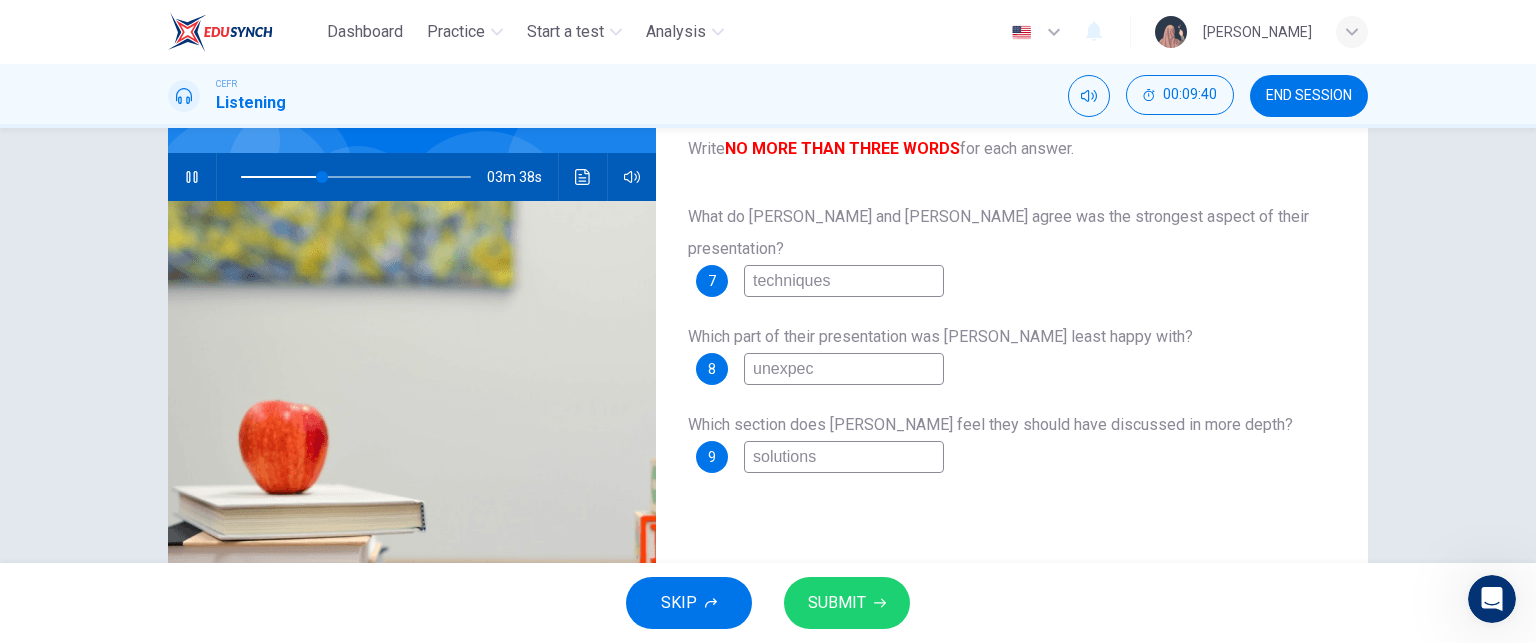 type on "35" 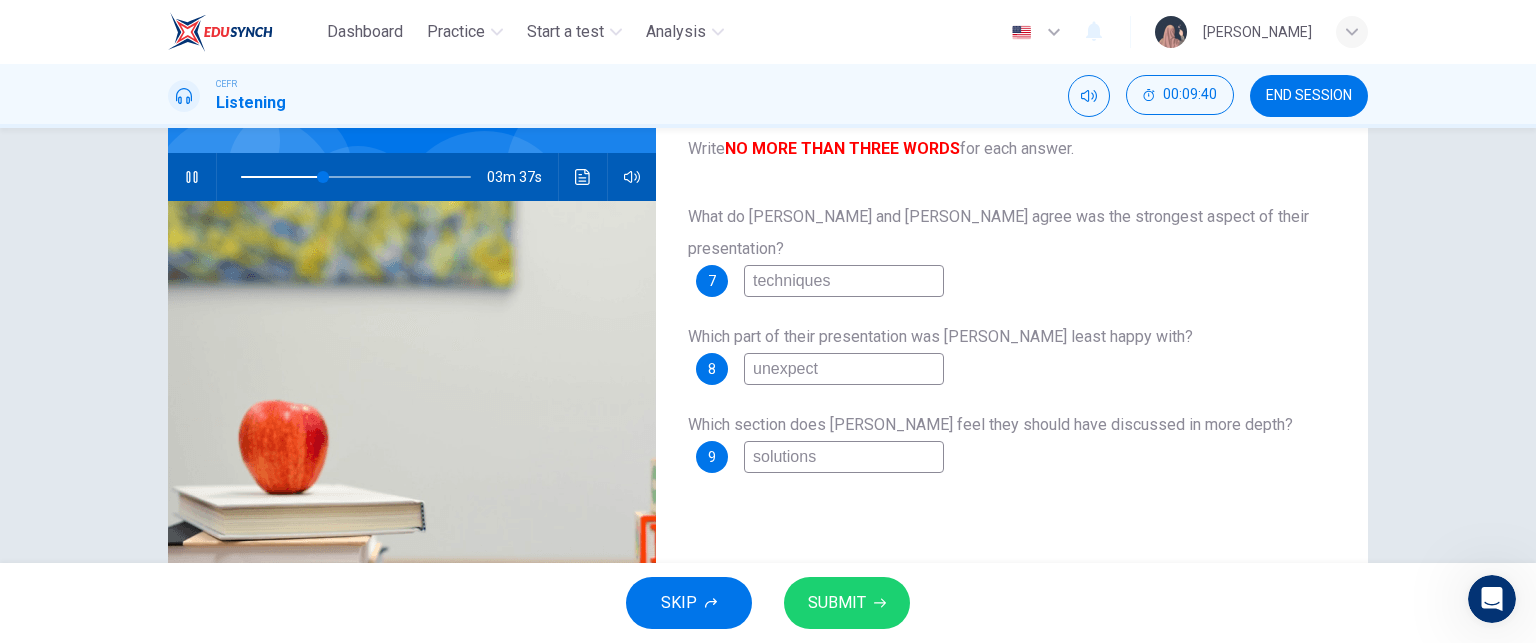 type on "36" 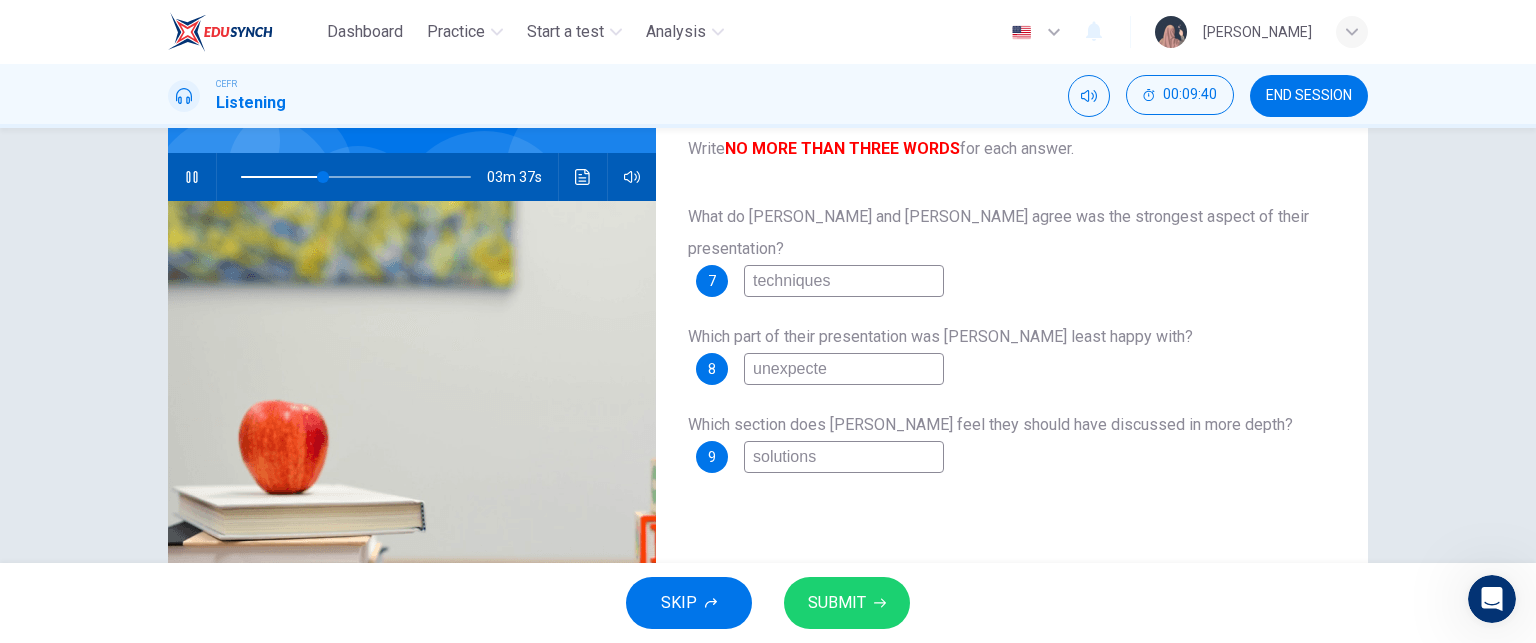type on "36" 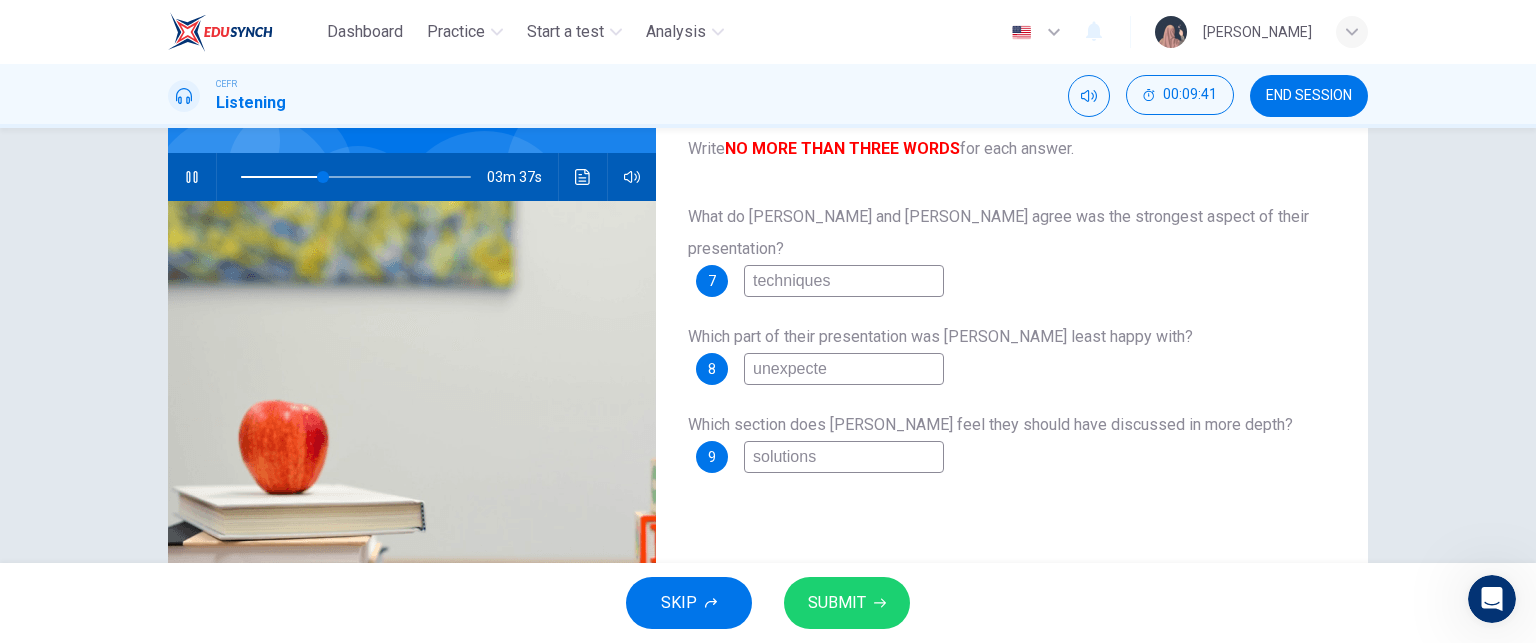type on "unexpected" 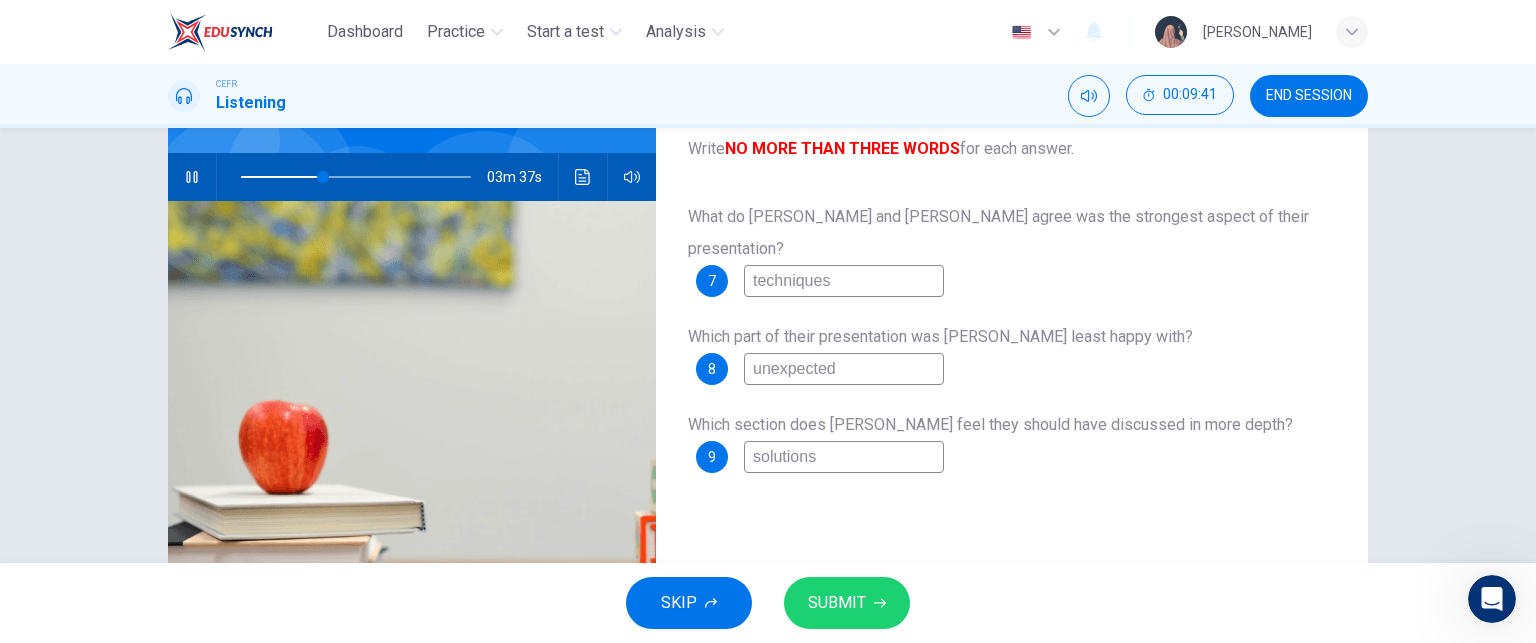 type on "36" 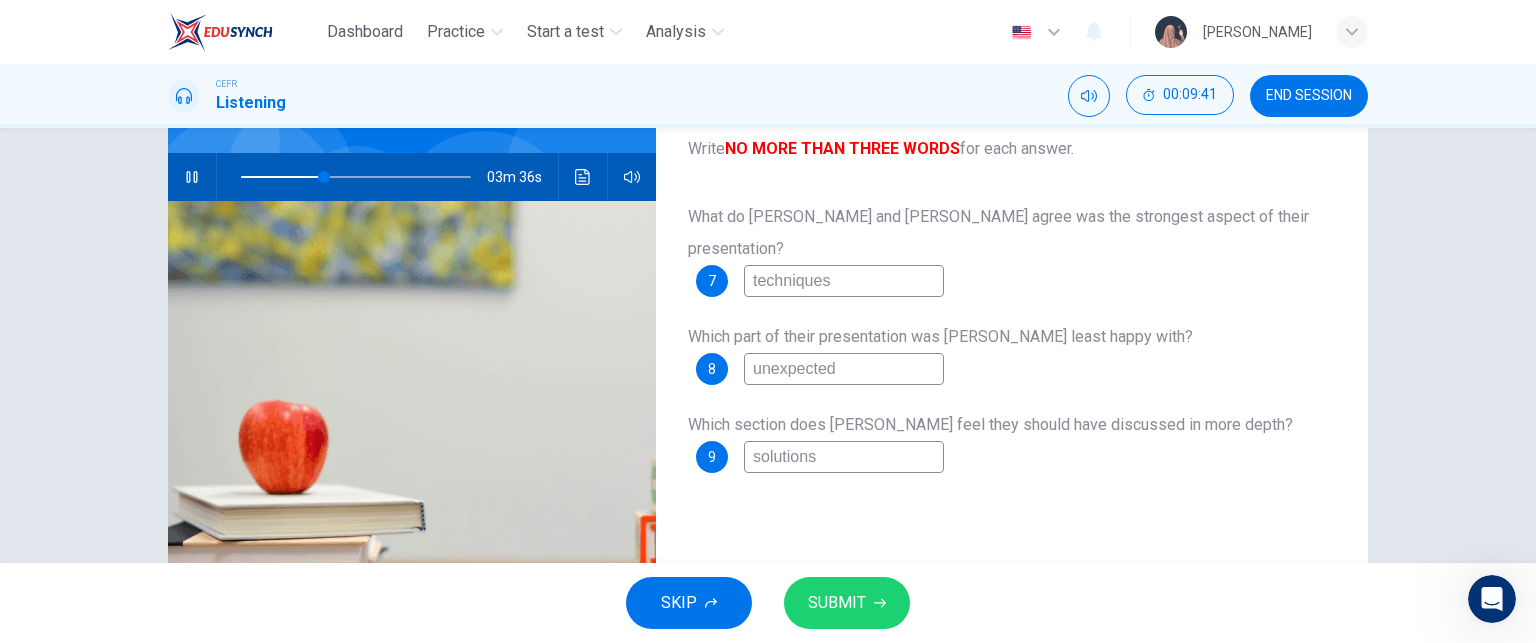 type on "unexpected" 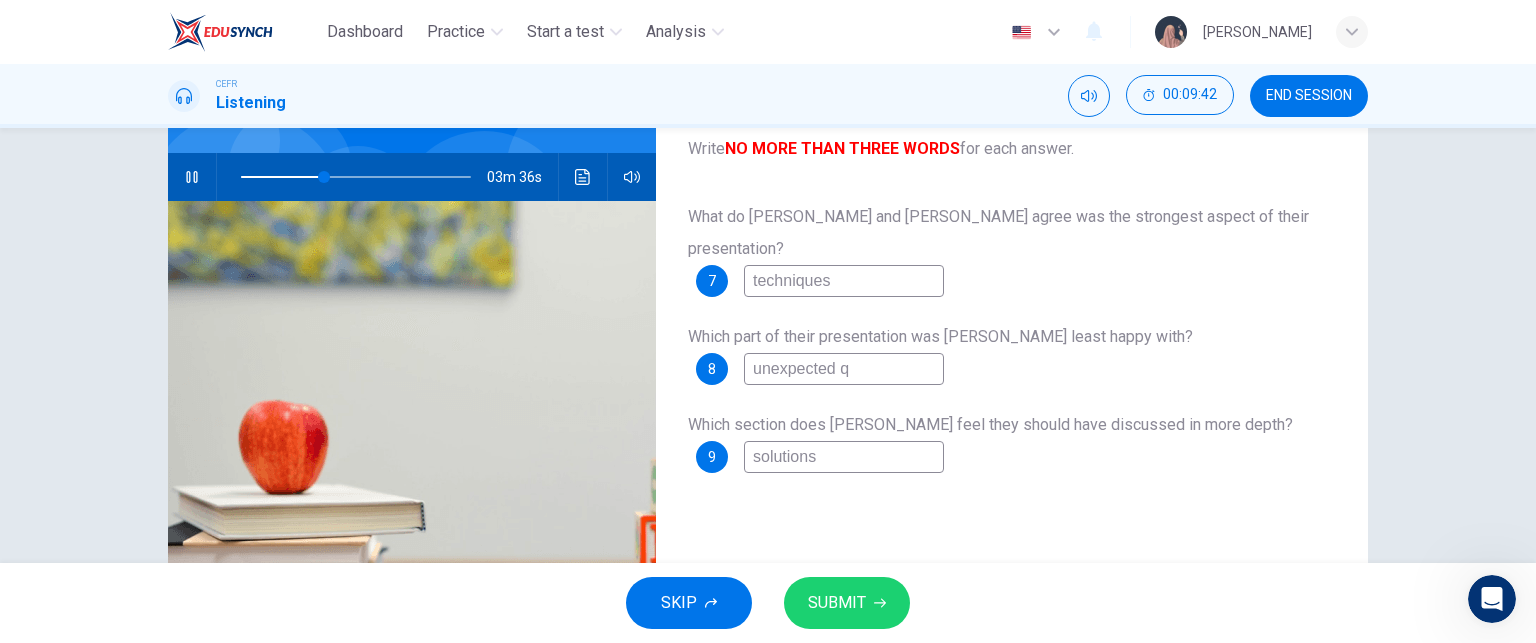 type on "unexpected qu" 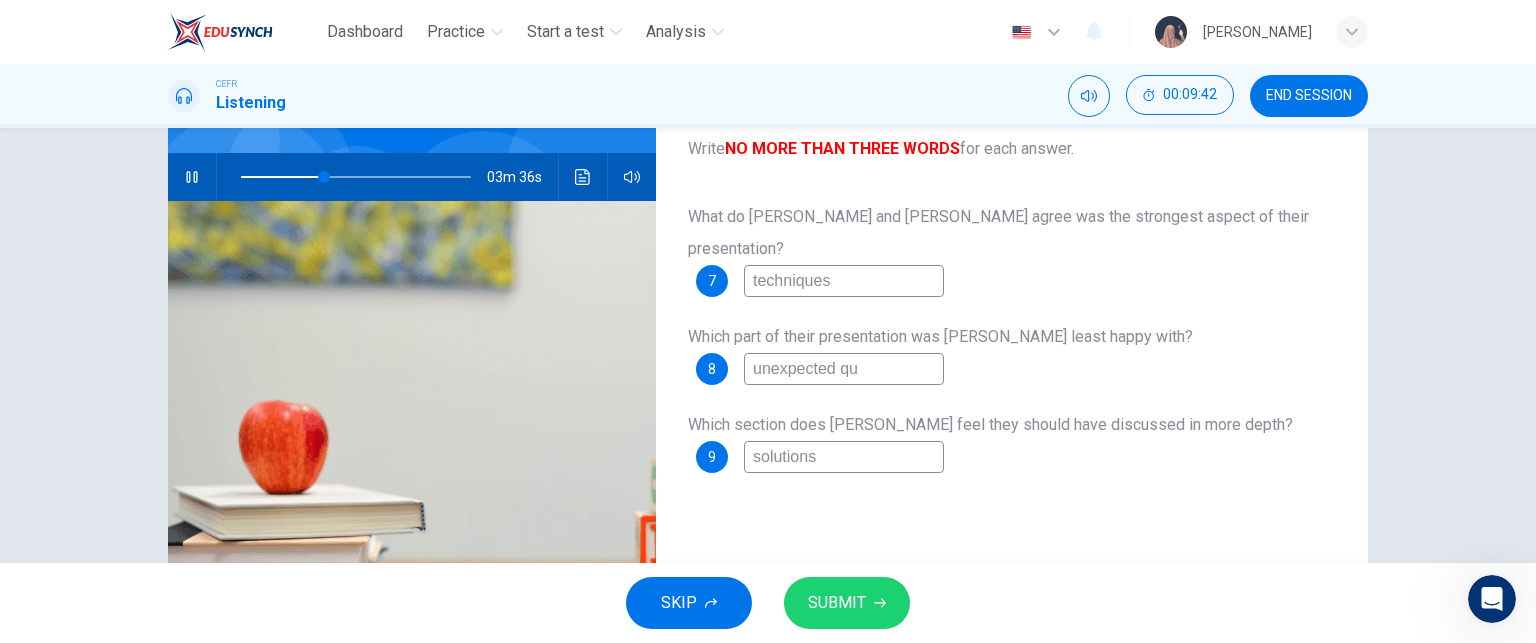 type on "36" 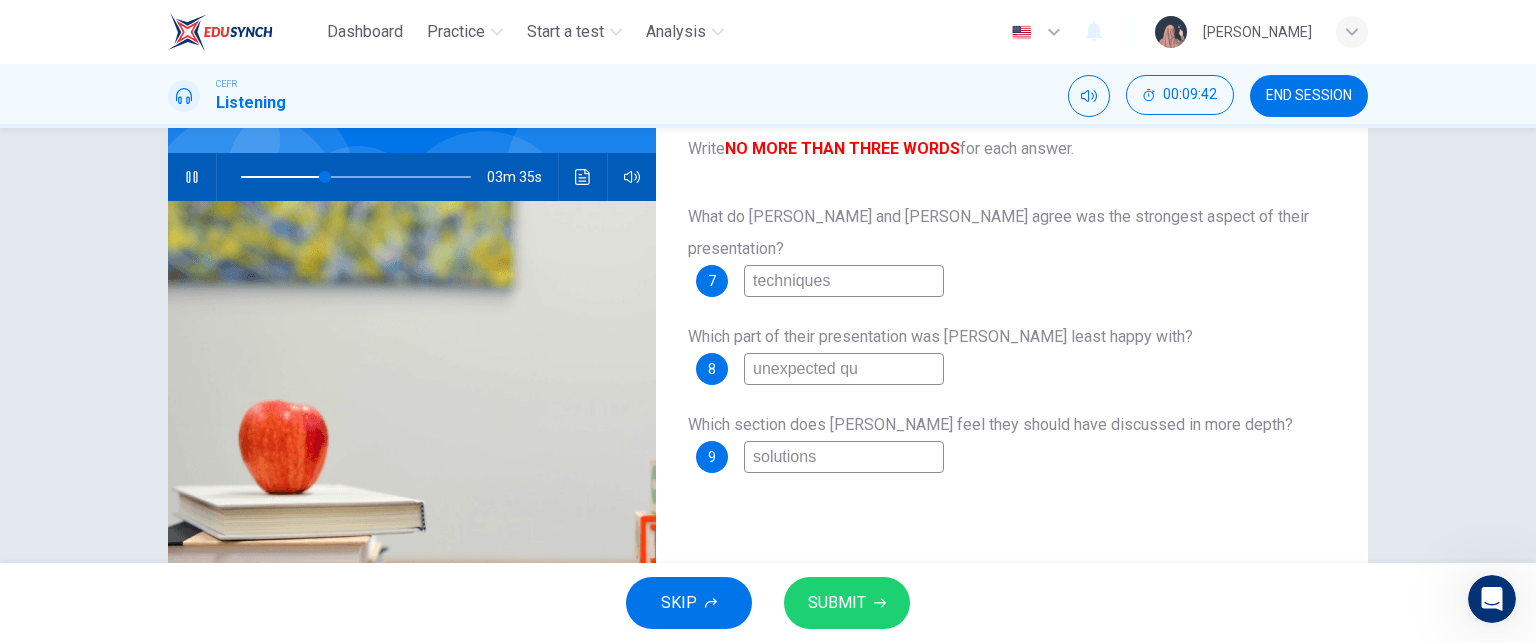 type on "unexpected que" 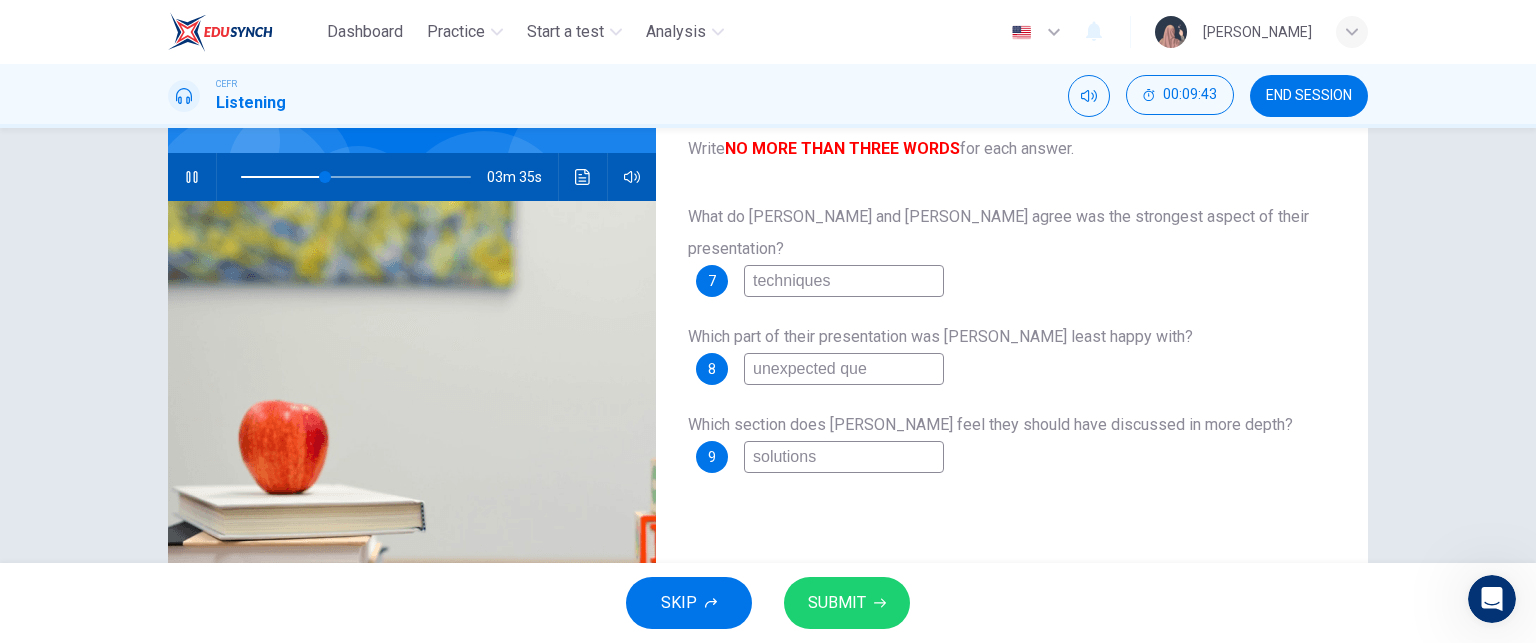 type on "unexpected ques" 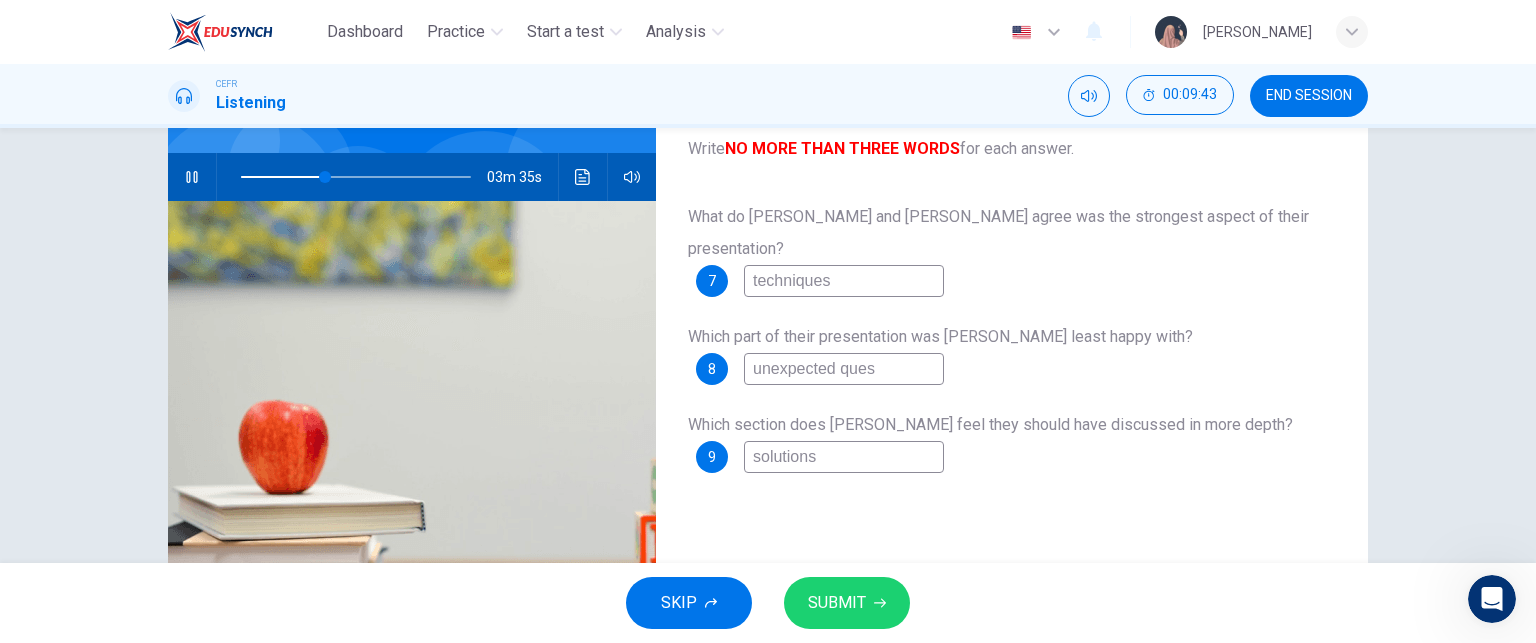 type on "36" 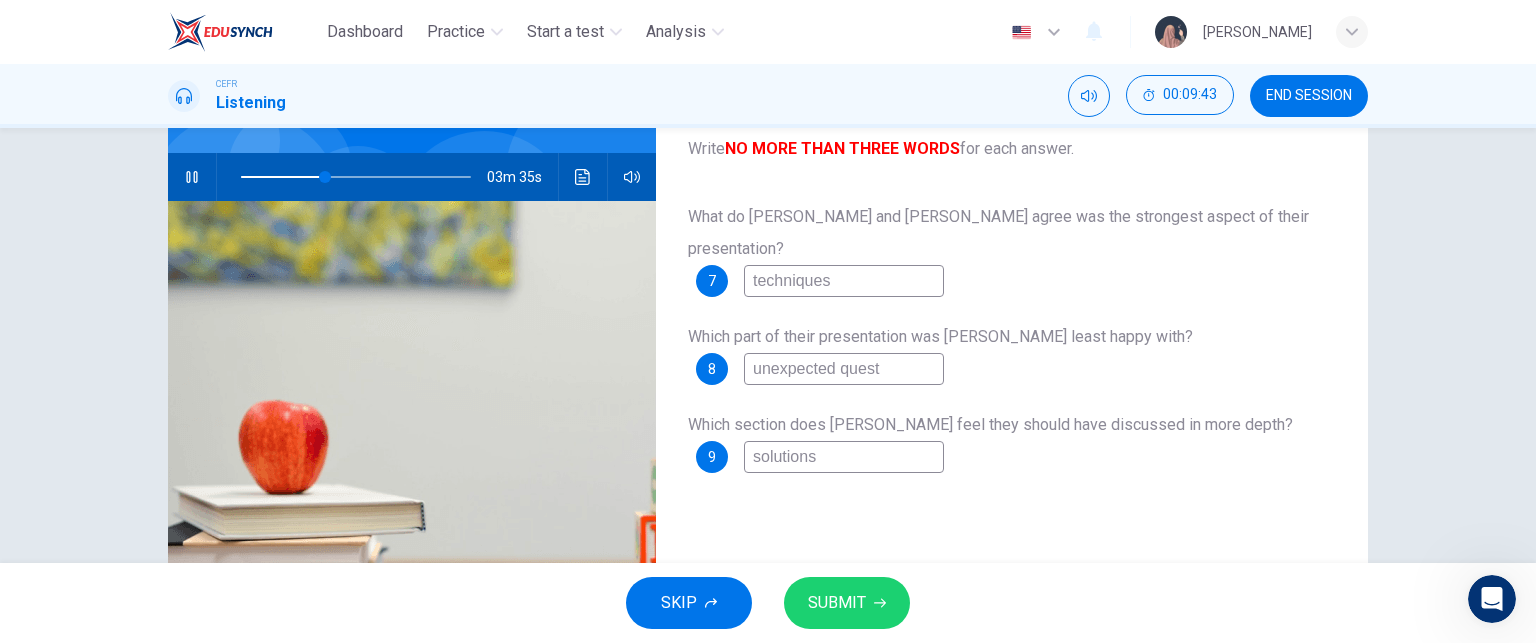 type on "37" 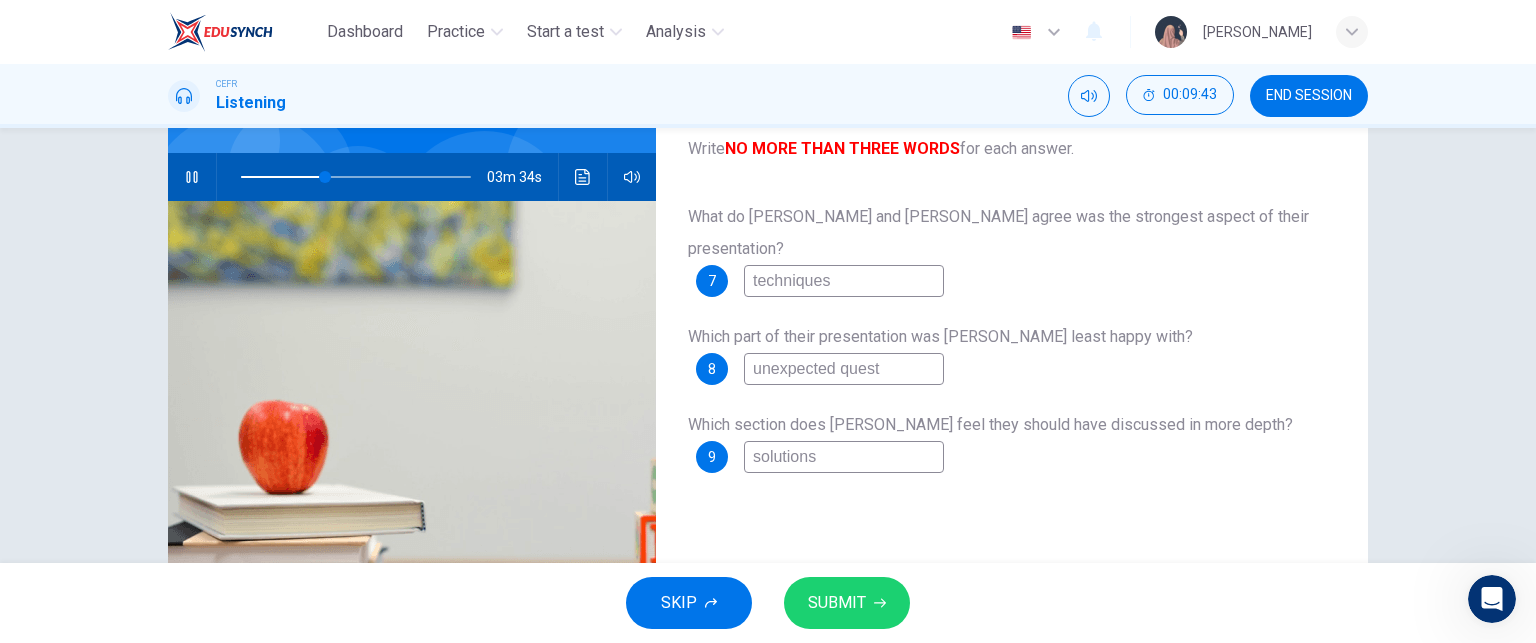 type on "unexpected questi" 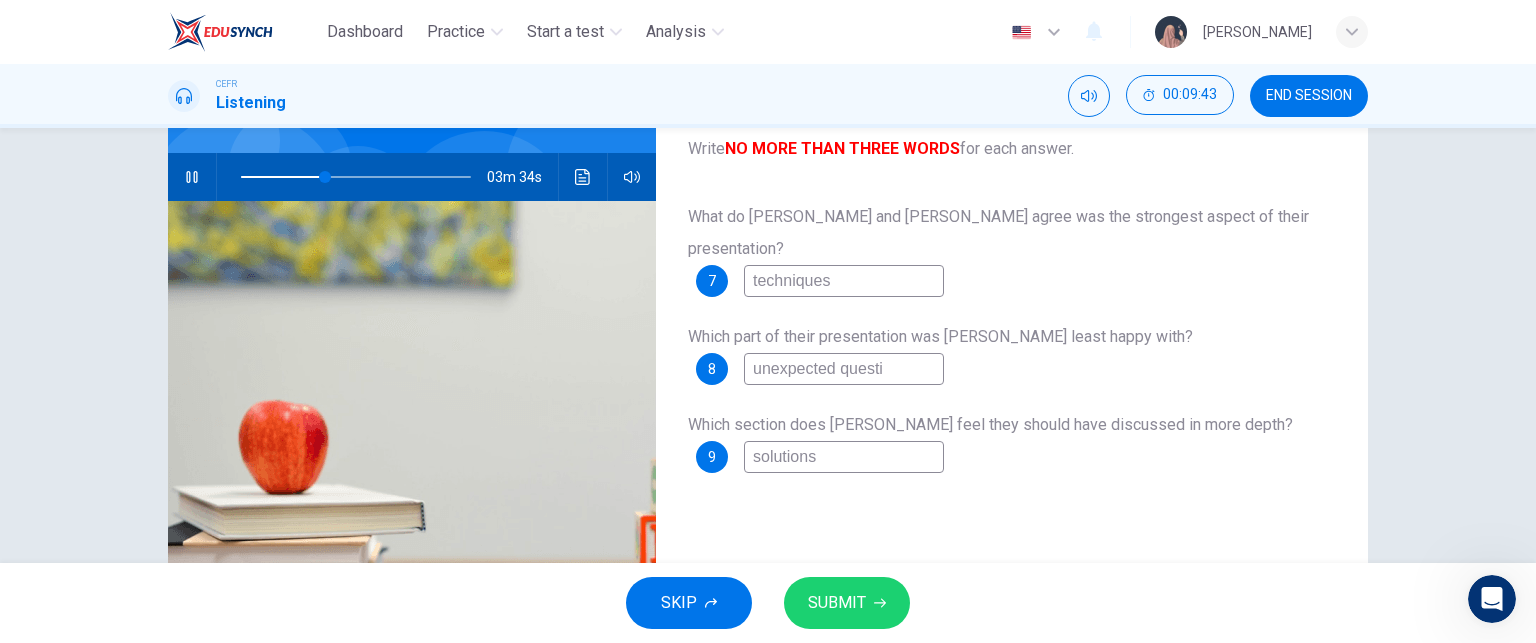 type on "37" 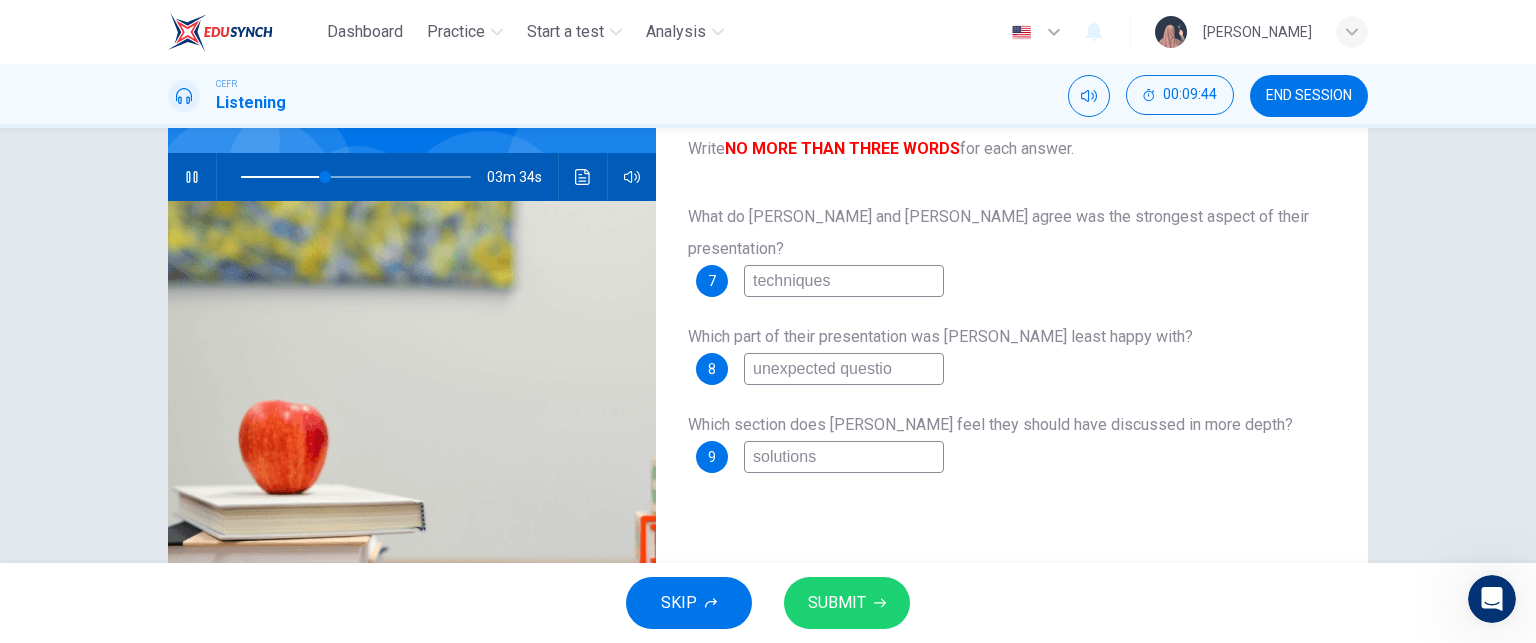 type on "unexpected question" 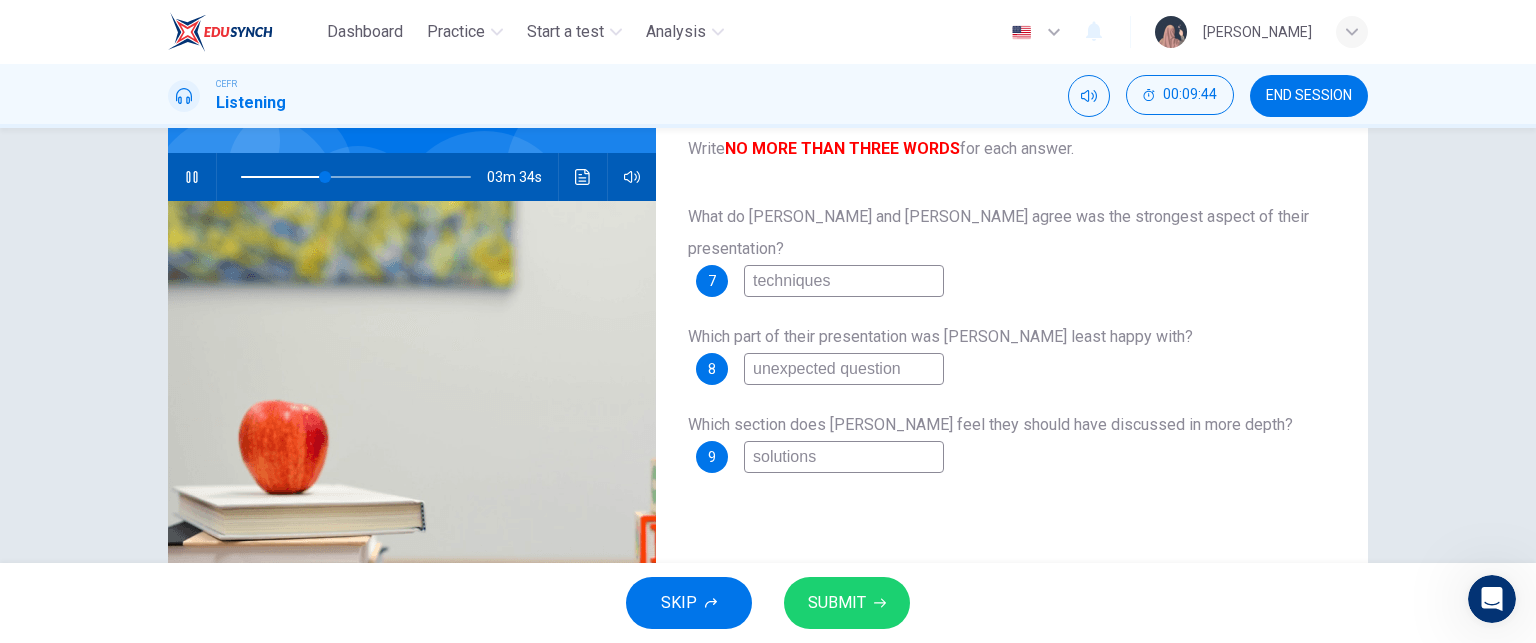 type on "37" 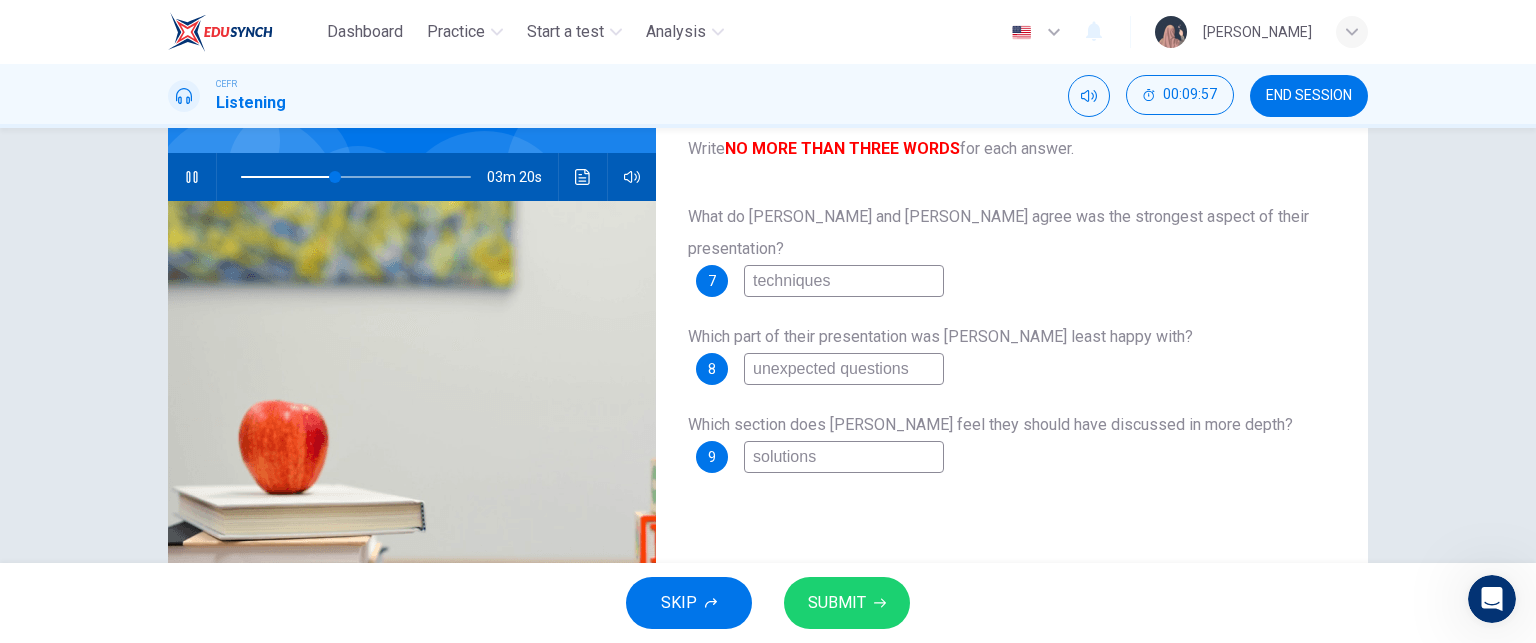 type on "41" 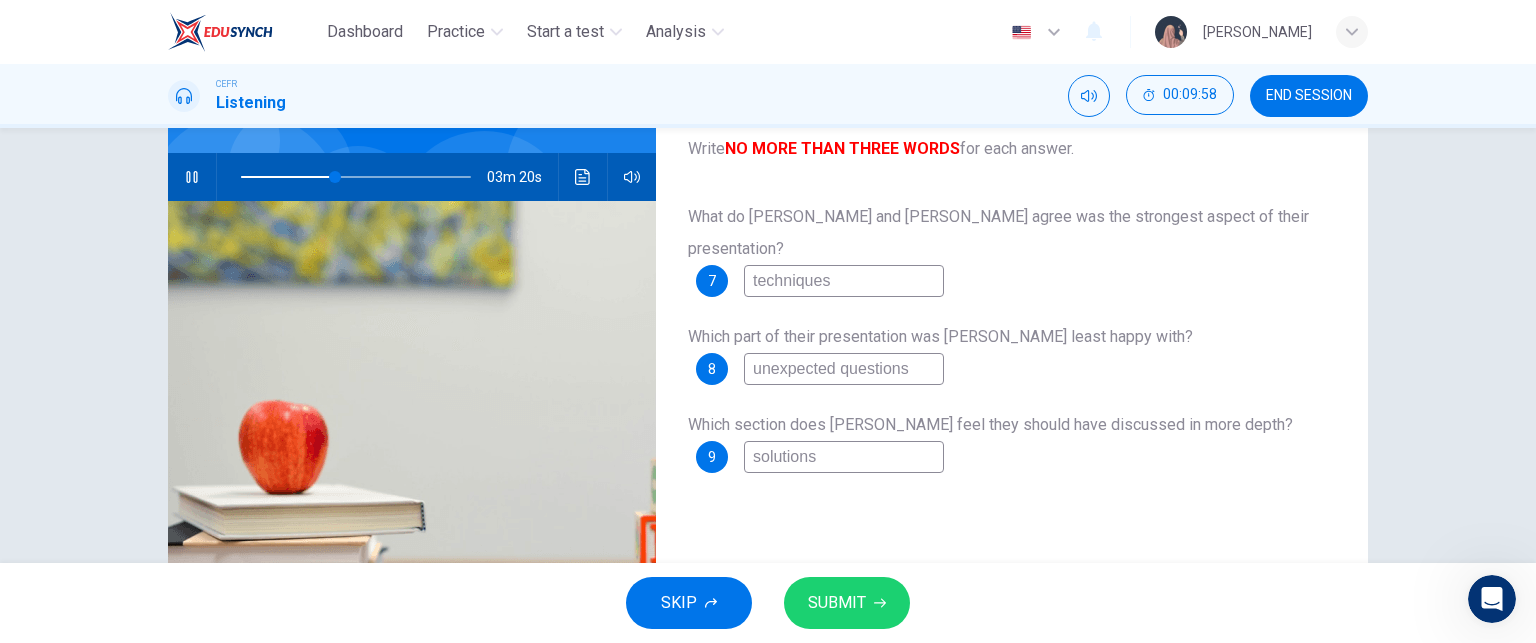 type on "unexpected questions" 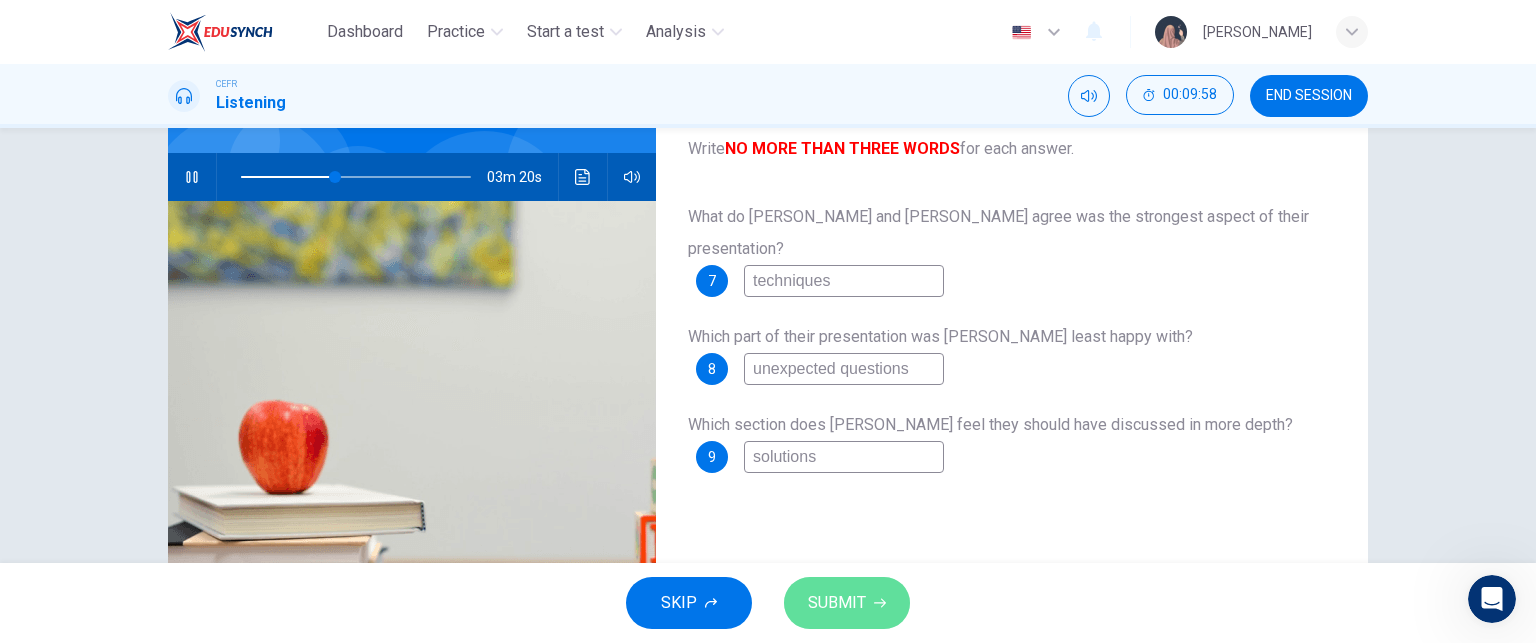 click 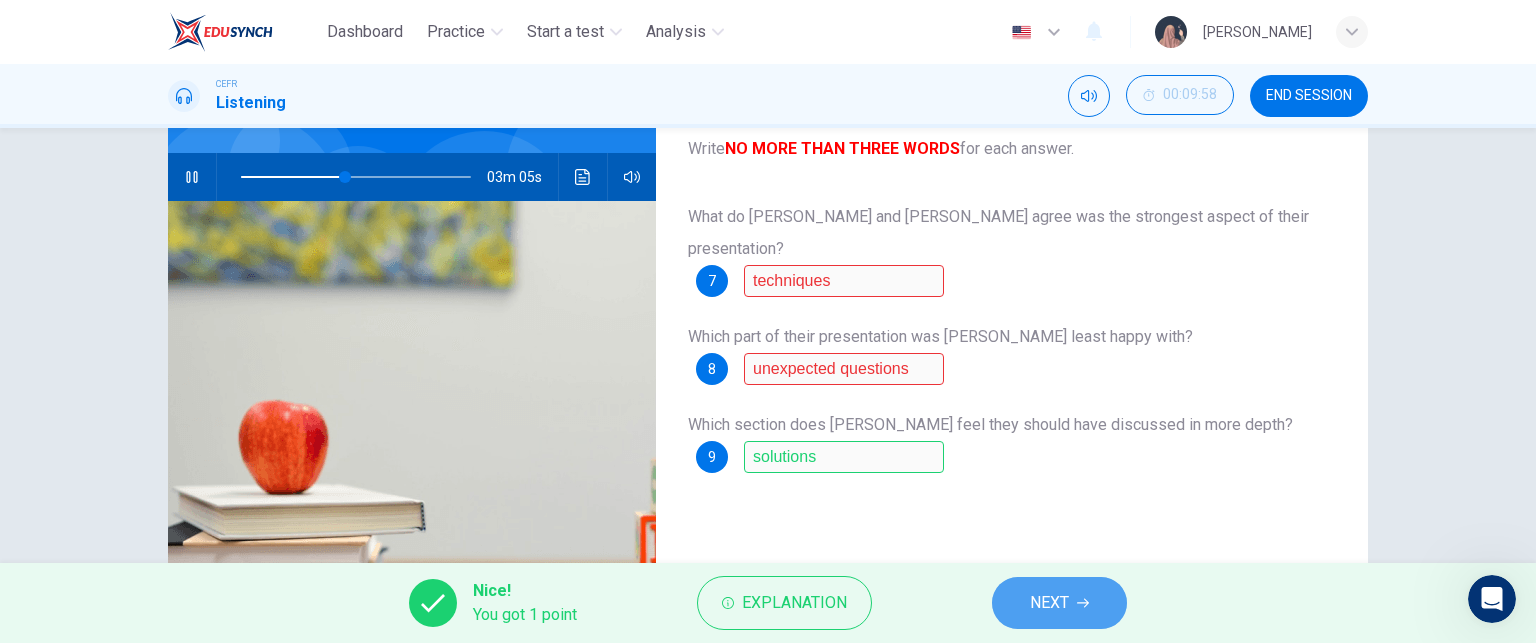 click on "NEXT" at bounding box center (1059, 603) 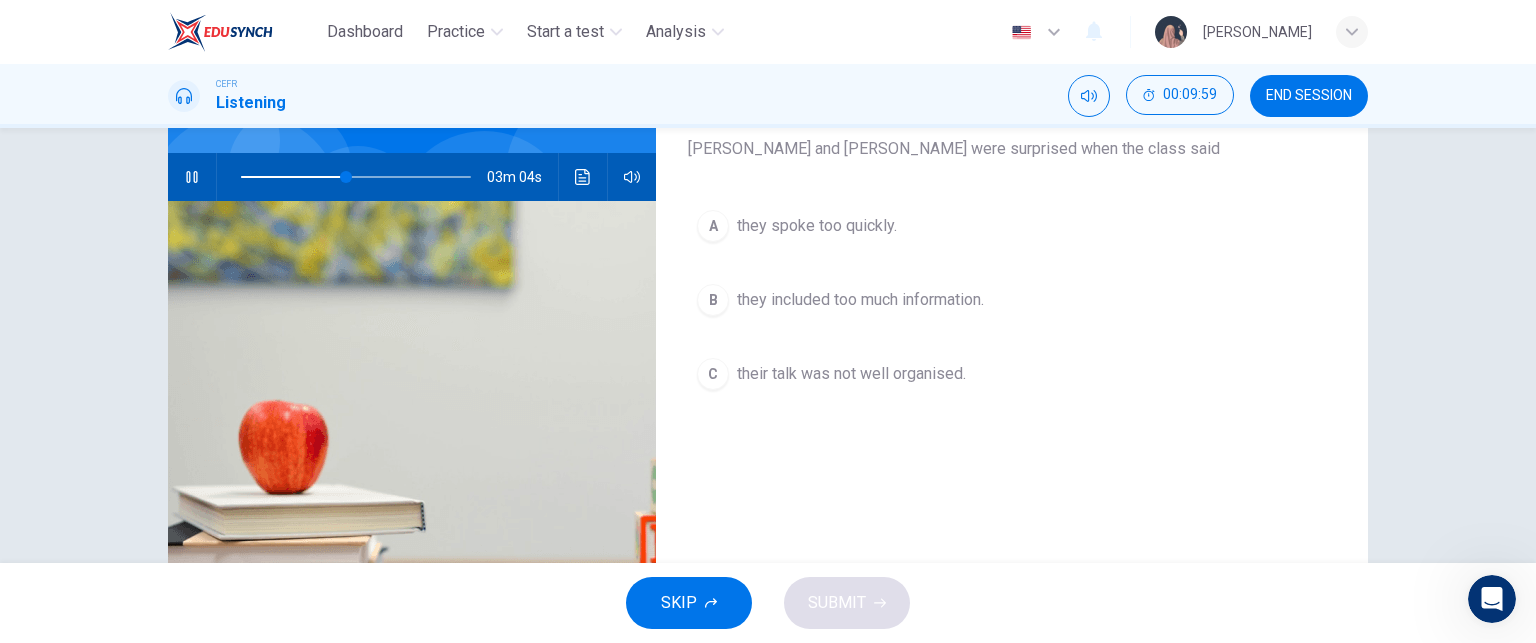 scroll, scrollTop: 116, scrollLeft: 0, axis: vertical 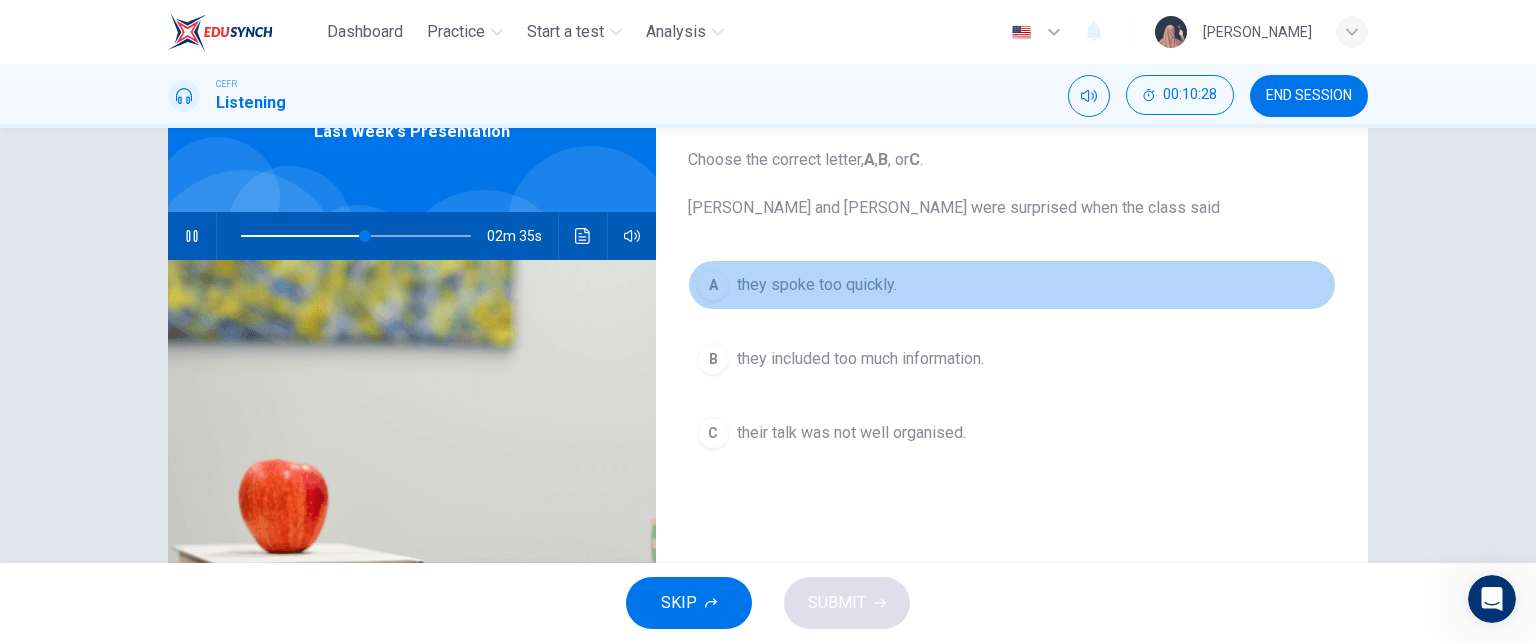 click on "A they spoke too quickly." at bounding box center (1012, 285) 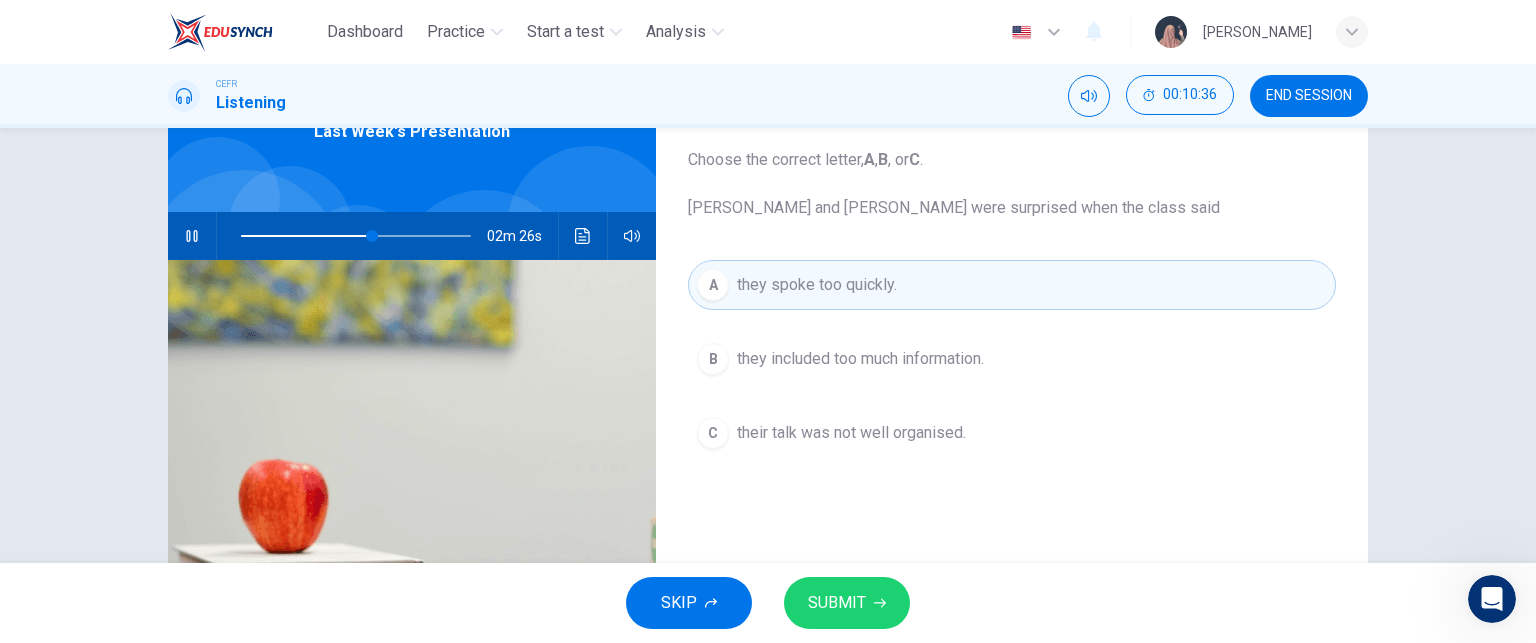 click on "SUBMIT" at bounding box center [847, 603] 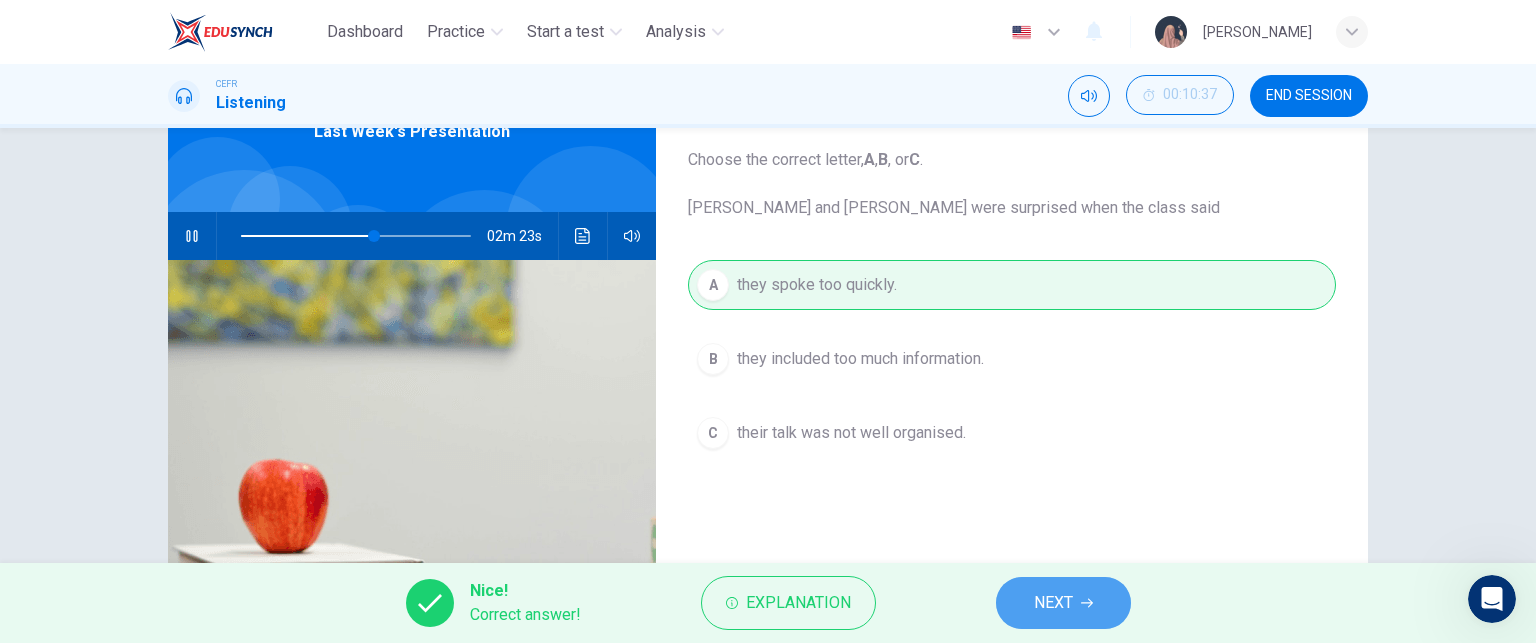 click on "NEXT" at bounding box center (1063, 603) 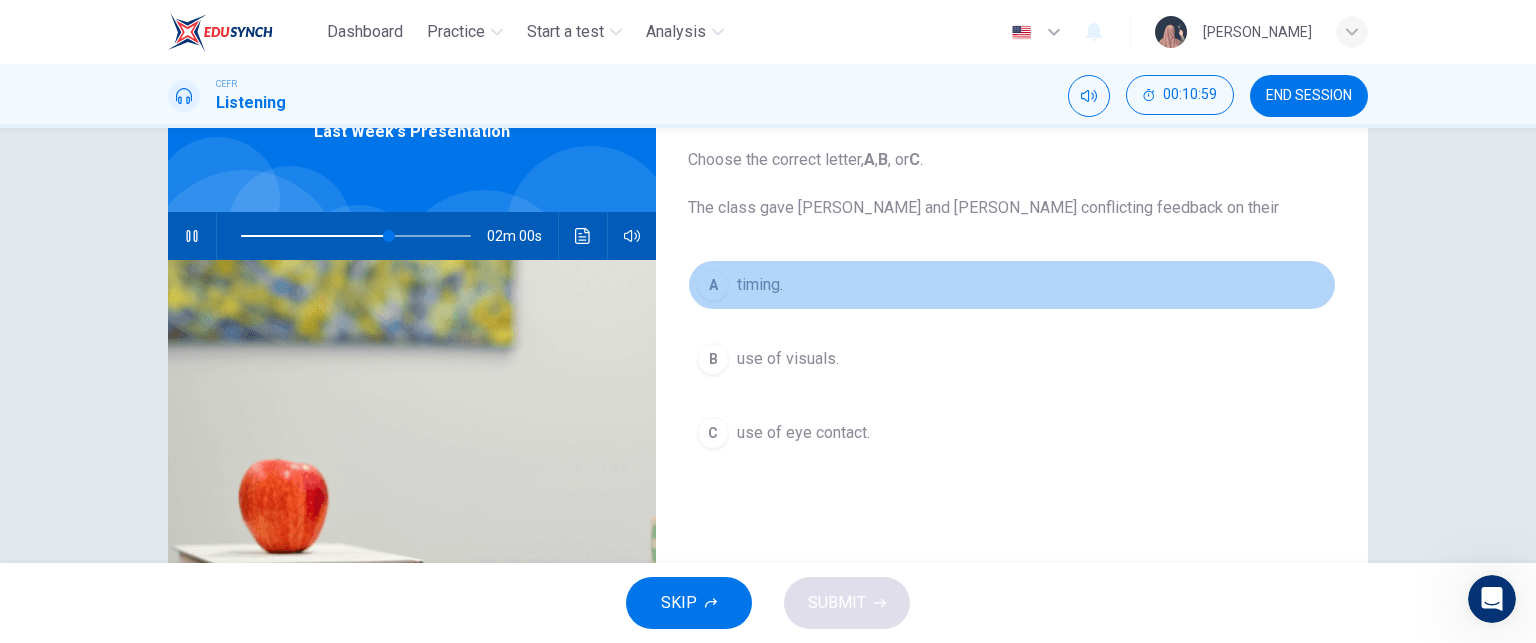 click on "A timing." at bounding box center (1012, 285) 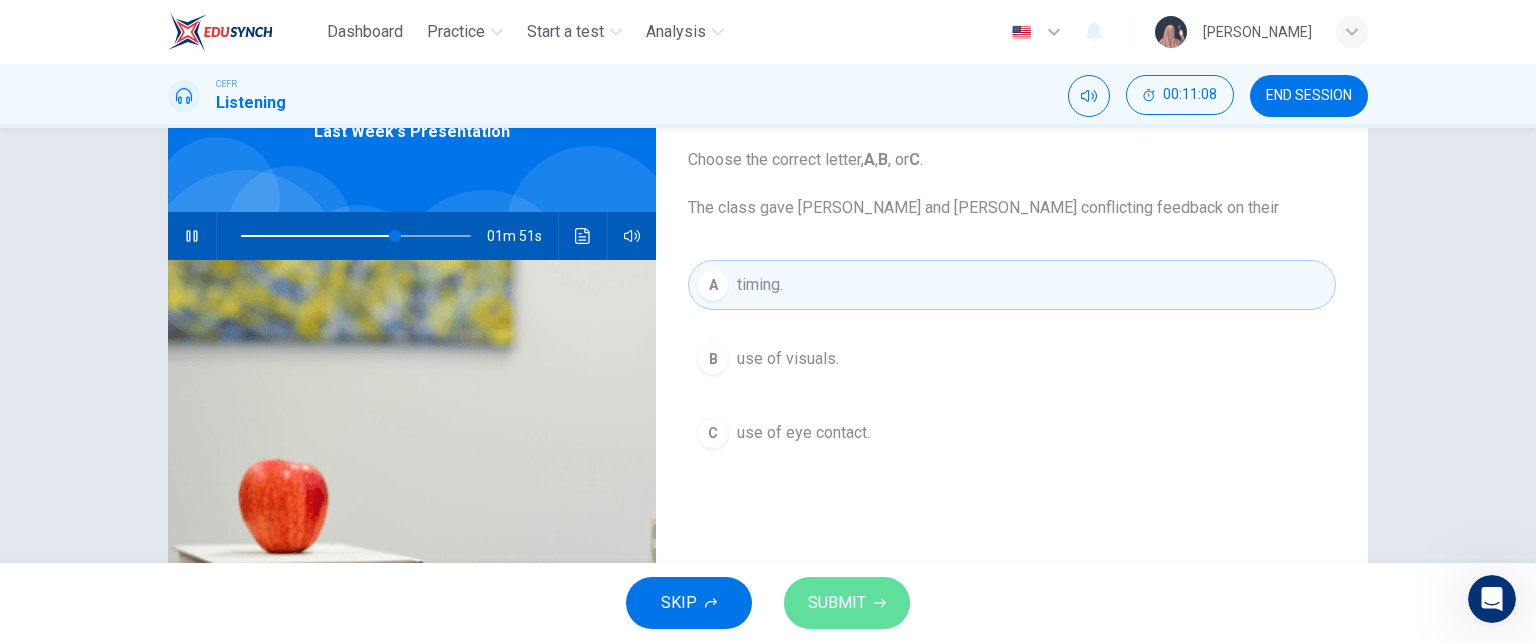 click on "SUBMIT" at bounding box center [837, 603] 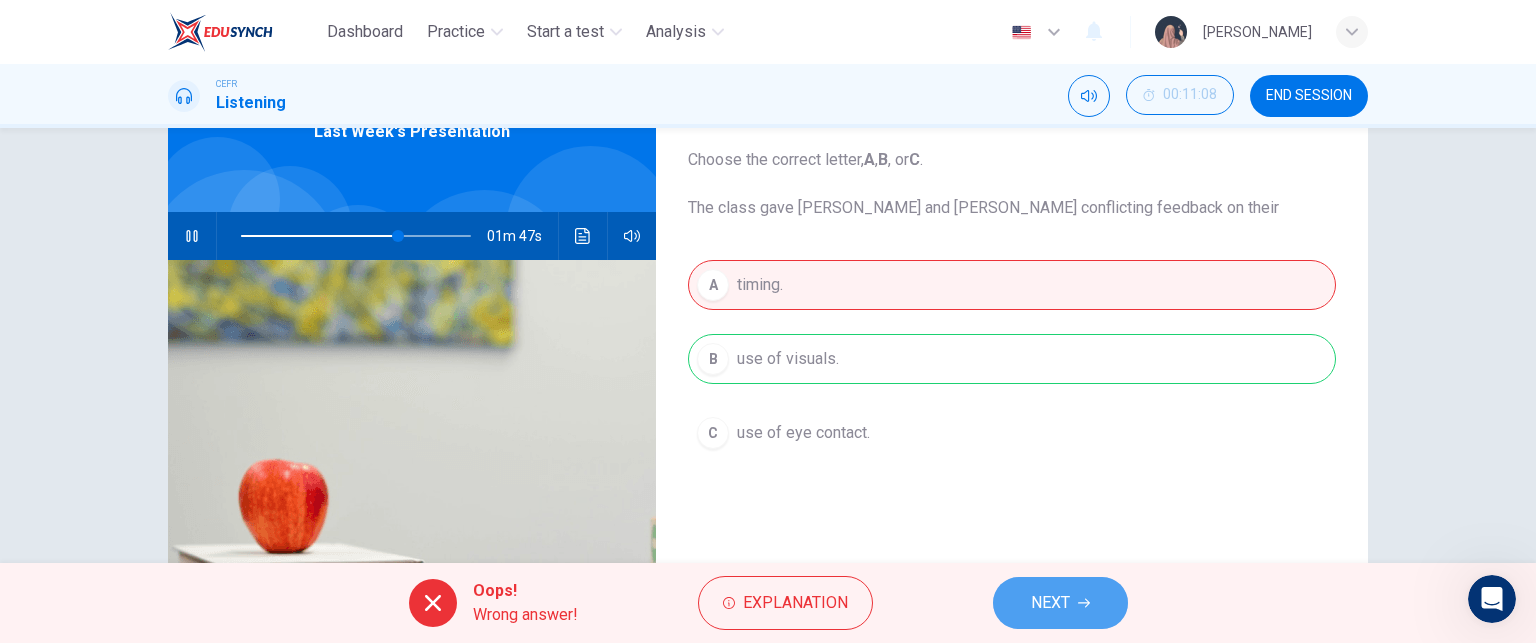 click on "NEXT" at bounding box center [1060, 603] 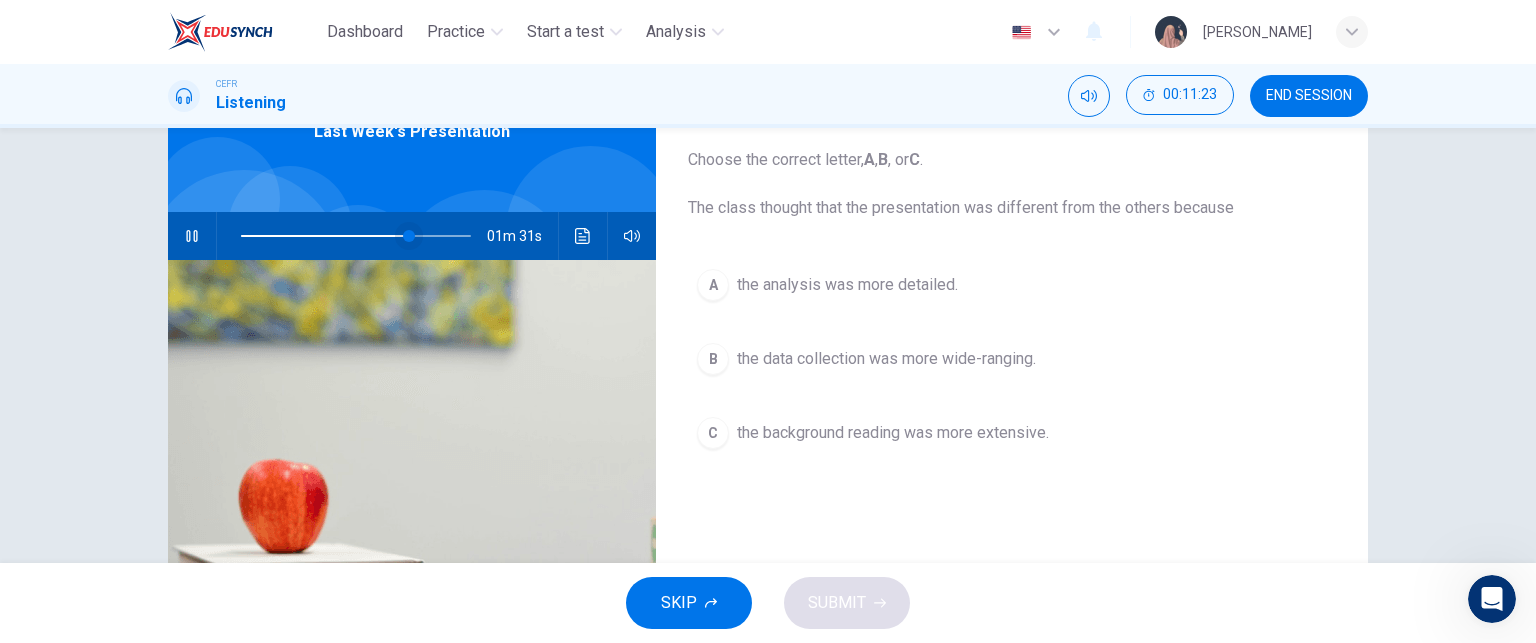 click at bounding box center (409, 236) 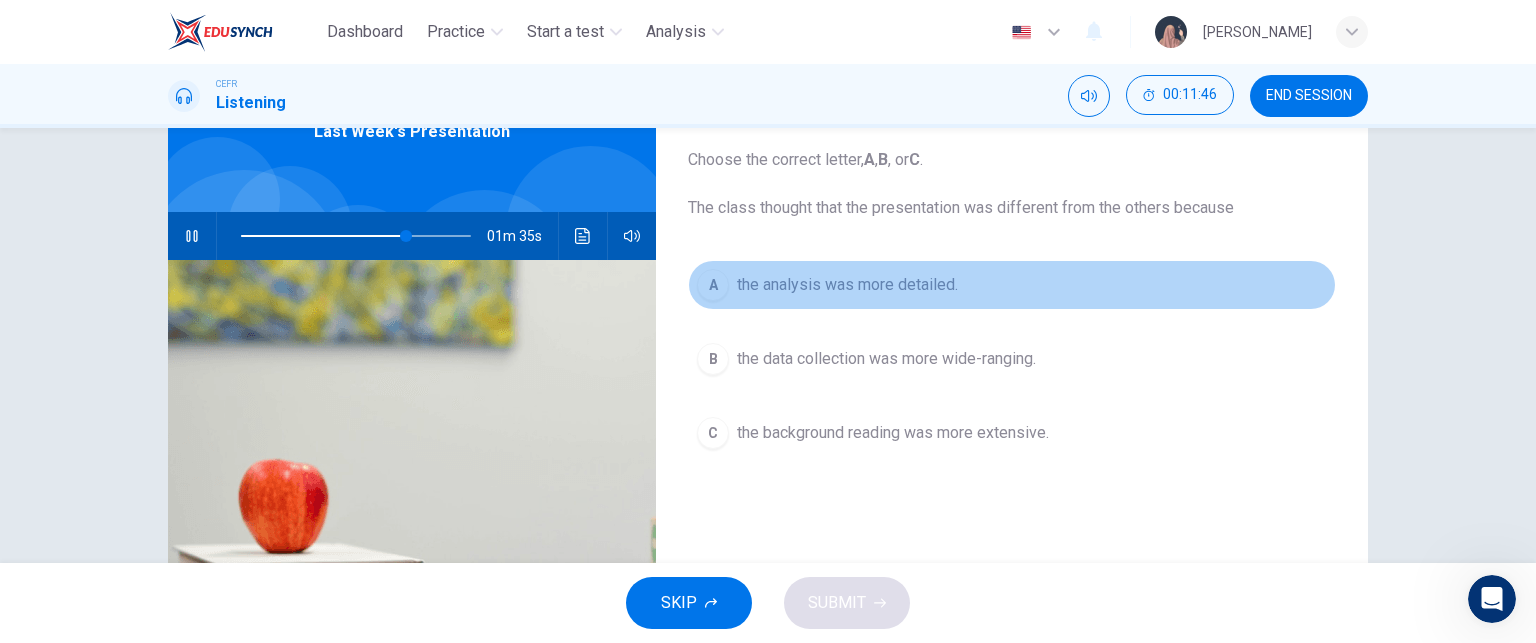 click on "A the analysis was more detailed." at bounding box center [1012, 285] 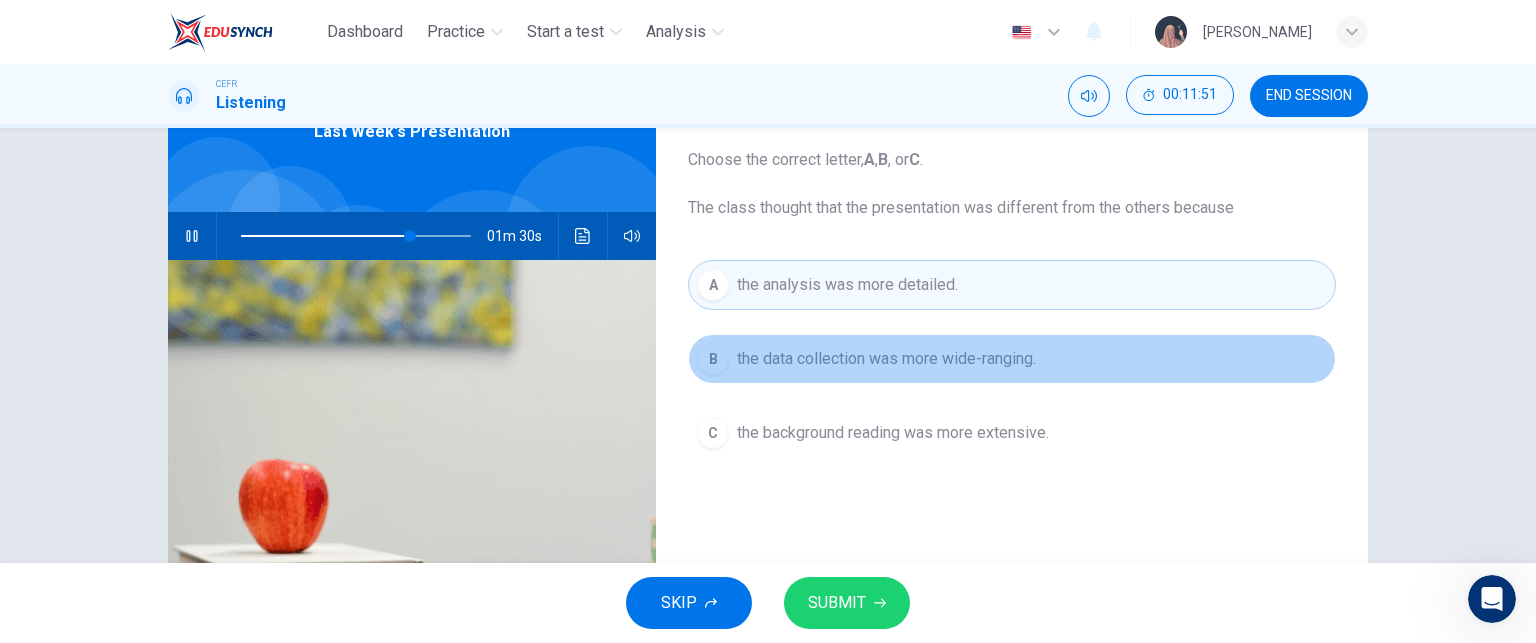 click on "B the data collection was more wide-ranging." at bounding box center (1012, 359) 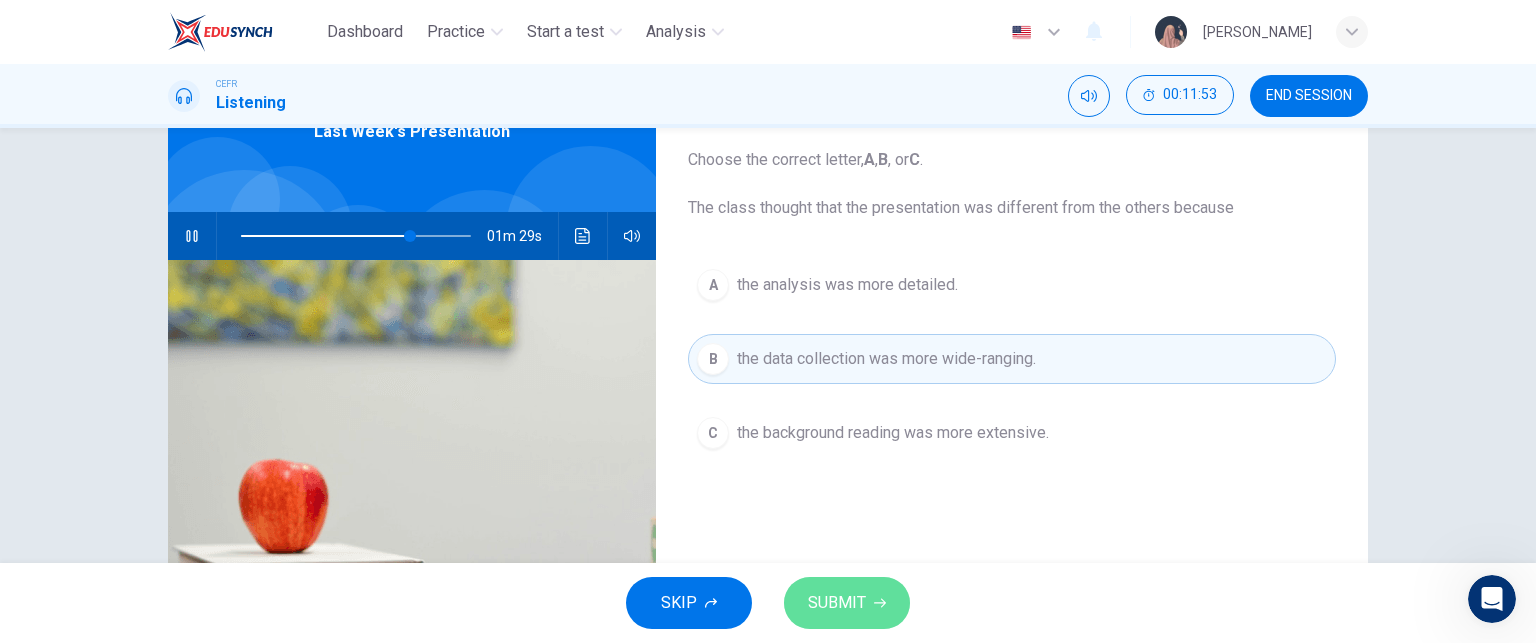 click on "SUBMIT" at bounding box center [847, 603] 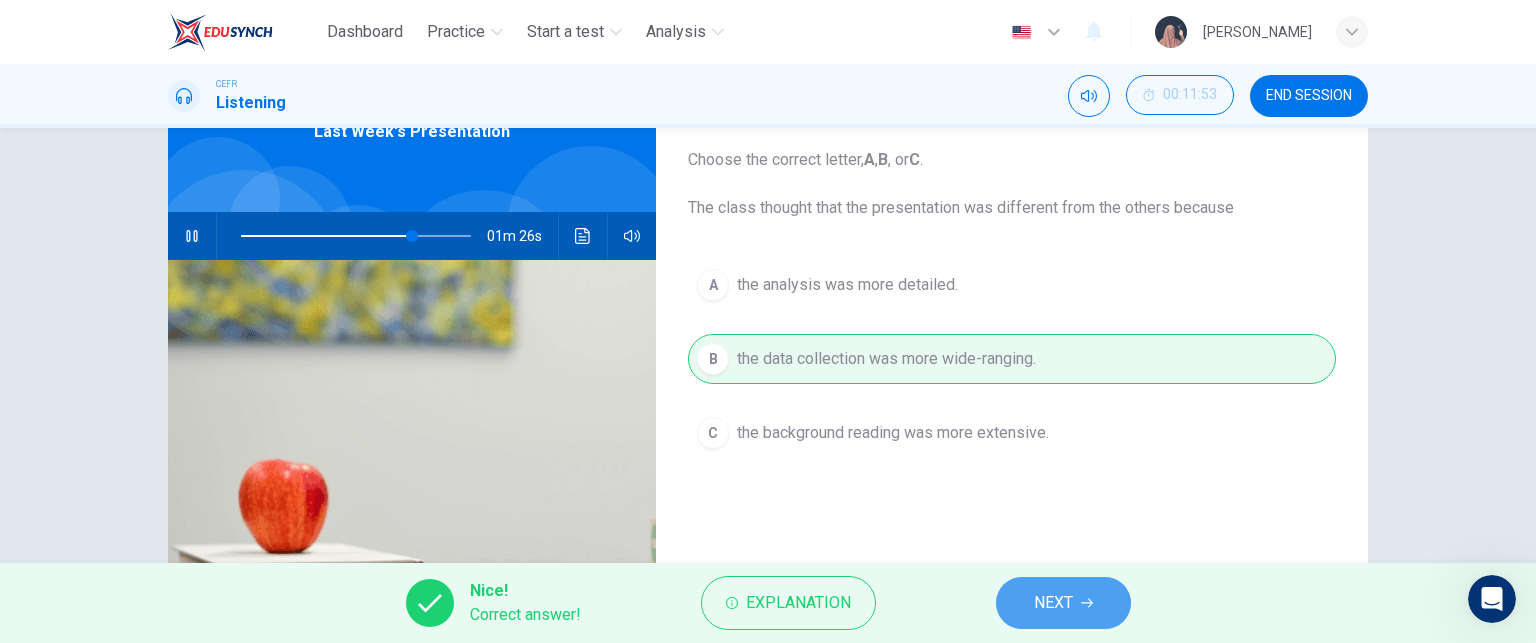 click on "NEXT" at bounding box center [1063, 603] 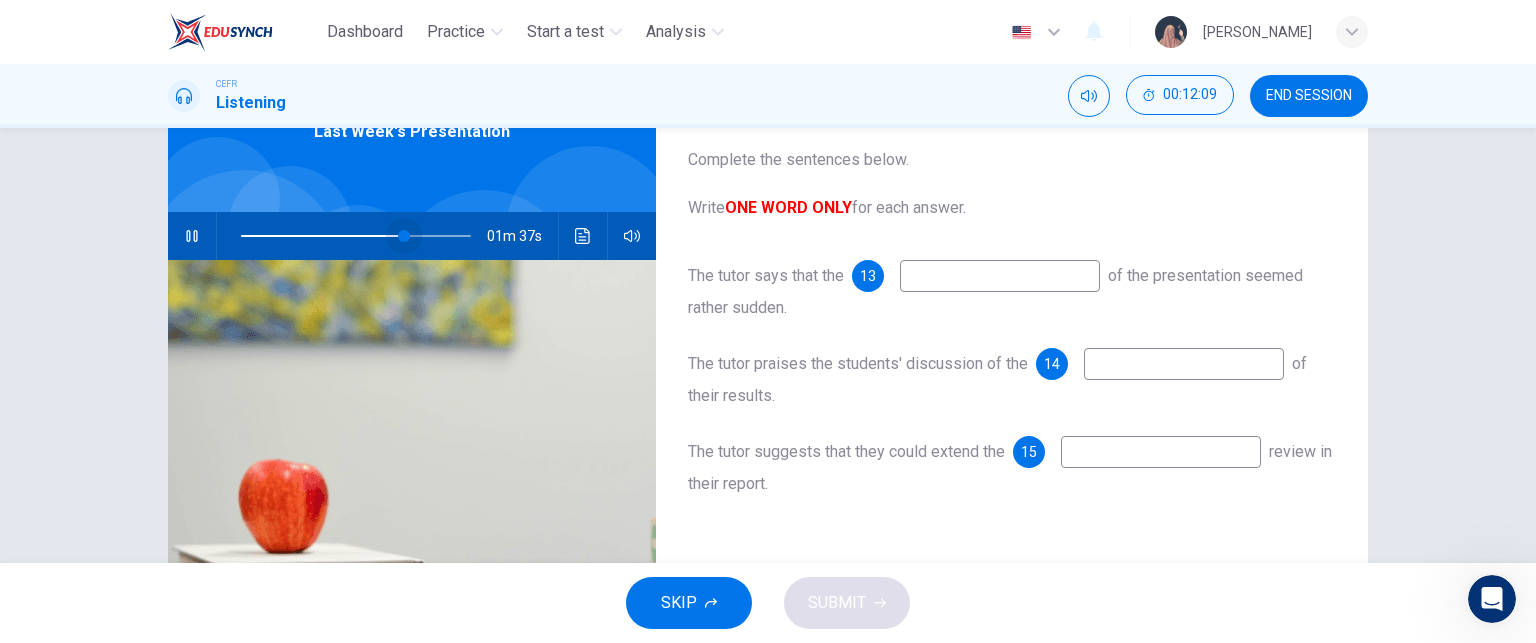 click at bounding box center [404, 236] 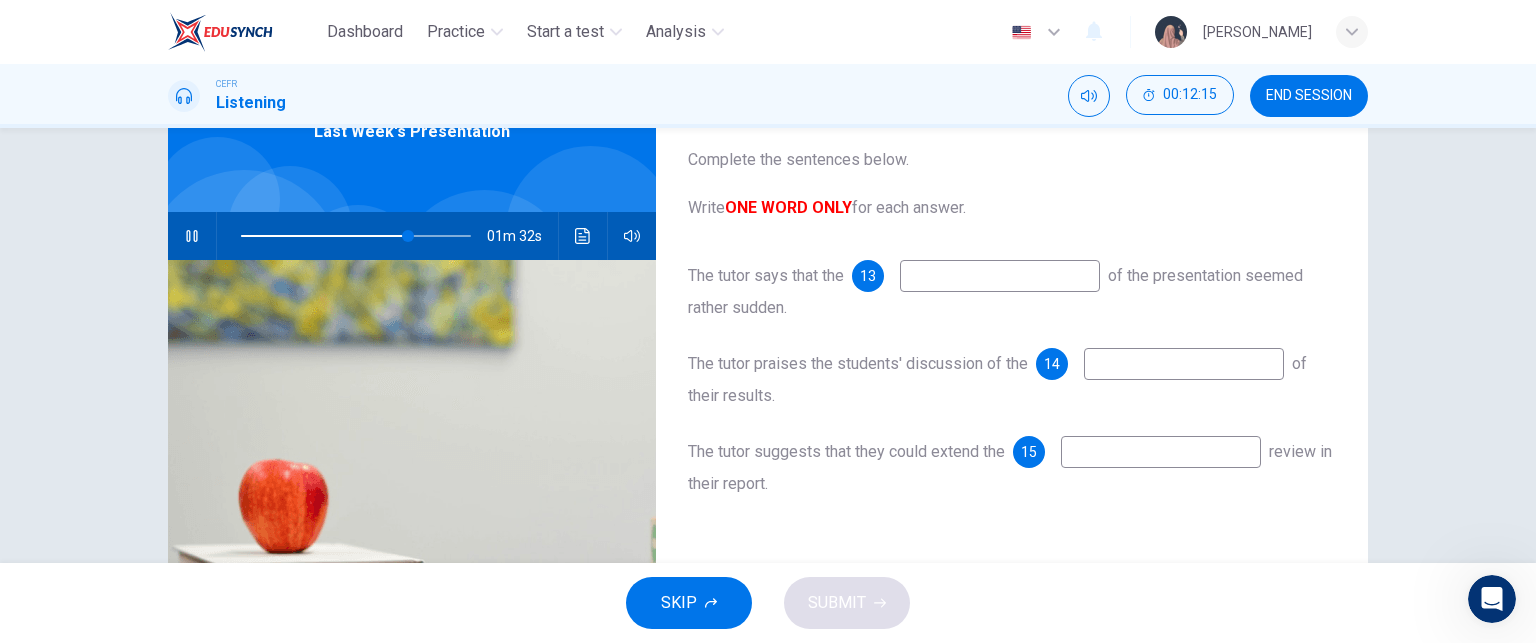 click at bounding box center [1000, 276] 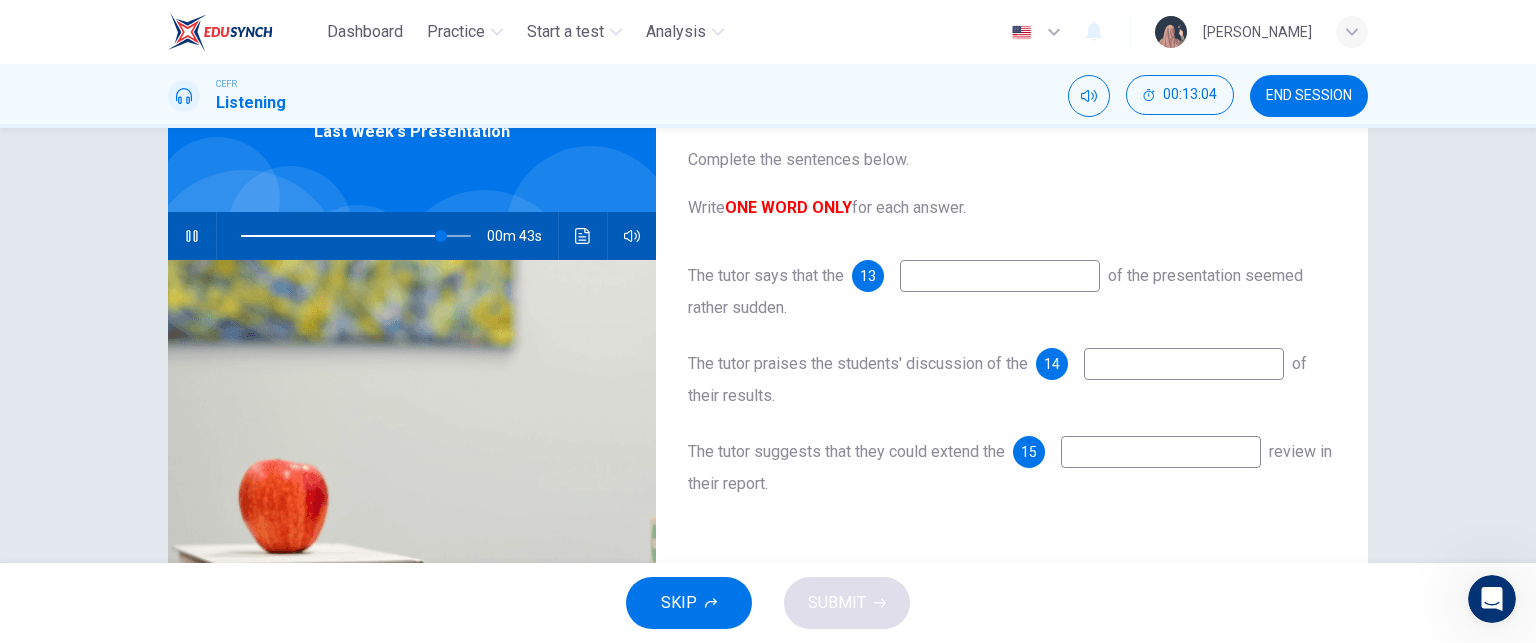 type on "87" 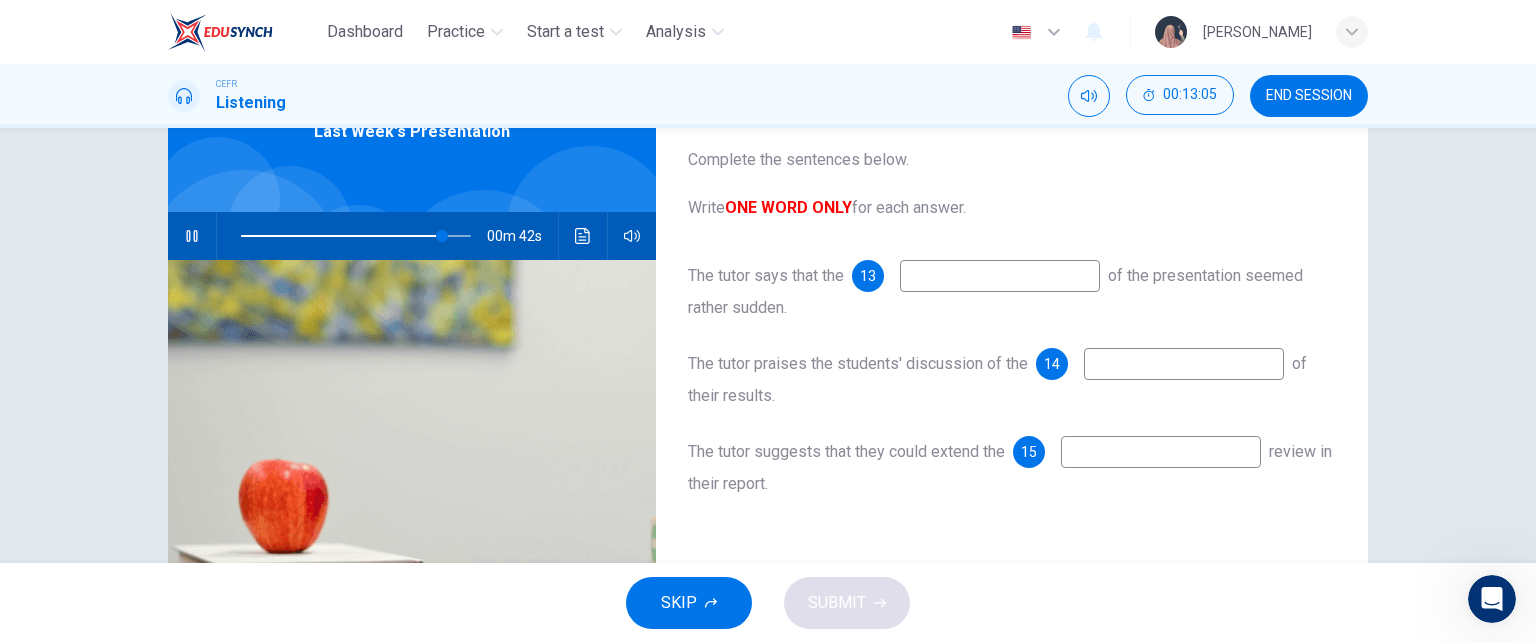 type on "e" 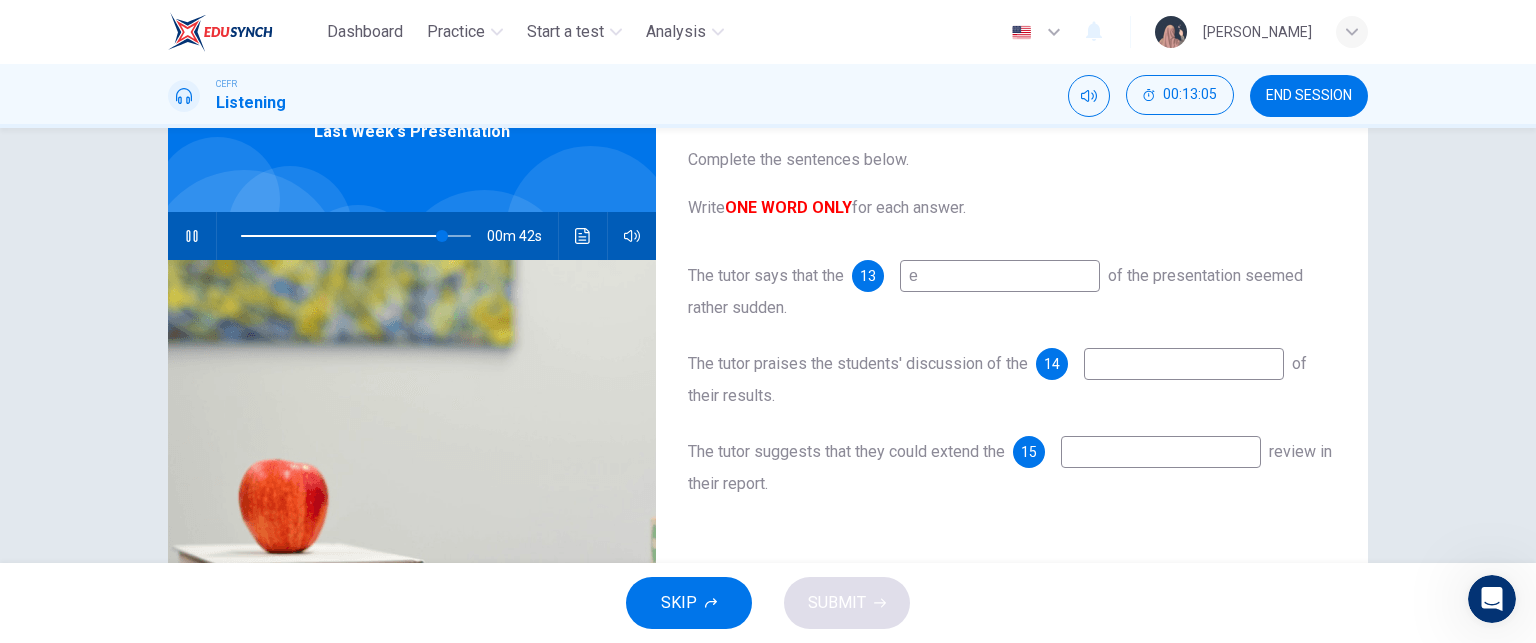 type on "88" 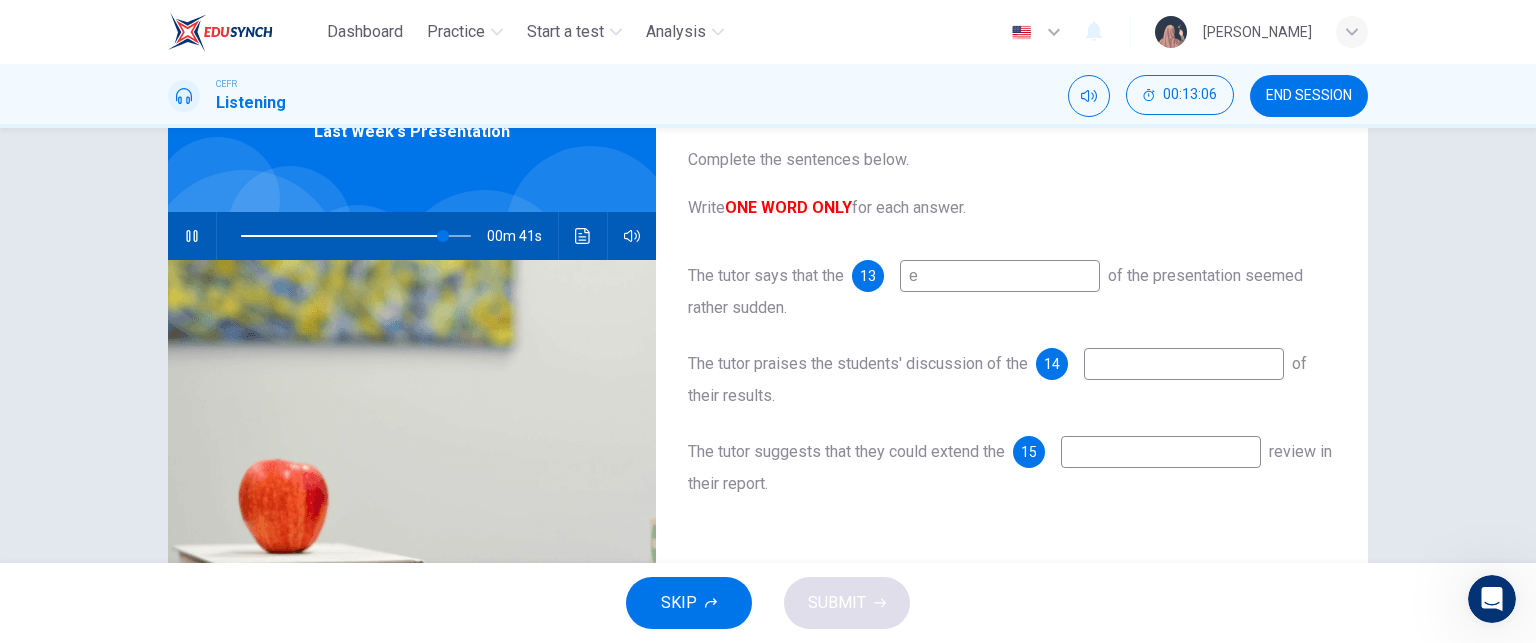 type on "en" 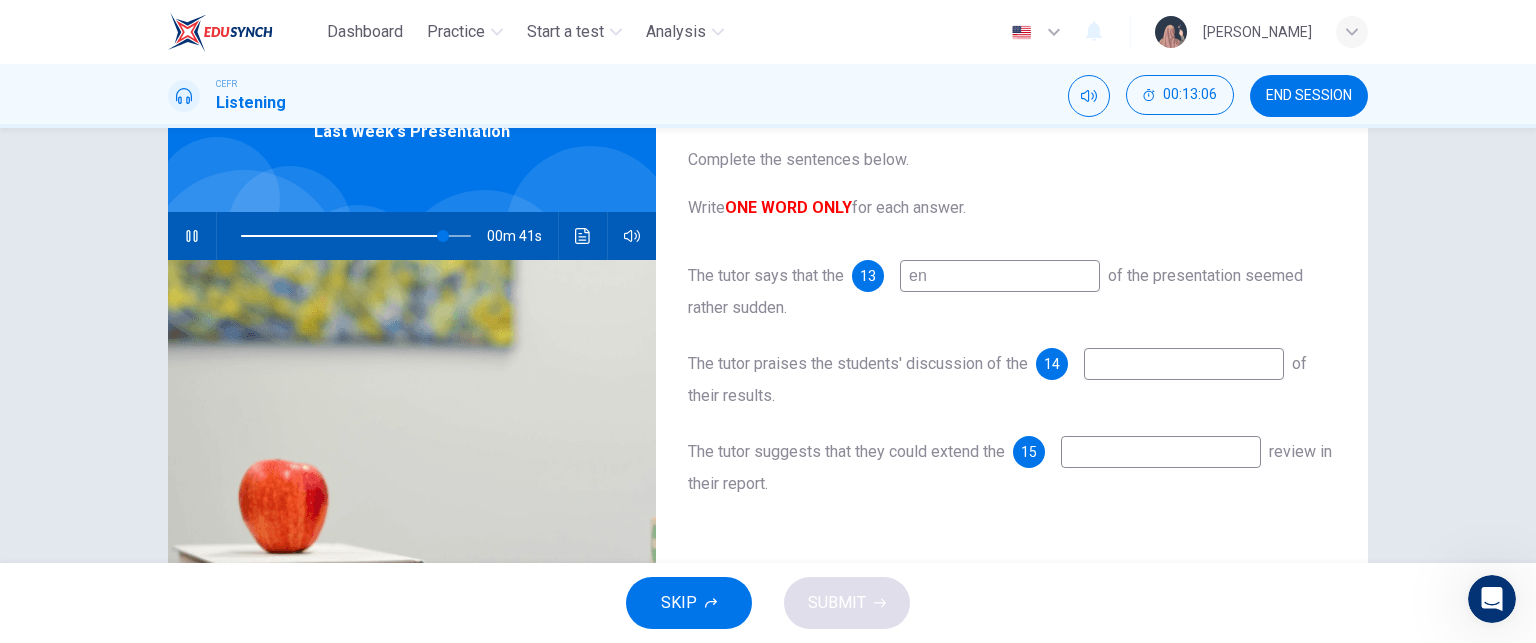 type on "88" 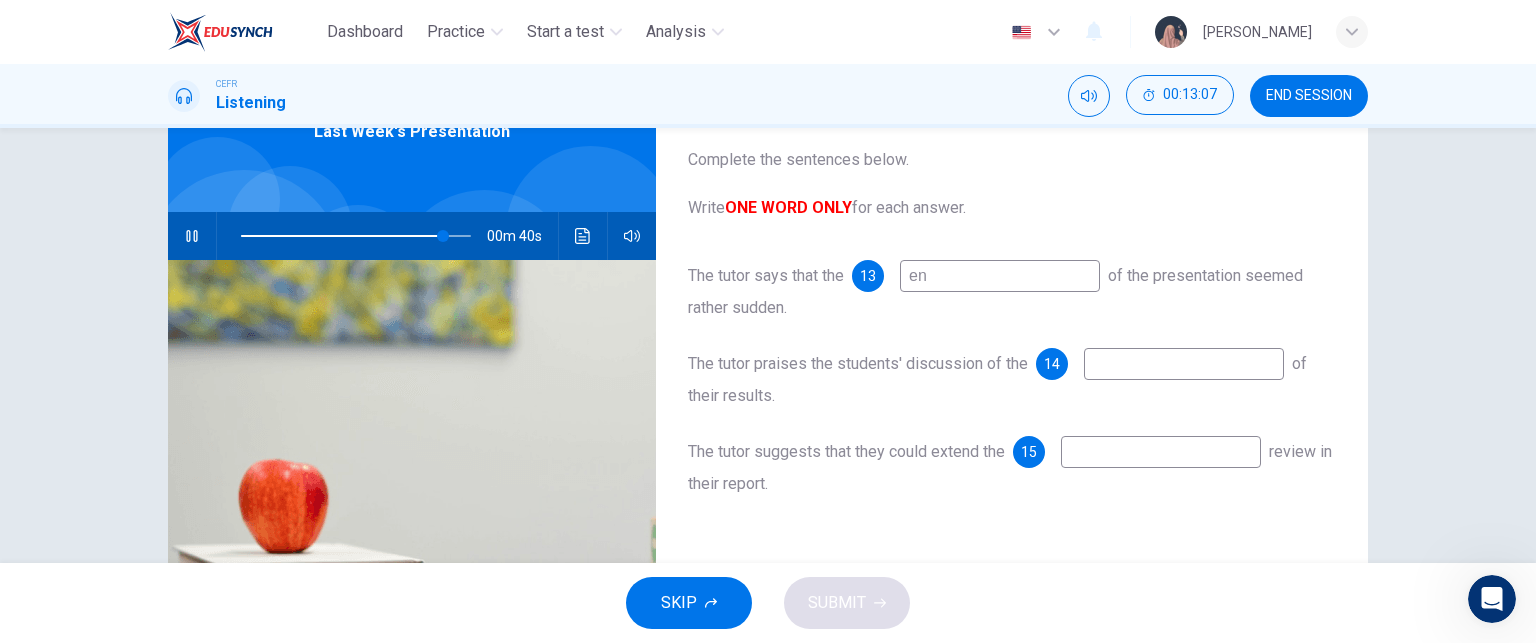 type on "end" 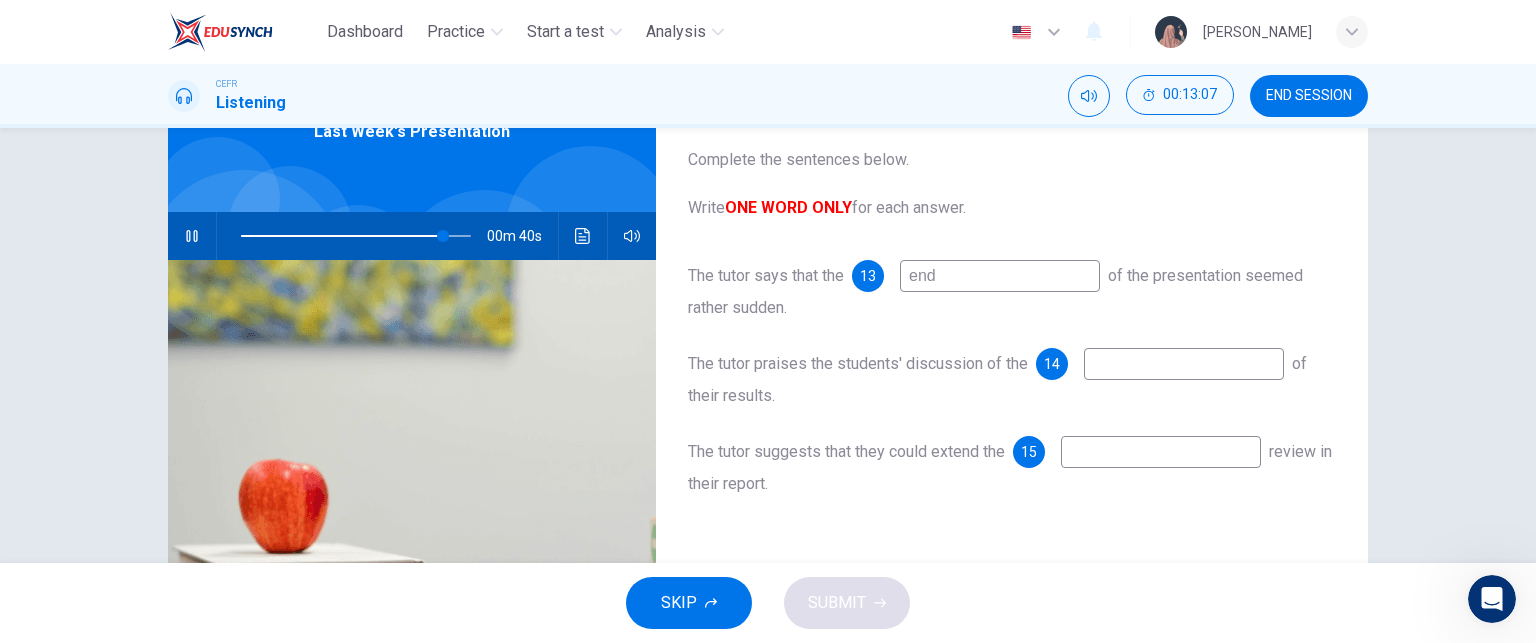type on "88" 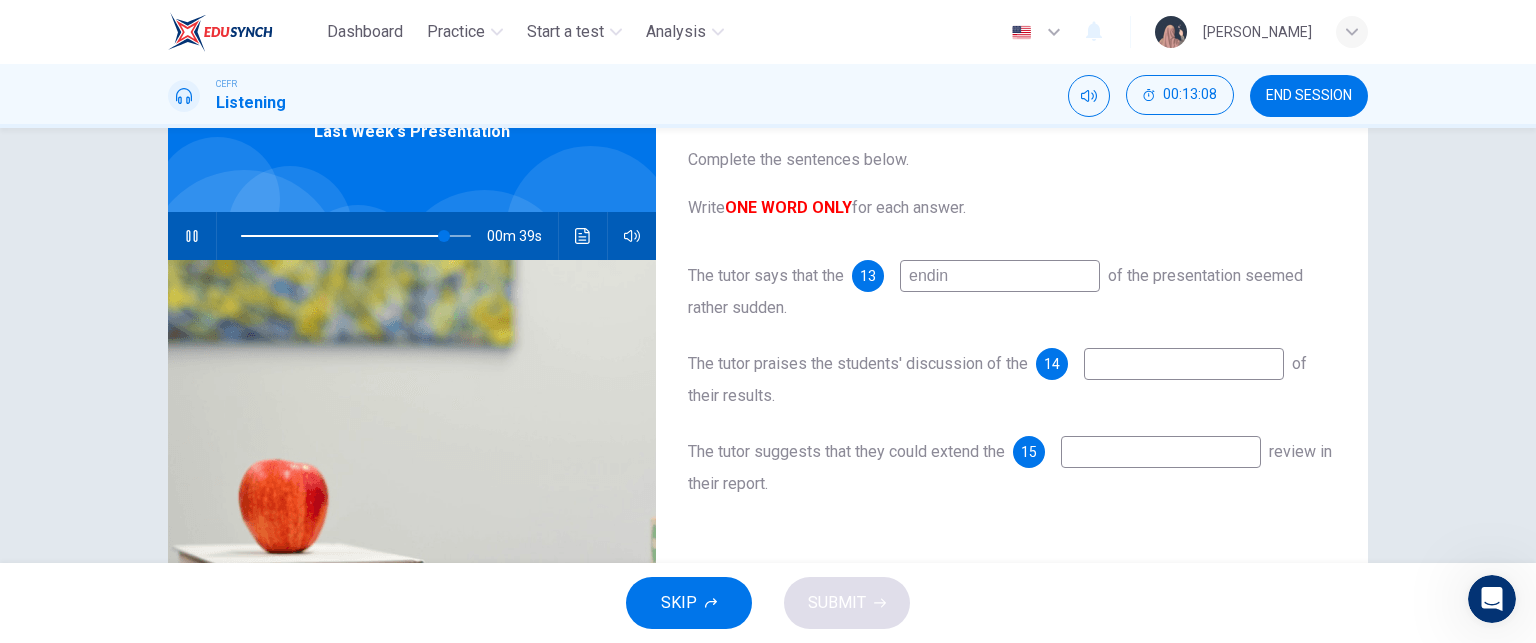 type on "ending" 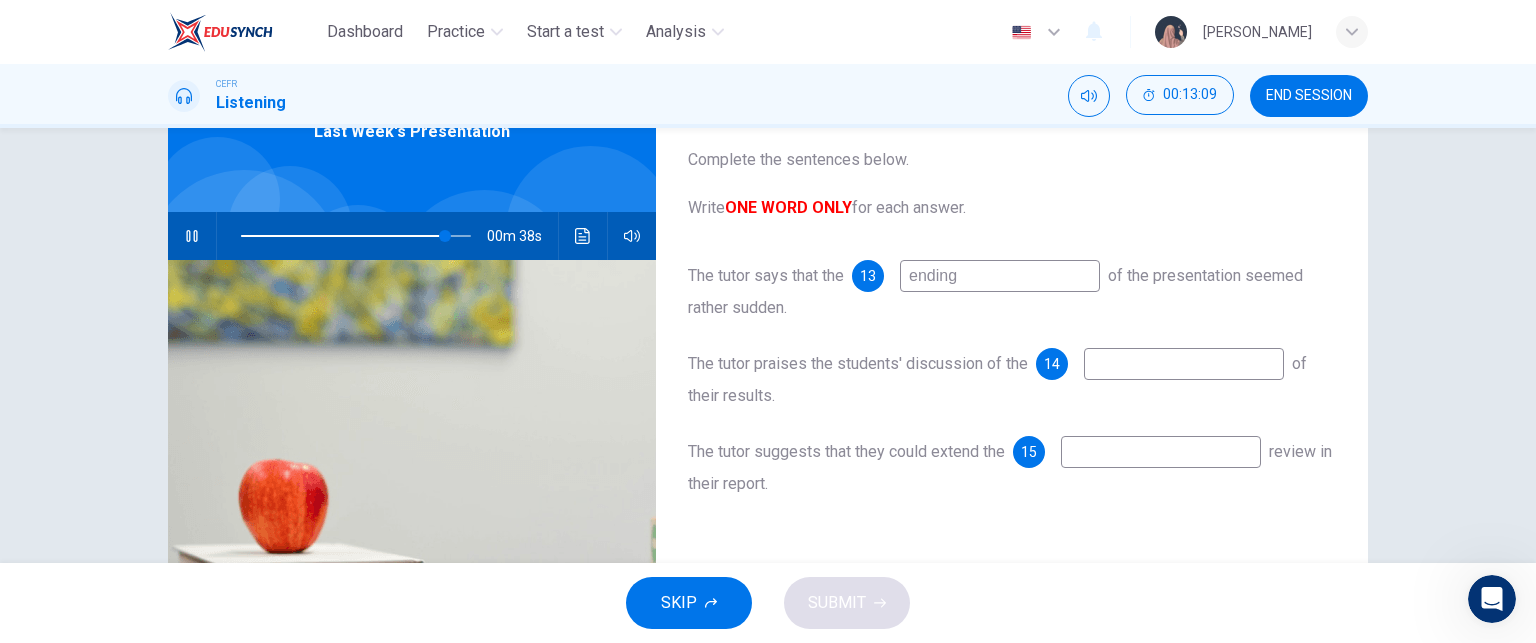 type on "89" 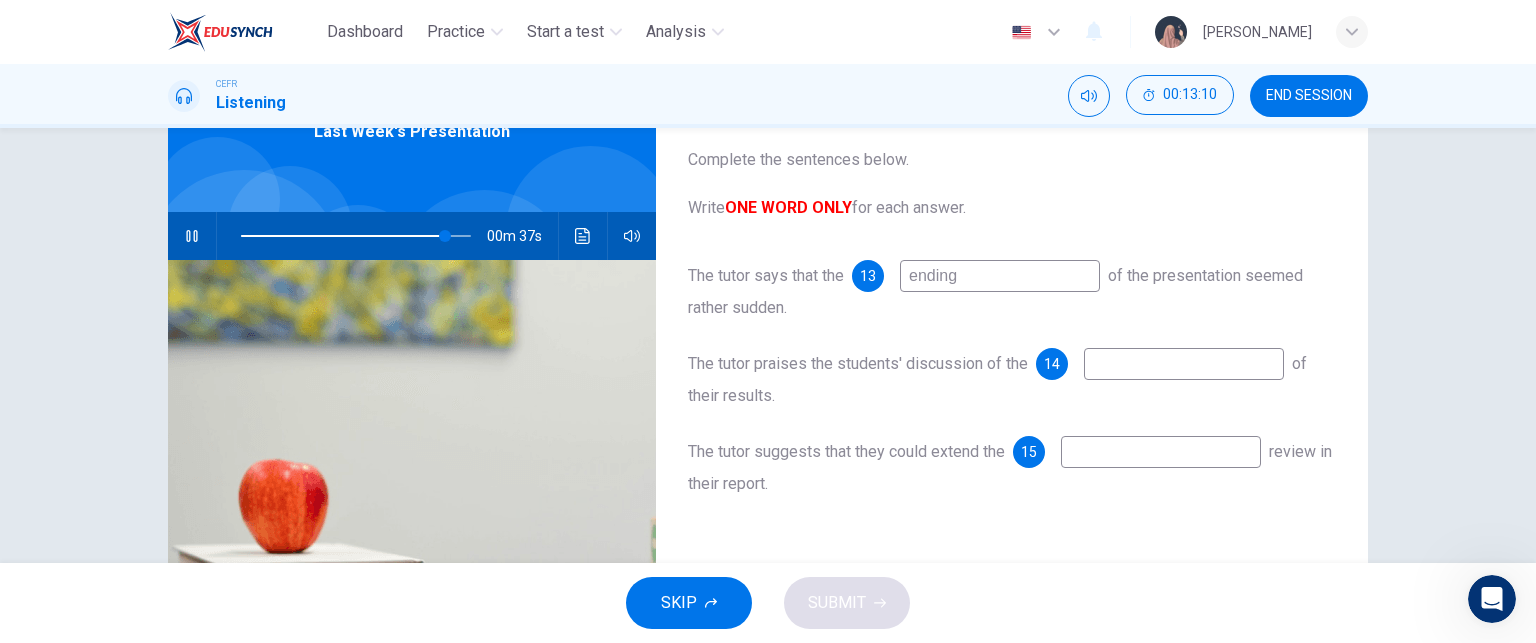 type on "ending" 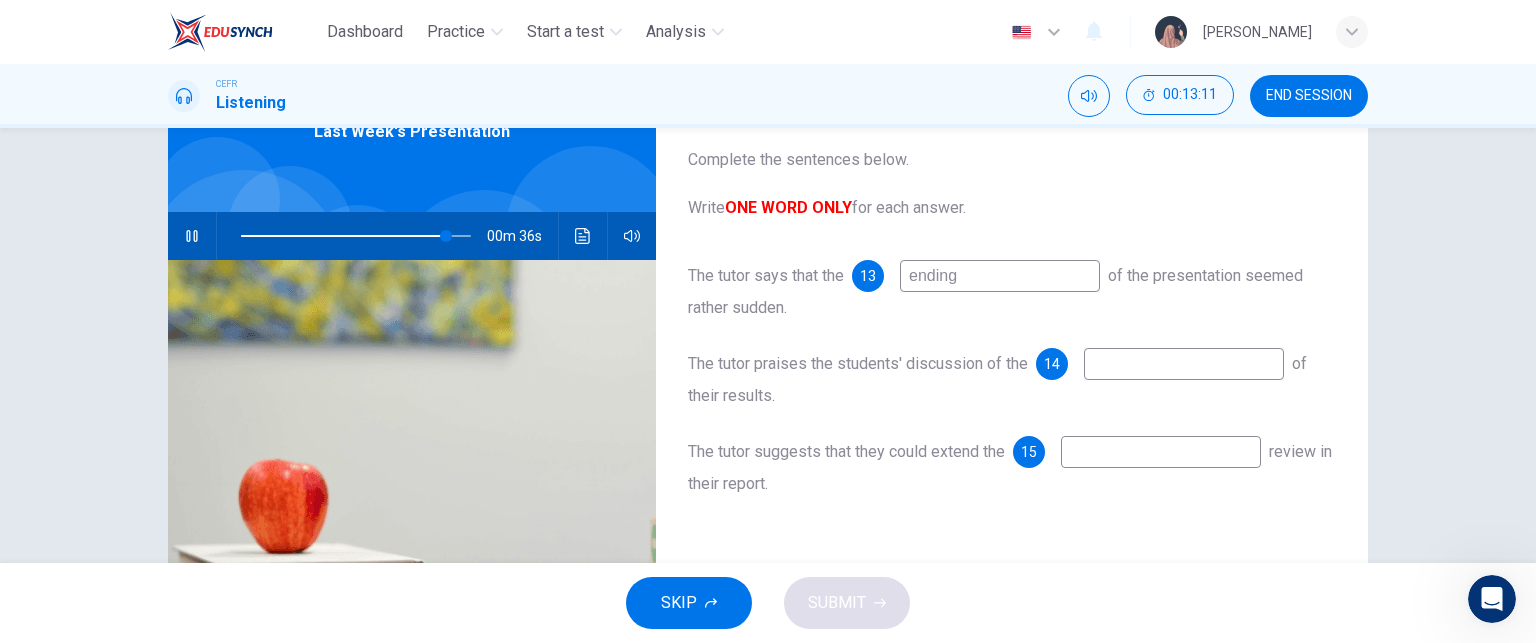 click at bounding box center (1184, 364) 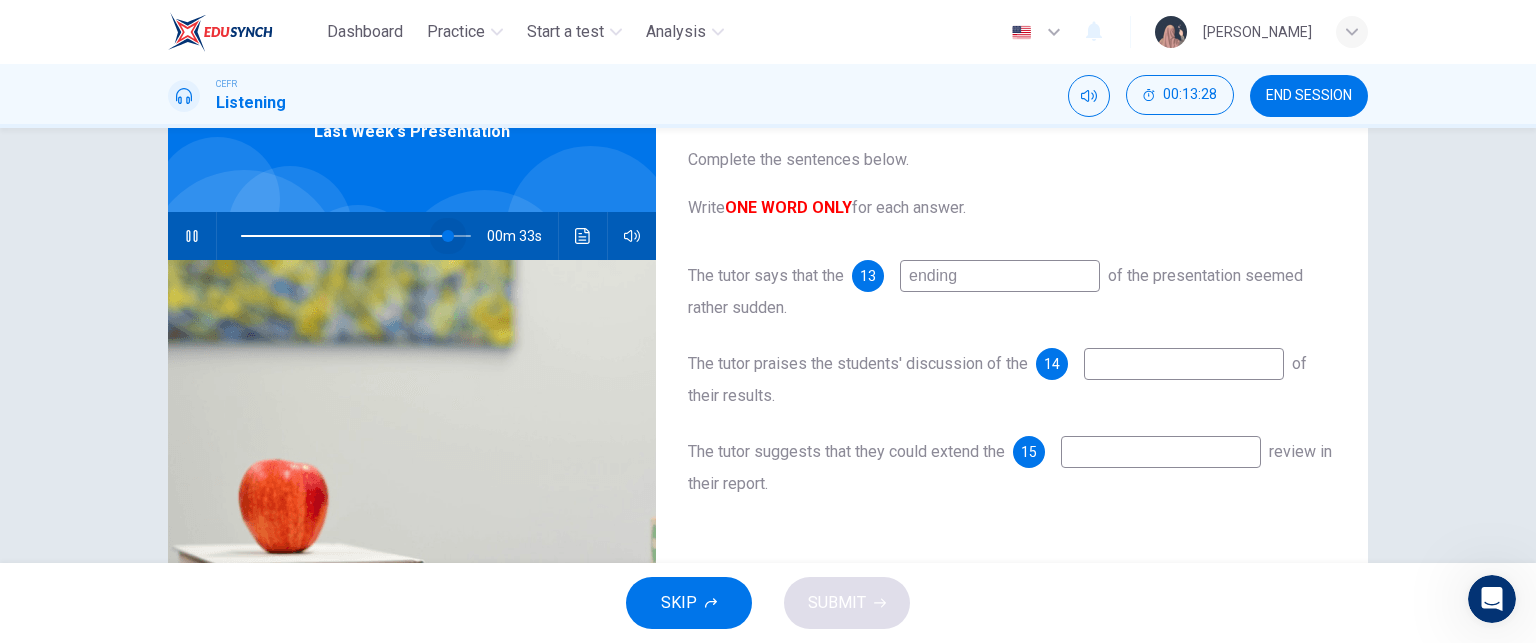 click at bounding box center (448, 236) 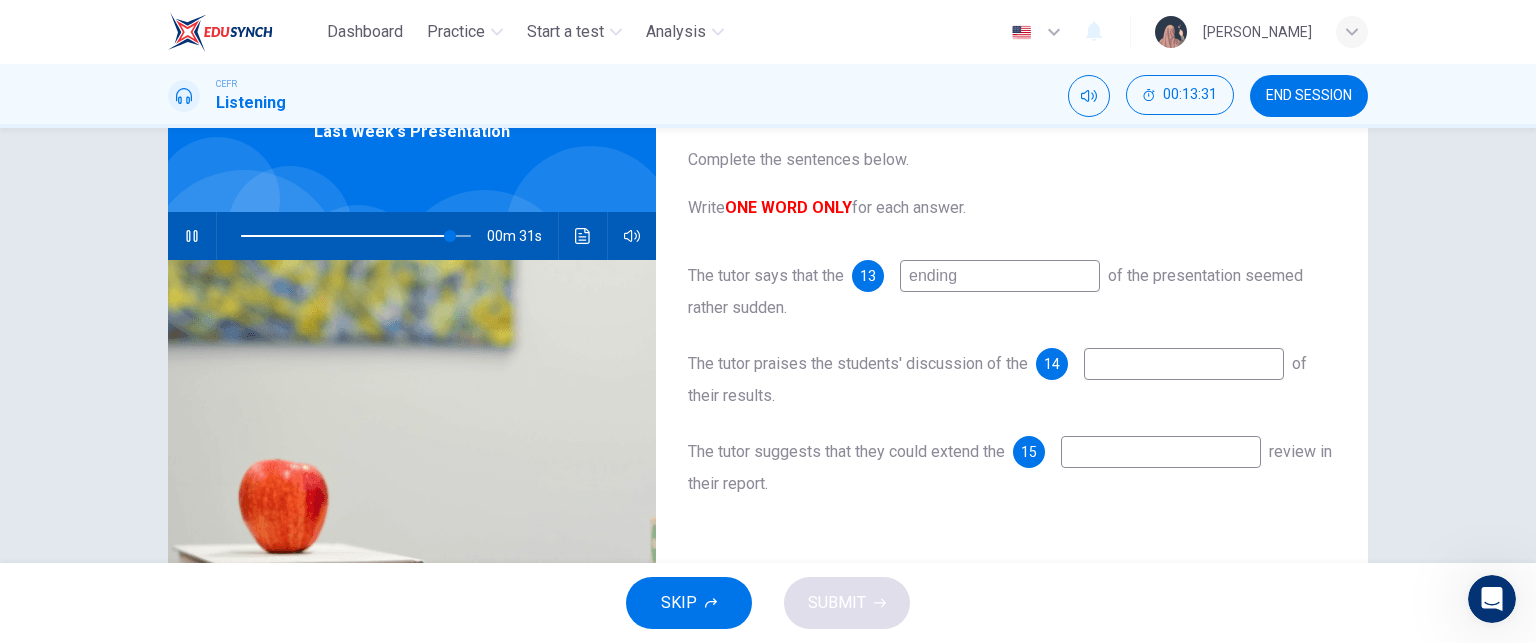 click at bounding box center [1184, 364] 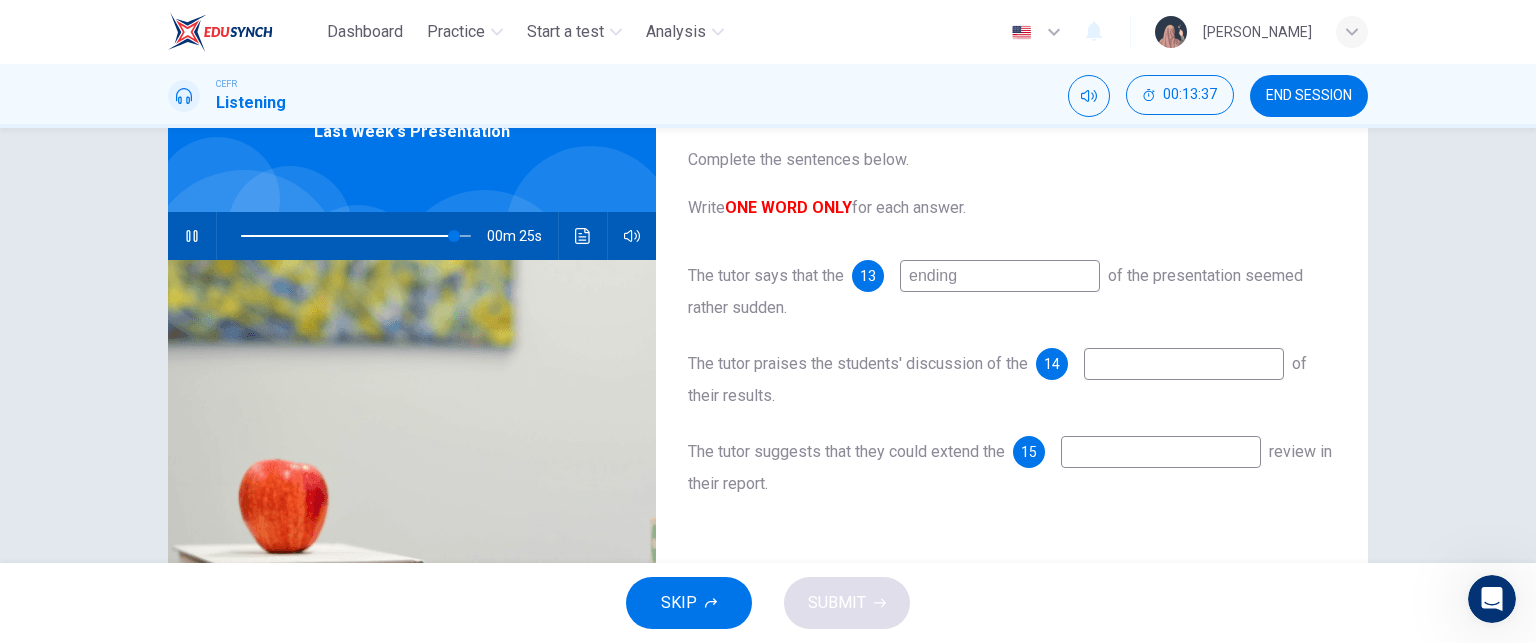 type on "93" 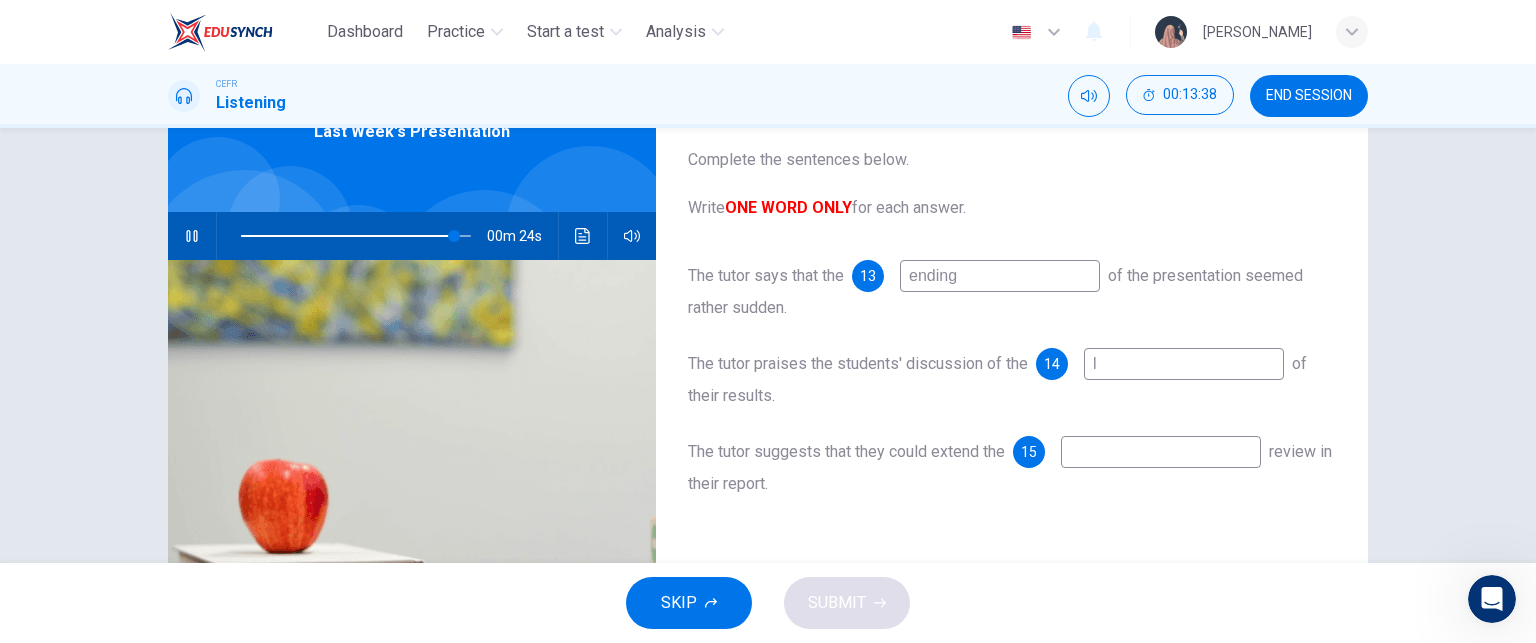 type on "li" 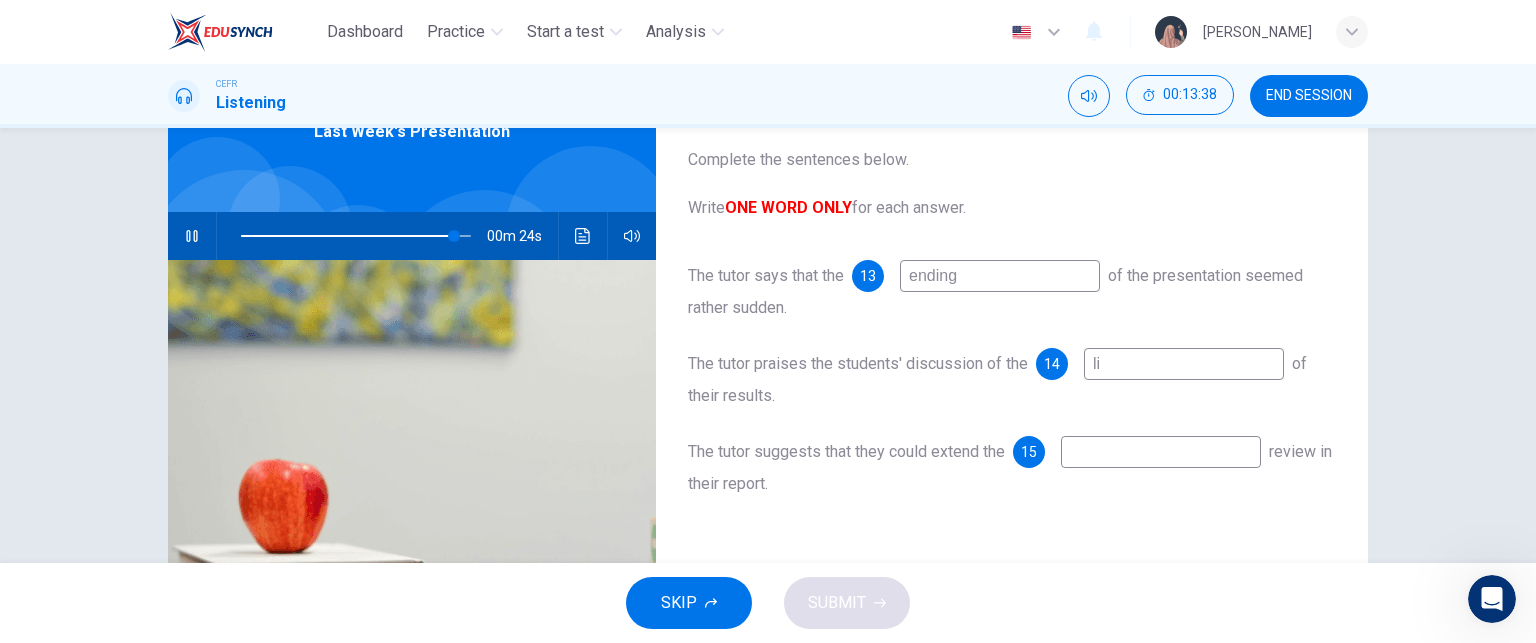 type on "93" 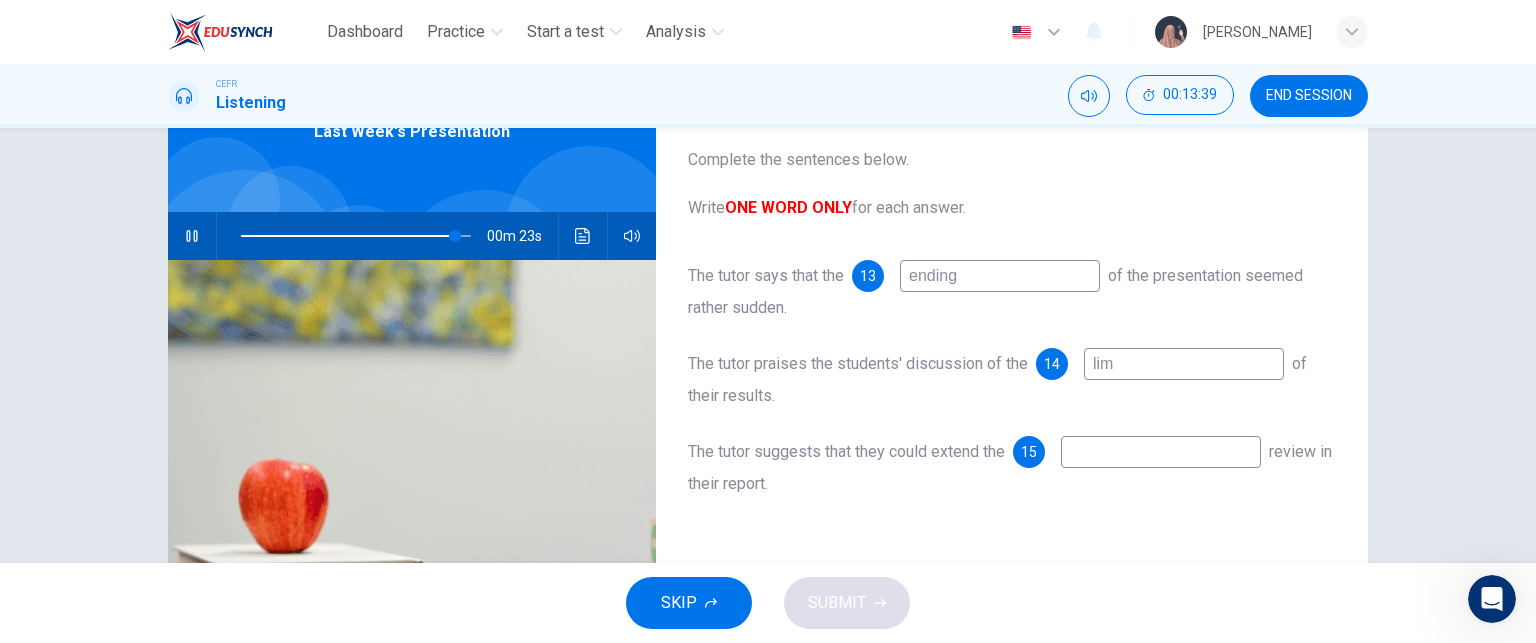 type on "limi" 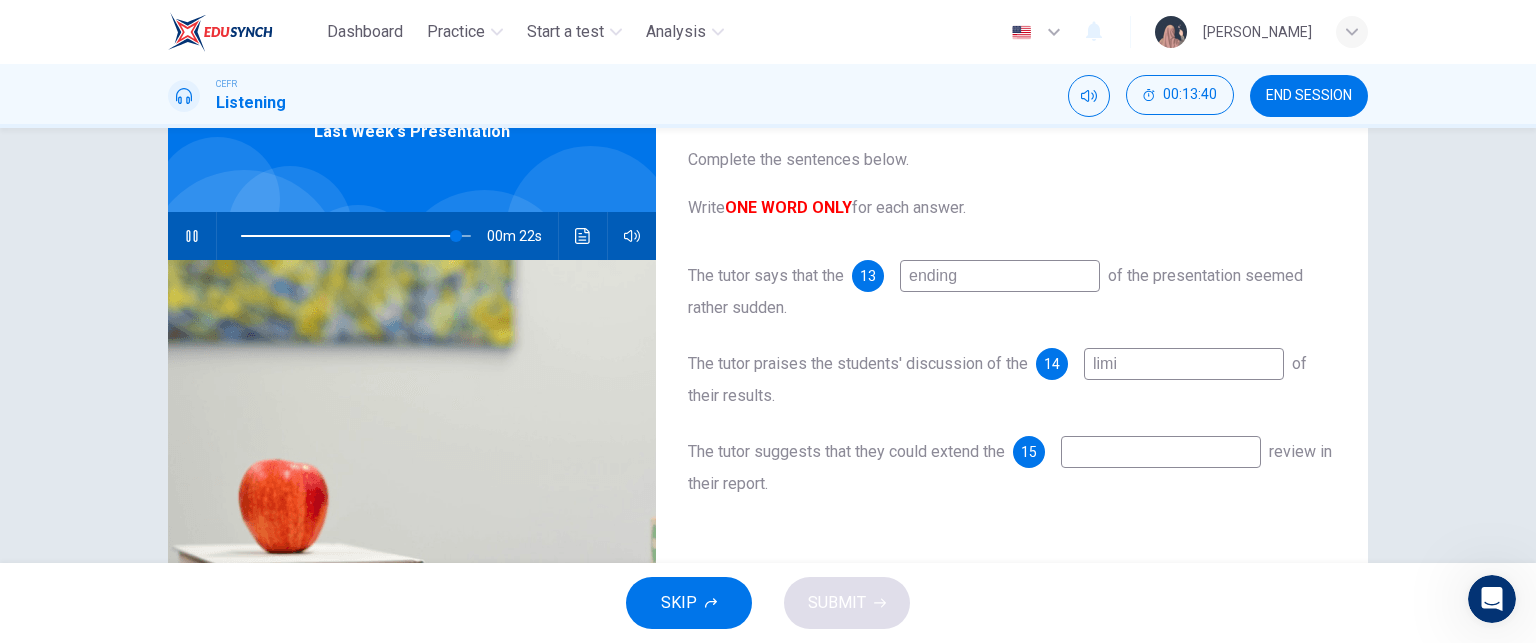 type on "94" 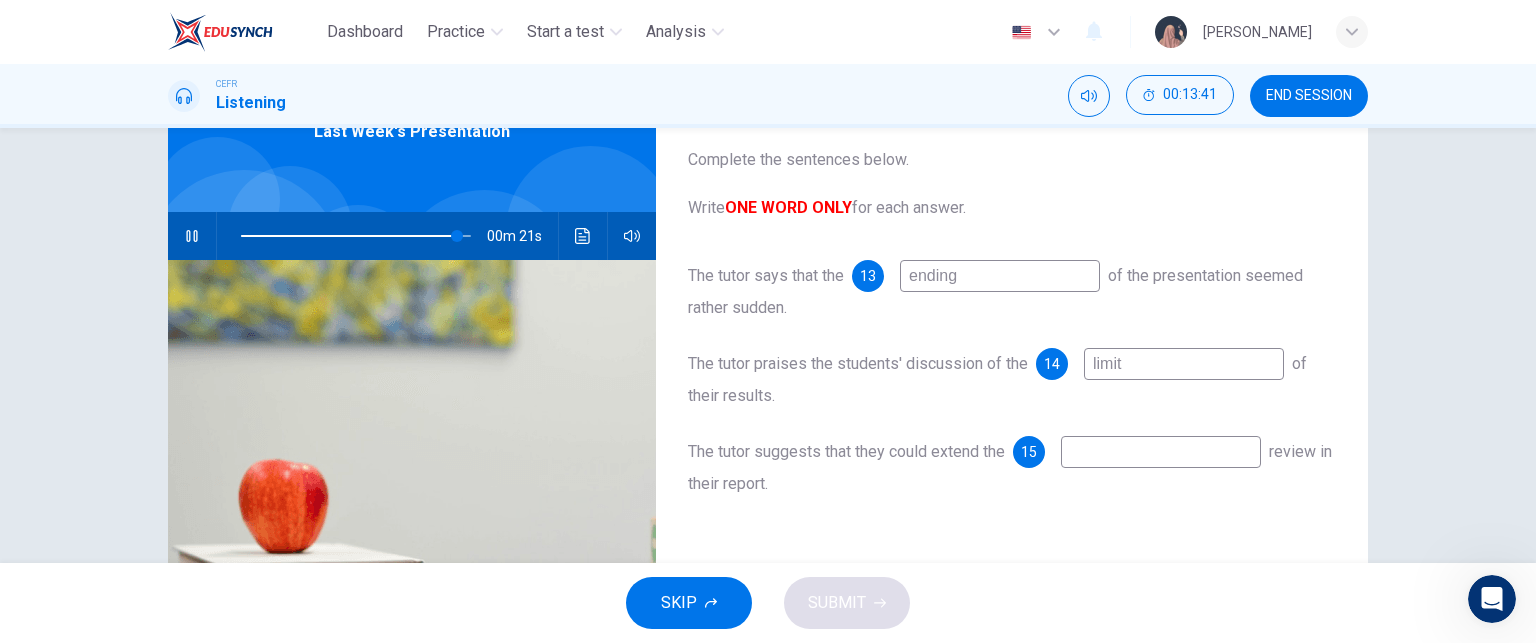 type on "limita" 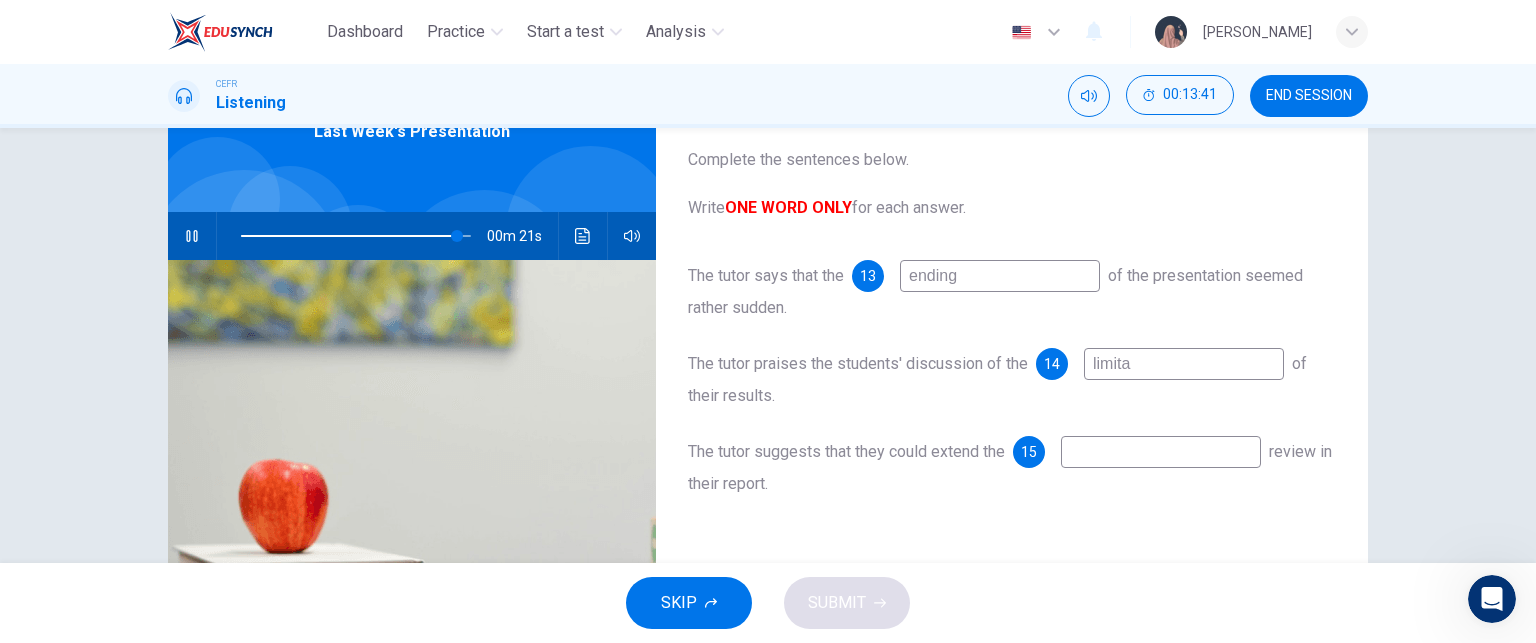 type on "94" 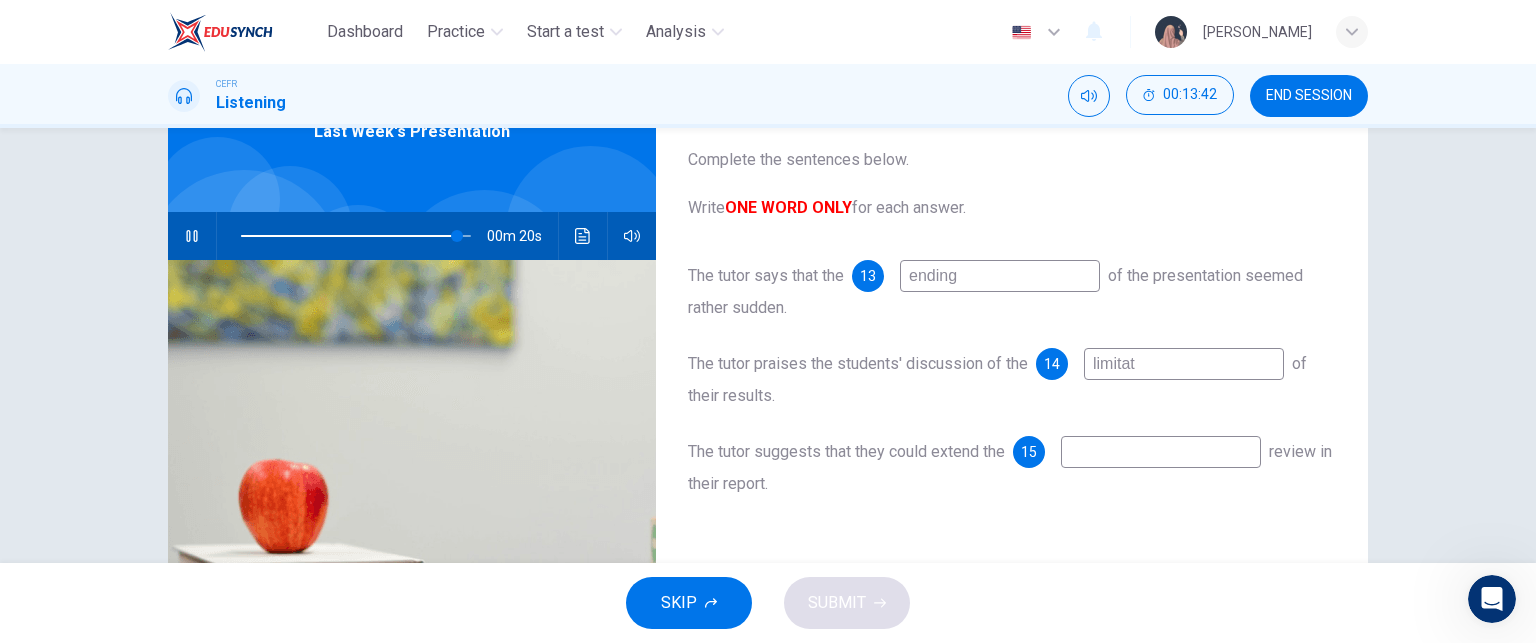 type on "limitati" 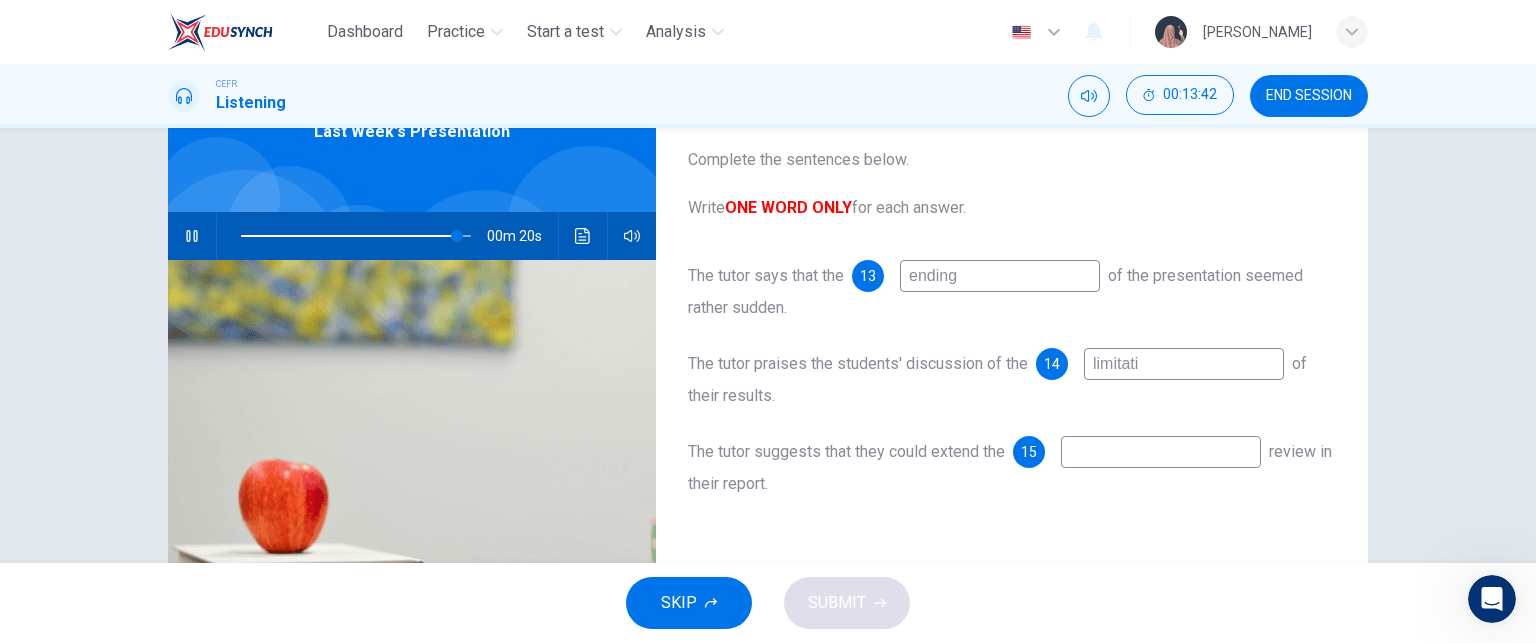 type on "94" 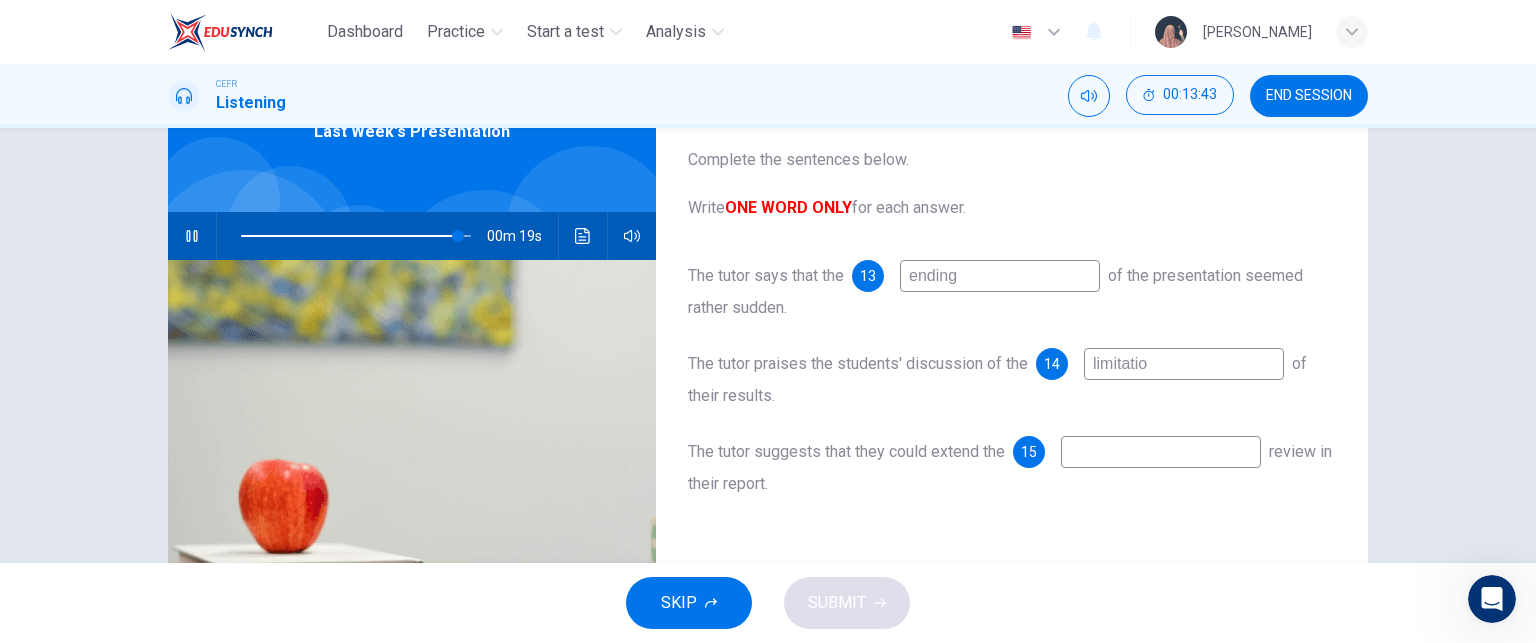 type on "limitation" 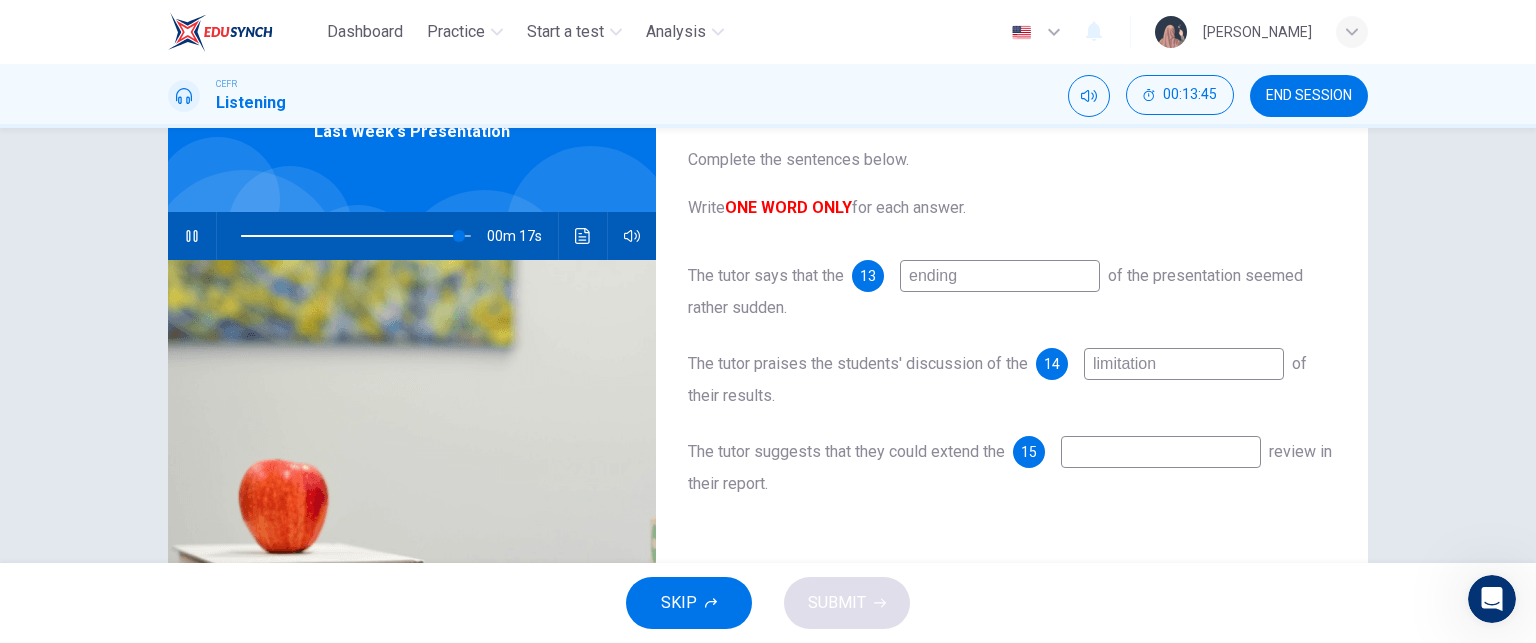 type on "95" 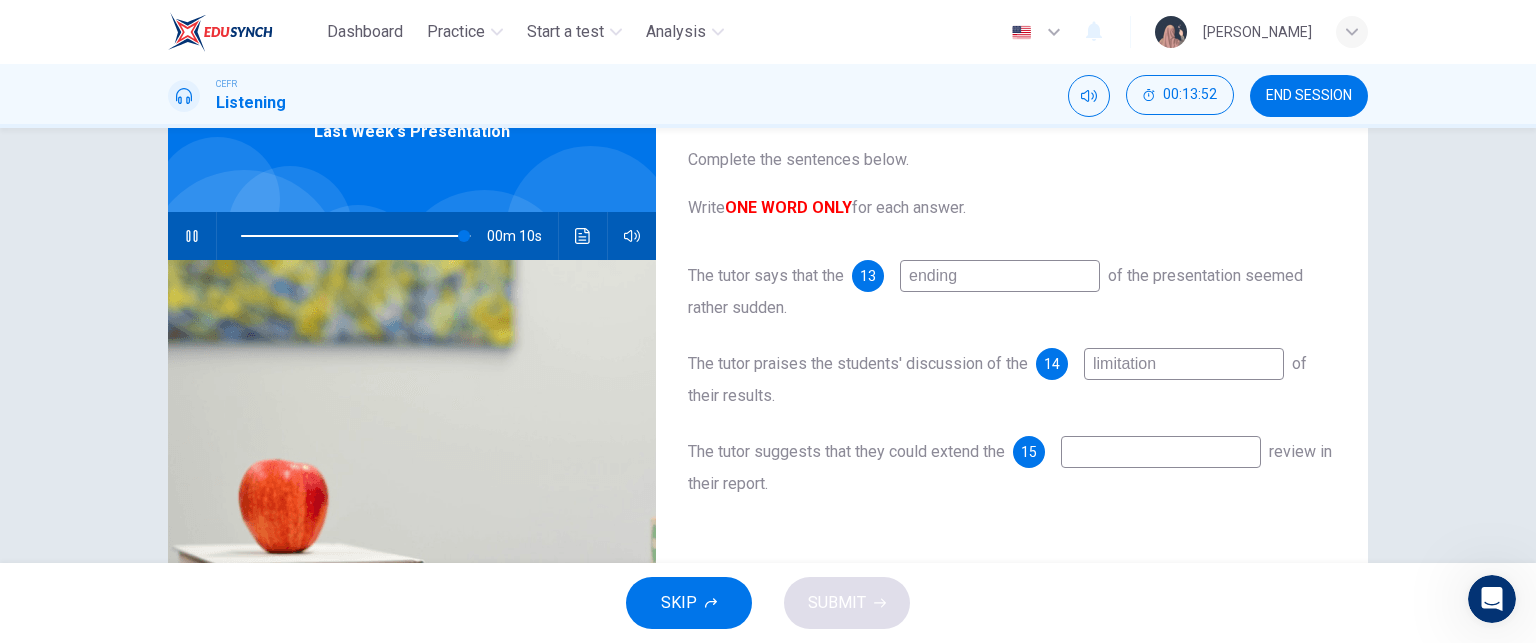 type on "97" 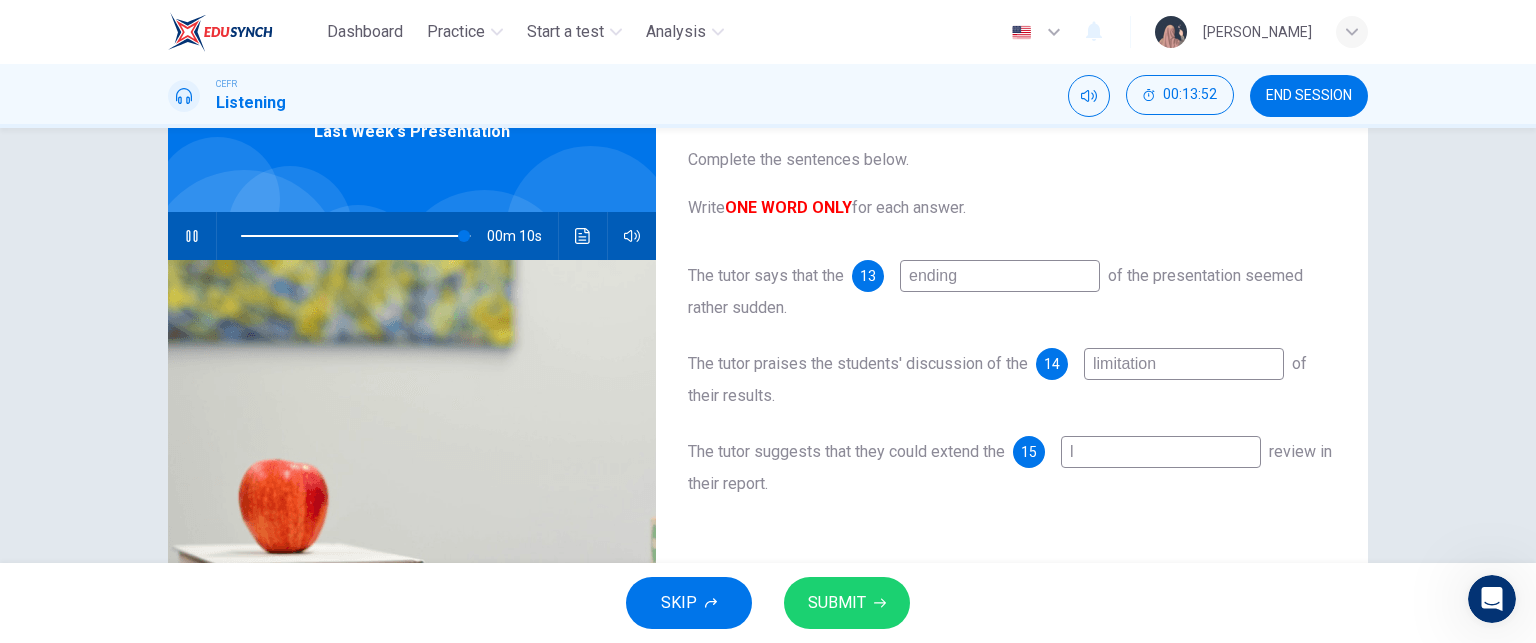 type on "li" 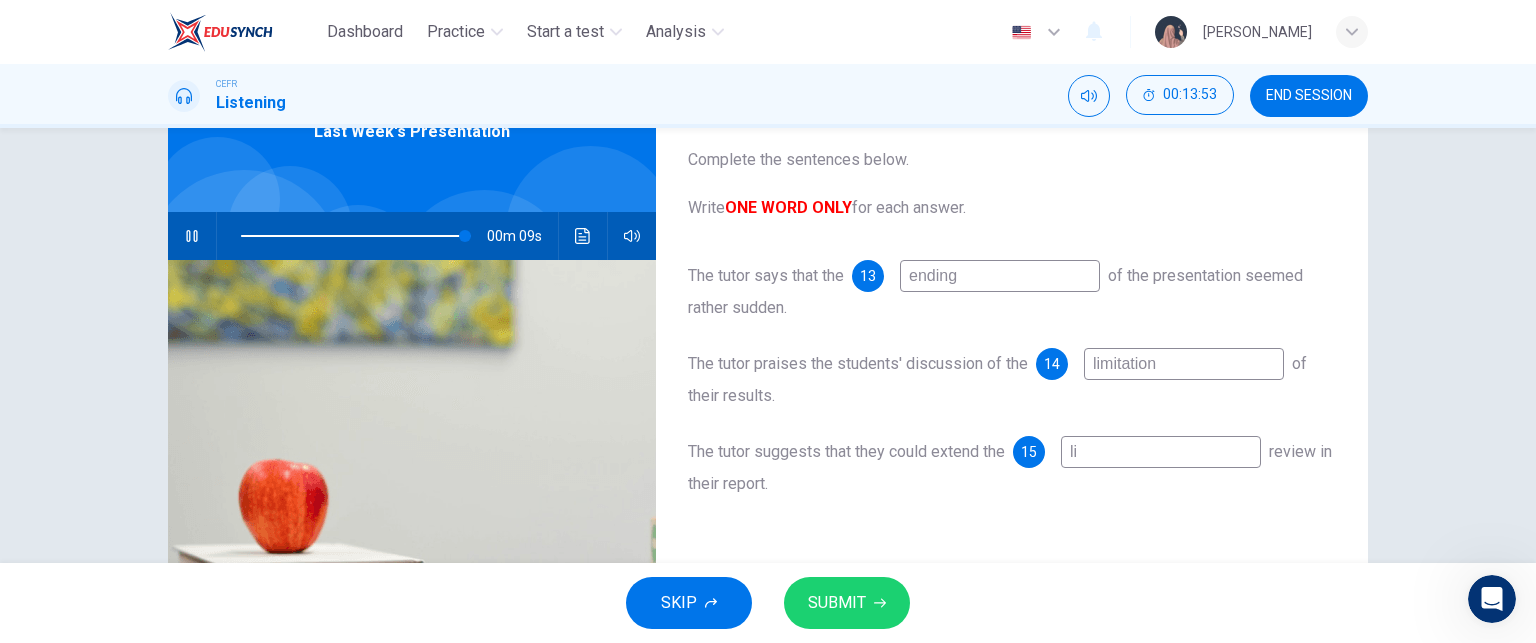 type on "97" 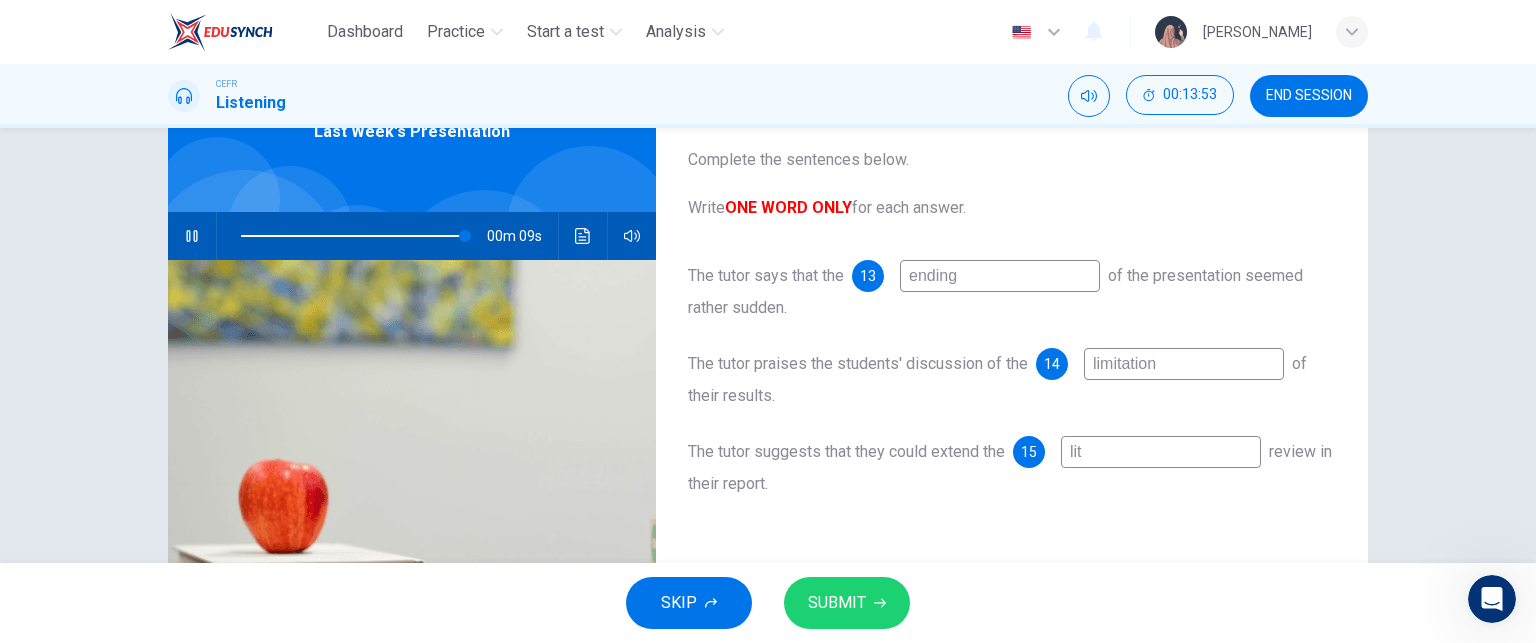 type on "lite" 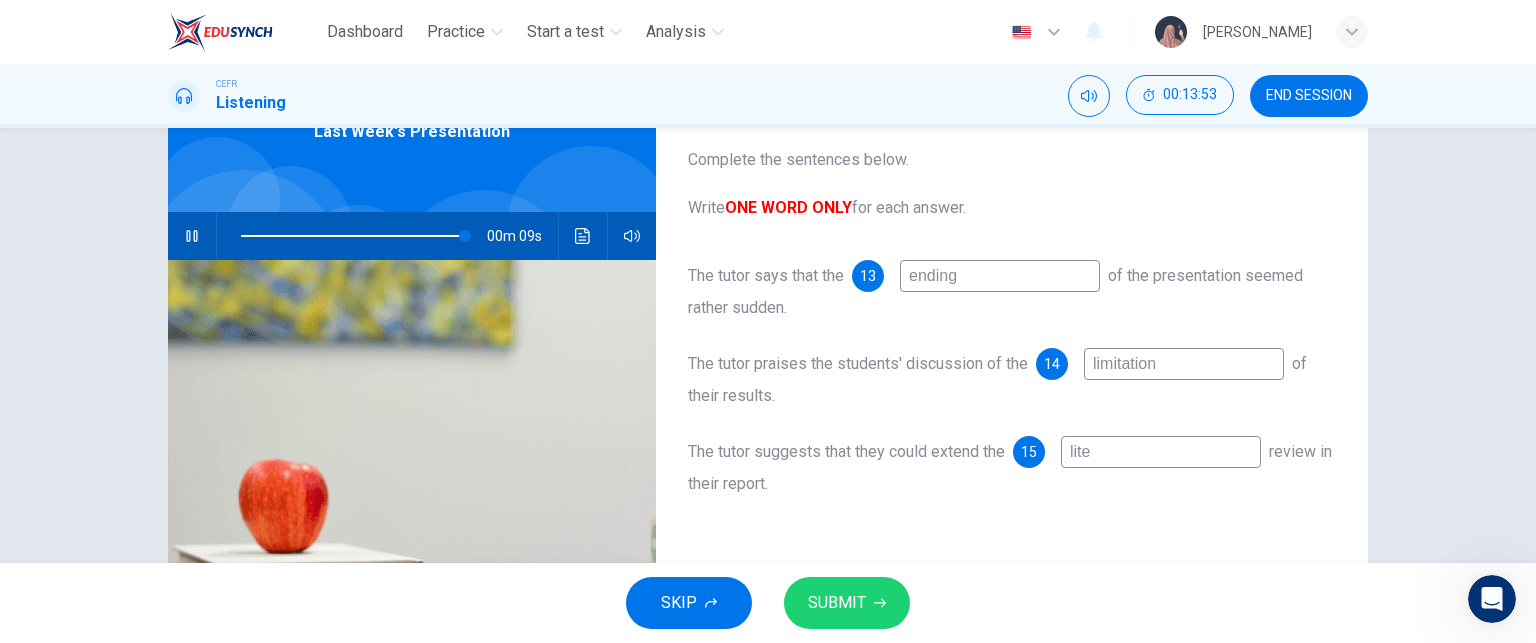 type on "97" 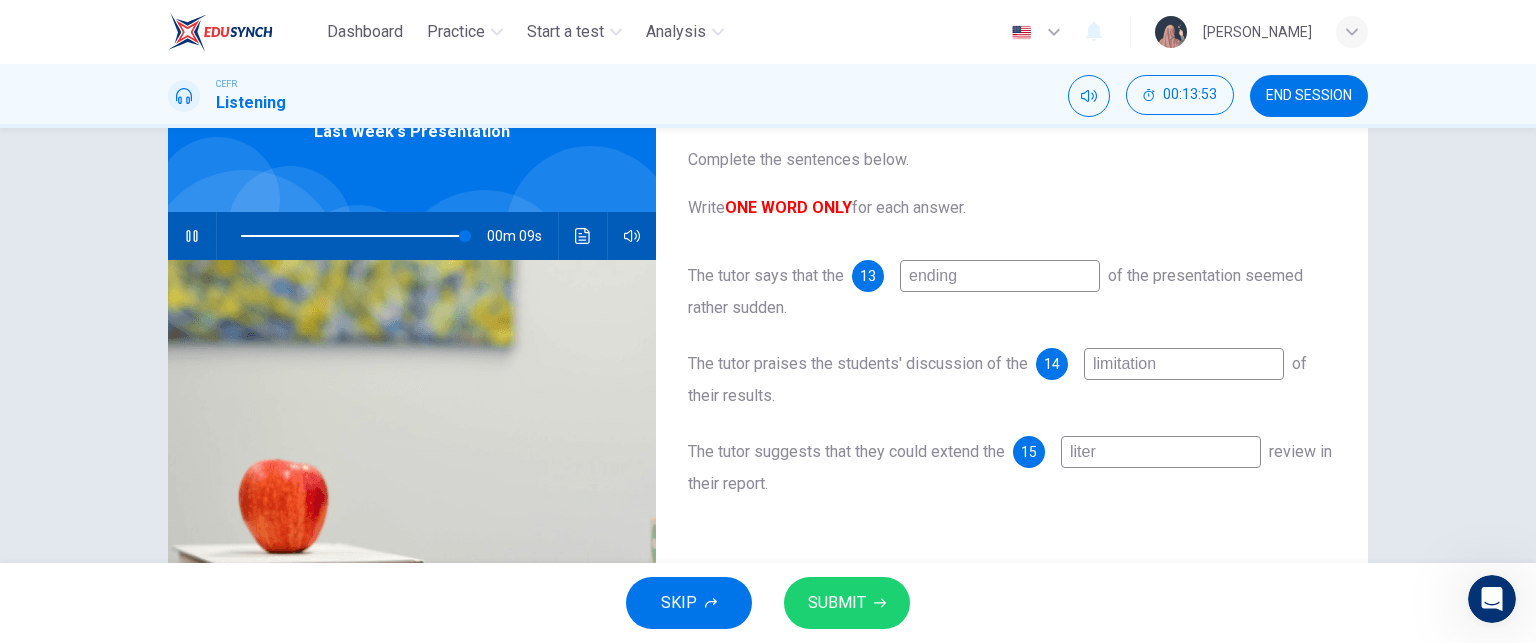 type on "97" 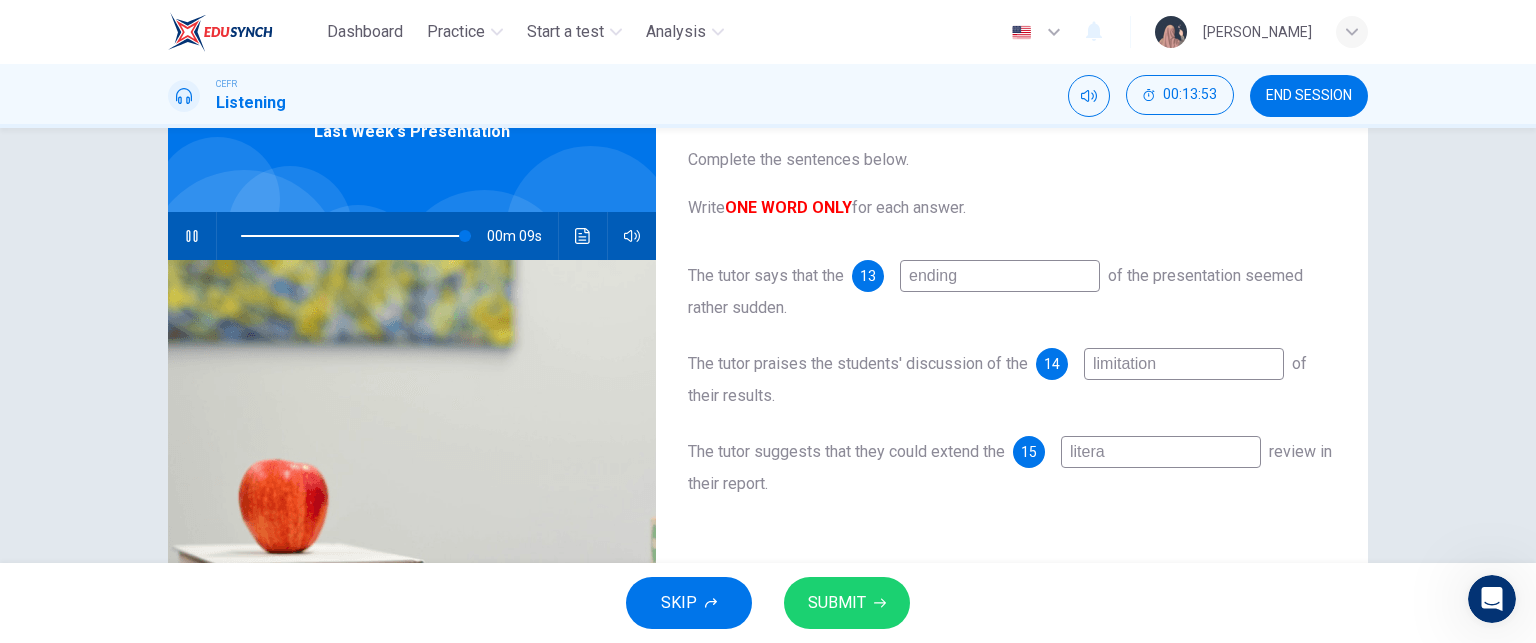 type on "98" 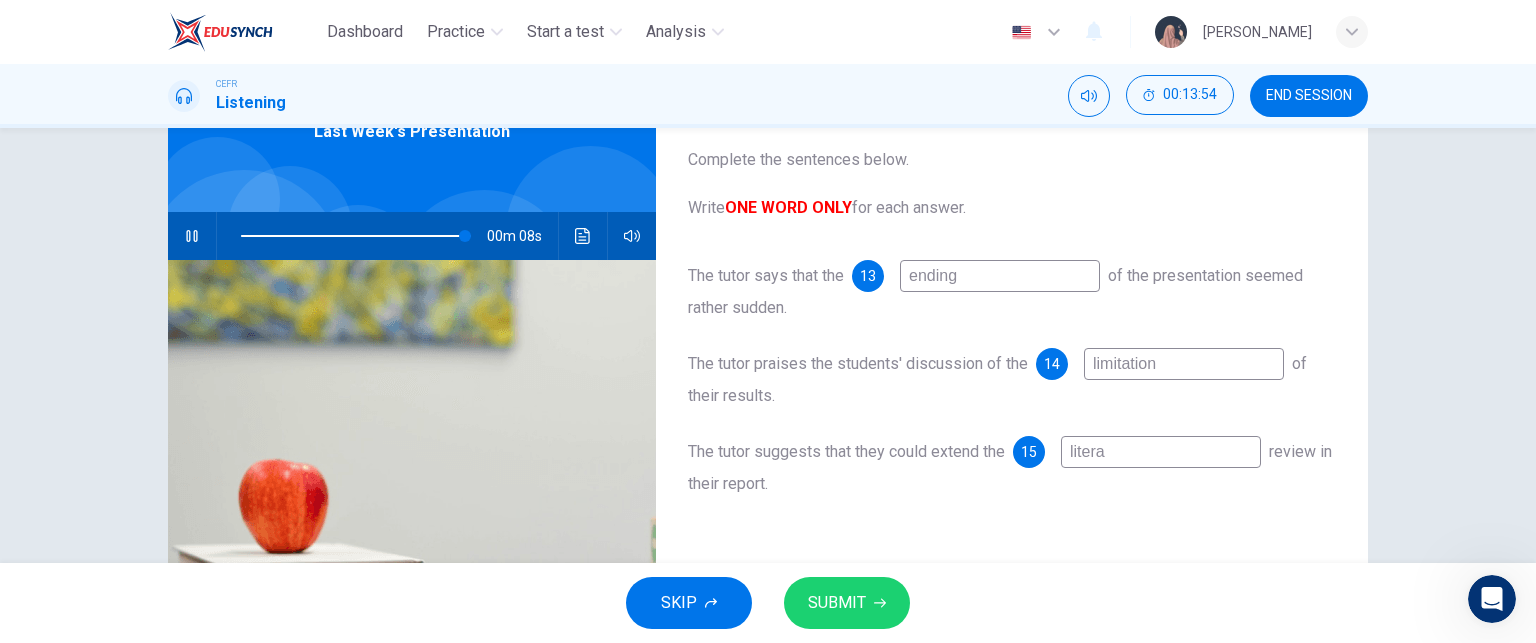 type on "literat" 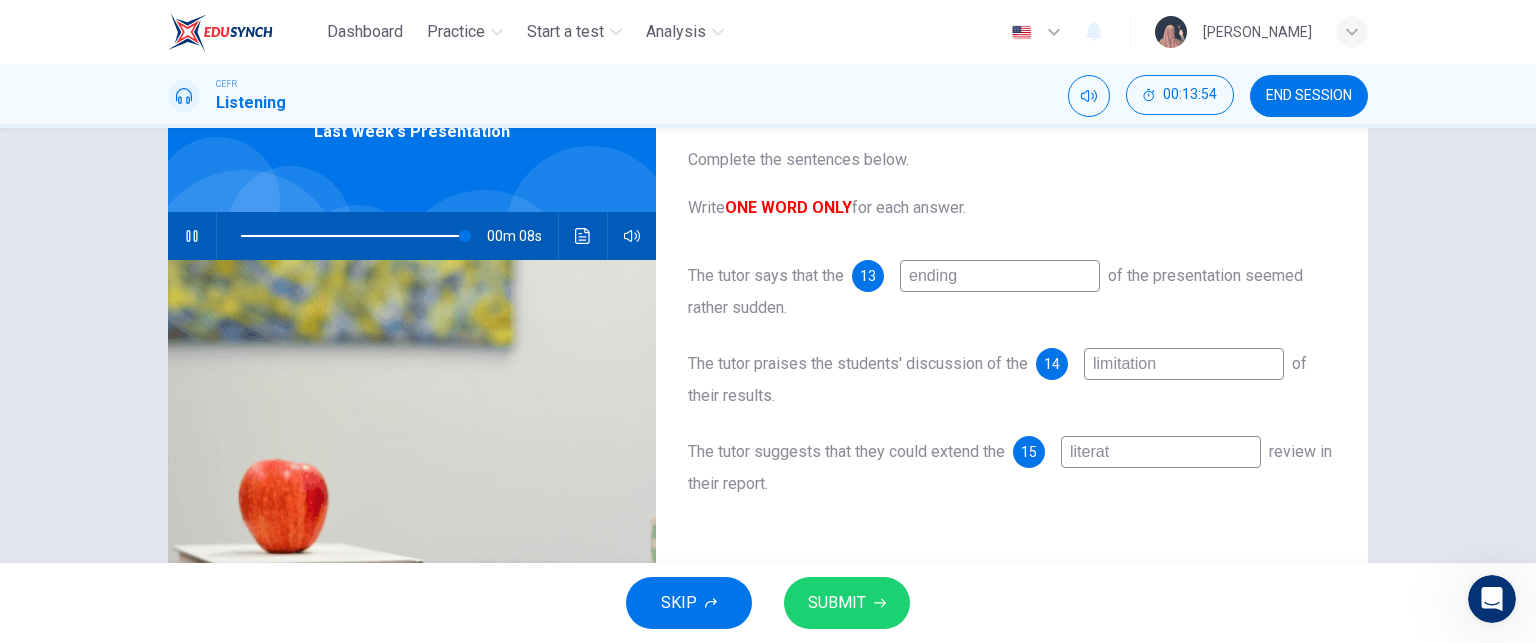 type on "98" 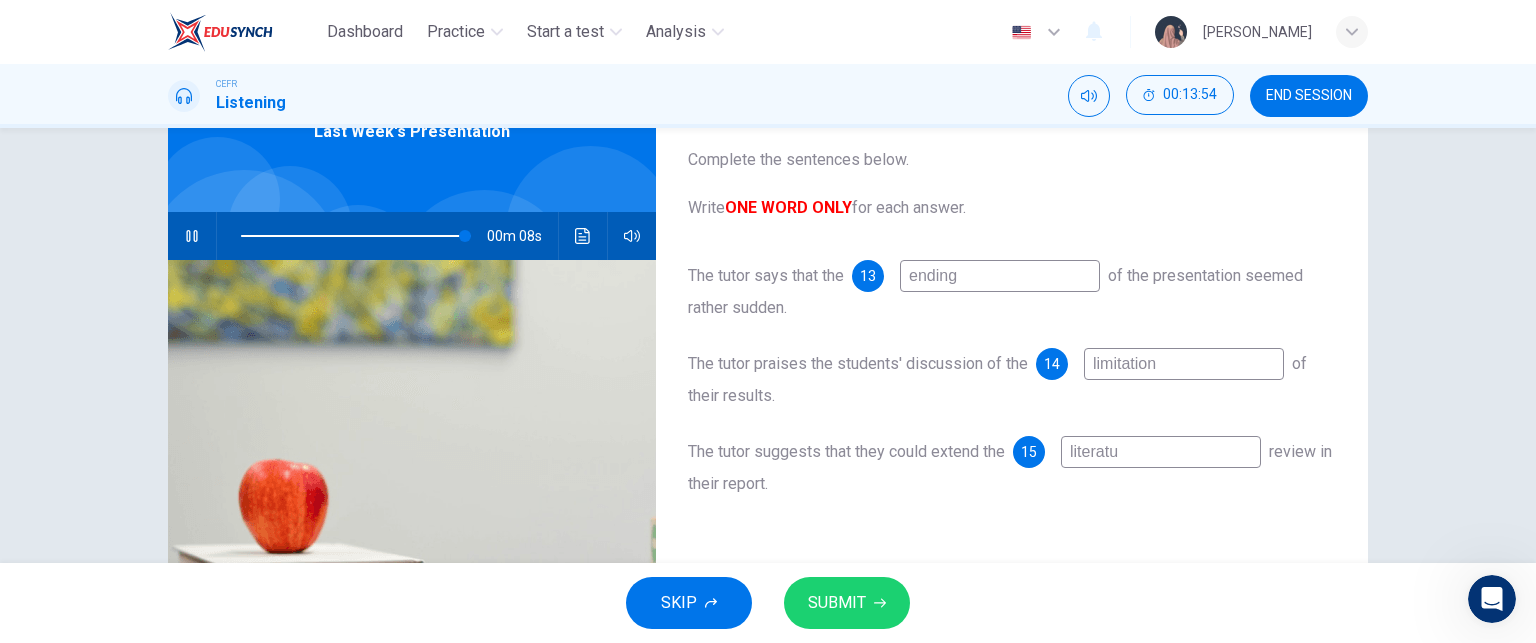 type on "98" 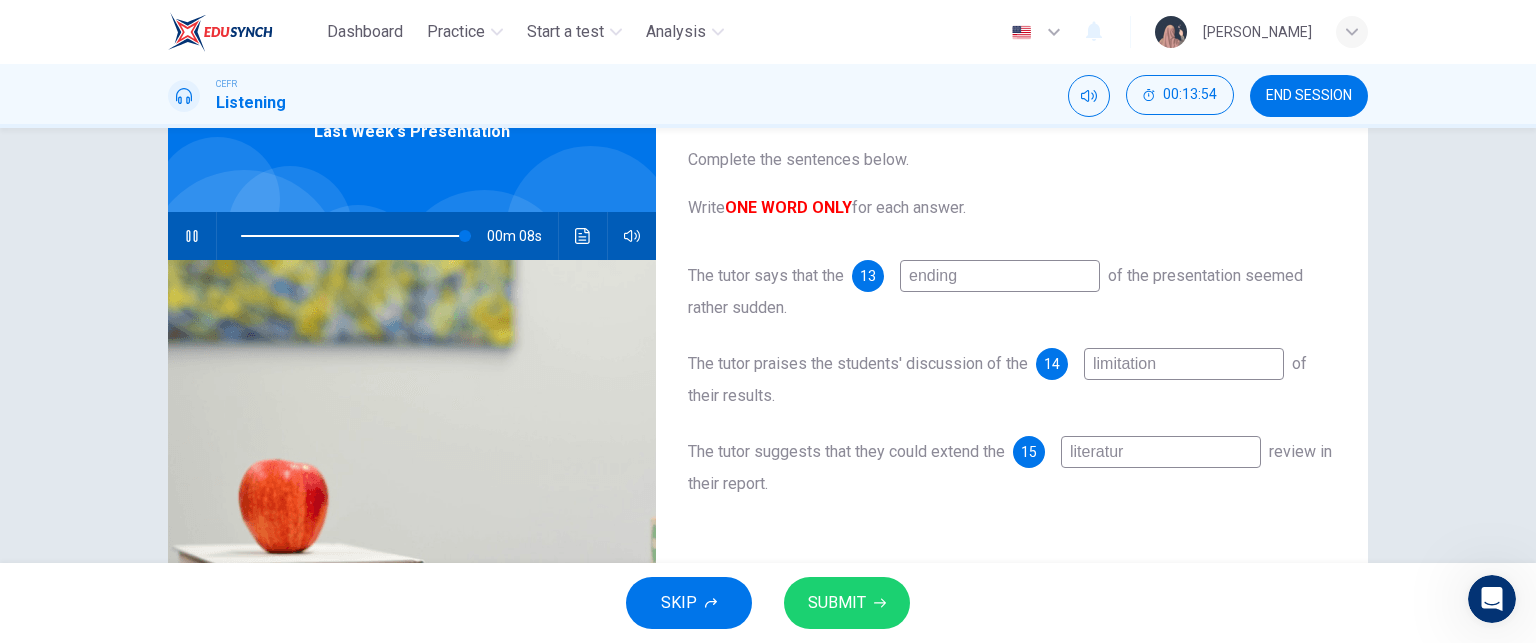 type on "98" 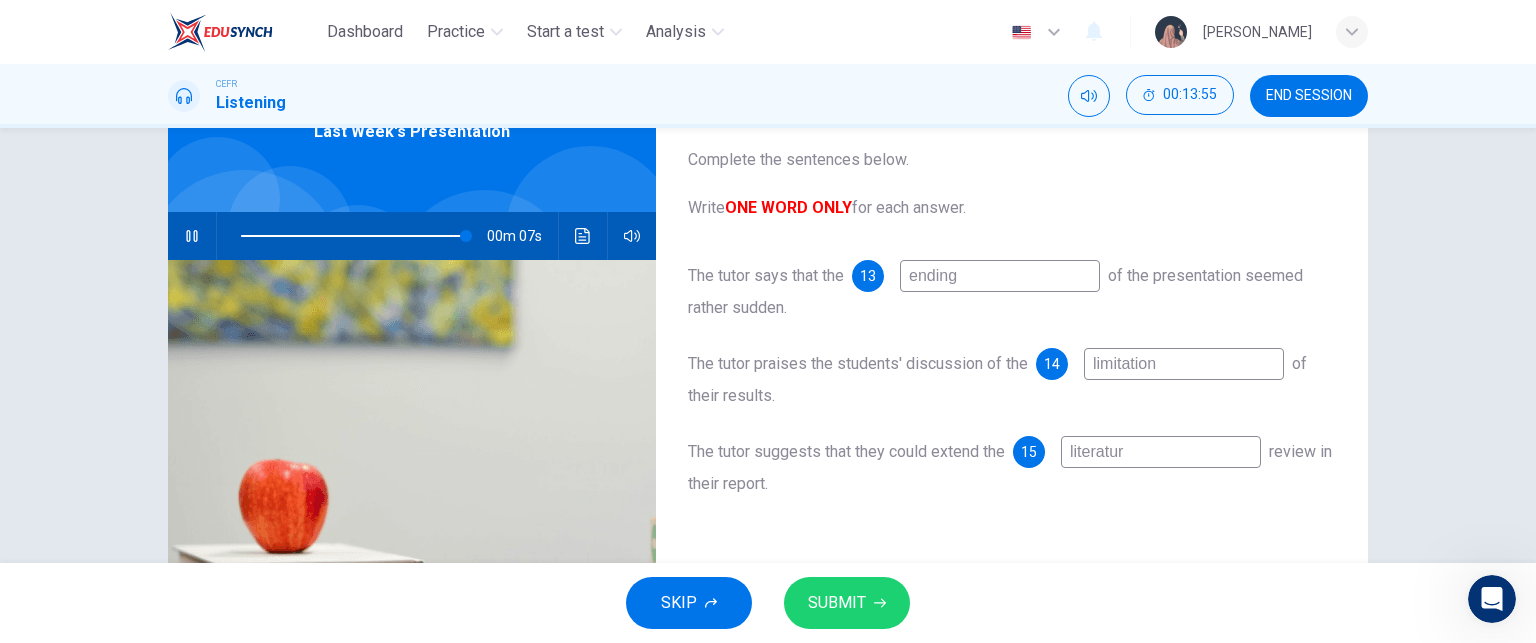 type on "literature" 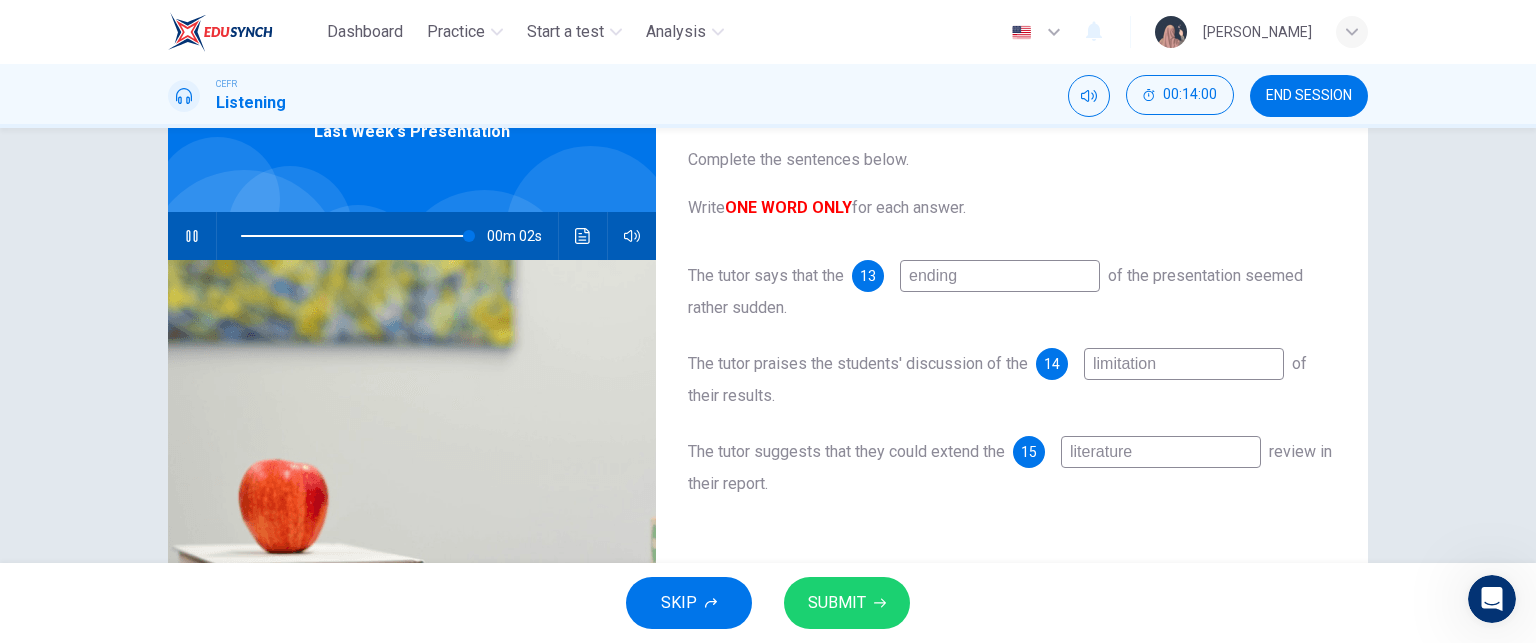 type on "100" 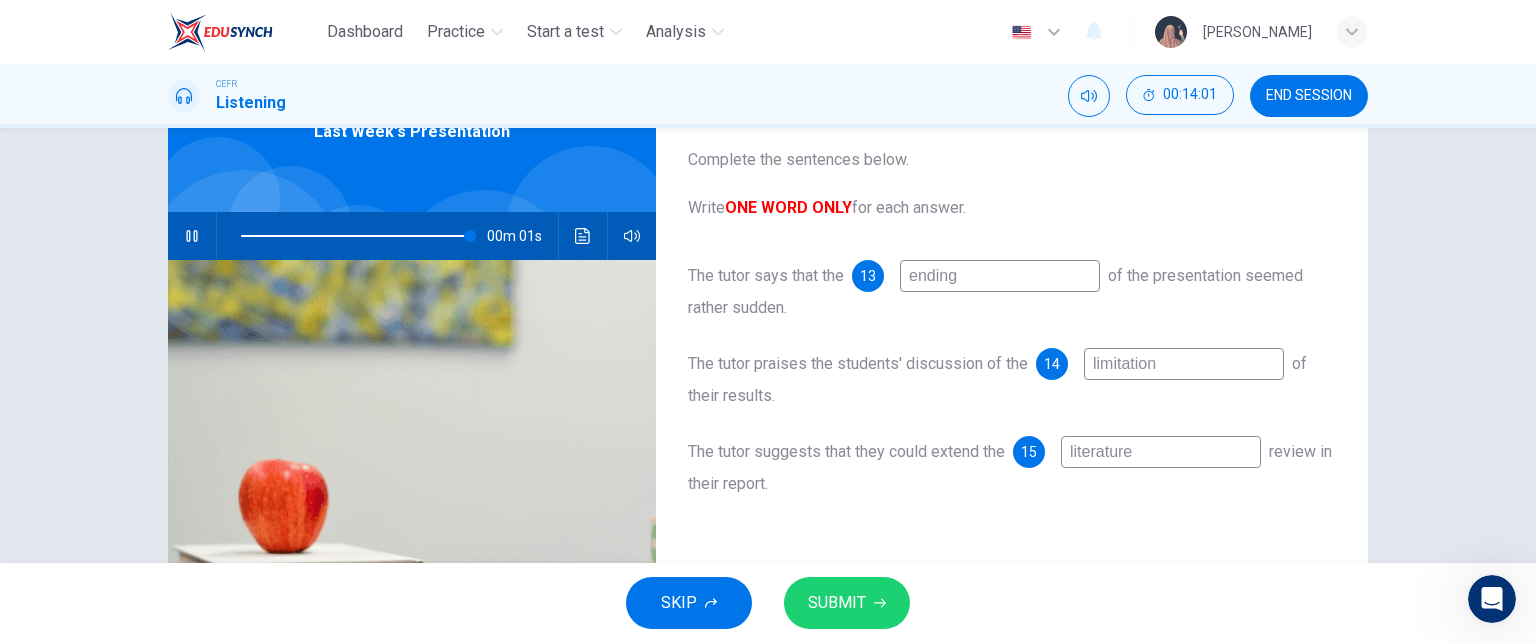 type on "literature" 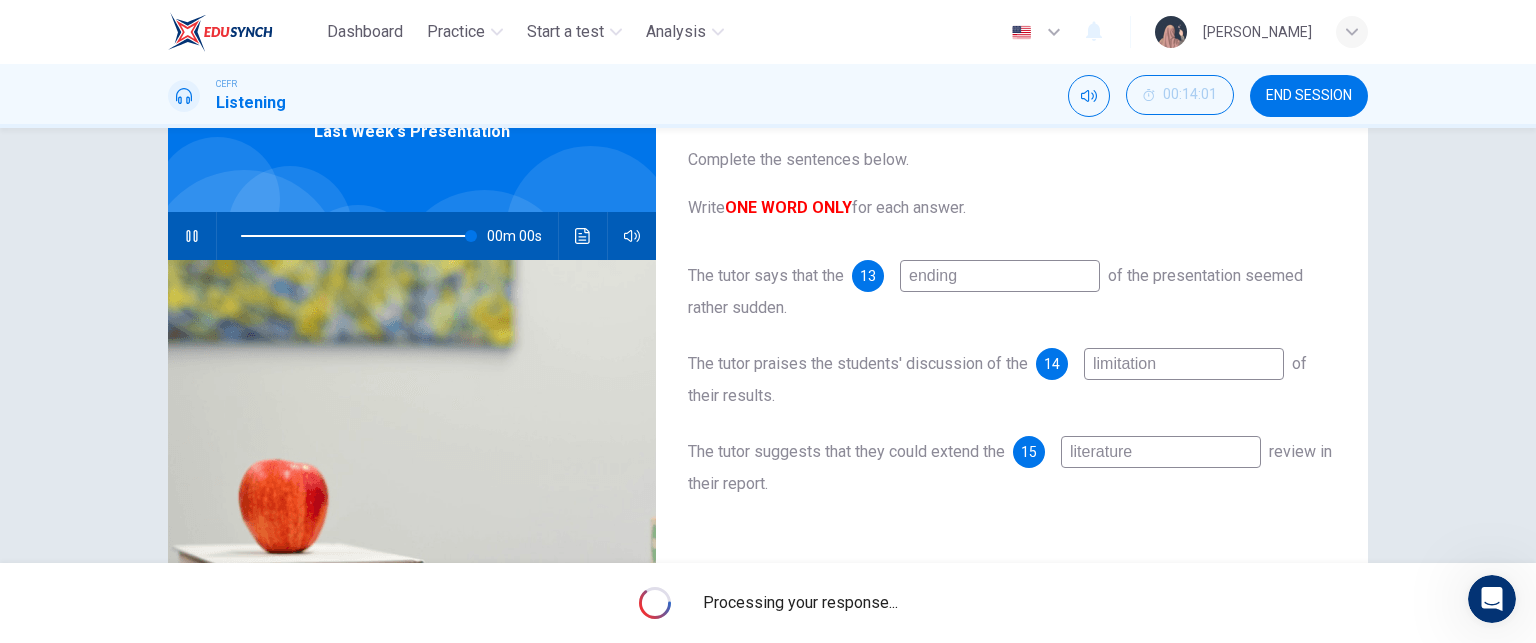 type on "0" 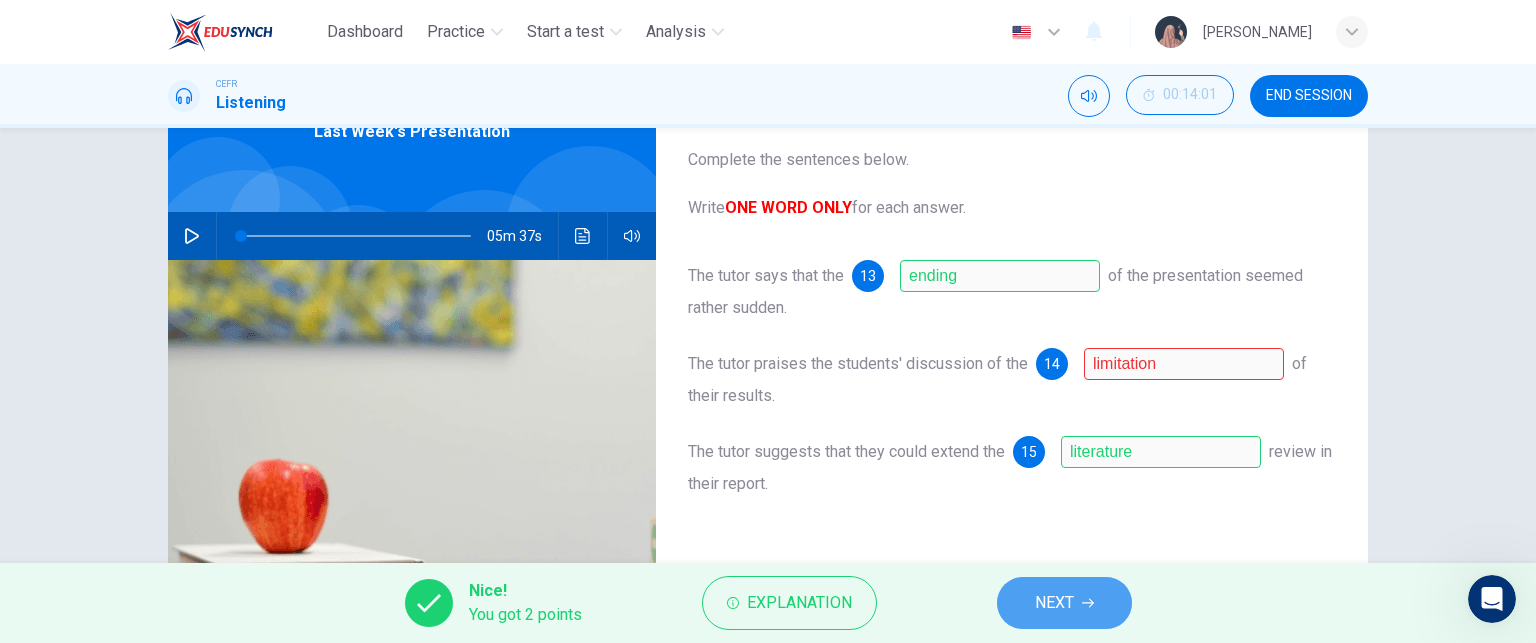 click on "NEXT" at bounding box center (1054, 603) 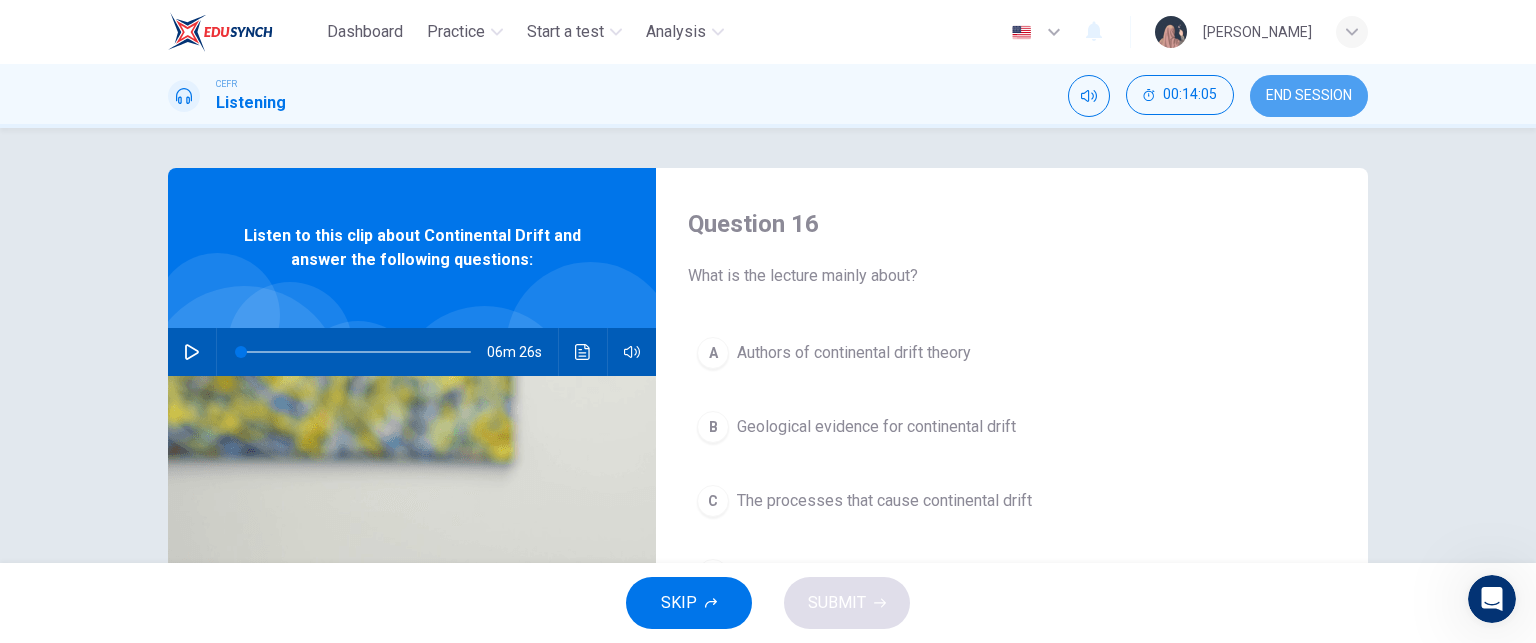 click on "END SESSION" at bounding box center (1309, 96) 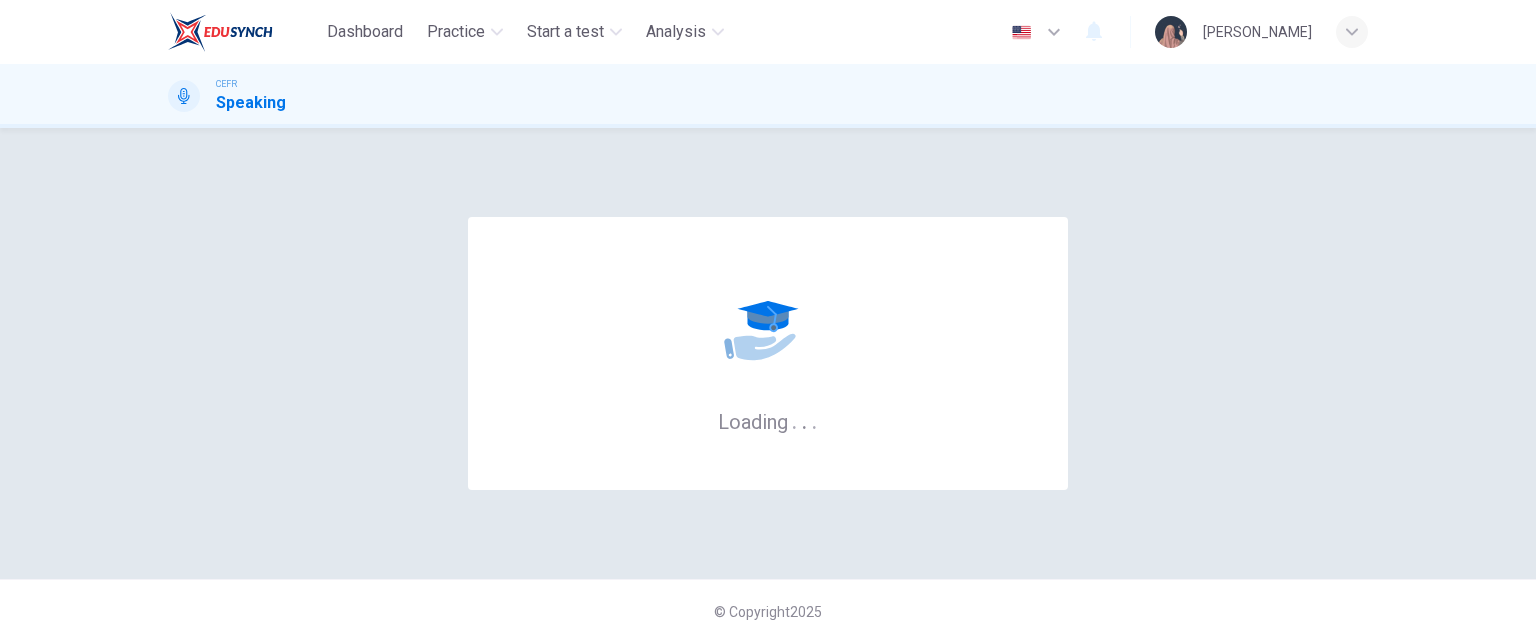 scroll, scrollTop: 0, scrollLeft: 0, axis: both 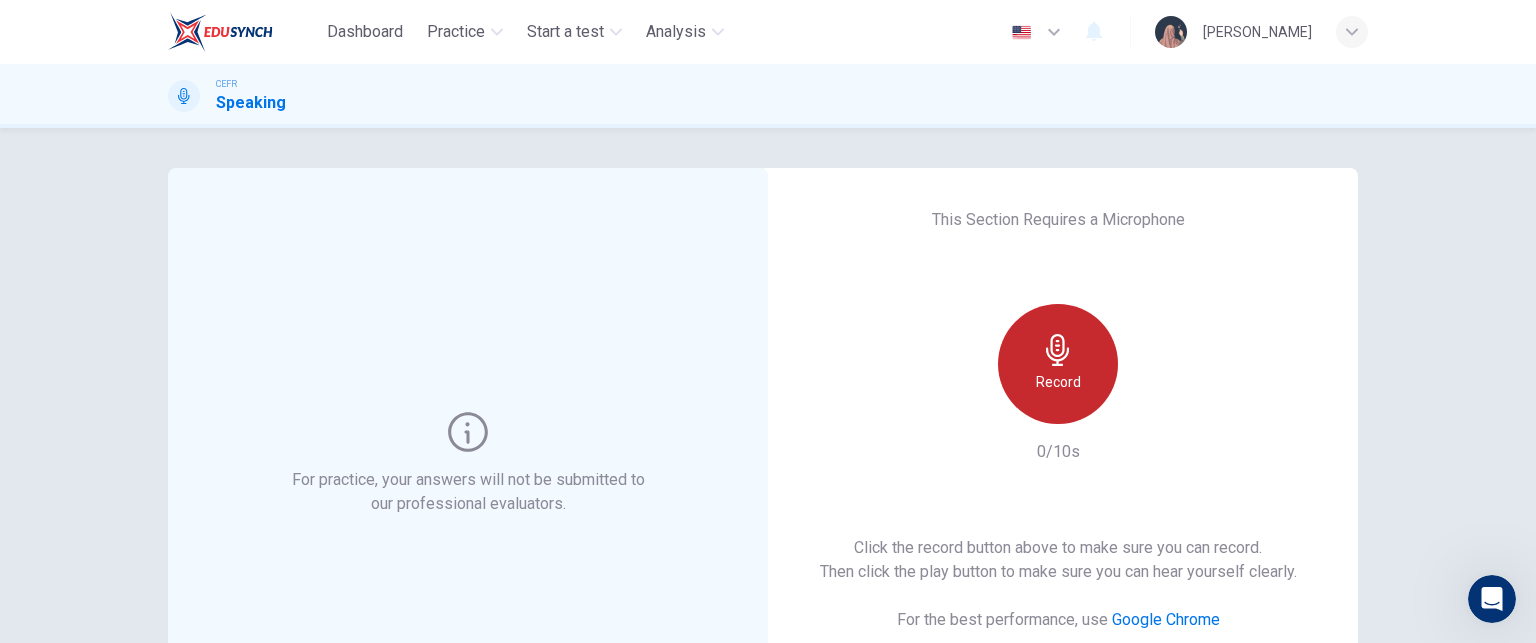 click 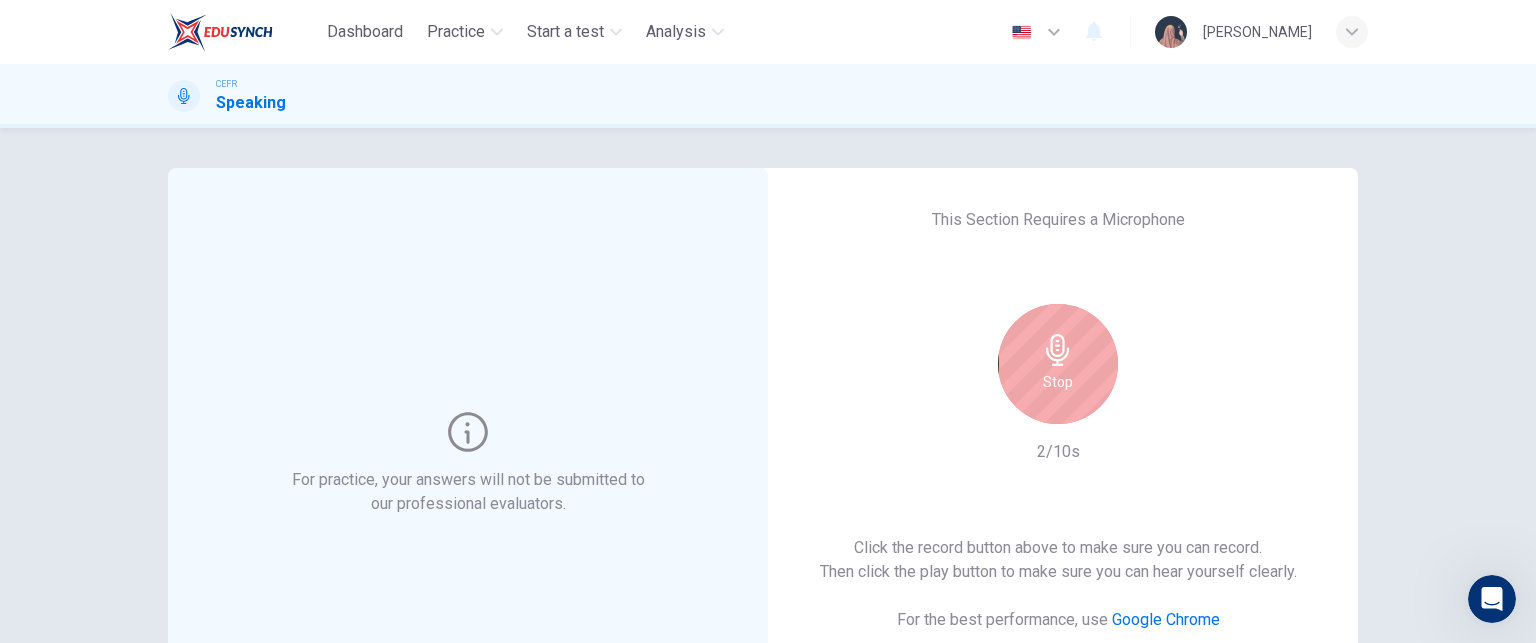 click 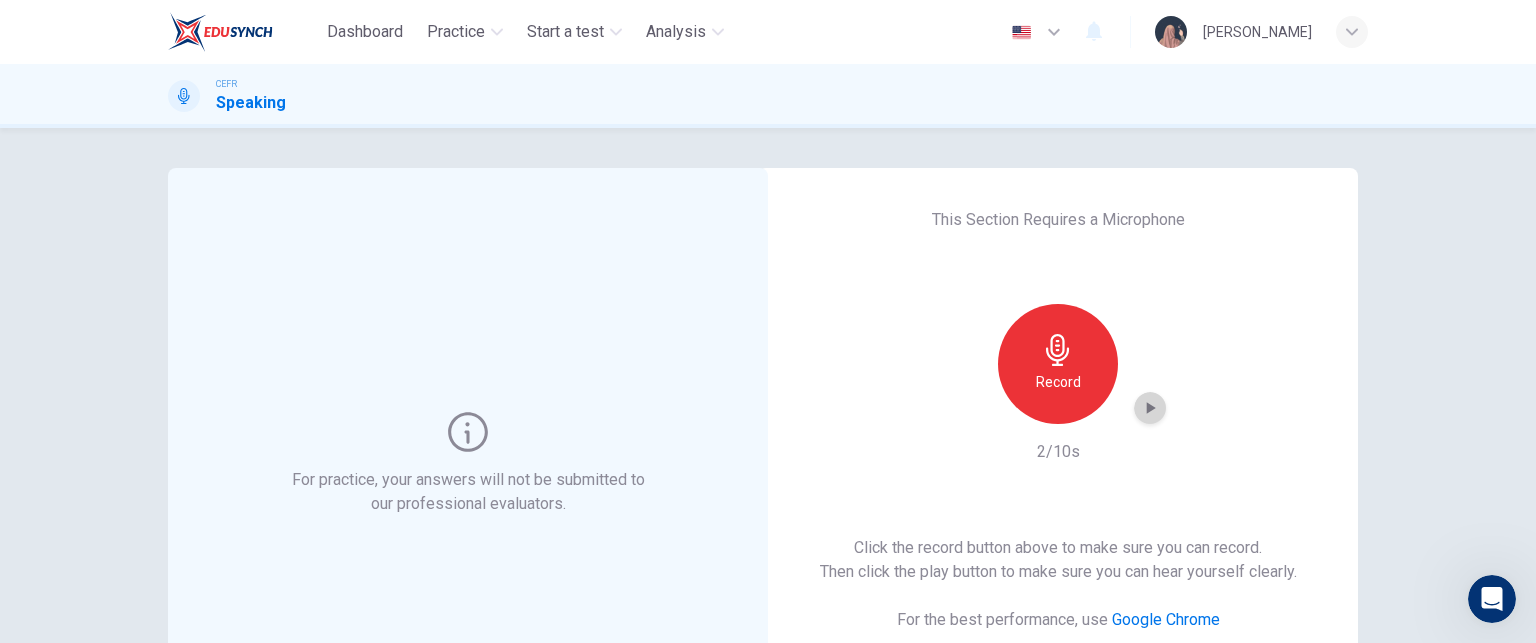 click 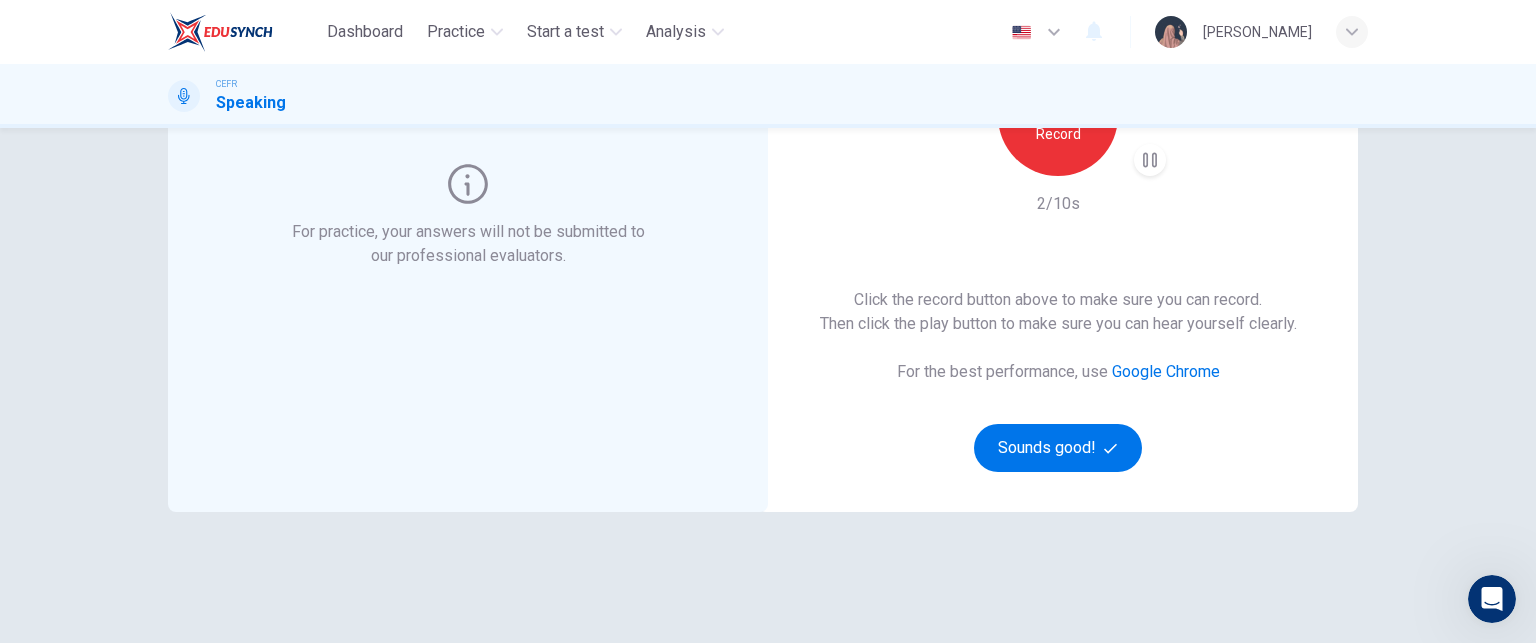 scroll, scrollTop: 252, scrollLeft: 0, axis: vertical 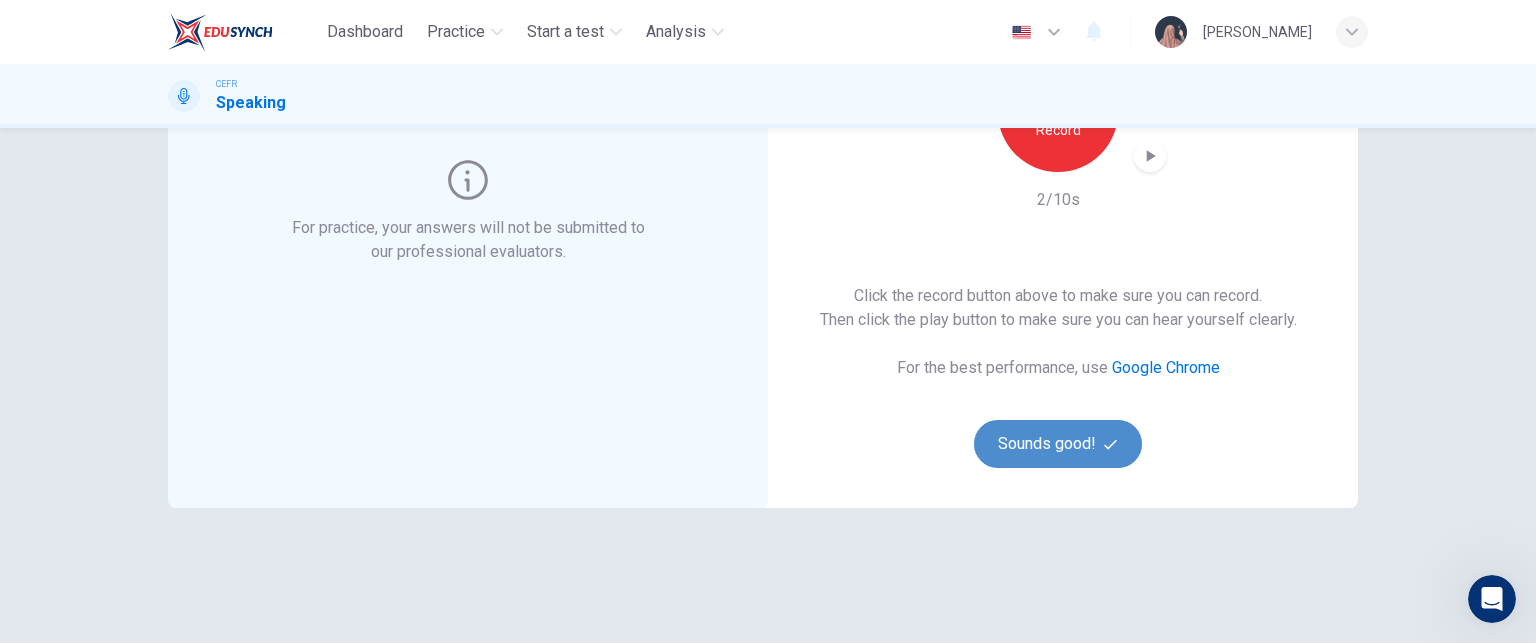 click on "Sounds good!" at bounding box center (1058, 444) 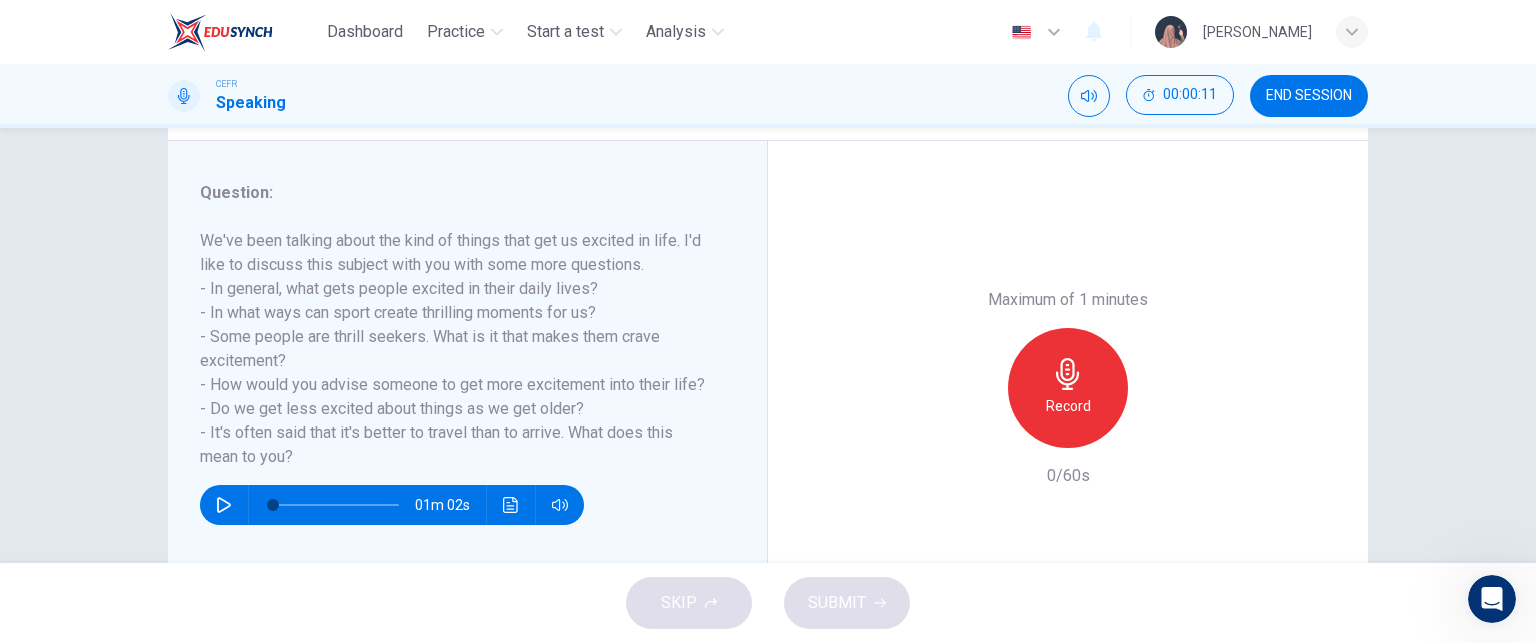 scroll, scrollTop: 231, scrollLeft: 0, axis: vertical 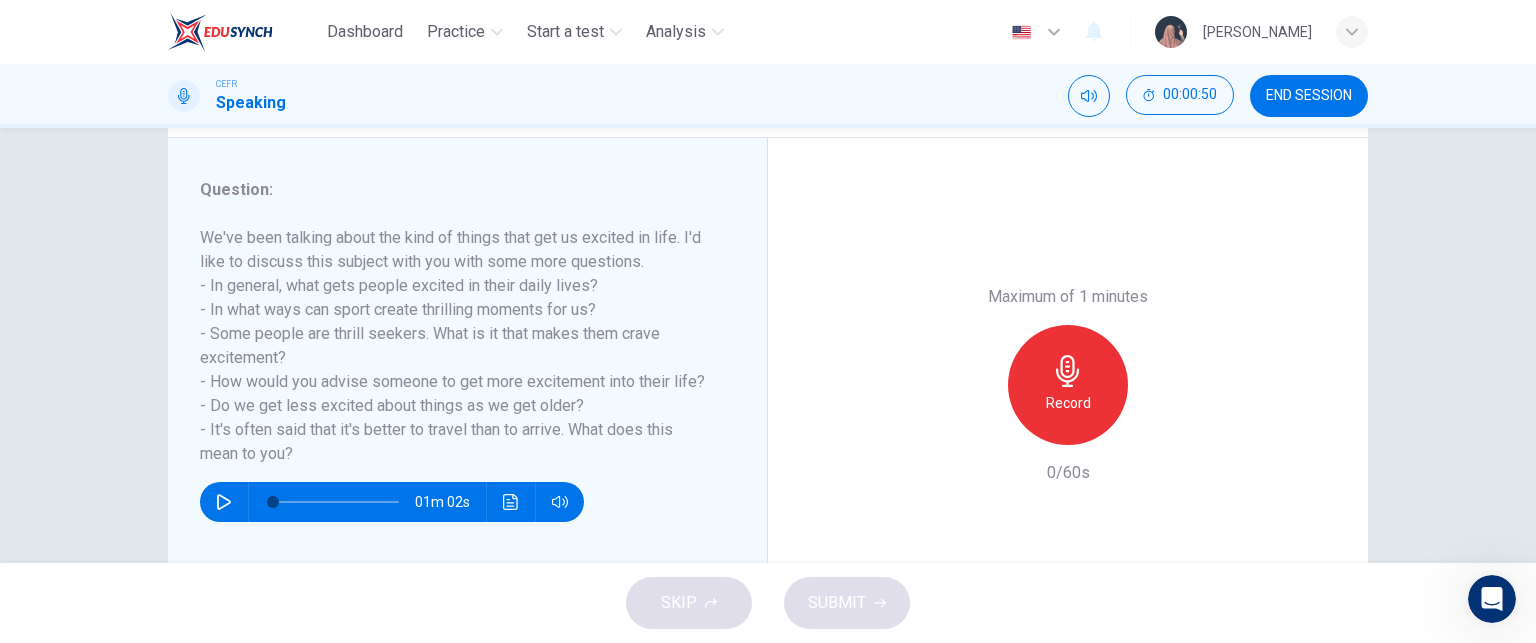 click on "Record" at bounding box center [1068, 385] 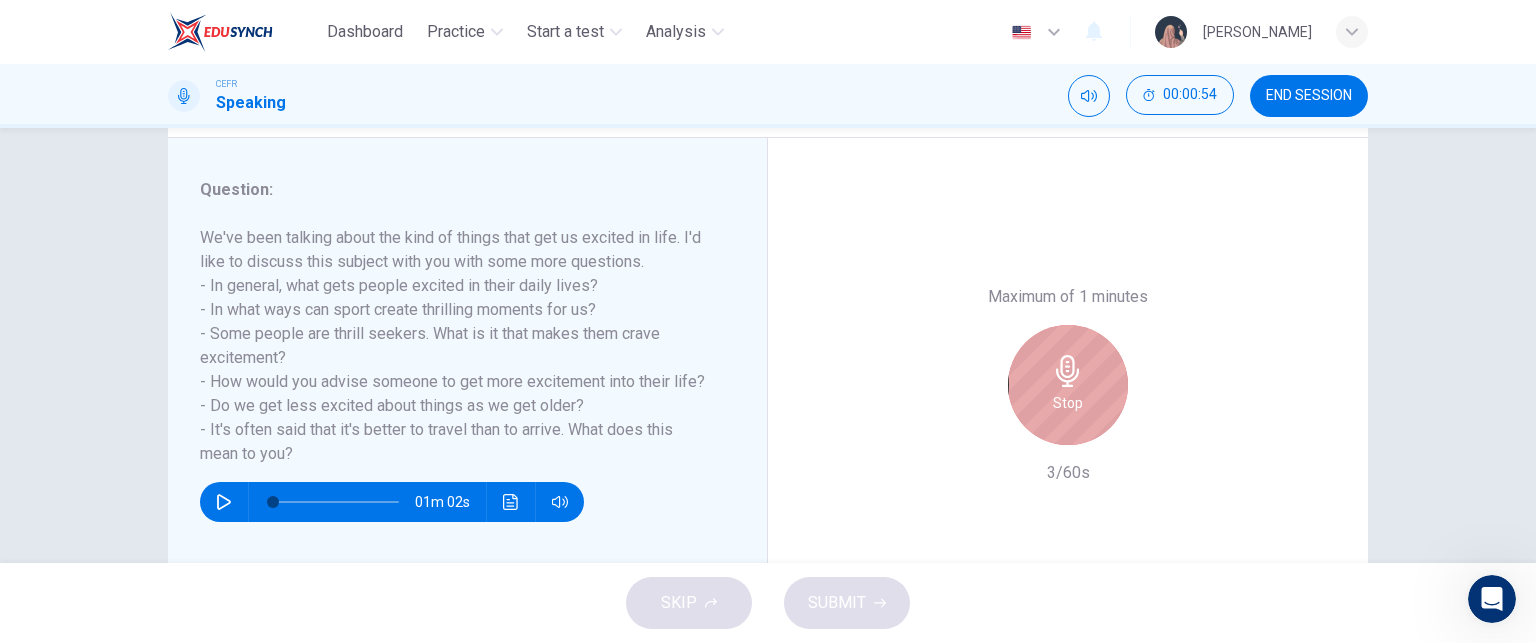 click on "Stop" at bounding box center [1068, 385] 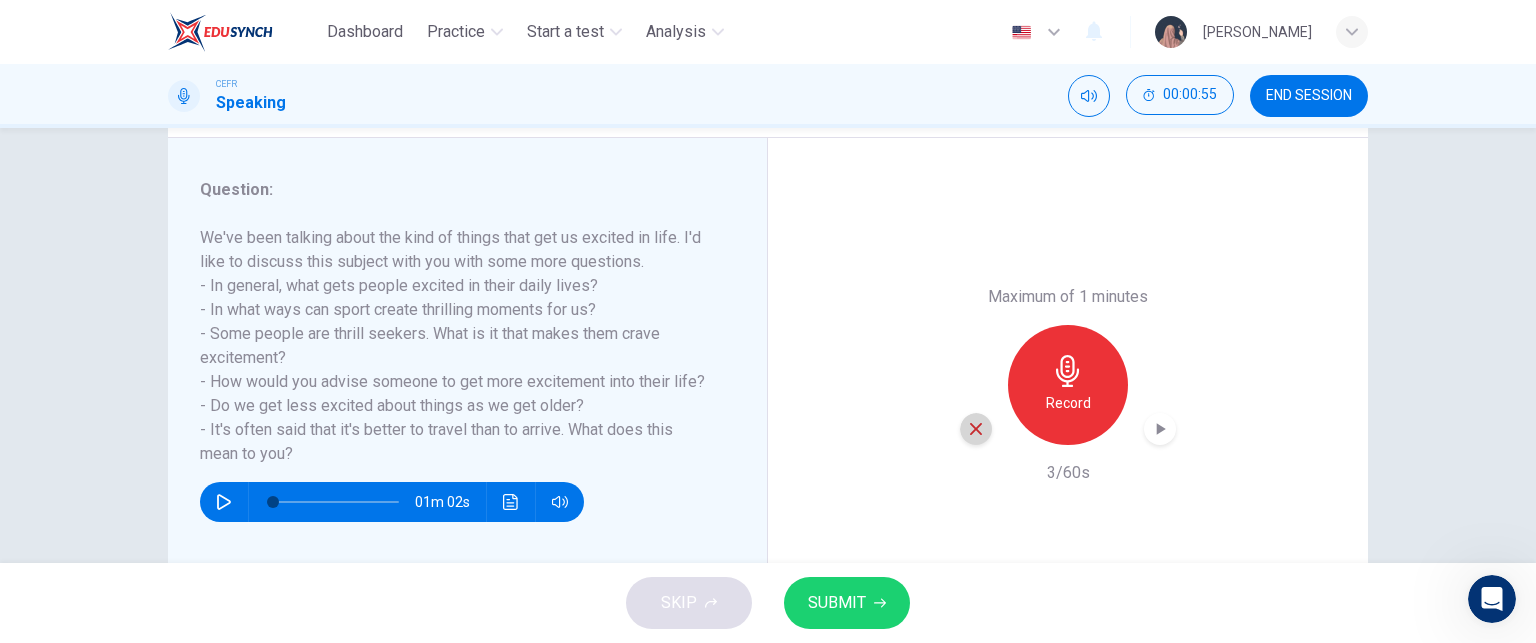 click 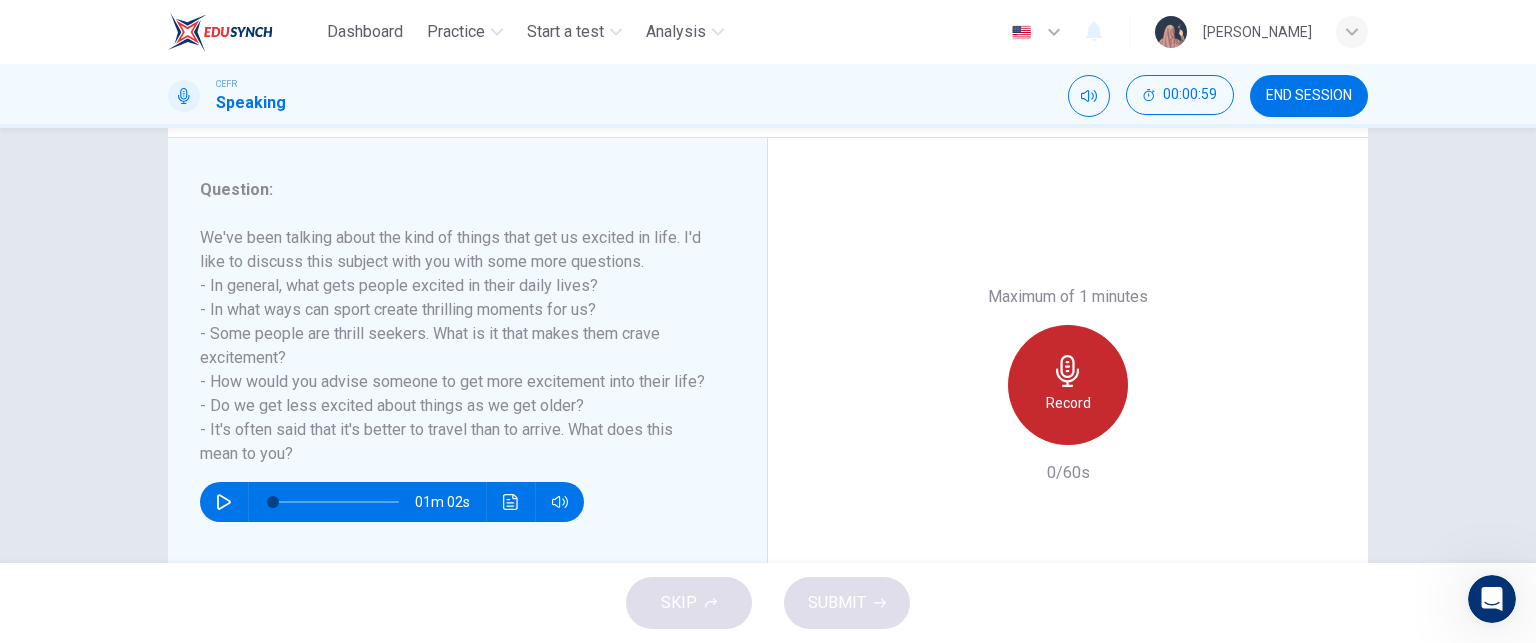 click 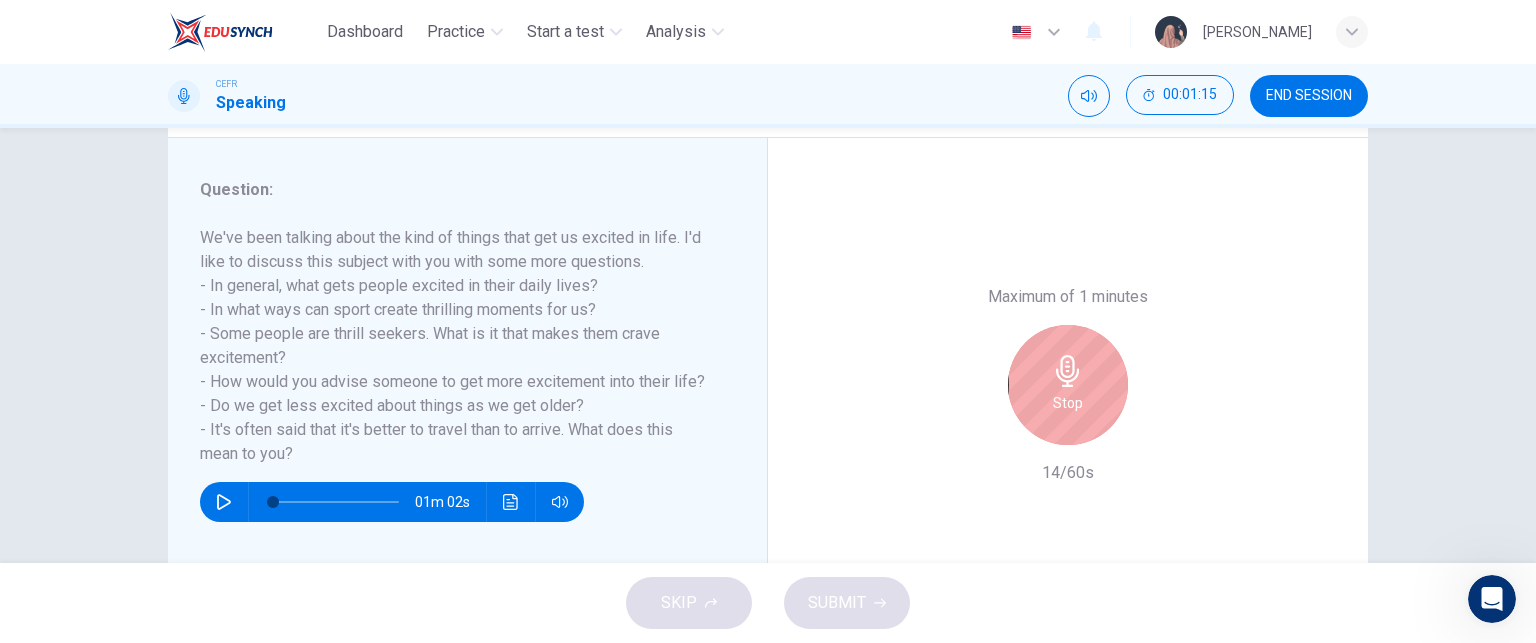 click 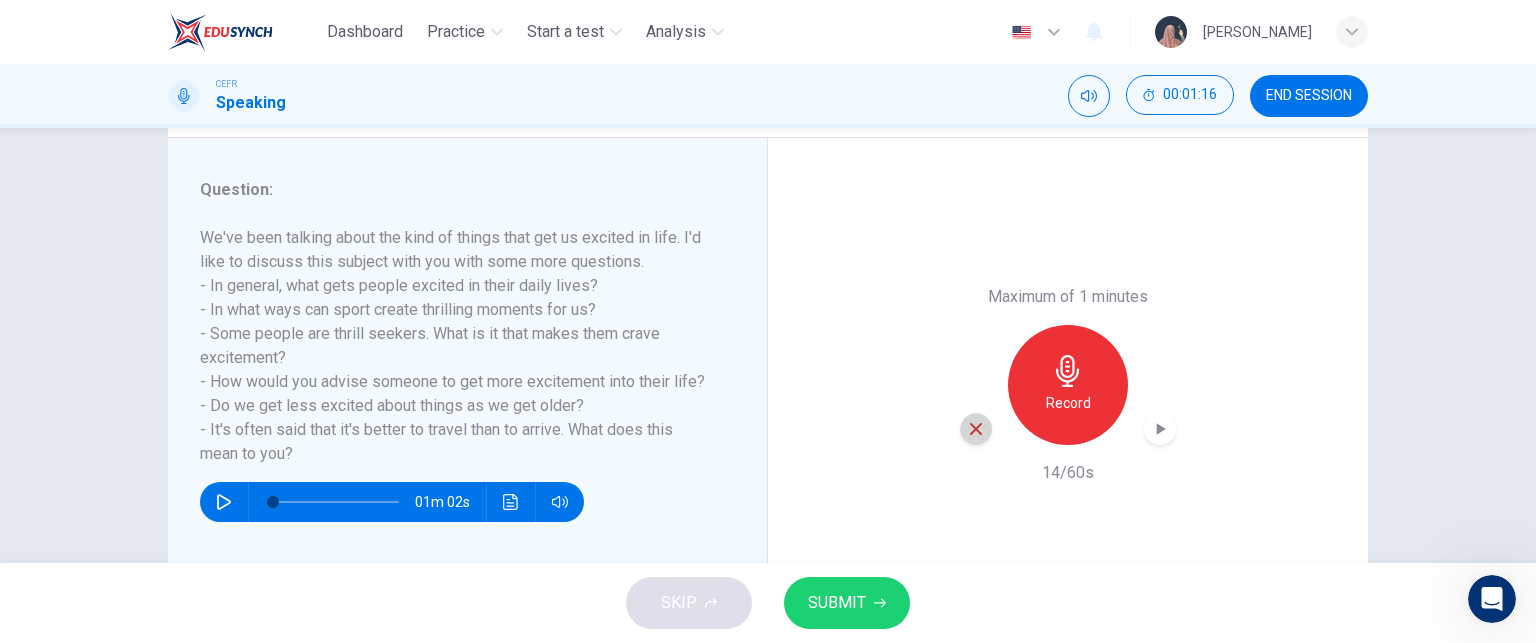 click 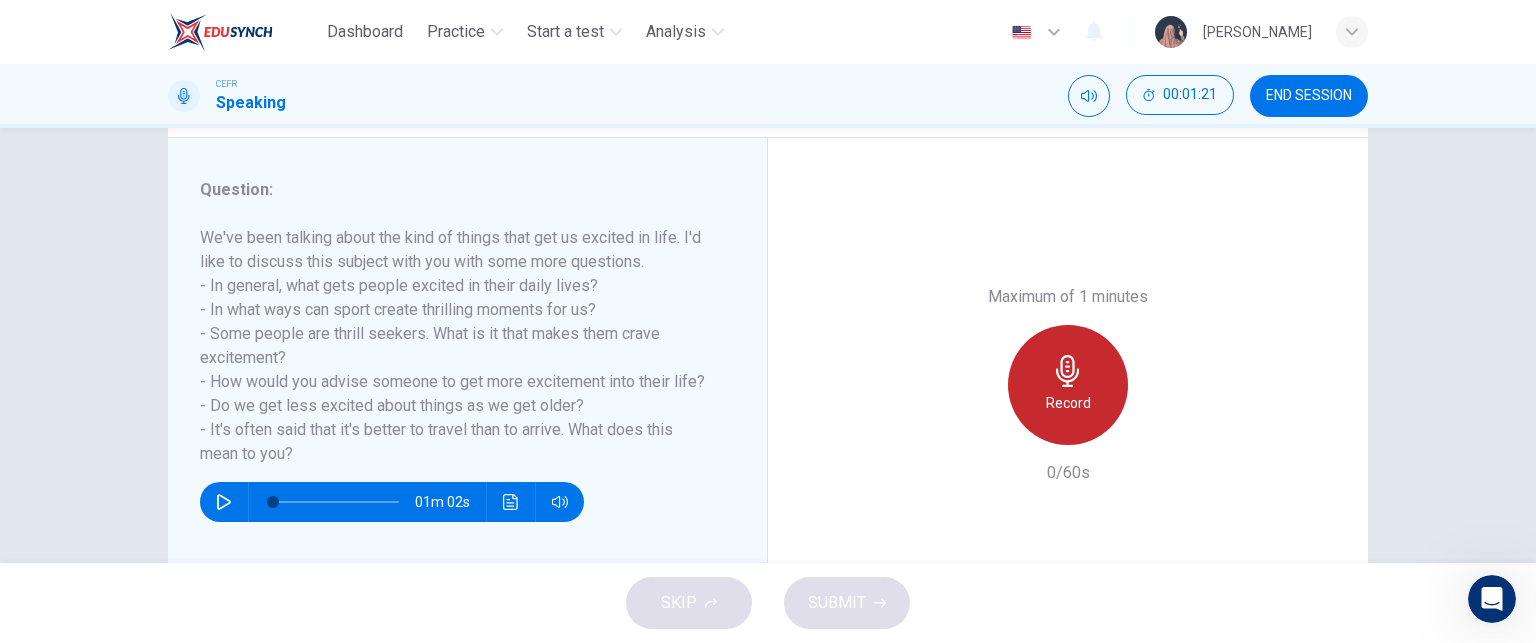 click on "Record" at bounding box center [1068, 403] 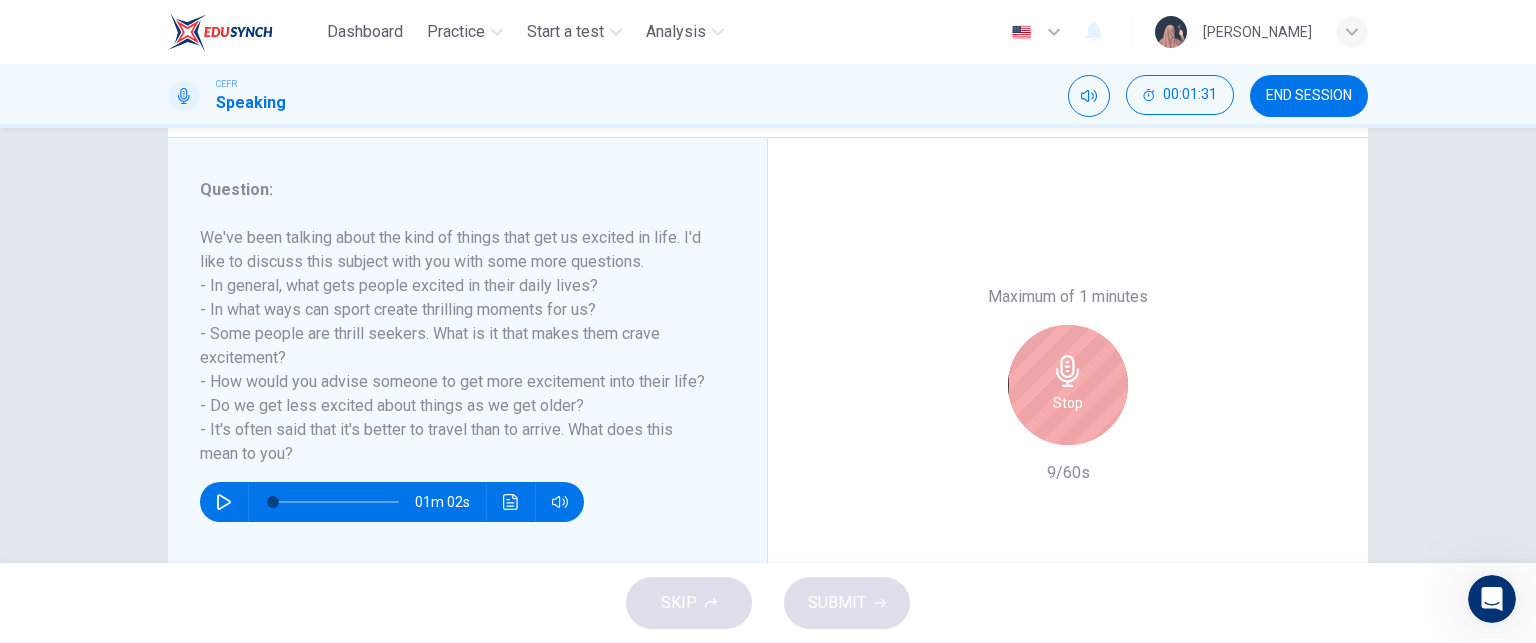 click on "Stop" at bounding box center (1068, 385) 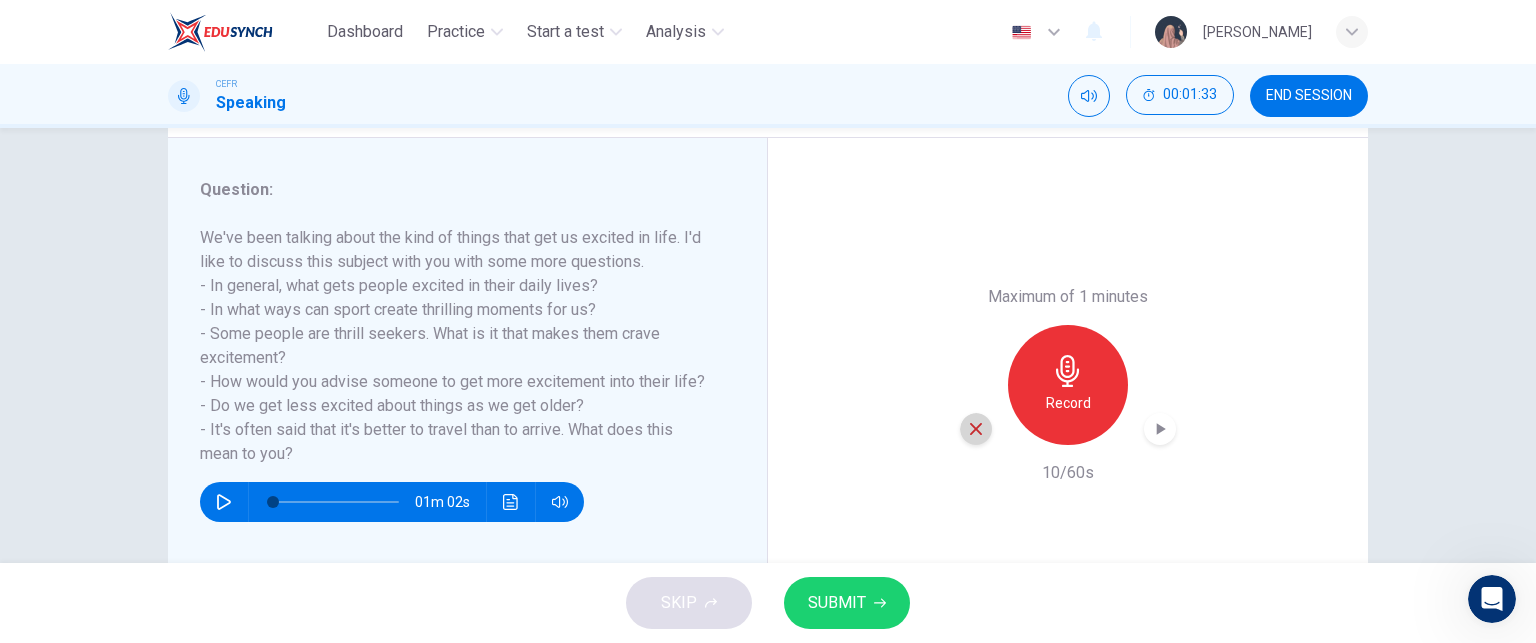 click 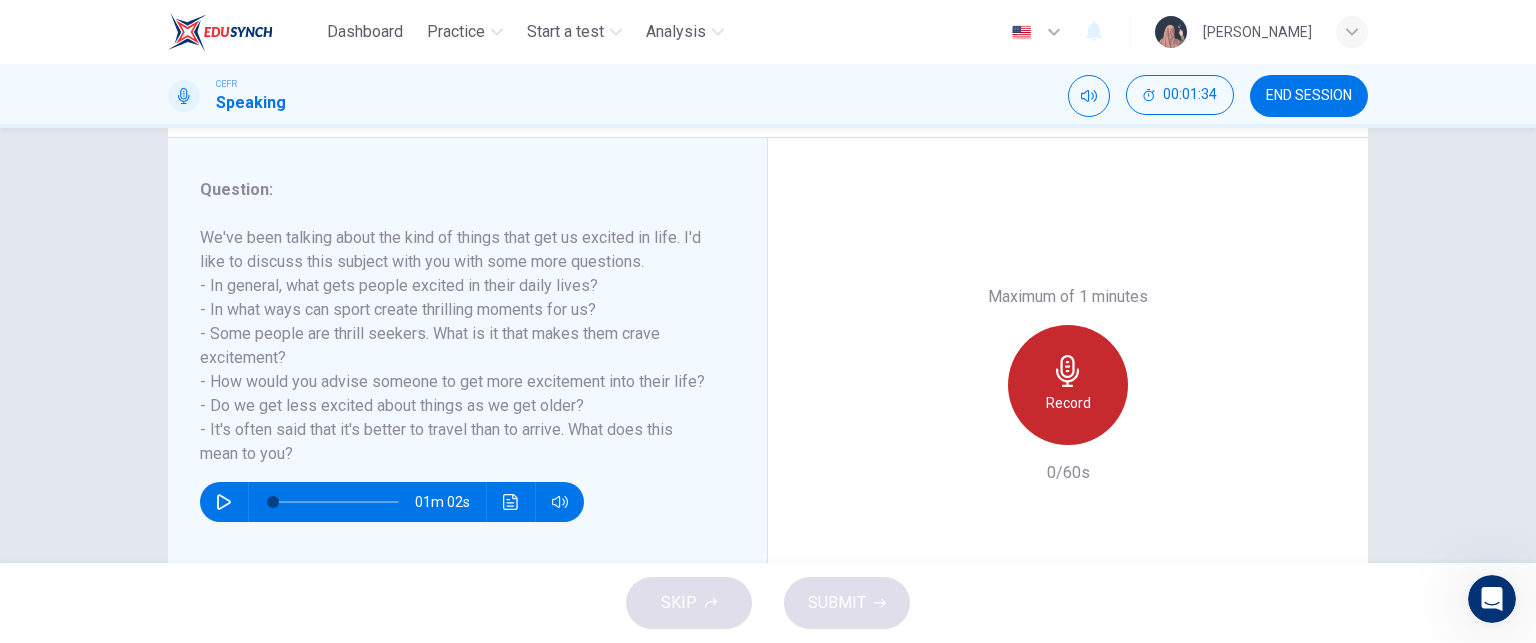 click on "Record" at bounding box center [1068, 403] 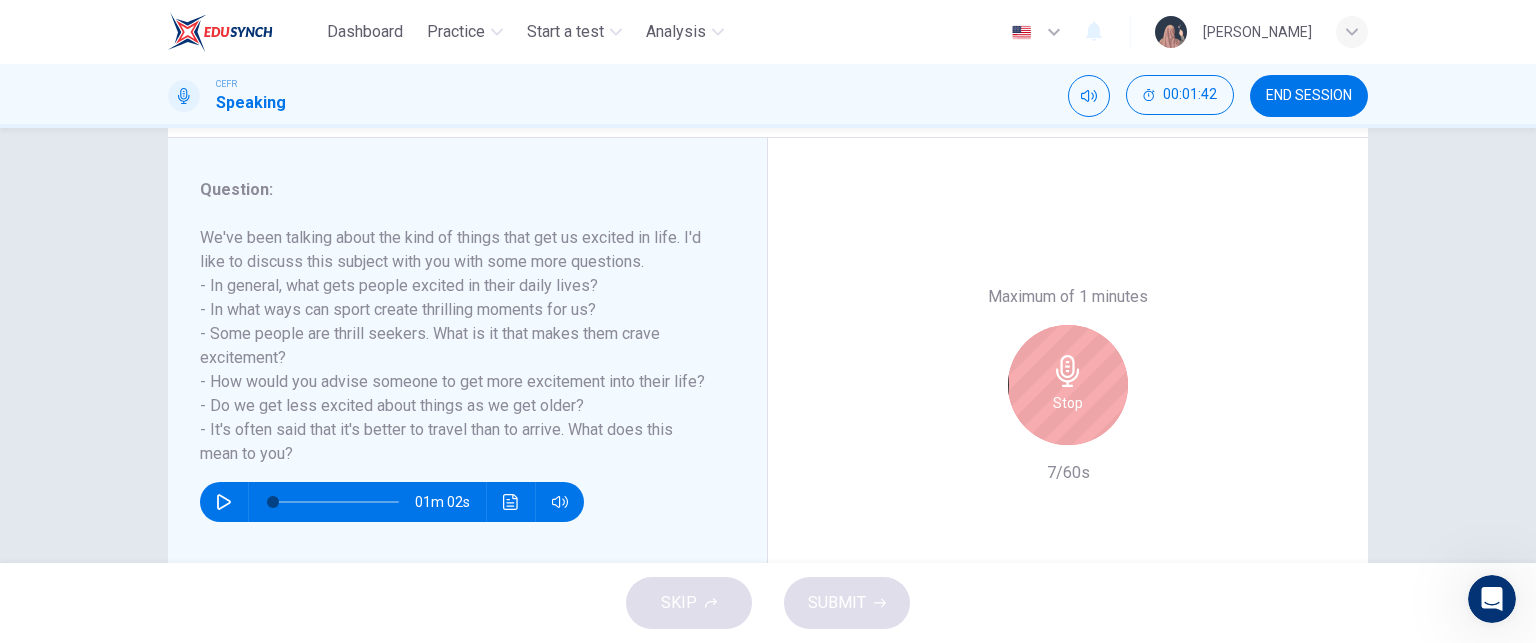 click on "Stop" at bounding box center (1068, 385) 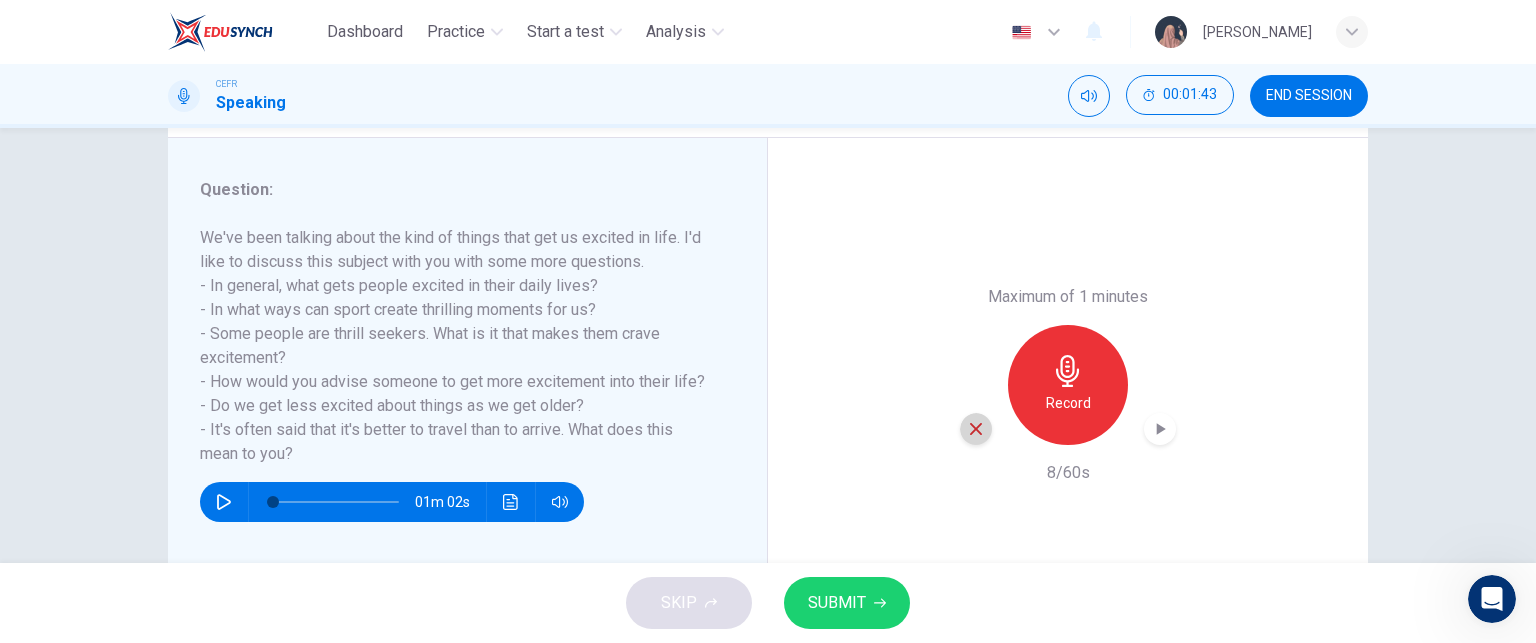click at bounding box center [976, 429] 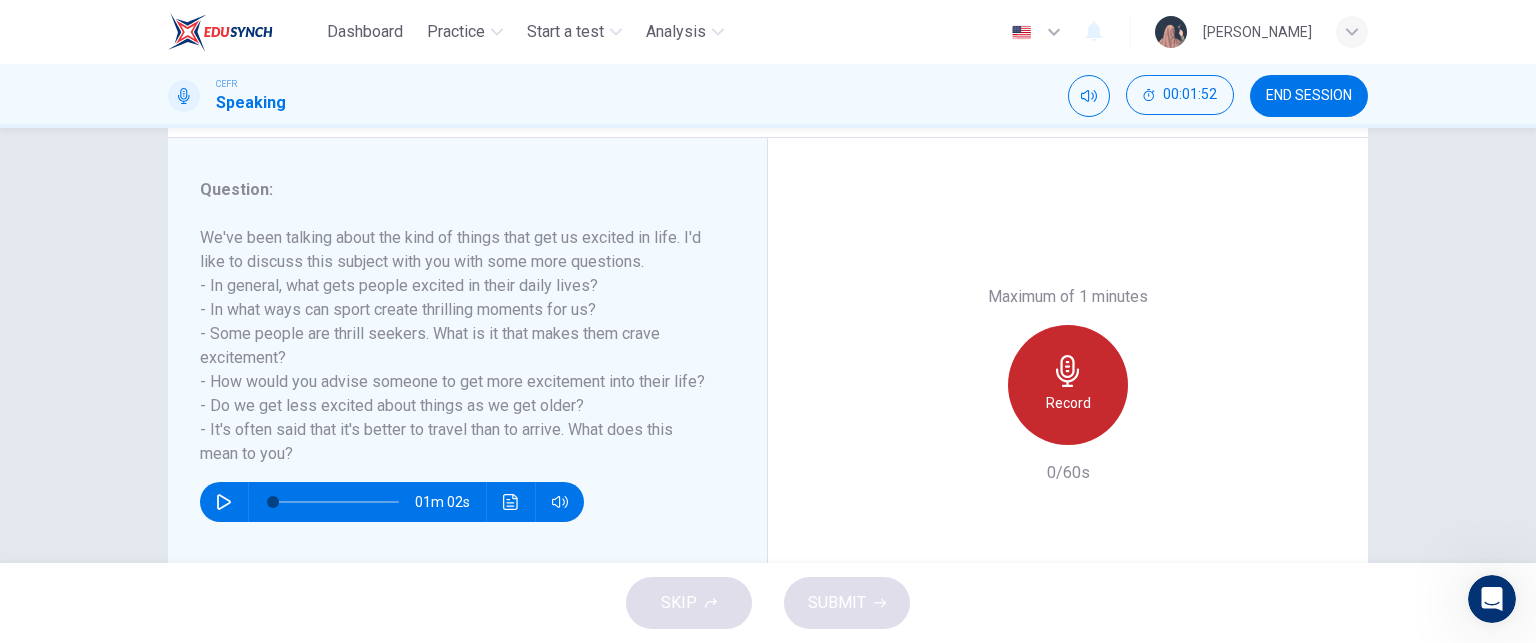 click on "Record" at bounding box center (1068, 385) 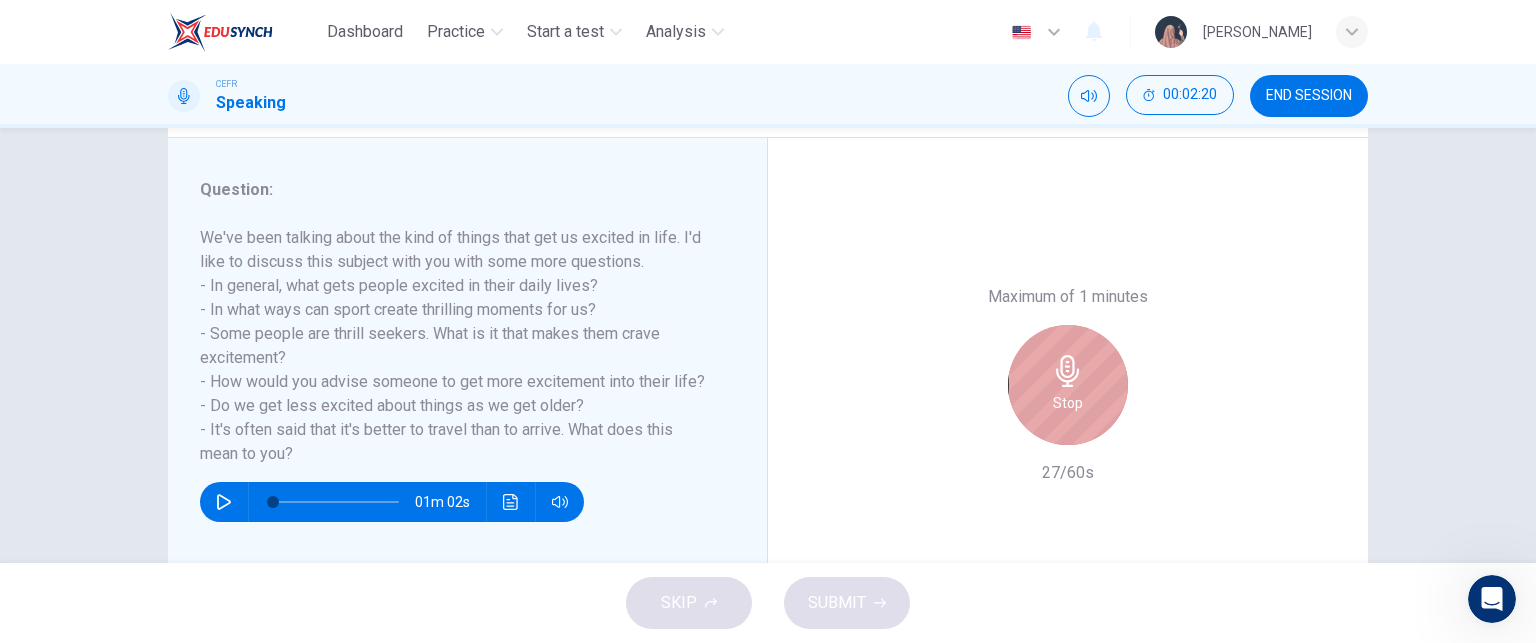 click on "Stop" at bounding box center [1068, 385] 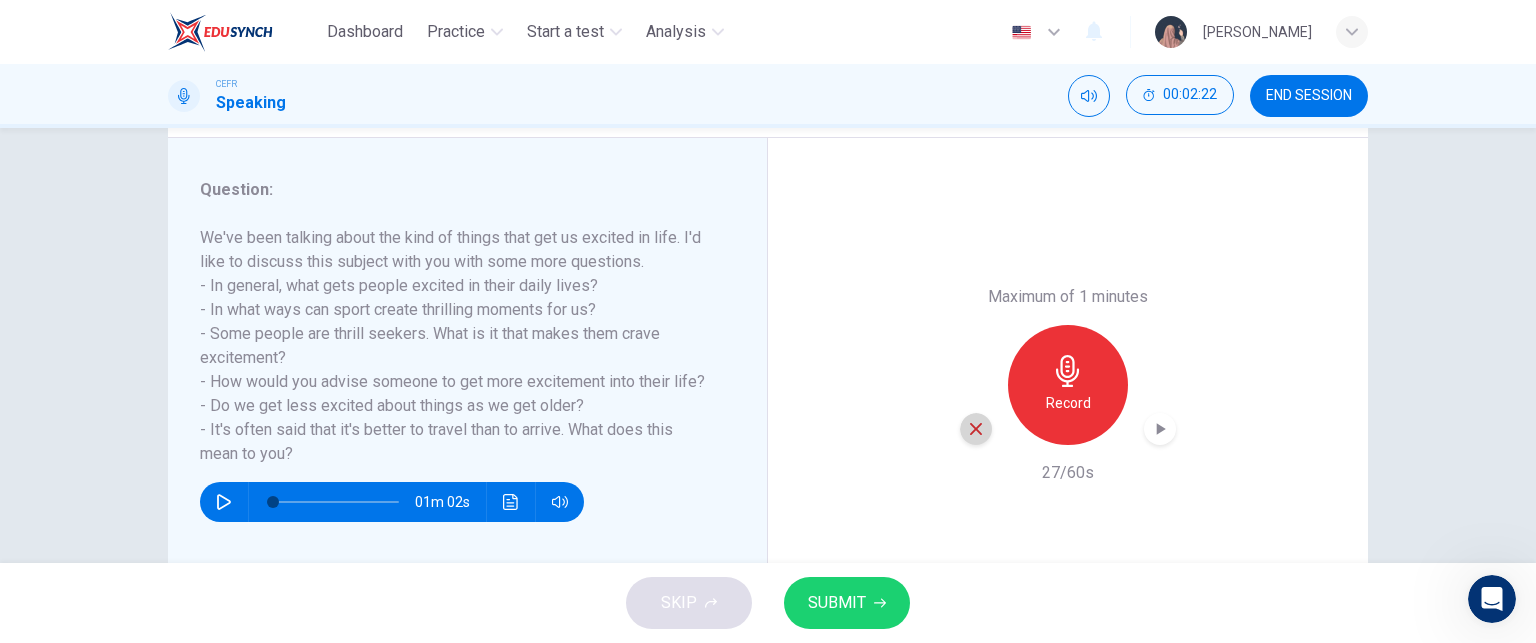 click 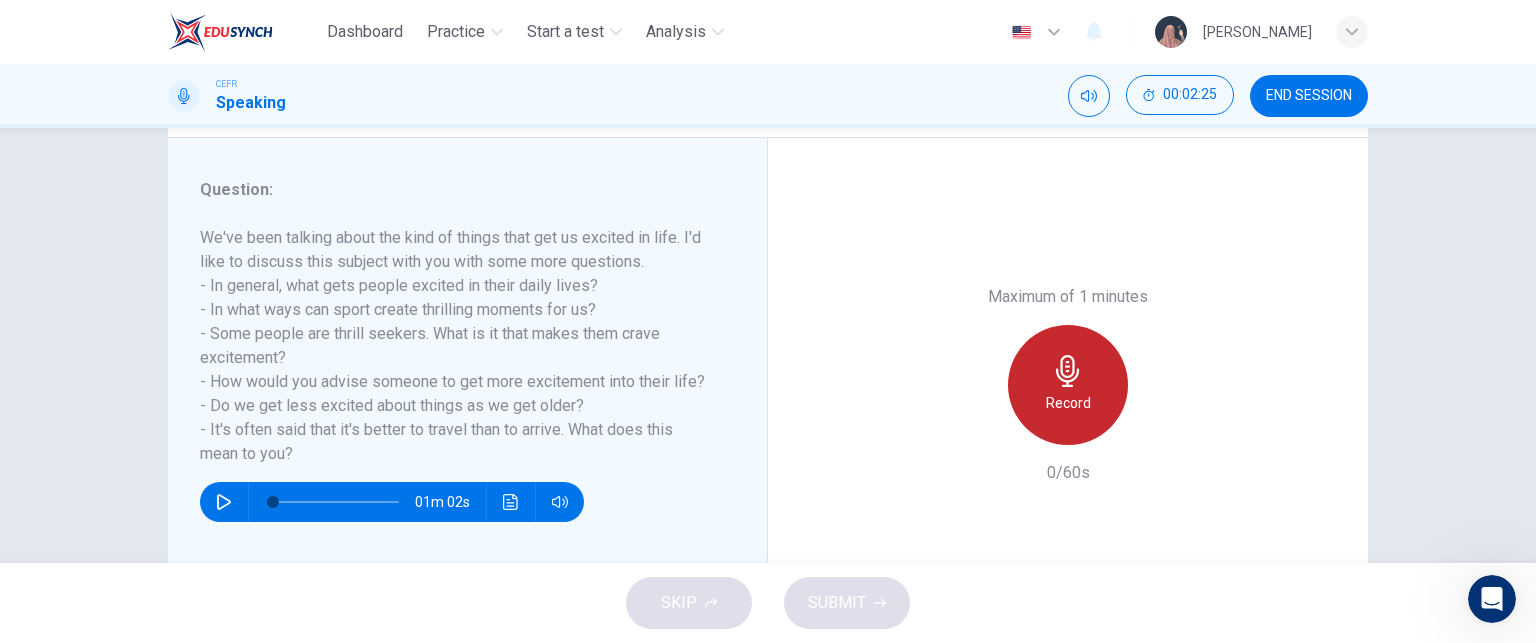 click 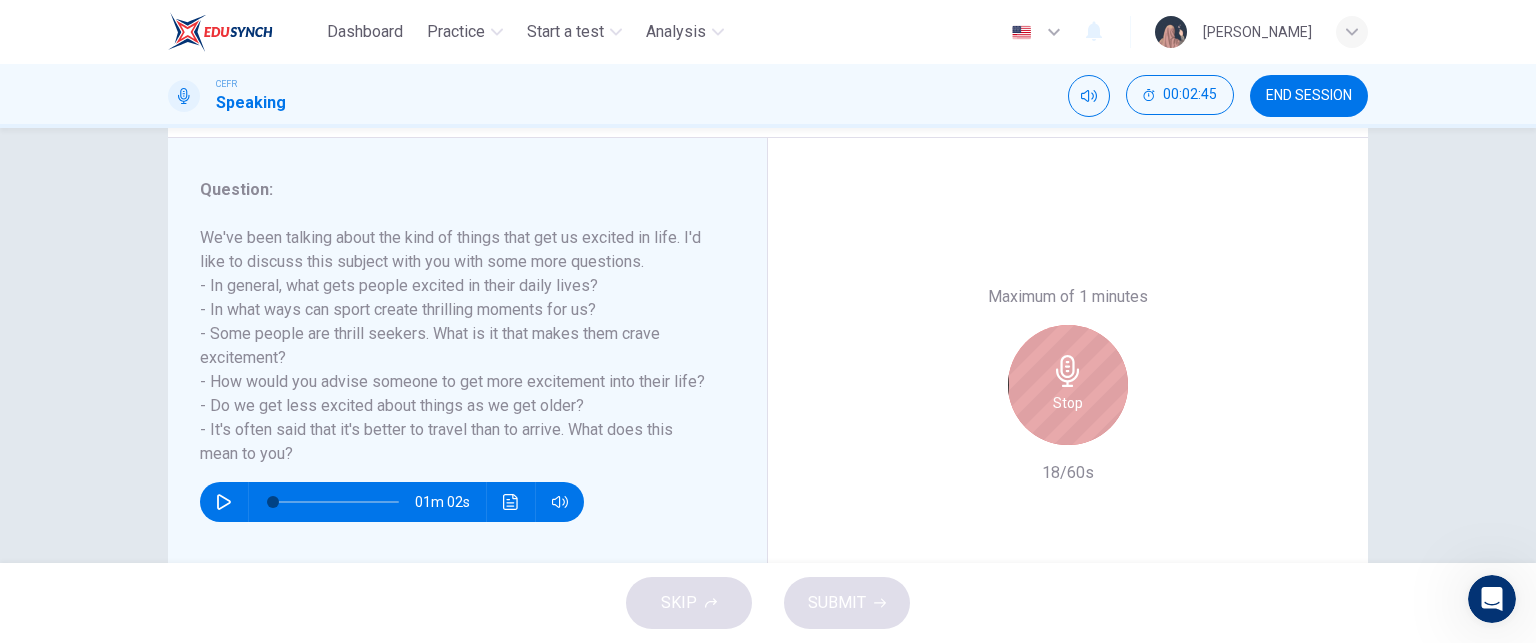 click 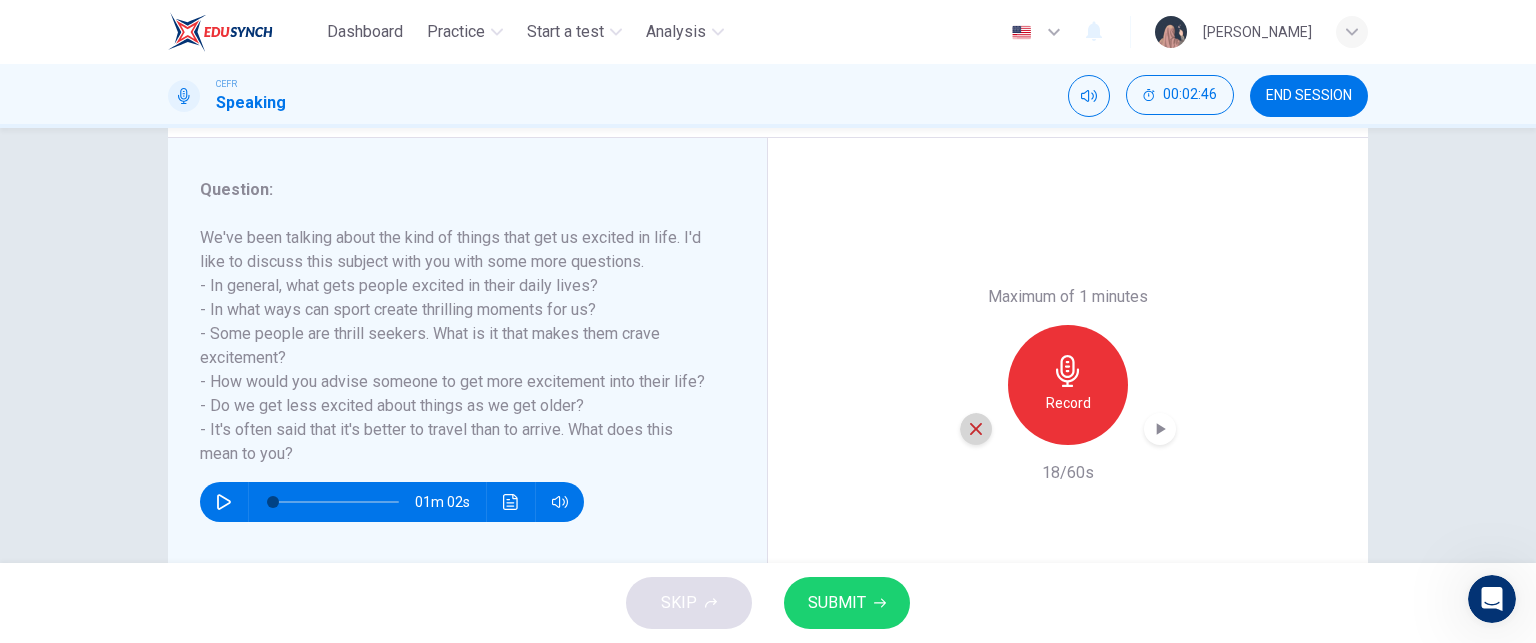 click 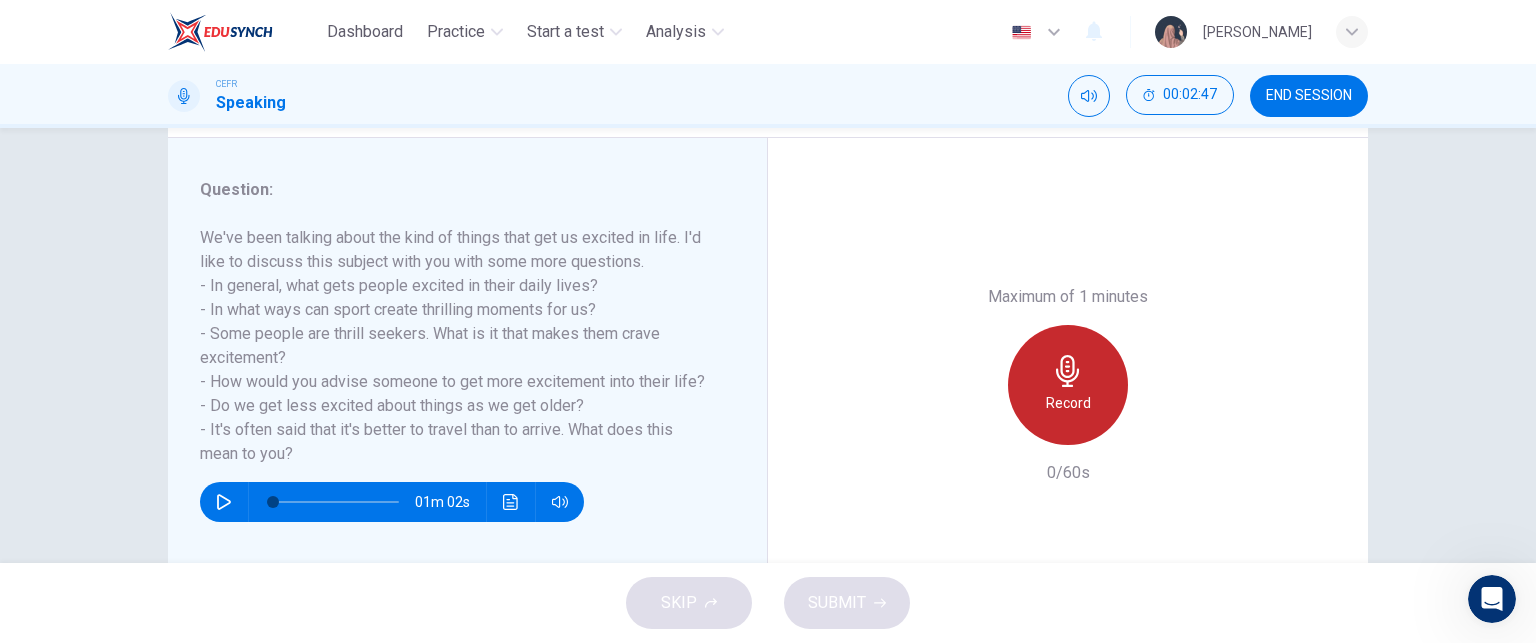 click 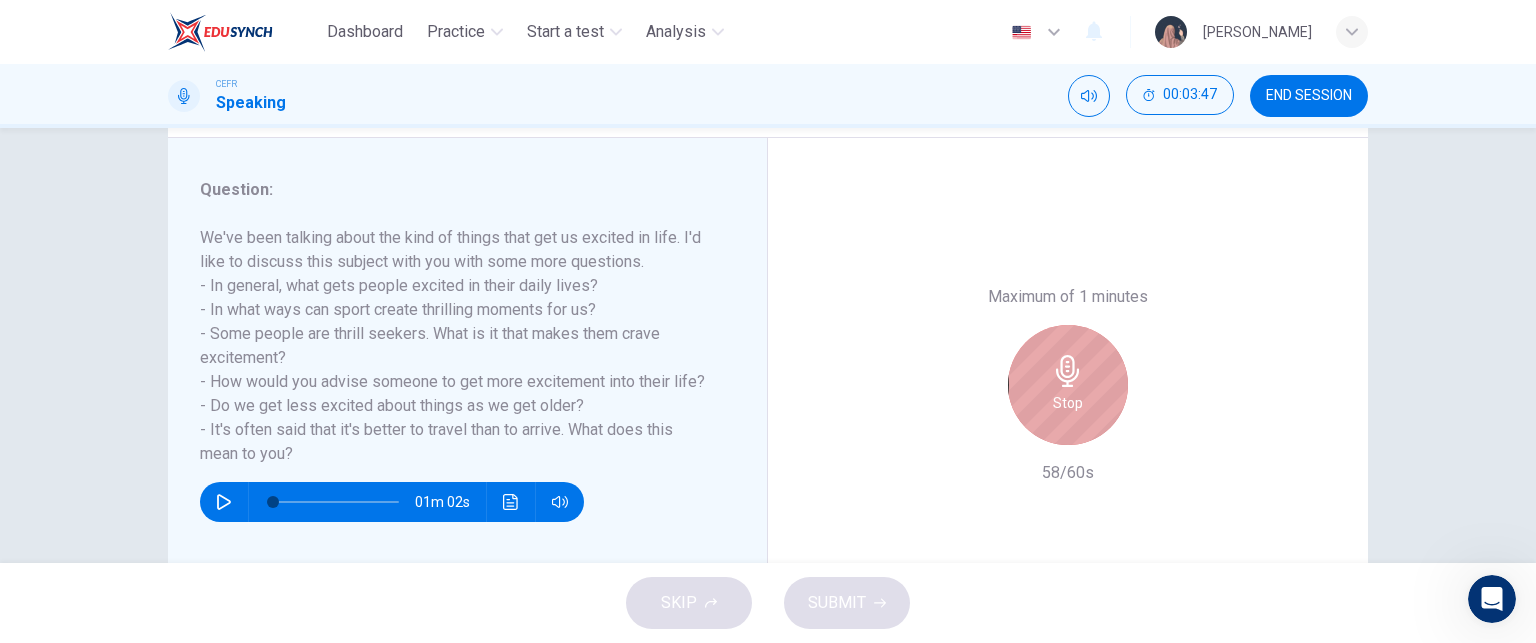 click 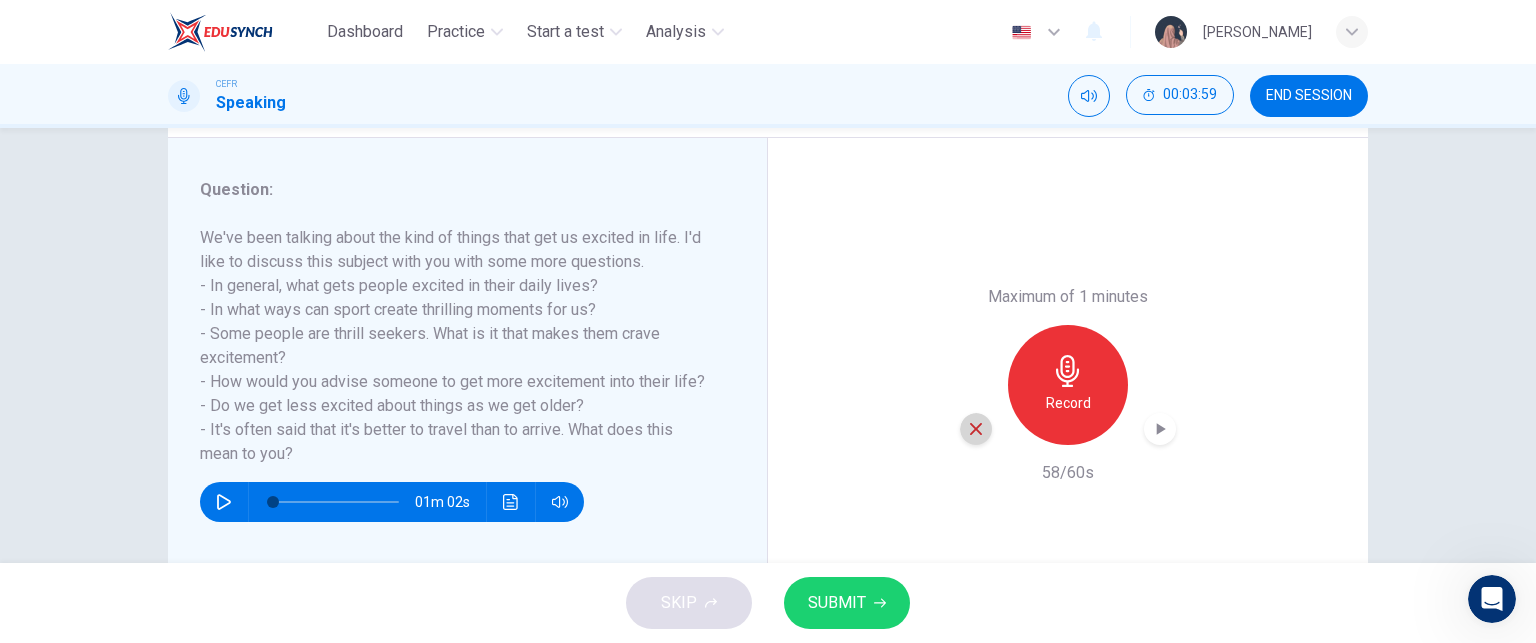 click at bounding box center (976, 429) 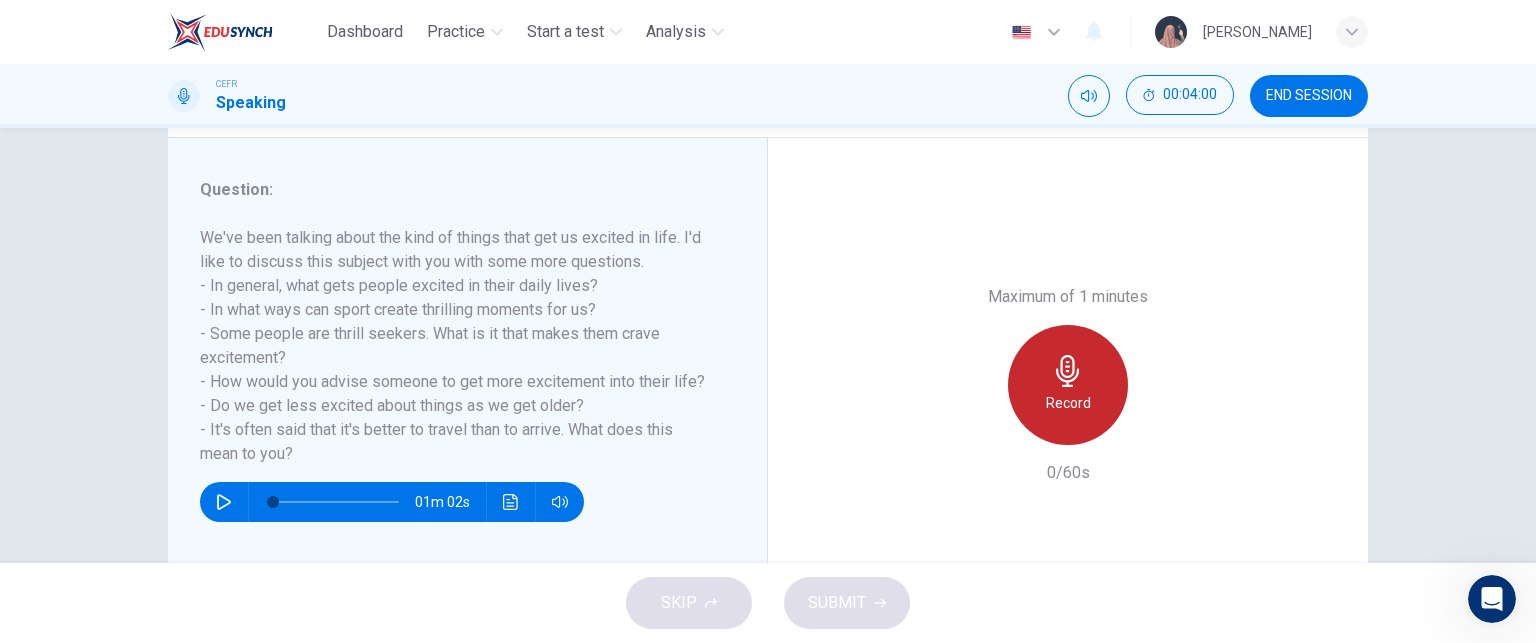 click on "Record" at bounding box center (1068, 385) 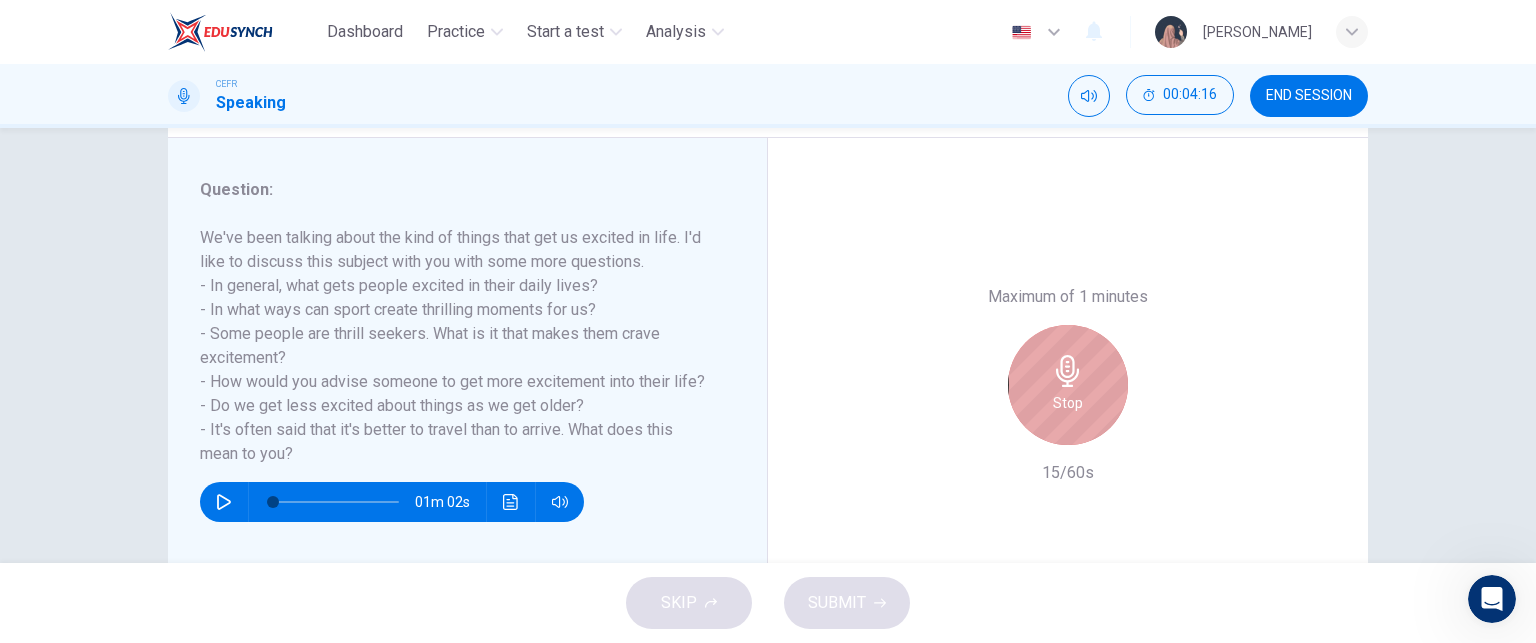 click on "Stop" at bounding box center [1068, 385] 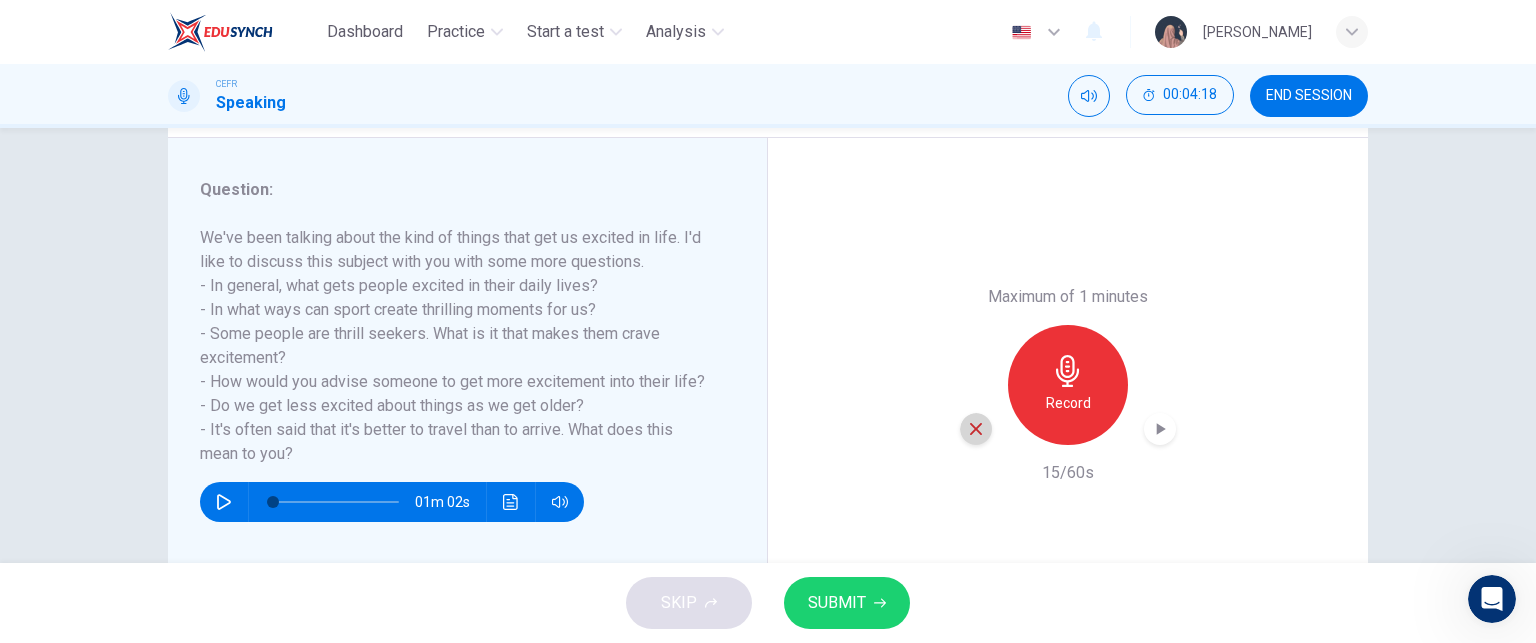 click 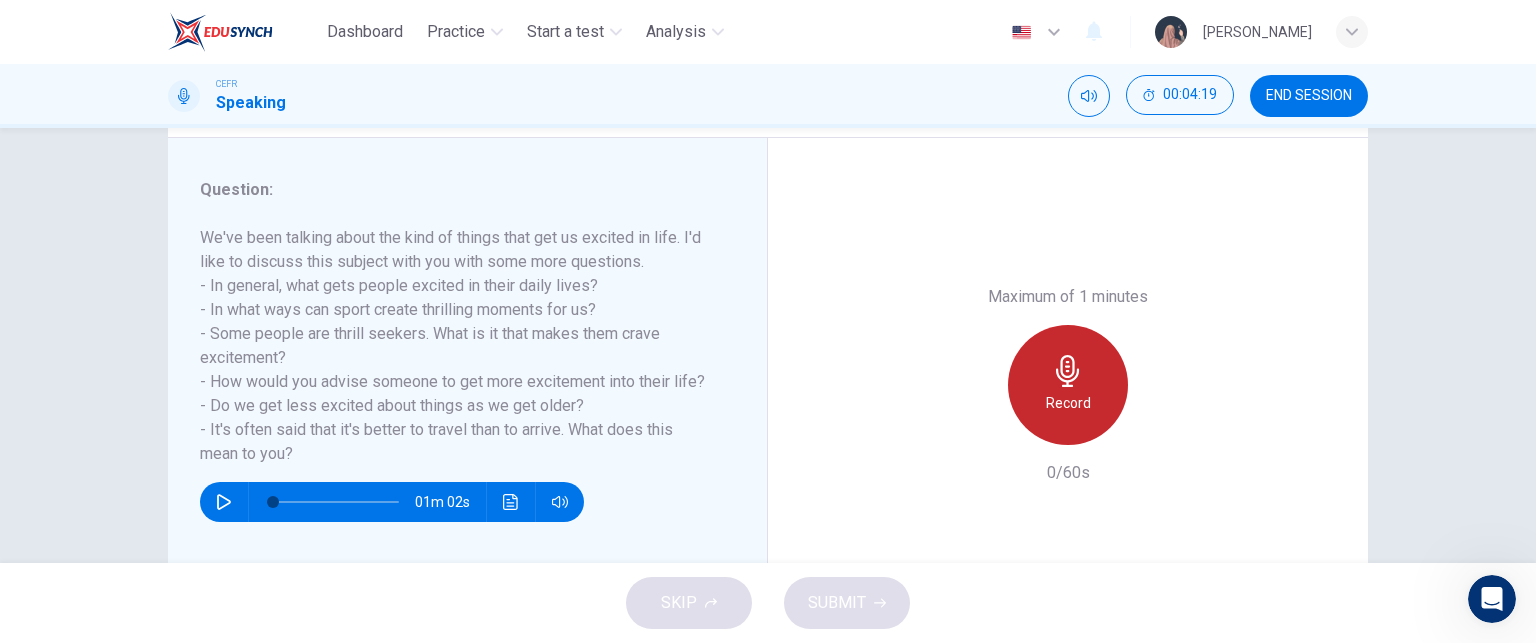 click on "Record" at bounding box center [1068, 385] 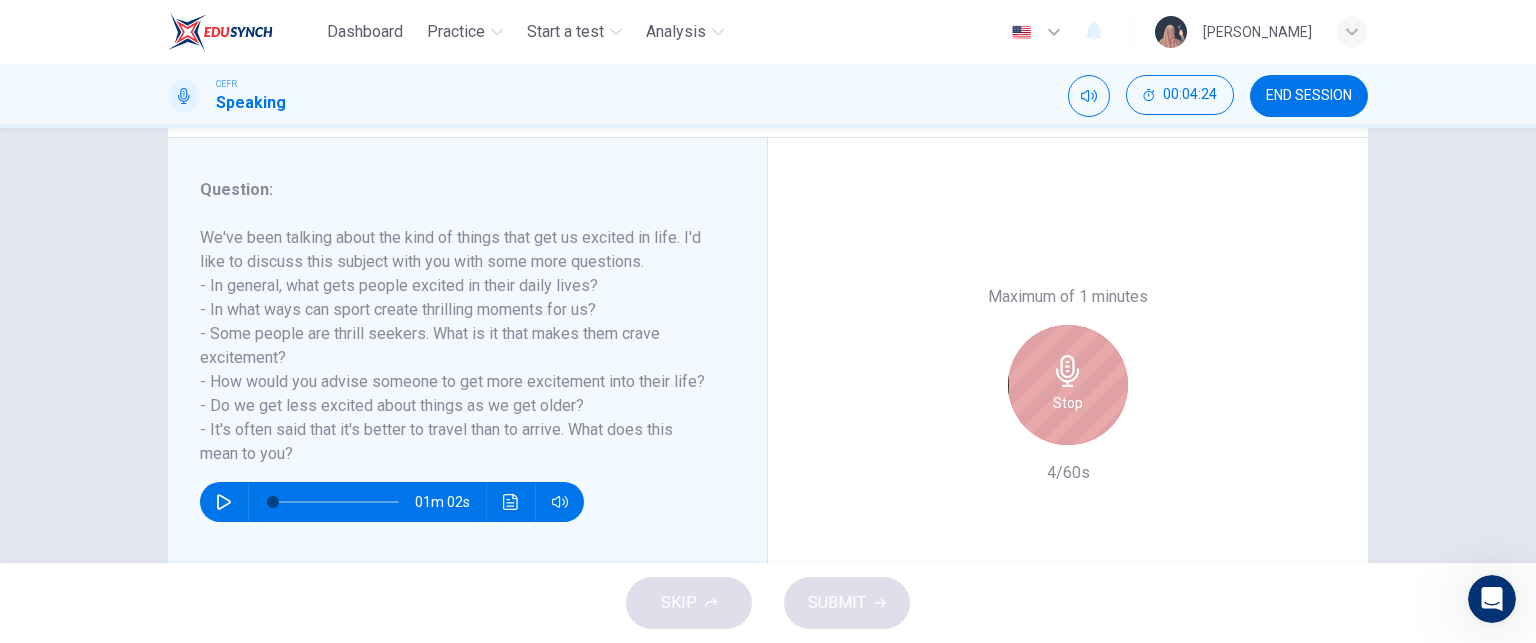 click on "Stop" at bounding box center [1068, 385] 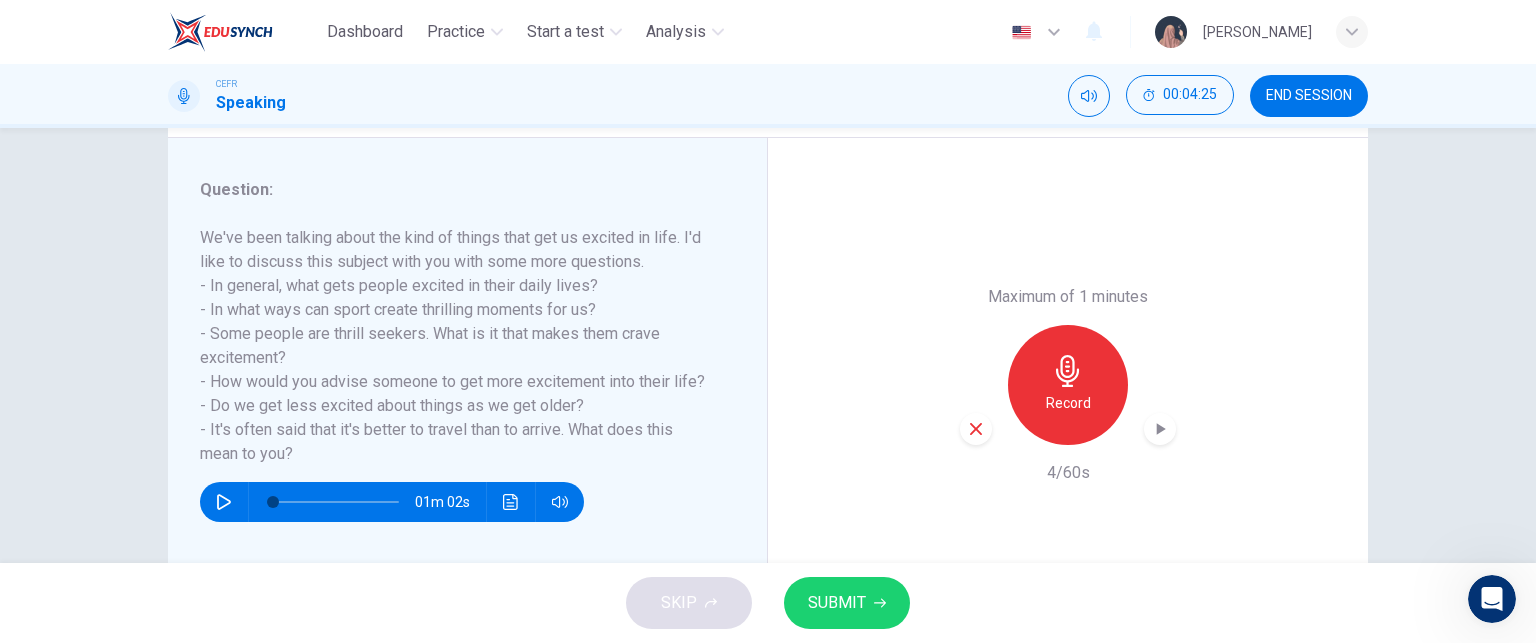 click 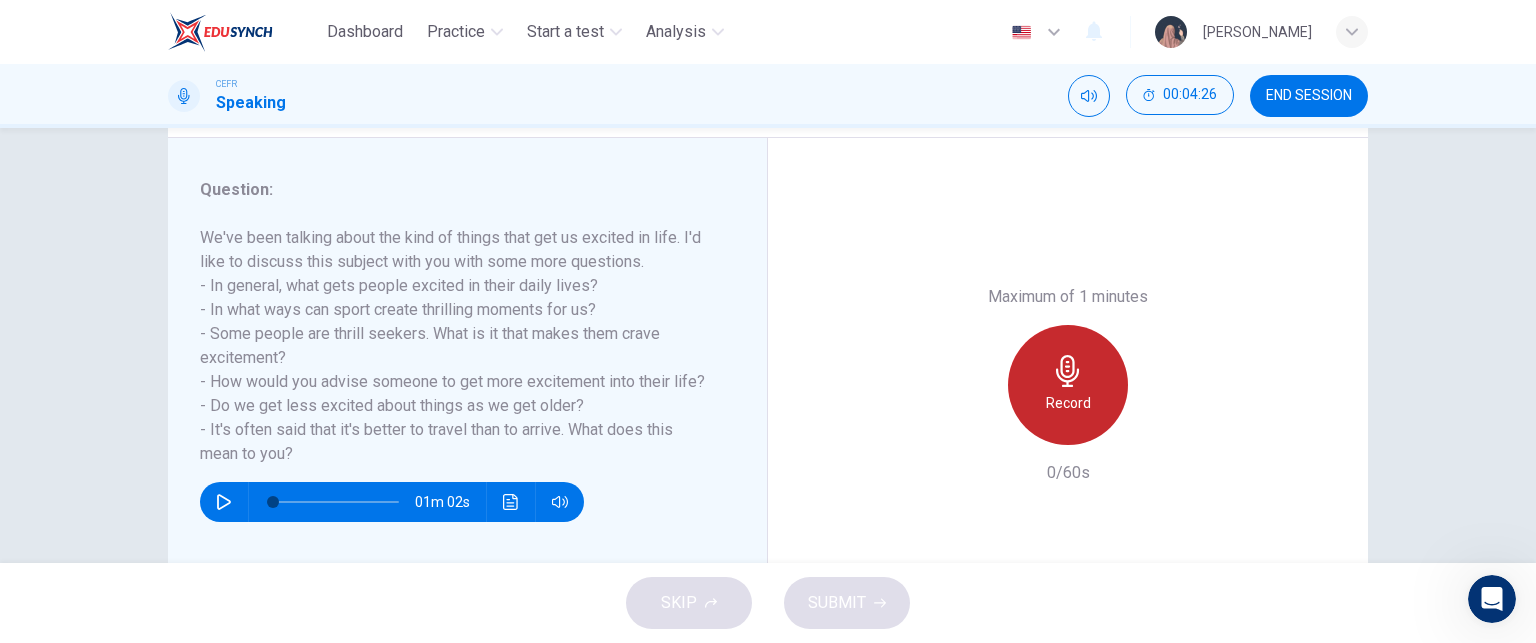 click 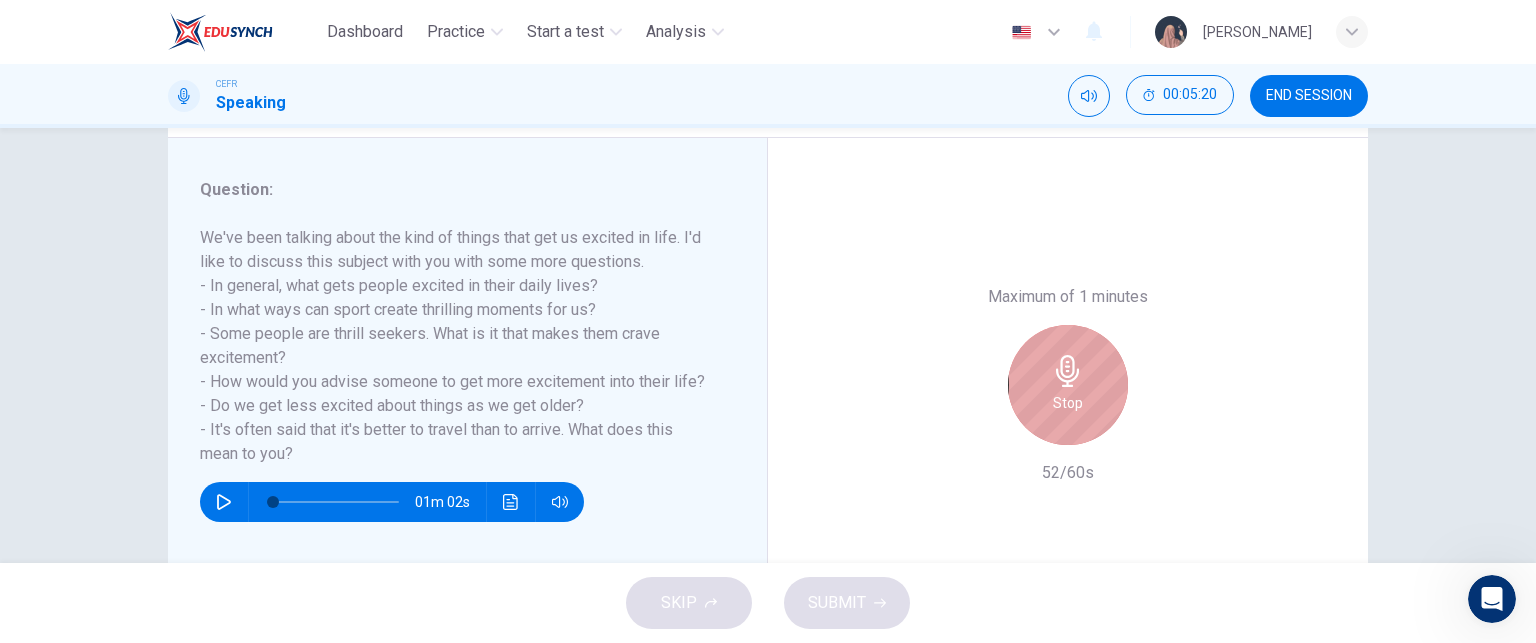 click 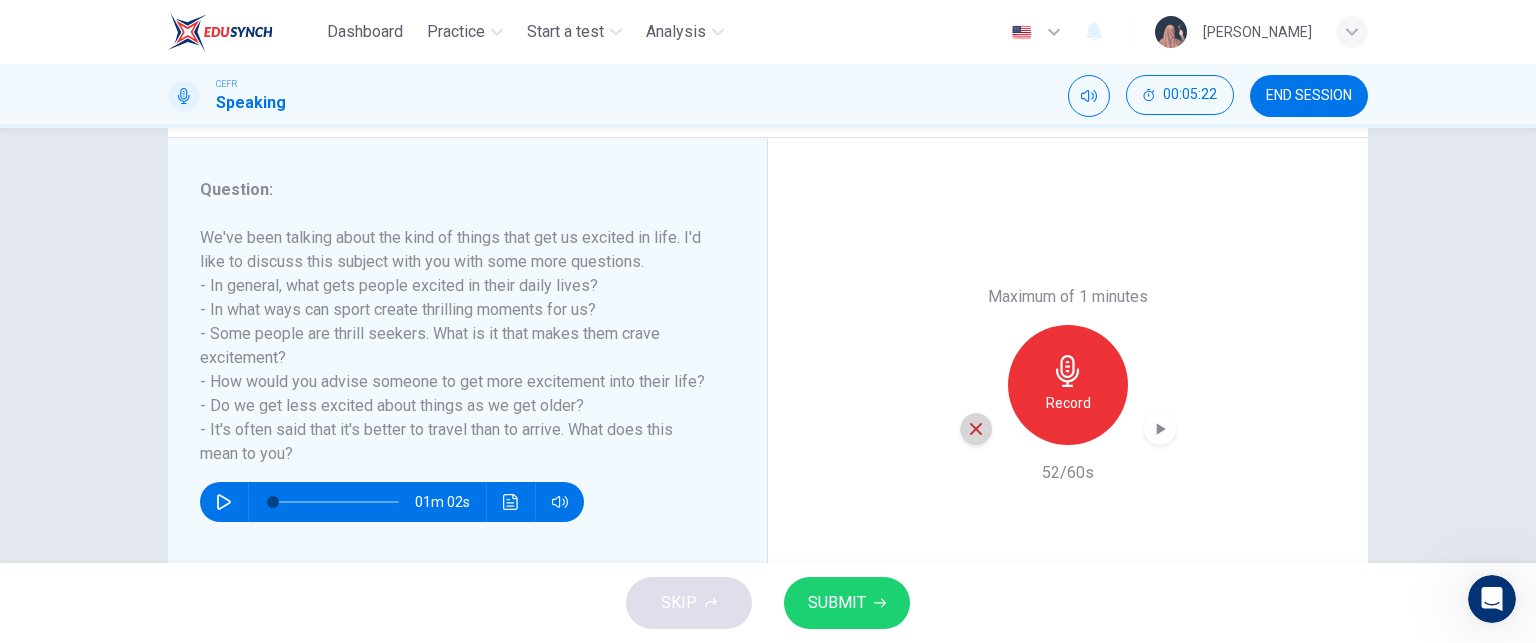 click 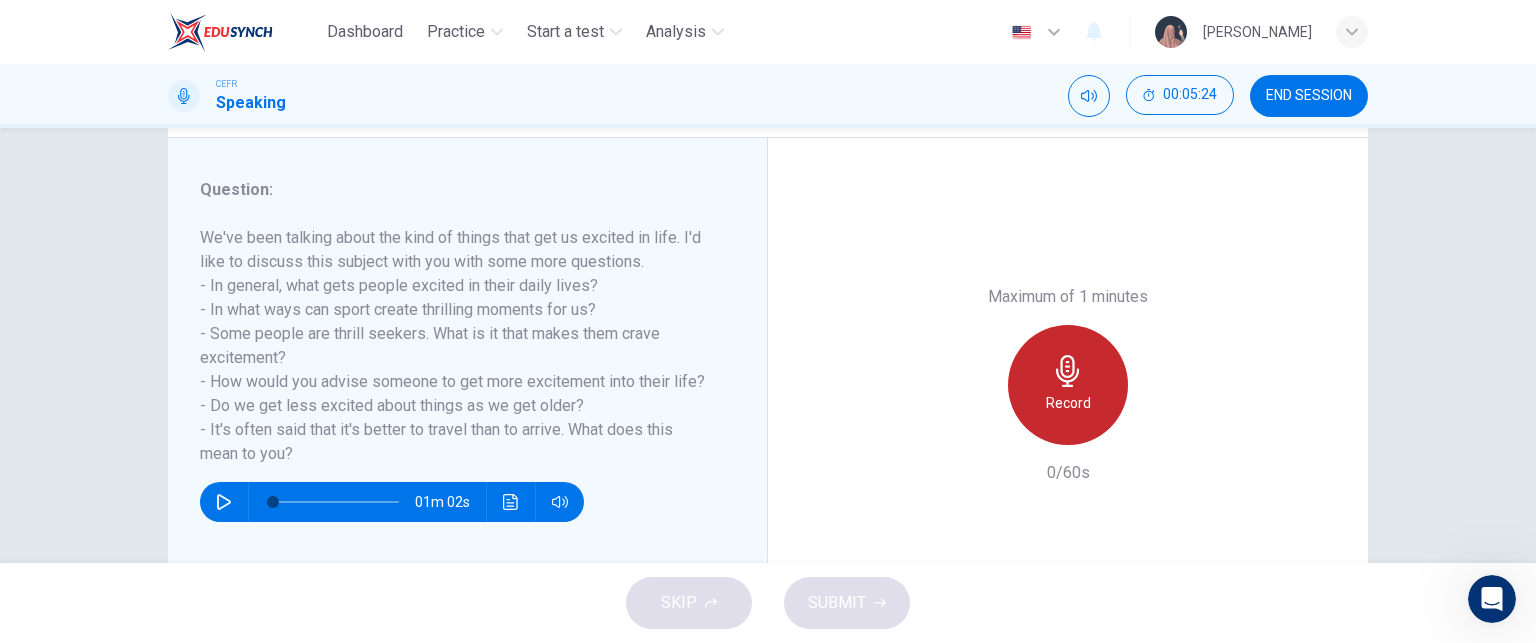 click on "Record" at bounding box center (1068, 403) 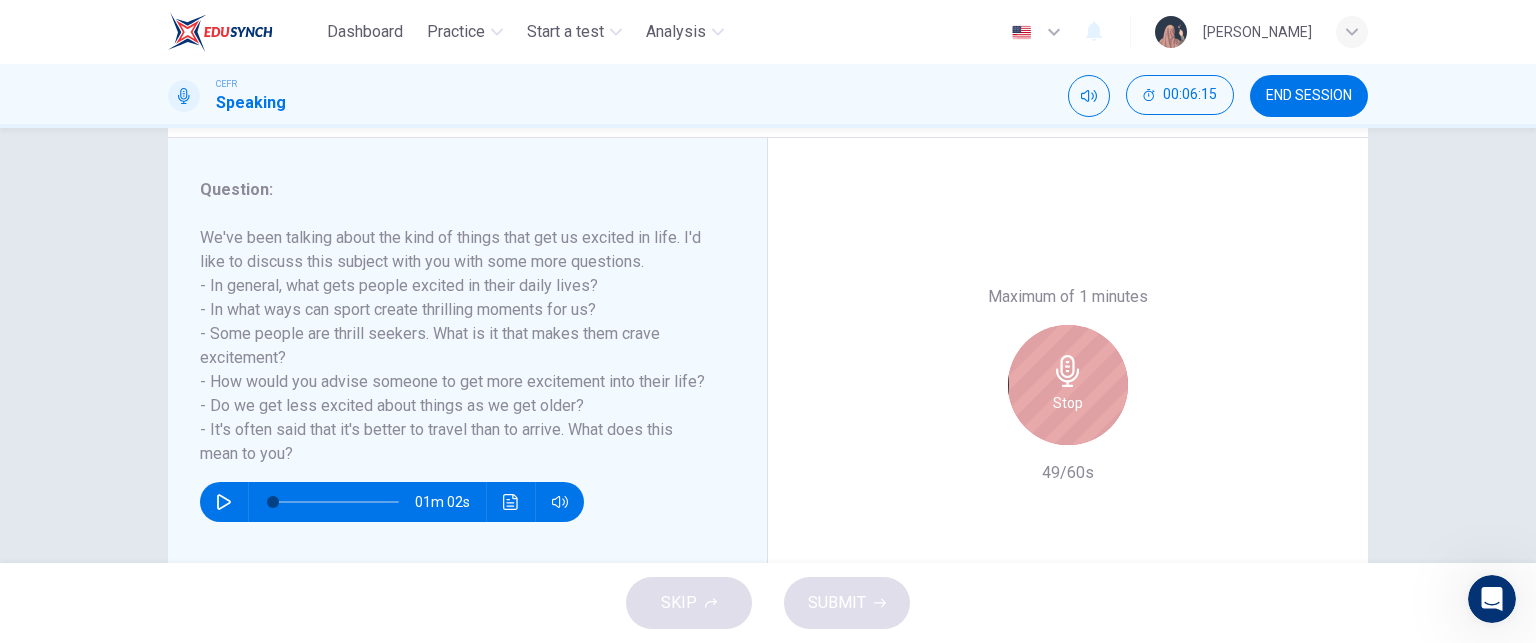 click on "Stop" at bounding box center (1068, 403) 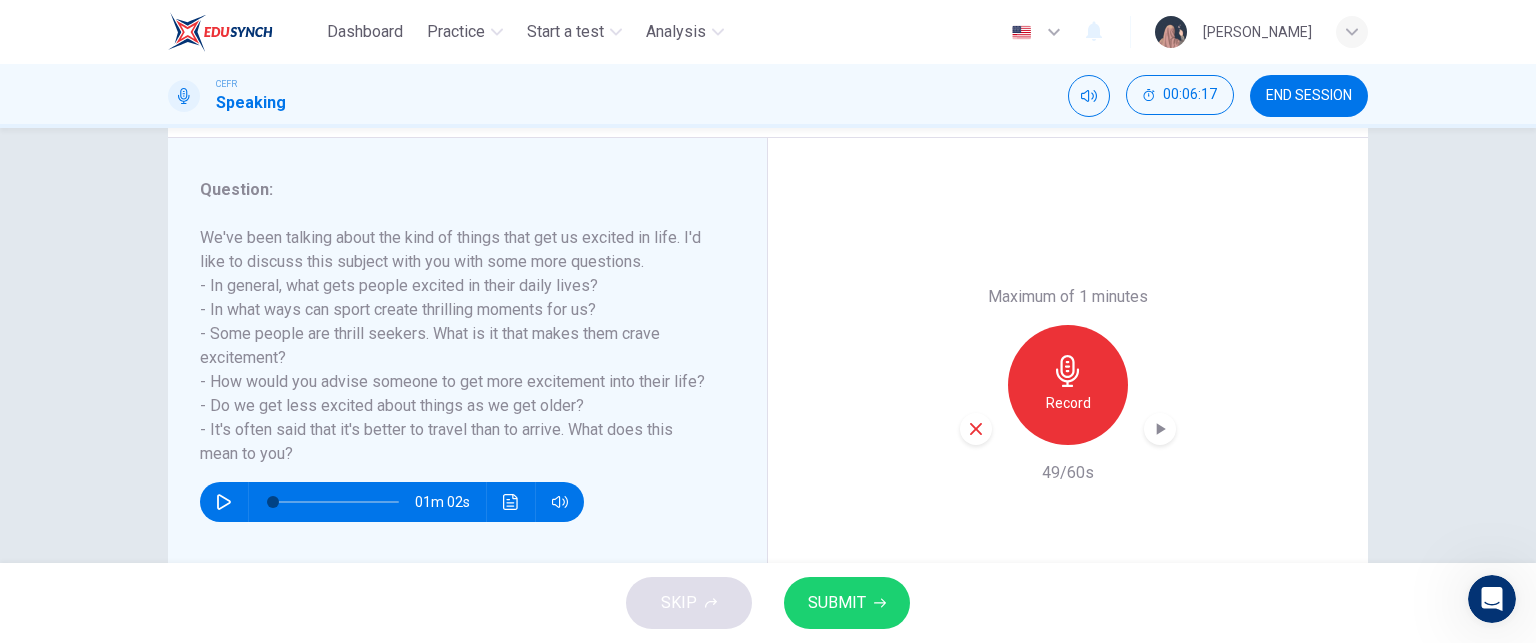 click on "Maximum of 1 minutes Record 49/60s" at bounding box center [1068, 385] 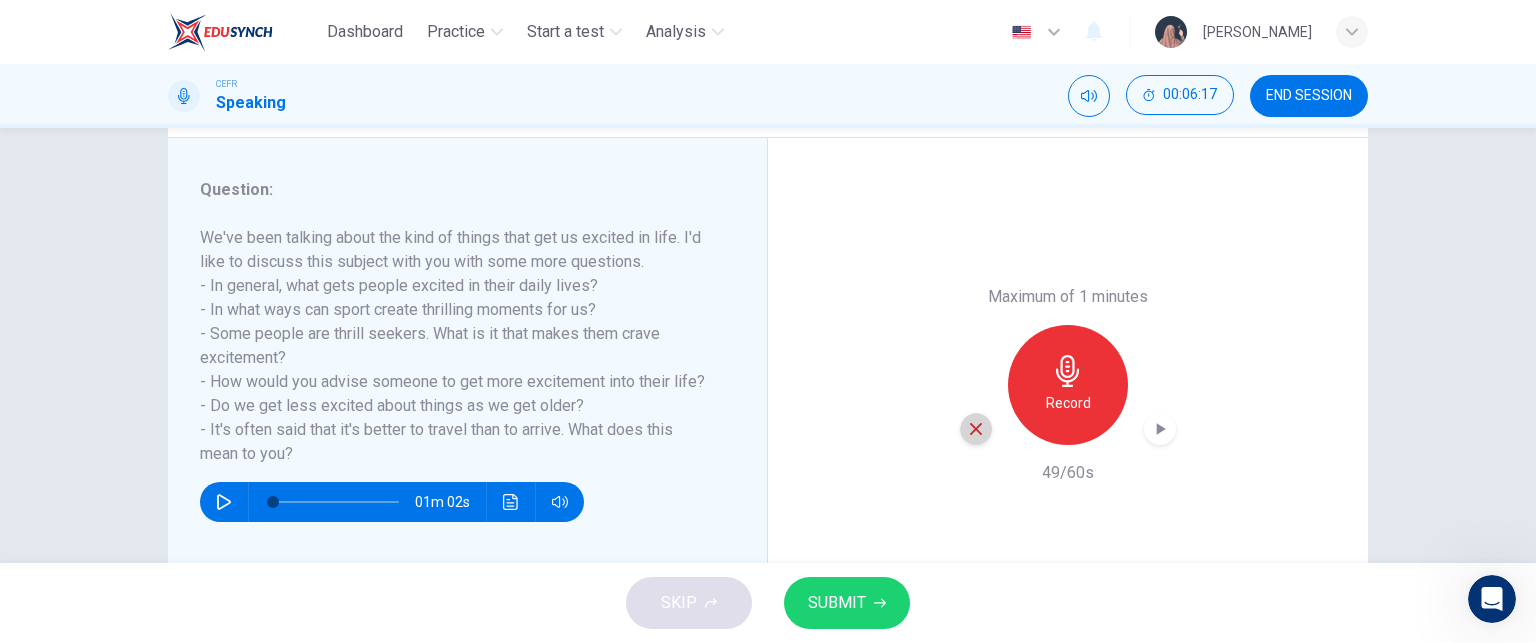 click 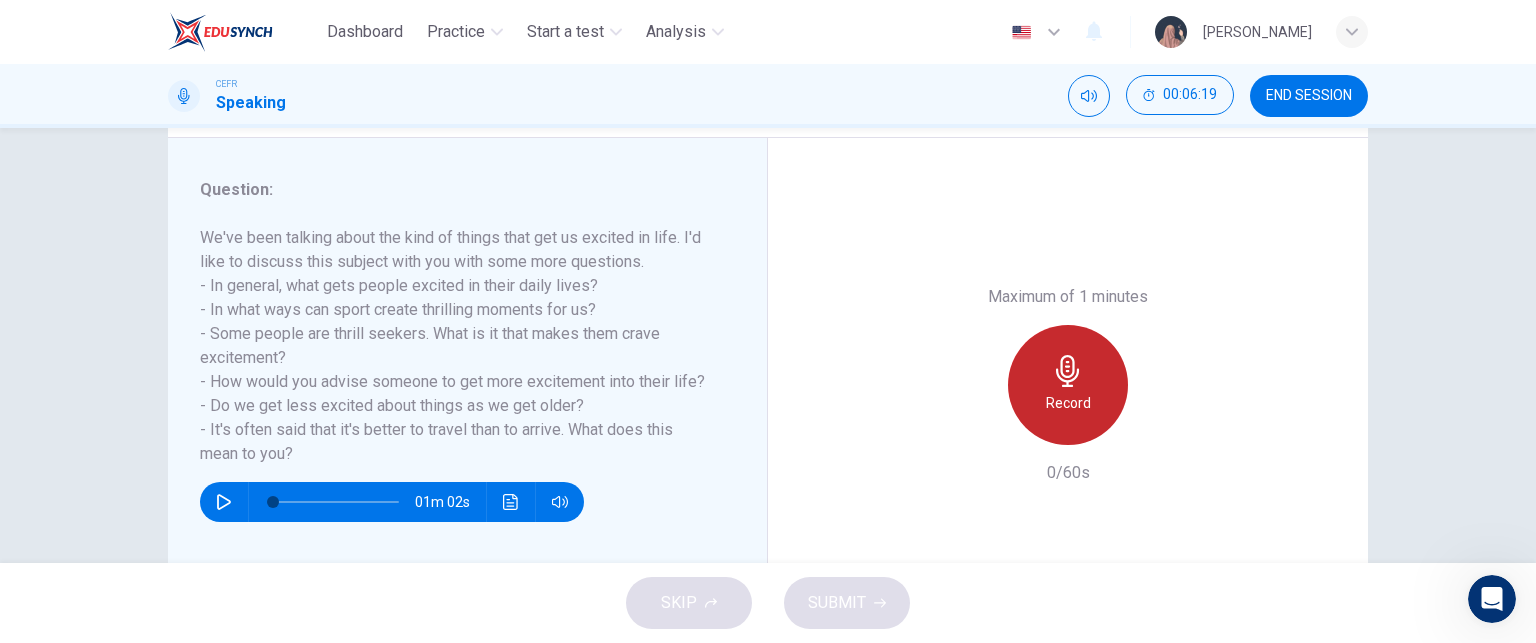 click 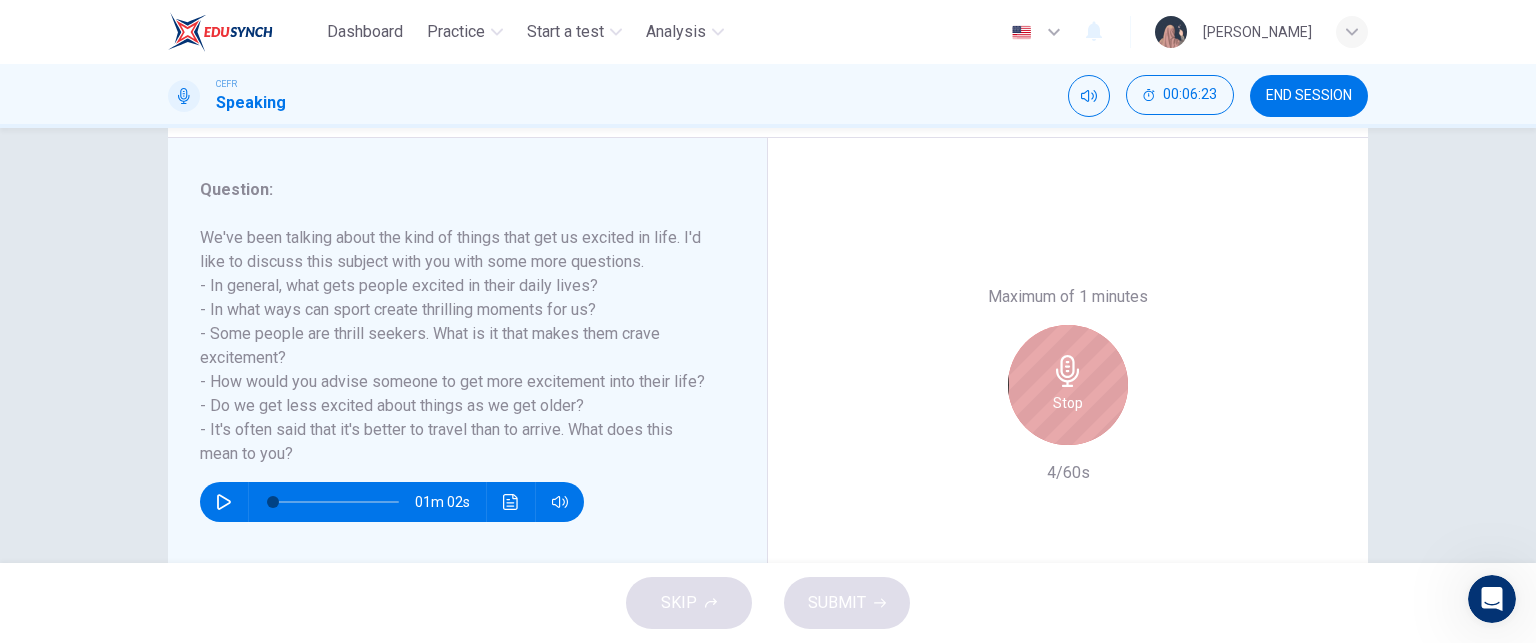 click 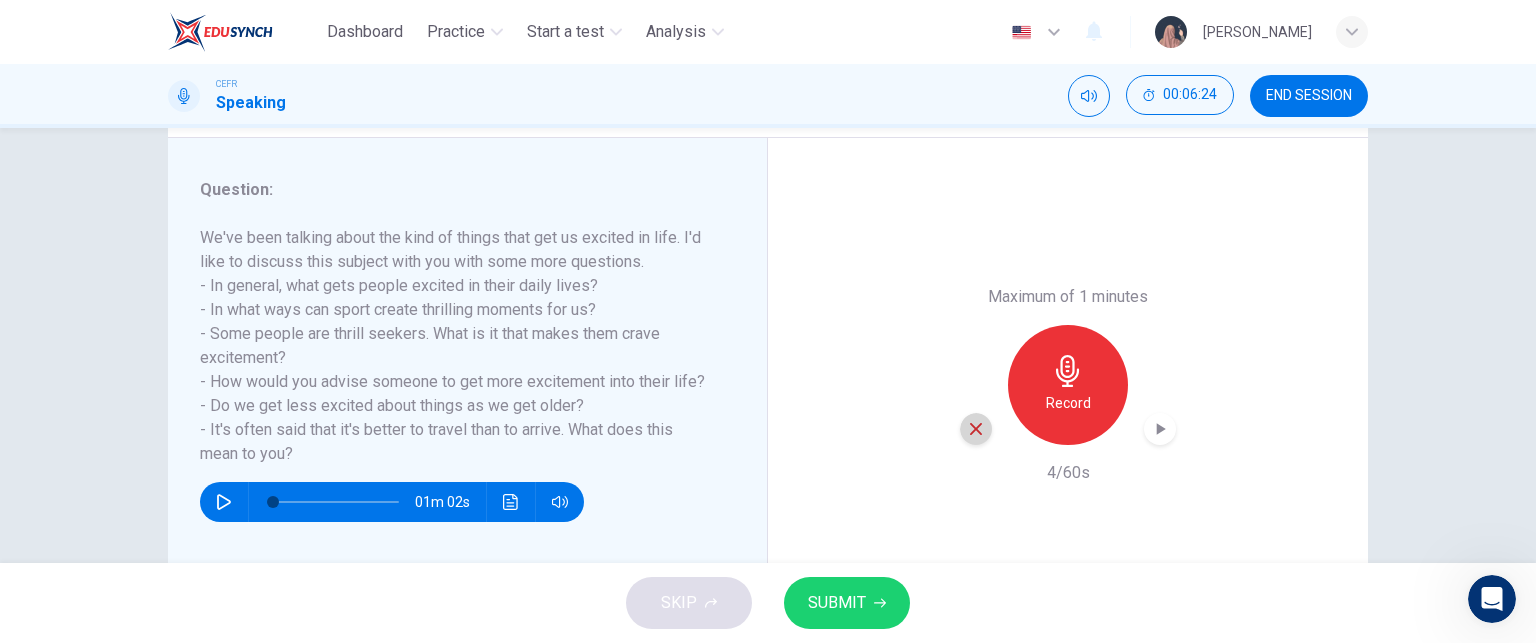 click 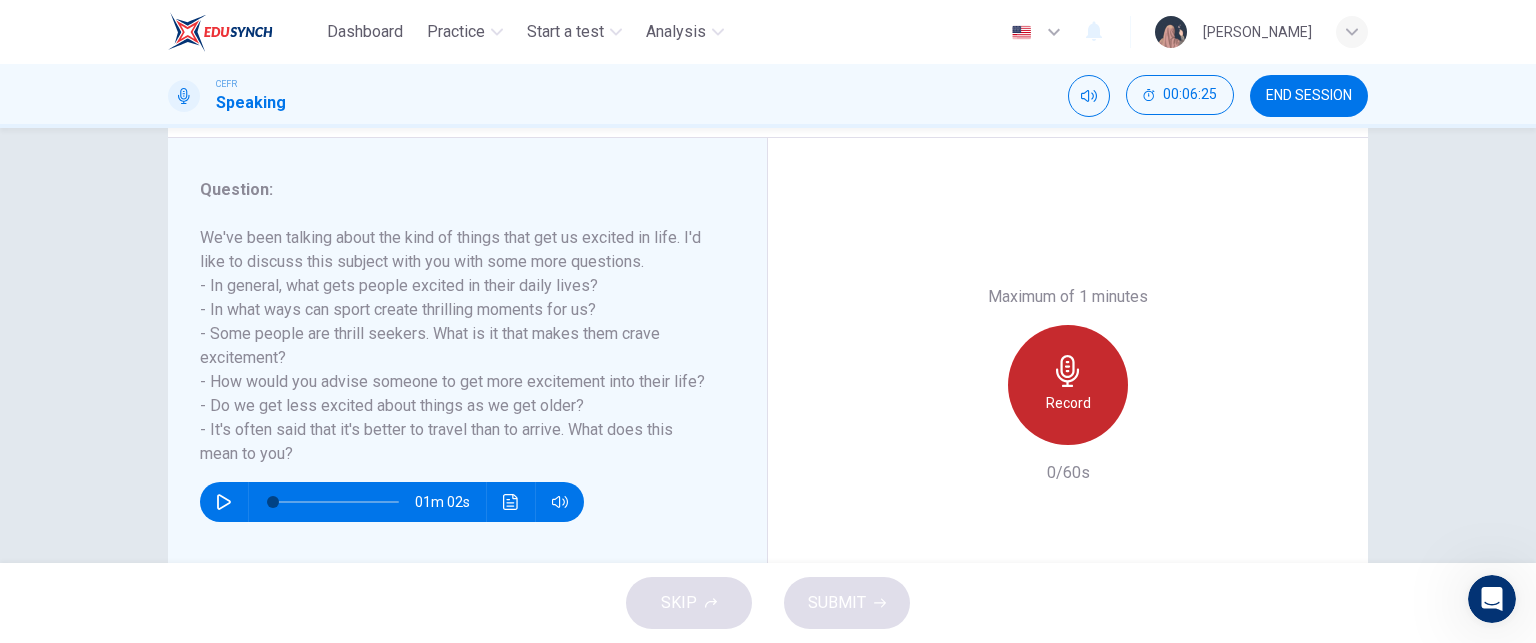 click 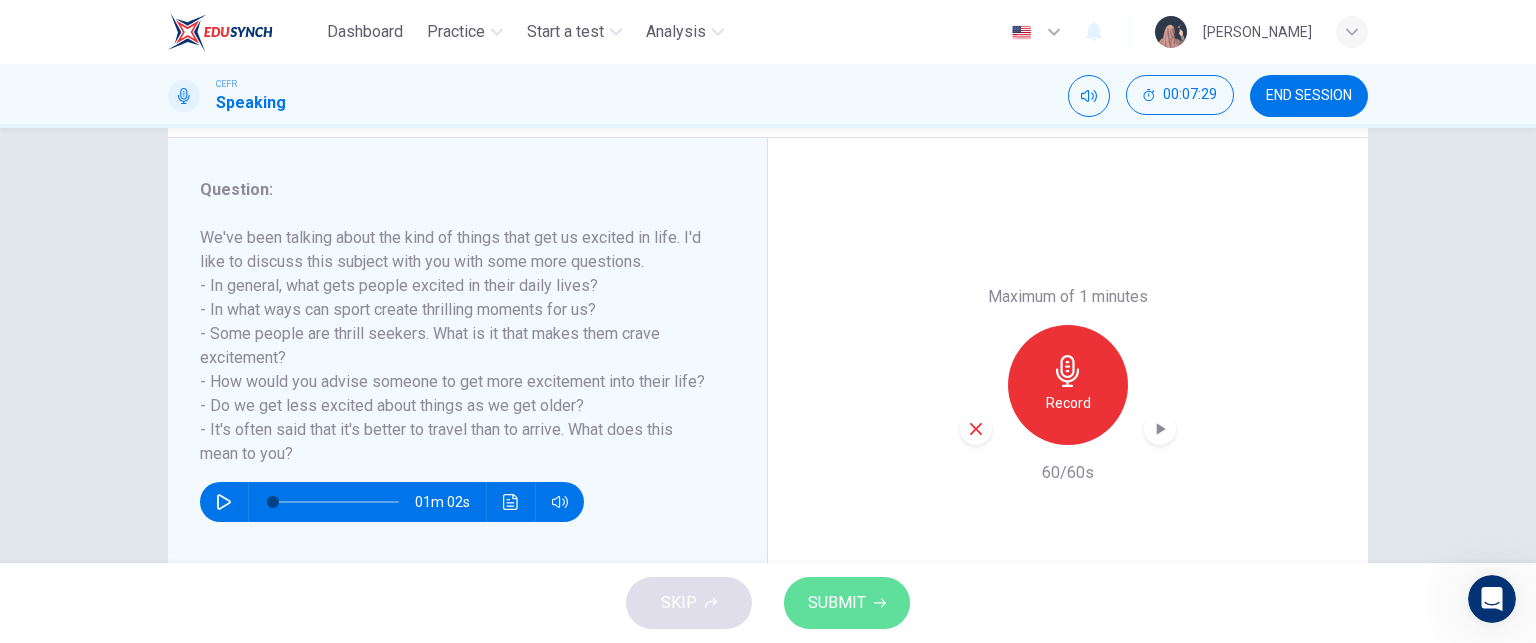 click on "SUBMIT" at bounding box center [847, 603] 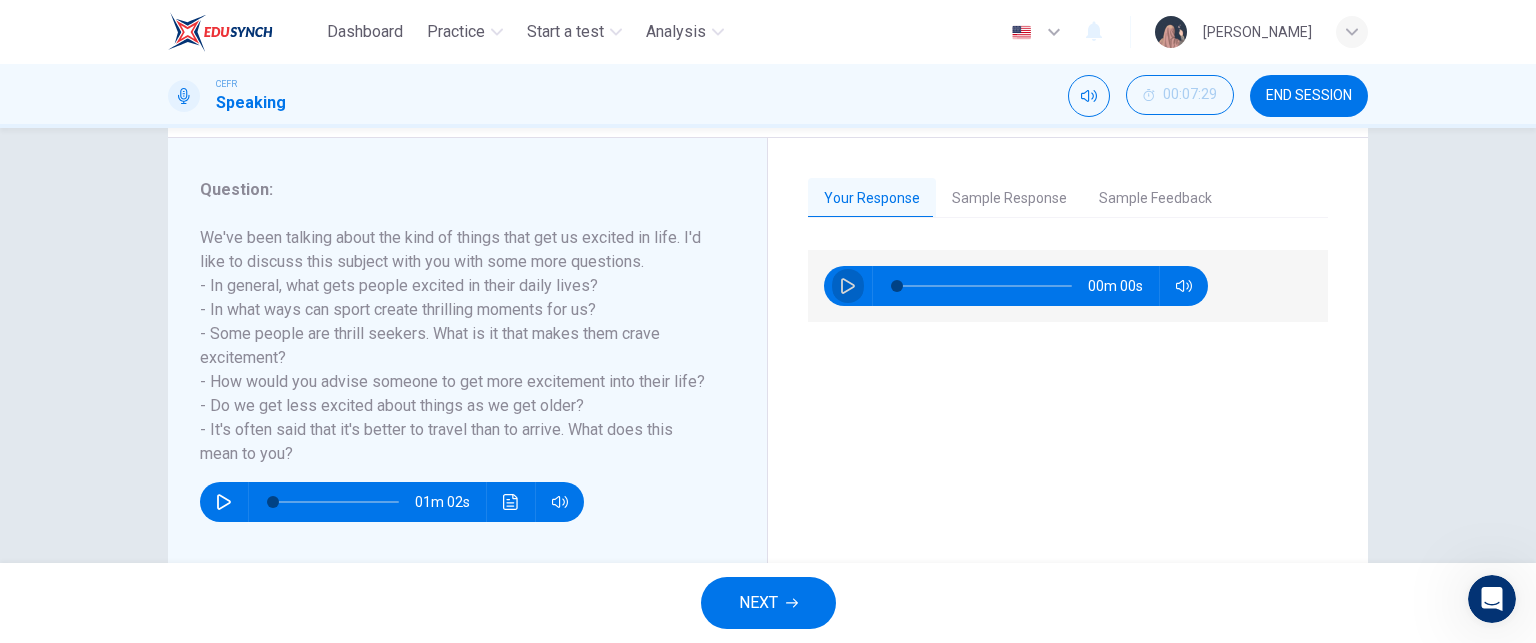 click 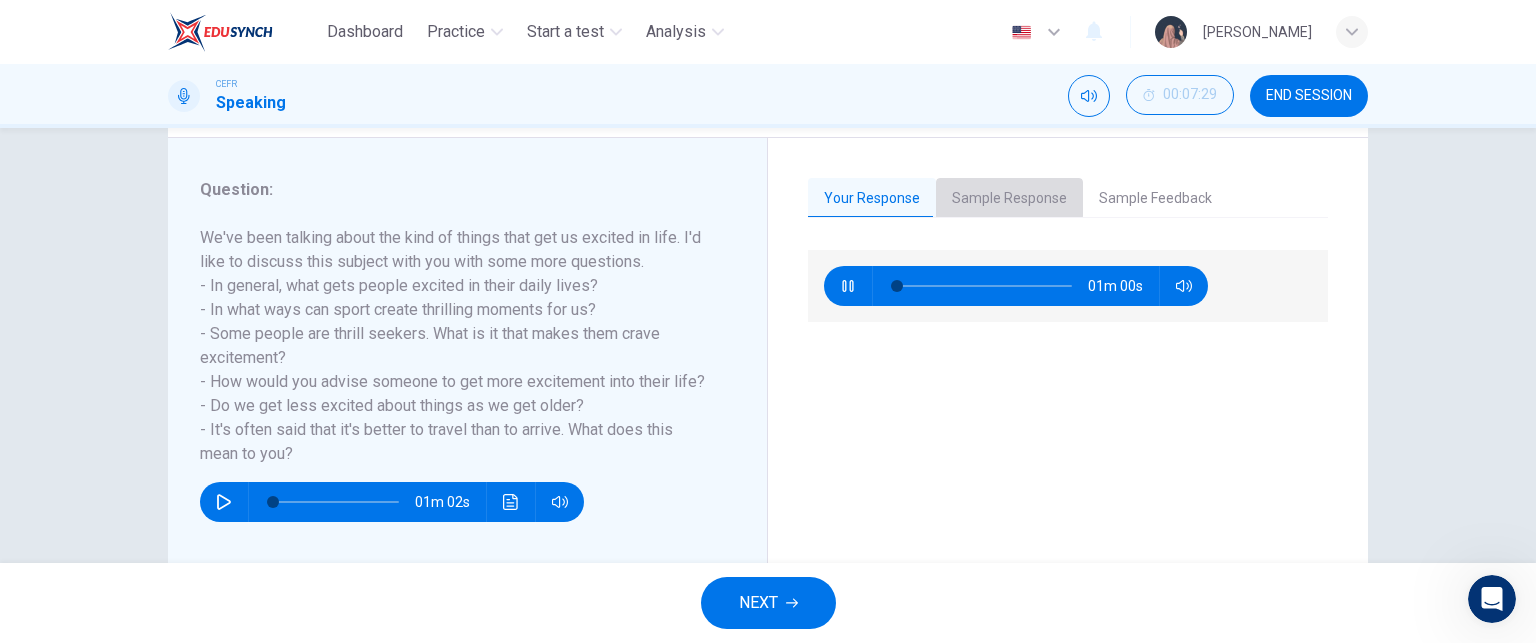 click on "Sample Response" at bounding box center [1009, 199] 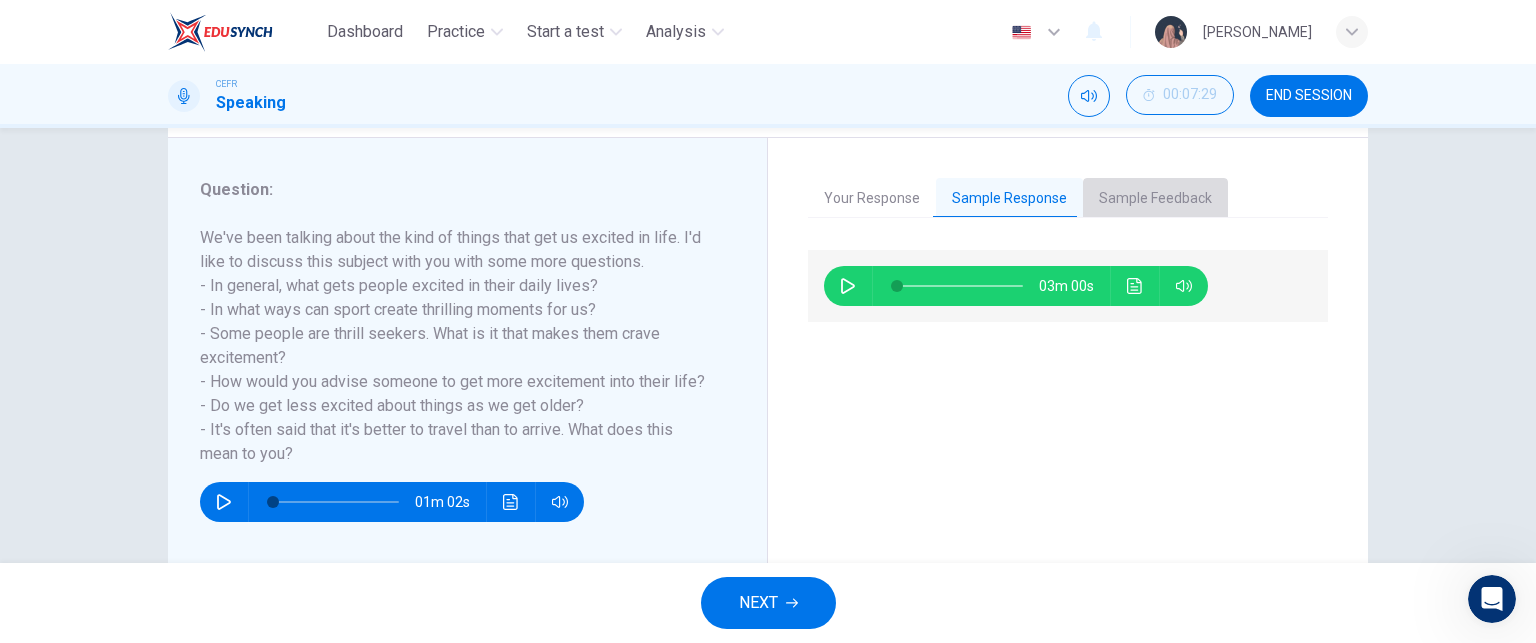 click on "Sample Feedback" at bounding box center [1155, 199] 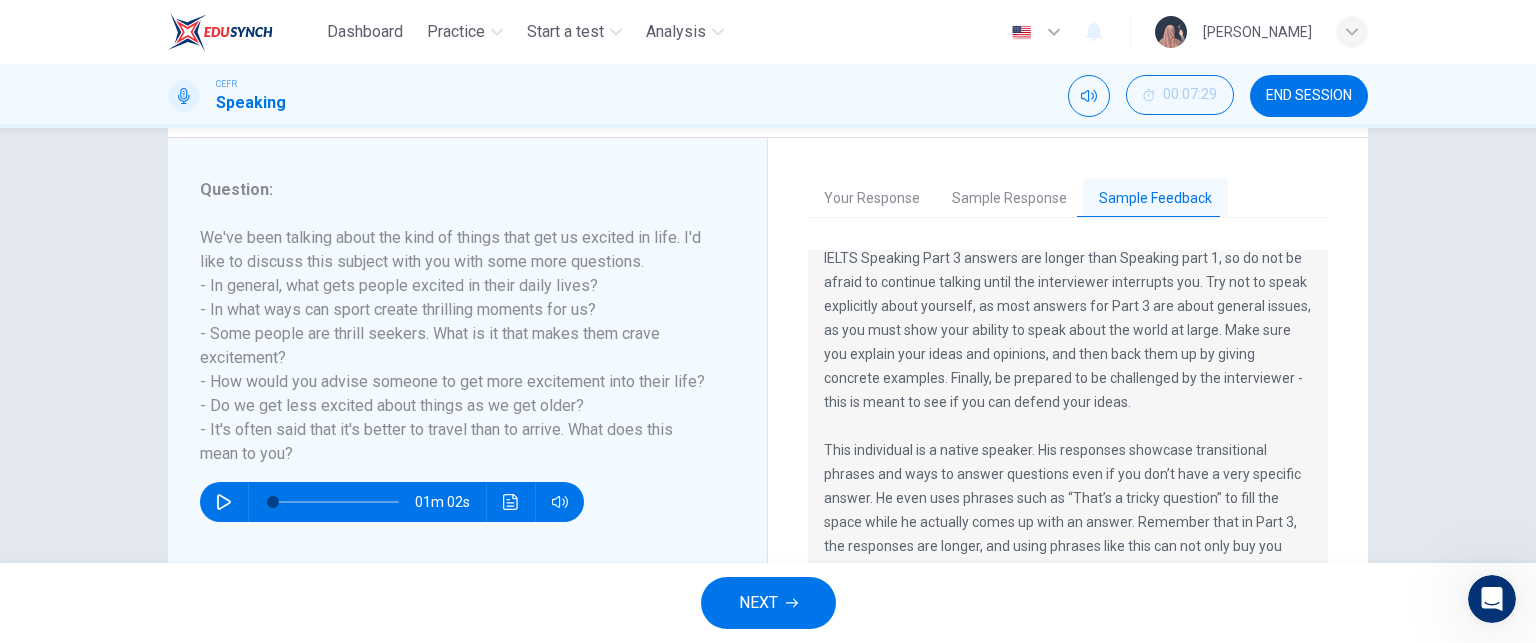 scroll, scrollTop: 96, scrollLeft: 0, axis: vertical 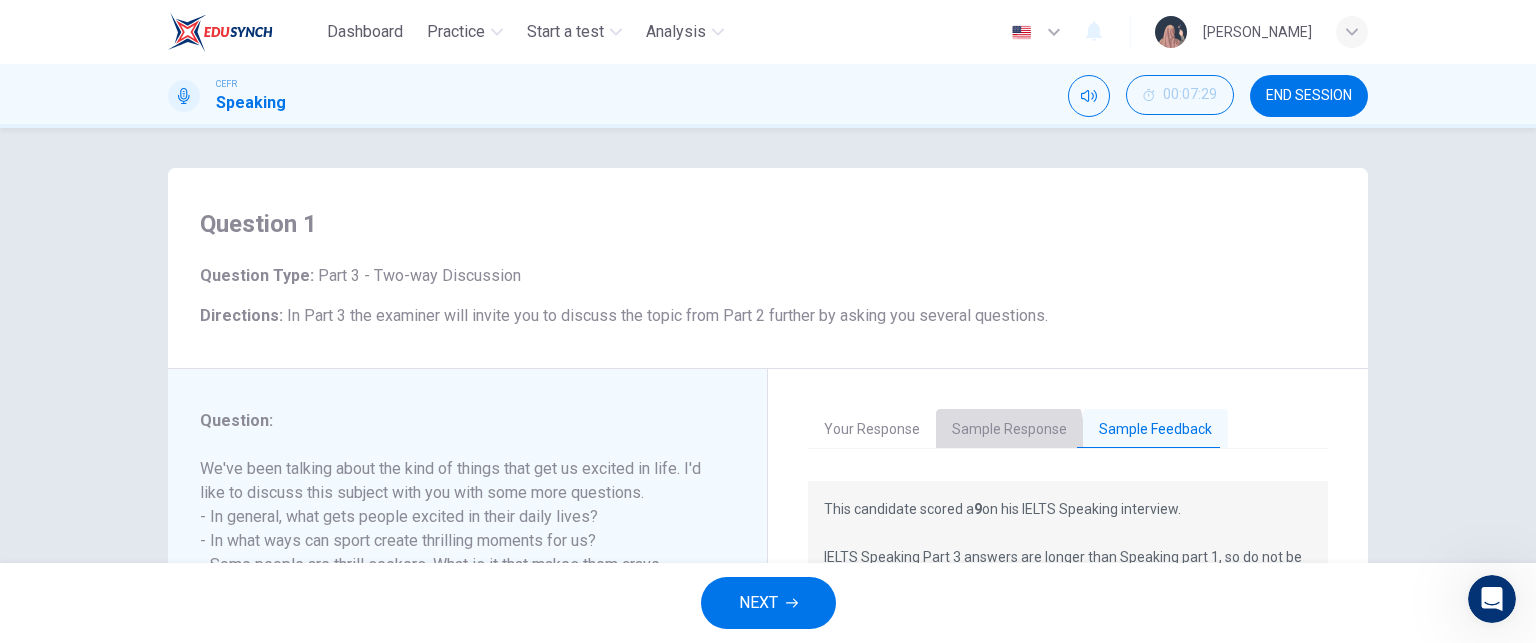 click on "Sample Response" at bounding box center (1009, 430) 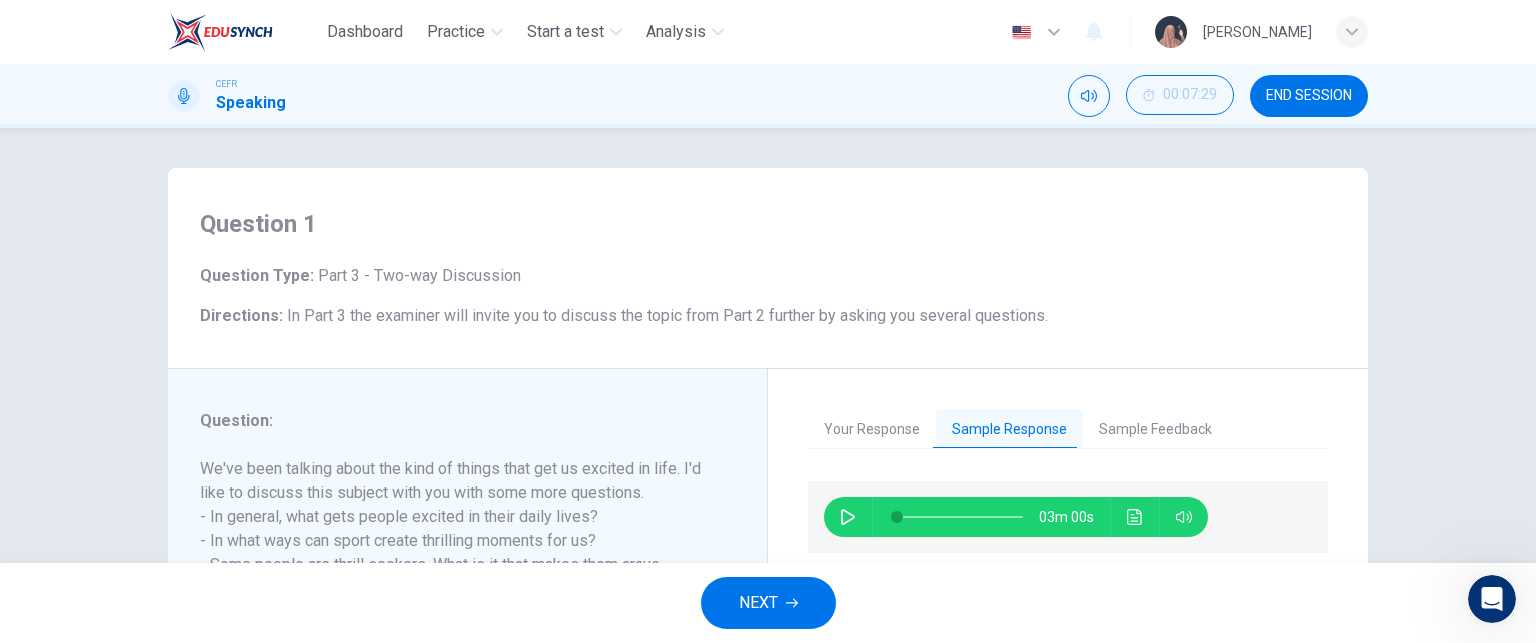 click 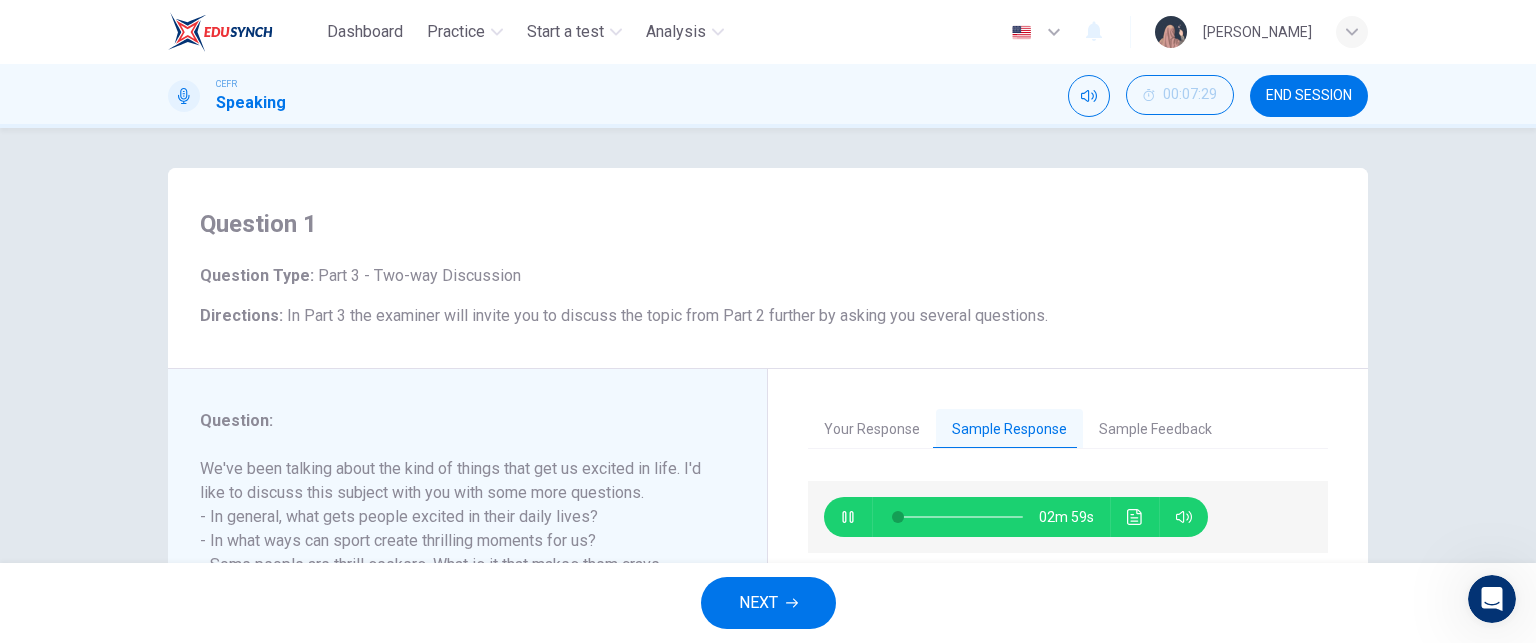 type on "1" 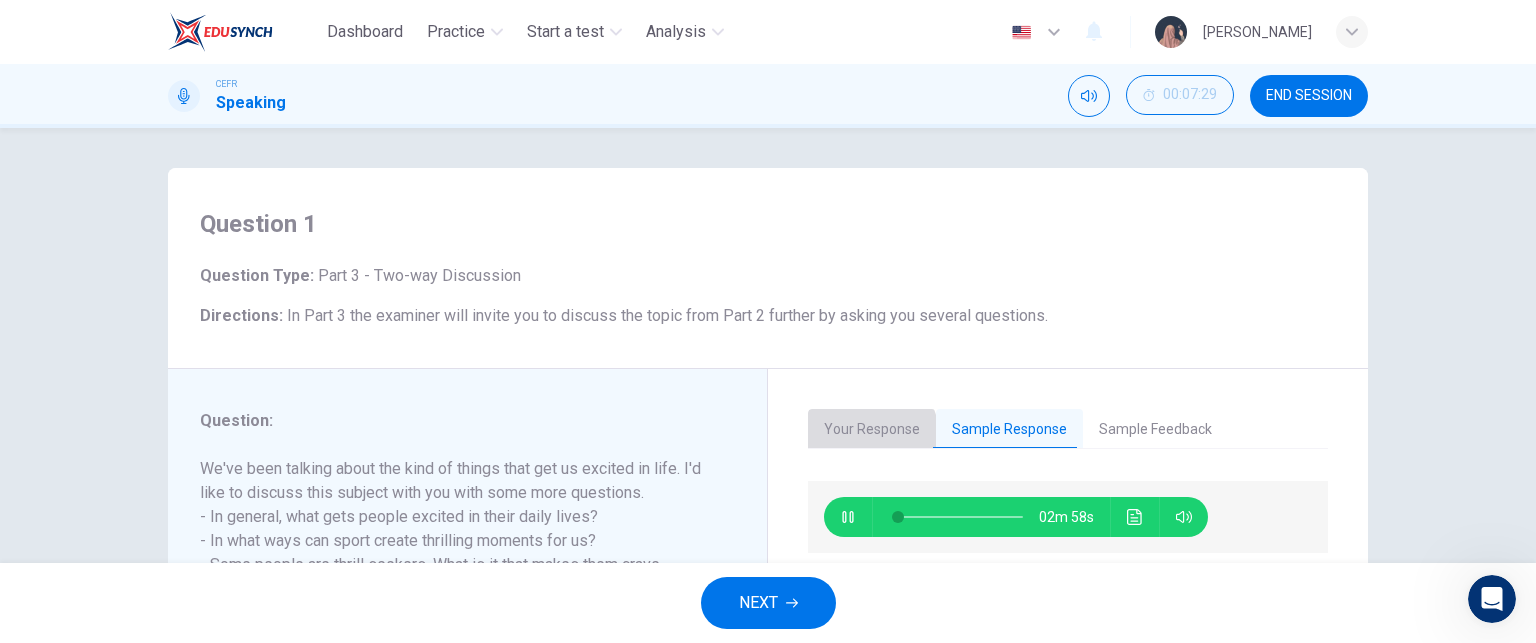 click on "Your Response" at bounding box center (872, 430) 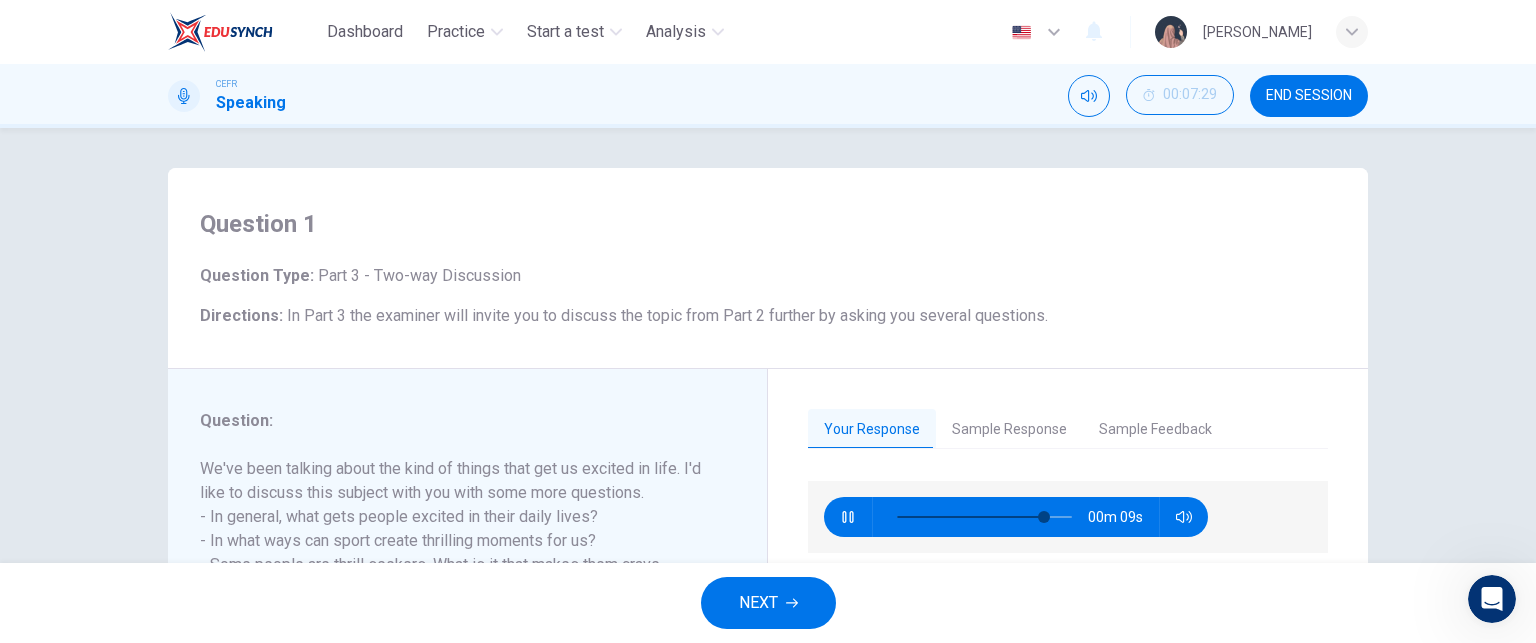 type on "86" 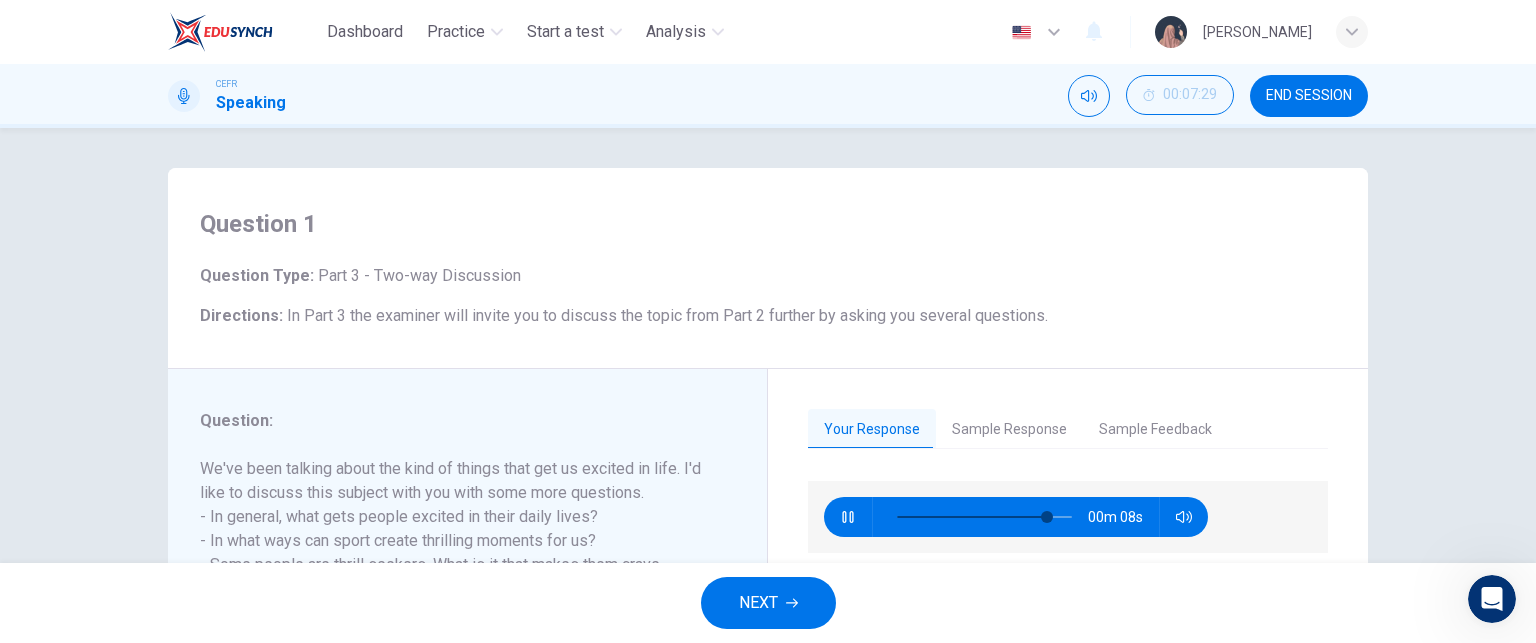 type on "2" 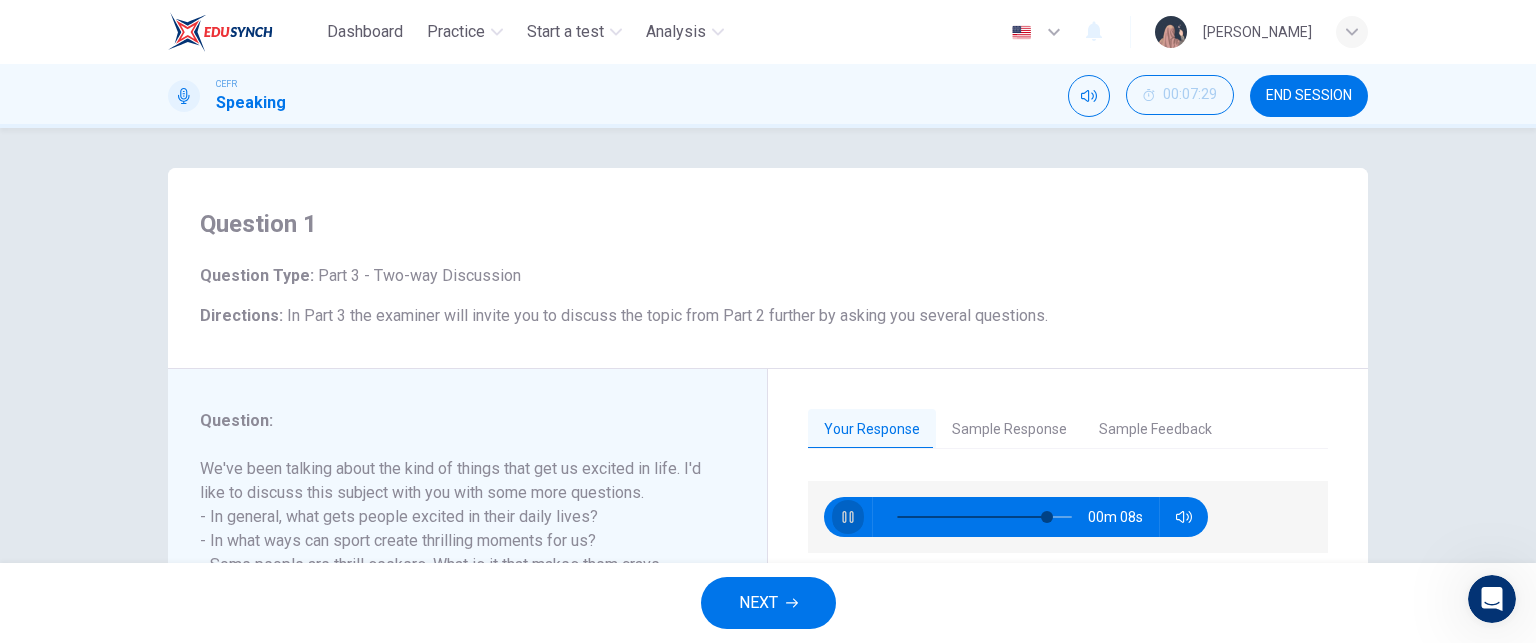 click 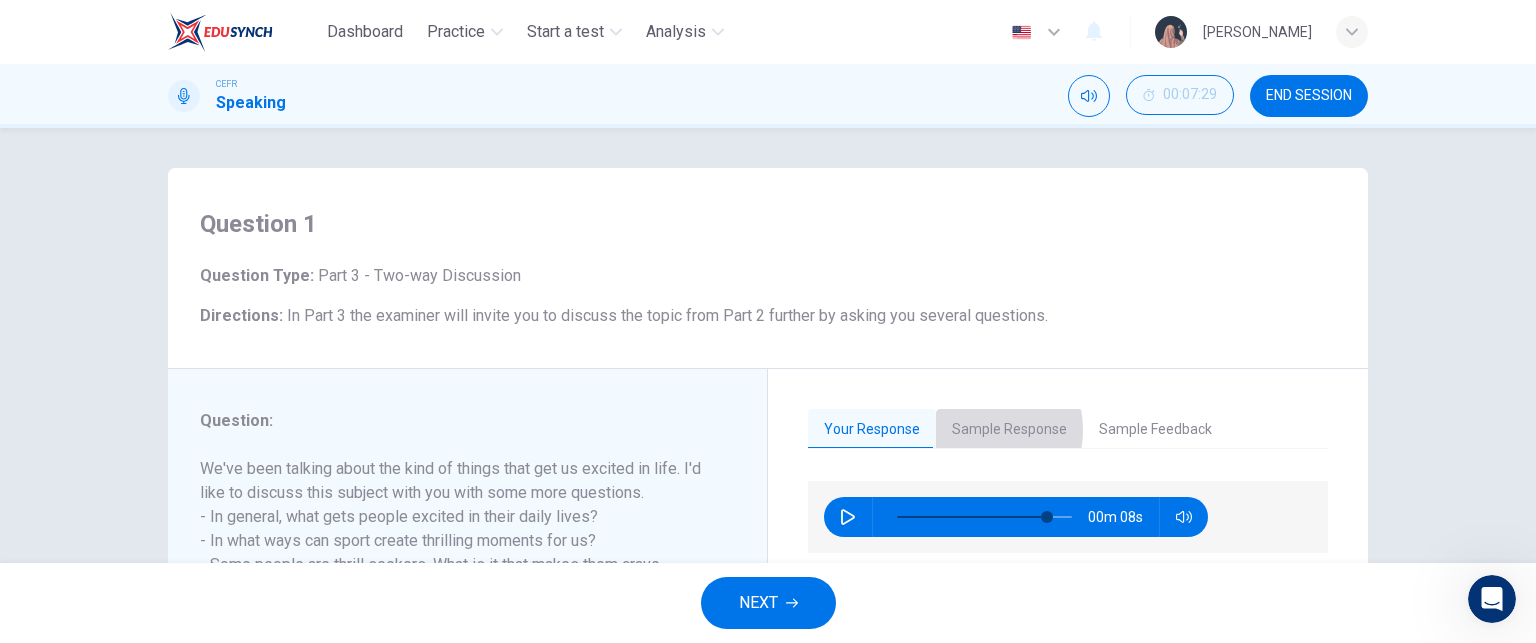 click on "Sample Response" at bounding box center (1009, 430) 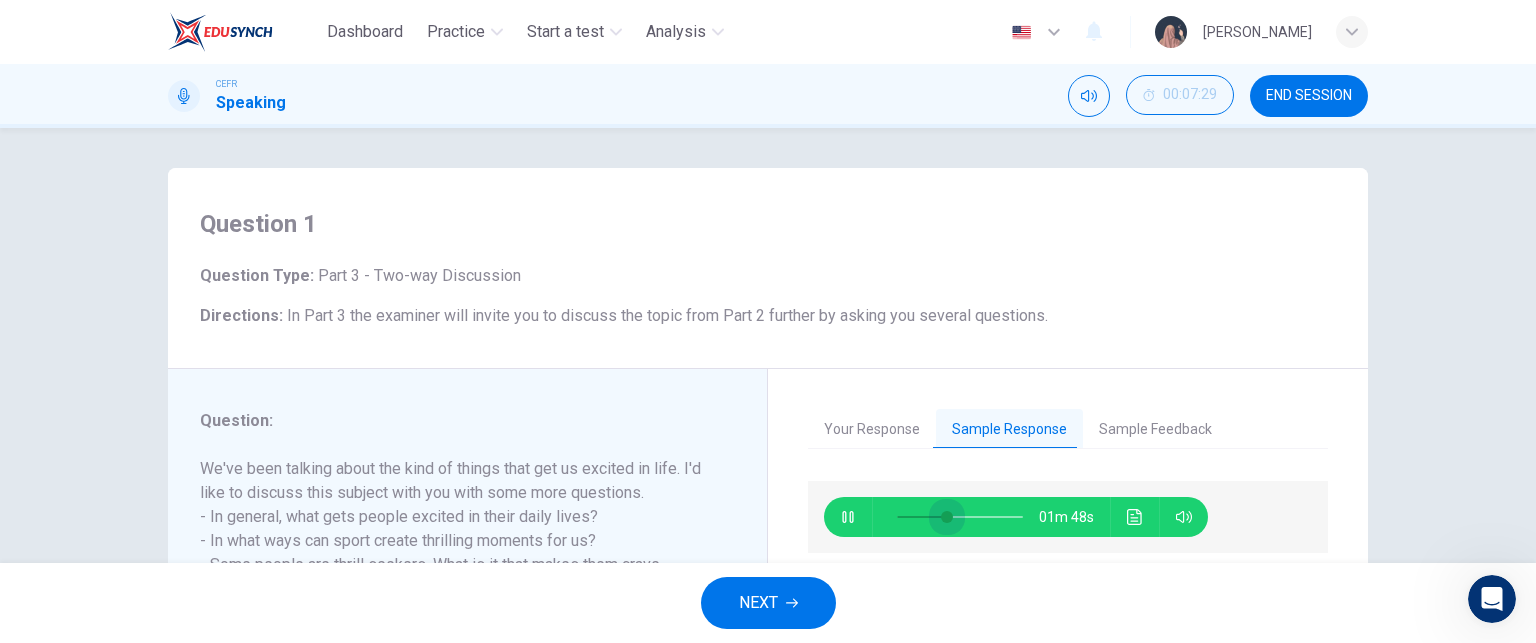click at bounding box center [960, 517] 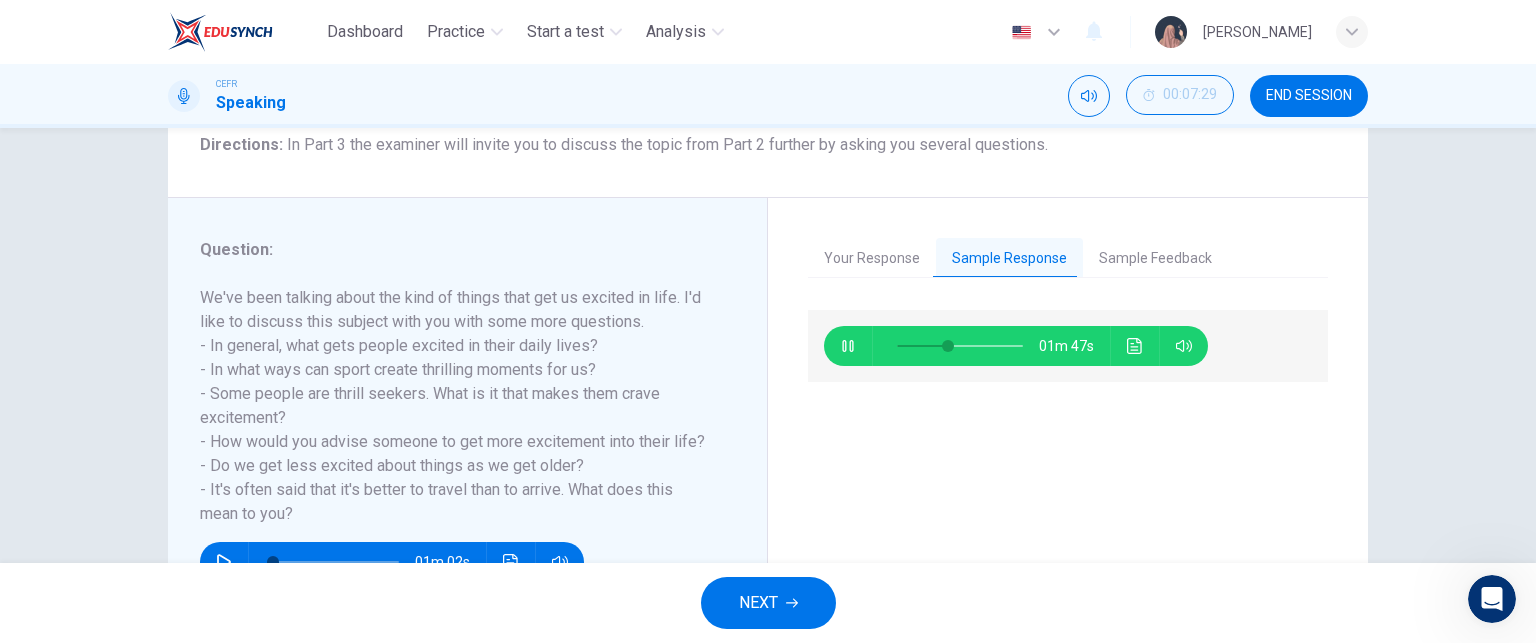 scroll, scrollTop: 176, scrollLeft: 0, axis: vertical 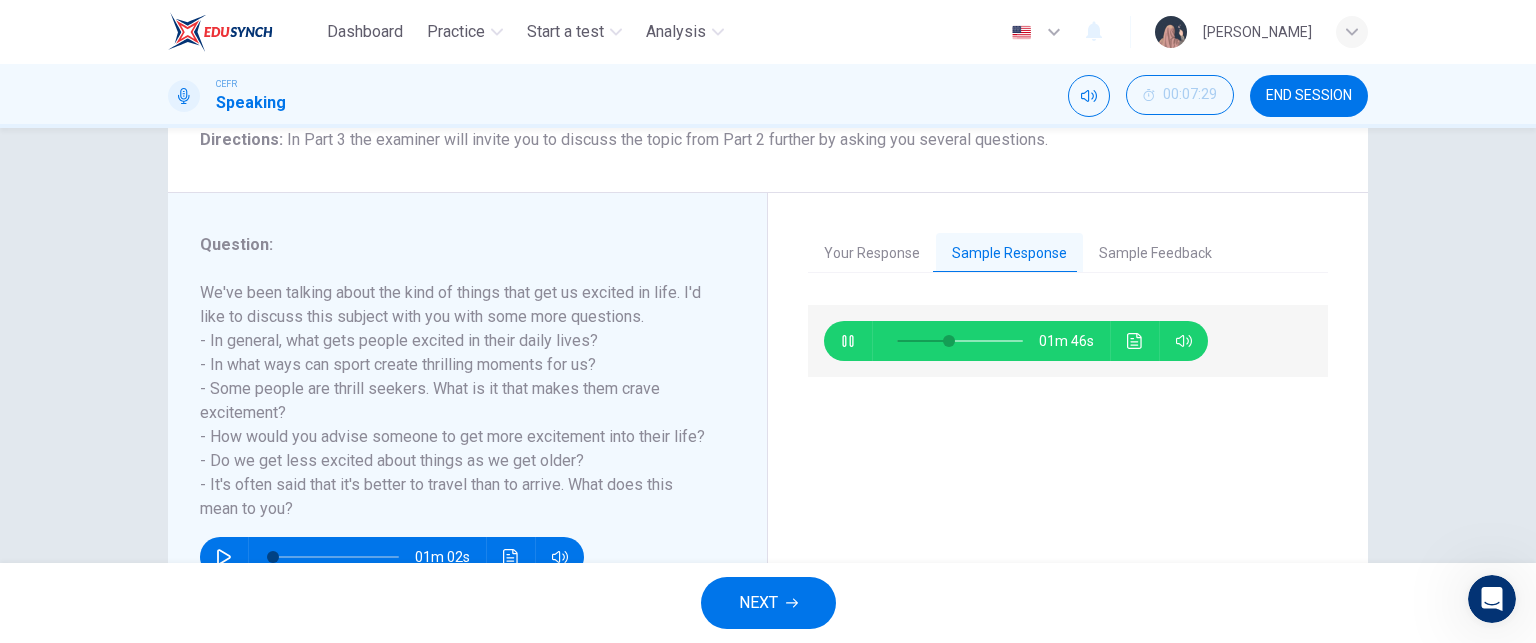 type on "41" 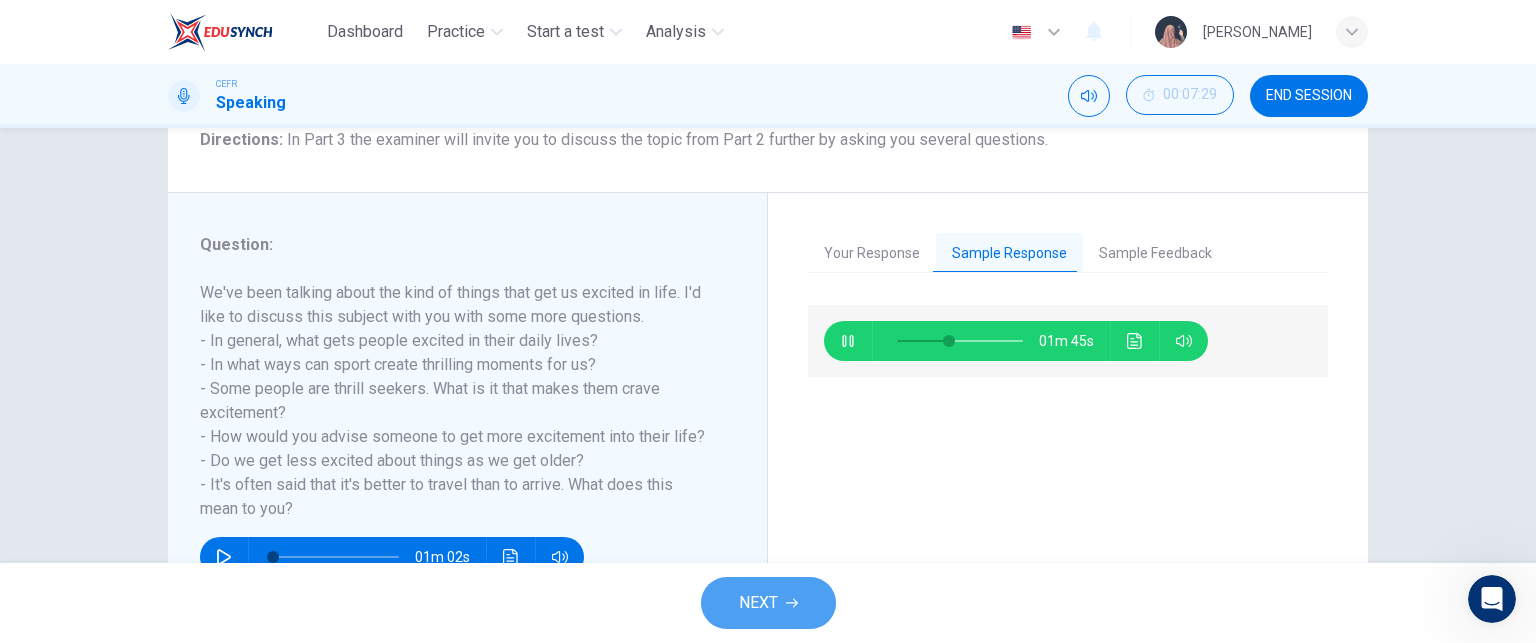 click on "NEXT" at bounding box center [758, 603] 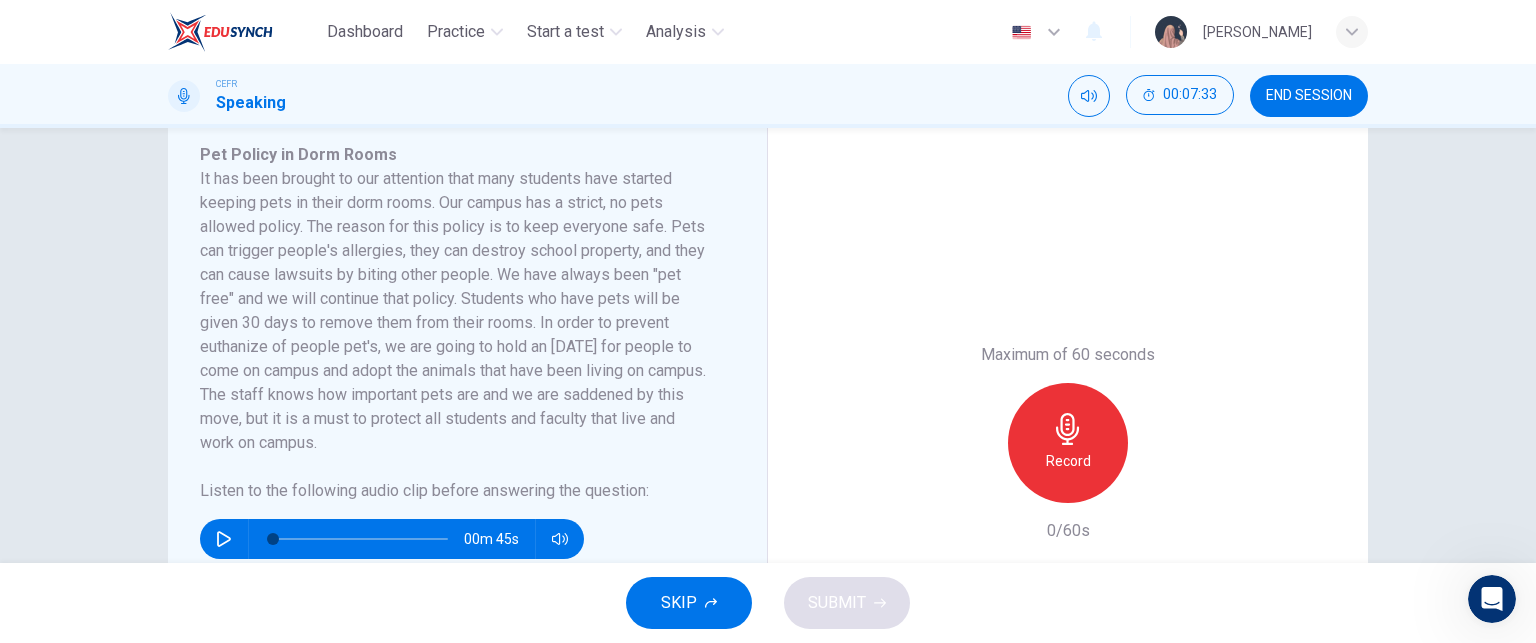 scroll, scrollTop: 360, scrollLeft: 0, axis: vertical 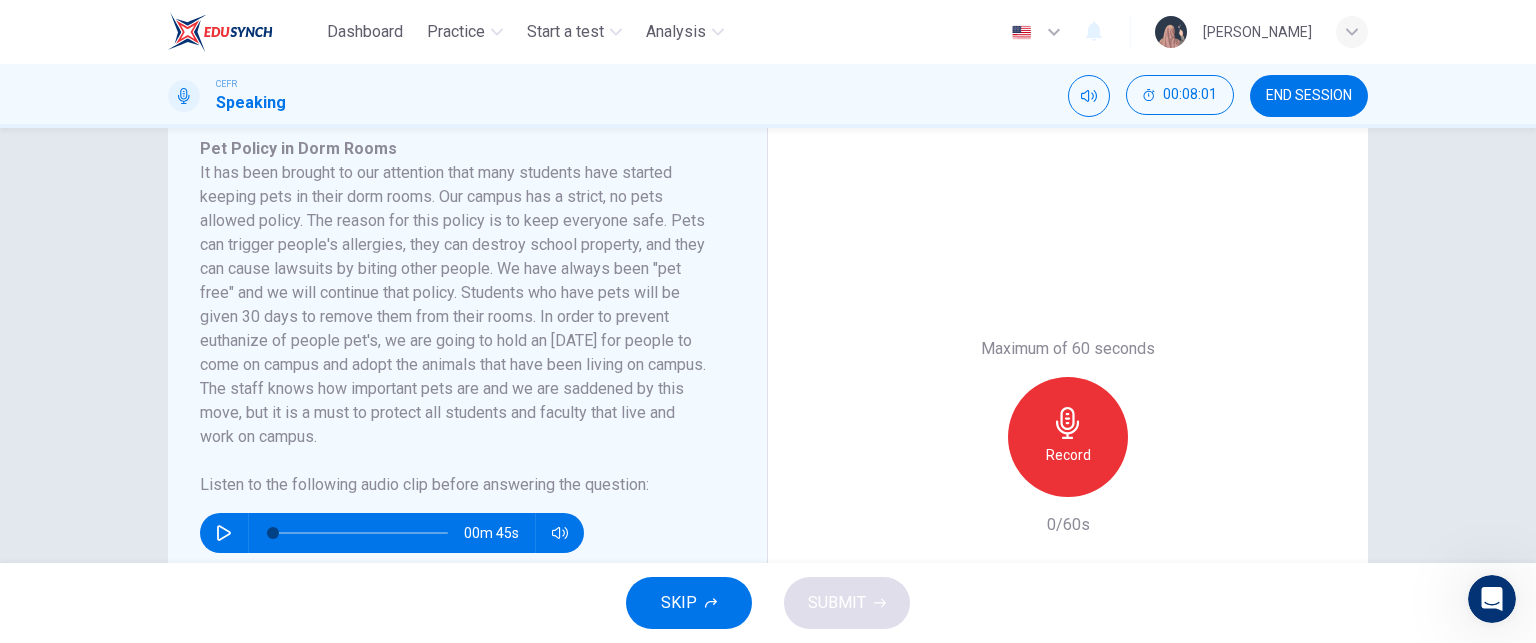 click at bounding box center [224, 533] 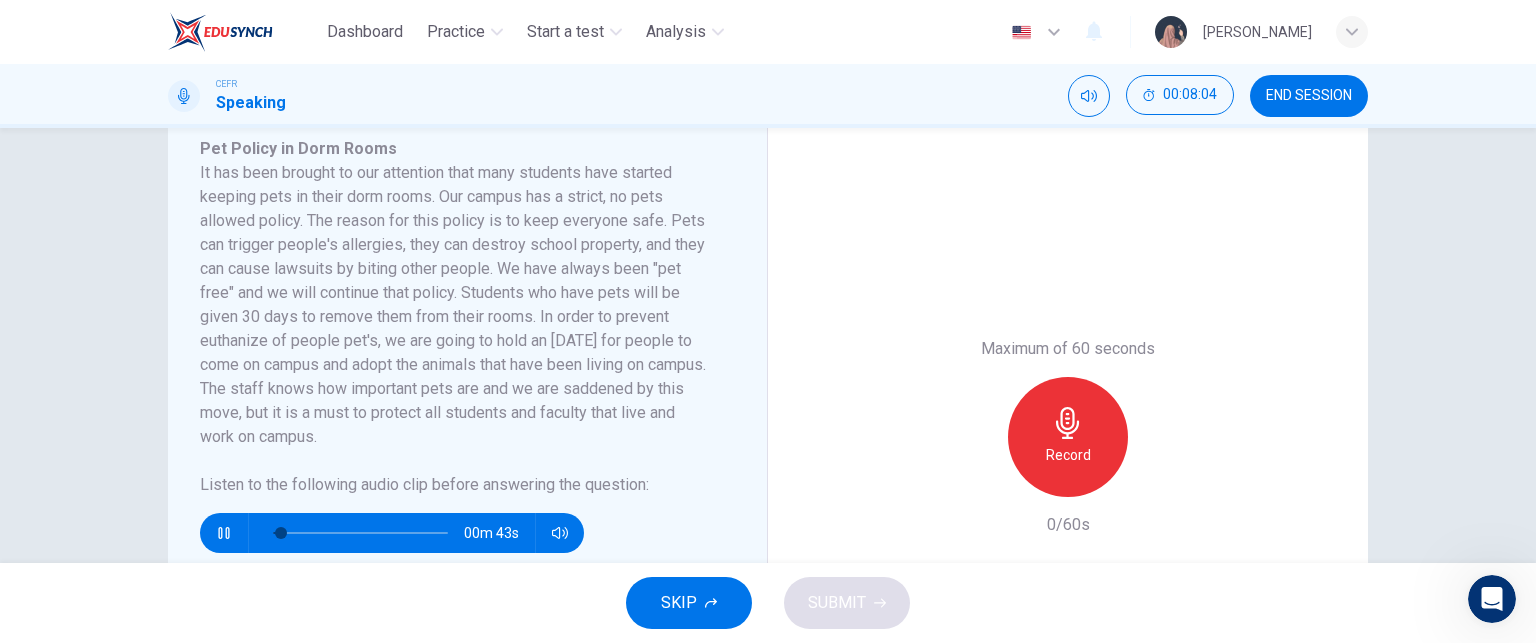 type on "7" 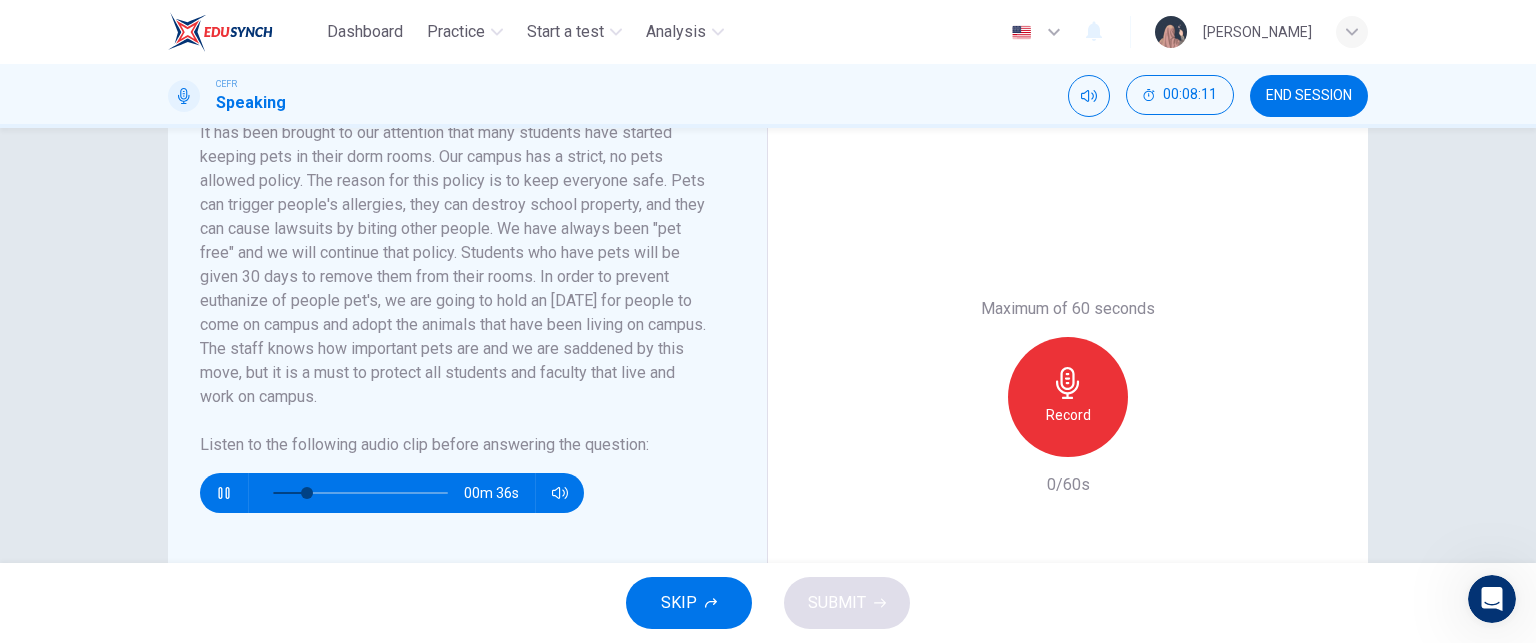 scroll, scrollTop: 402, scrollLeft: 0, axis: vertical 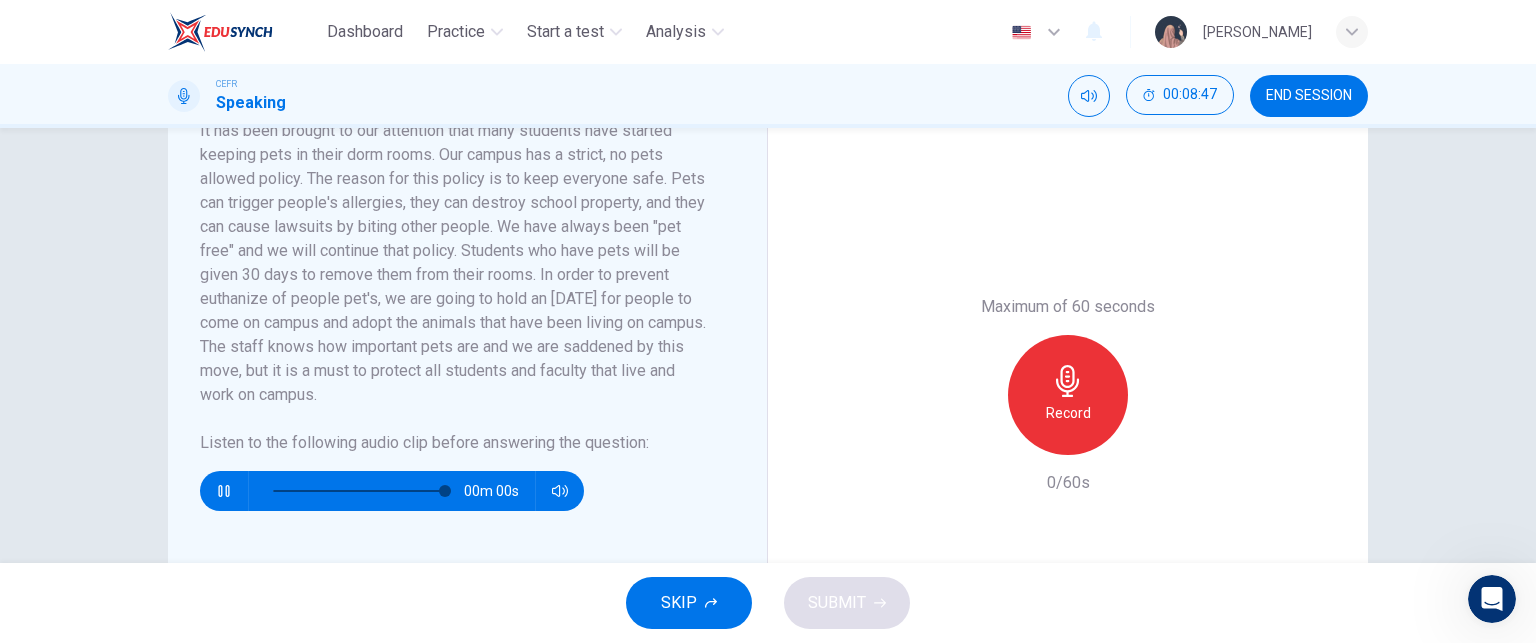 type on "0" 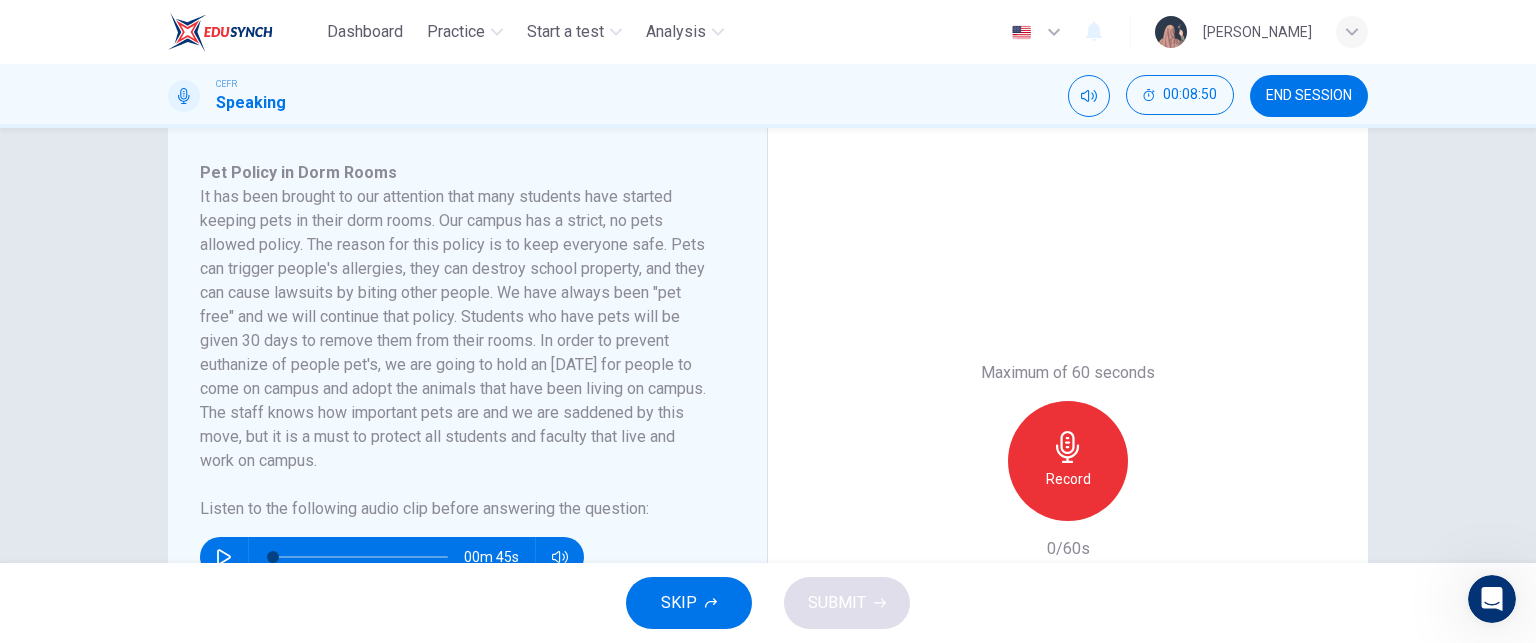 scroll, scrollTop: 335, scrollLeft: 0, axis: vertical 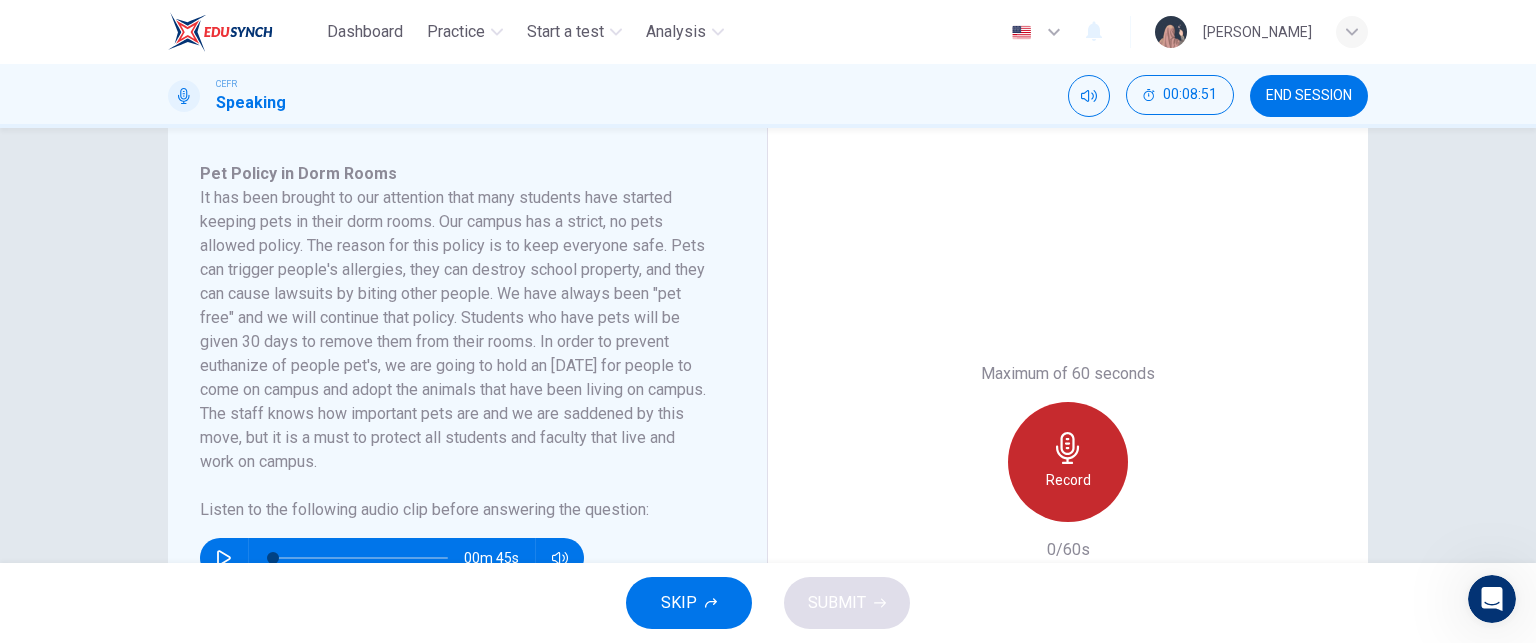 click on "Record" at bounding box center (1068, 462) 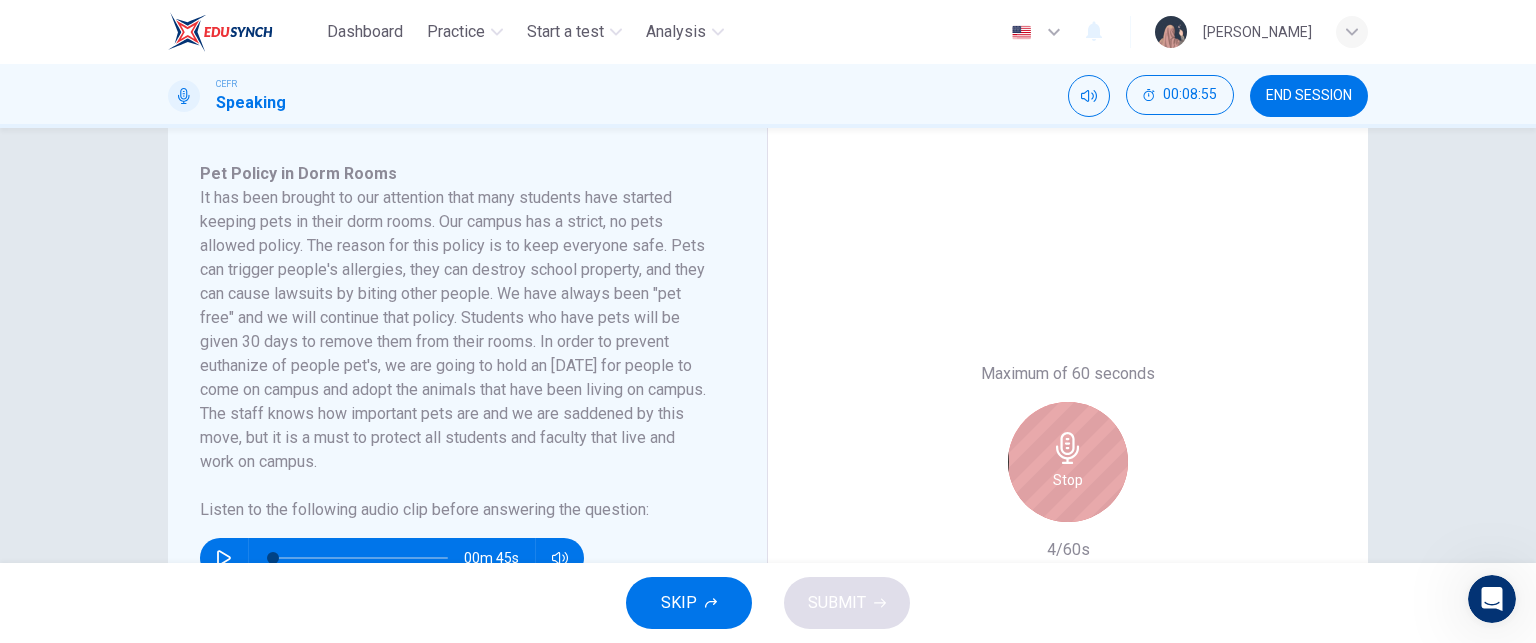 click on "Stop" at bounding box center [1068, 462] 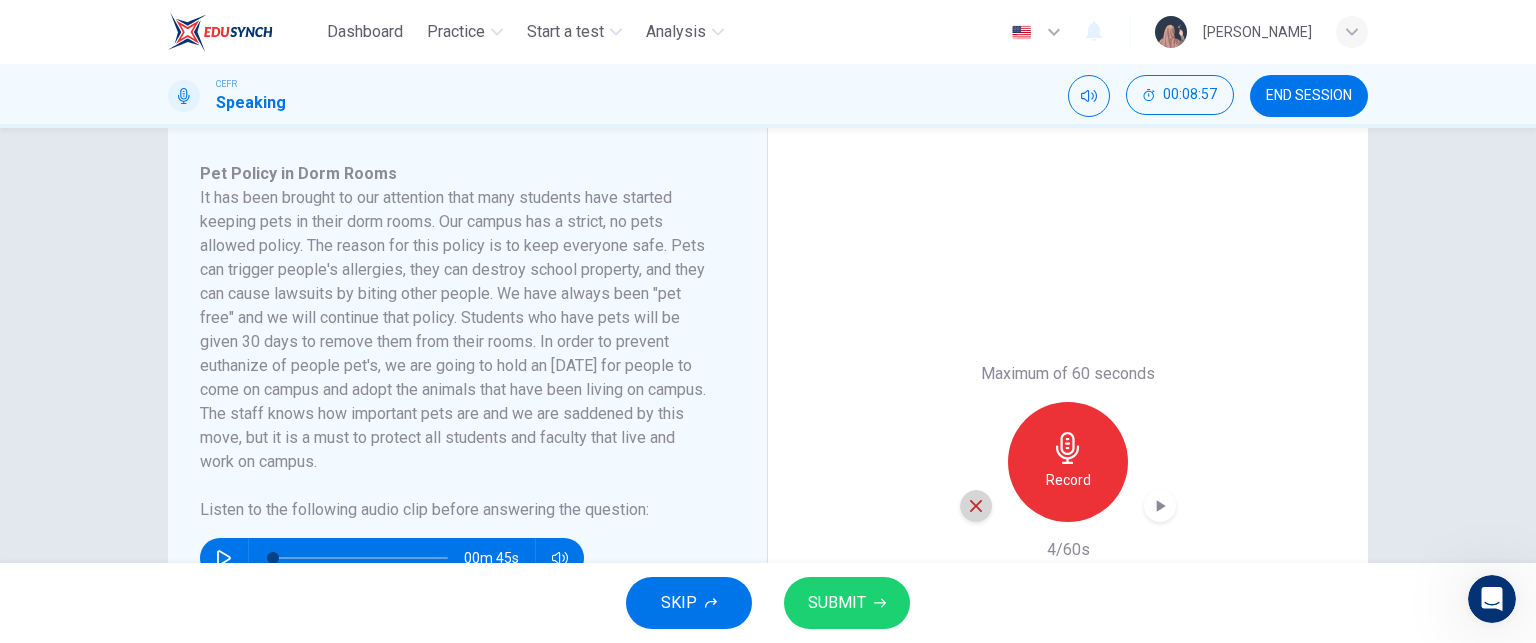click 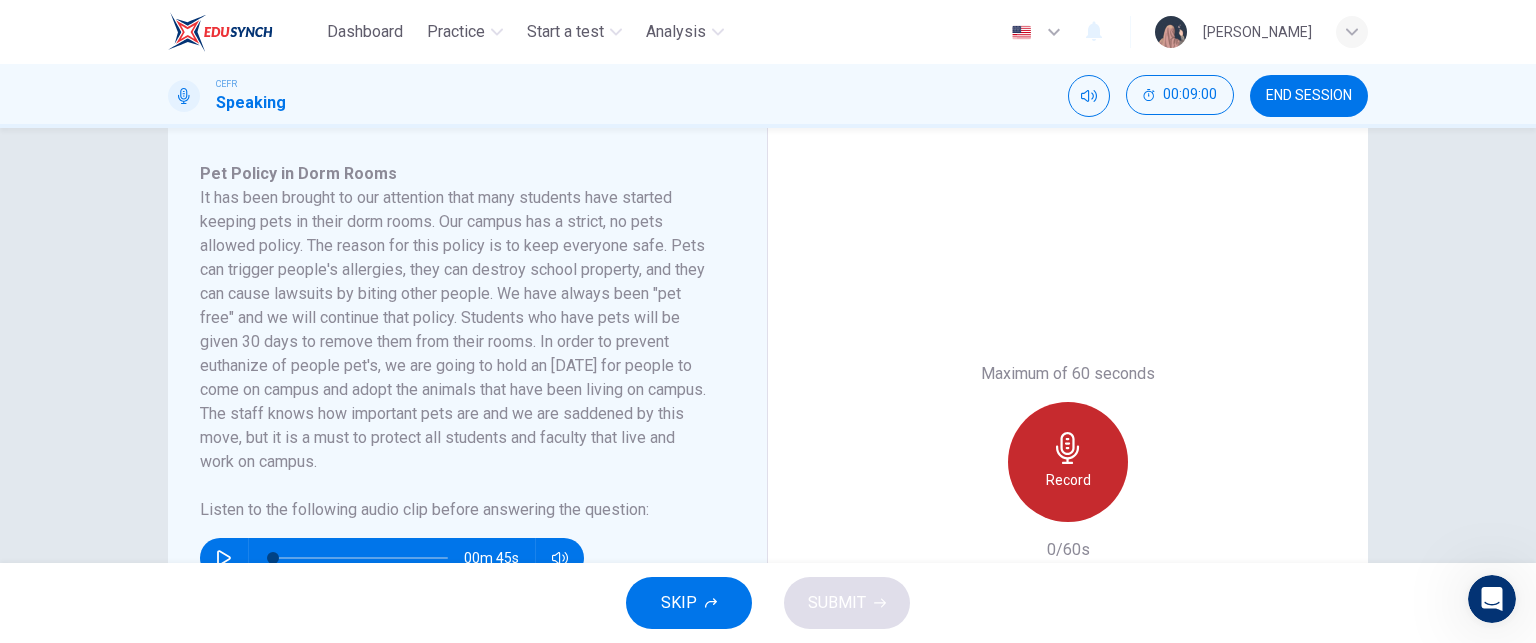 click on "Record" at bounding box center [1068, 462] 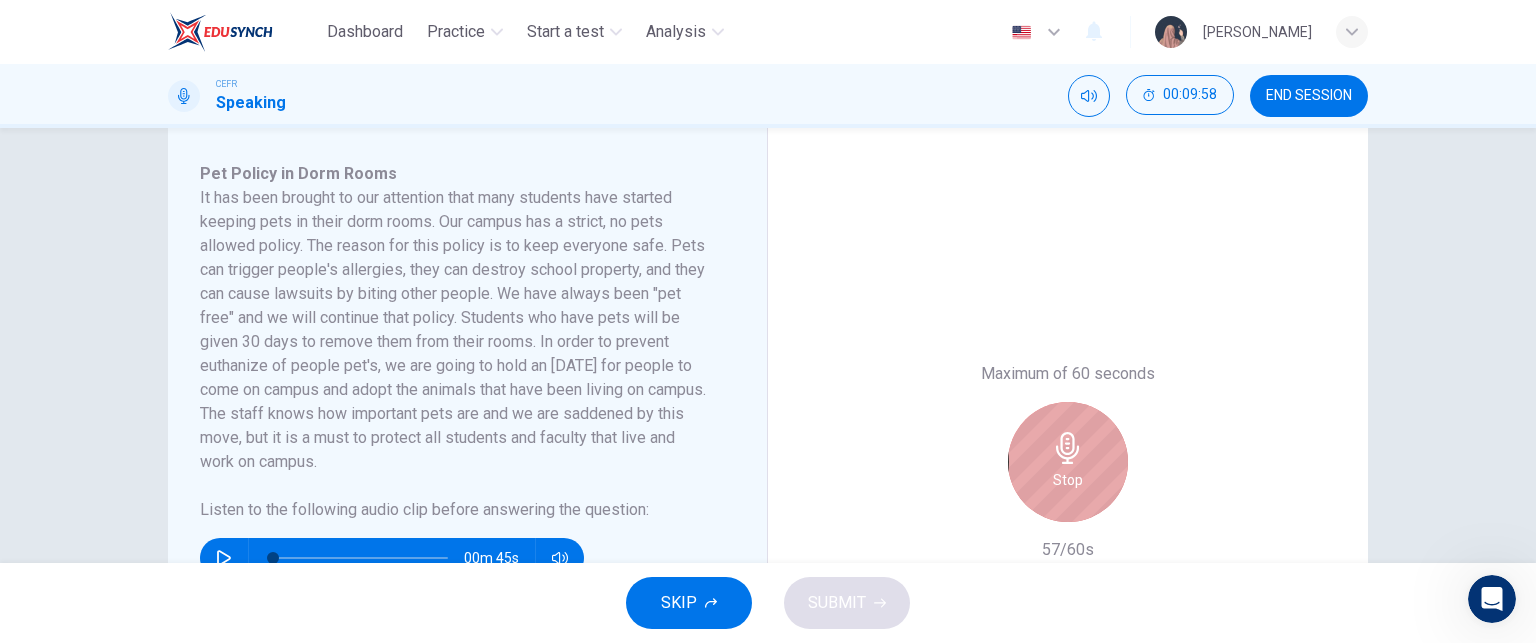 click on "Stop" at bounding box center [1068, 462] 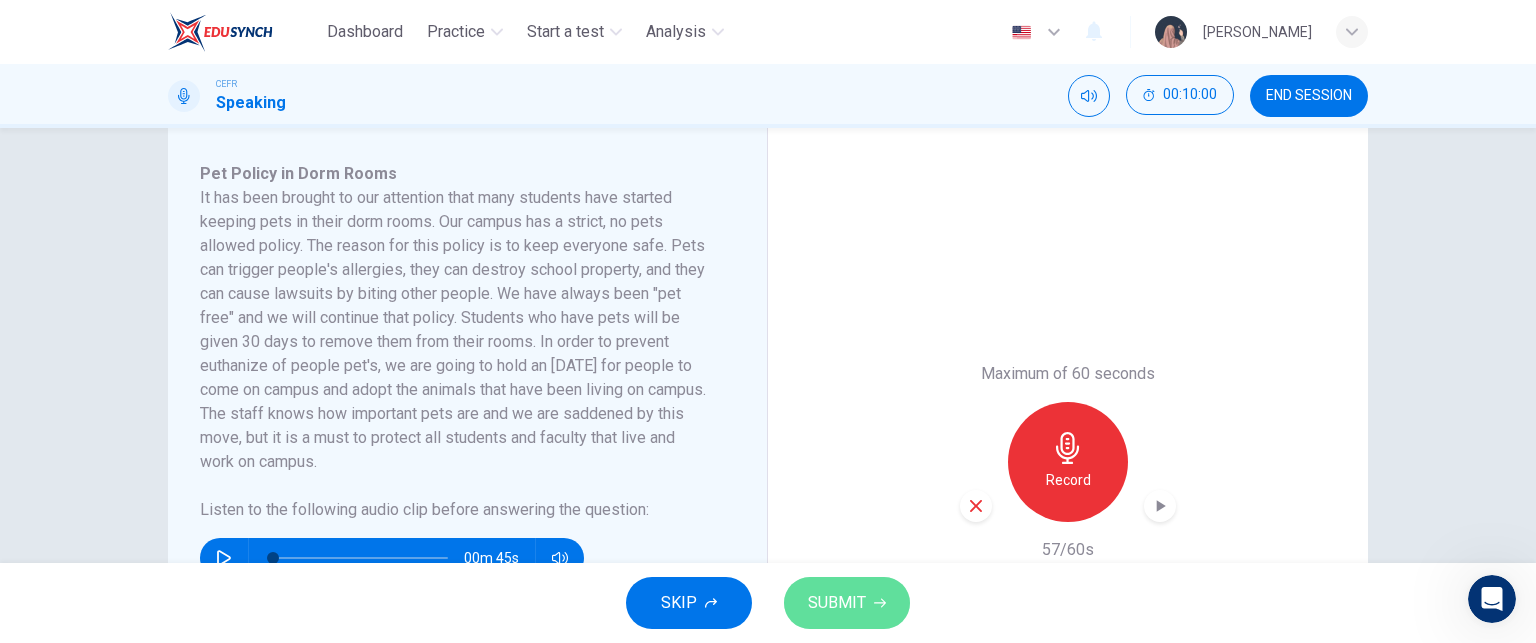 click on "SUBMIT" at bounding box center (837, 603) 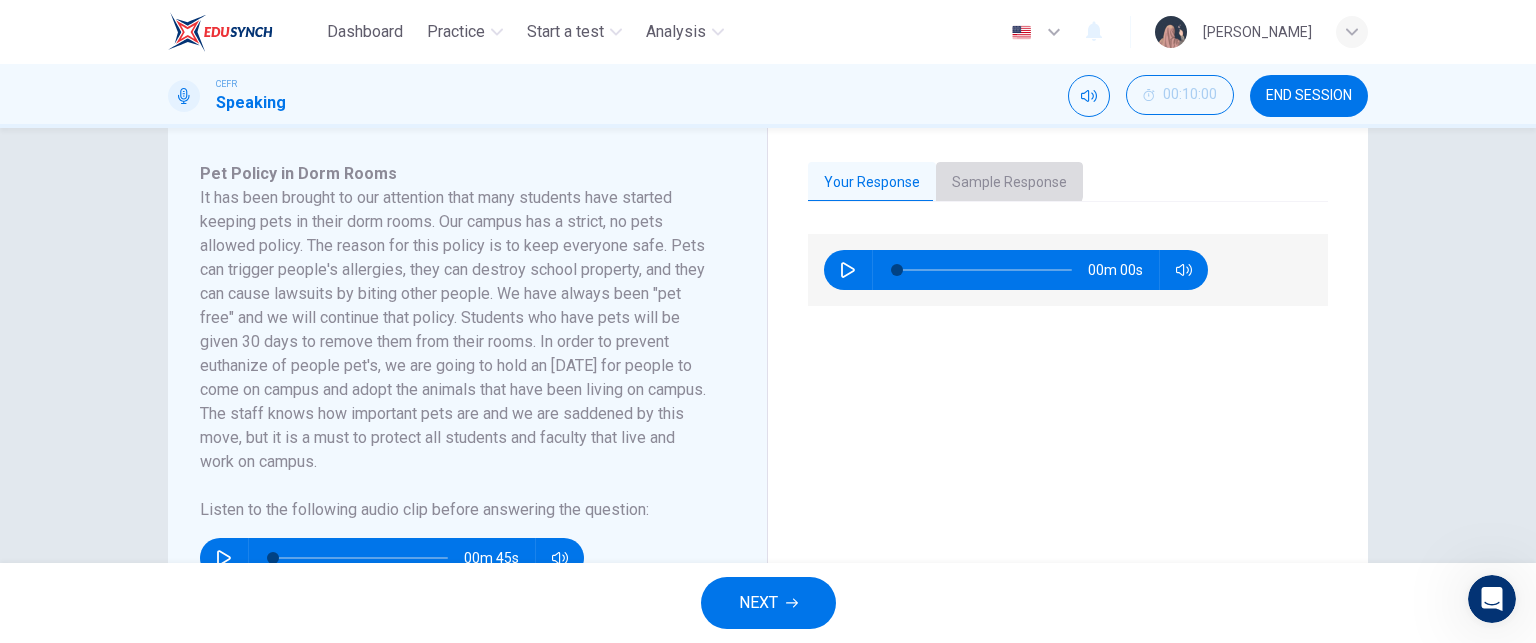 click on "Sample Response" at bounding box center (1009, 183) 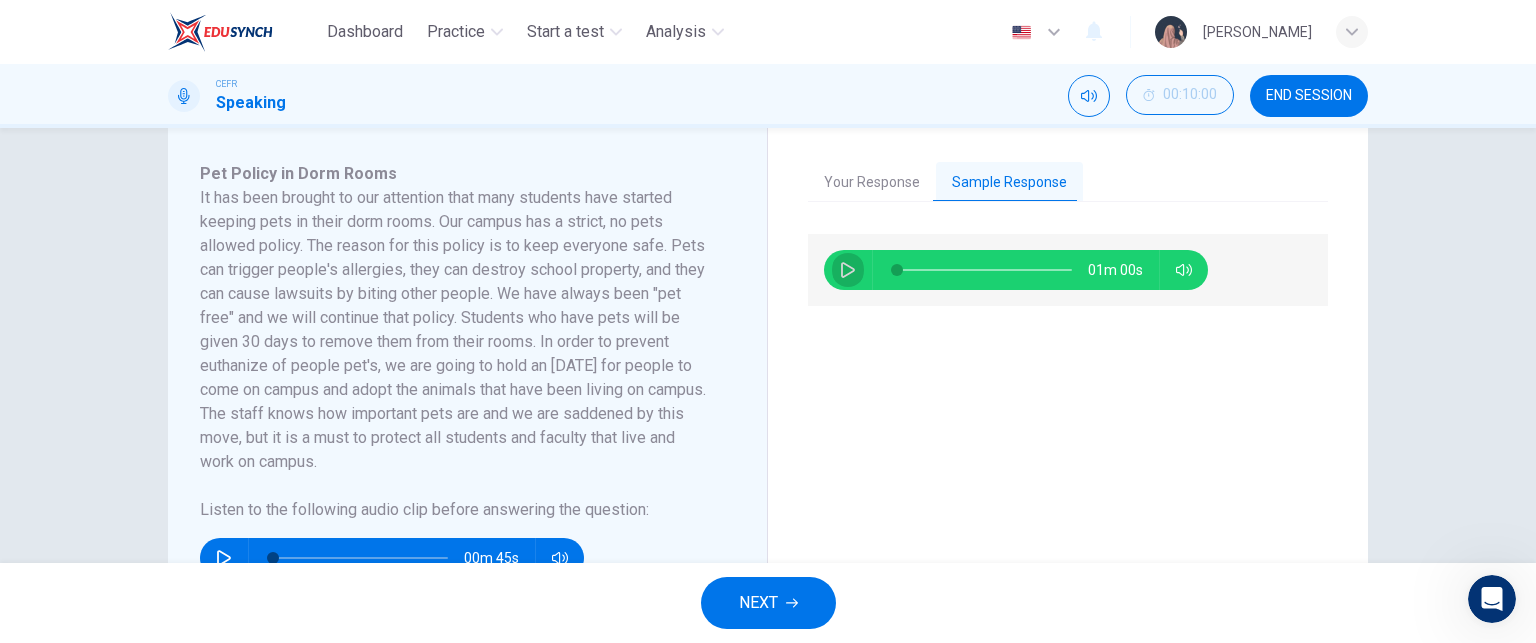 click at bounding box center [848, 270] 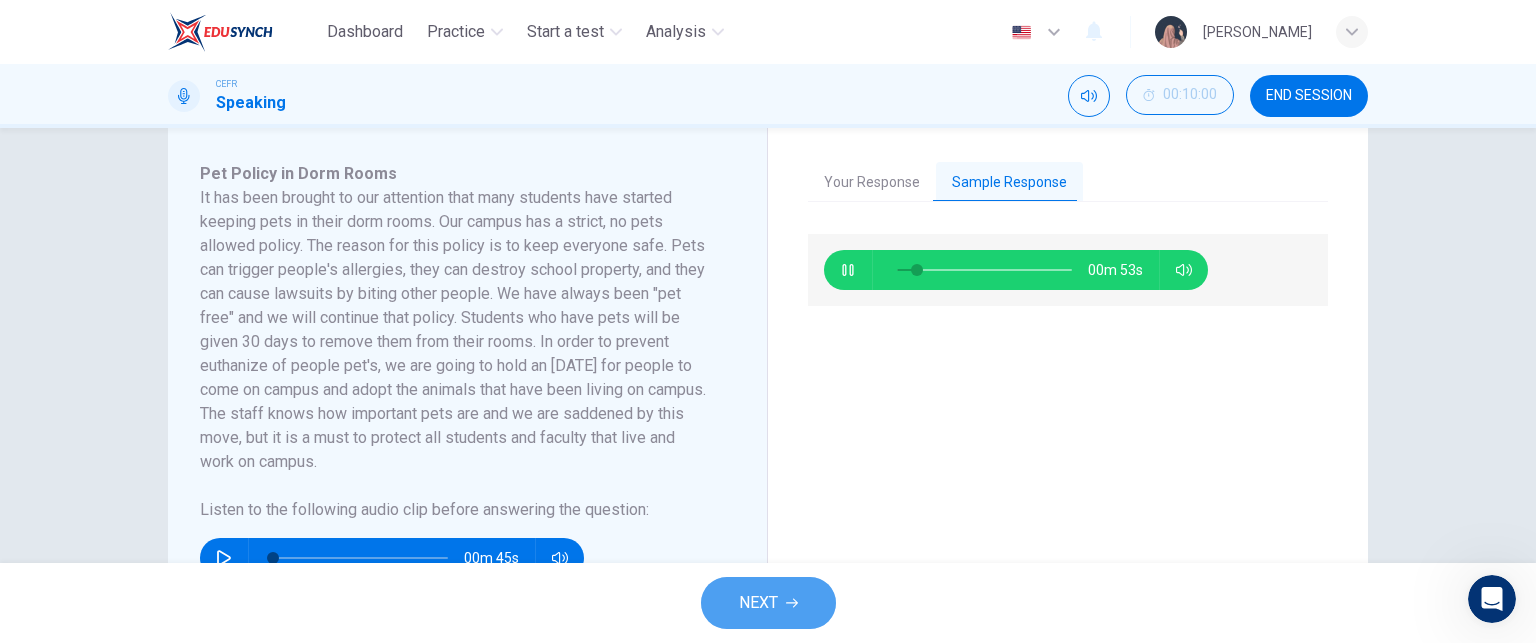 type on "13" 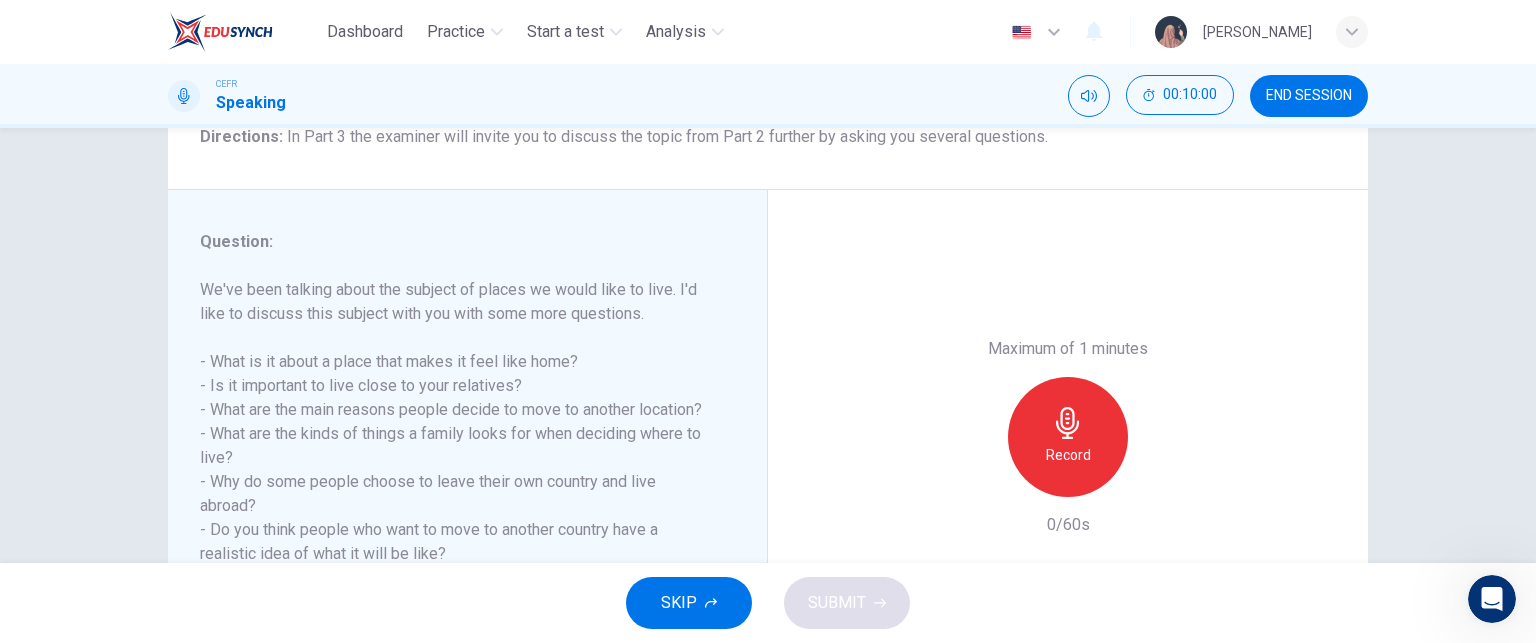 scroll, scrollTop: 204, scrollLeft: 0, axis: vertical 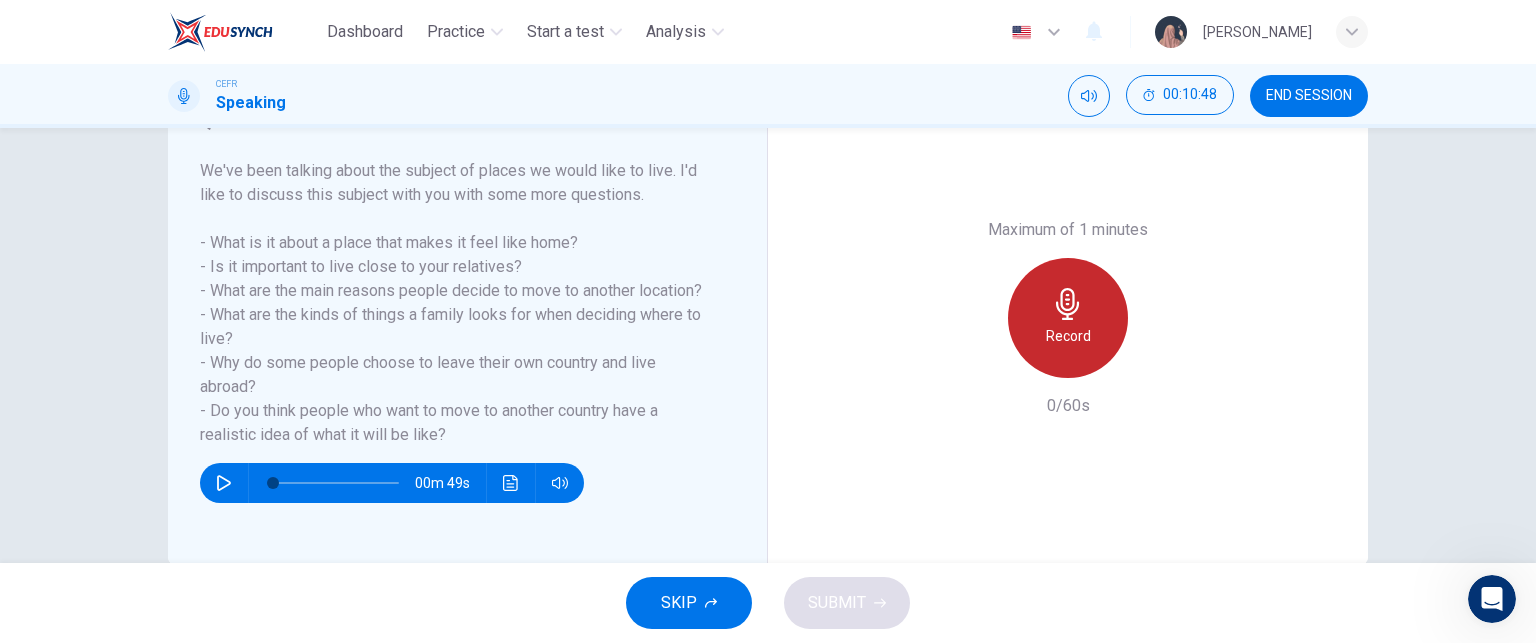 click on "Record" at bounding box center [1068, 336] 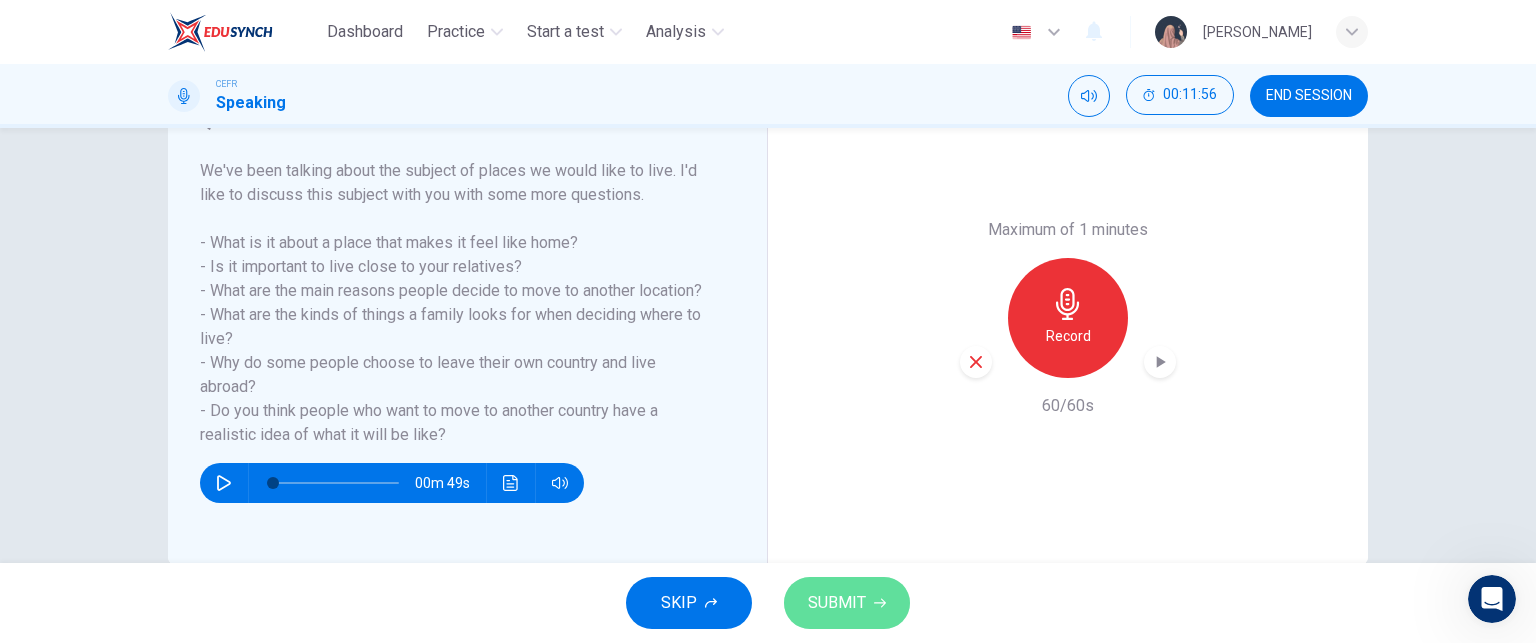 click on "SUBMIT" at bounding box center [837, 603] 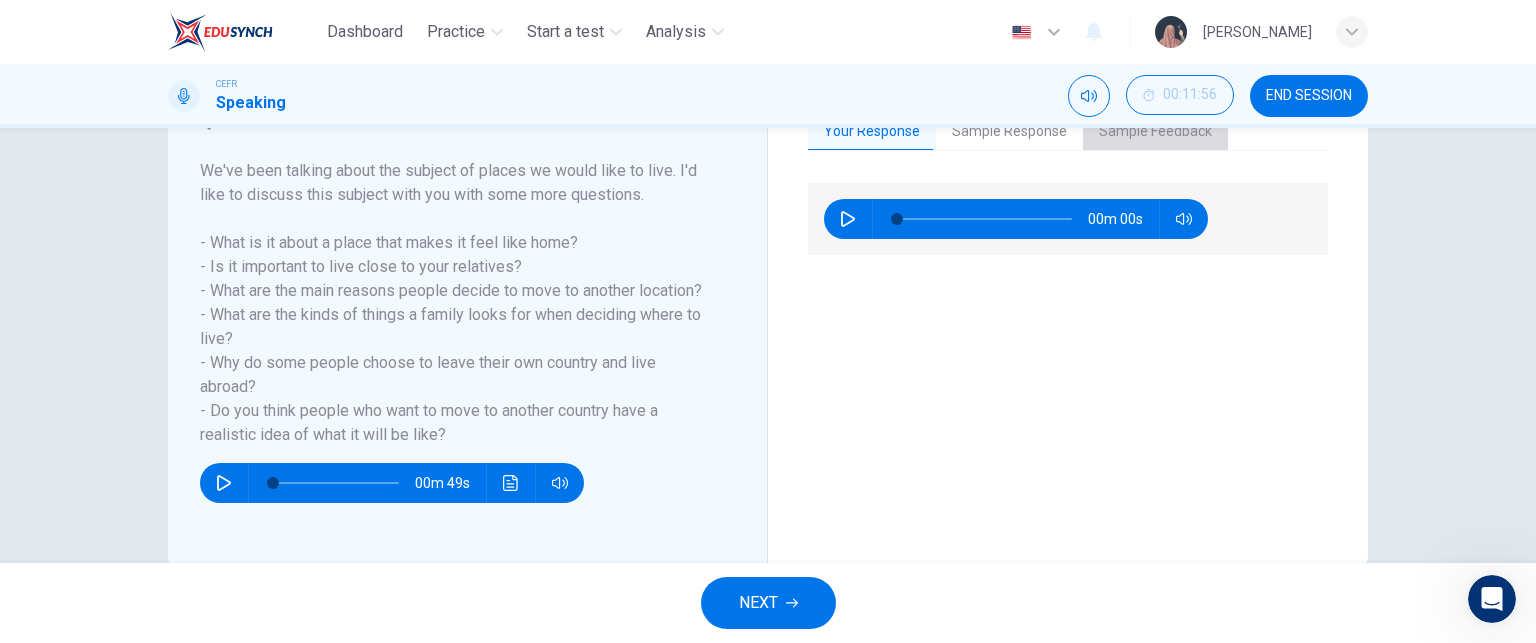 click on "Sample Feedback" at bounding box center [1155, 132] 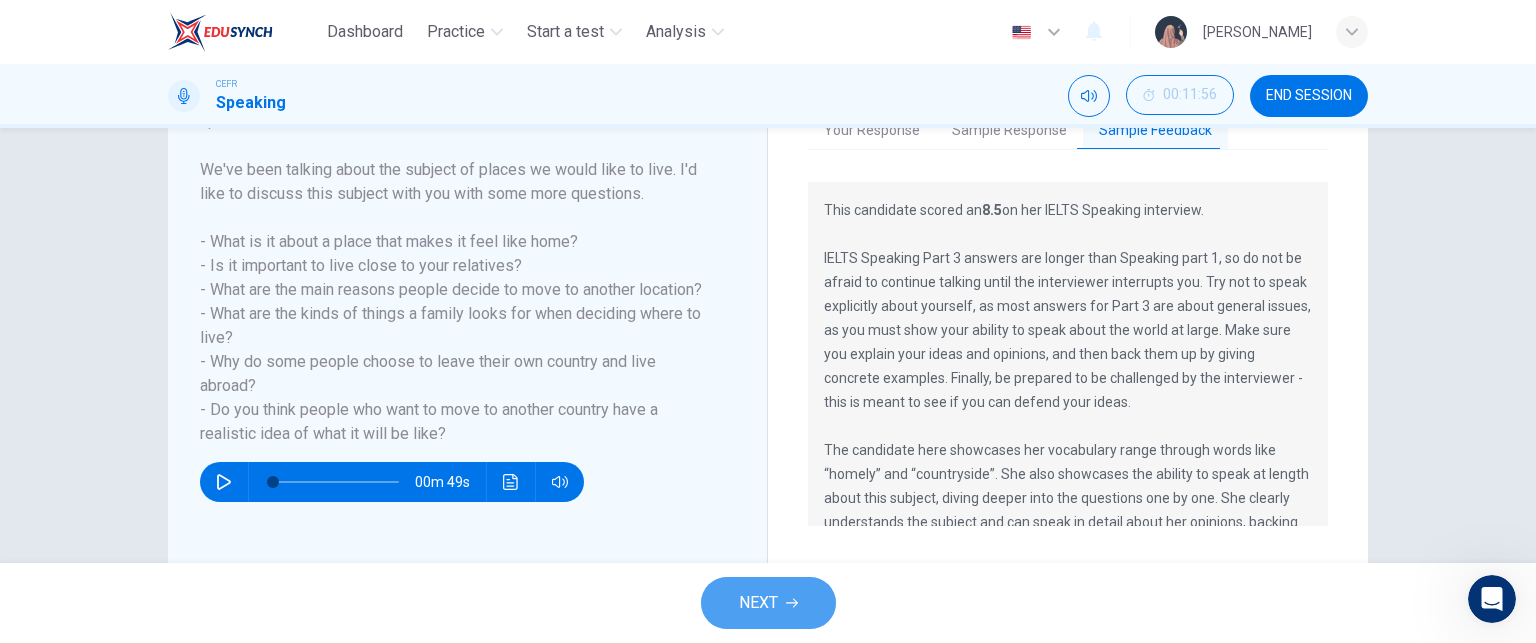 click on "NEXT" at bounding box center [768, 603] 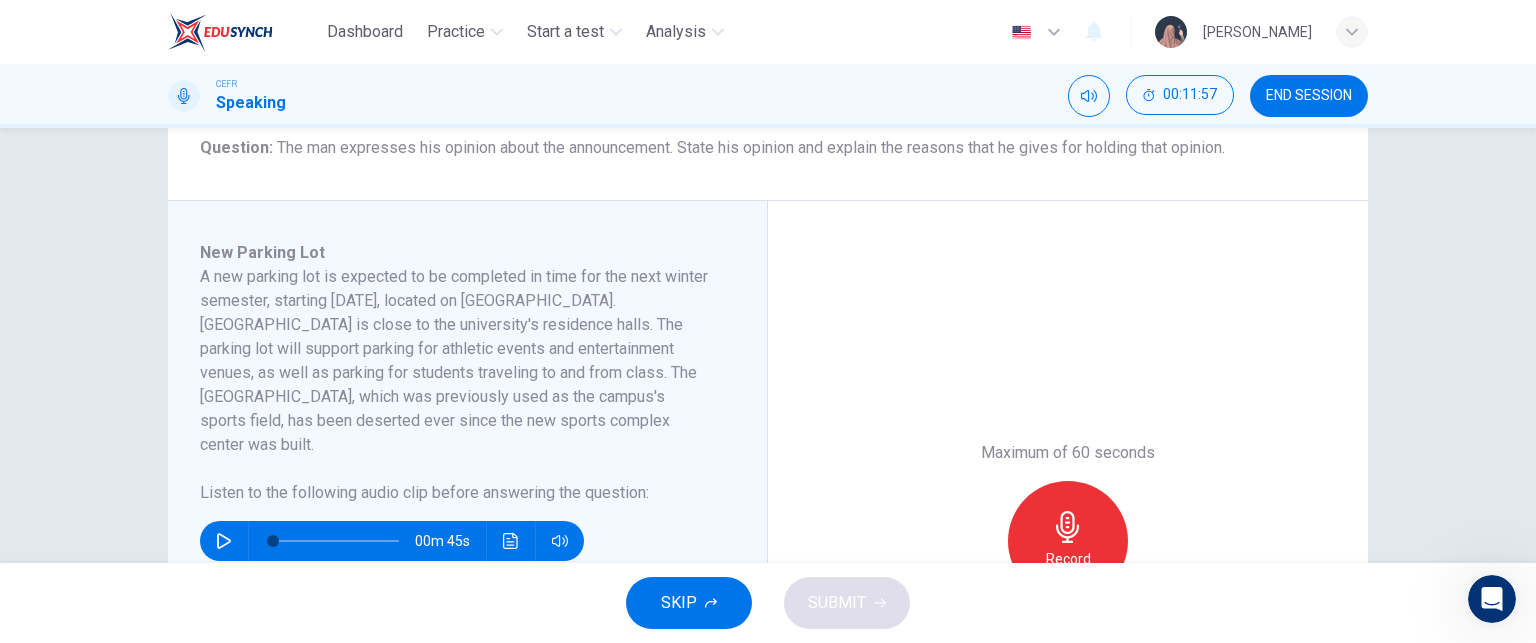 scroll, scrollTop: 260, scrollLeft: 0, axis: vertical 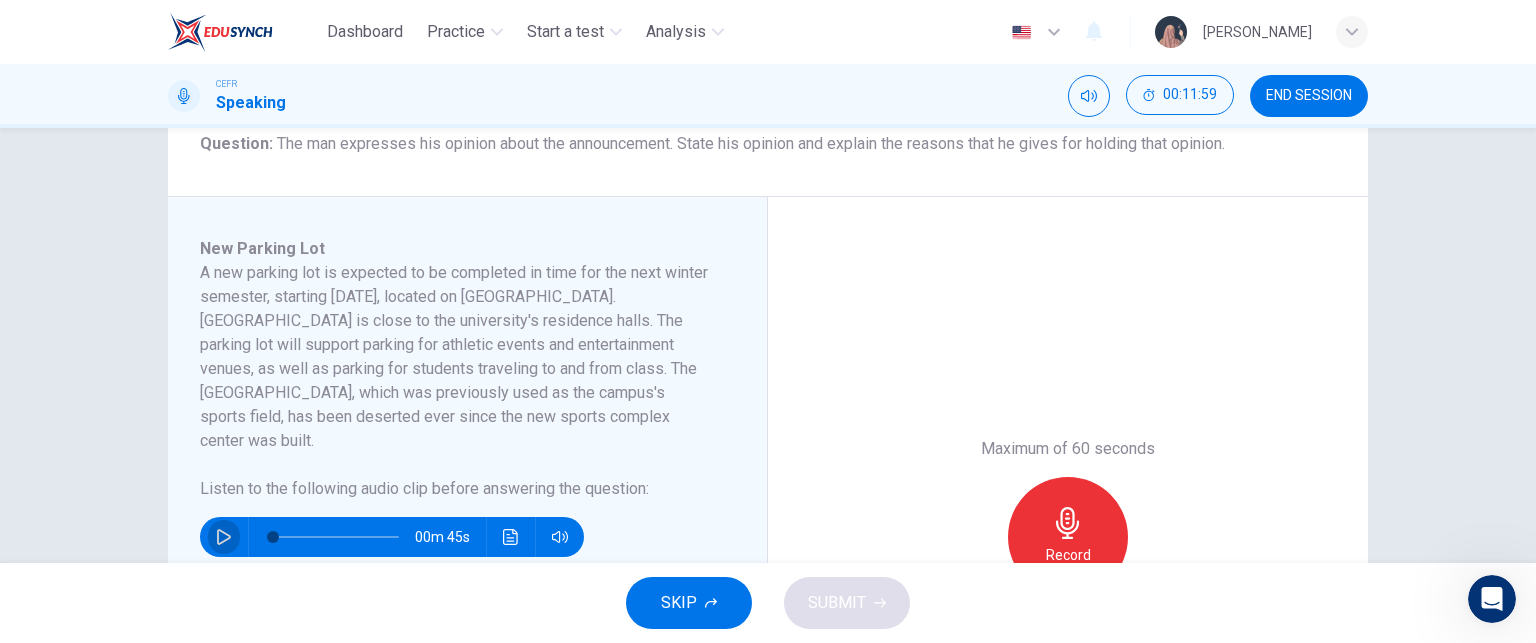click at bounding box center [224, 537] 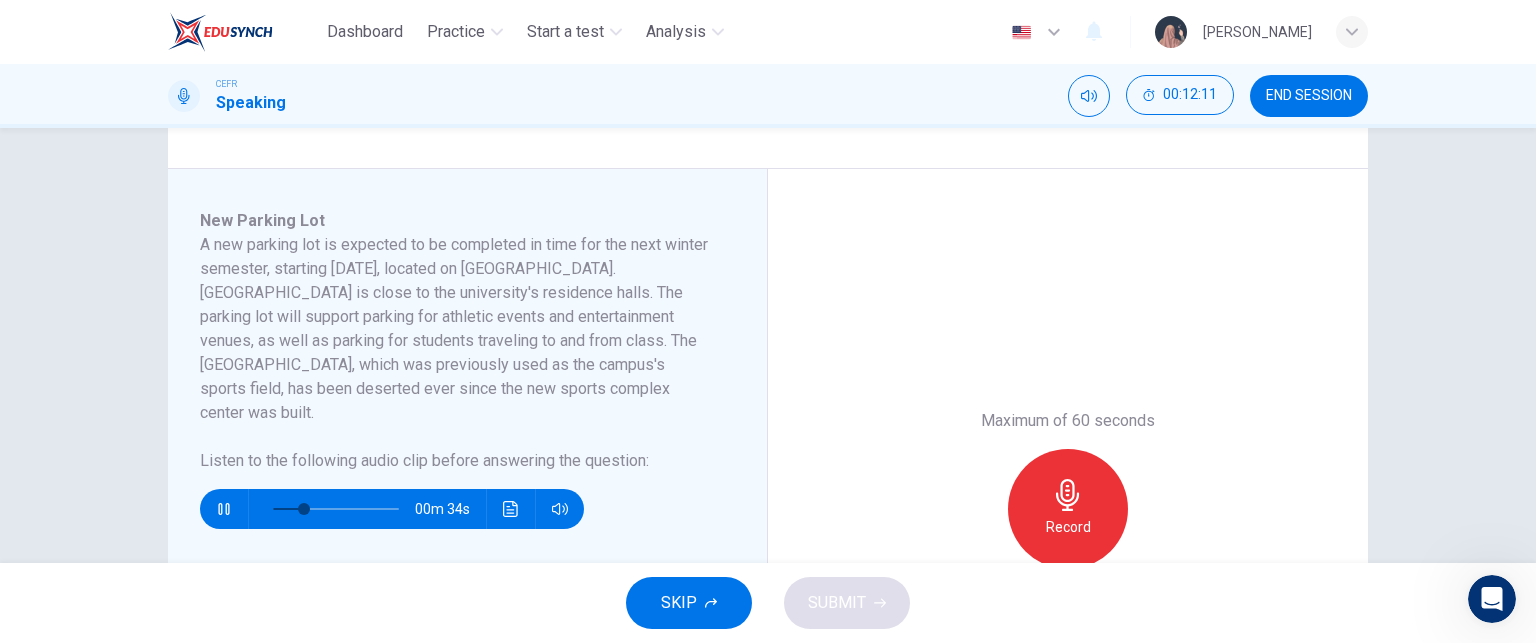 scroll, scrollTop: 292, scrollLeft: 0, axis: vertical 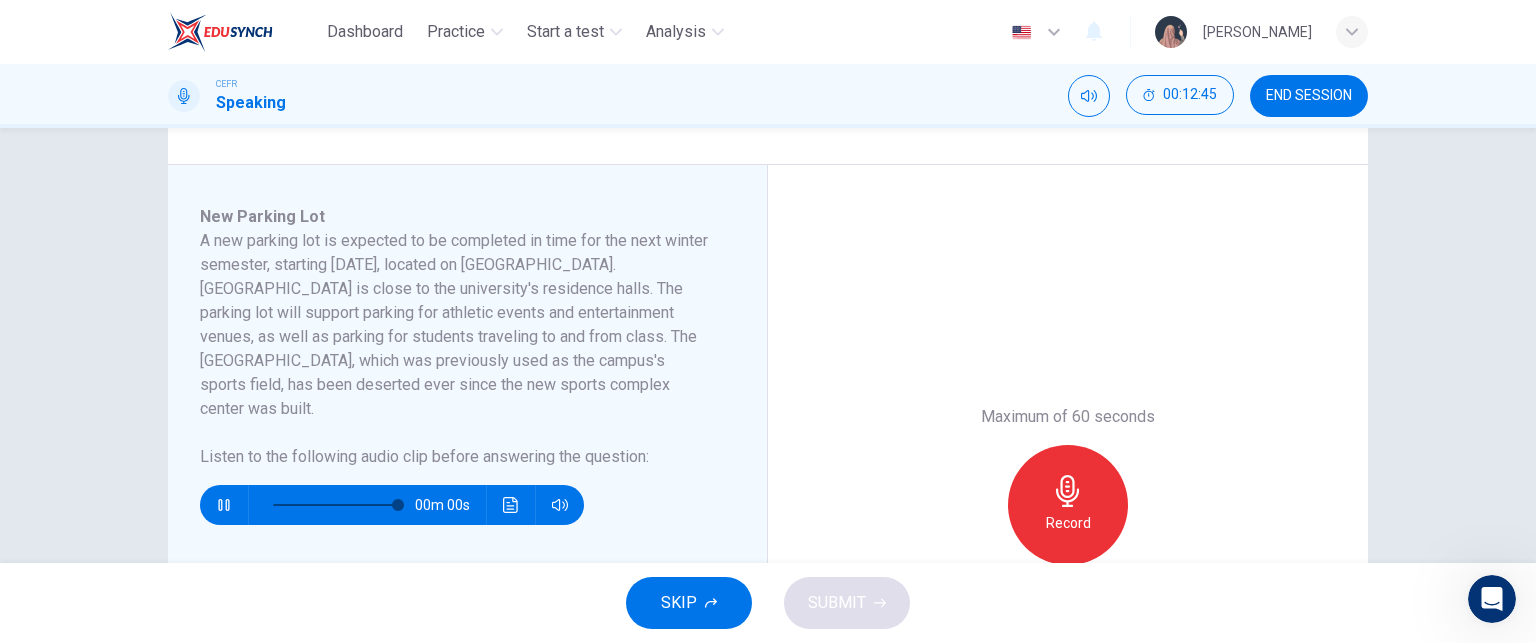 type on "0" 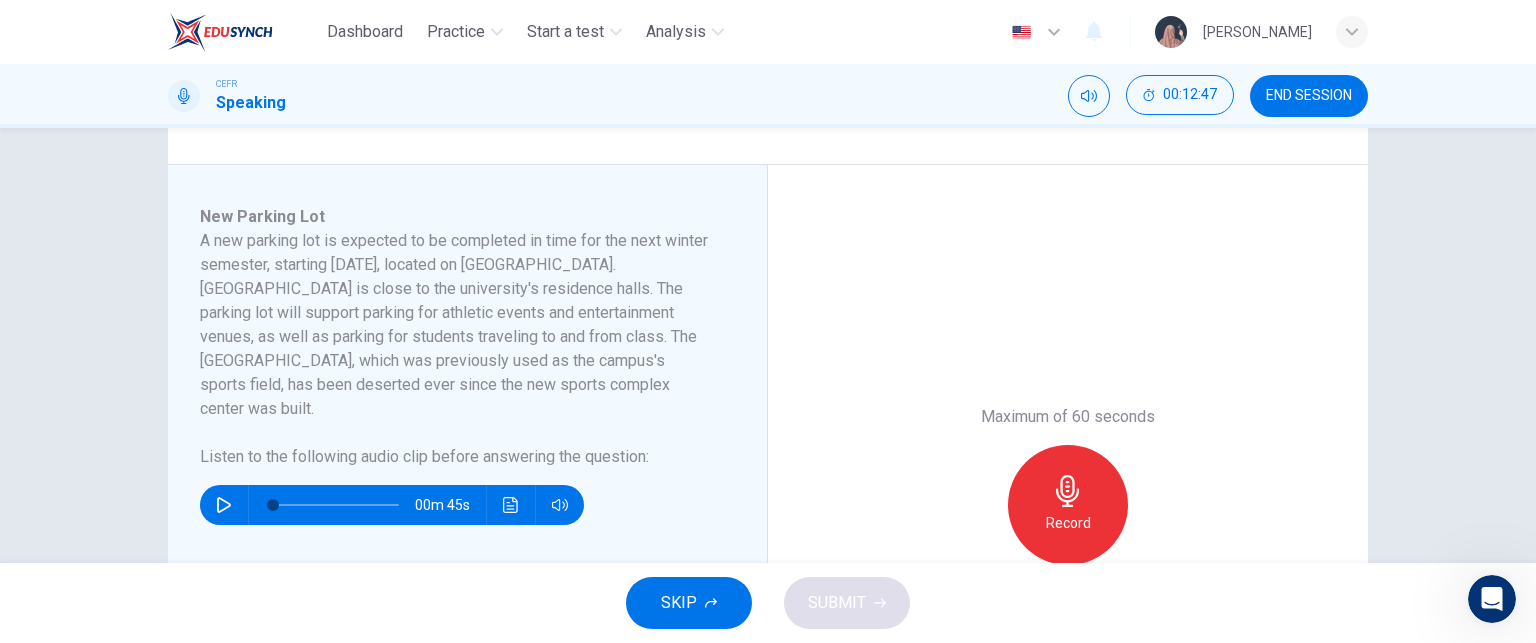 click on "Record" at bounding box center [1068, 505] 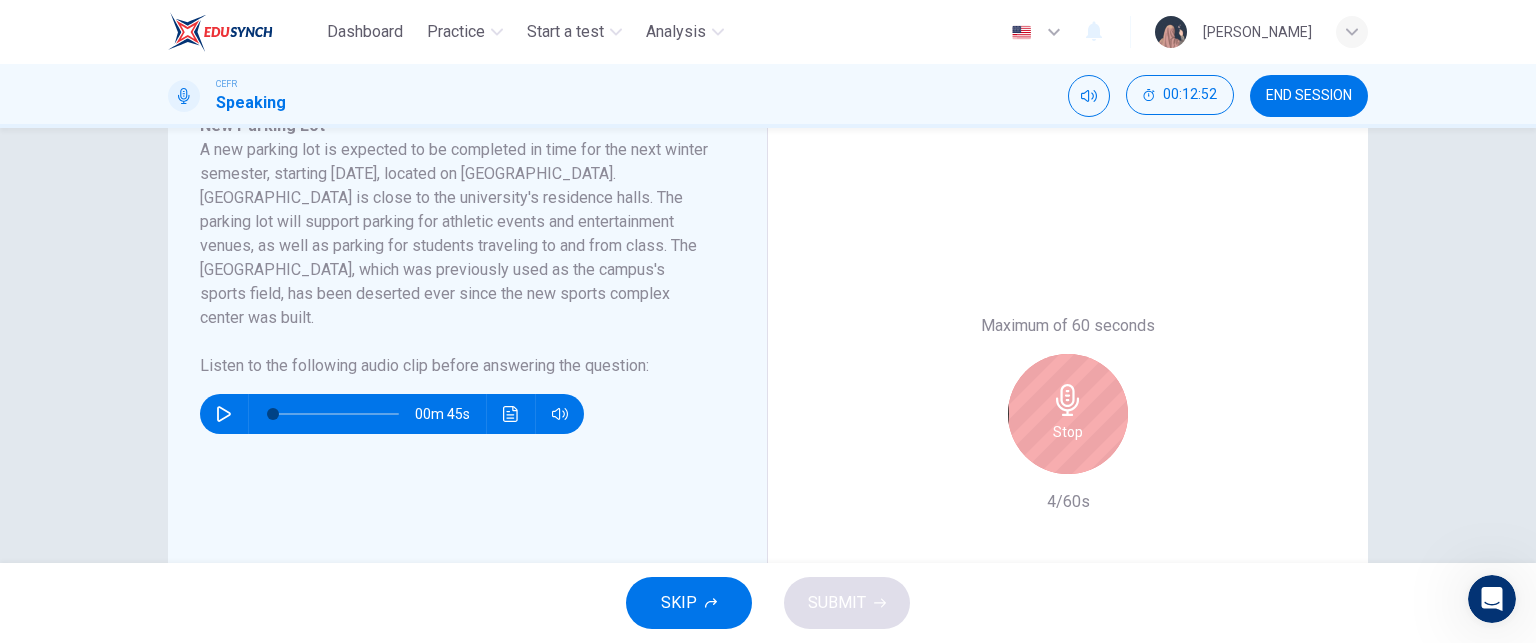 scroll, scrollTop: 328, scrollLeft: 0, axis: vertical 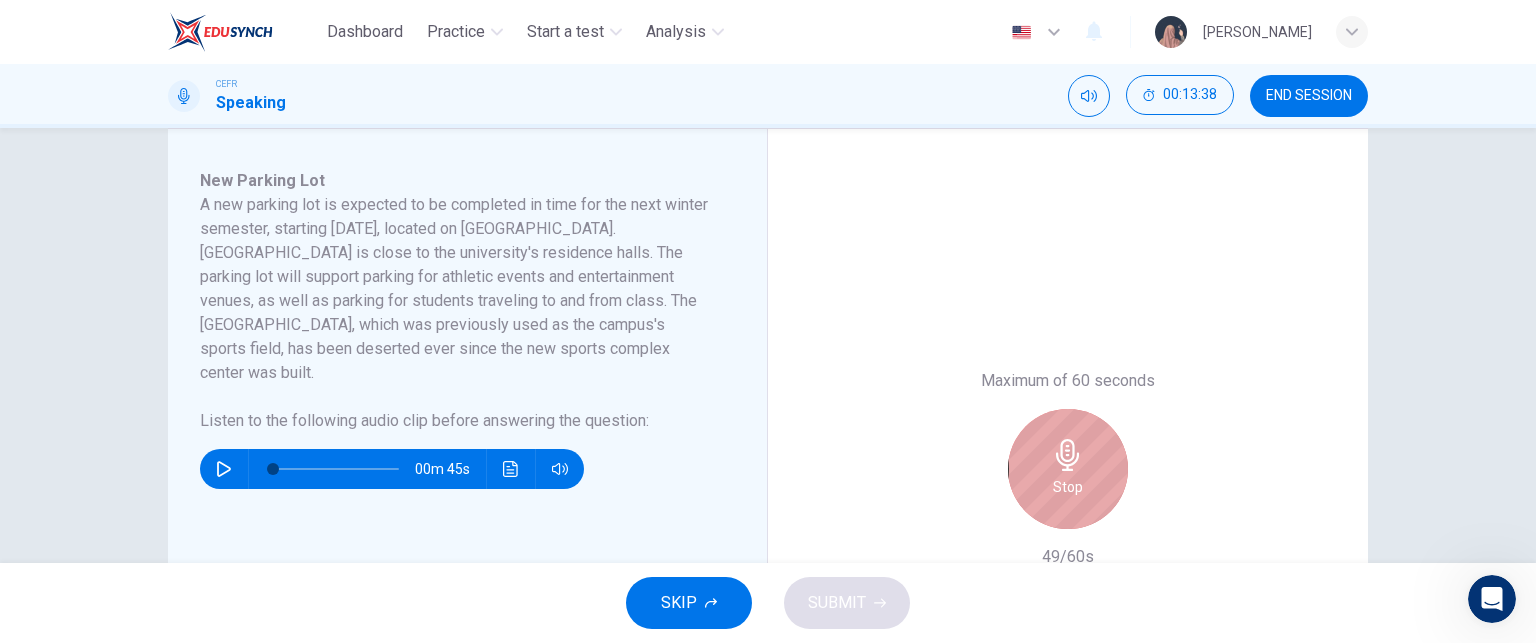 click on "Stop" at bounding box center [1068, 487] 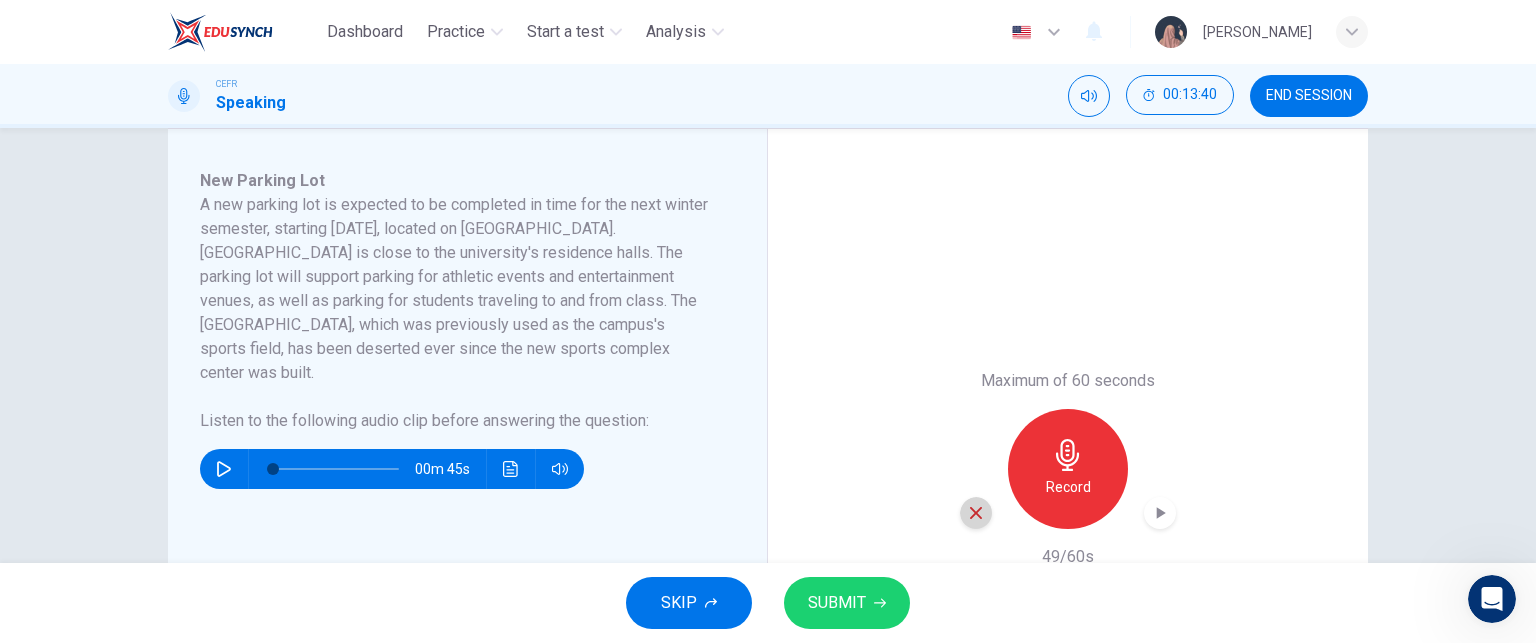click at bounding box center [976, 513] 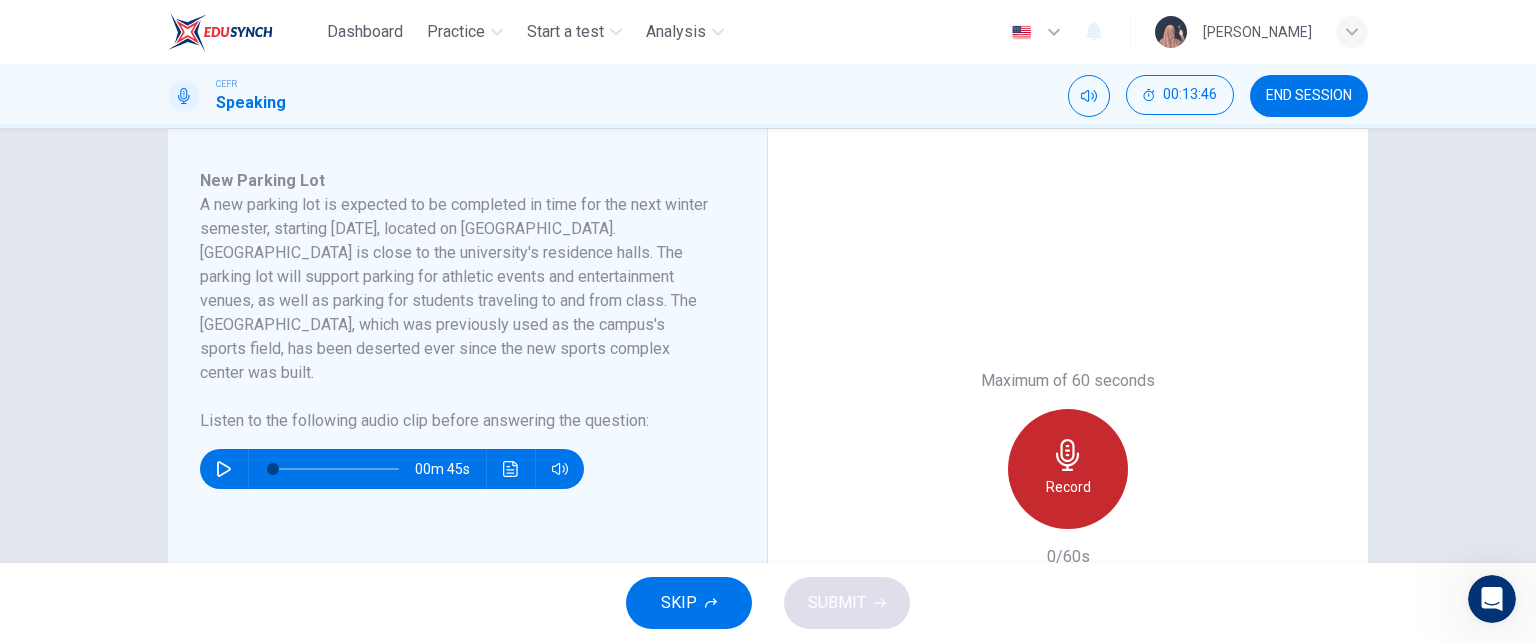 click 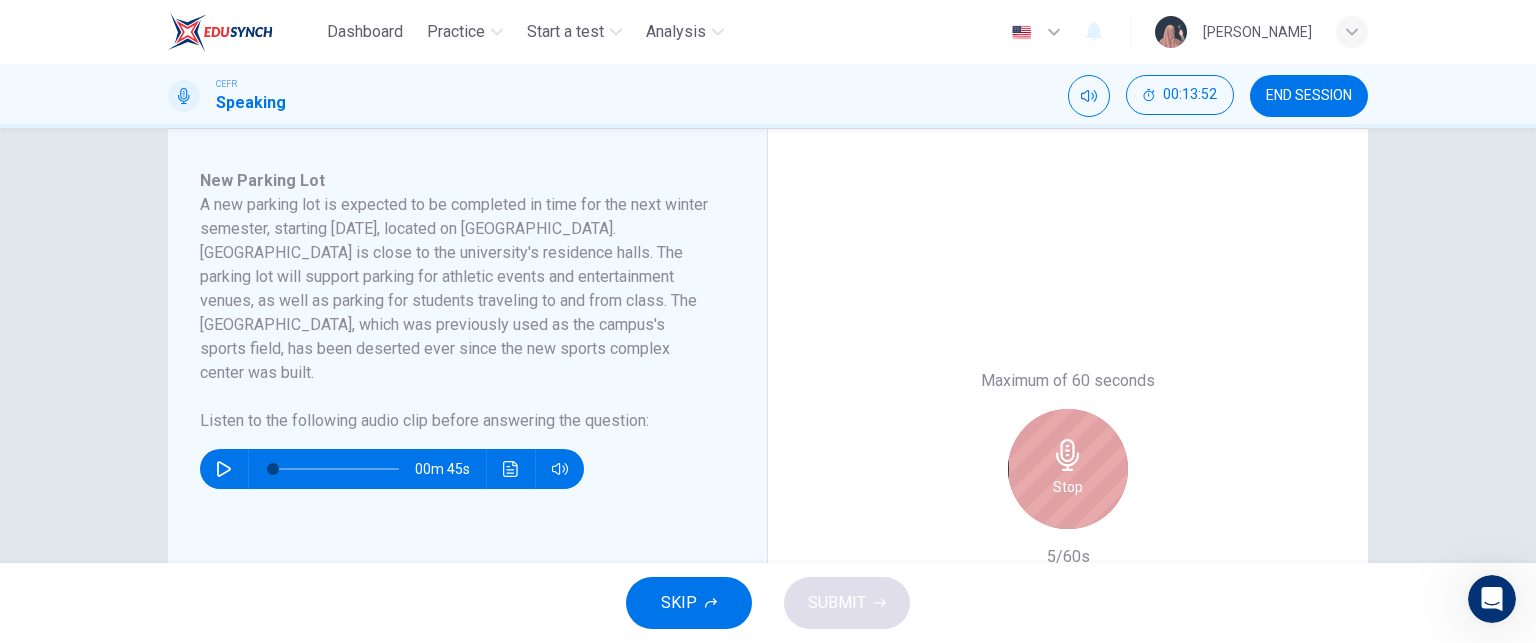 click on "Stop" at bounding box center [1068, 469] 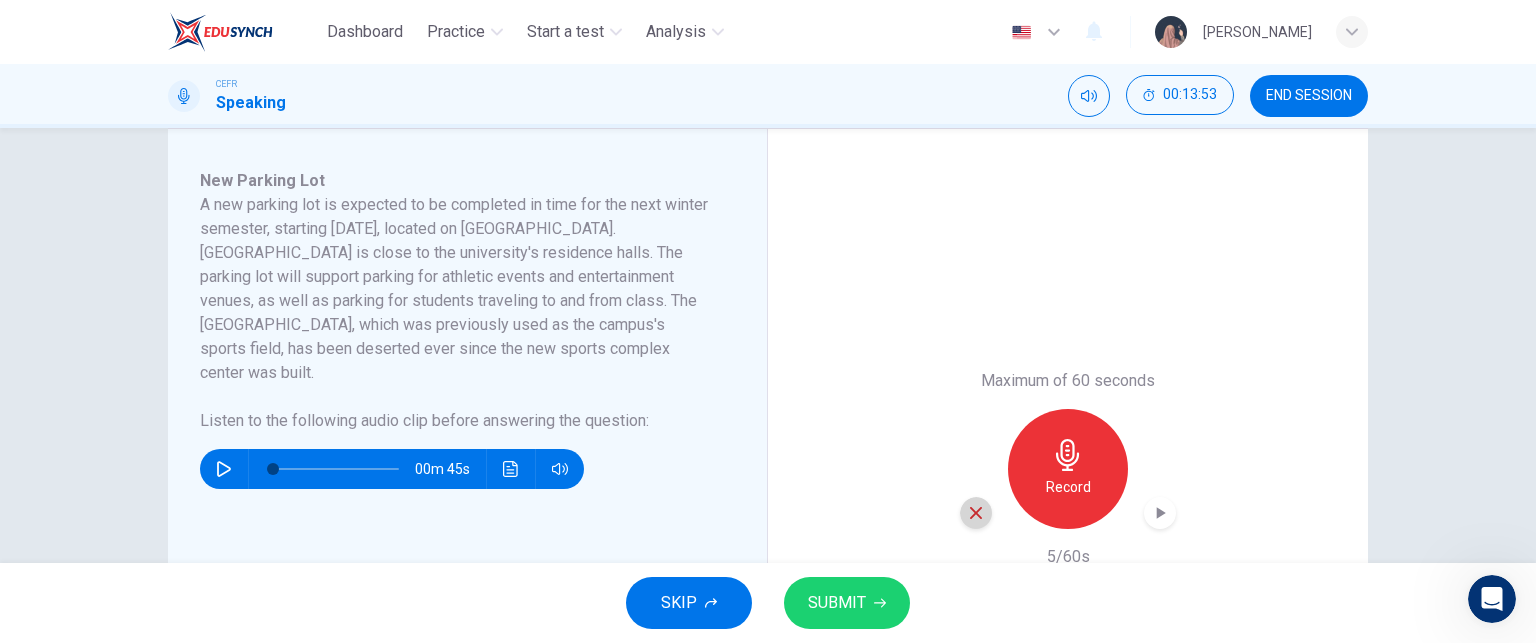 click 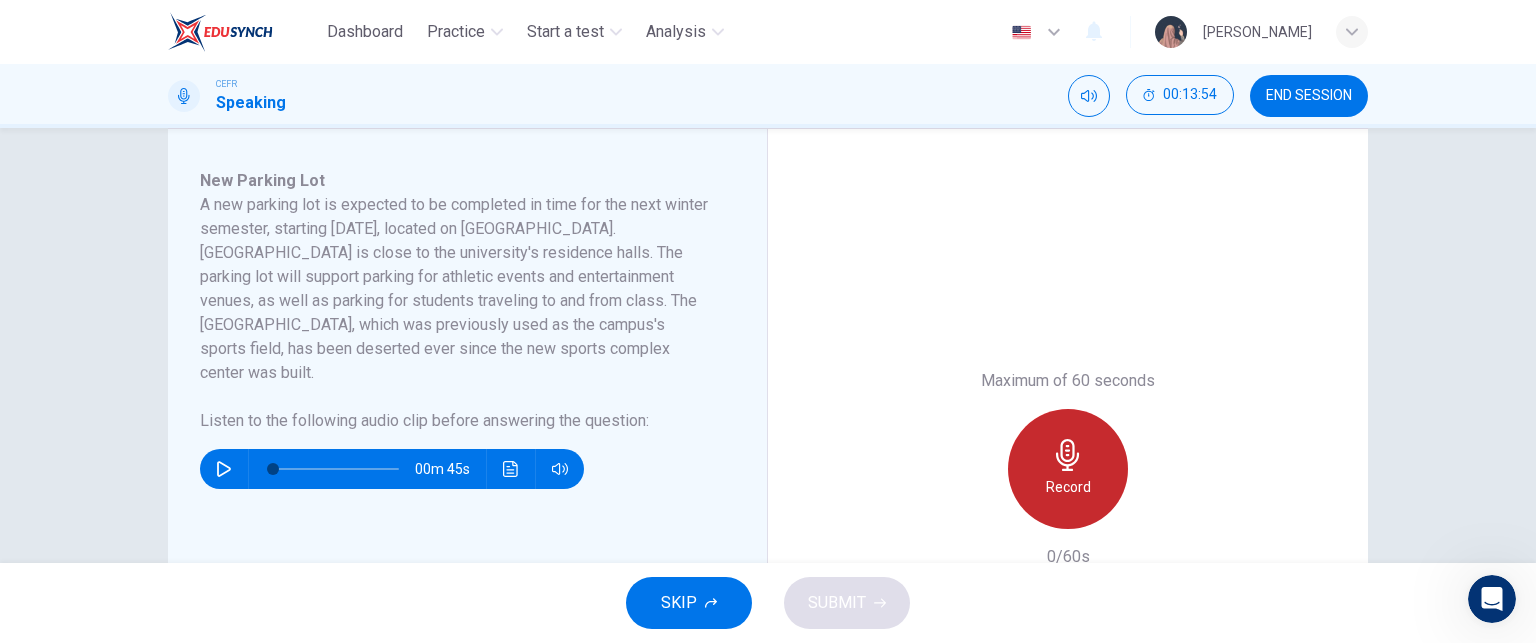 click on "Record" at bounding box center (1068, 469) 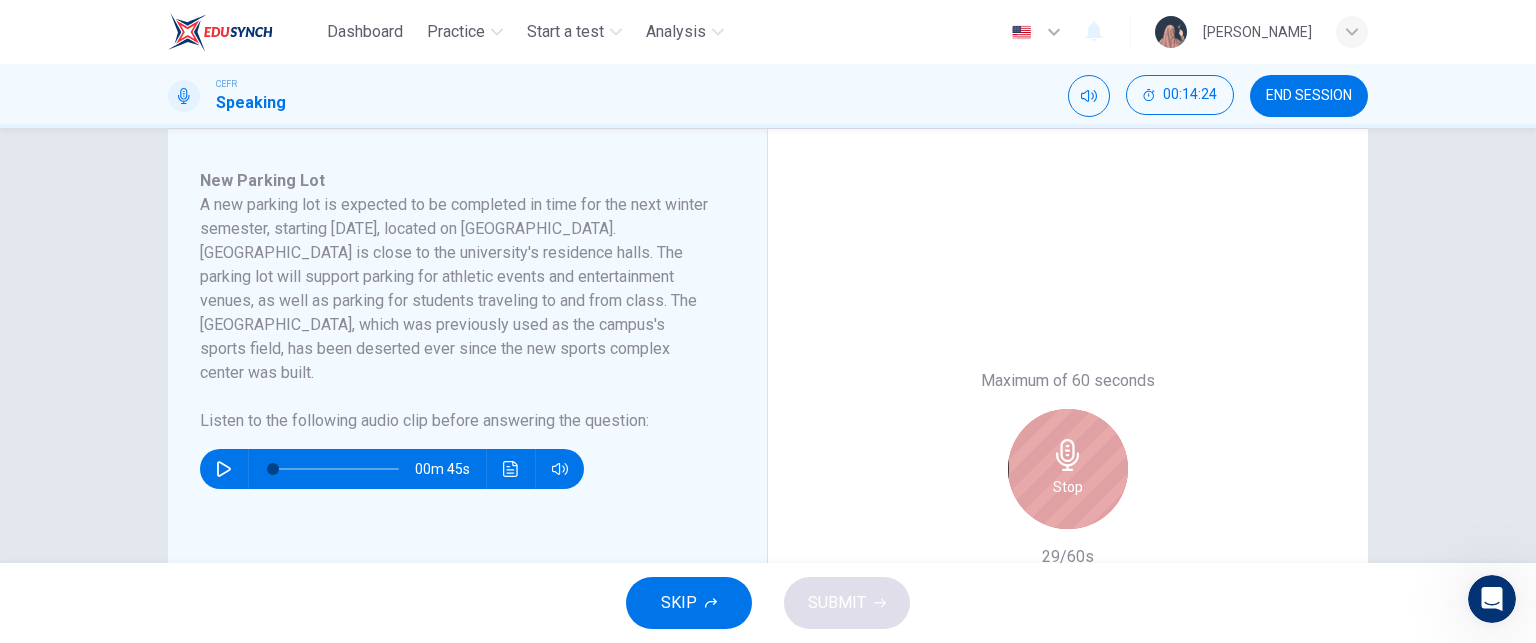 click on "Stop" at bounding box center [1068, 469] 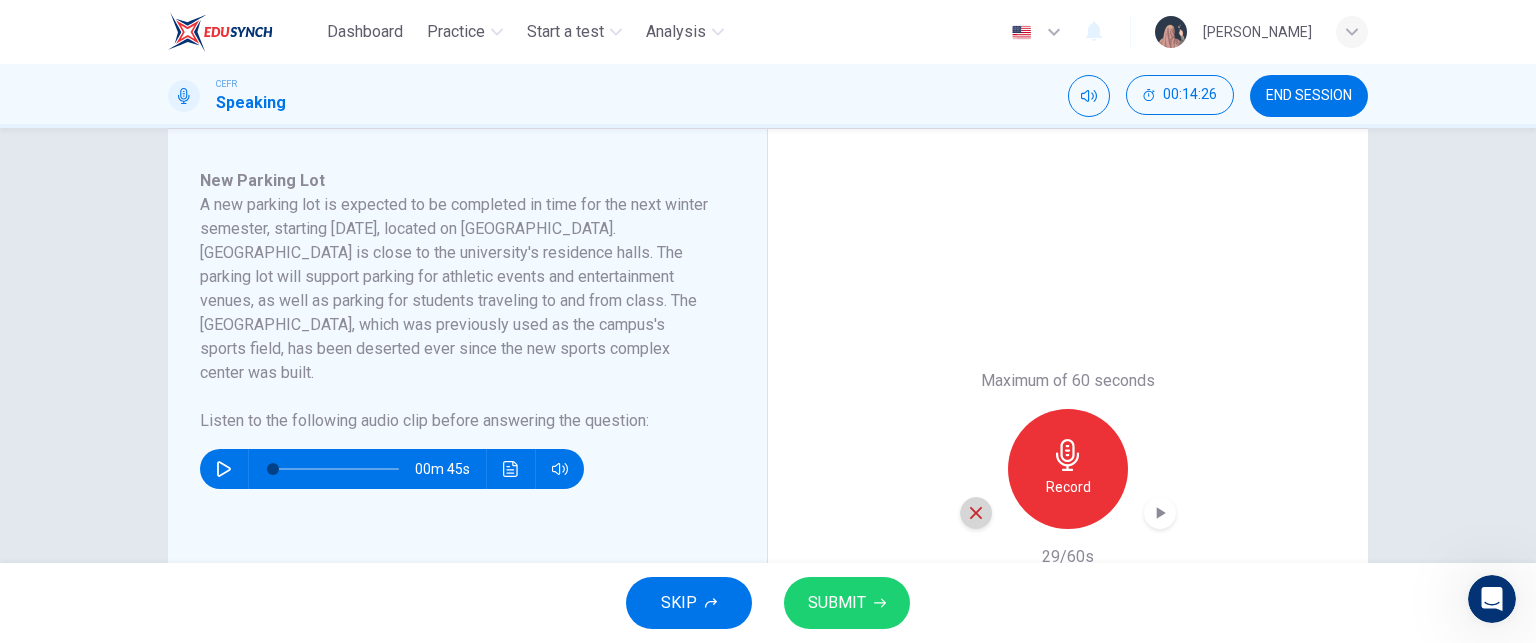 click at bounding box center (976, 513) 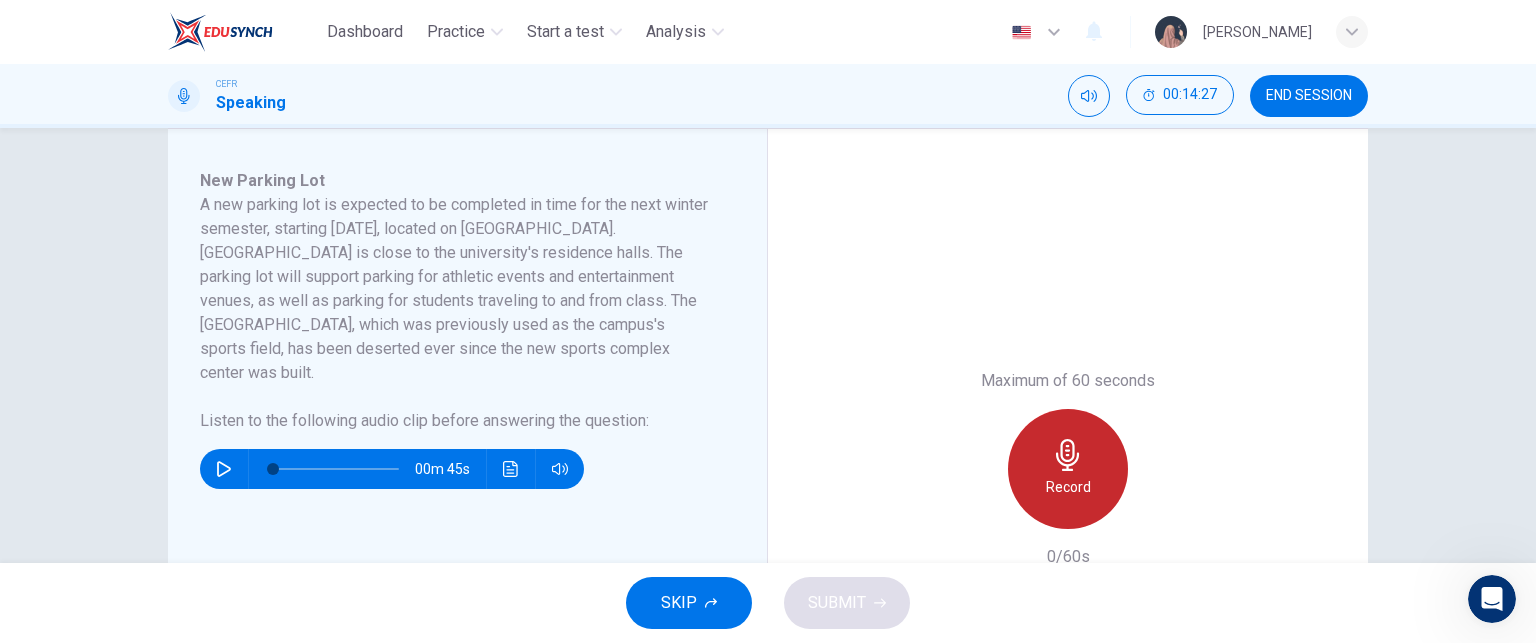 click 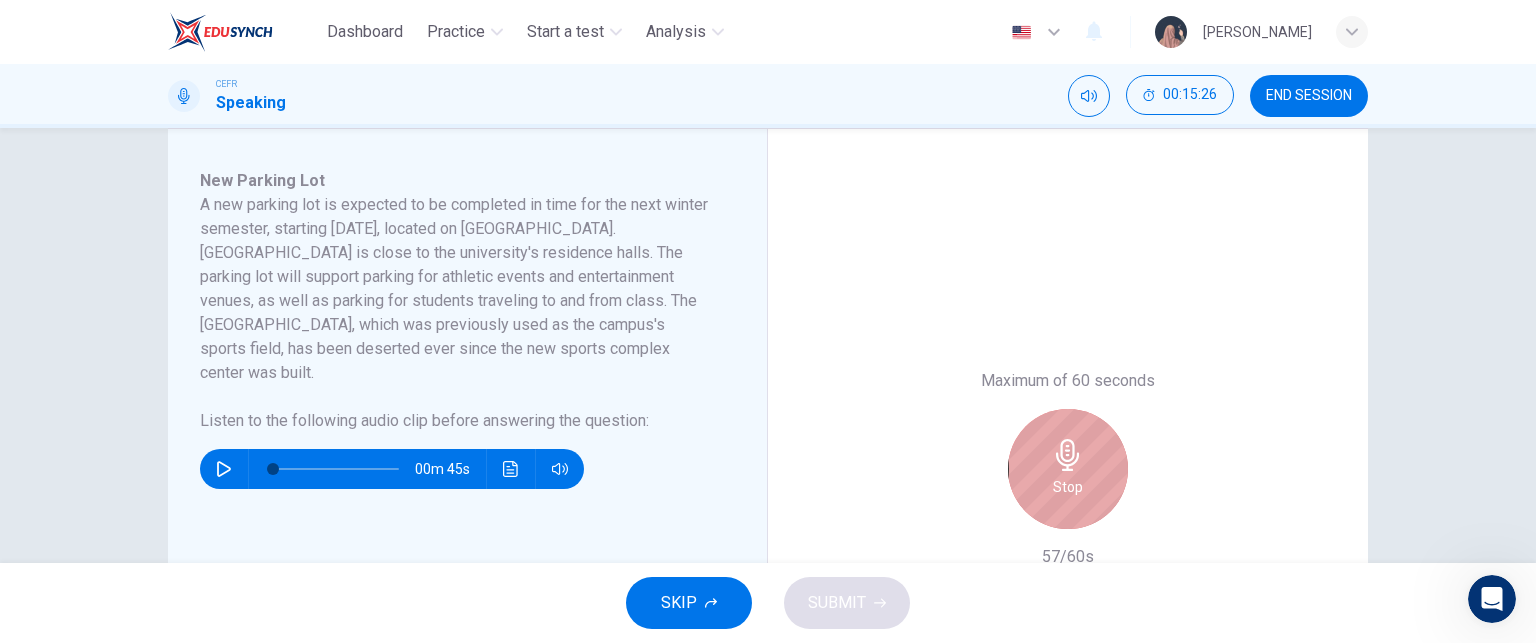 click 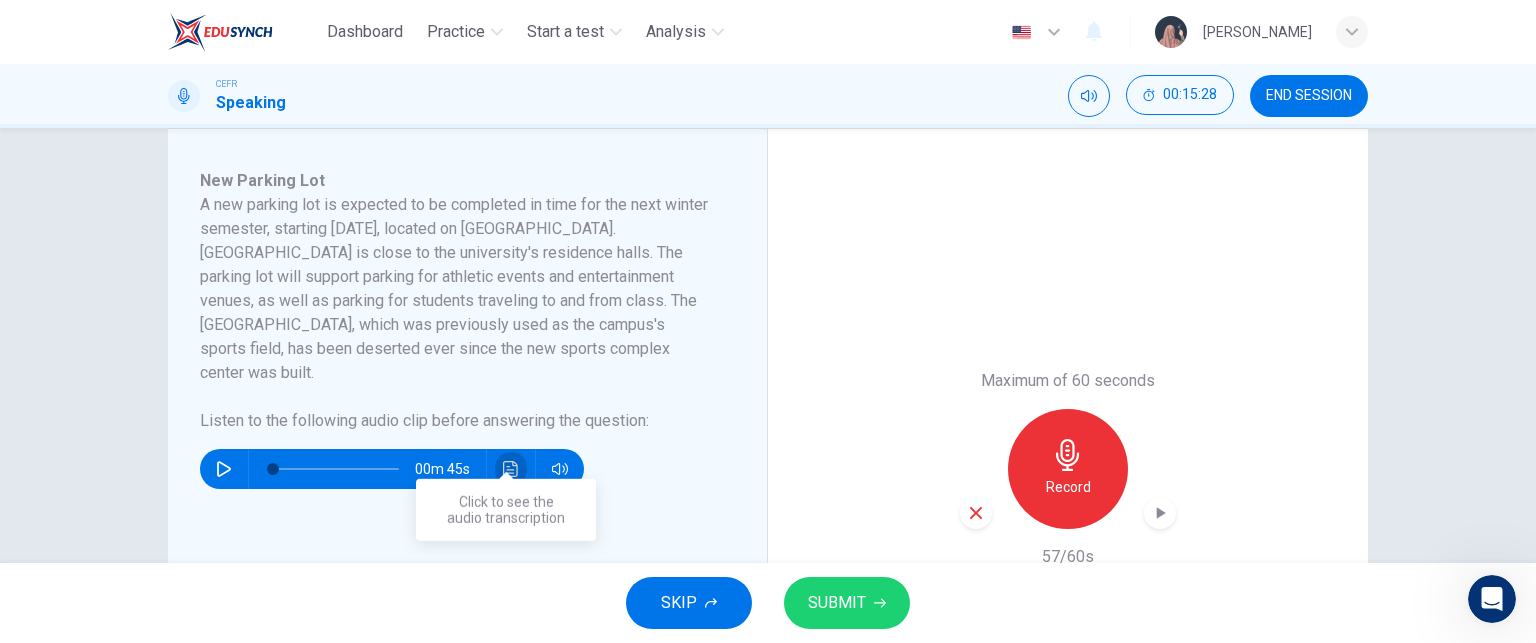 click at bounding box center [511, 469] 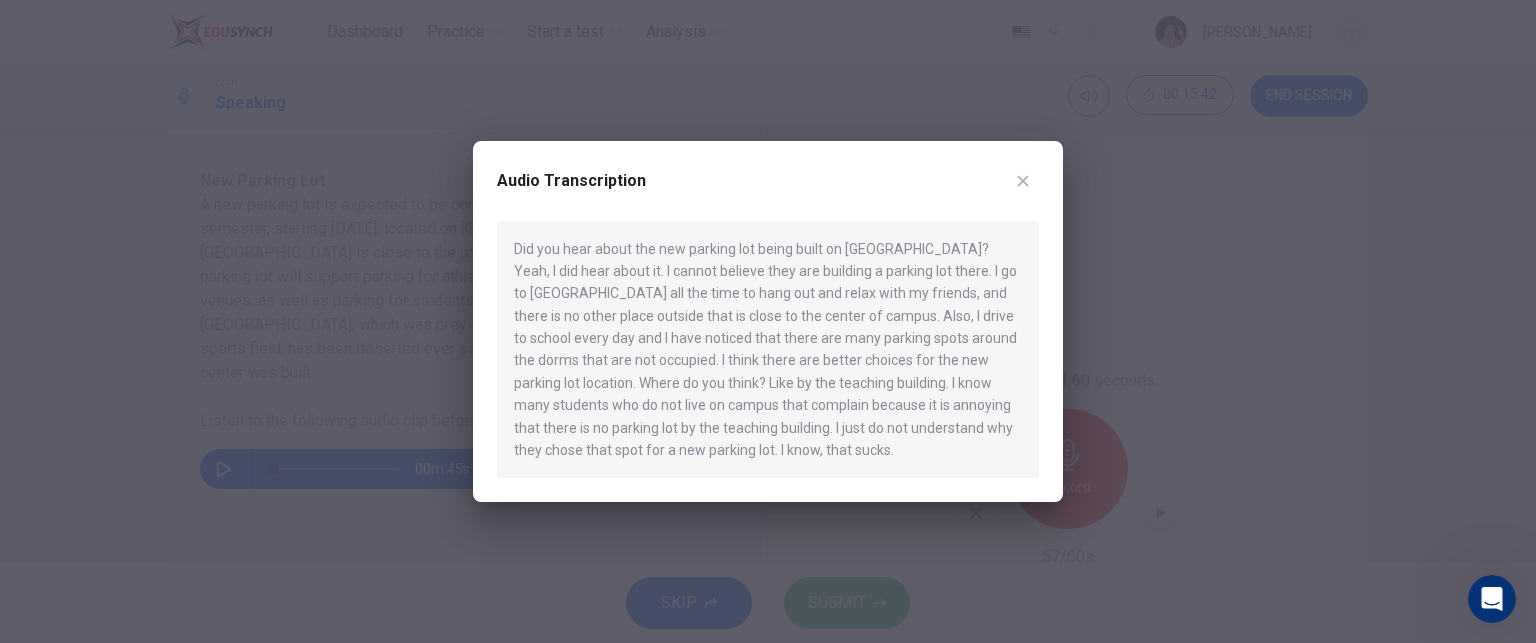 click on "Audio Transcription" at bounding box center (768, 193) 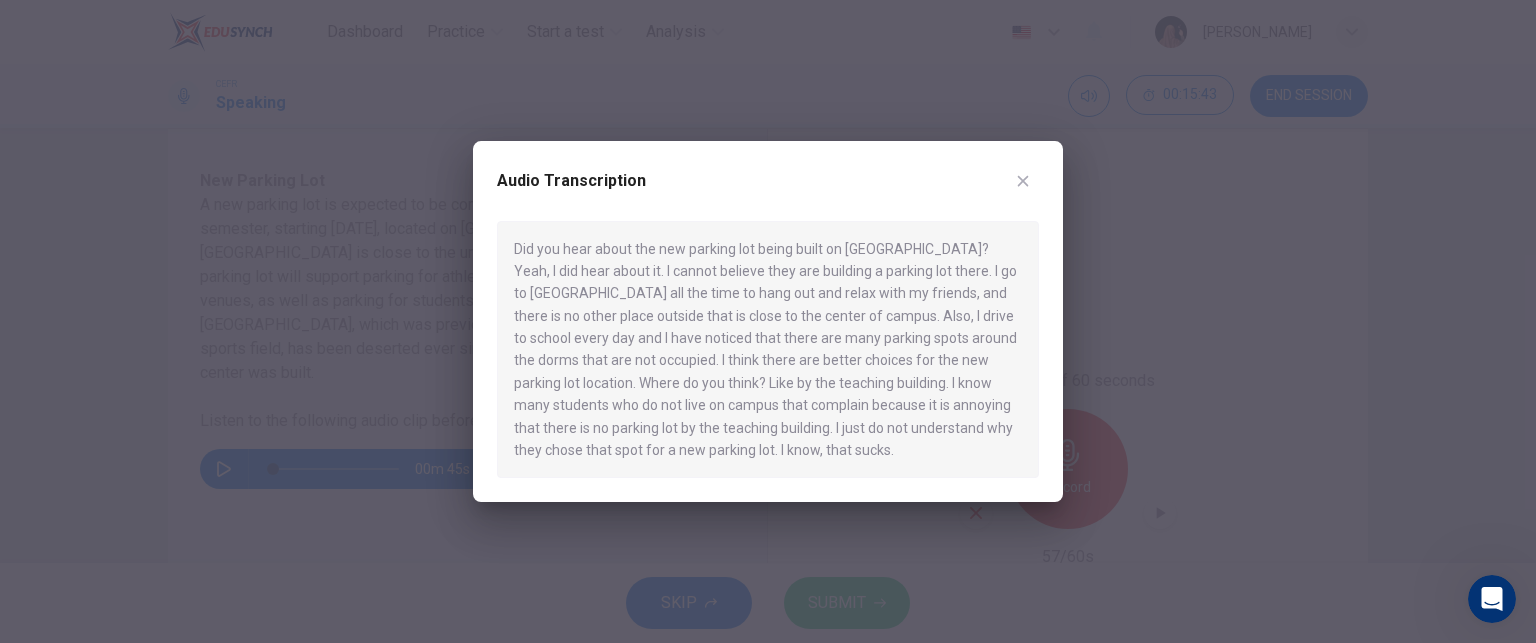 click at bounding box center (1023, 181) 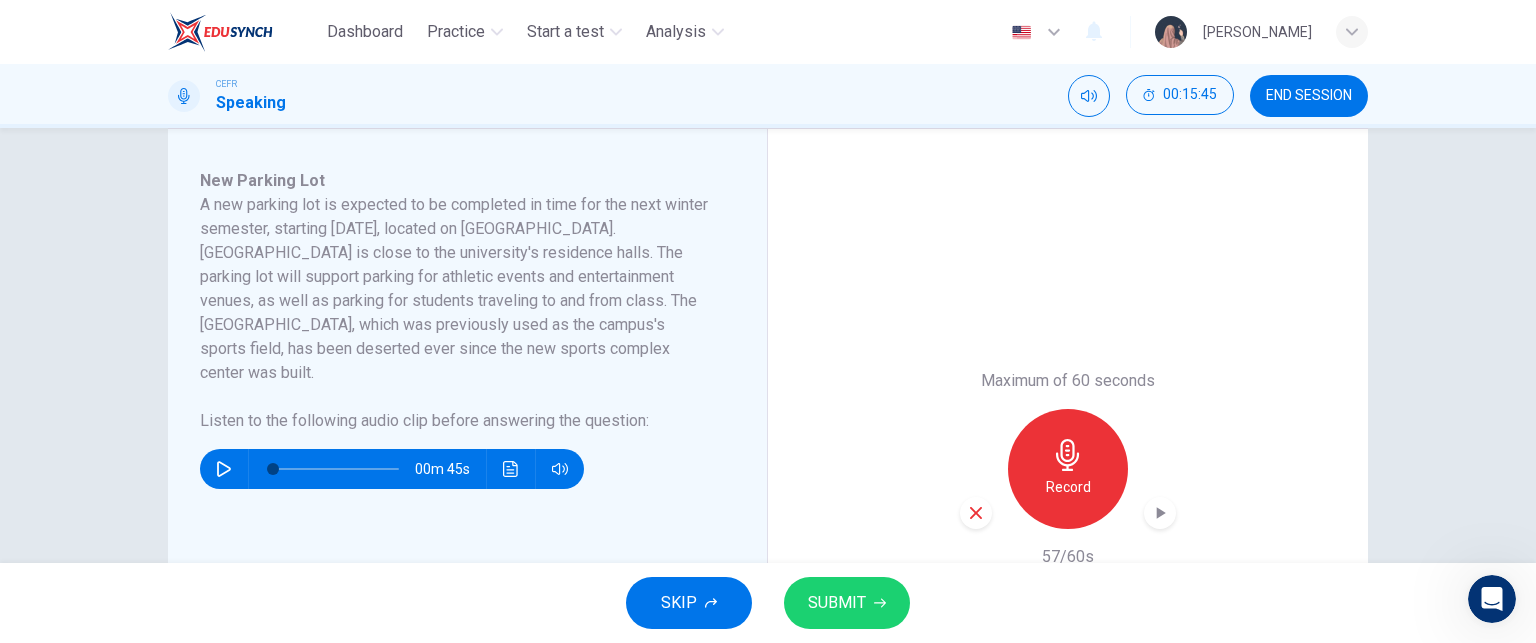 click at bounding box center [976, 513] 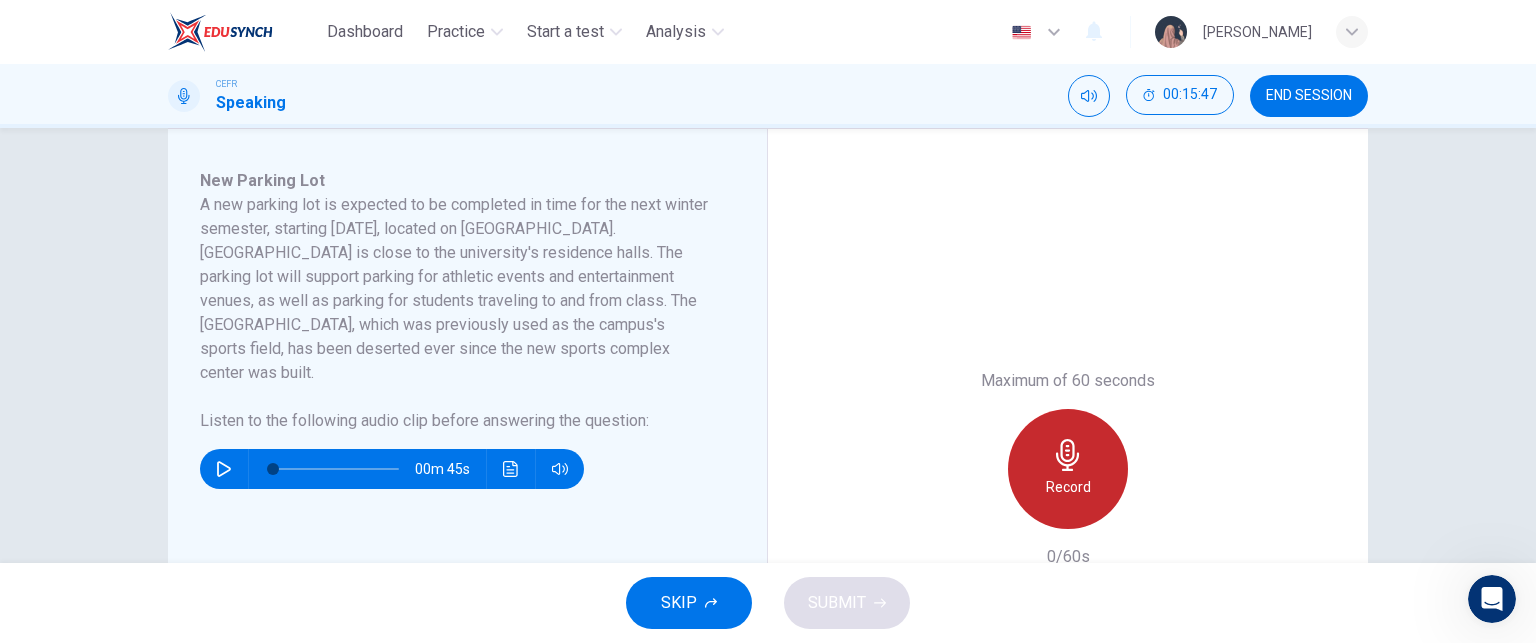 click on "Record" at bounding box center (1068, 487) 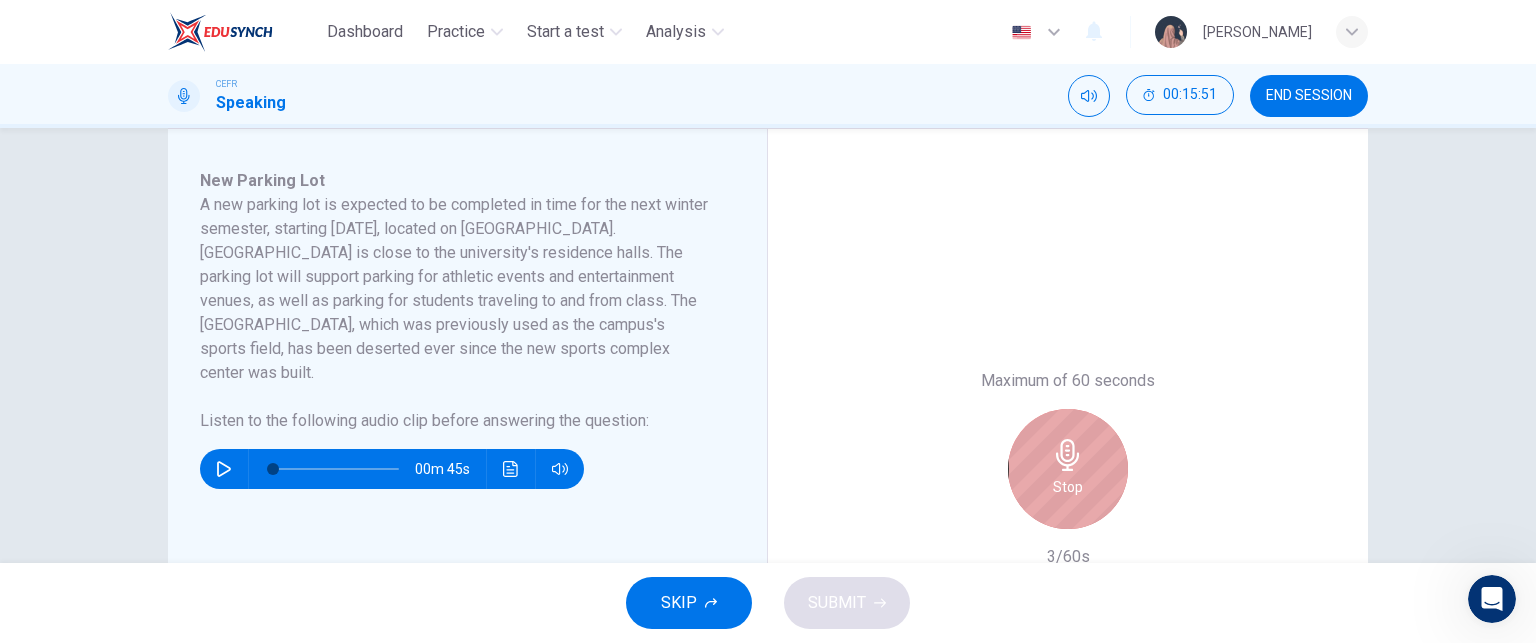 click on "Stop" at bounding box center (1068, 487) 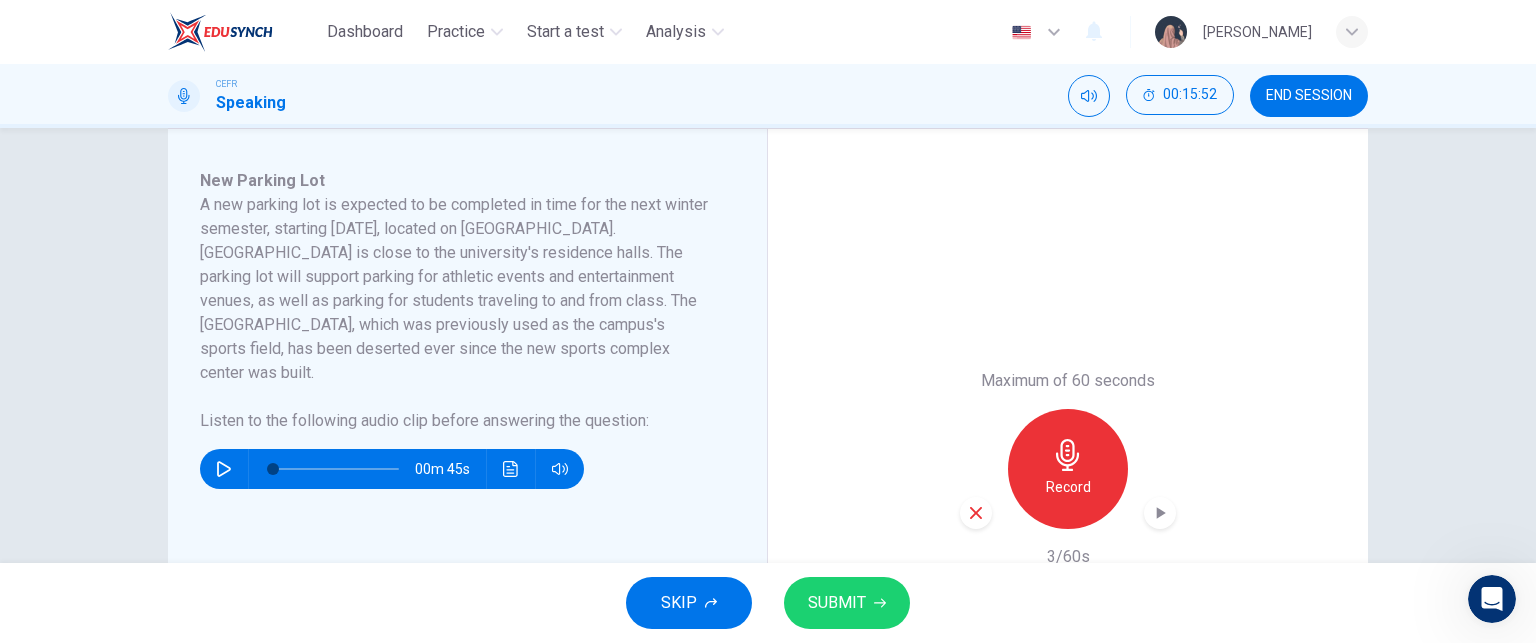 click 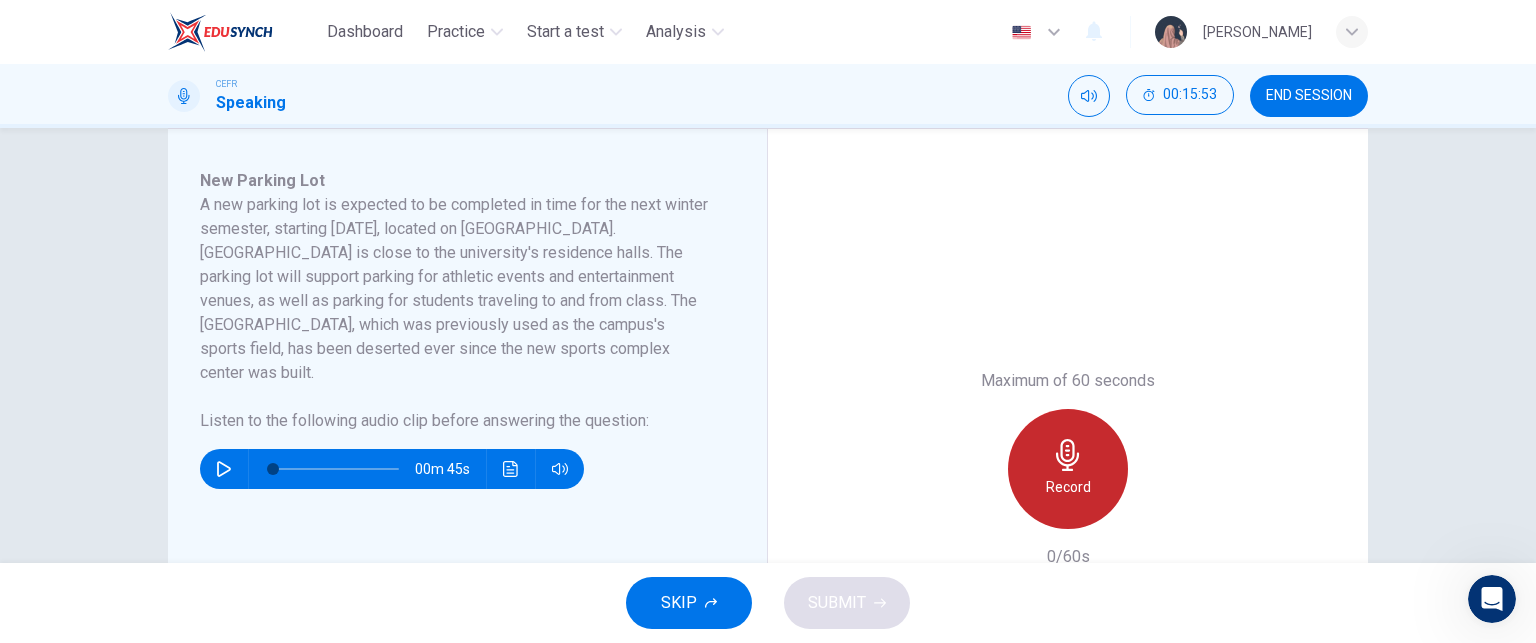 click on "Record" at bounding box center [1068, 469] 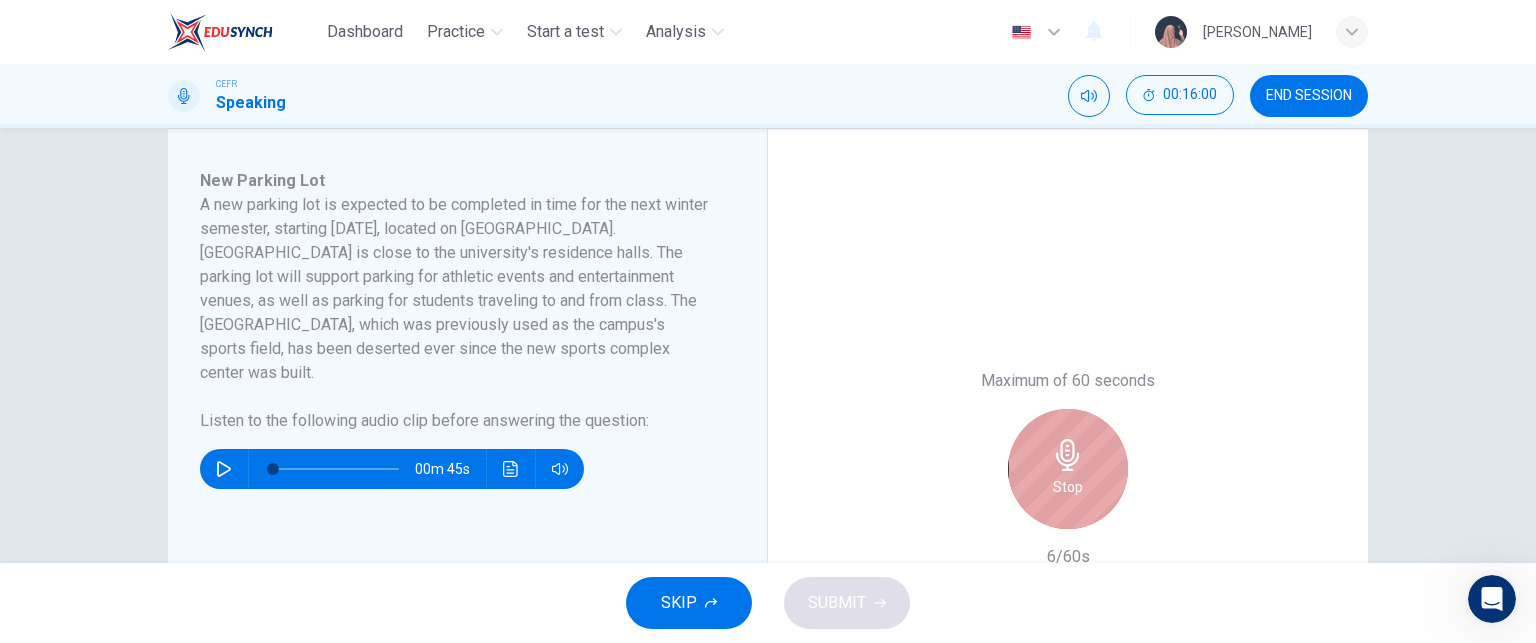 click on "Stop" at bounding box center (1068, 469) 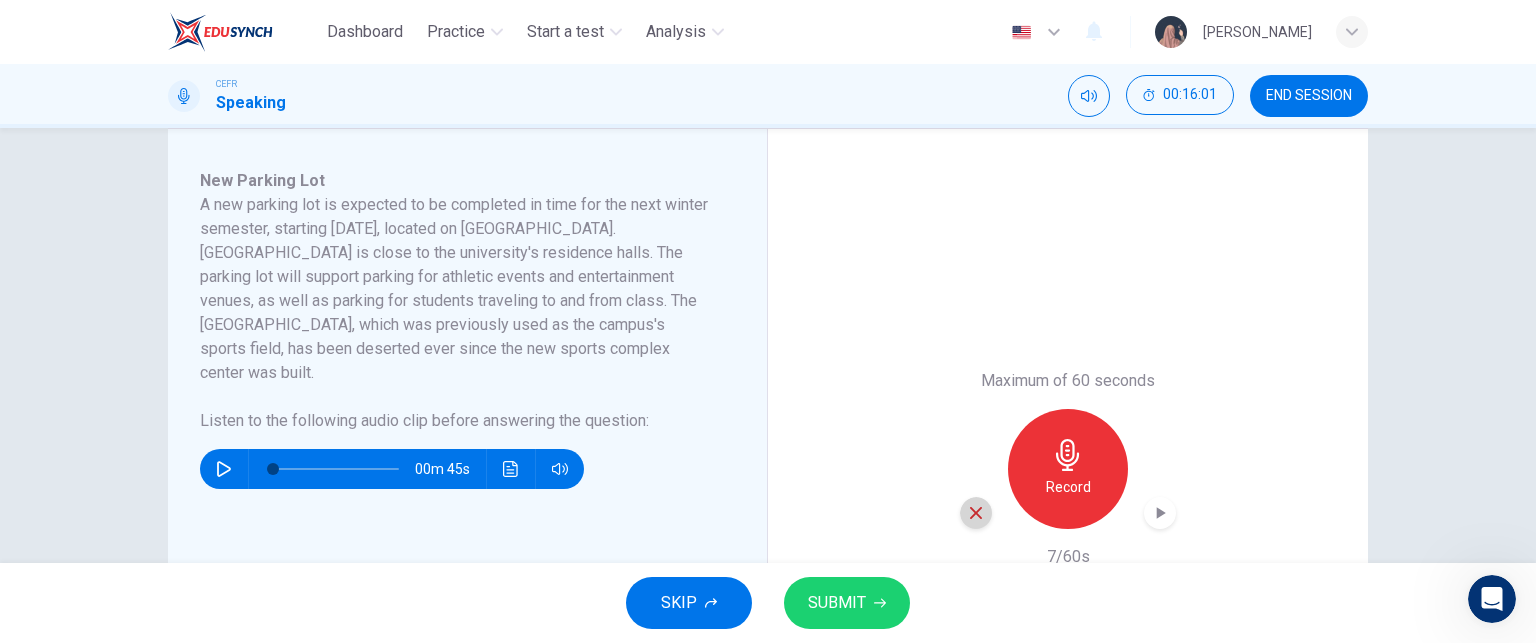 click 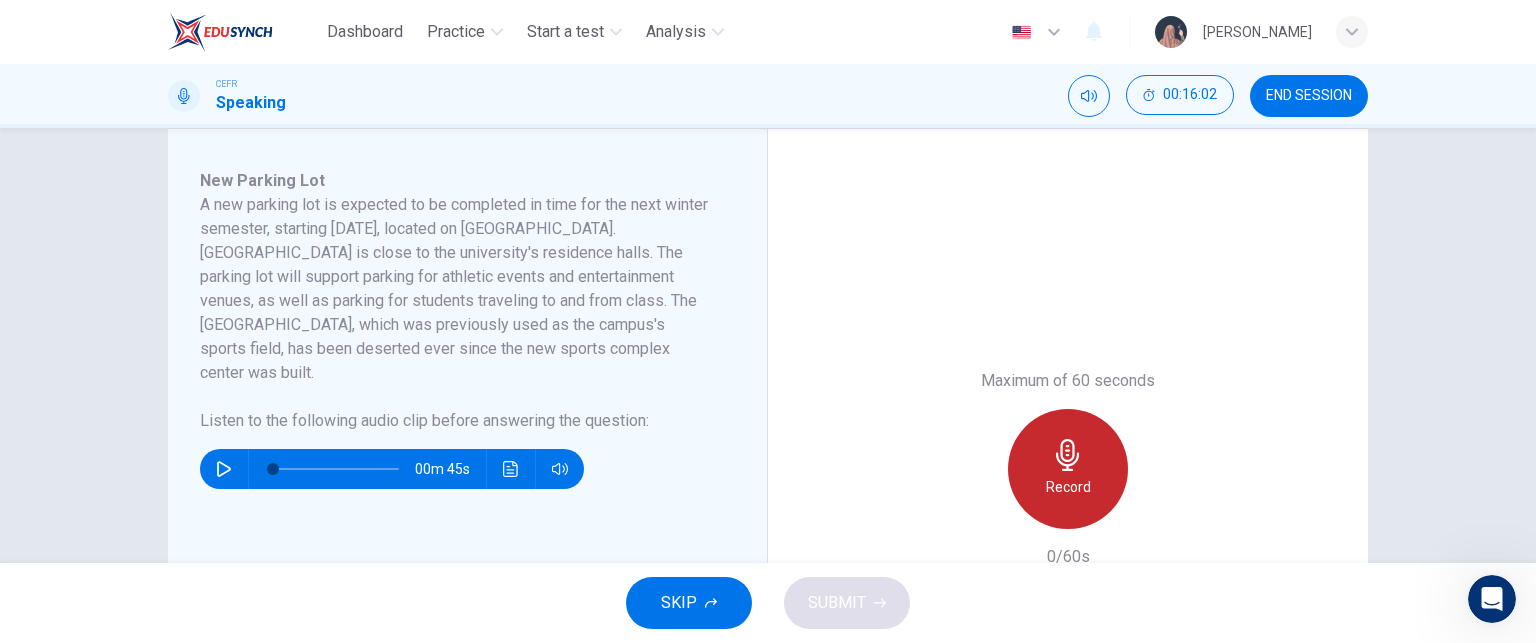 click on "Record" at bounding box center (1068, 469) 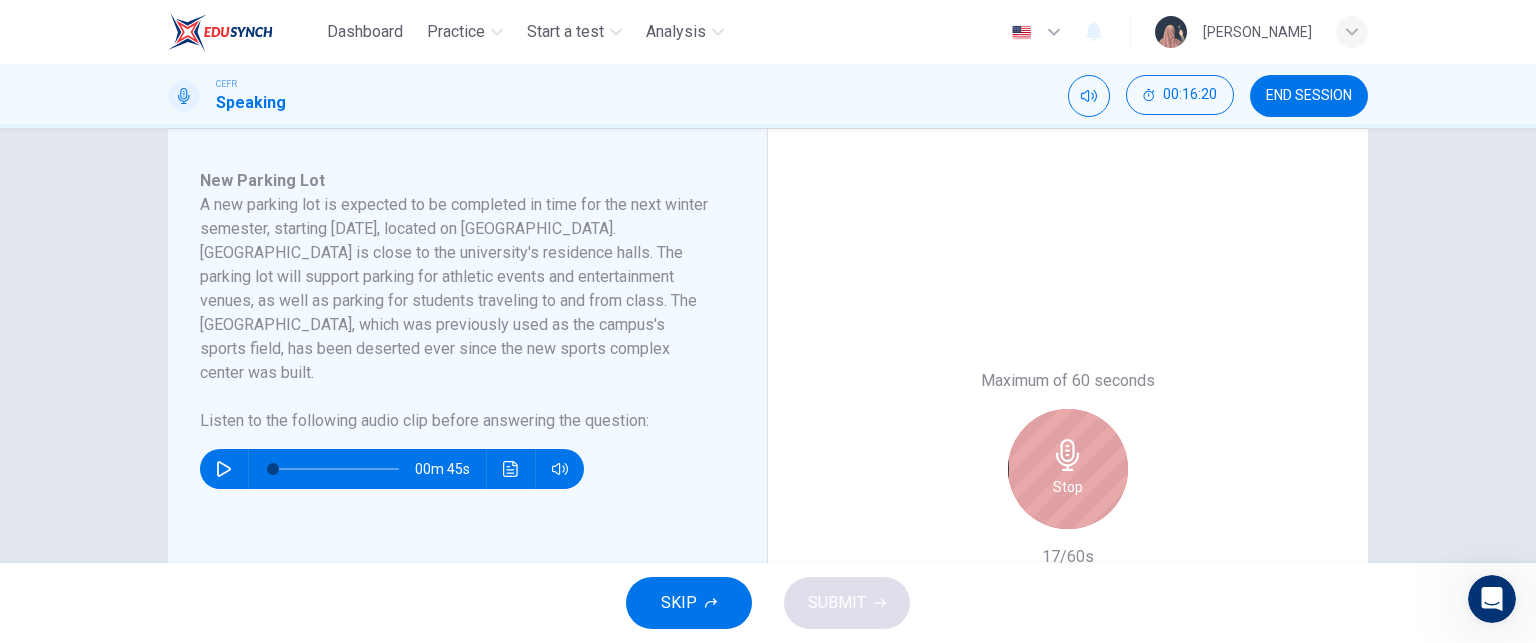 click on "Stop" at bounding box center [1068, 469] 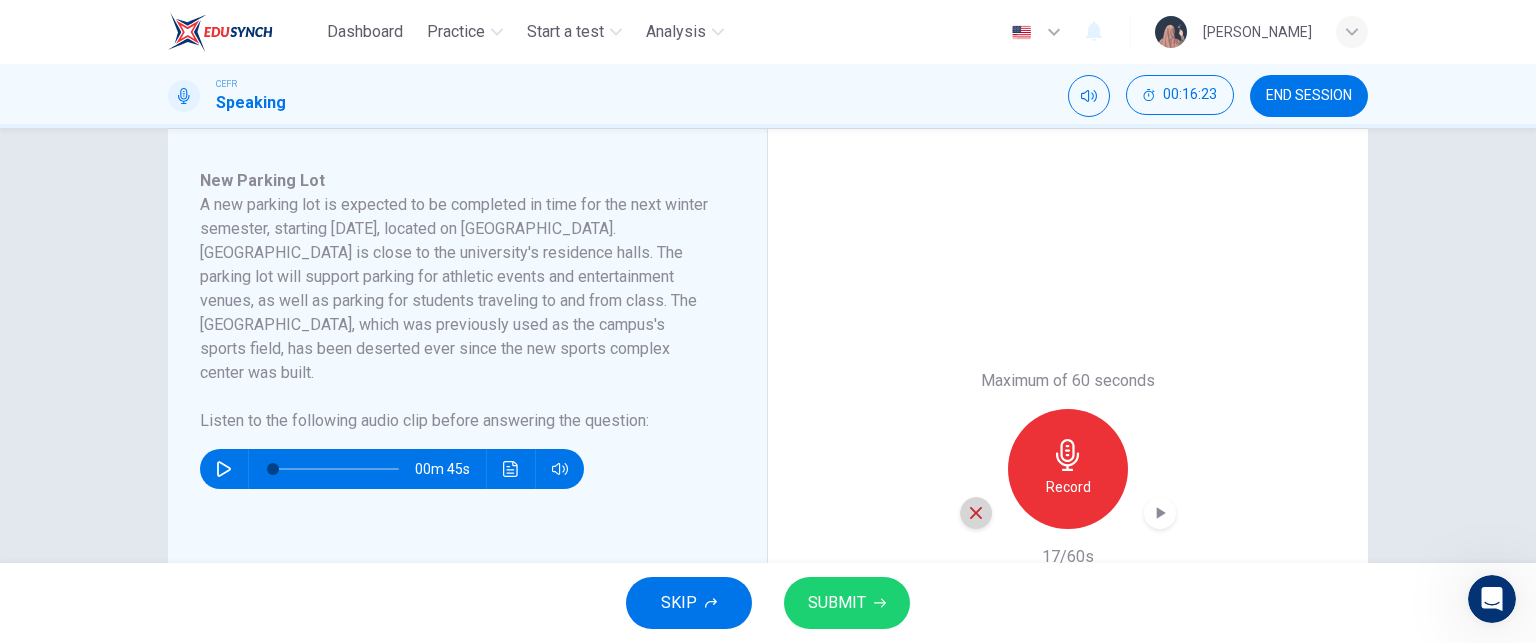 click 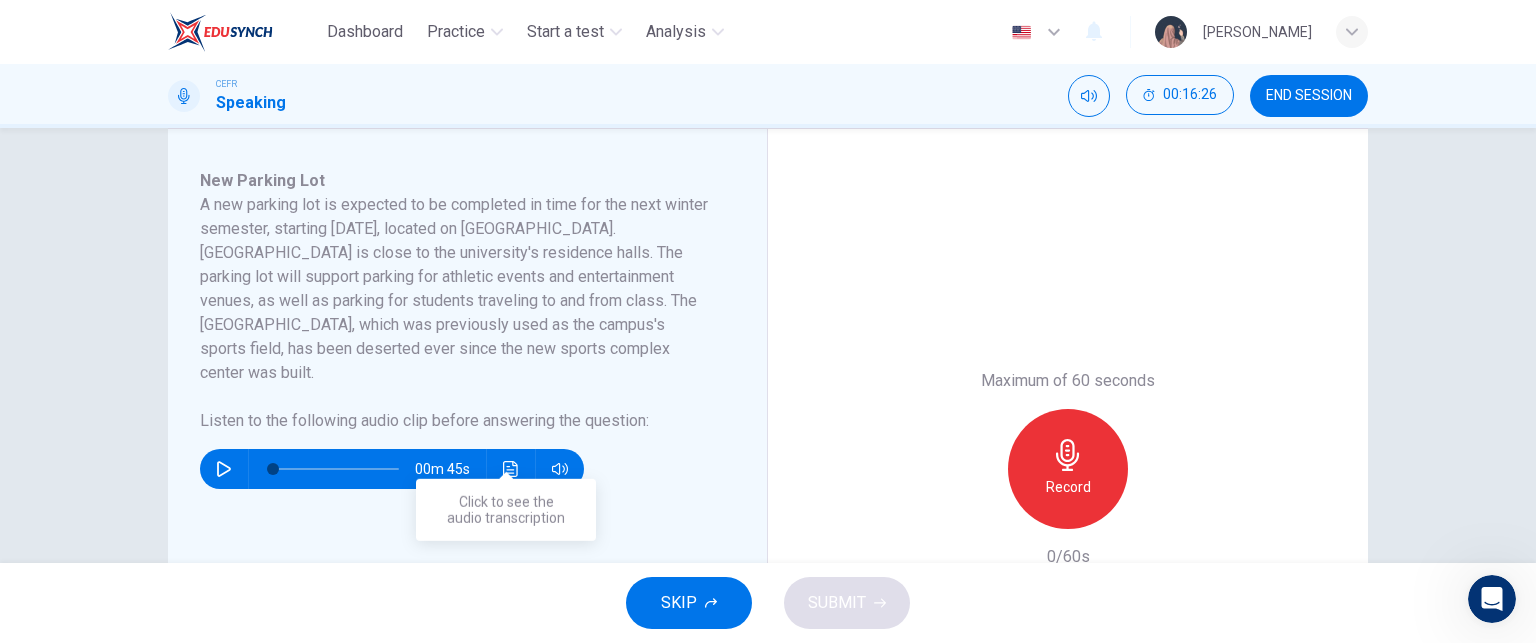click at bounding box center [511, 469] 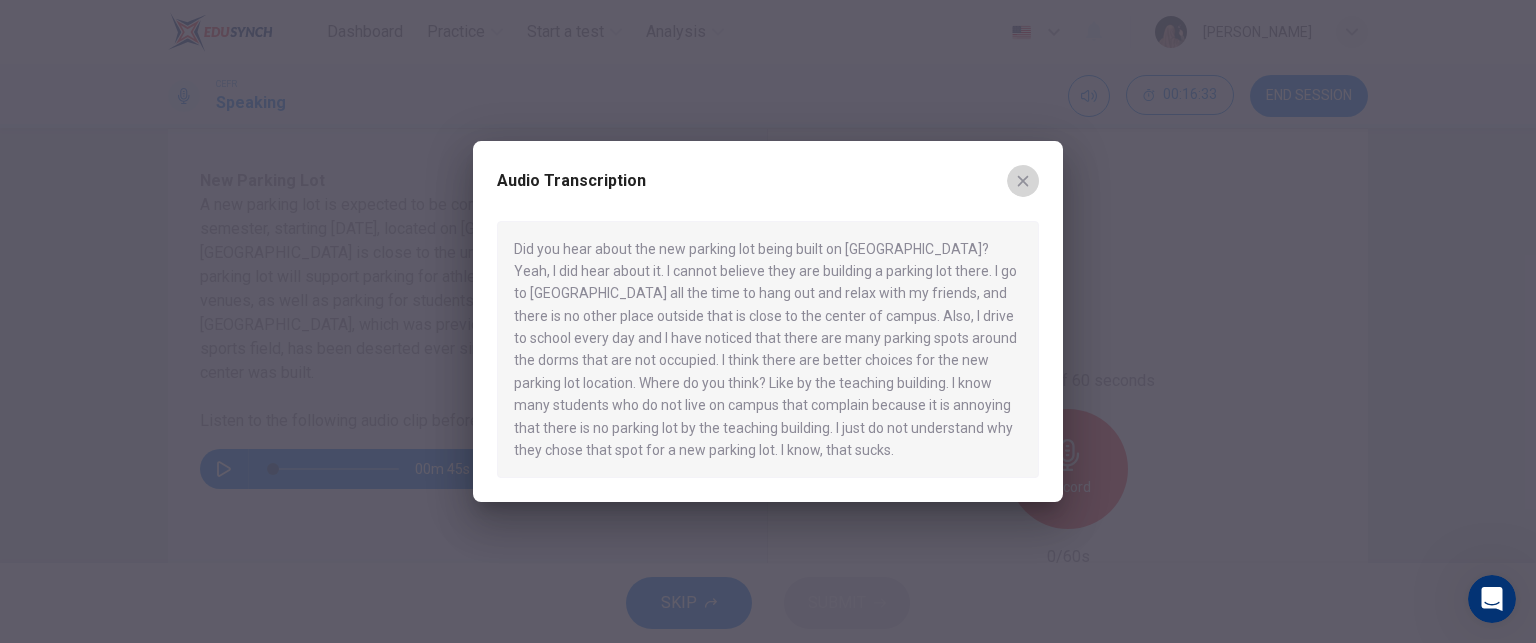 click 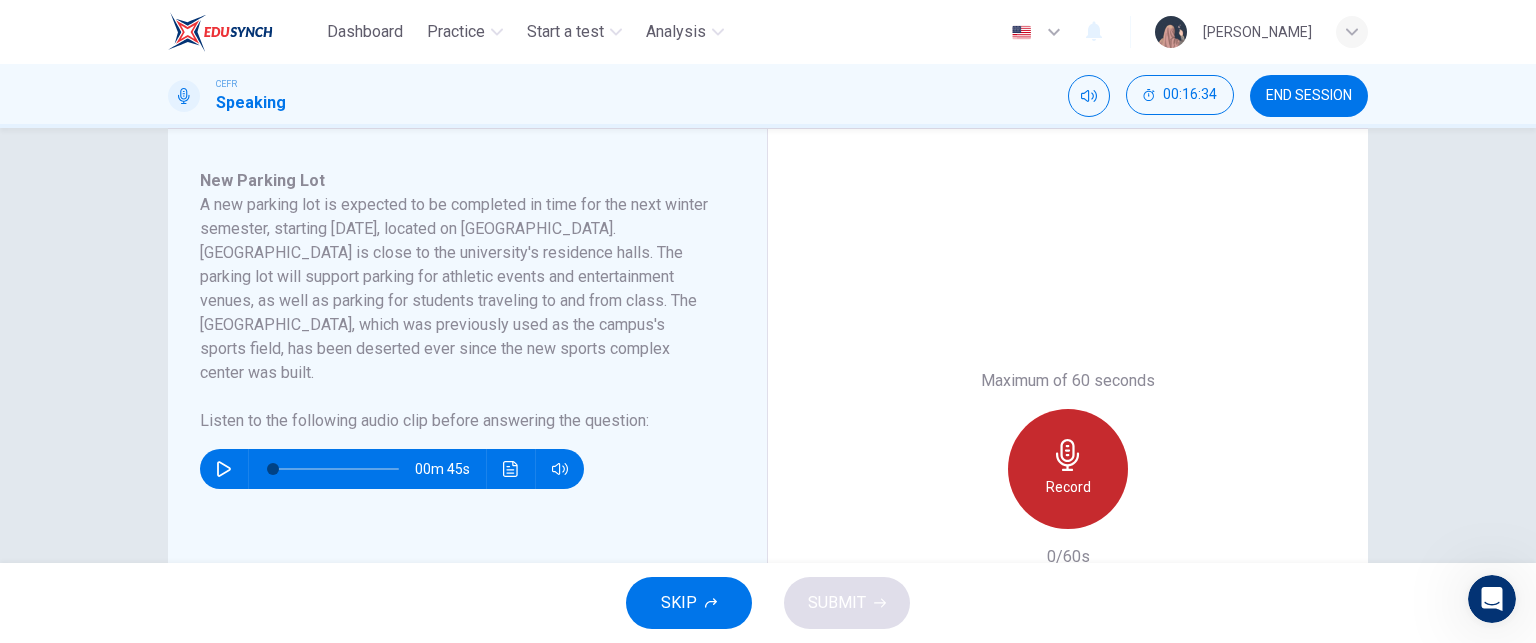 click on "Record" at bounding box center (1068, 469) 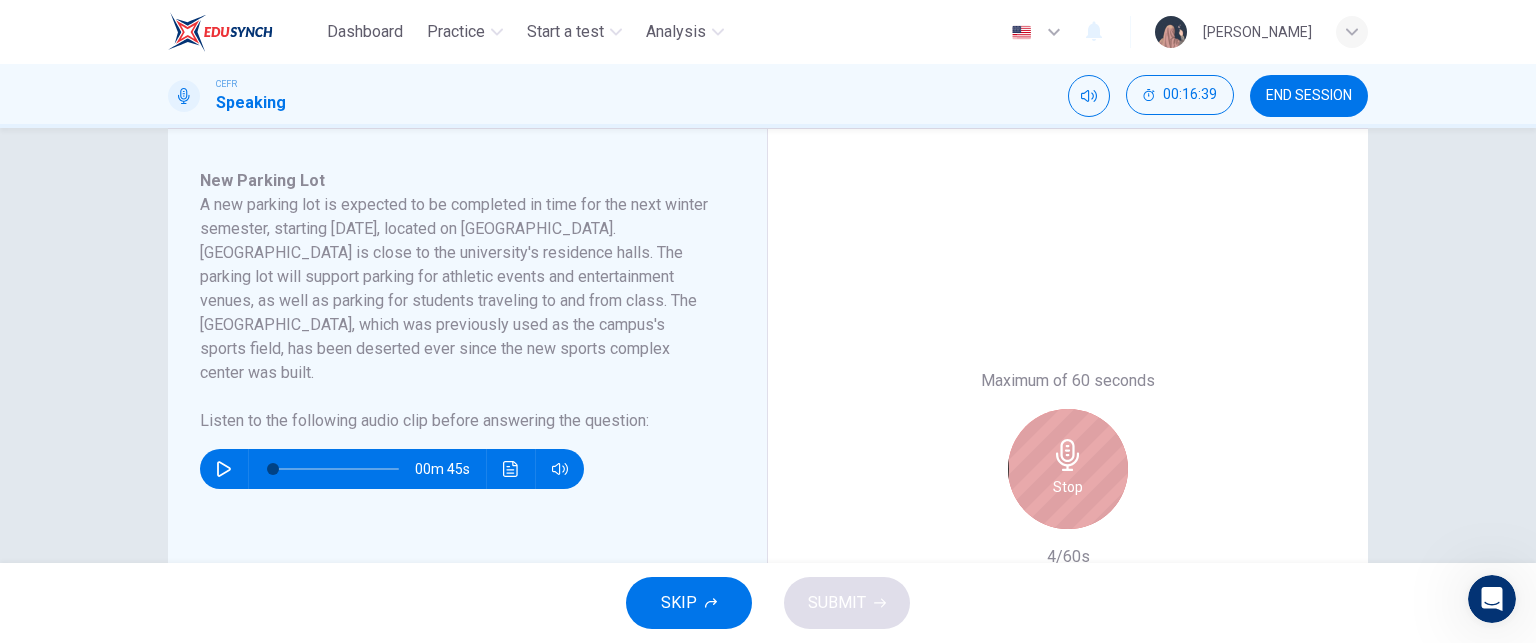 click on "Stop" at bounding box center [1068, 469] 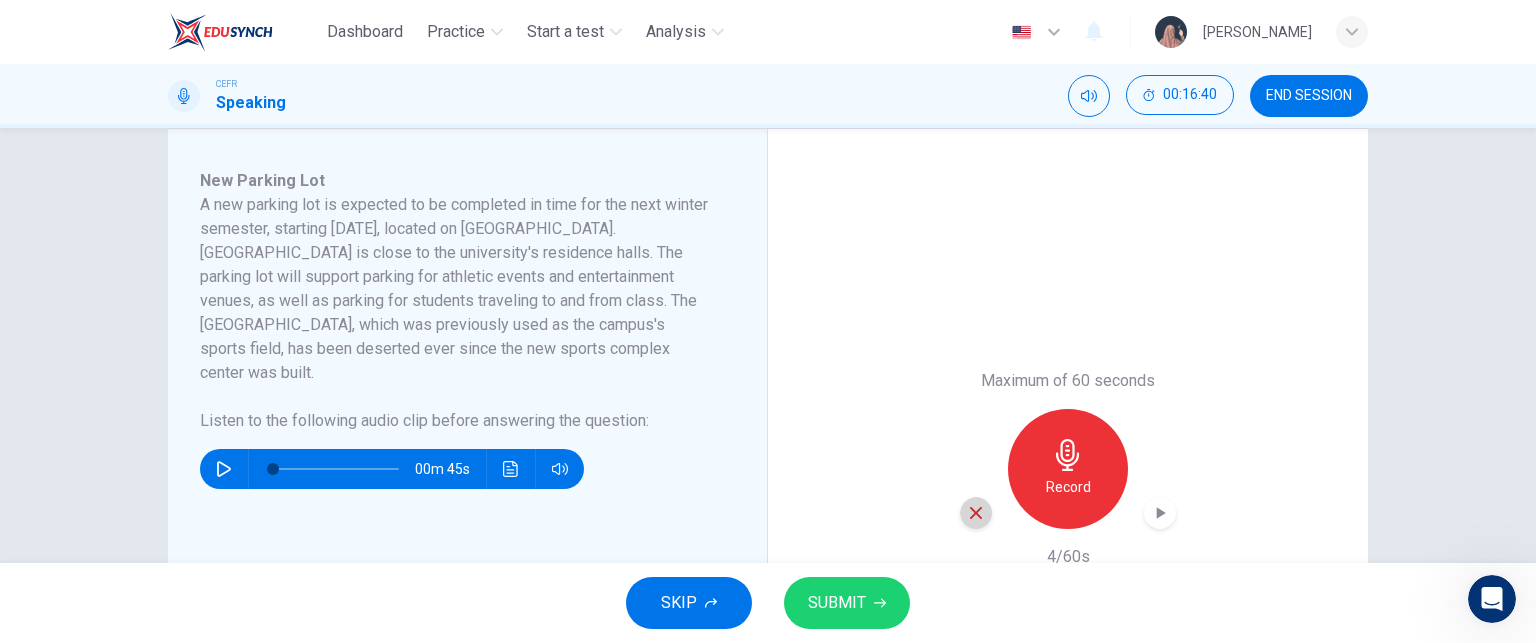 click 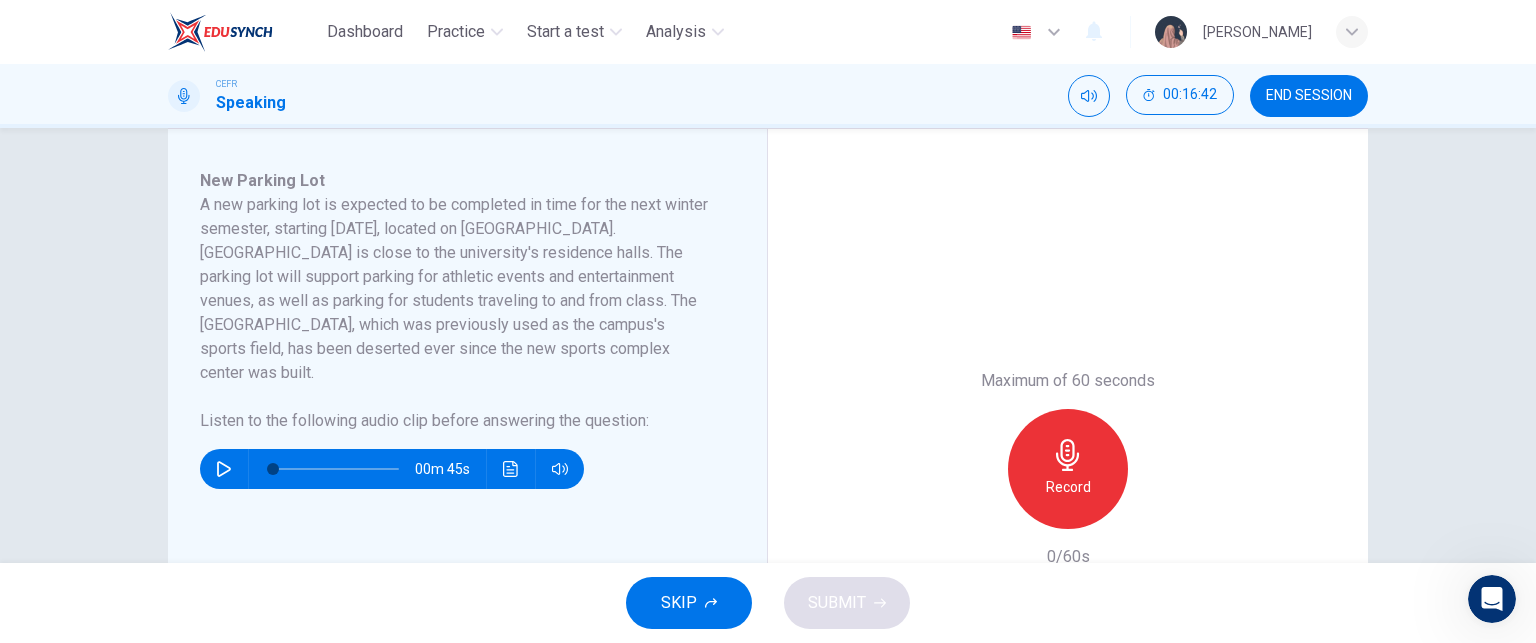 click on "Record" at bounding box center (1068, 469) 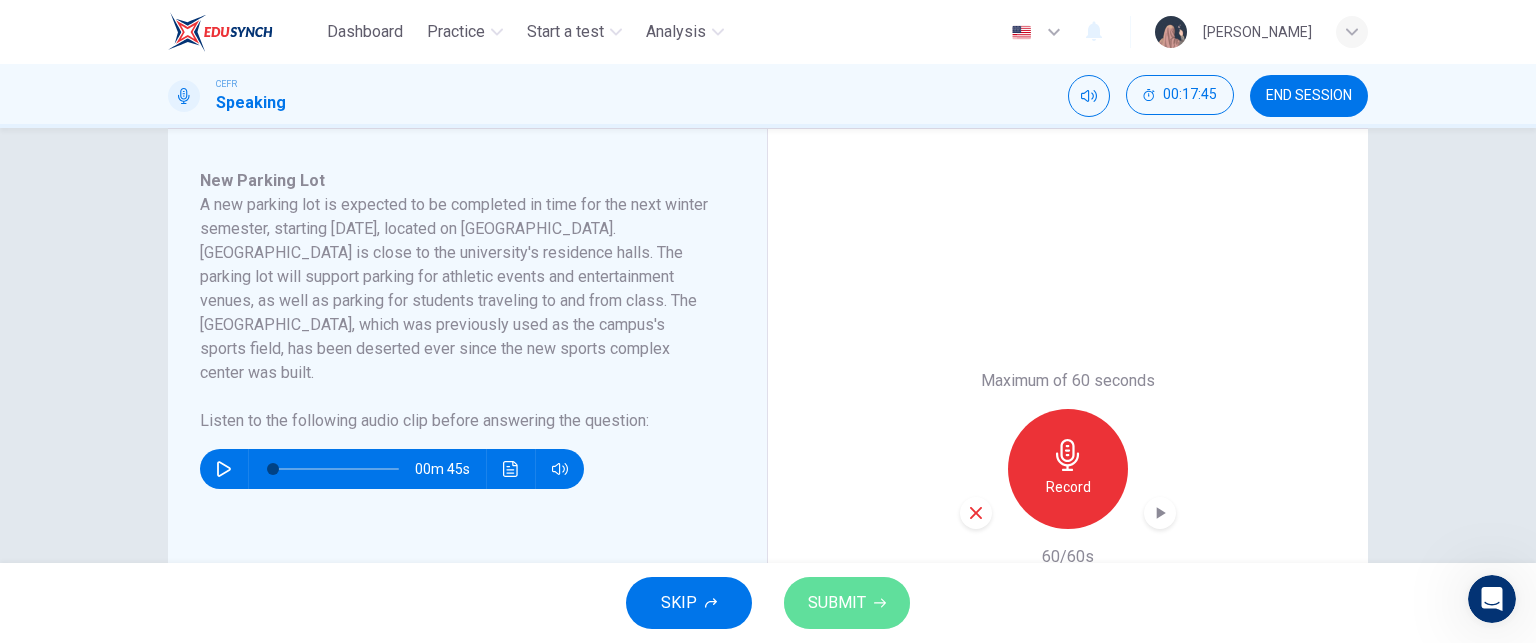 click on "SUBMIT" at bounding box center (837, 603) 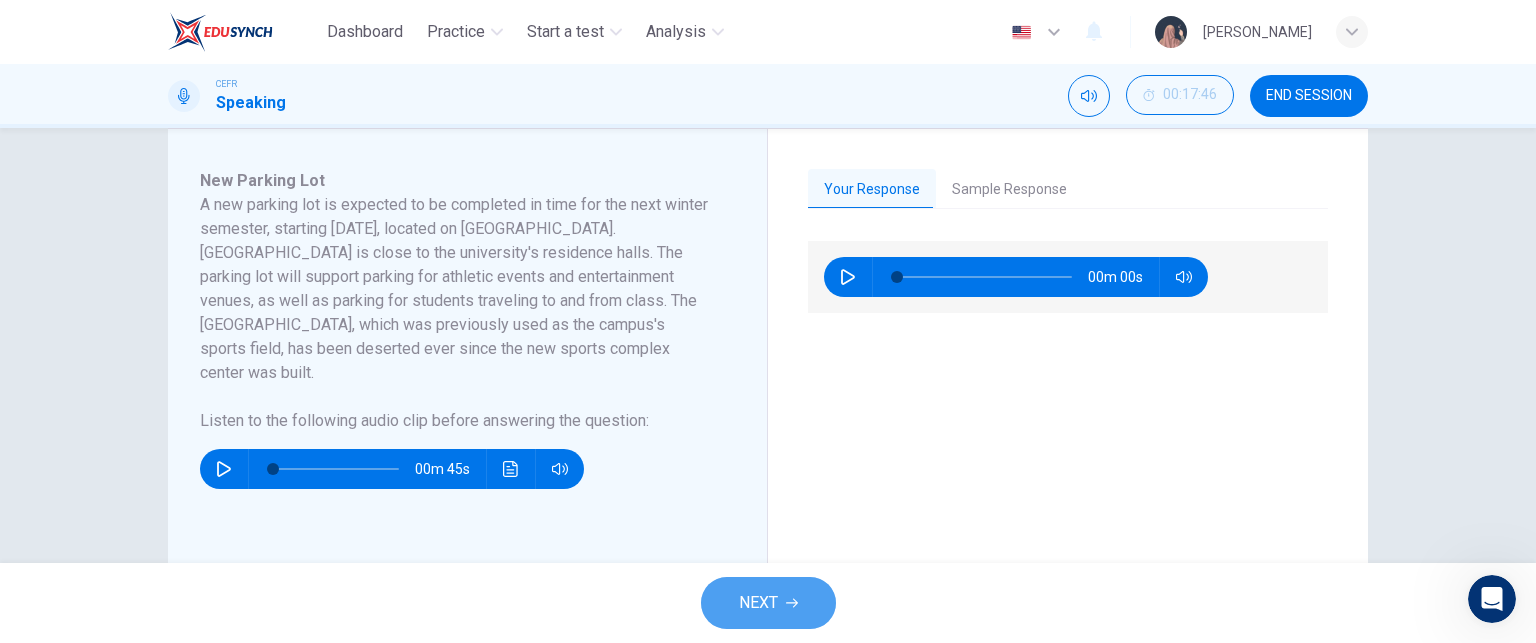 click on "NEXT" at bounding box center [768, 603] 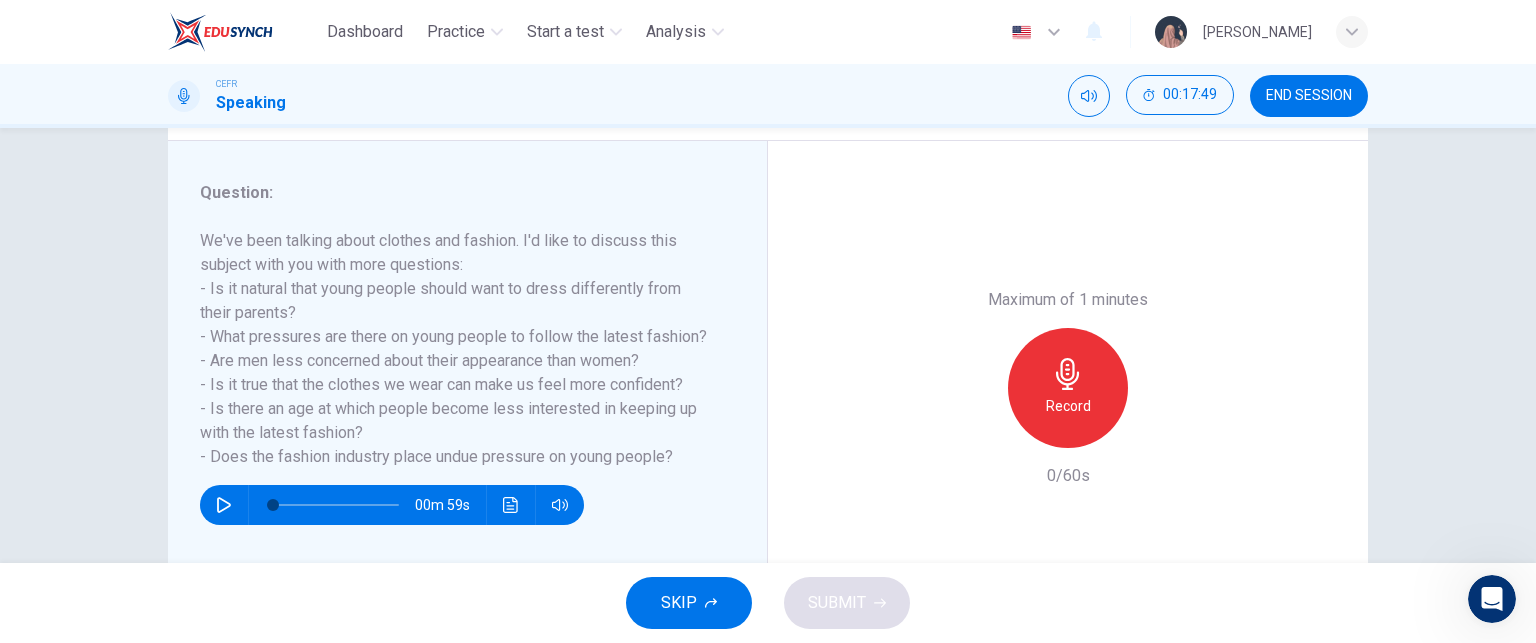 scroll, scrollTop: 232, scrollLeft: 0, axis: vertical 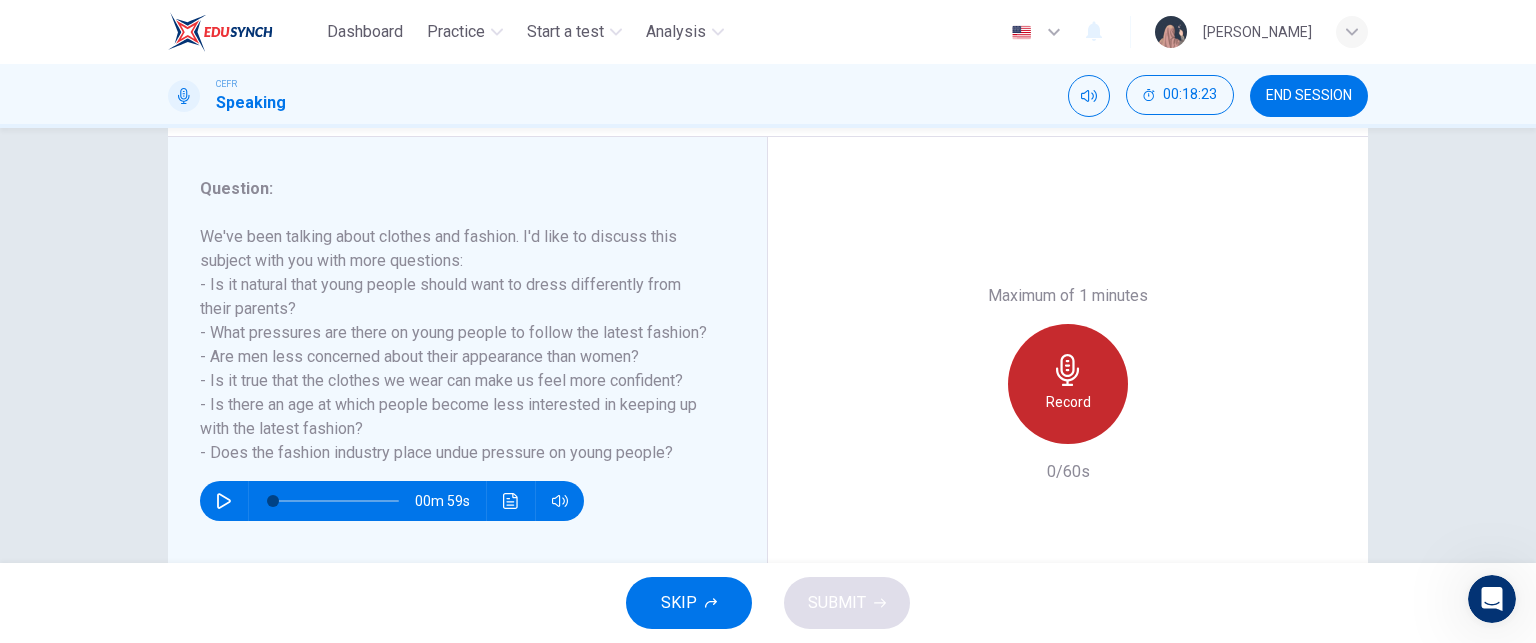 click on "Record" at bounding box center (1068, 384) 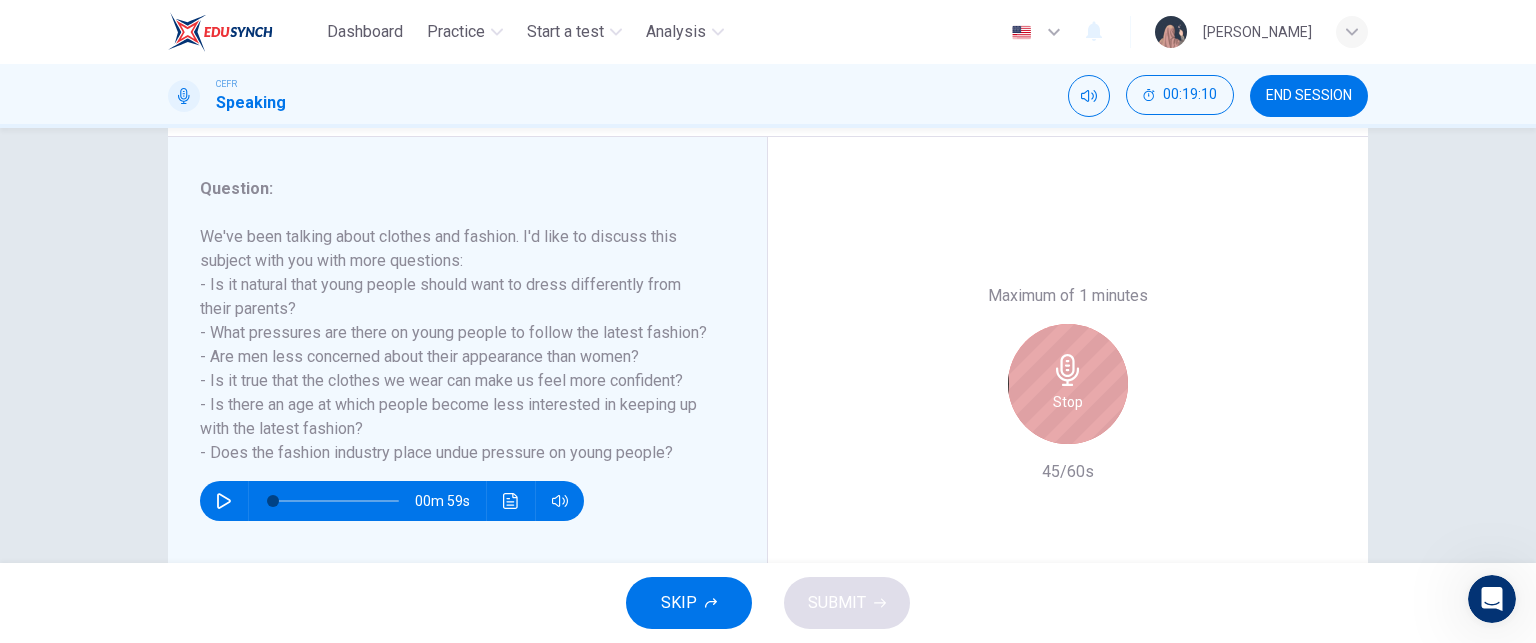 click on "Stop" at bounding box center (1068, 384) 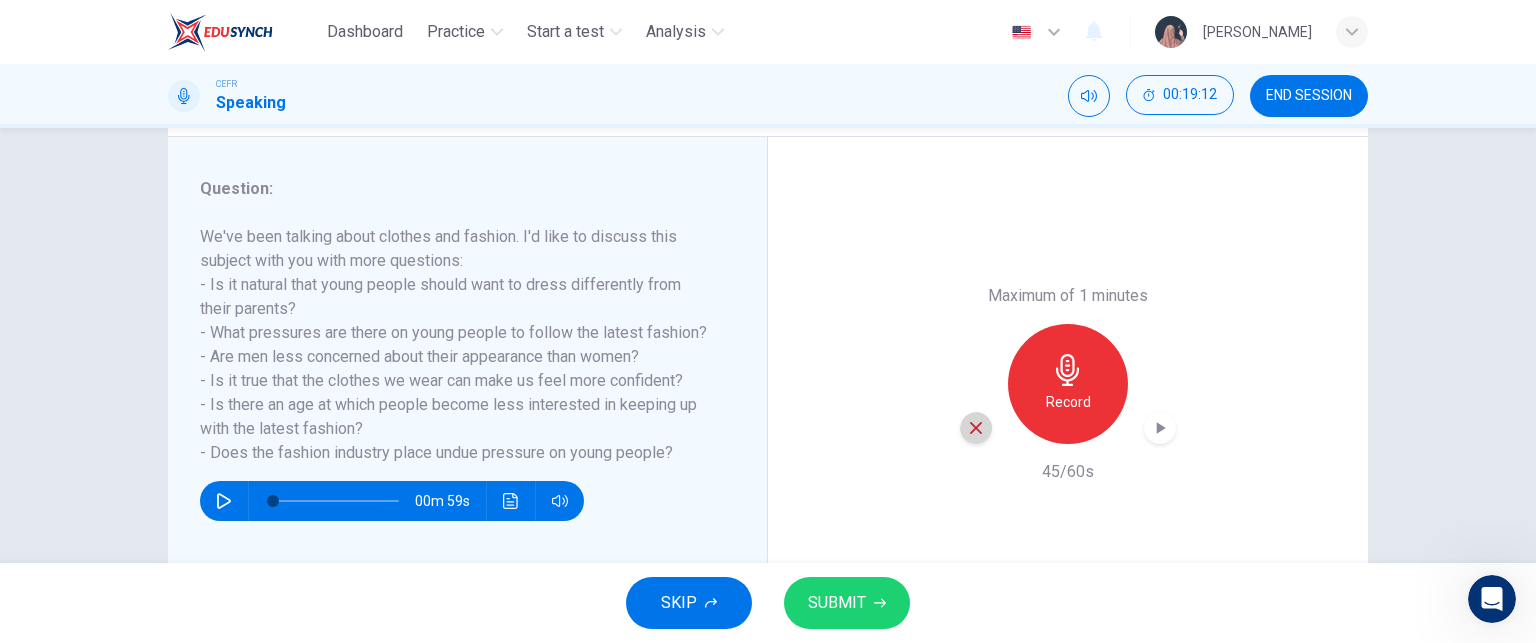 click 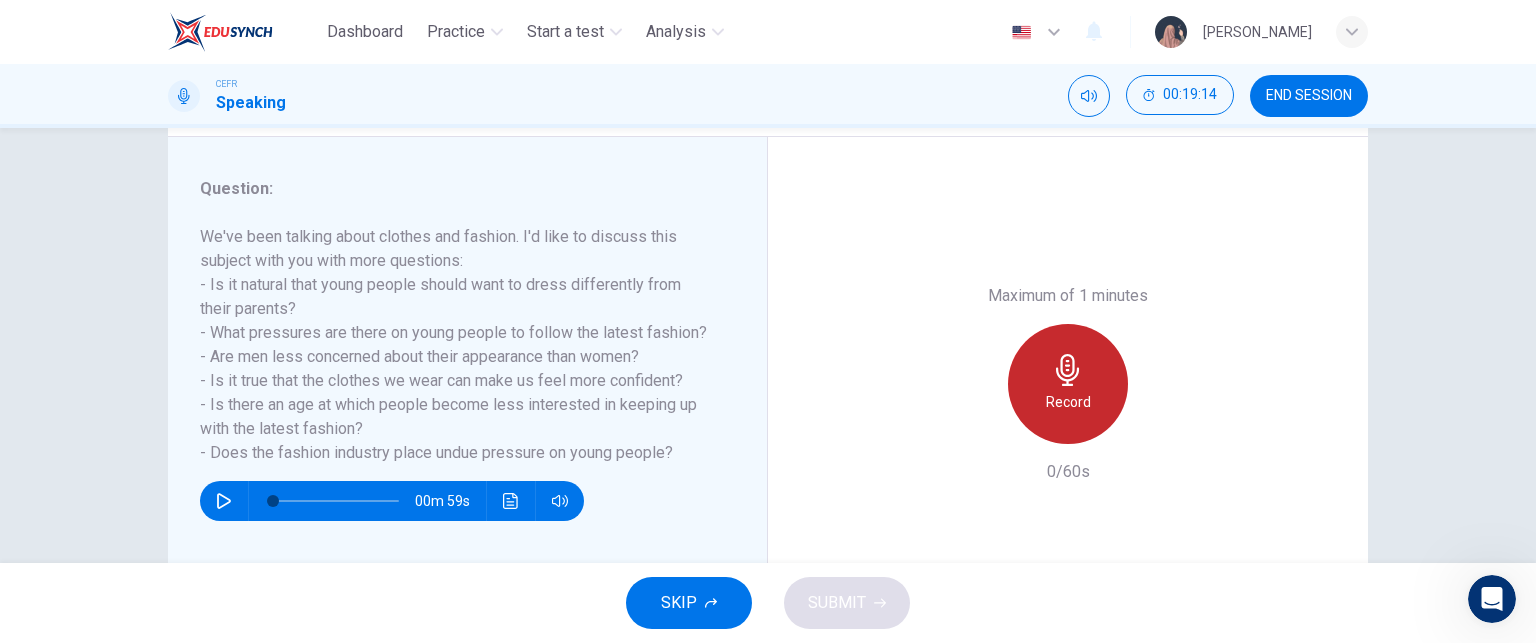 click on "Record" at bounding box center [1068, 384] 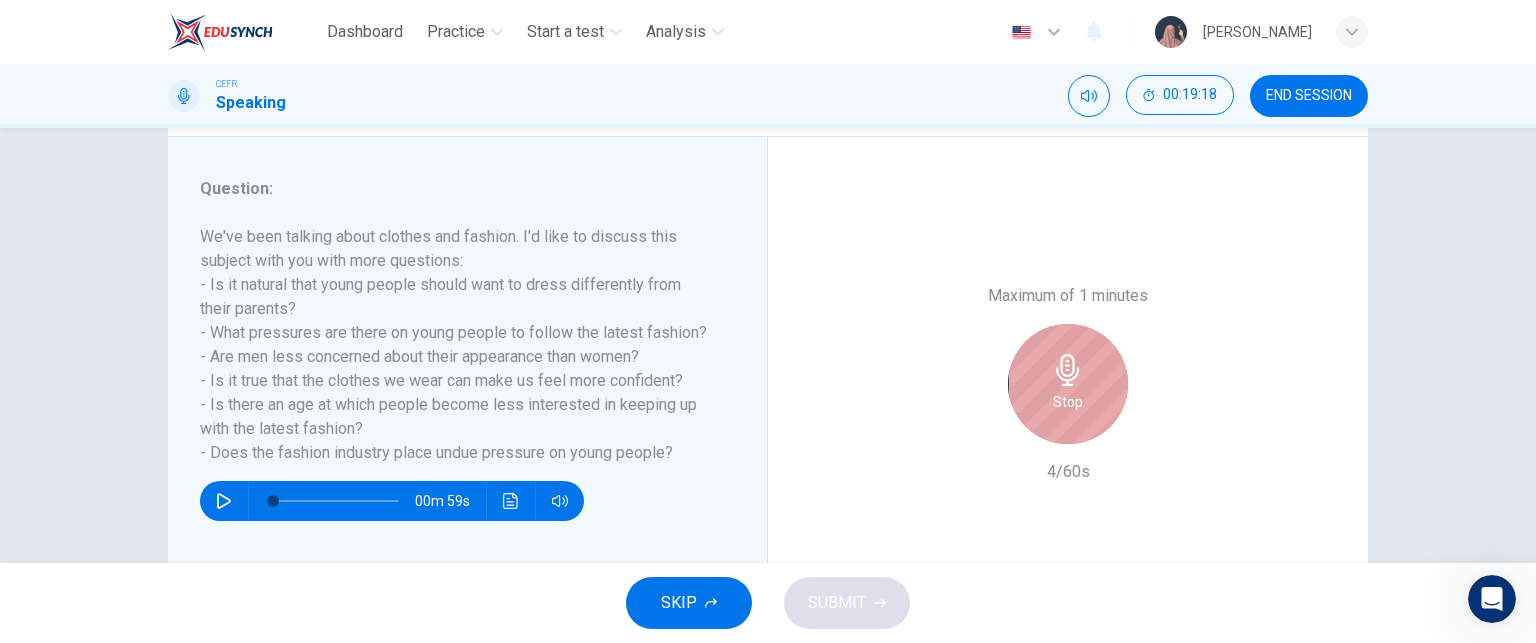 click on "Stop" at bounding box center (1068, 384) 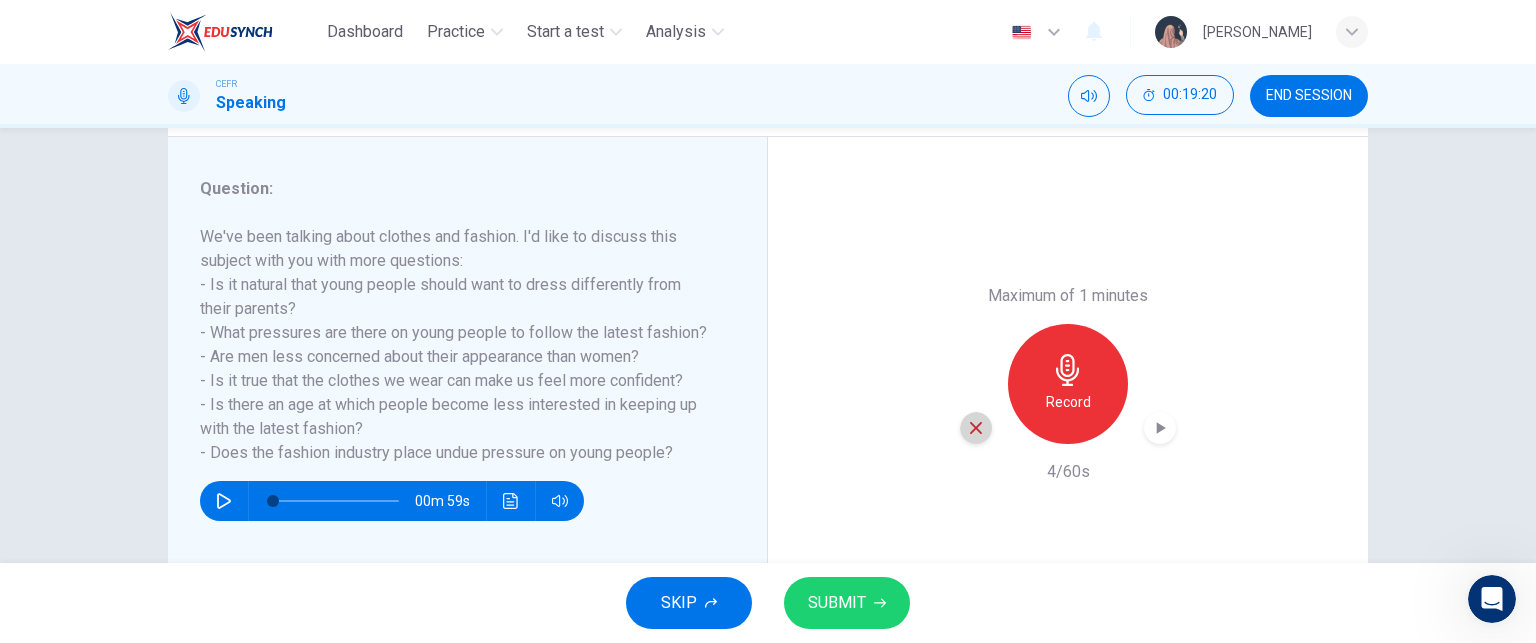 click 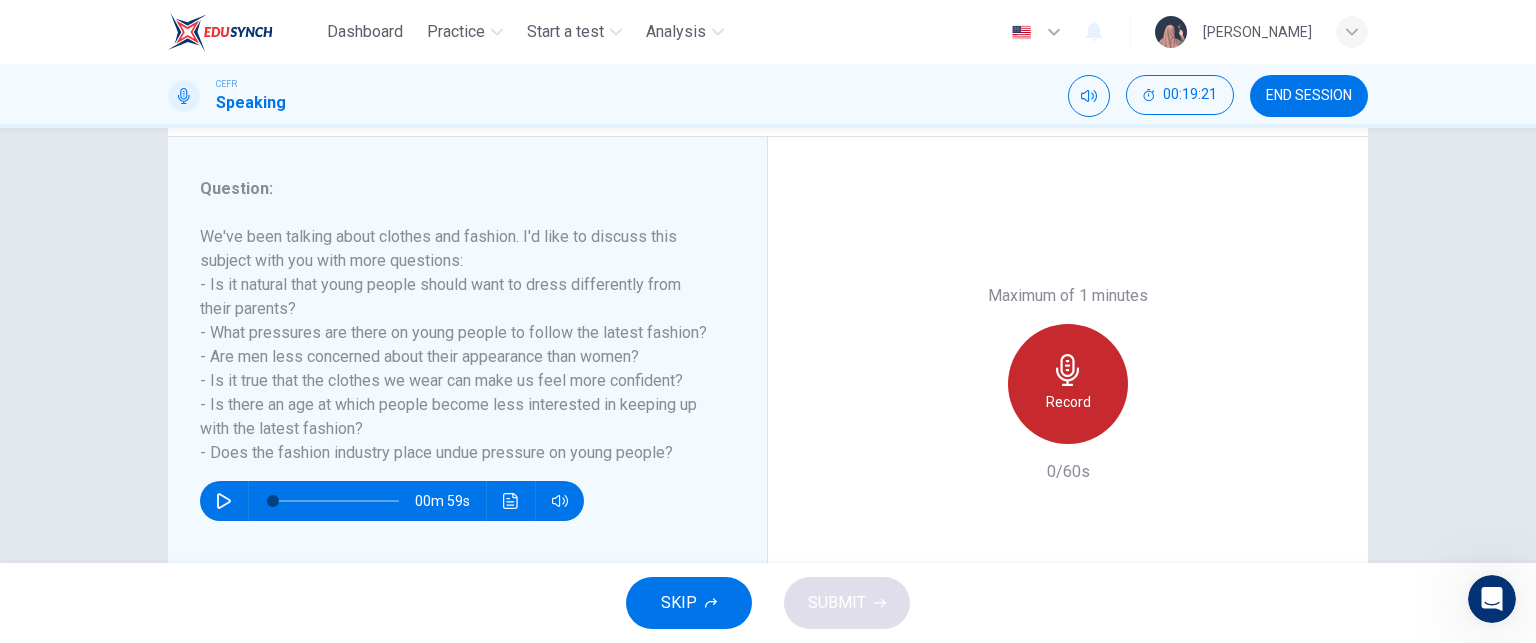 click on "Record" at bounding box center [1068, 402] 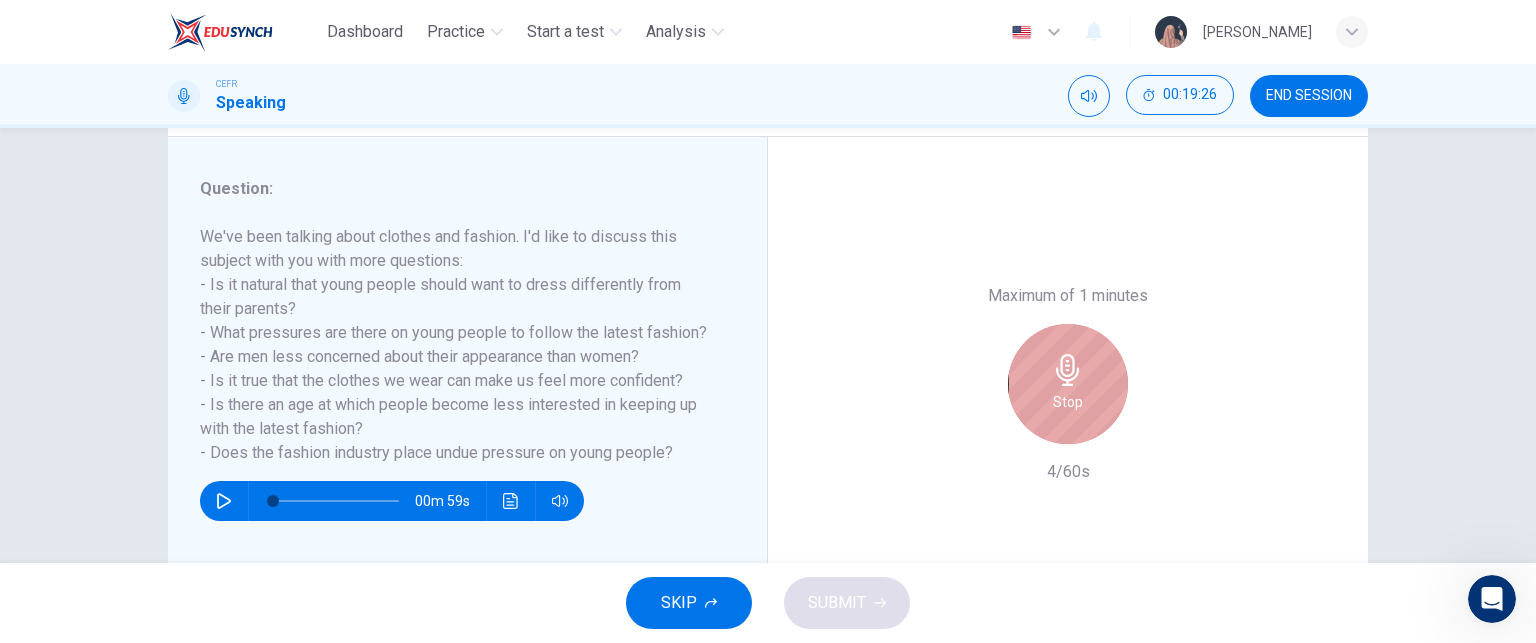 click on "Stop" at bounding box center [1068, 402] 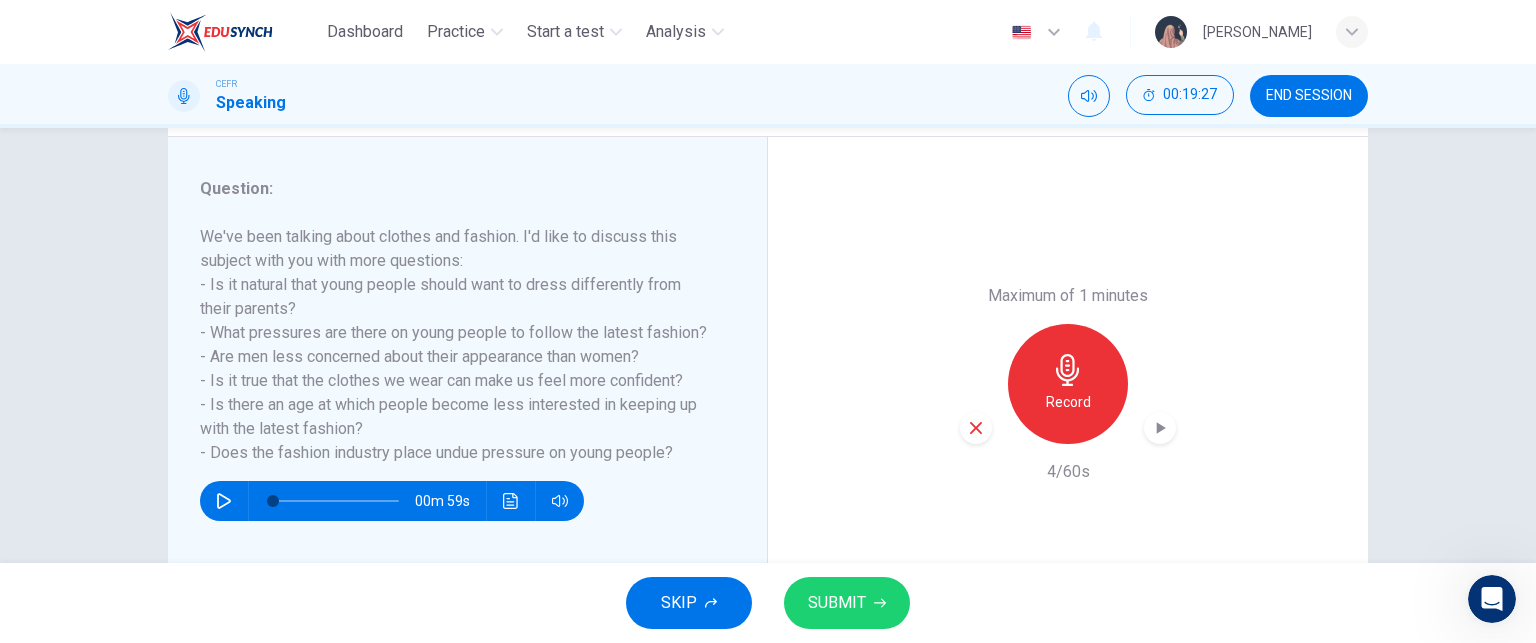 click 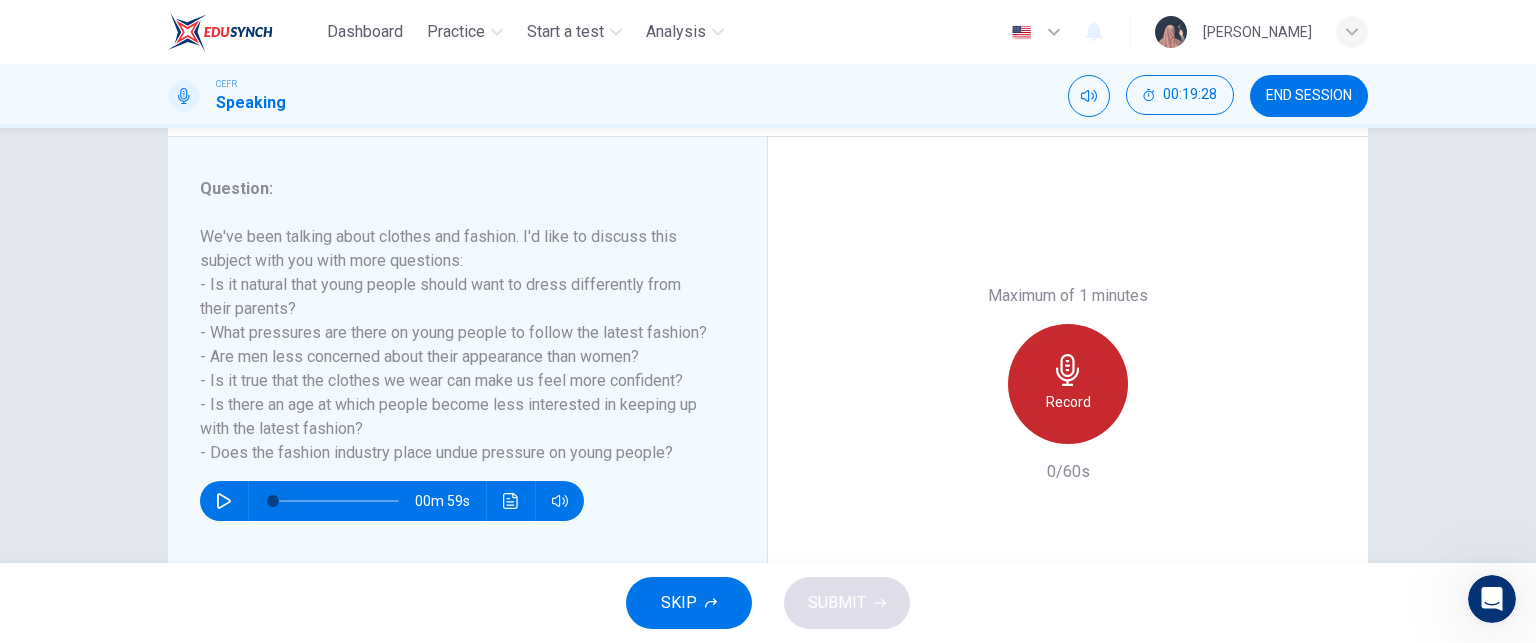 click on "Record" at bounding box center [1068, 402] 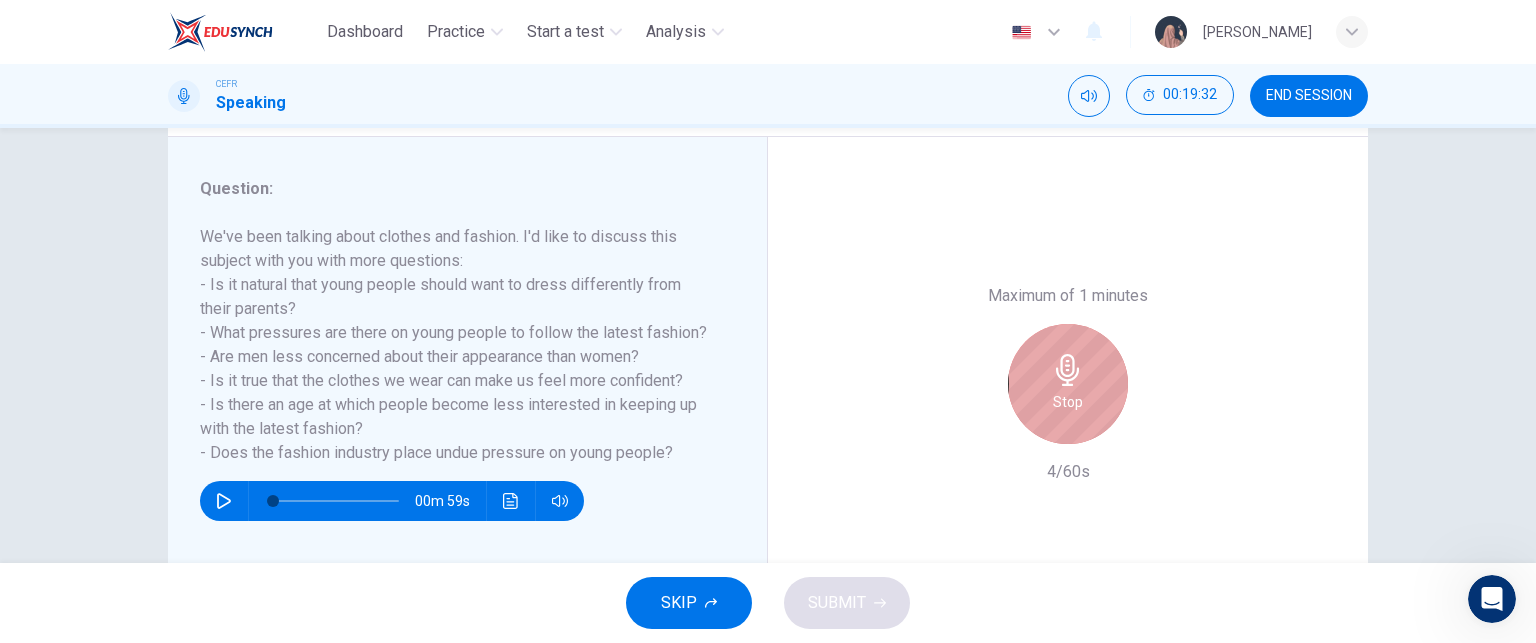 click on "Stop" at bounding box center (1068, 384) 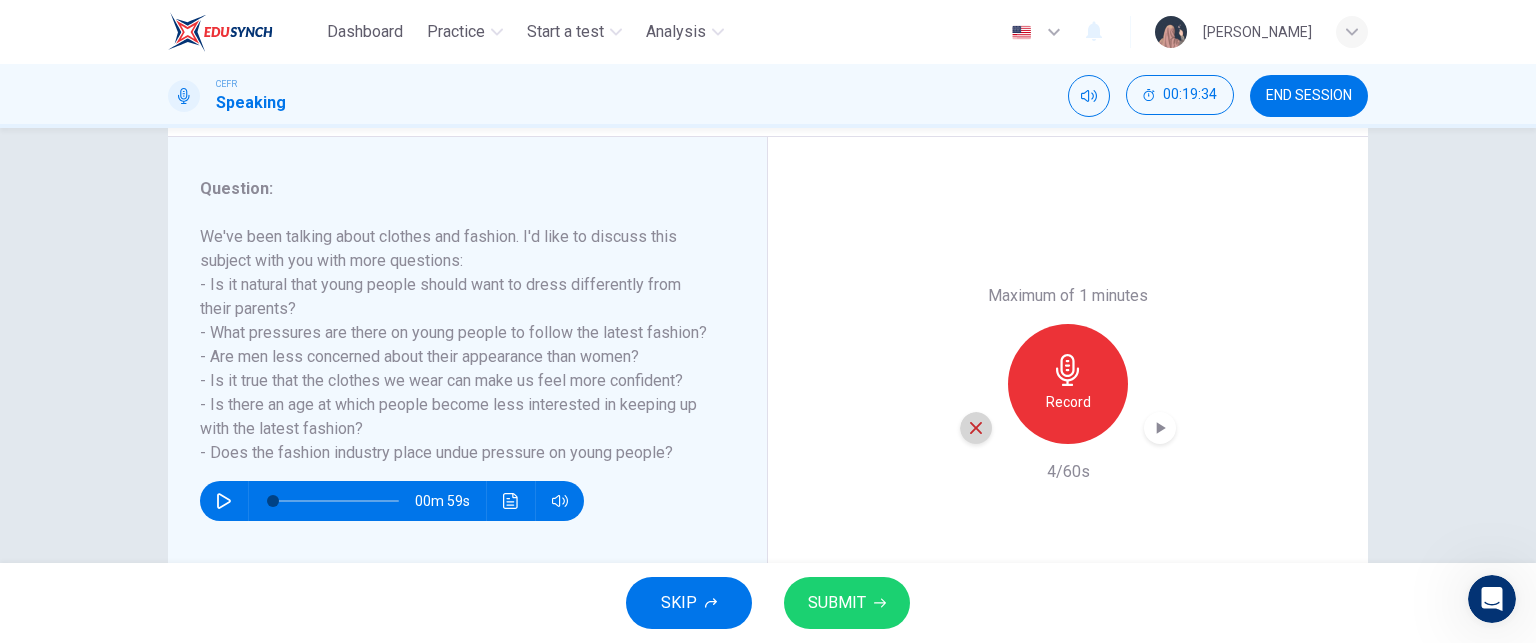 click at bounding box center [976, 428] 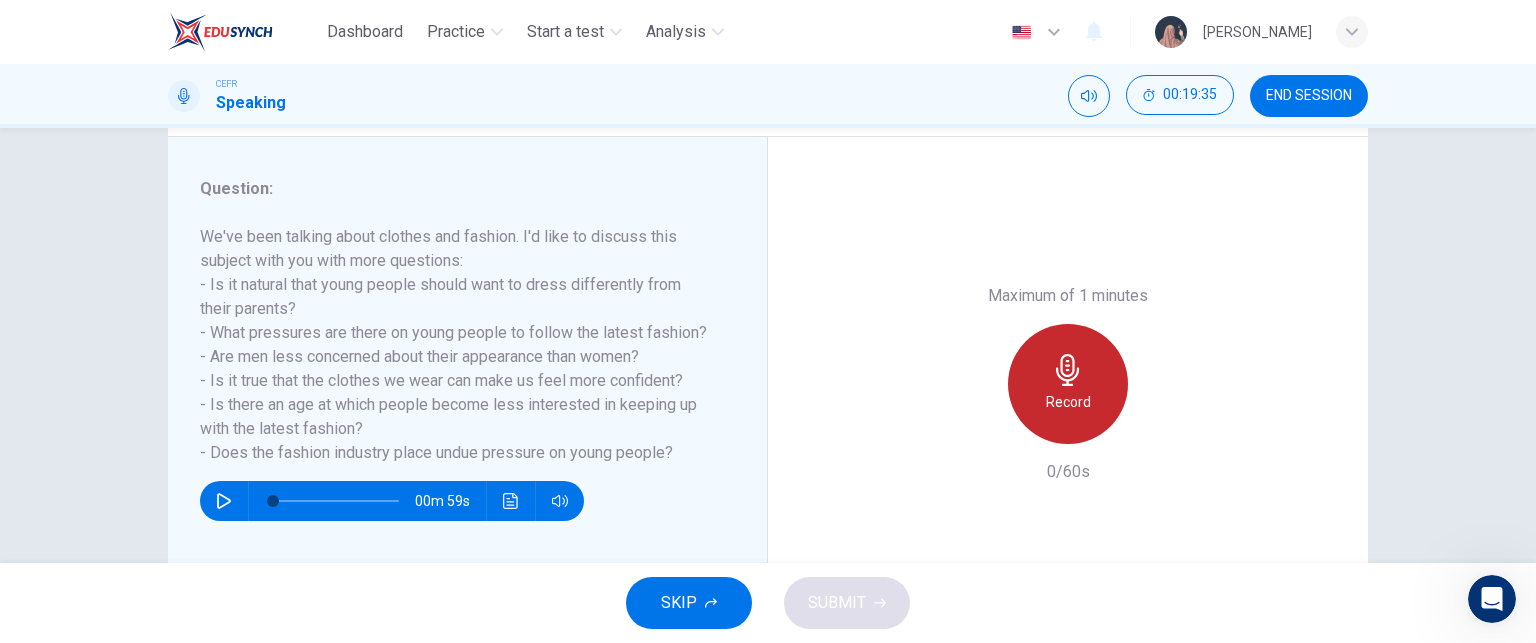 click on "Record" at bounding box center (1068, 402) 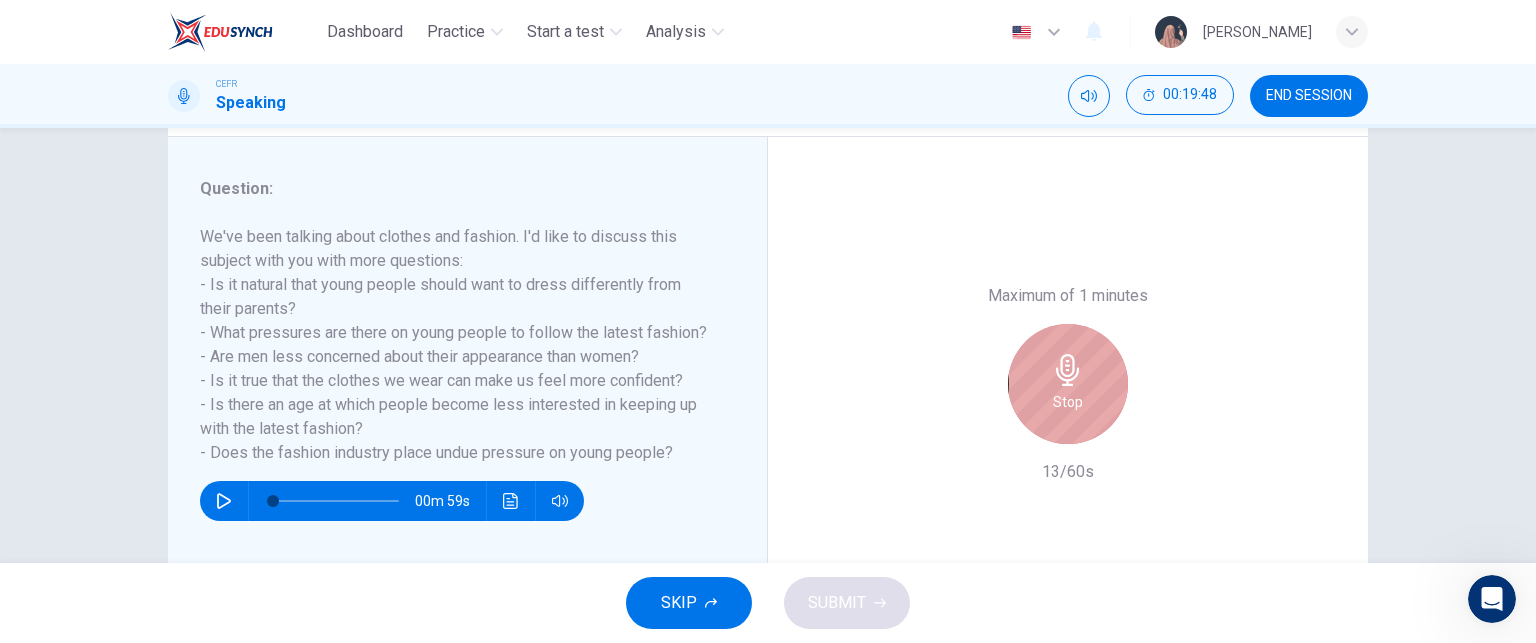 click on "Stop" at bounding box center [1068, 402] 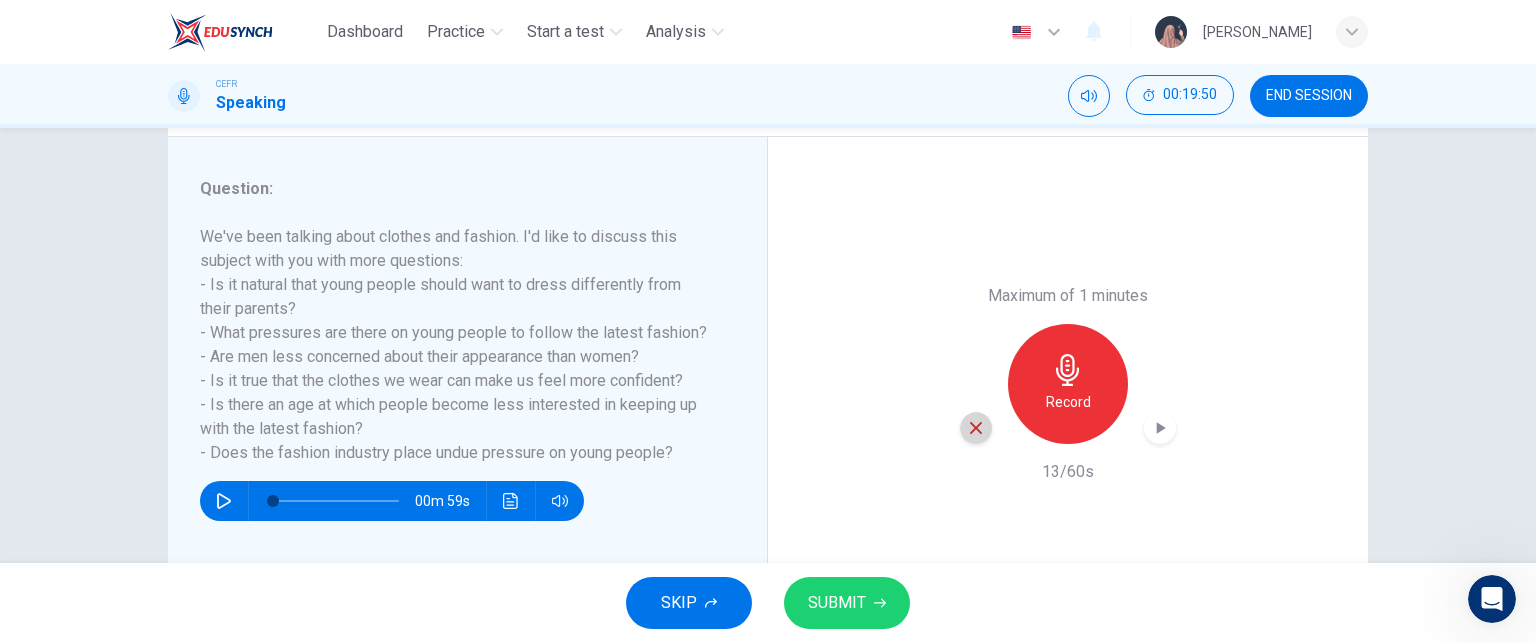 click 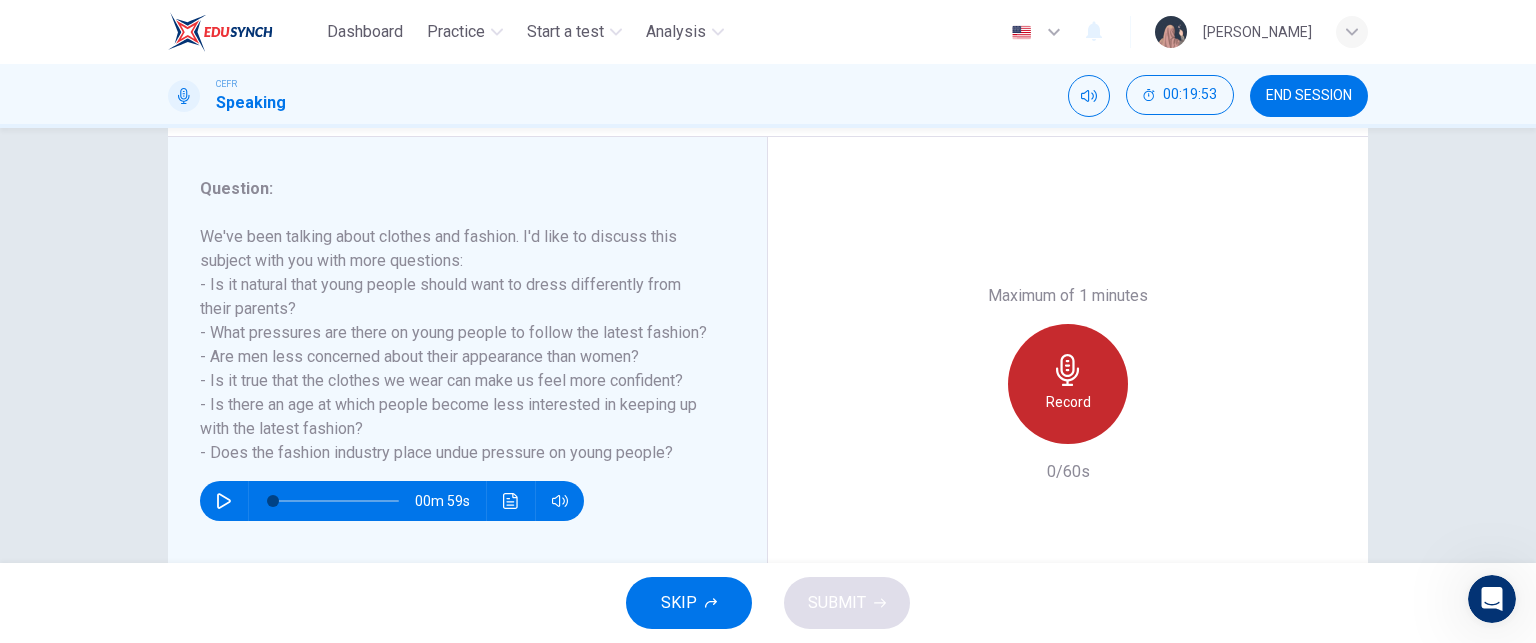 click on "Record" at bounding box center (1068, 402) 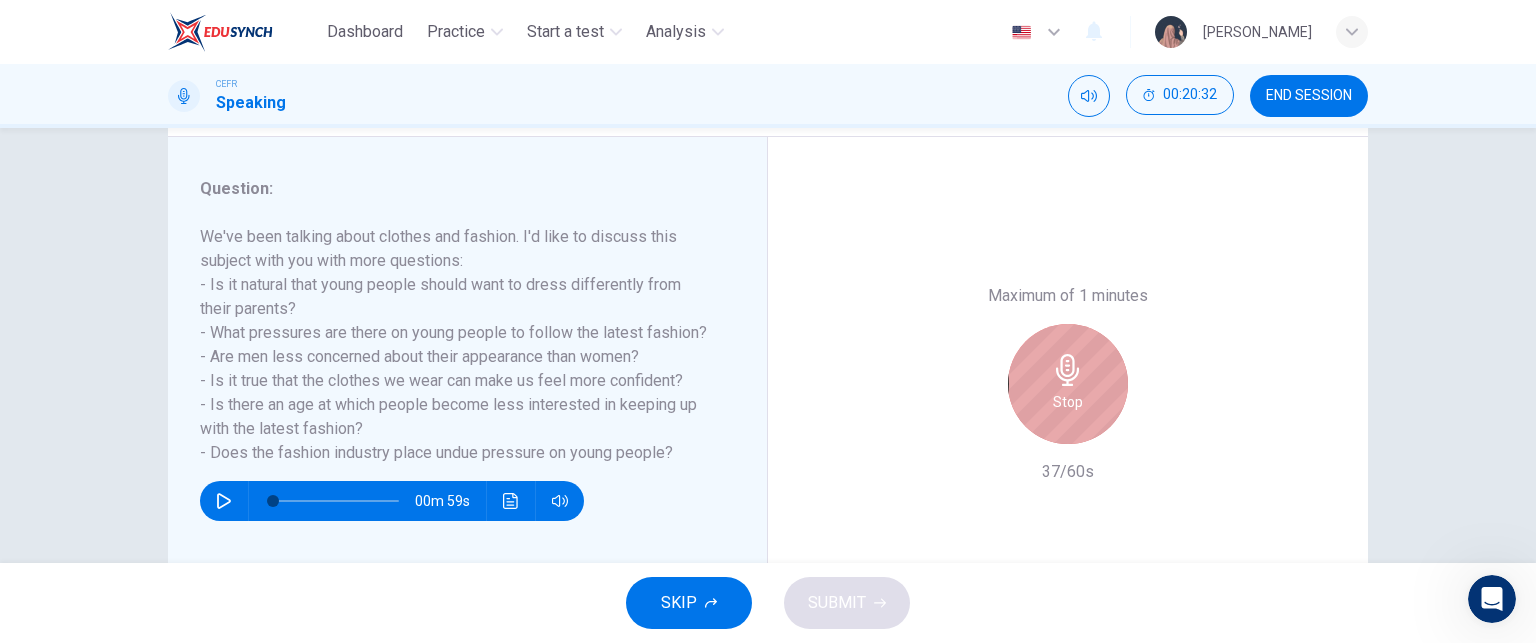 click on "Stop" at bounding box center (1068, 402) 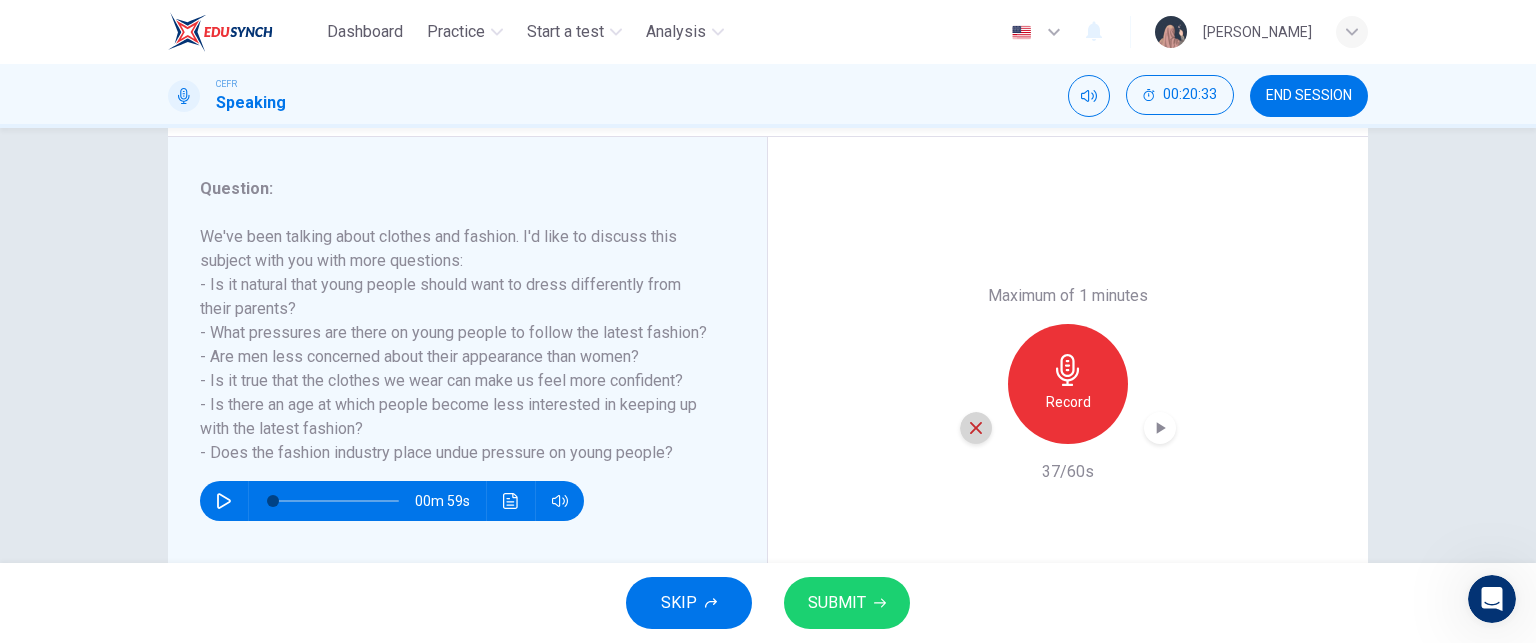 click 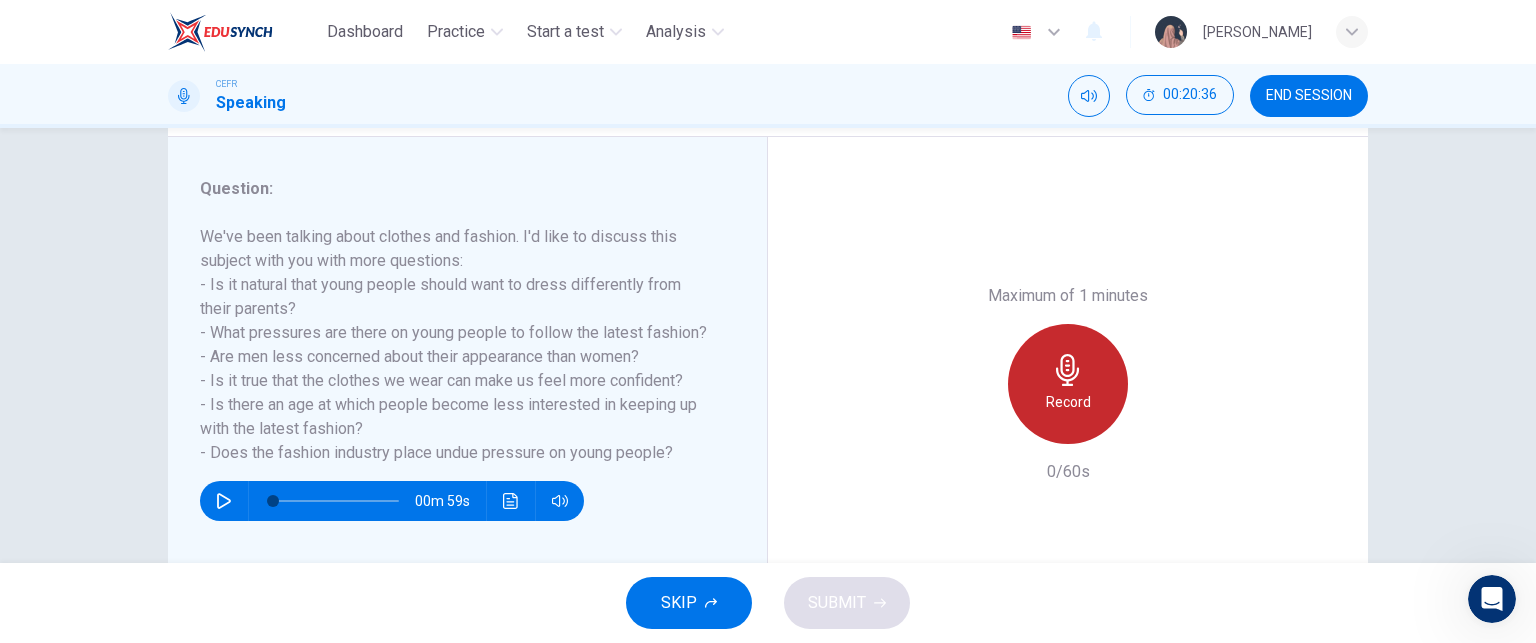 click on "Record" at bounding box center (1068, 402) 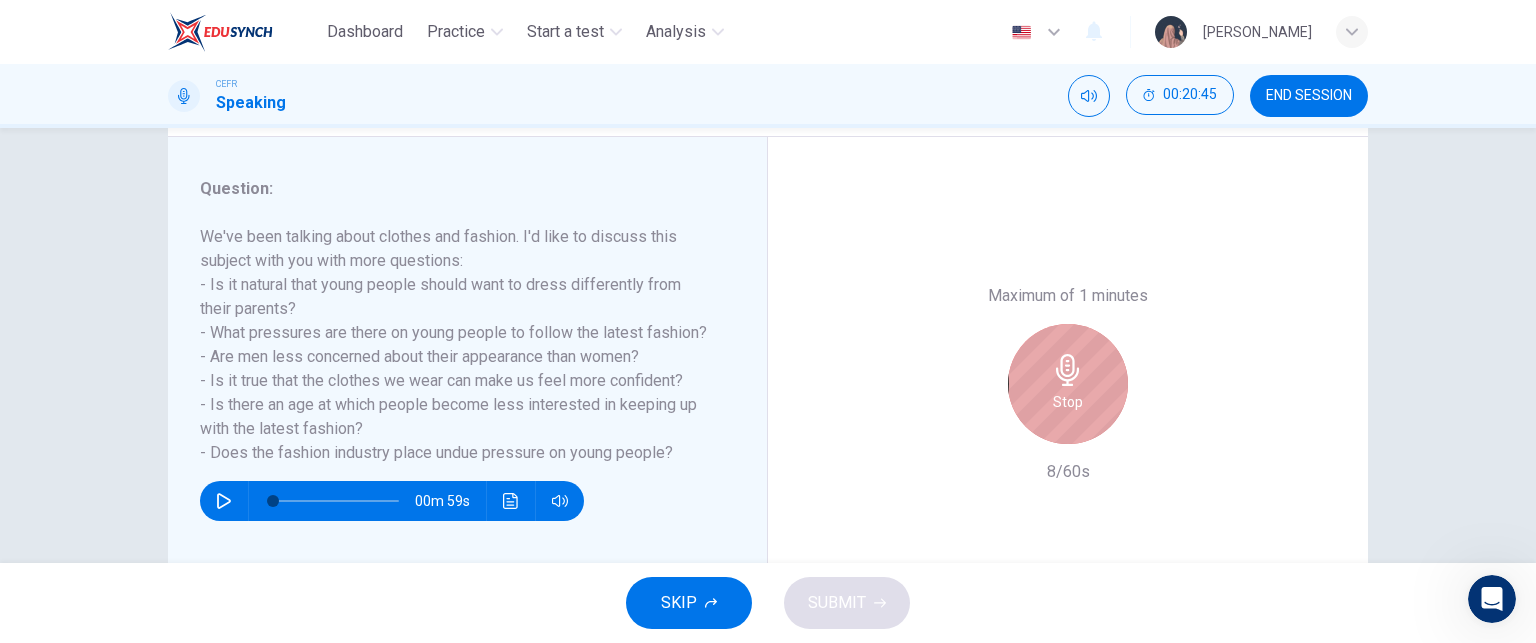 click on "Stop" at bounding box center (1068, 402) 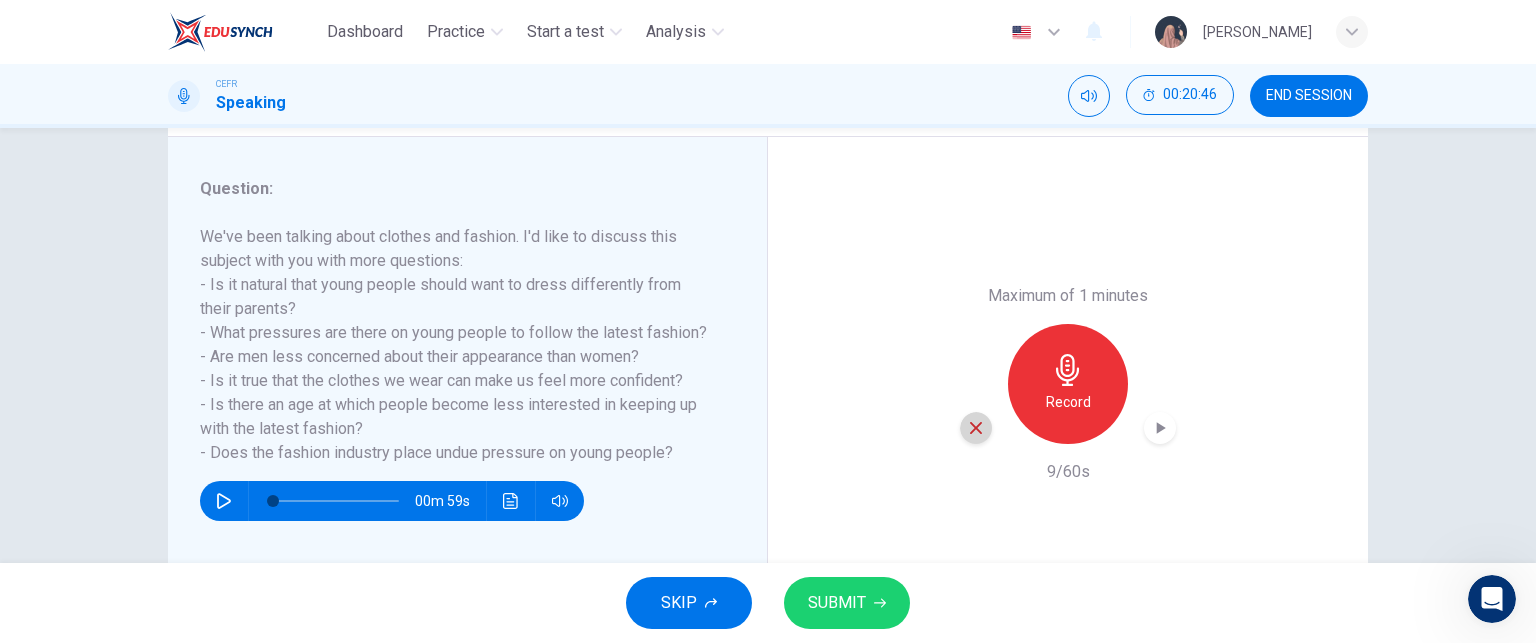 click at bounding box center (976, 428) 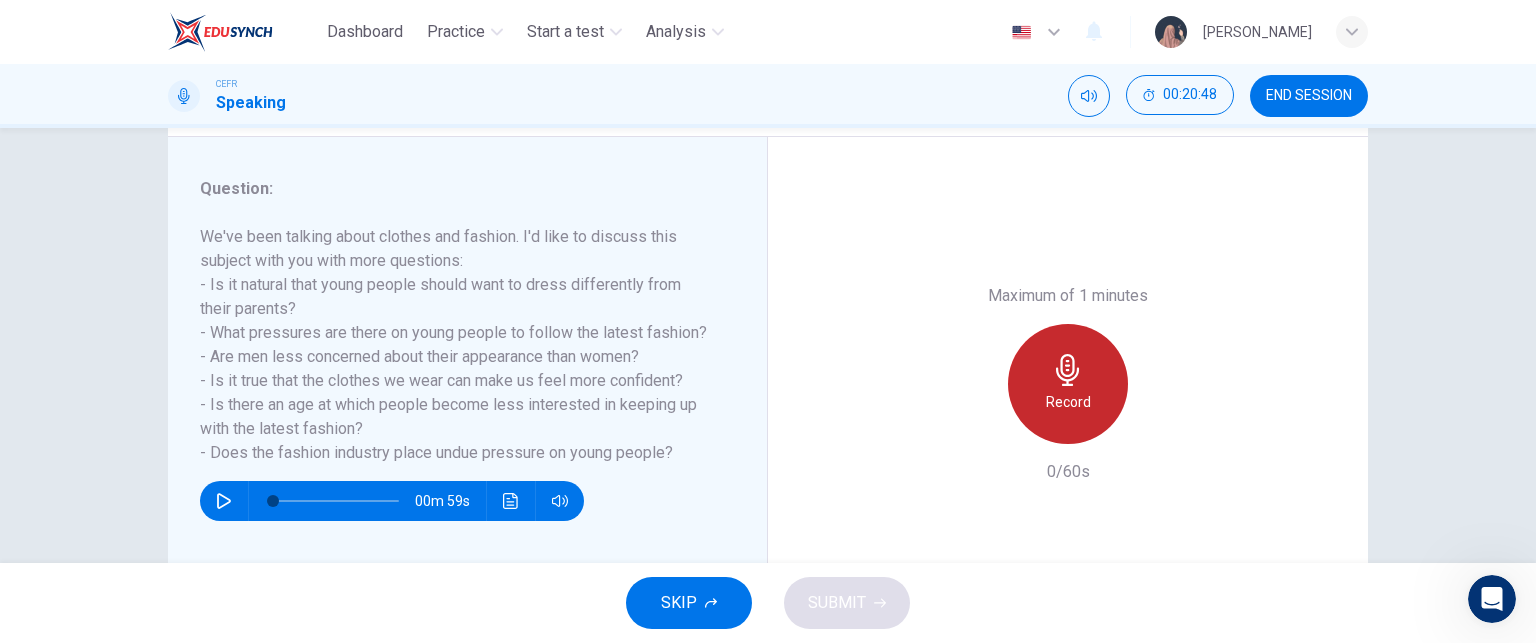click on "Record" at bounding box center [1068, 402] 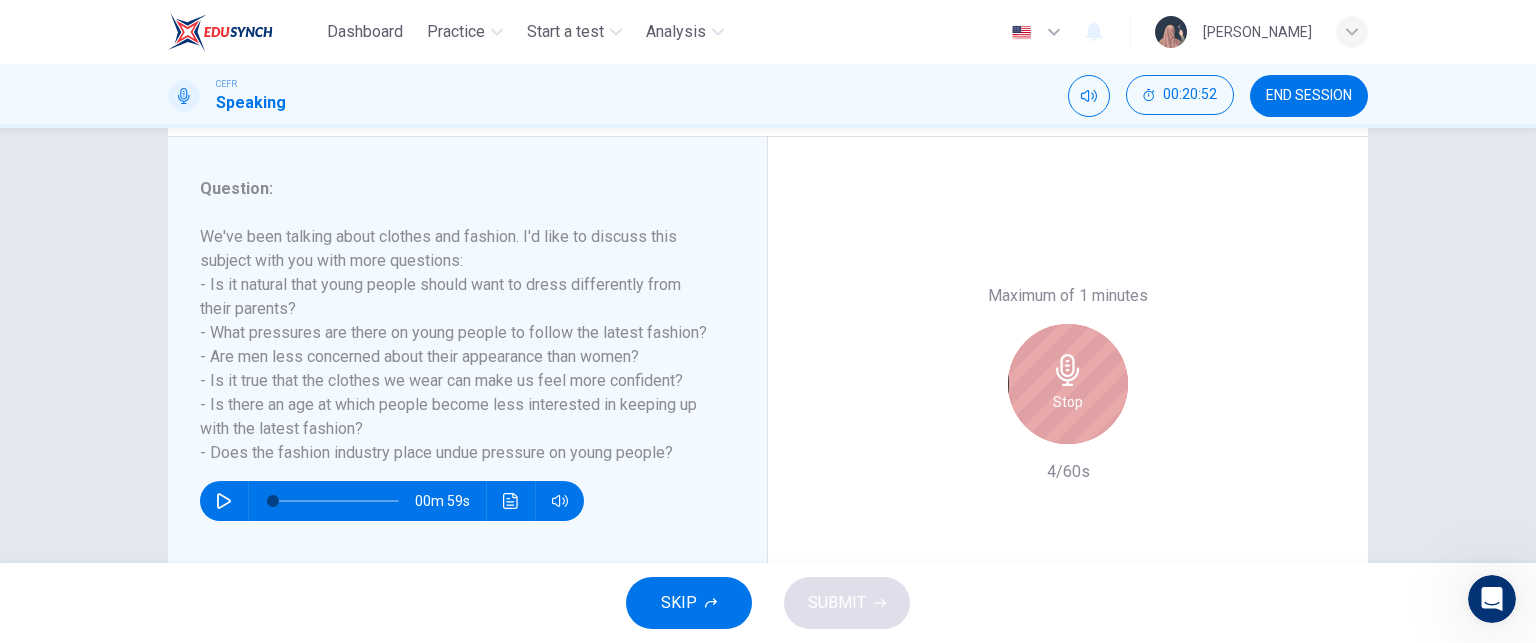 click on "Stop" at bounding box center (1068, 402) 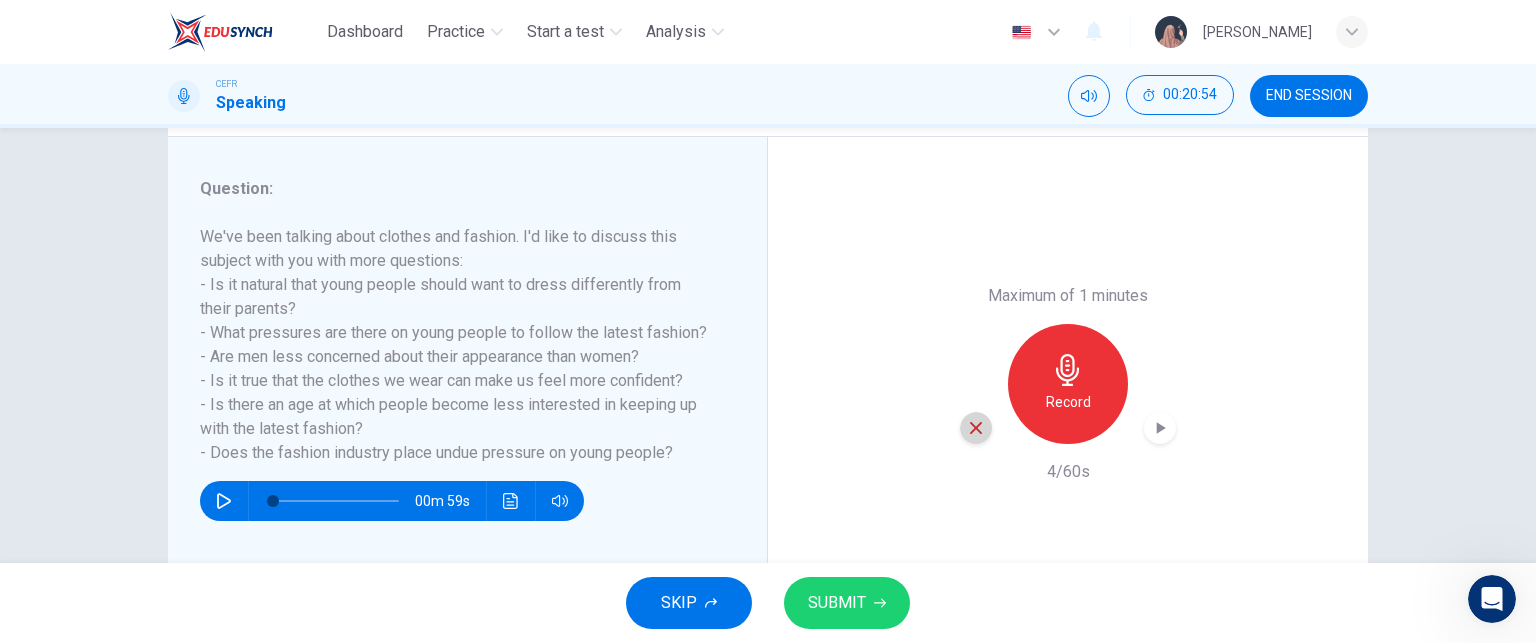 click 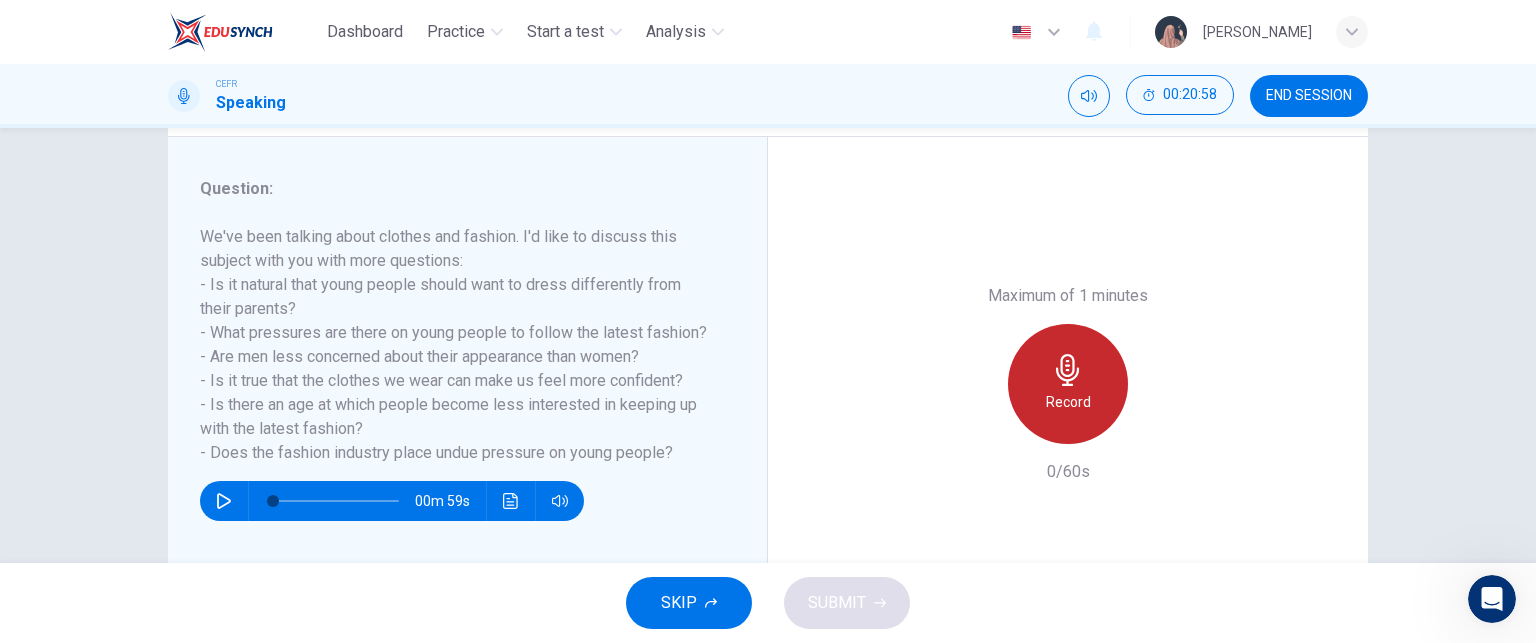 click on "Record" at bounding box center [1068, 402] 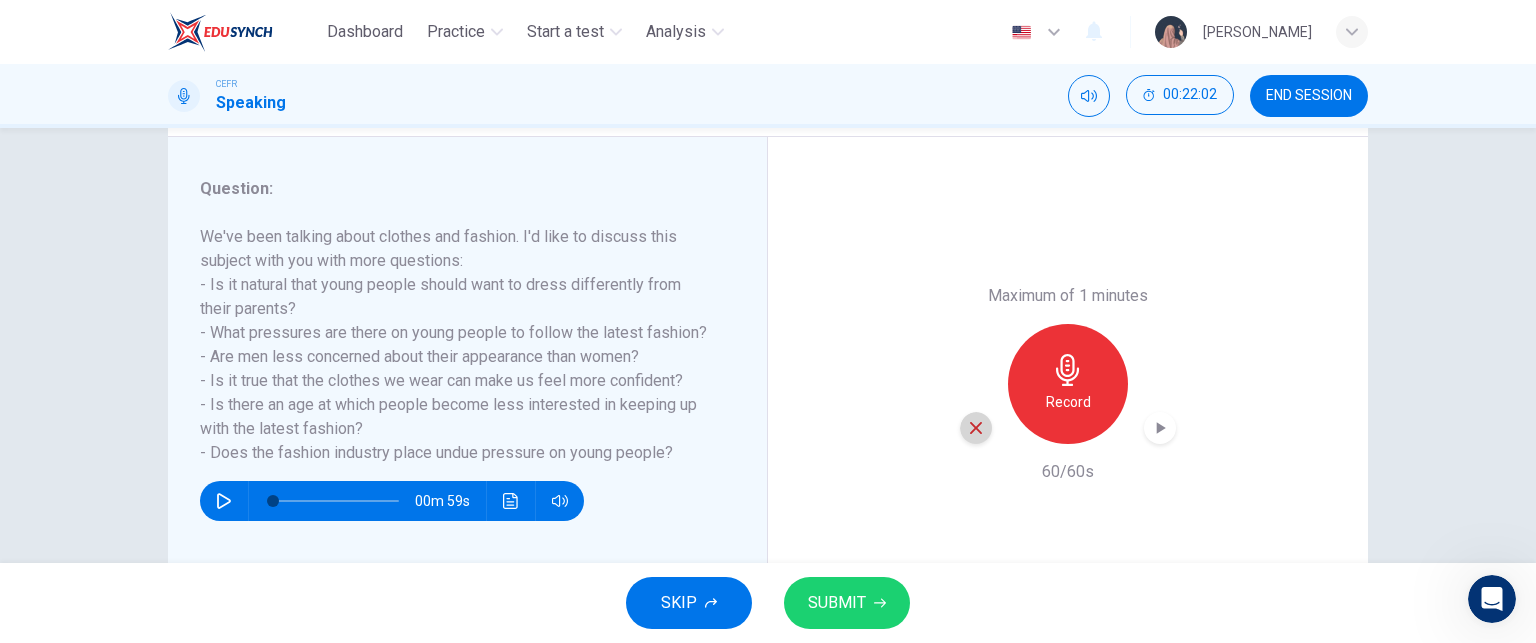 click 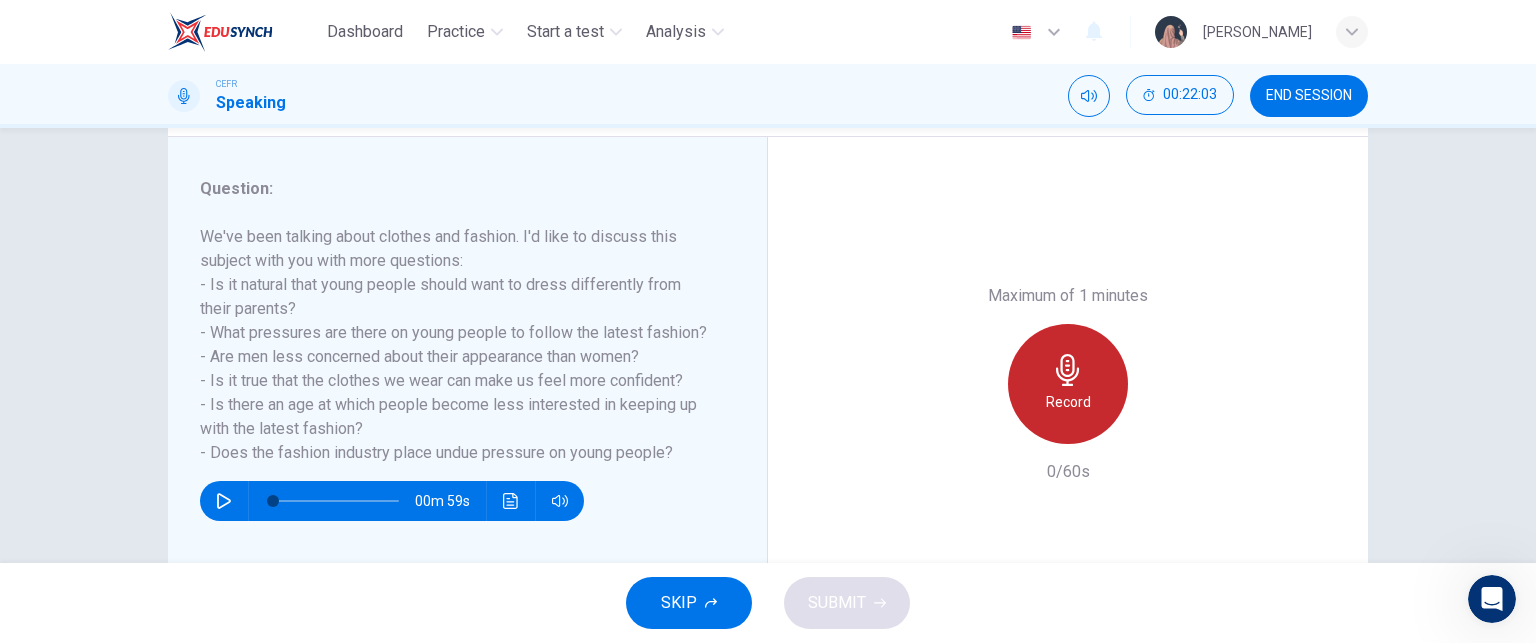 click on "Record" at bounding box center (1068, 384) 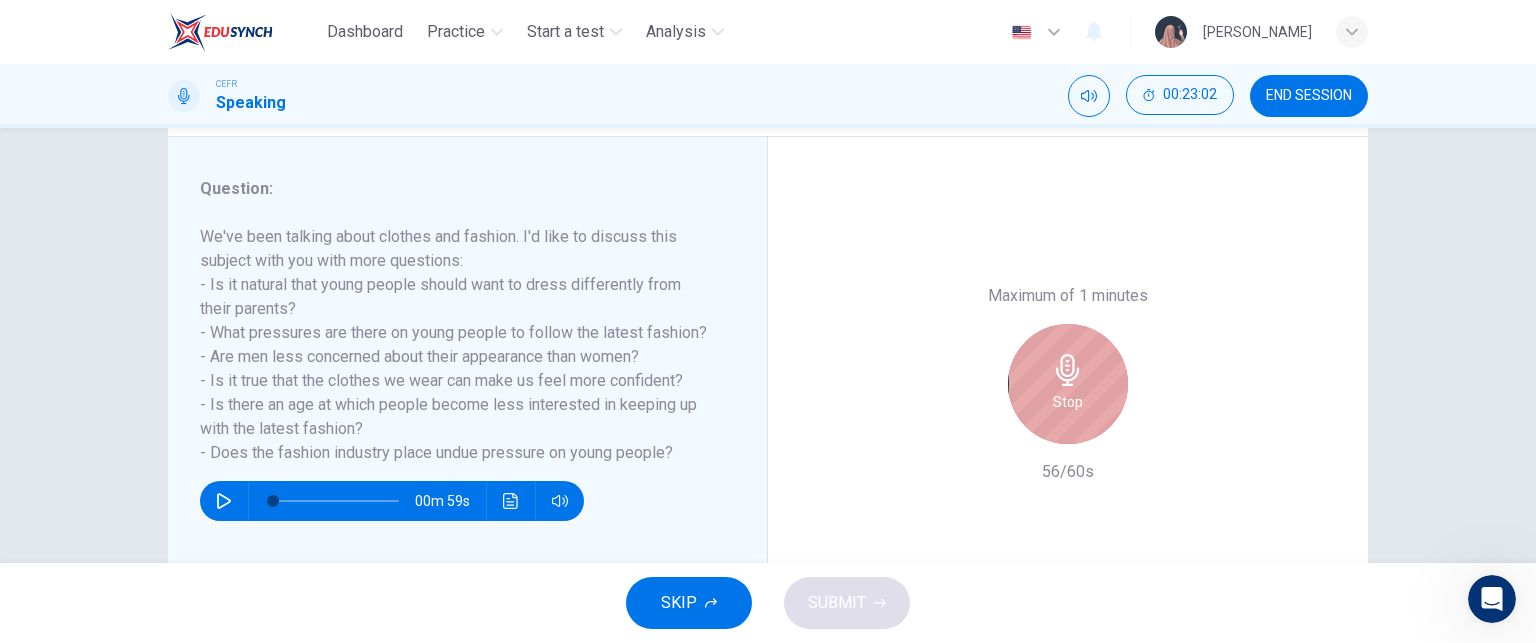 click on "Stop" at bounding box center [1068, 384] 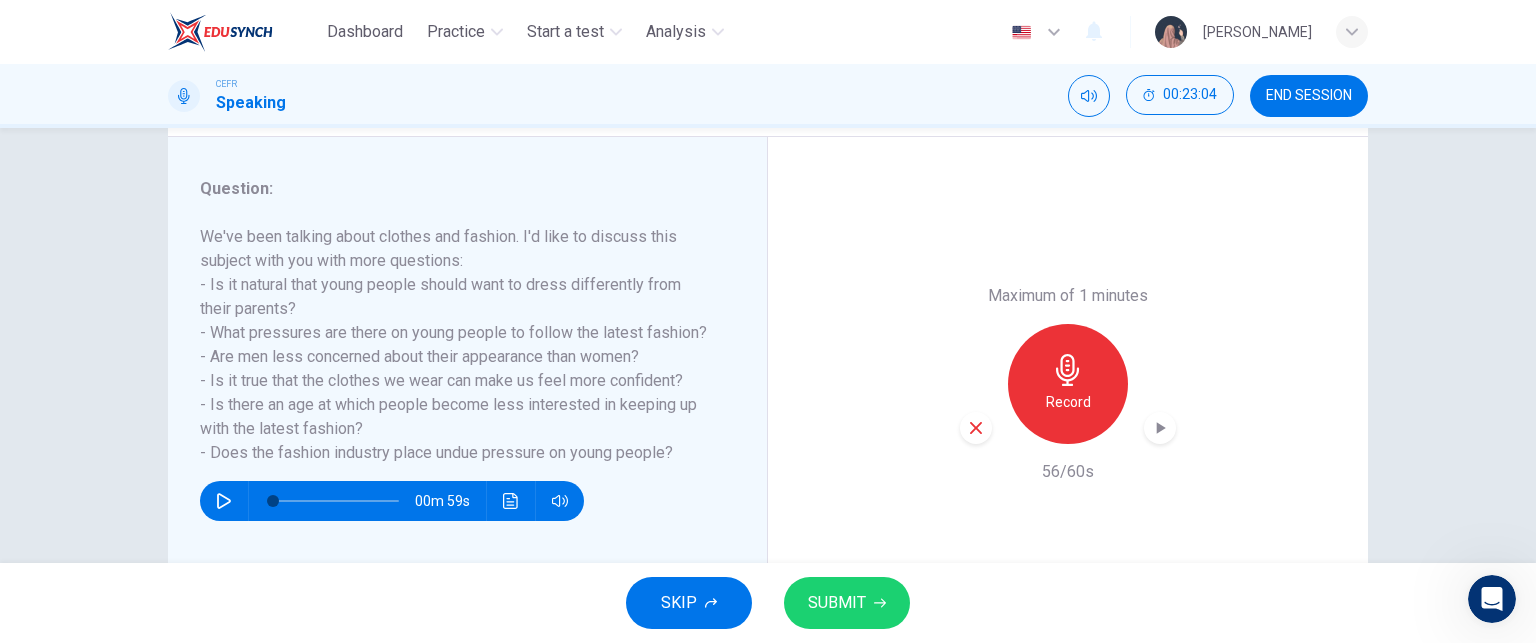 click at bounding box center [976, 428] 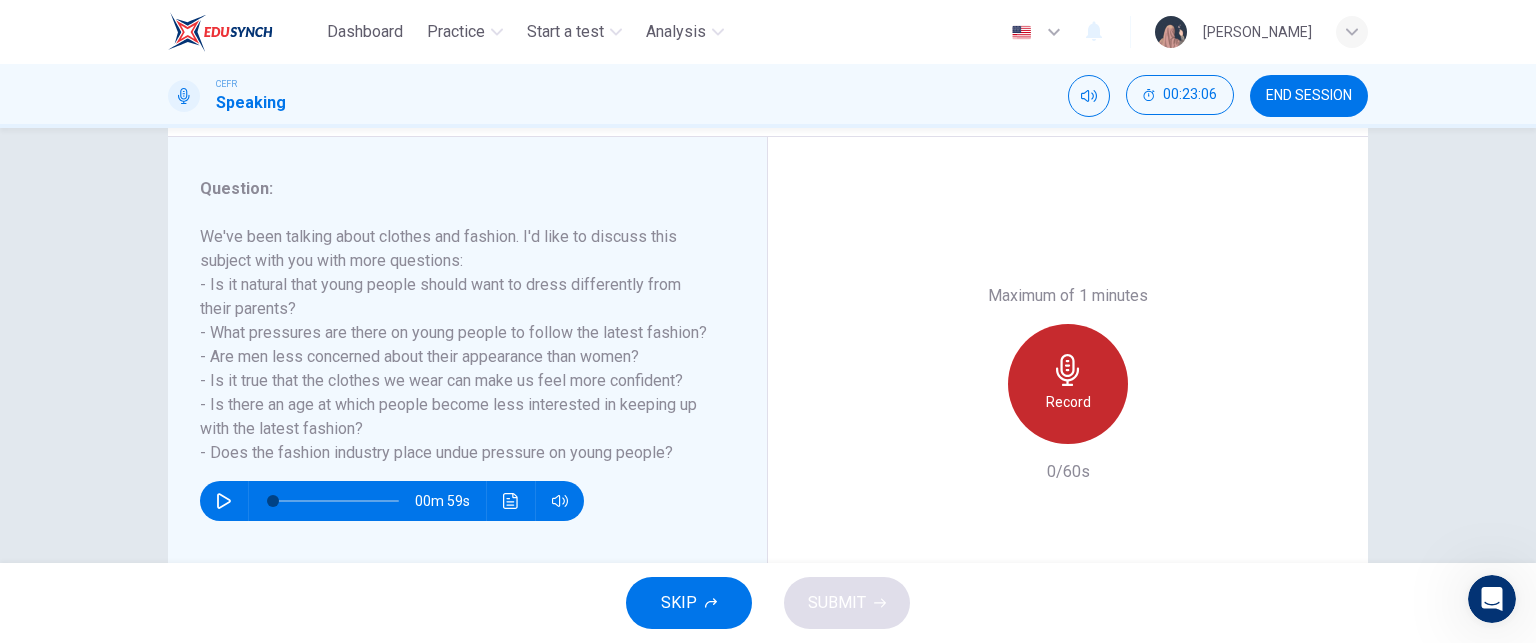 click on "Record" at bounding box center (1068, 402) 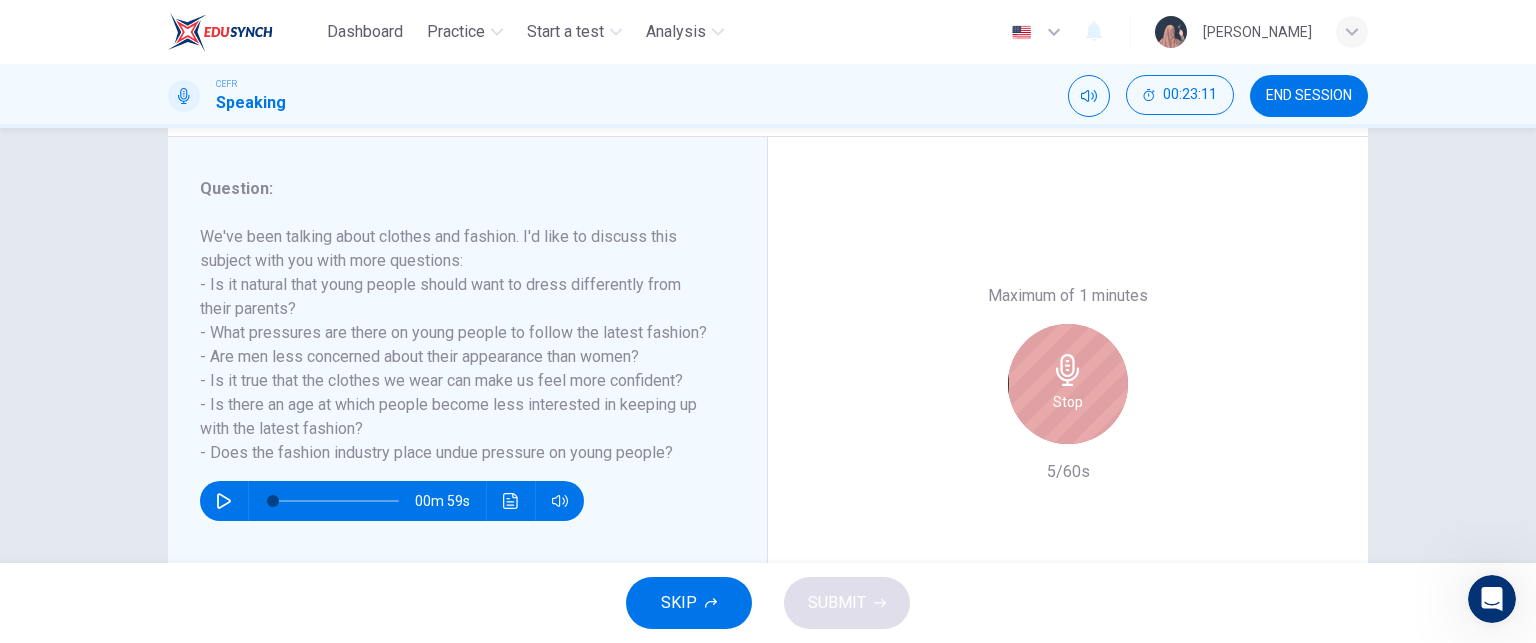 click on "Stop" at bounding box center [1068, 402] 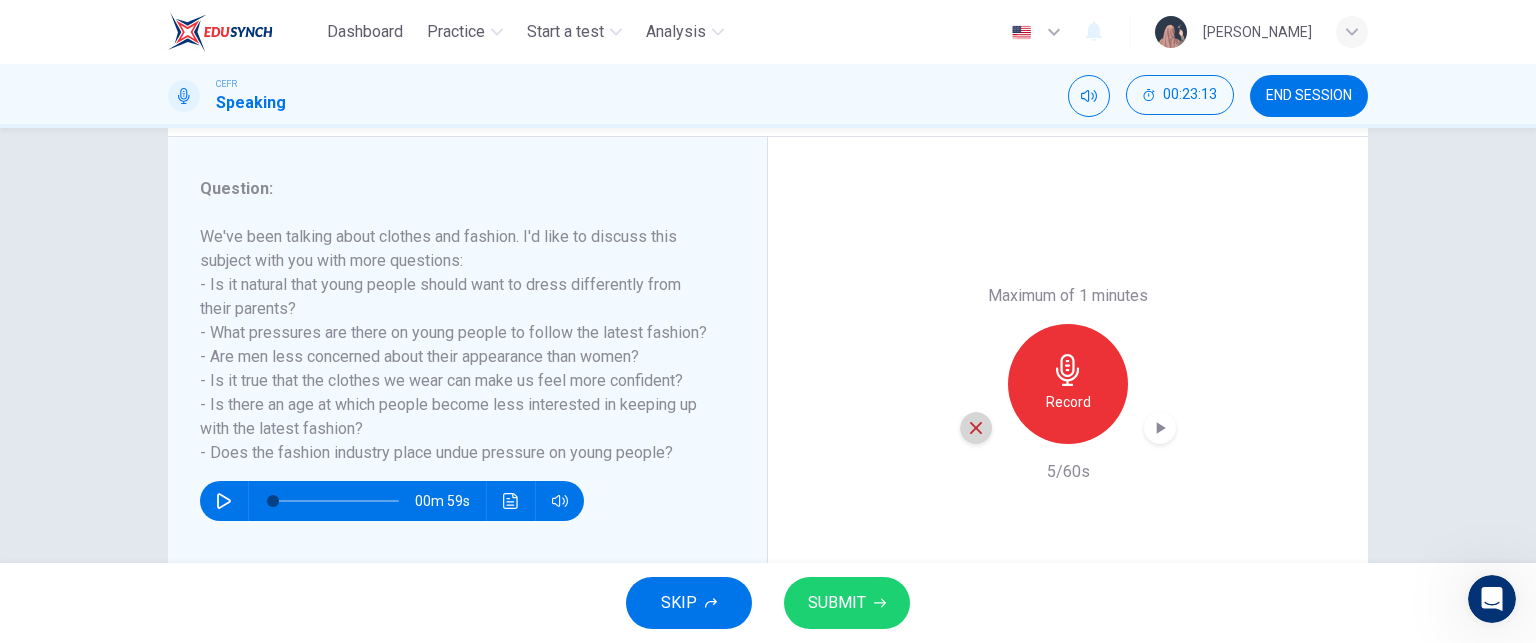 click 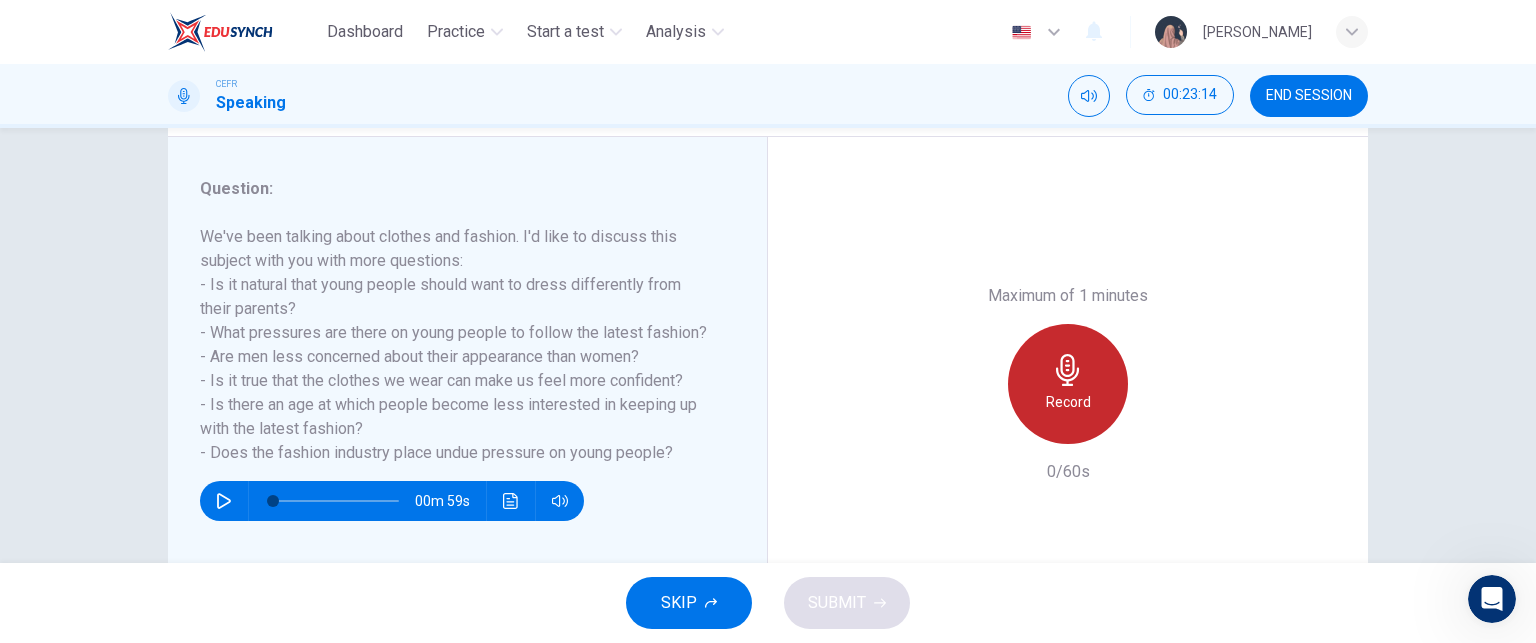 click on "Record" at bounding box center [1068, 384] 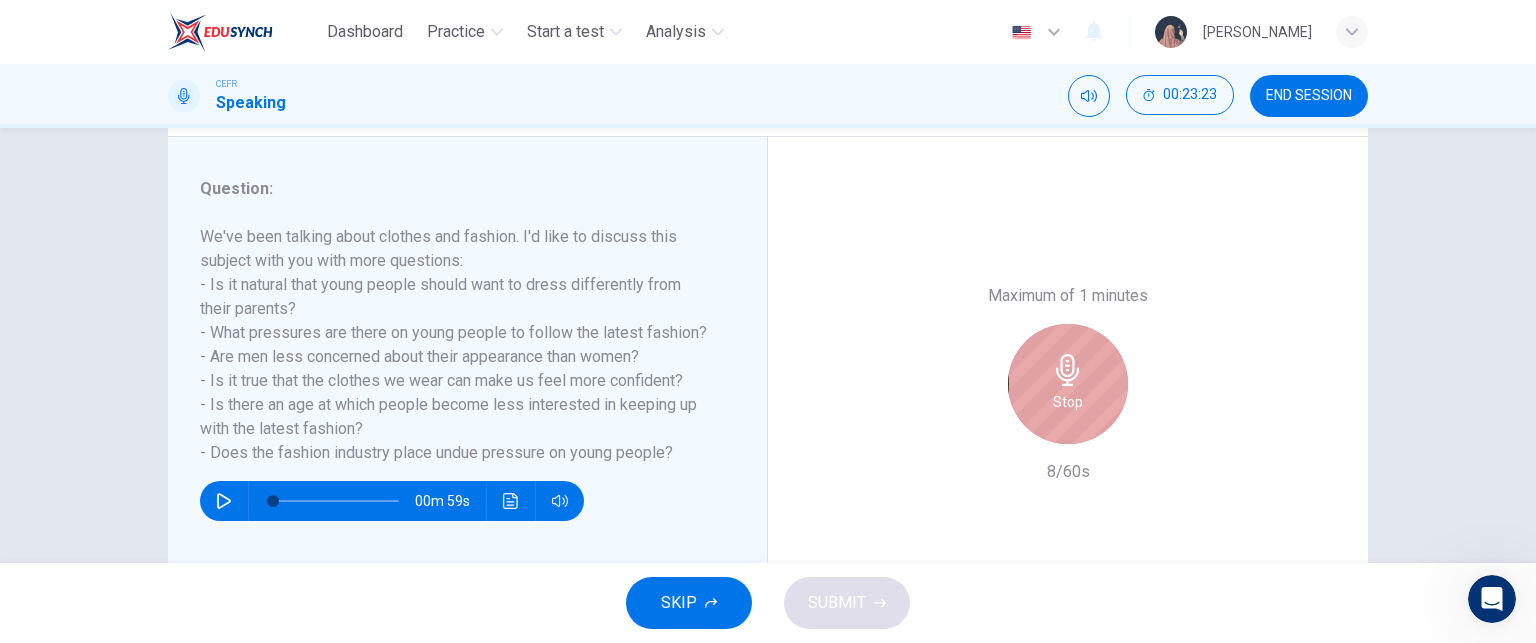 click on "Stop" at bounding box center [1068, 384] 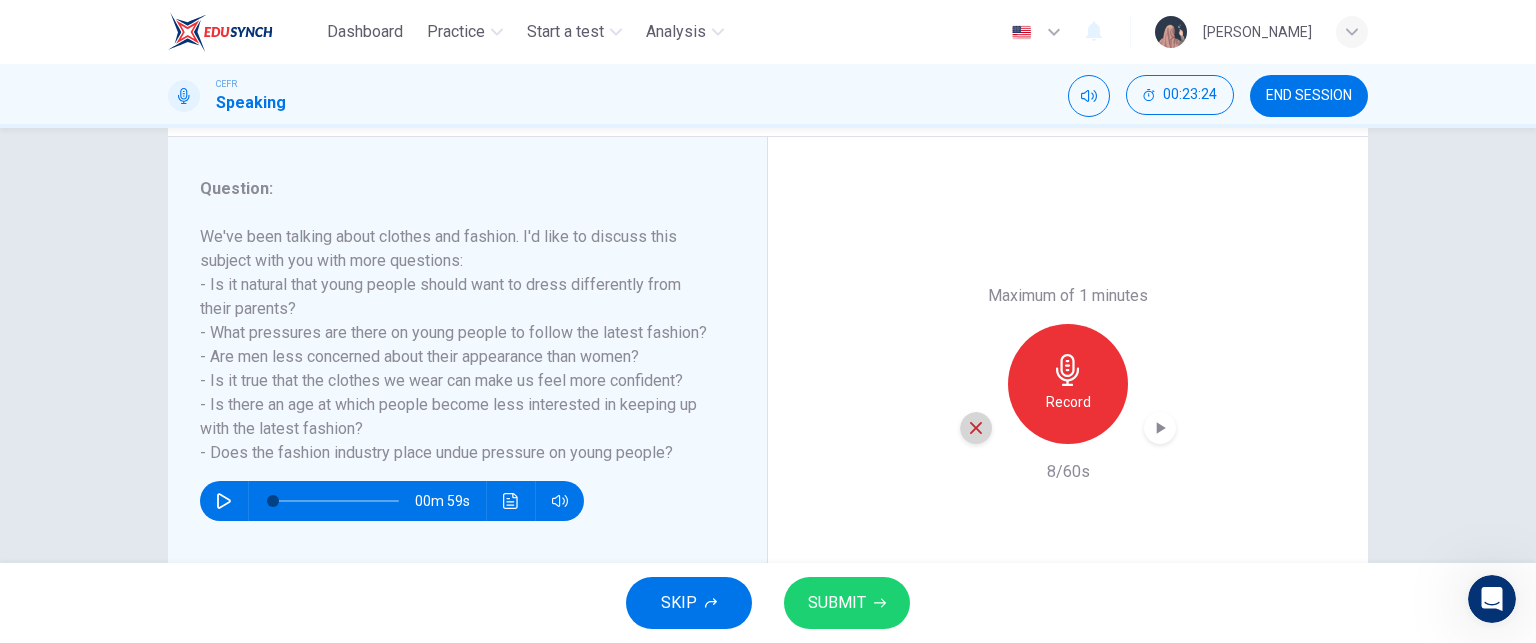 click 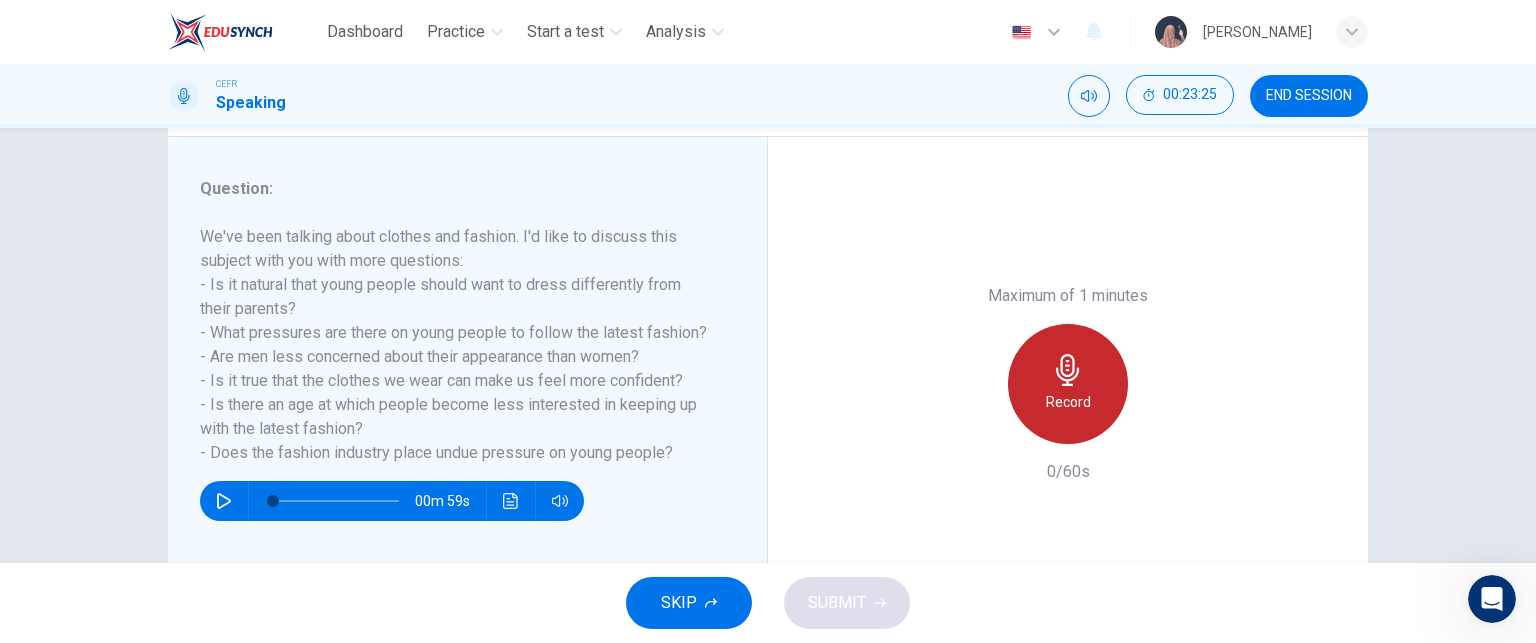 click on "Record" at bounding box center [1068, 384] 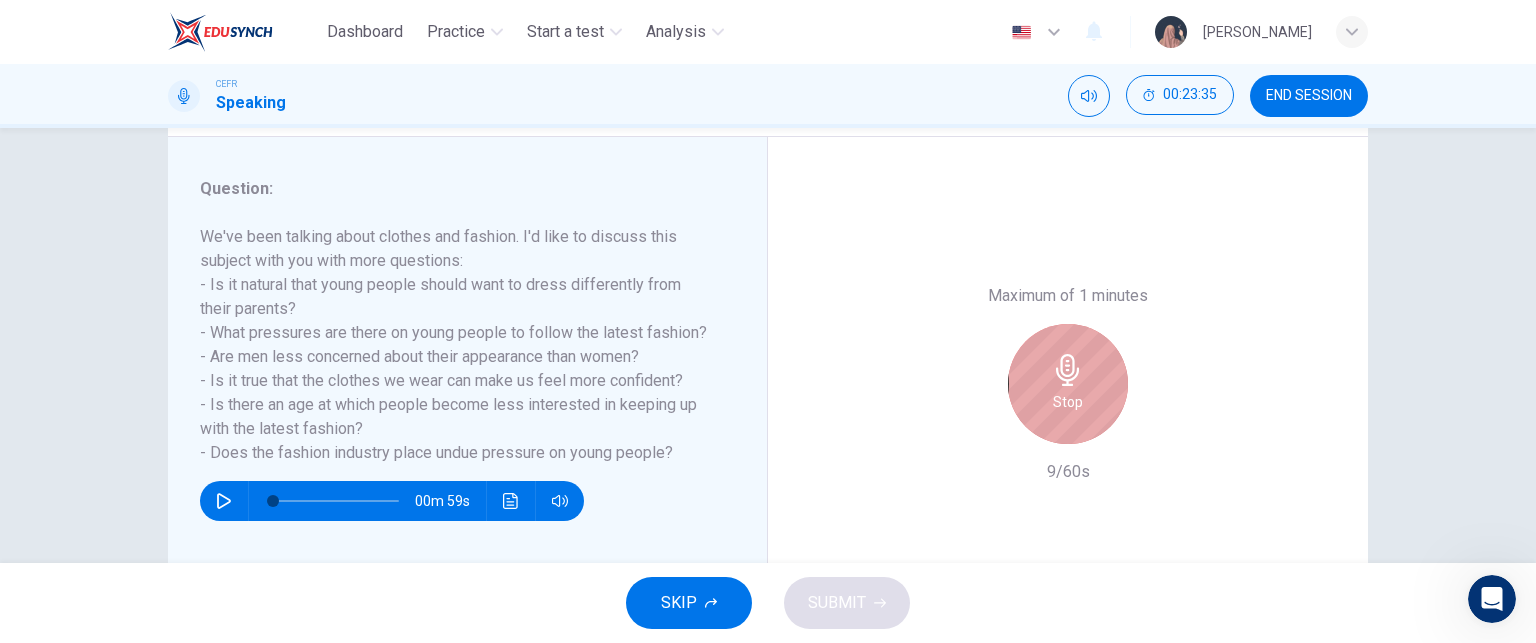 click on "Stop" at bounding box center (1068, 384) 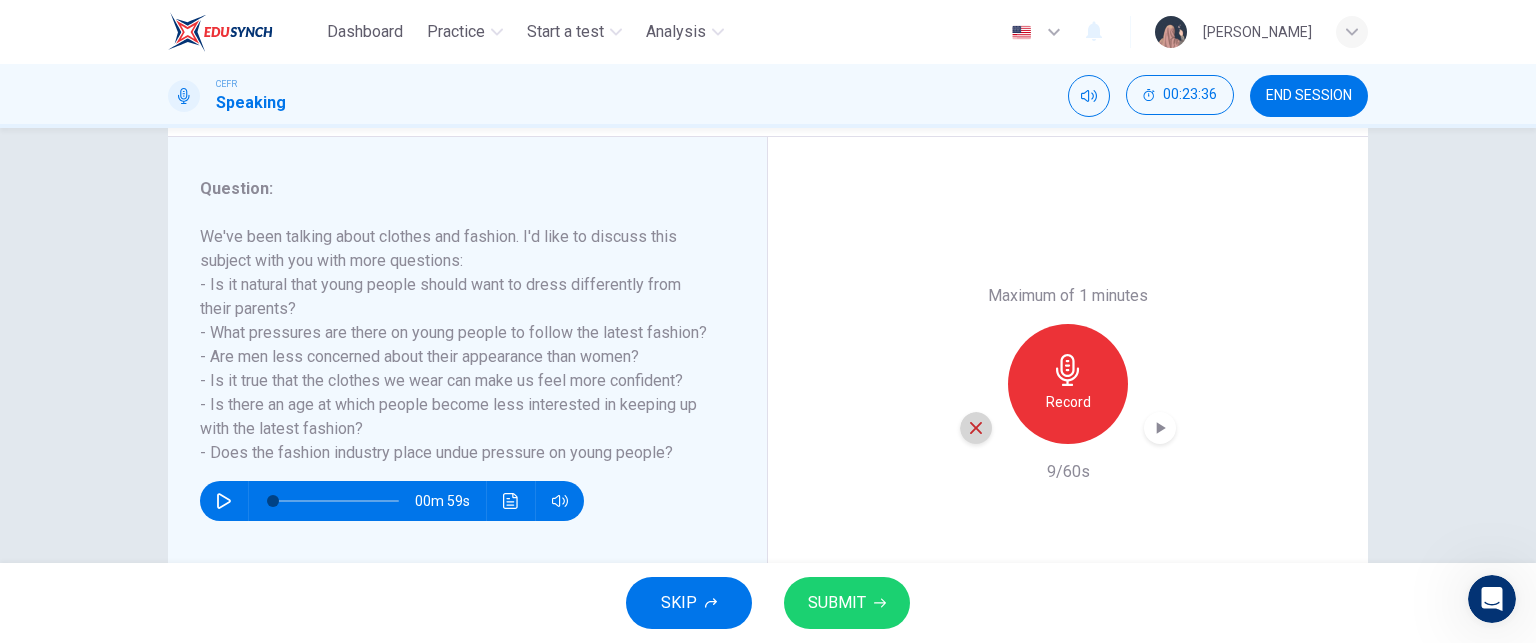 click 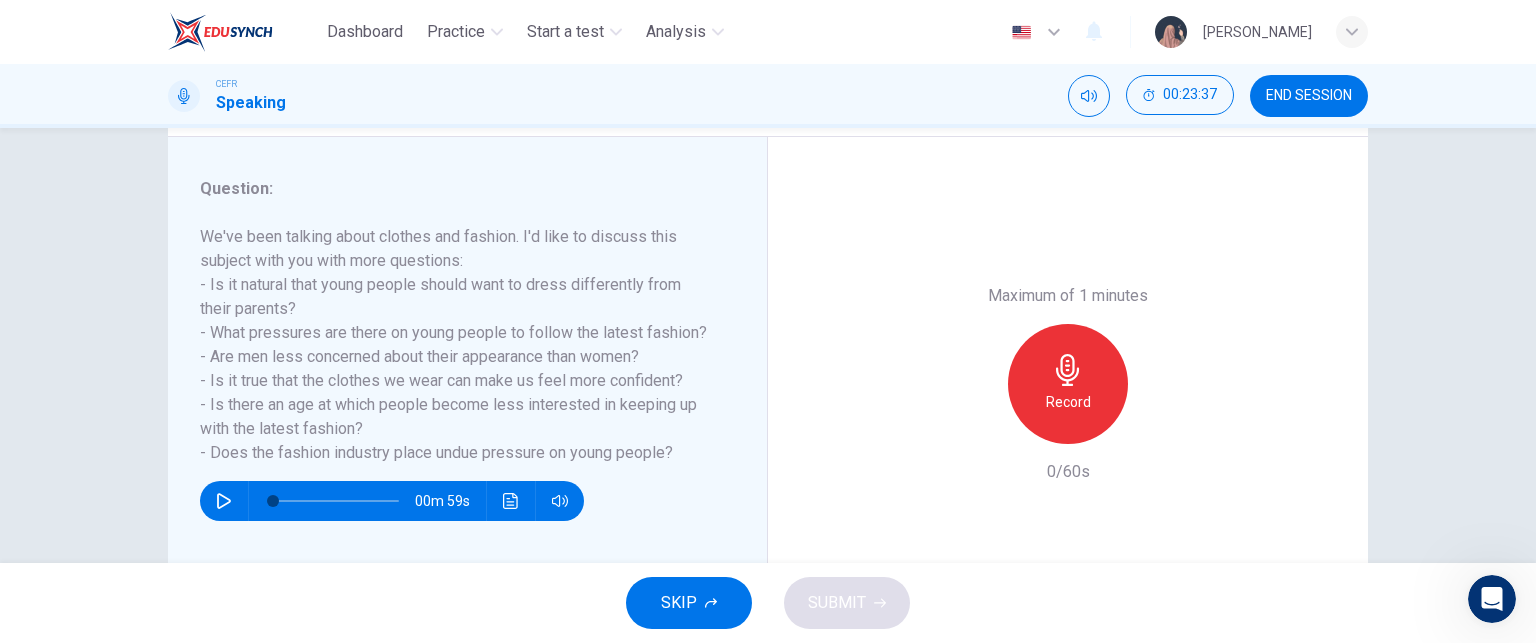click on "Record" at bounding box center [1068, 384] 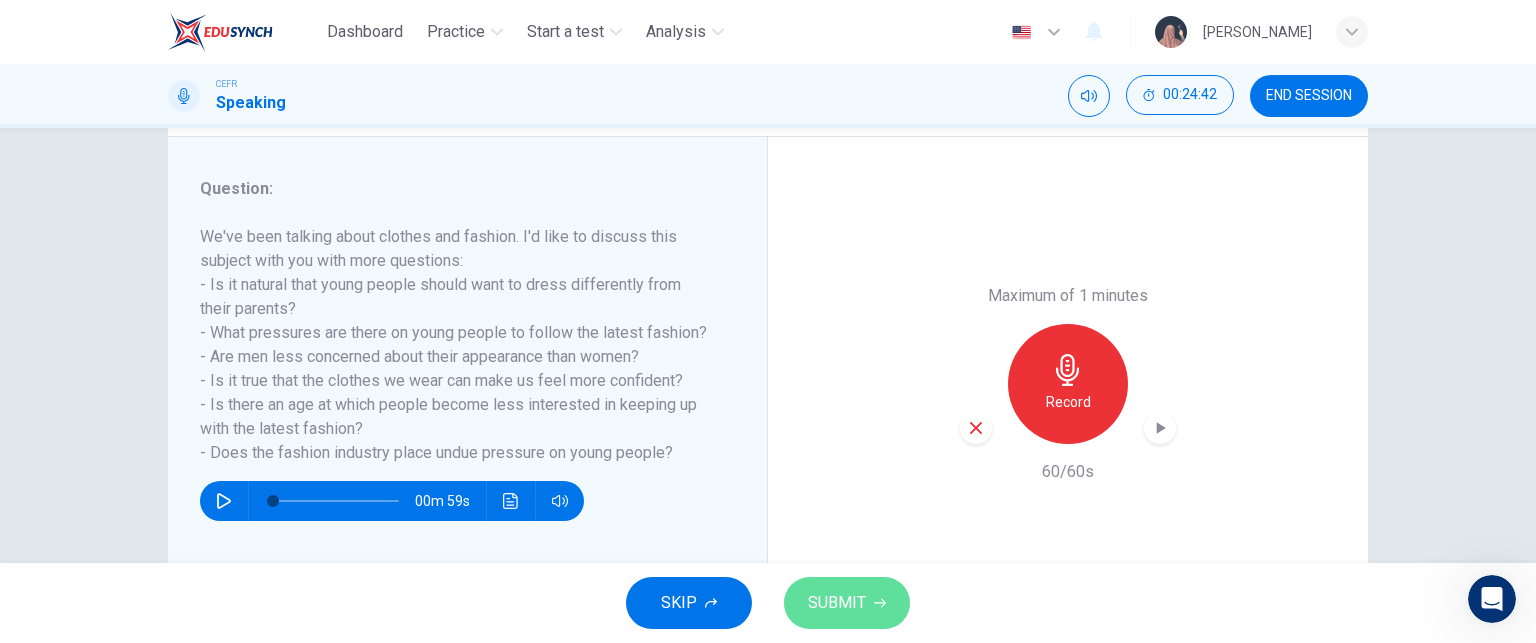 click on "SUBMIT" at bounding box center [837, 603] 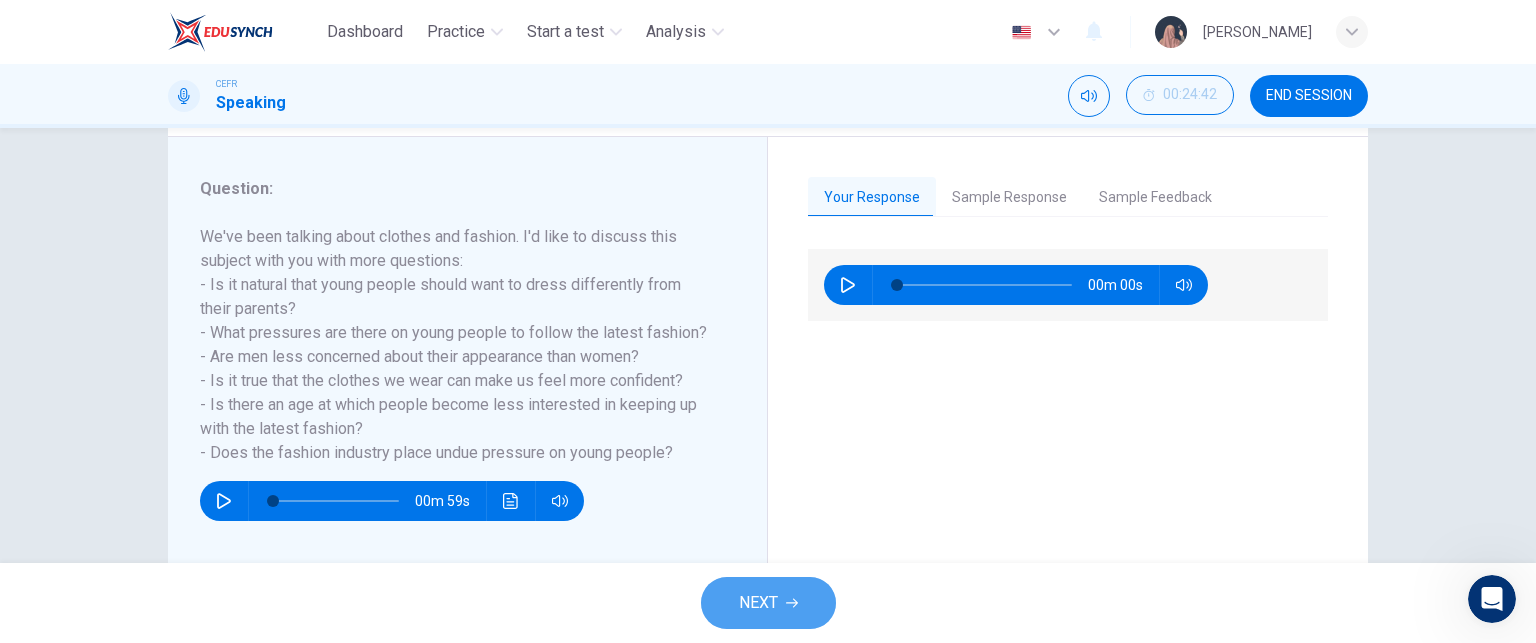 click 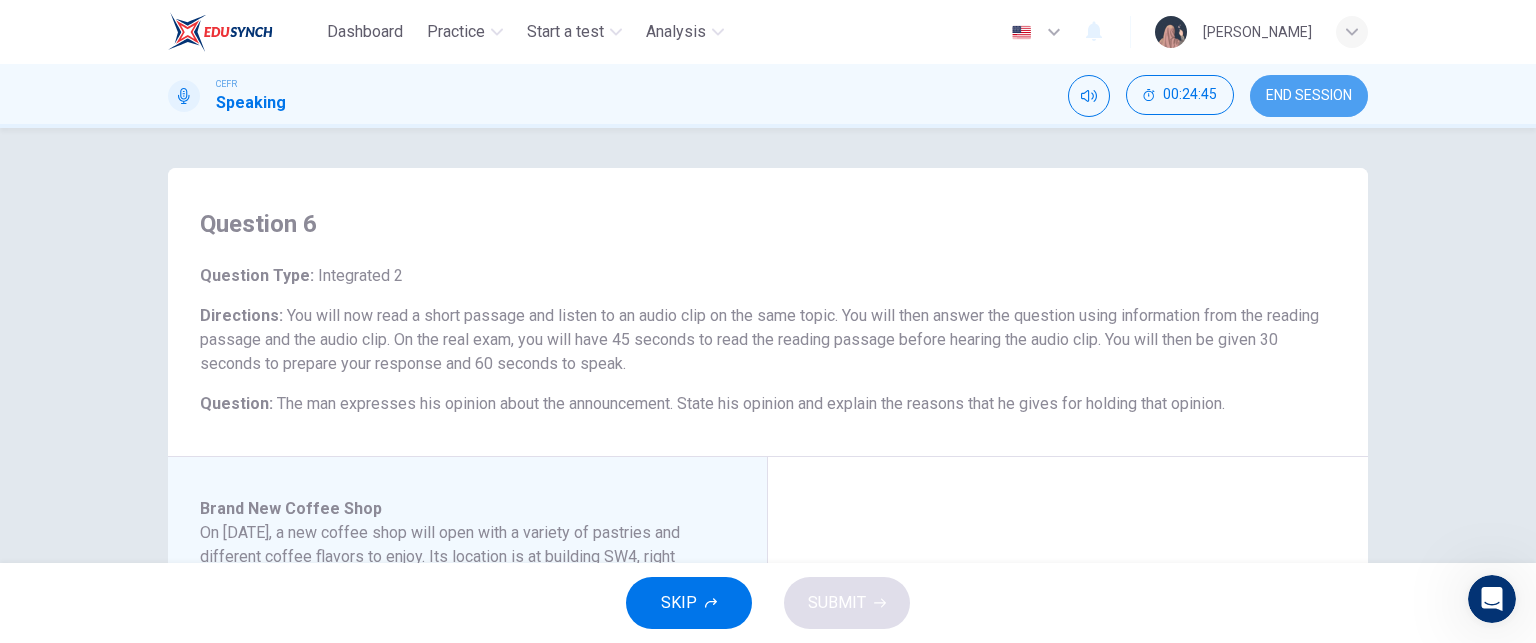 click on "END SESSION" at bounding box center (1309, 96) 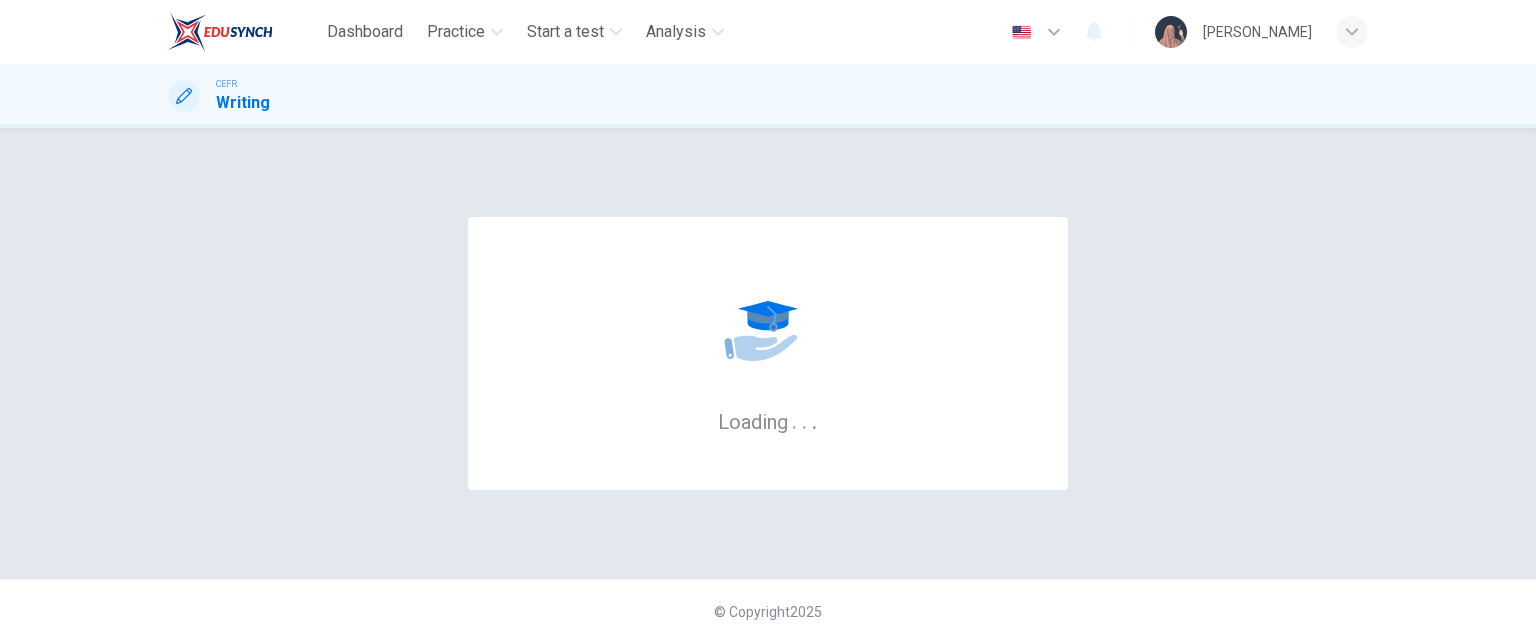 scroll, scrollTop: 0, scrollLeft: 0, axis: both 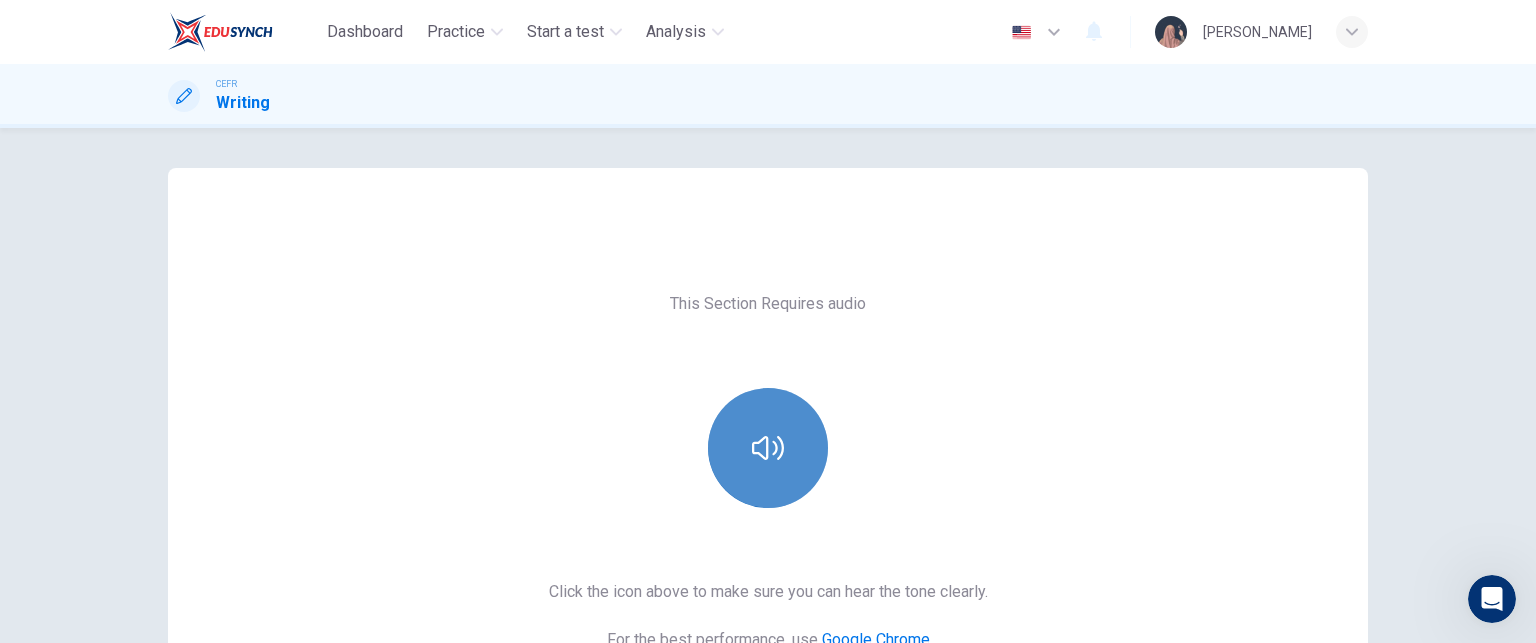 click at bounding box center (768, 448) 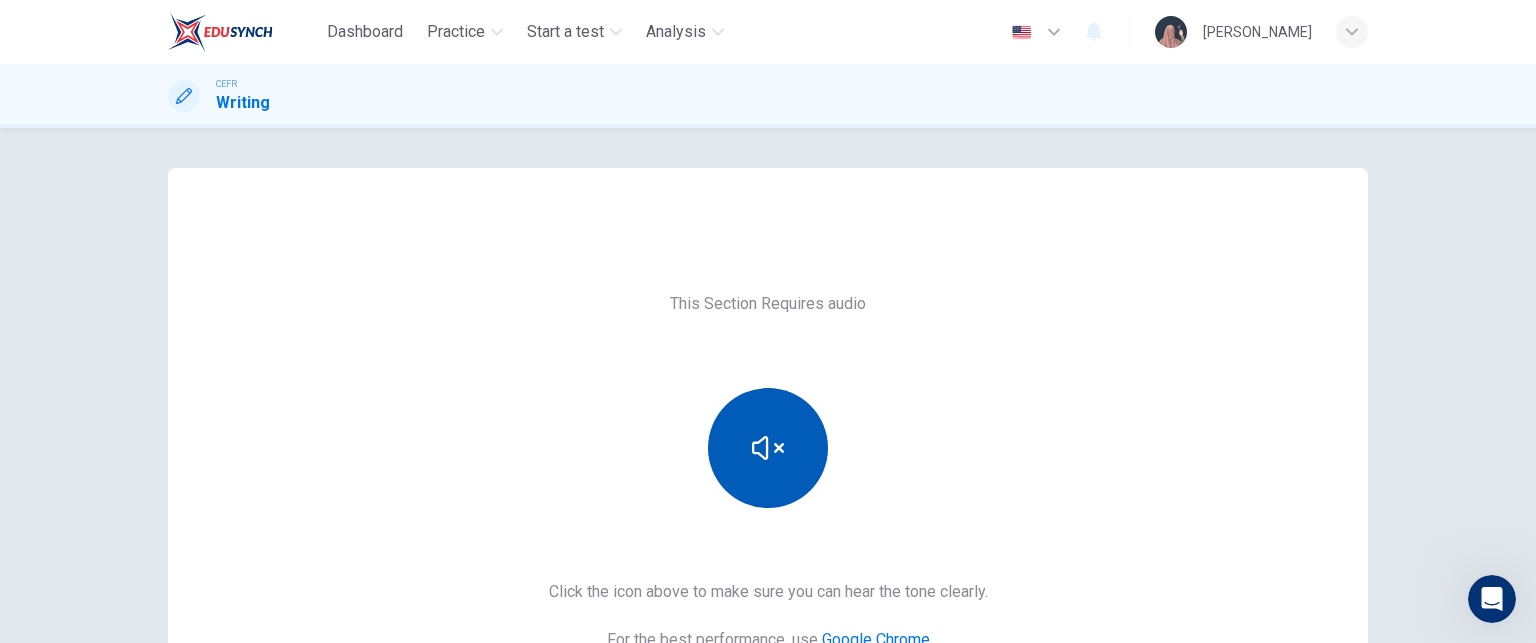scroll, scrollTop: 231, scrollLeft: 0, axis: vertical 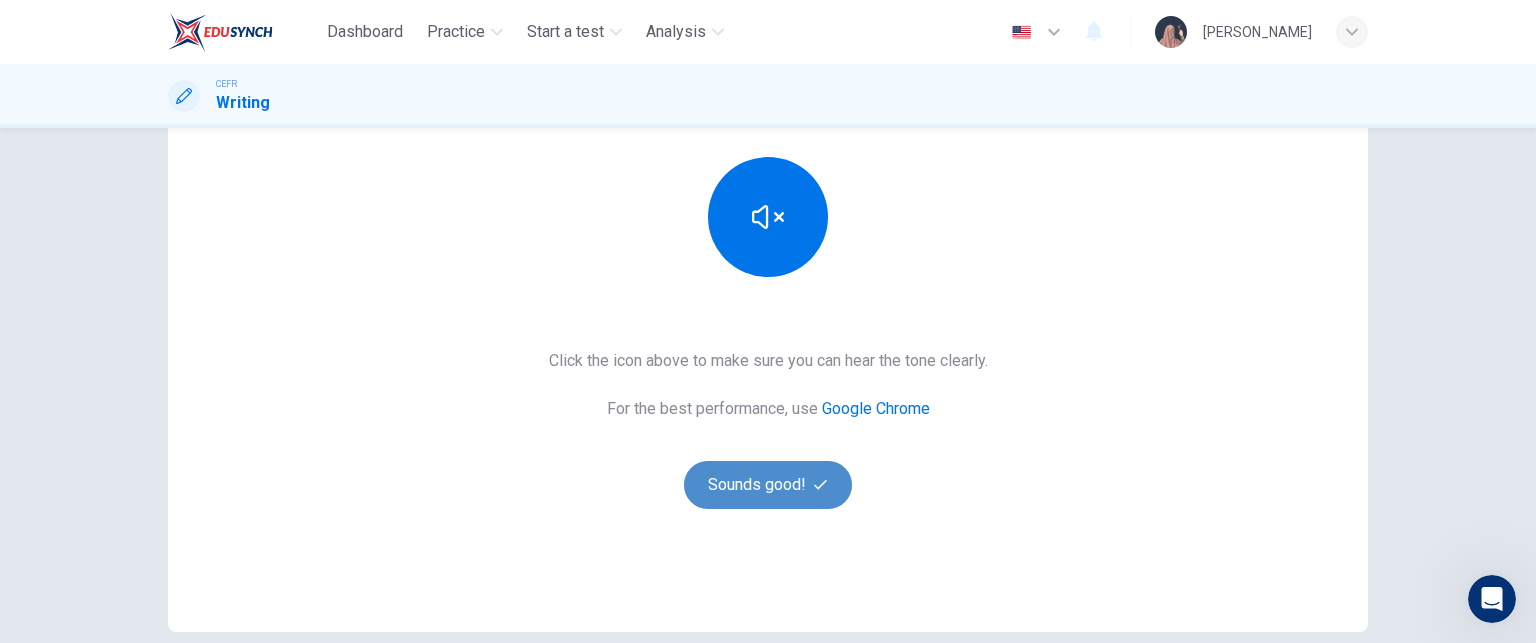 click on "Sounds good!" at bounding box center [768, 485] 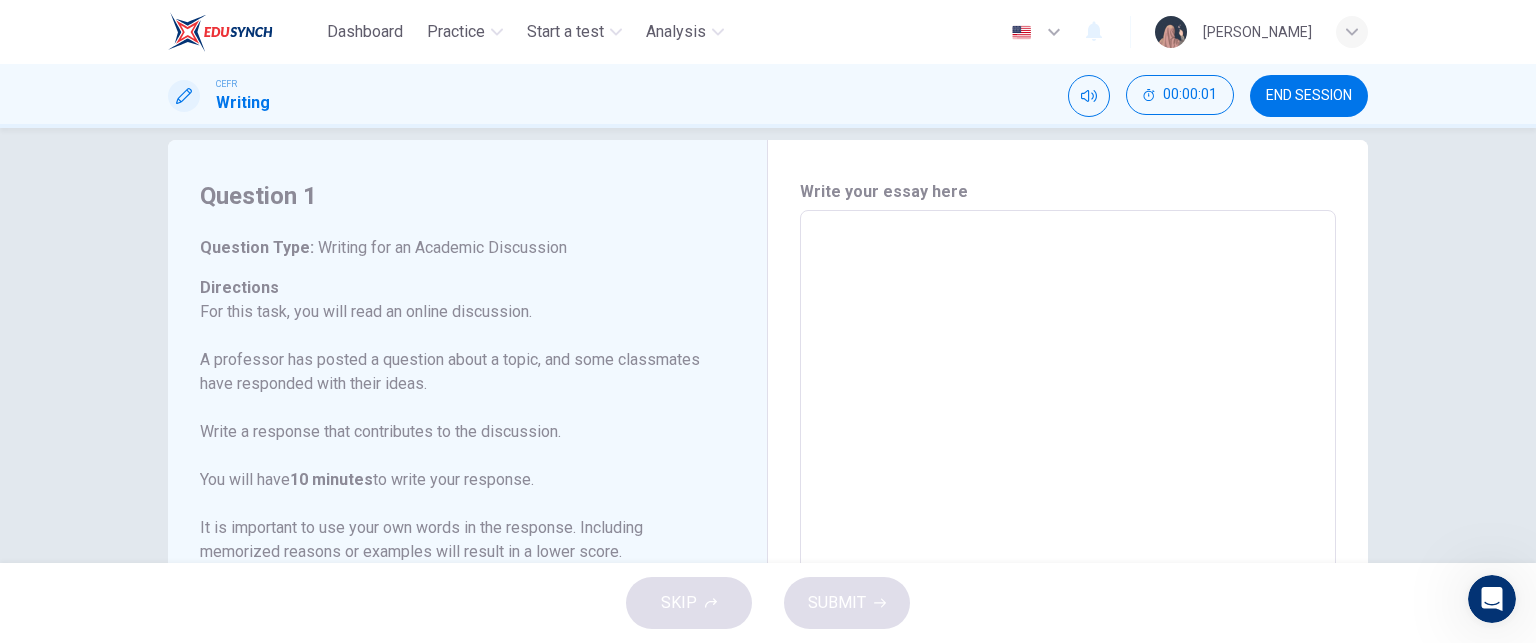 scroll, scrollTop: 0, scrollLeft: 0, axis: both 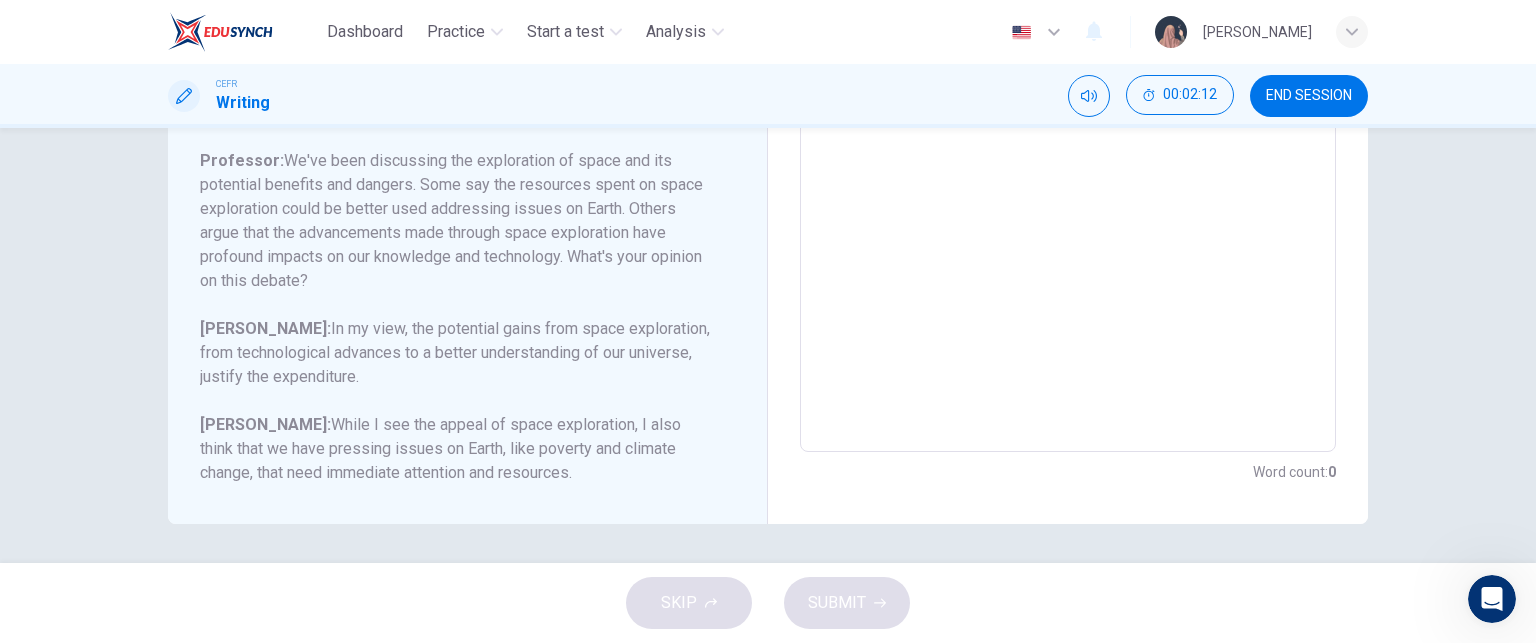 click at bounding box center [1068, 118] 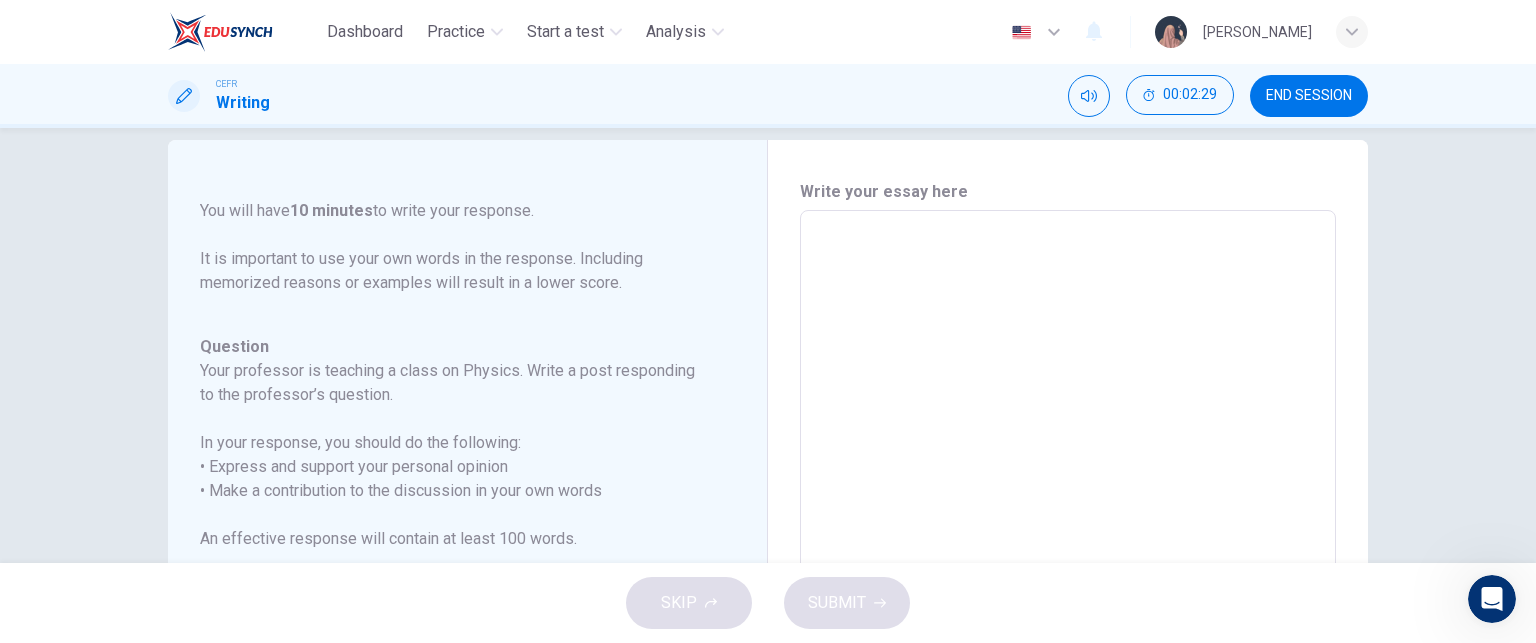 scroll, scrollTop: 0, scrollLeft: 0, axis: both 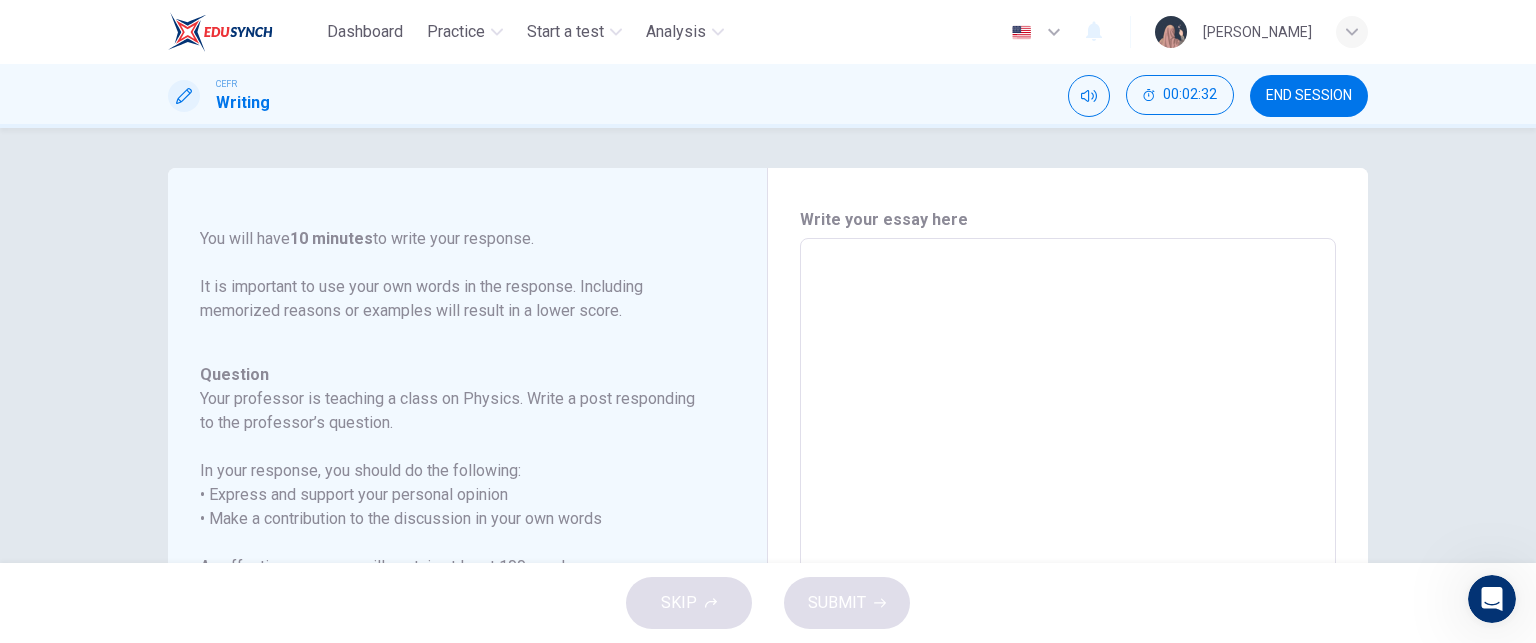 type on "I" 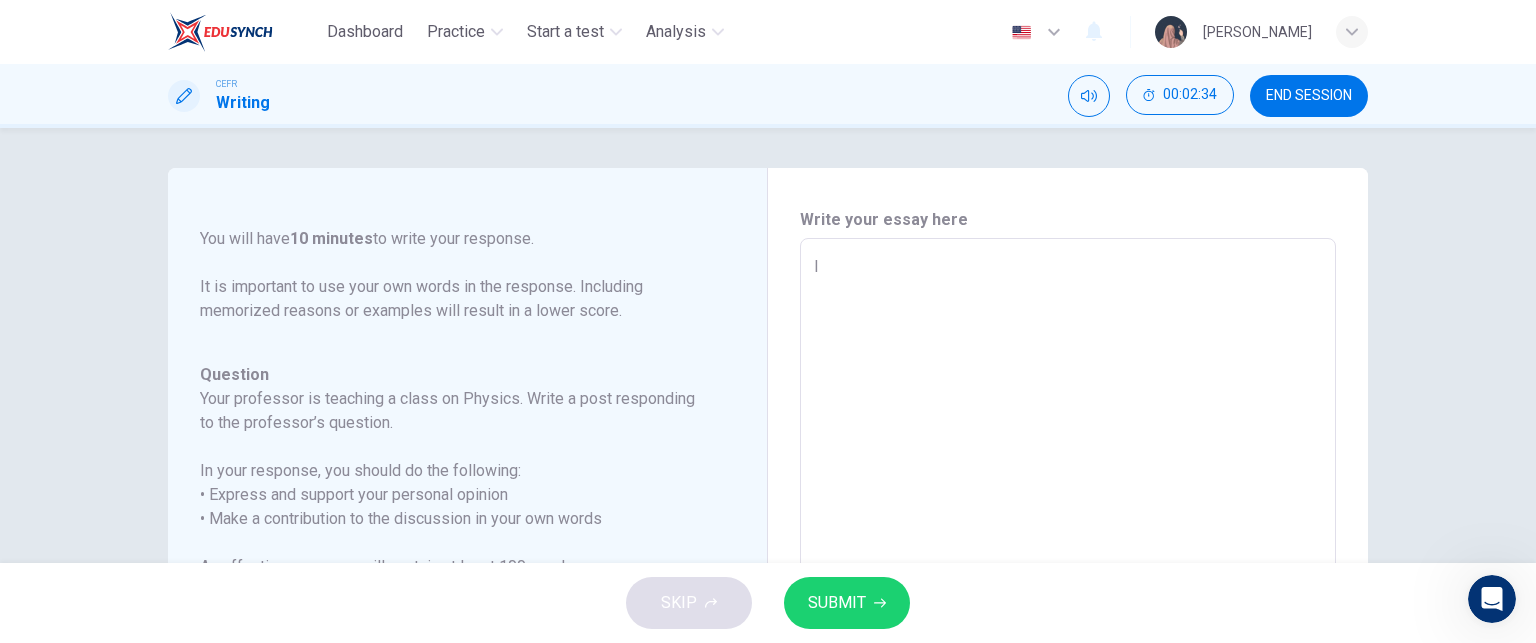 type on "IN" 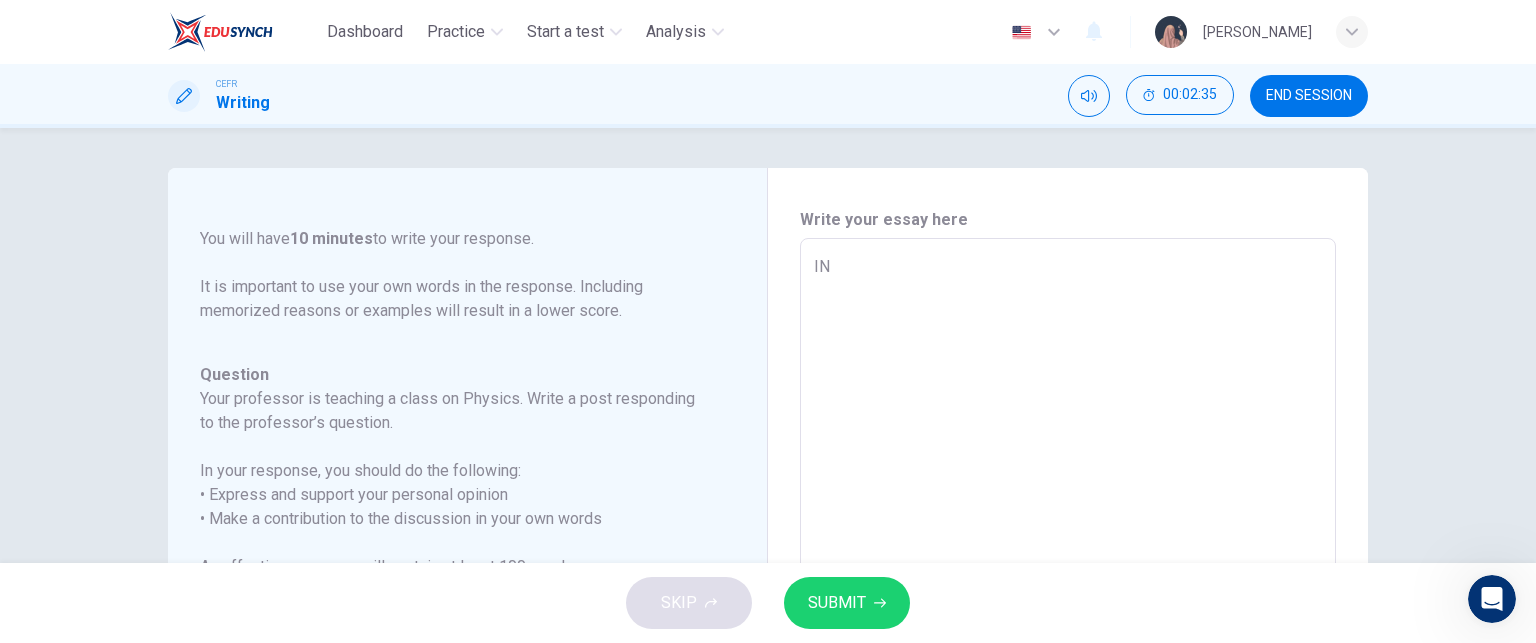 type on "I" 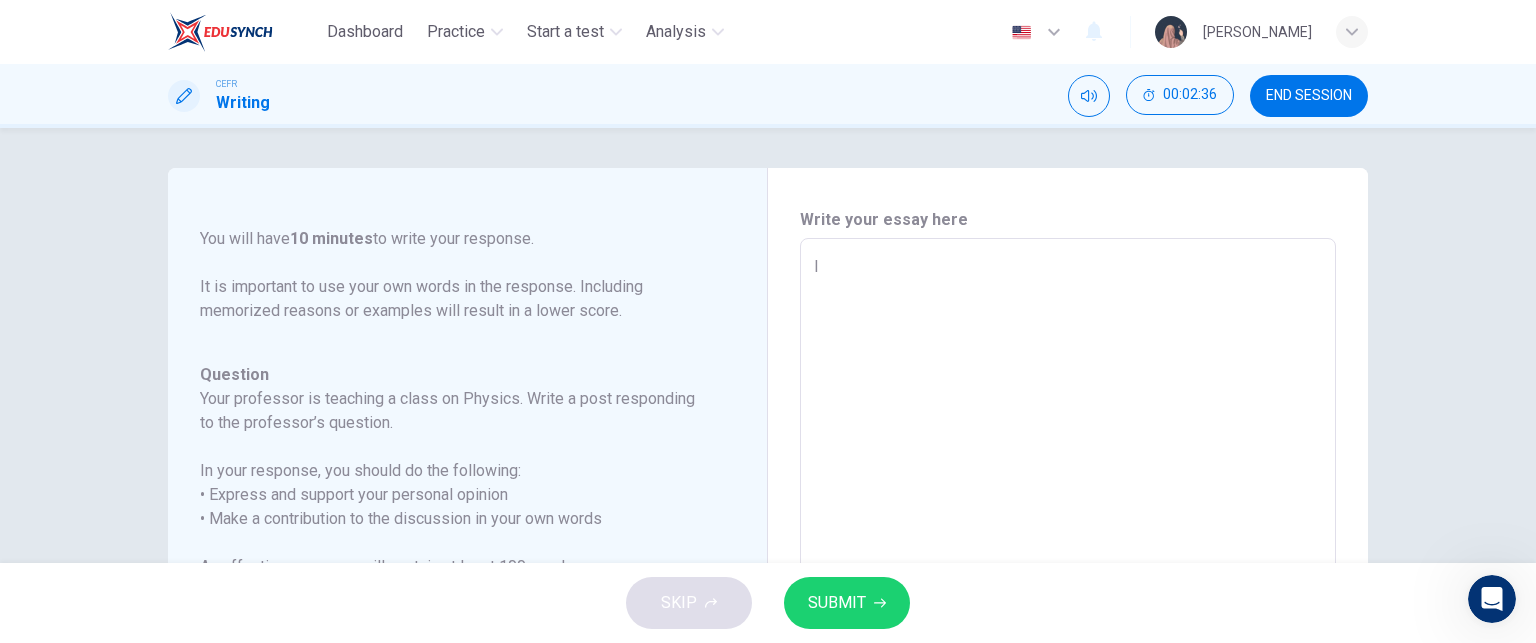 type on "In" 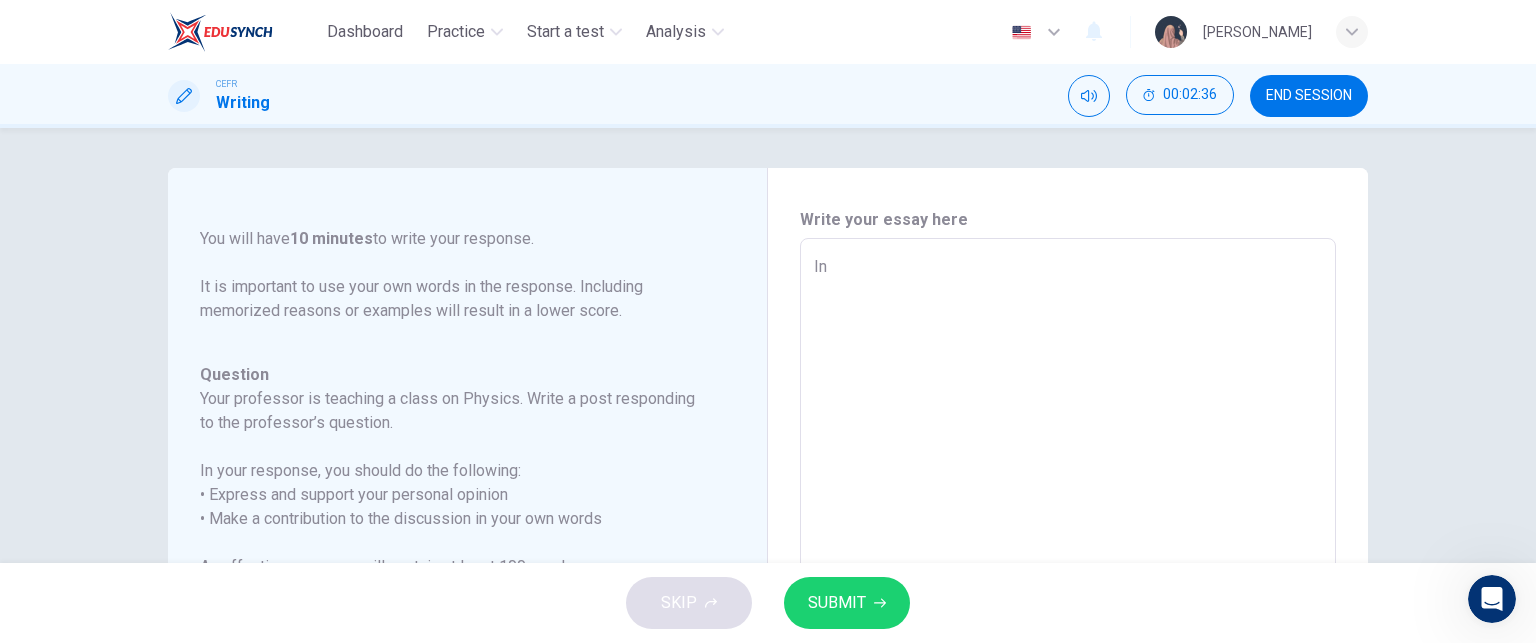 type on "x" 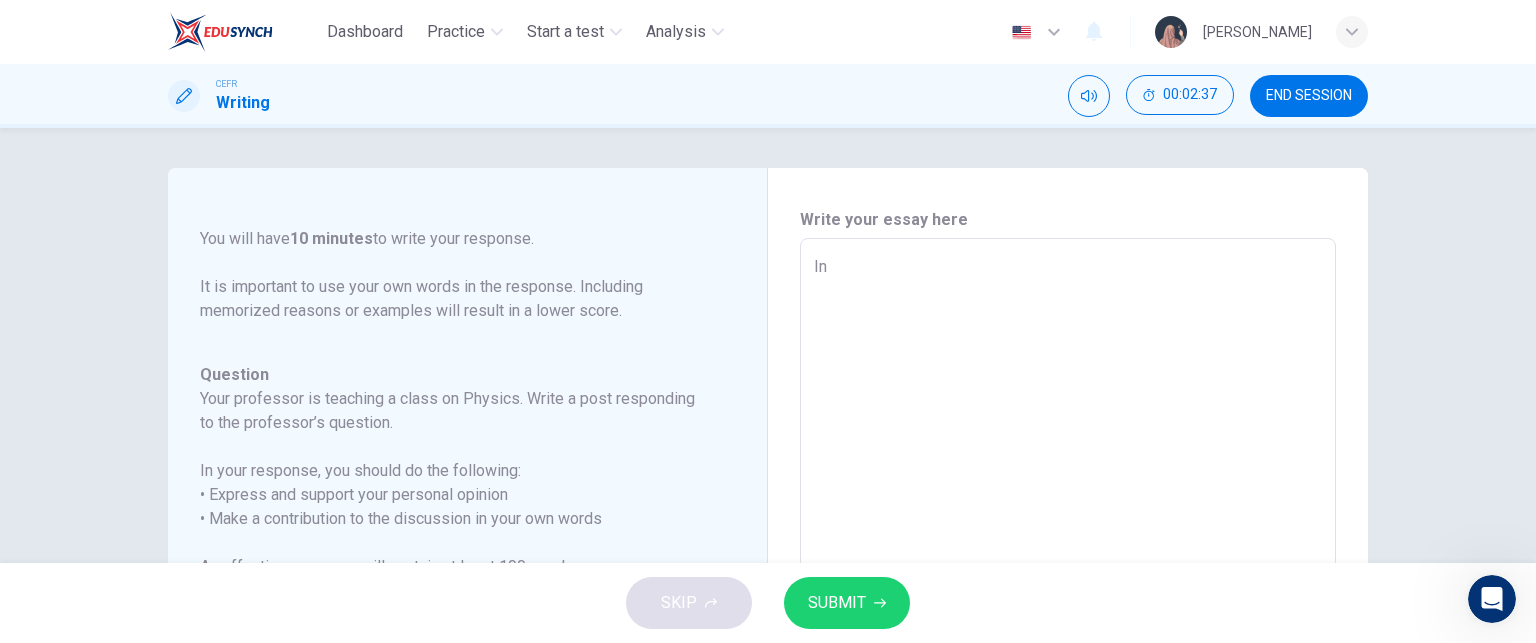 type on "In m" 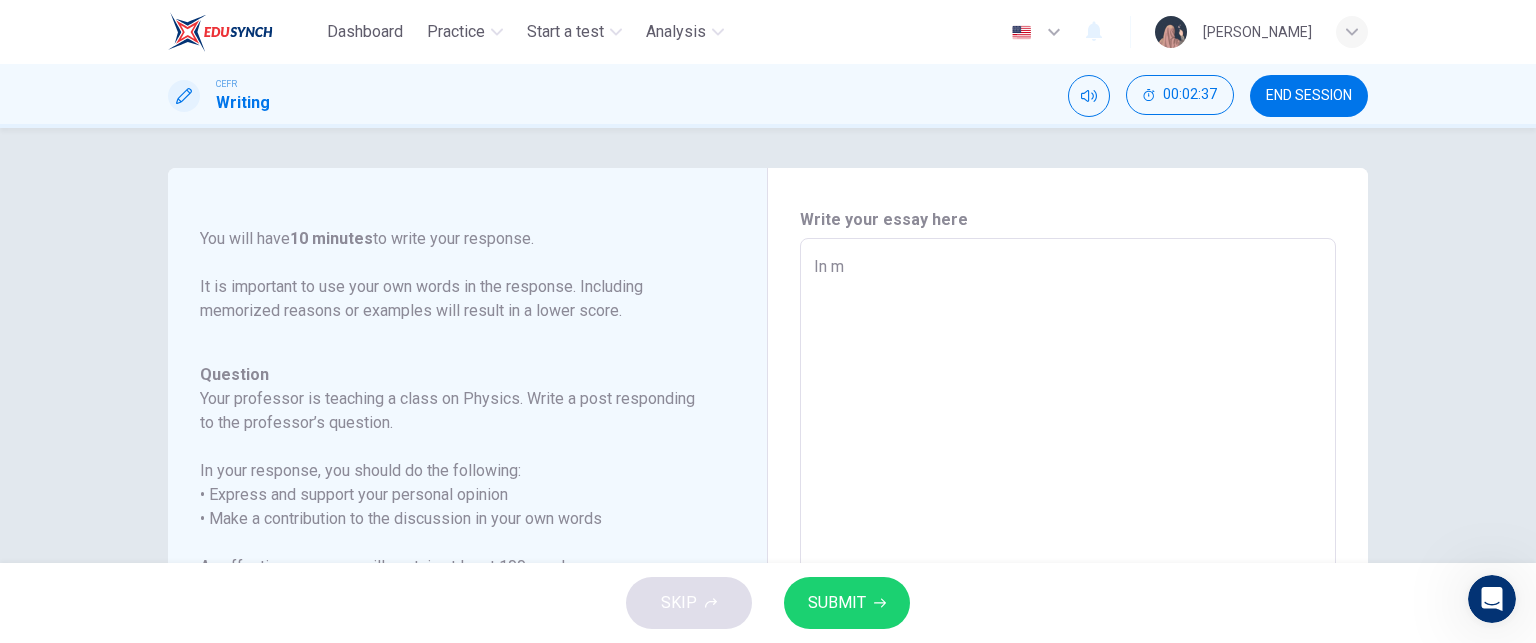 type on "x" 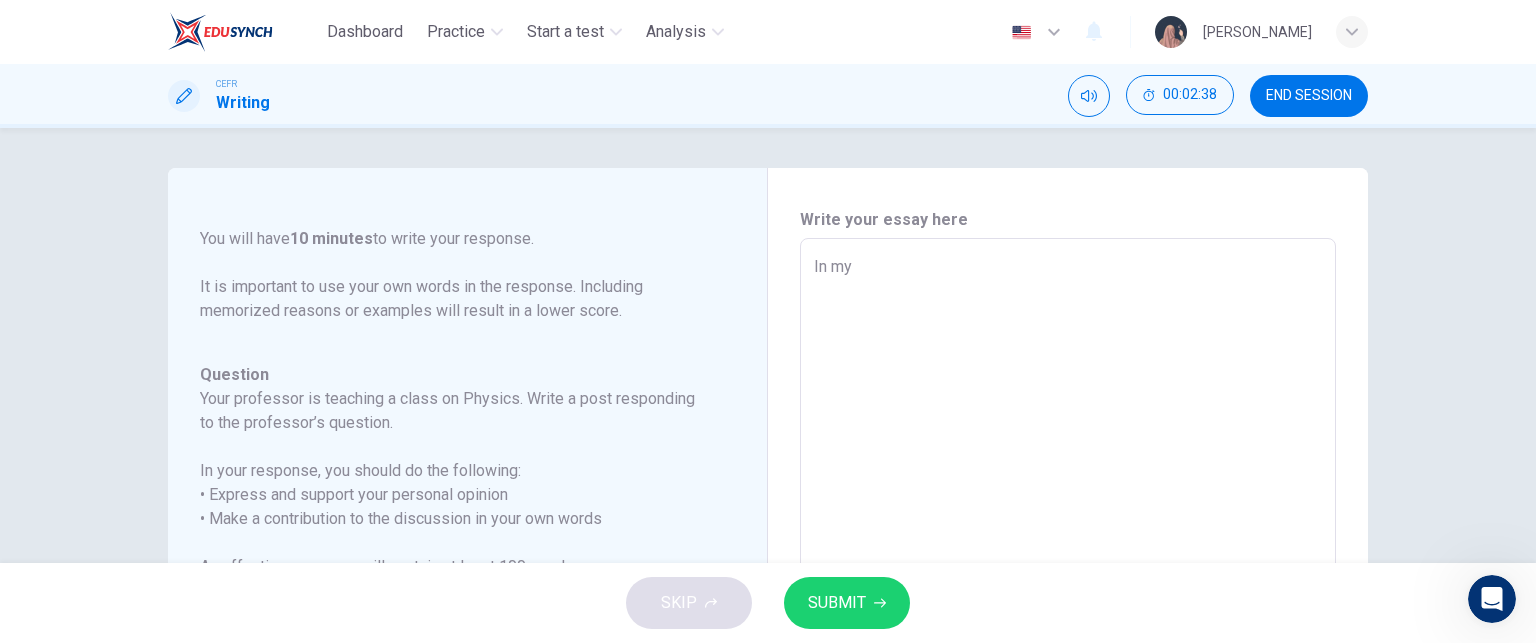 type on "In my" 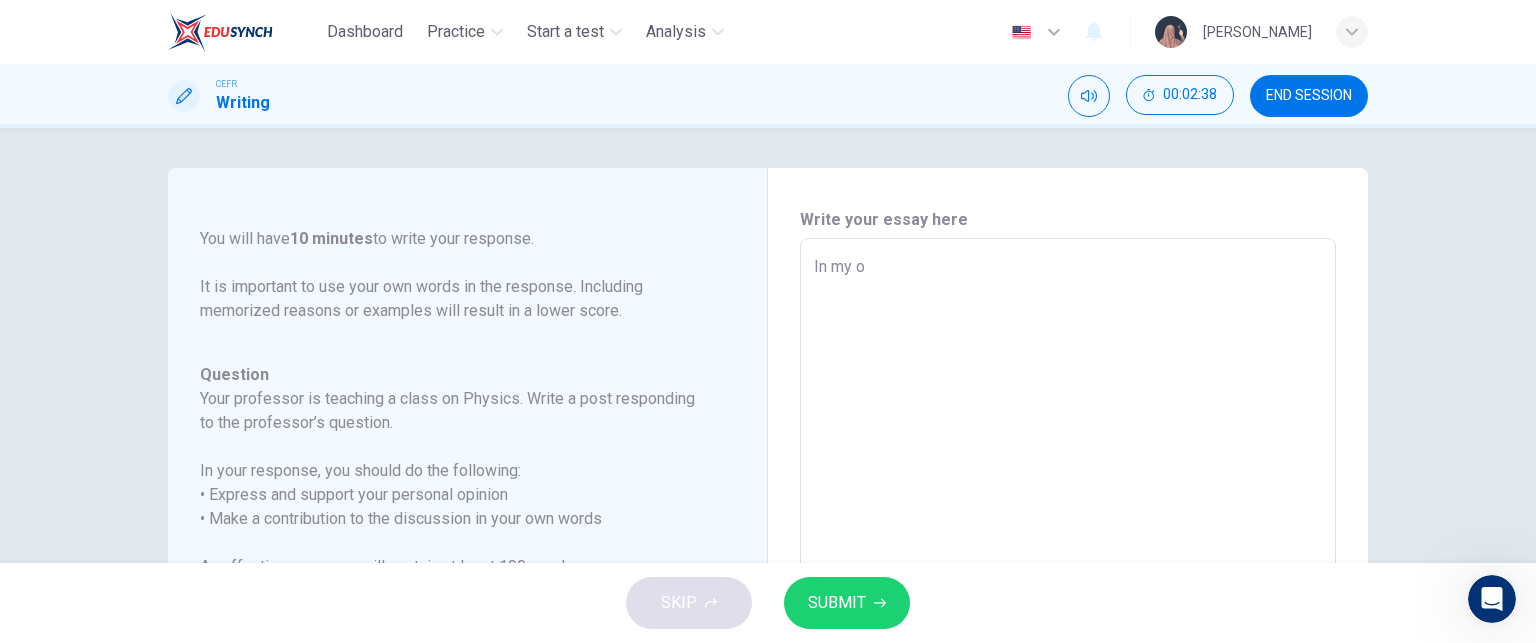 type on "In my op" 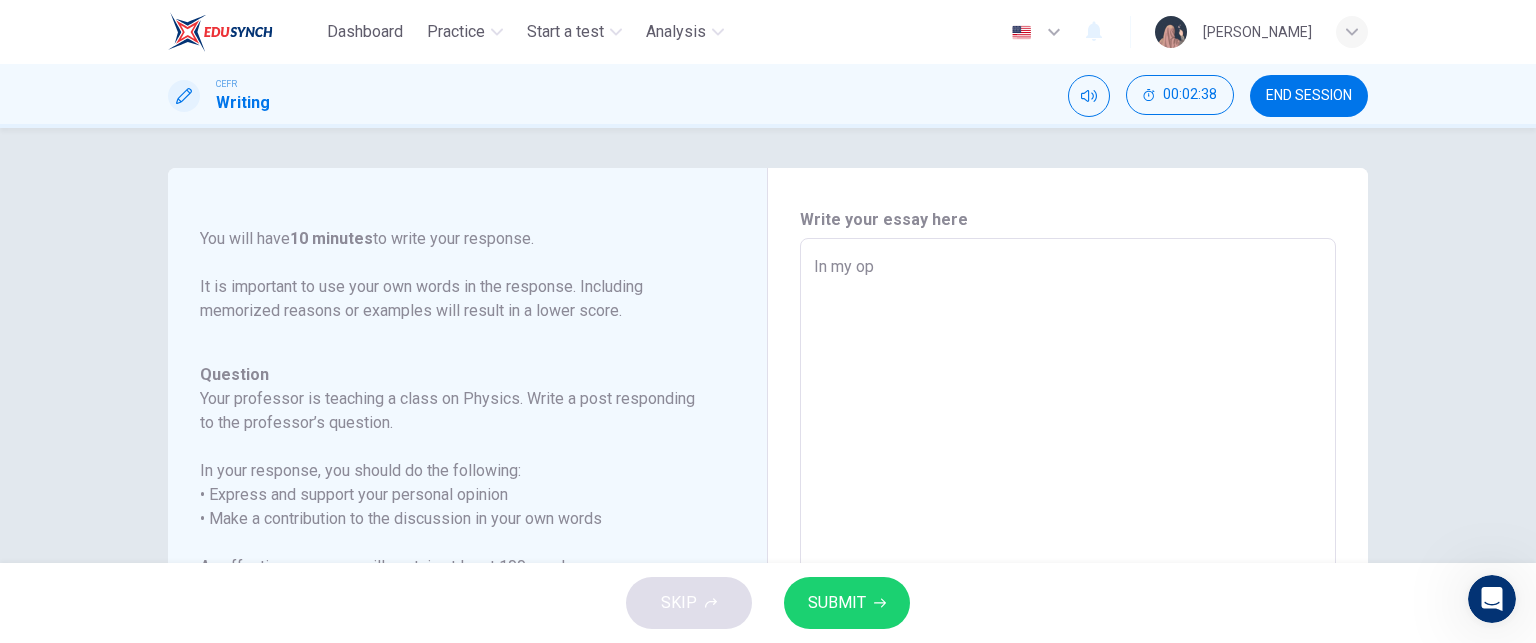 type on "x" 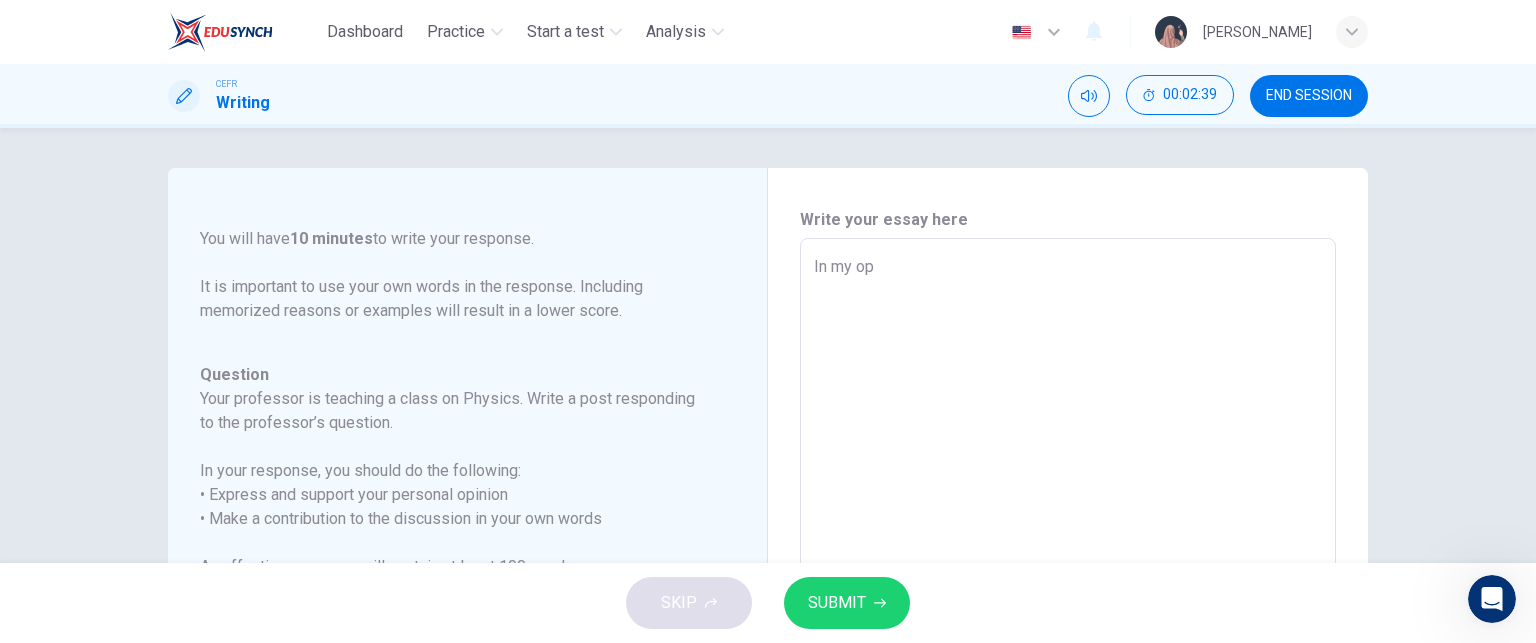 type on "In my opi" 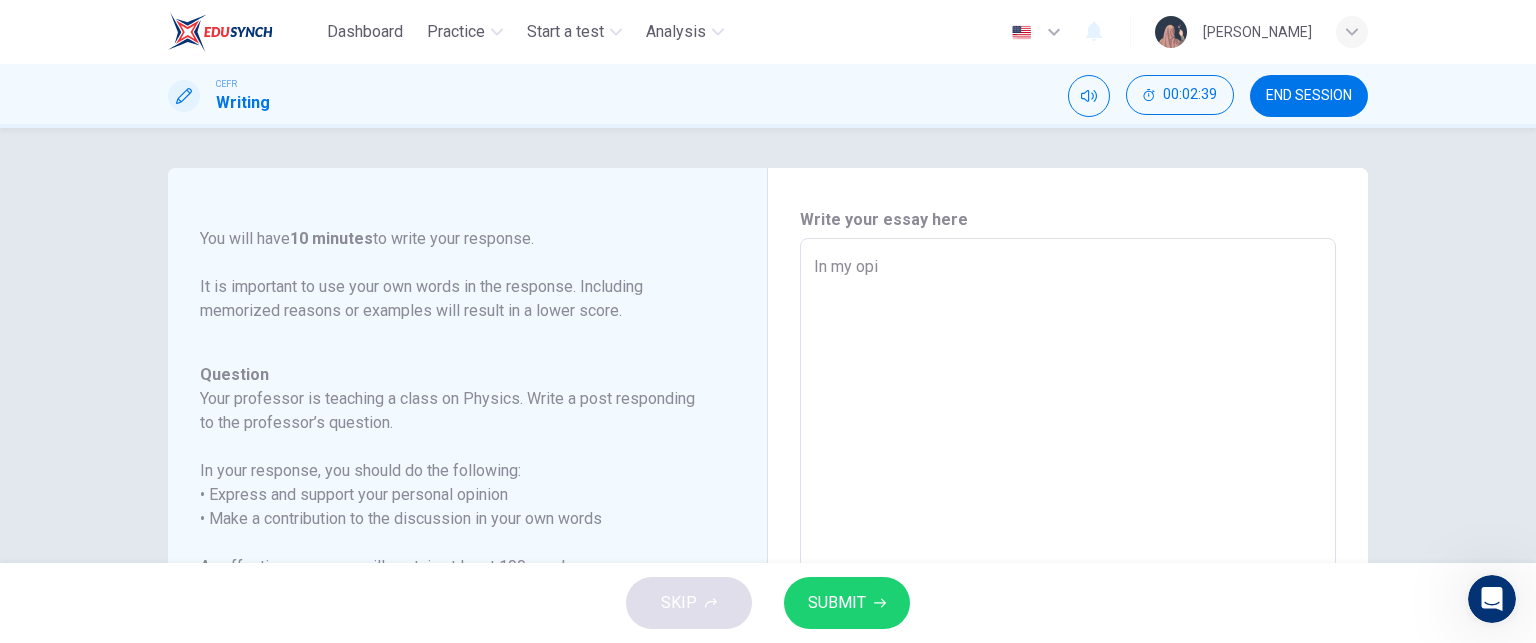 type on "In my opin" 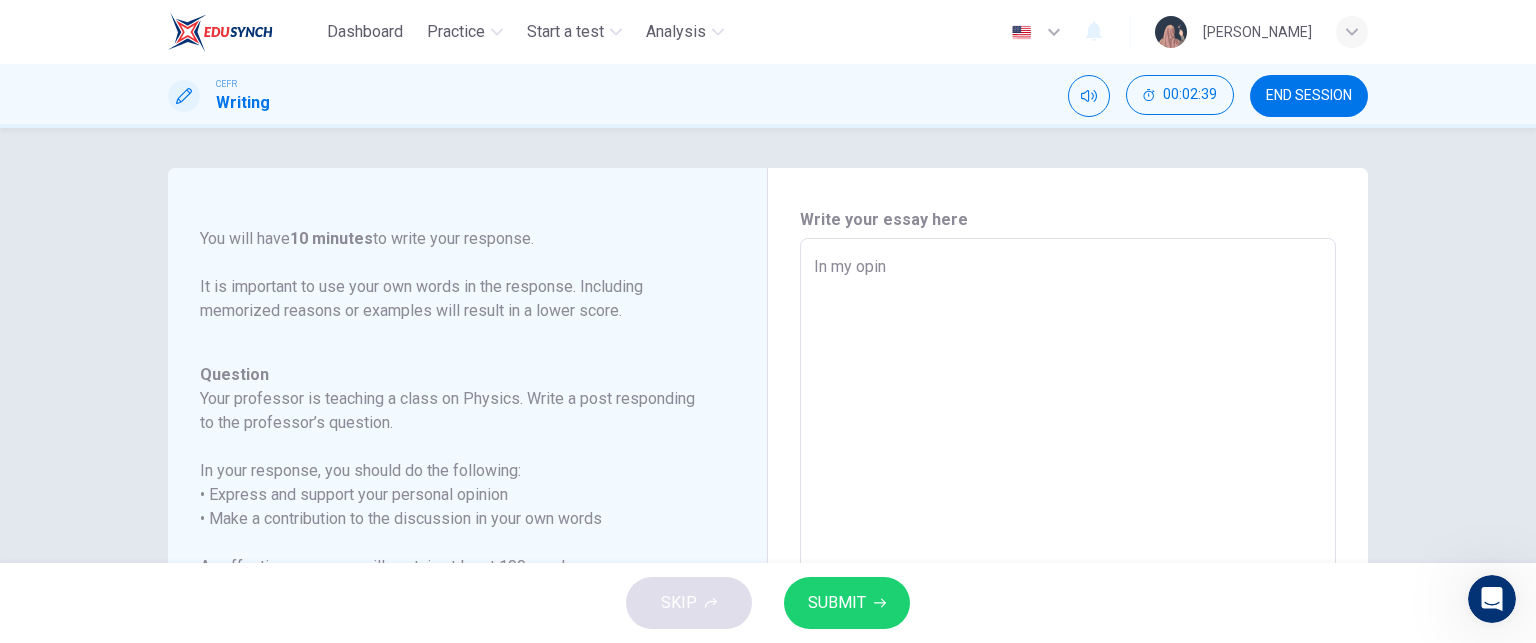 type on "x" 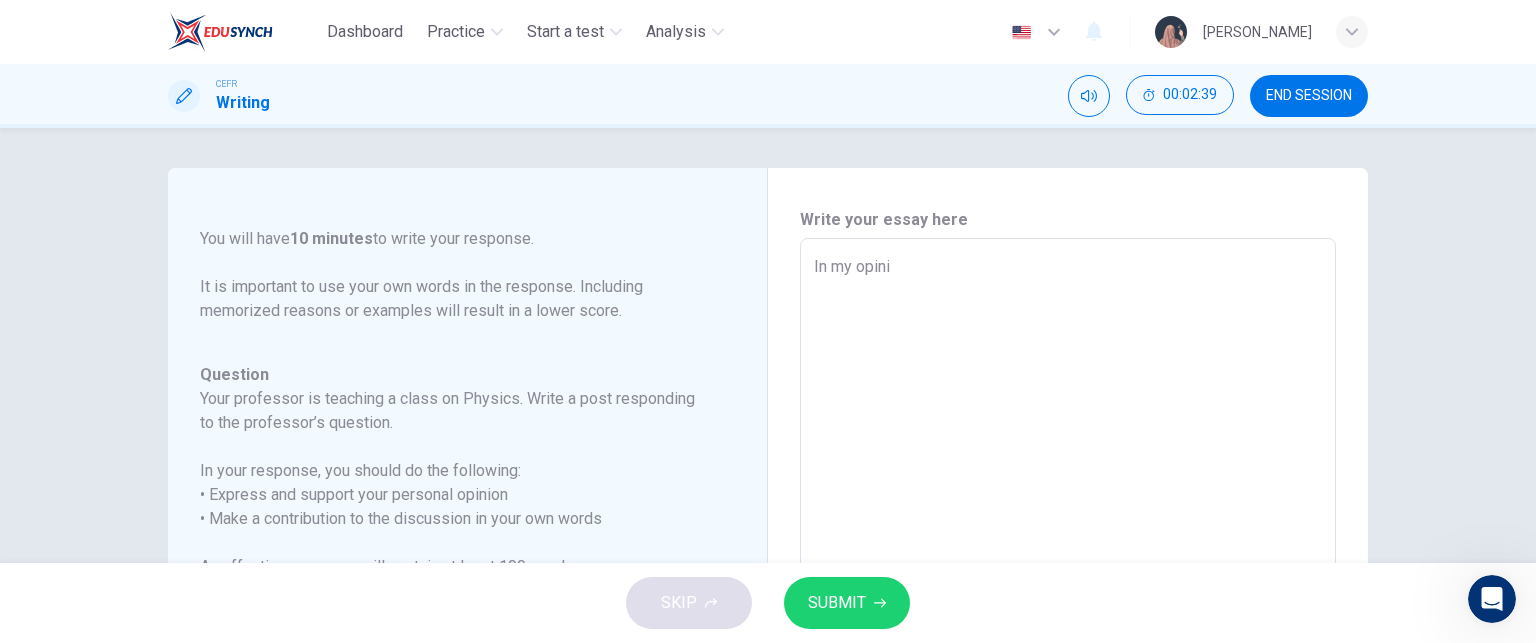 type on "x" 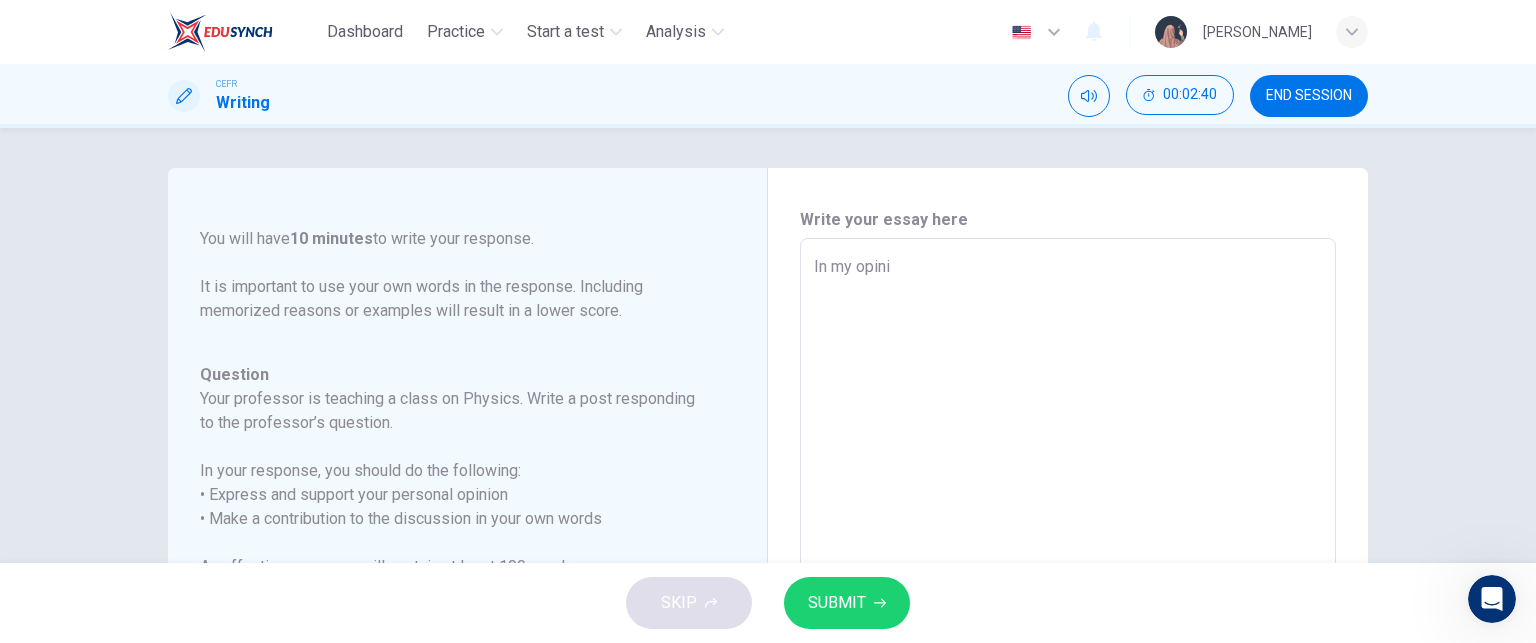 type on "In my opinio" 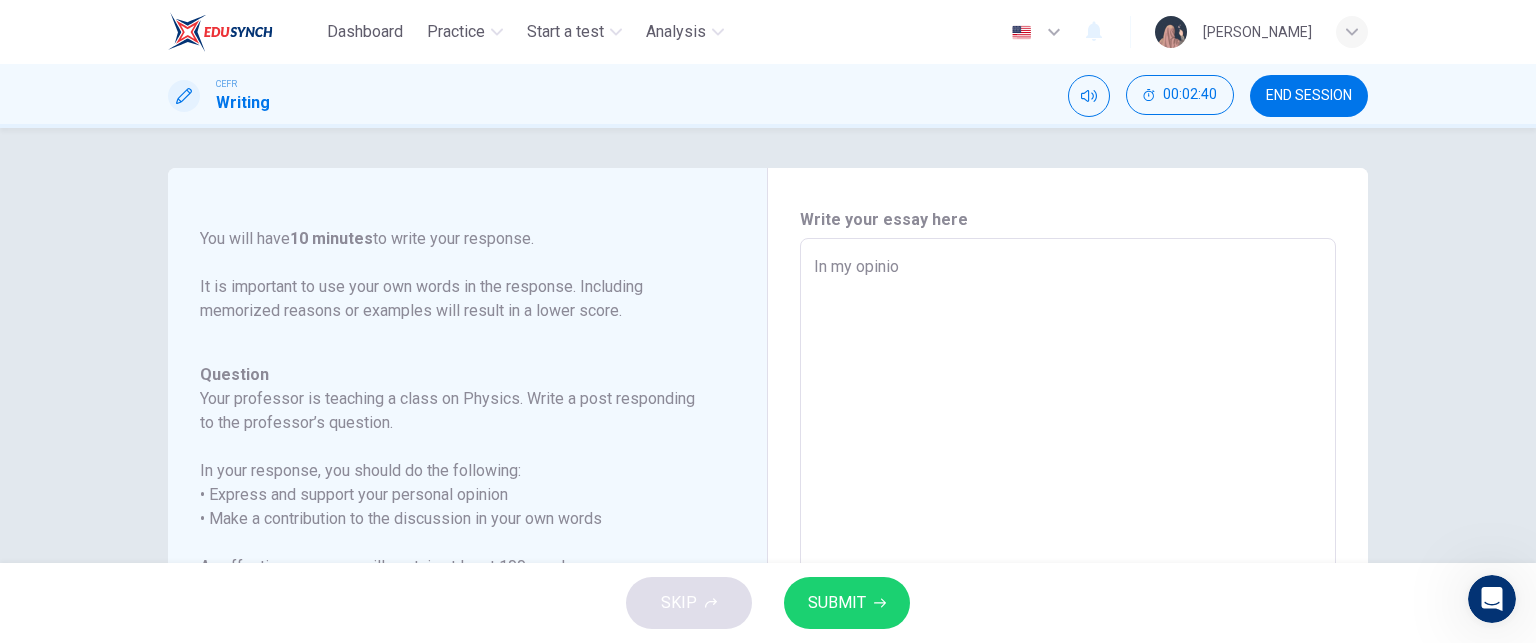 type on "x" 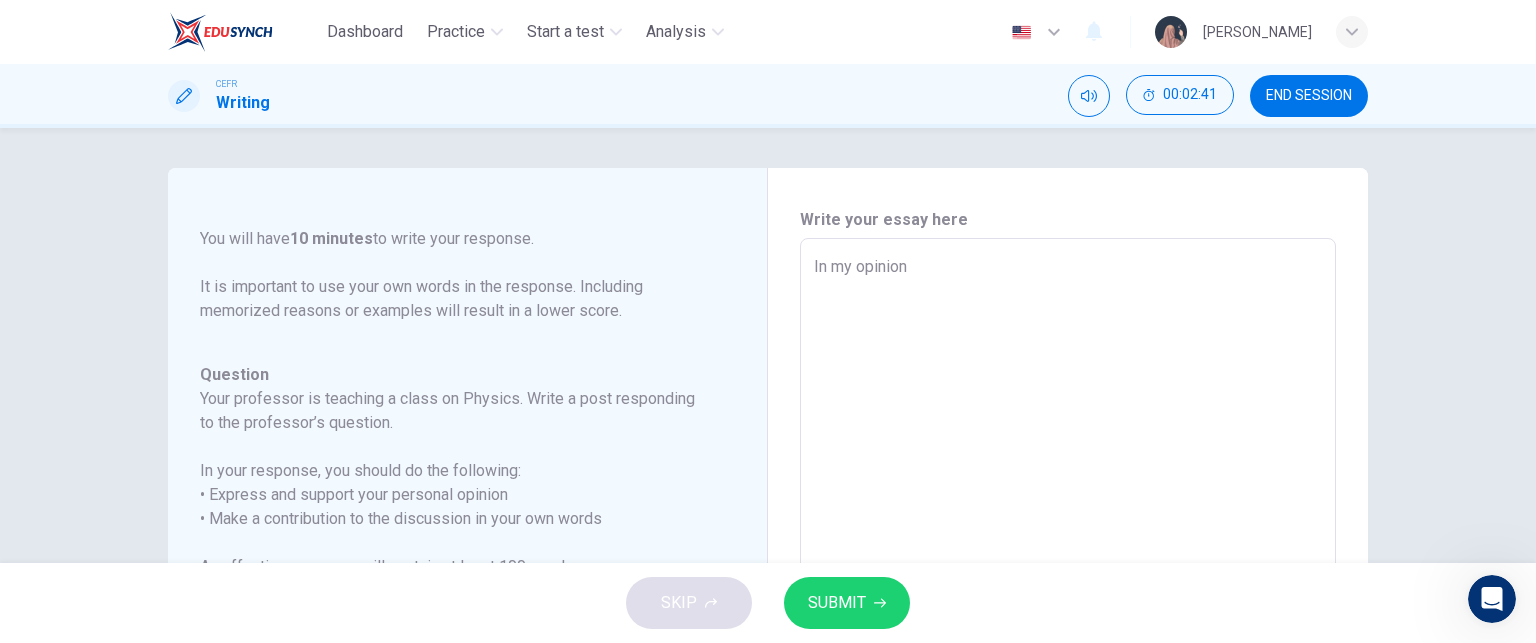 type on "In my opinion," 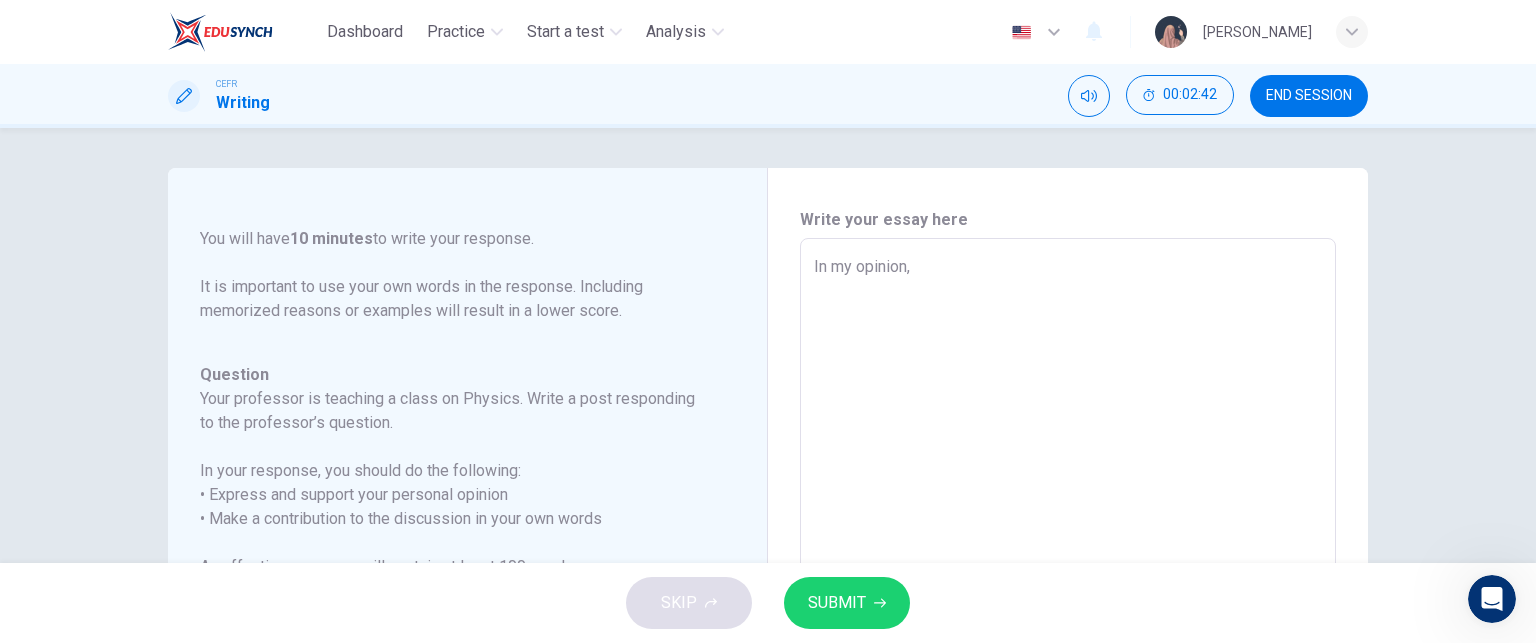 type on "In my opinion," 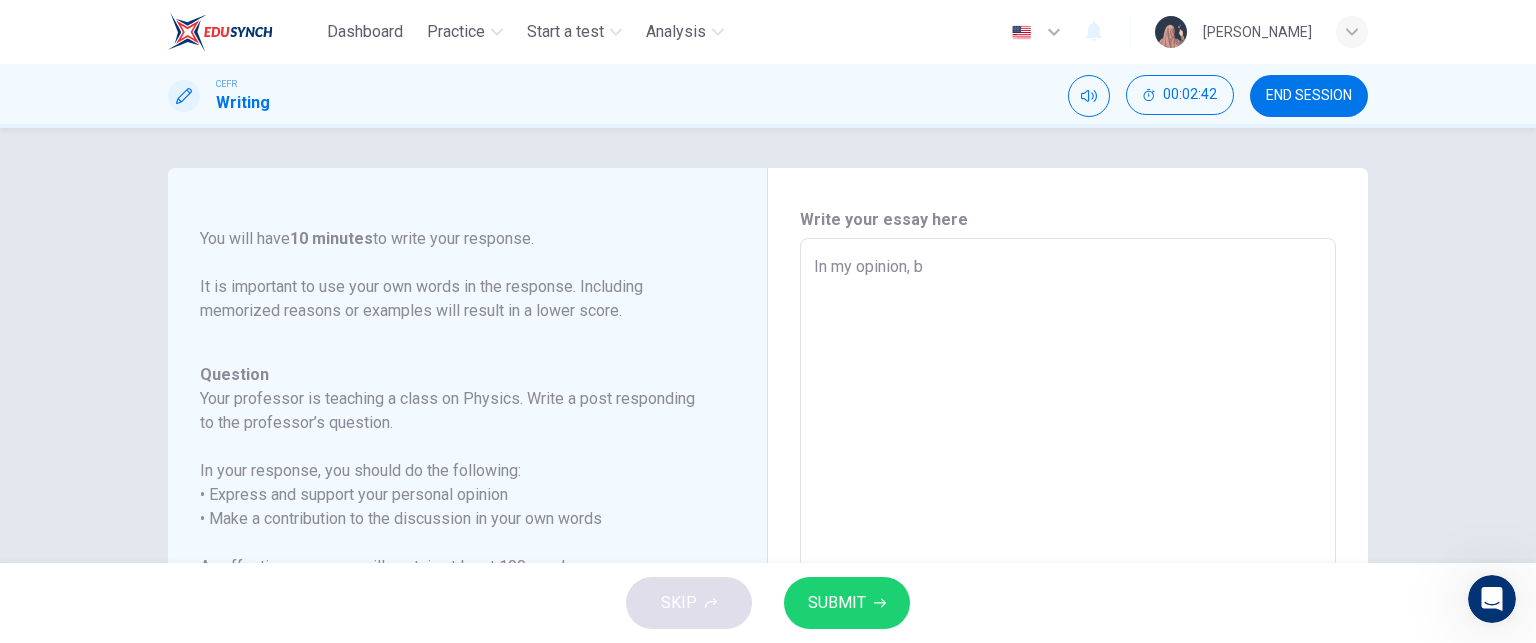 type on "In my opinion, bo" 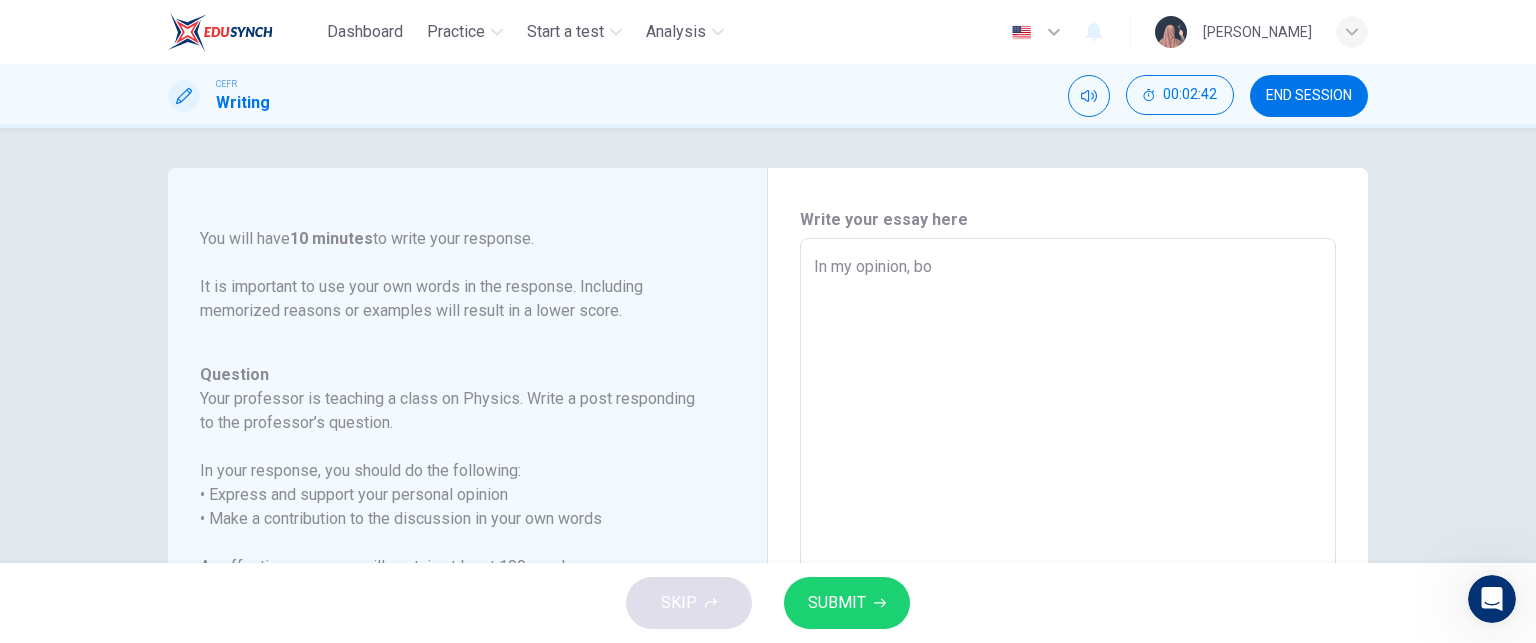 type on "x" 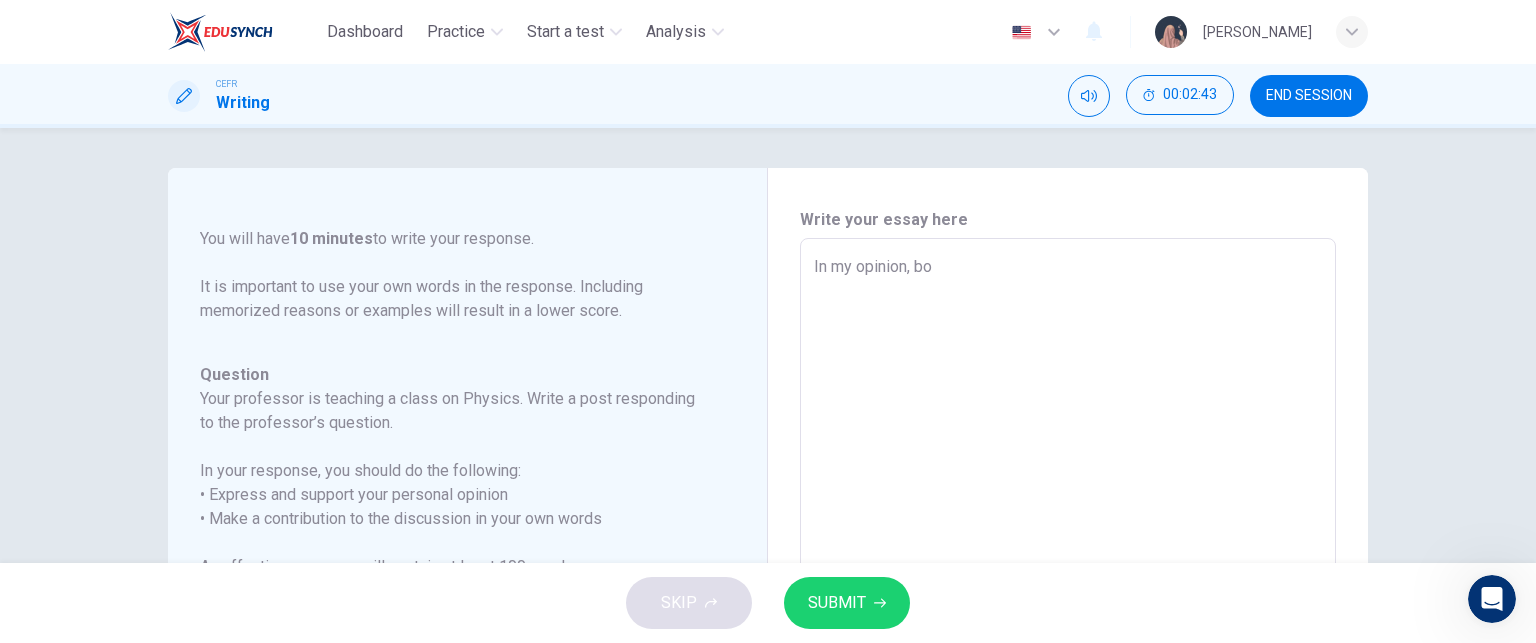 type on "In my opinion, bot" 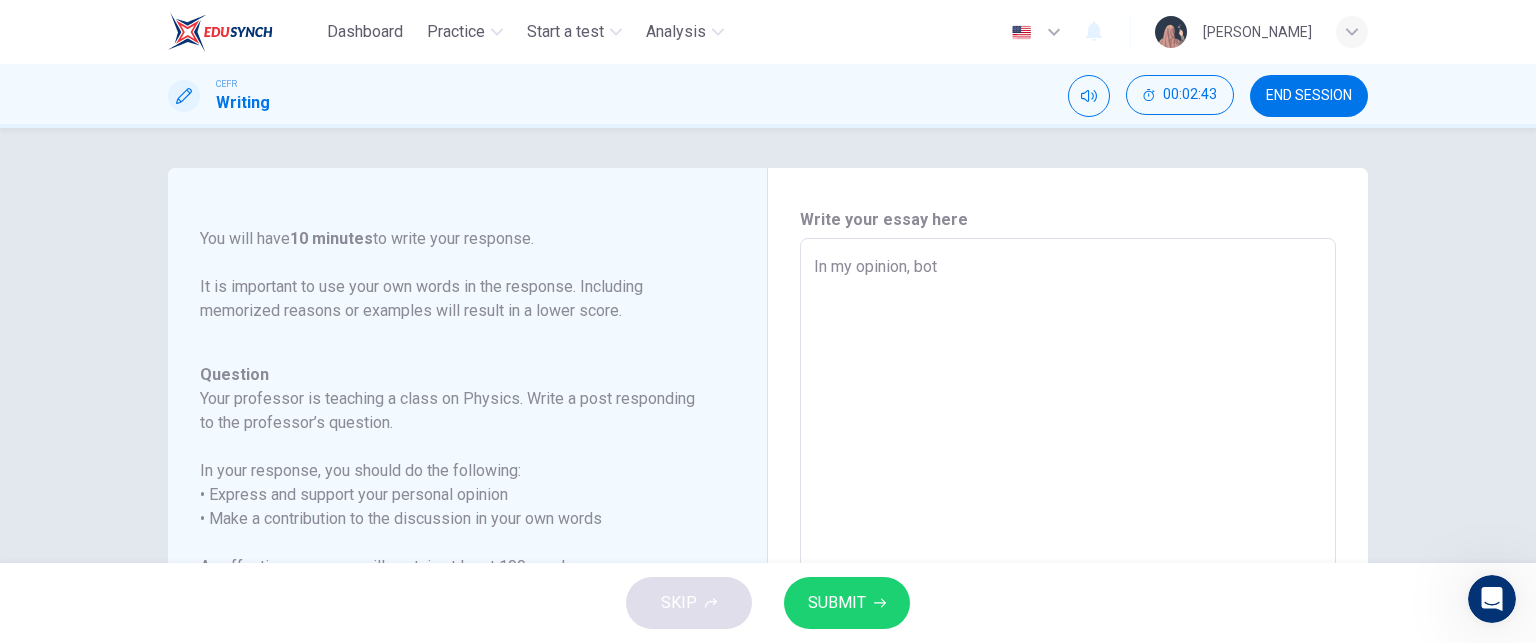 type on "x" 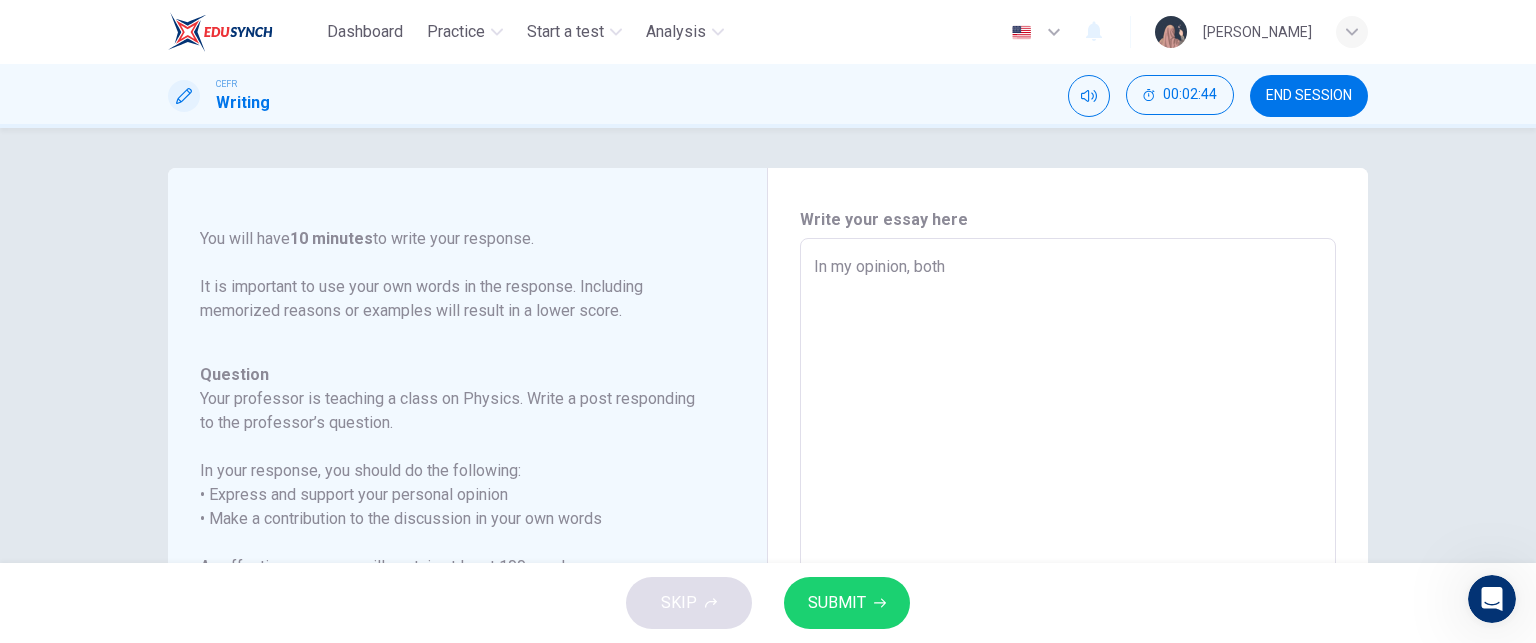 type on "In my opinion, both" 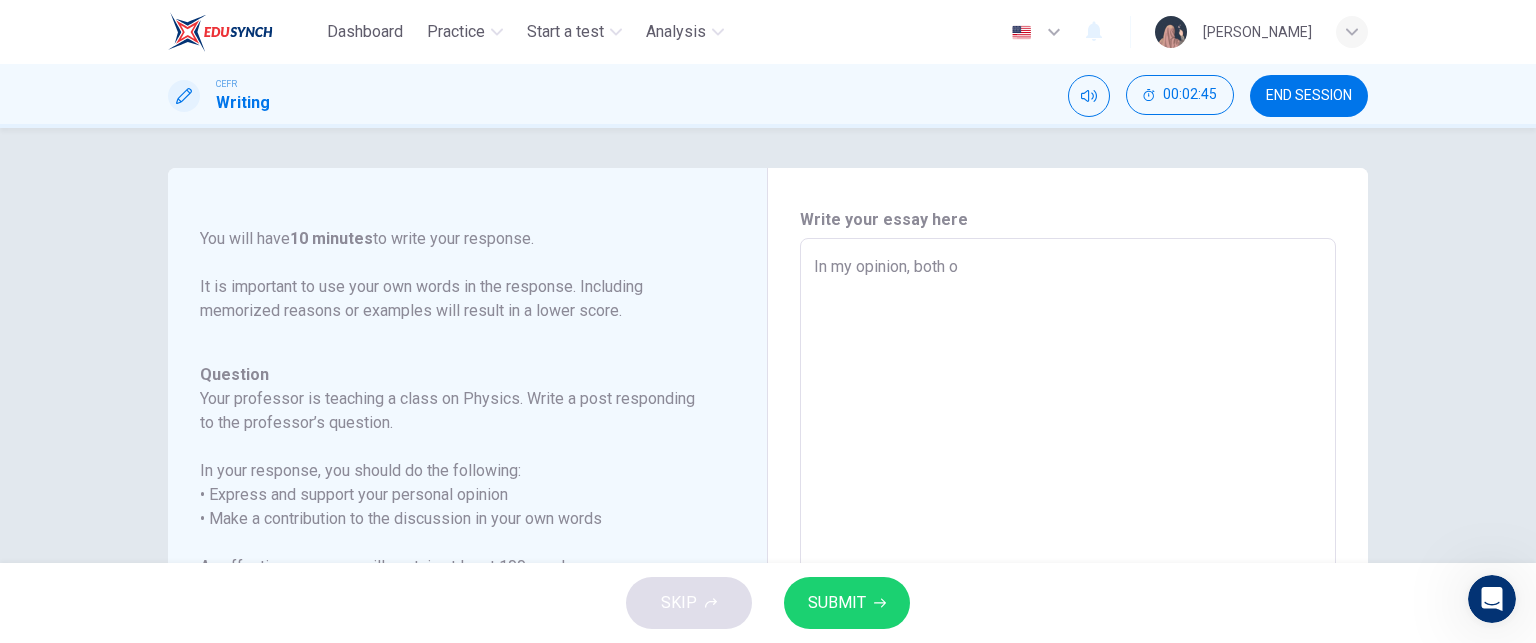 type on "In my opinion, both of" 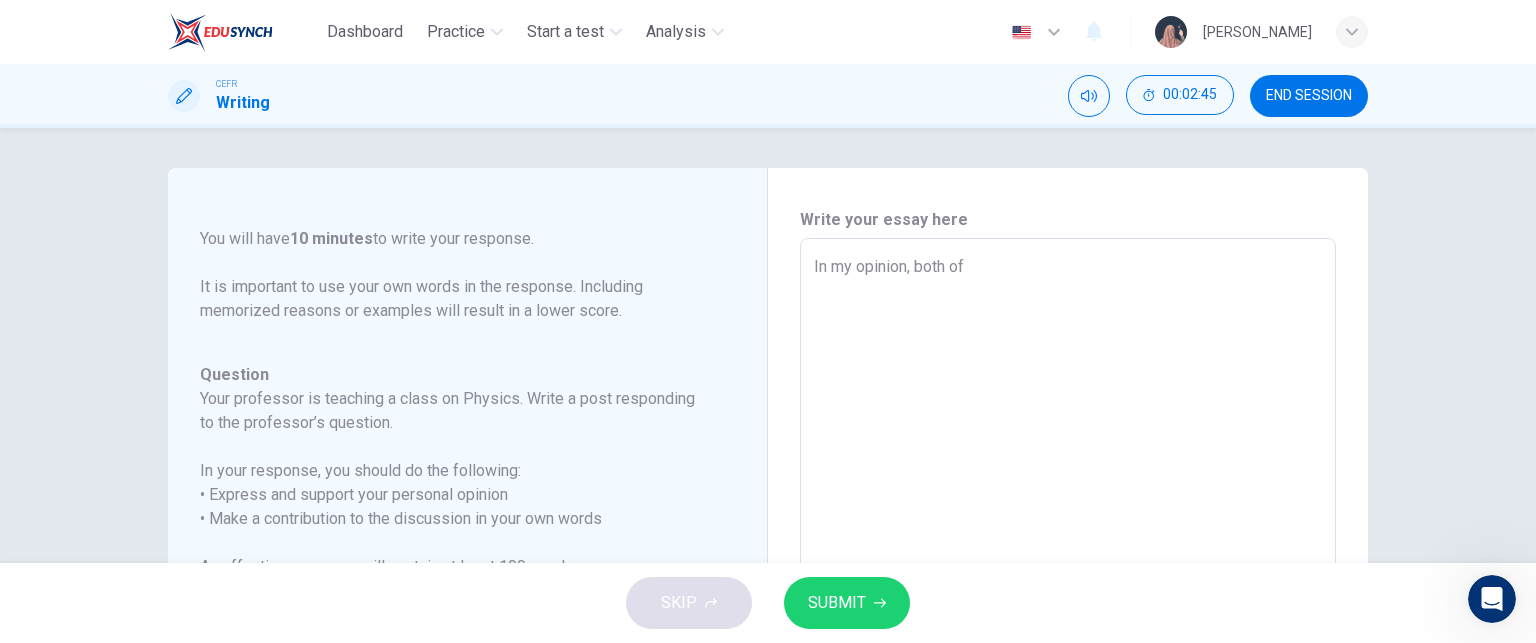 type on "x" 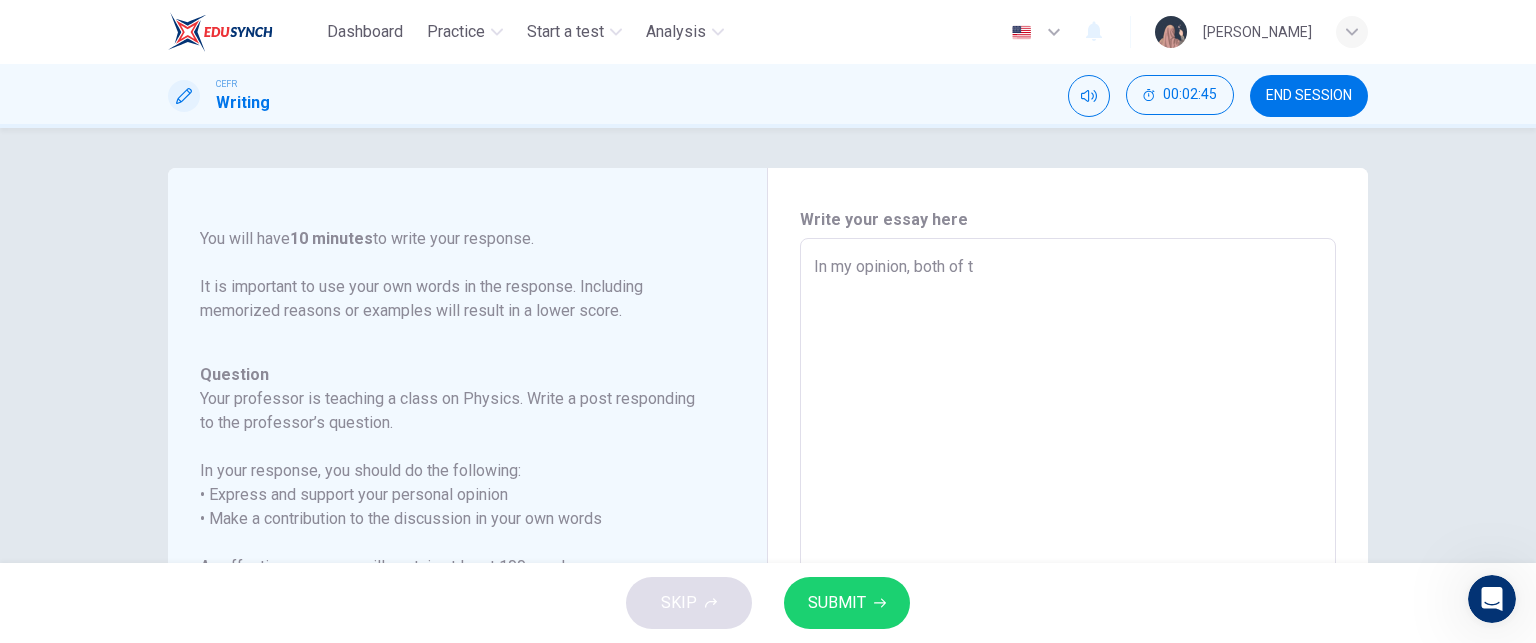 type on "x" 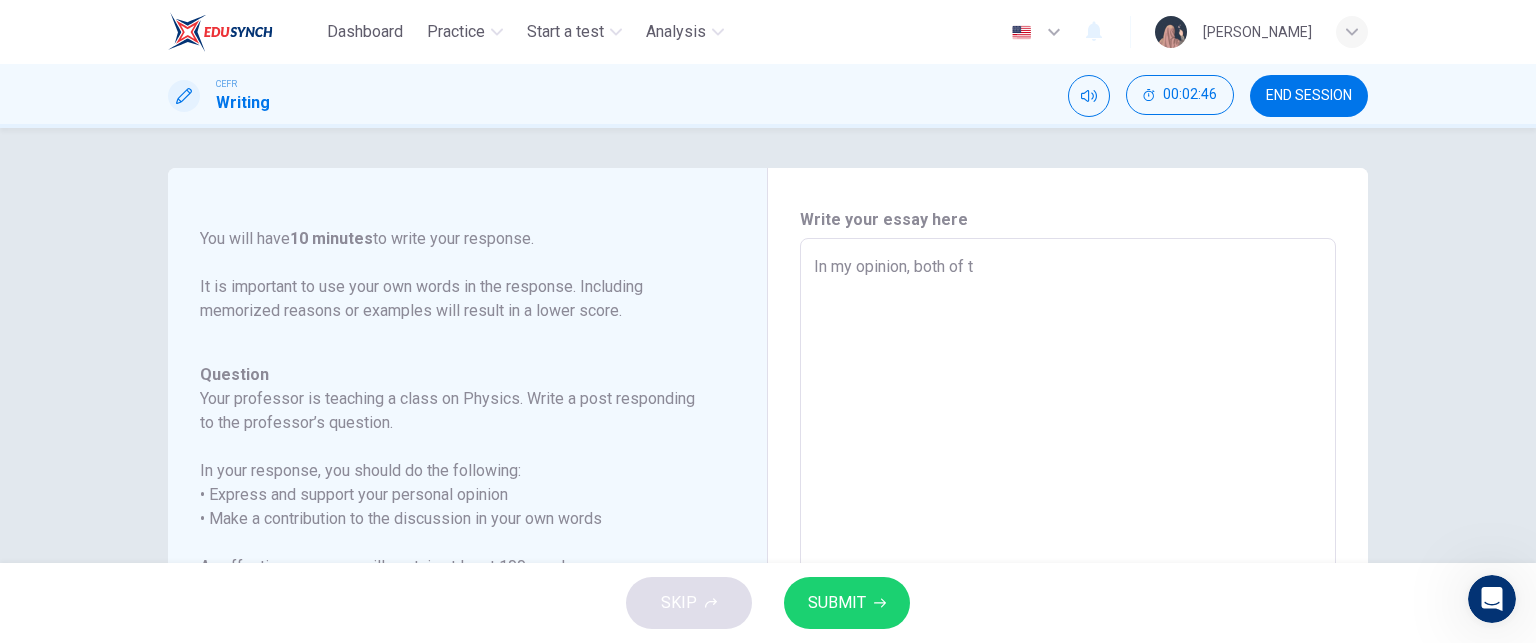 type on "In my opinion, both of th" 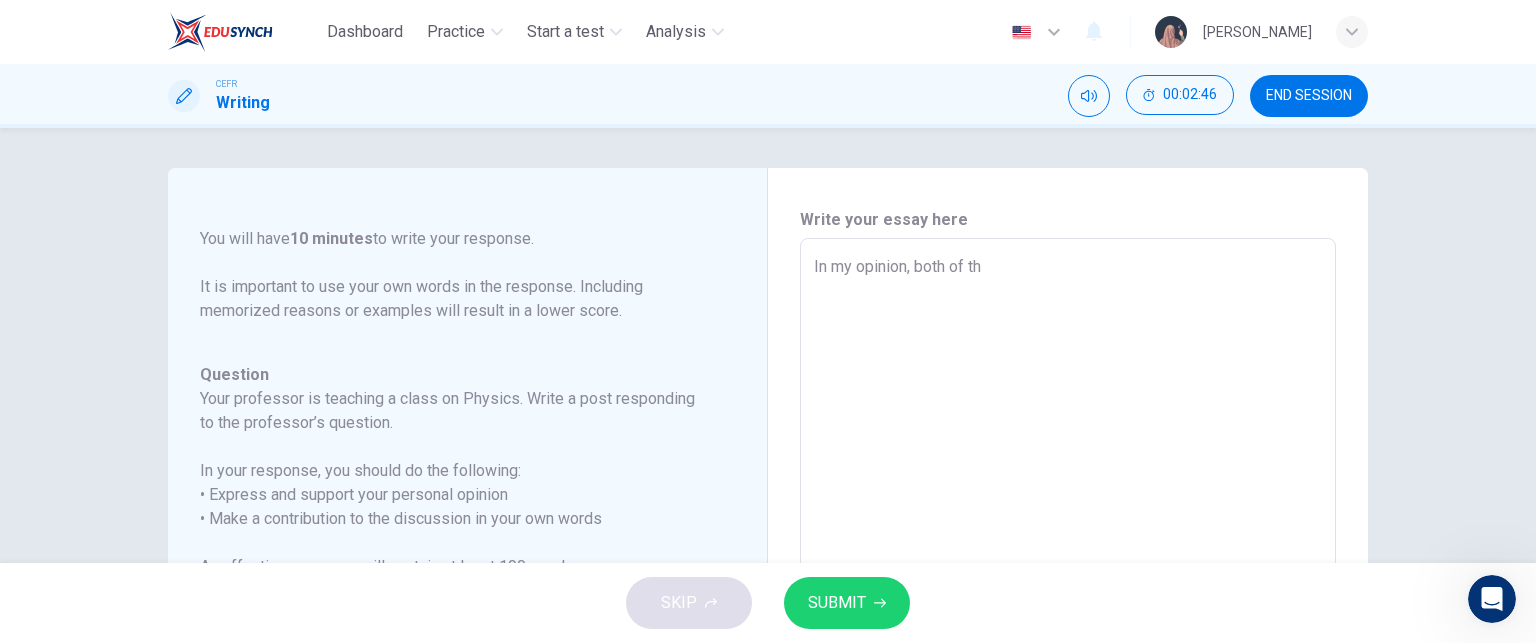 type on "x" 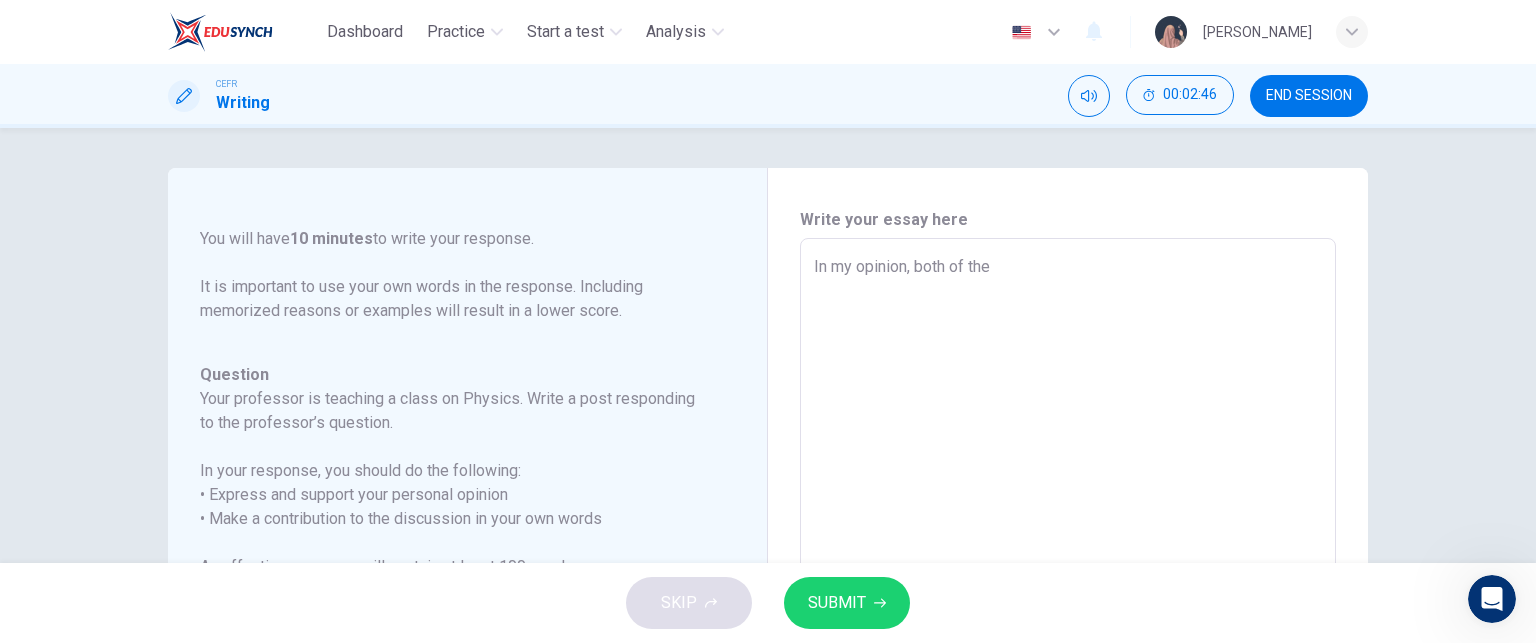 type on "x" 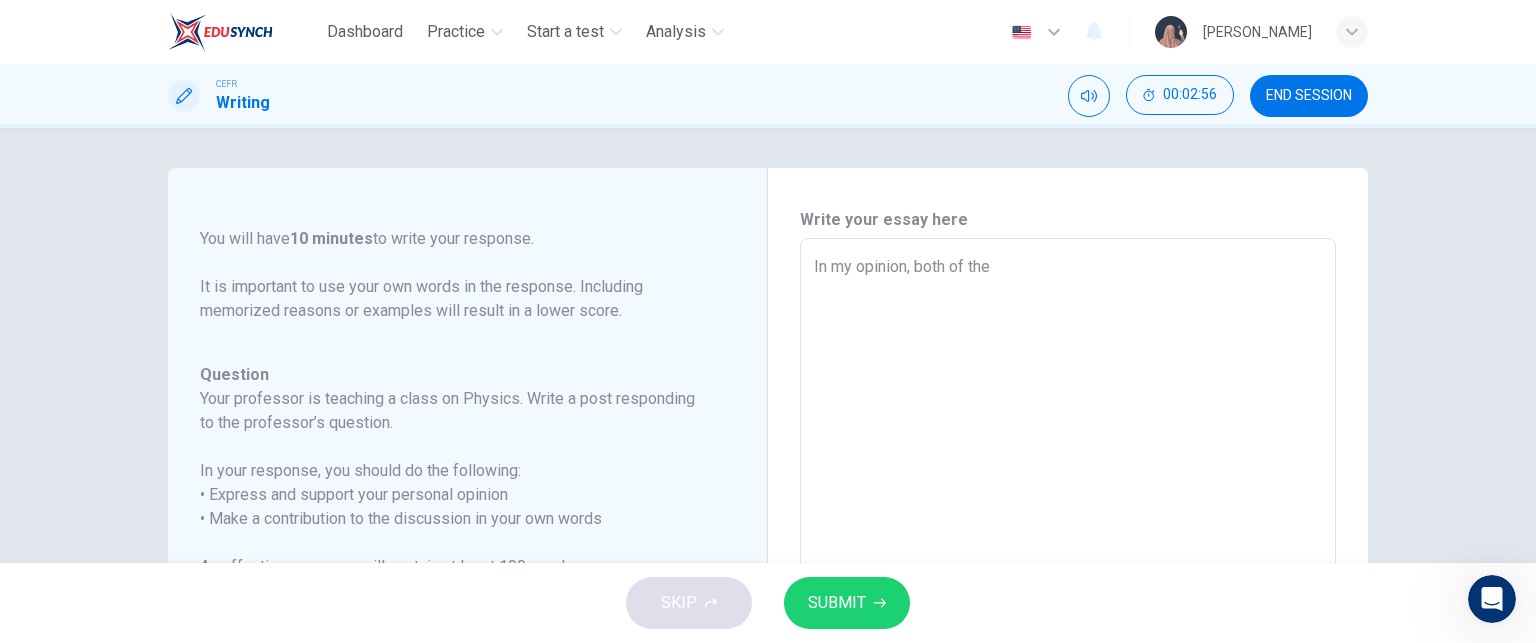 drag, startPoint x: 902, startPoint y: 271, endPoint x: 854, endPoint y: 274, distance: 48.09366 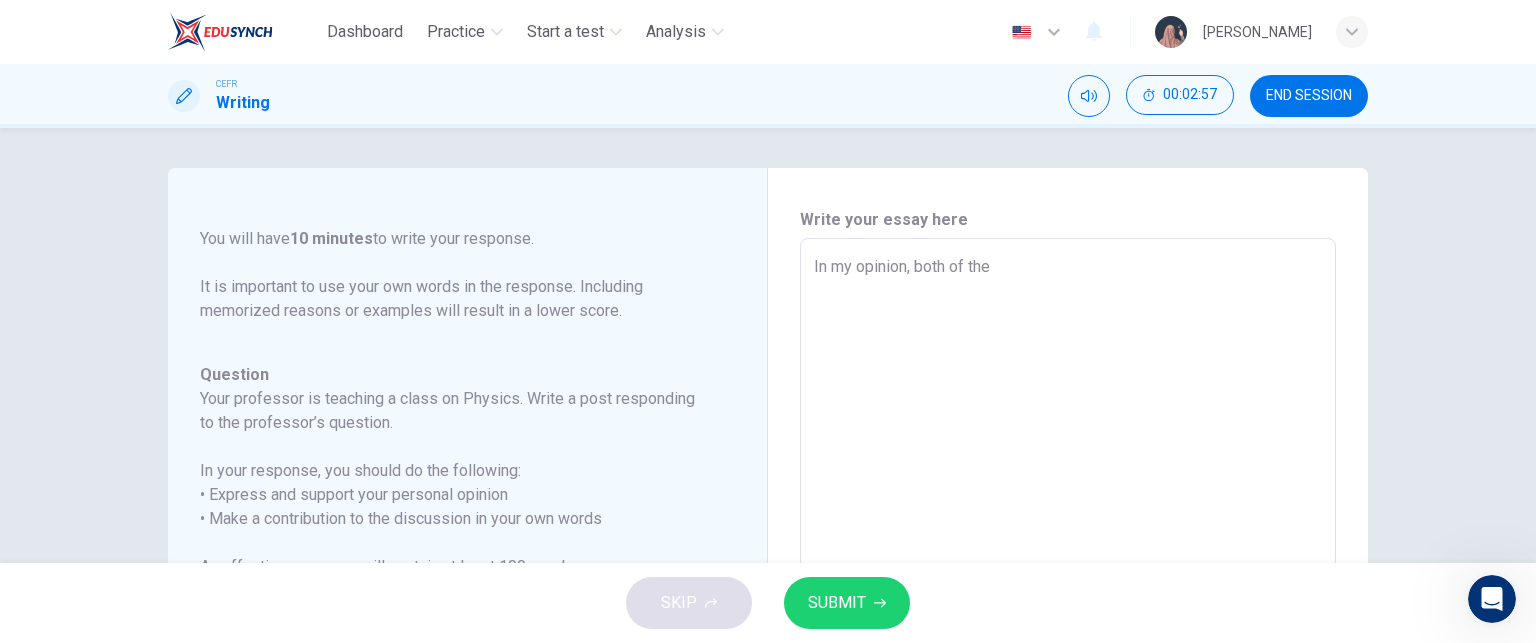 click on "In my opinion, both of the" at bounding box center [1068, 572] 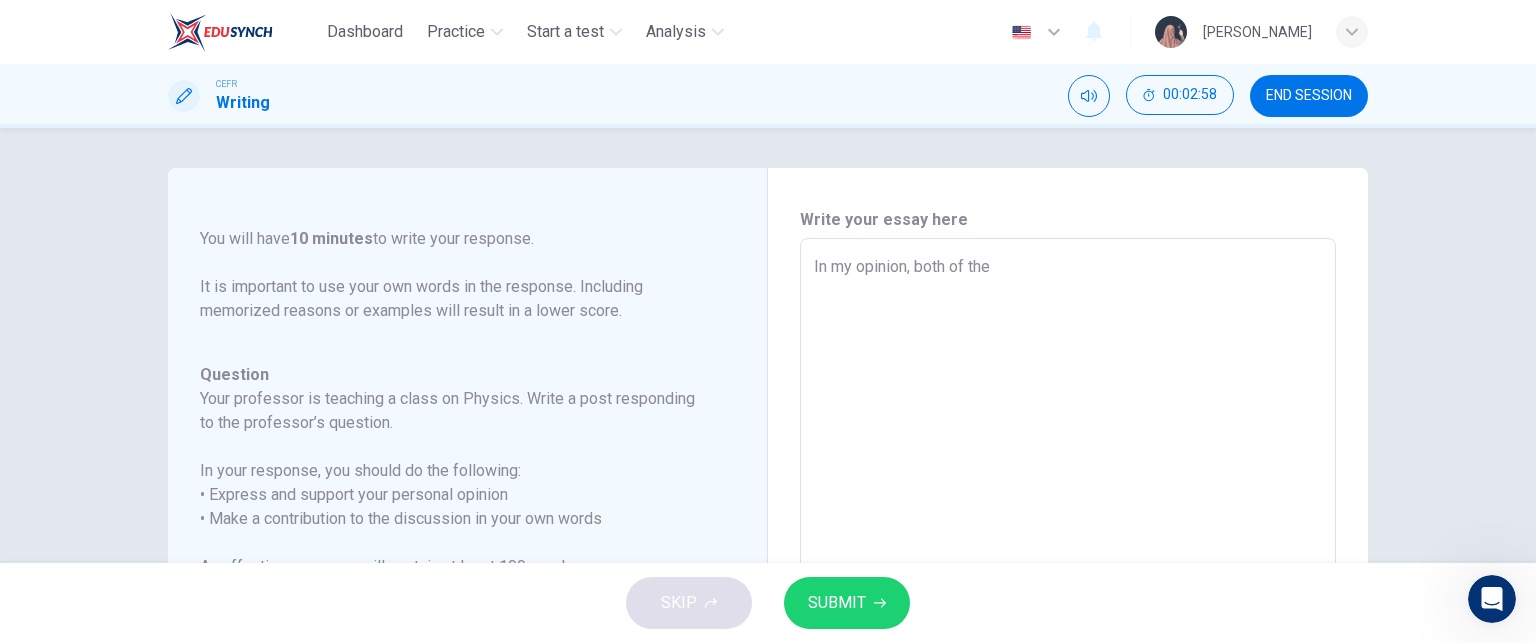 type on "In my opinion, both of the" 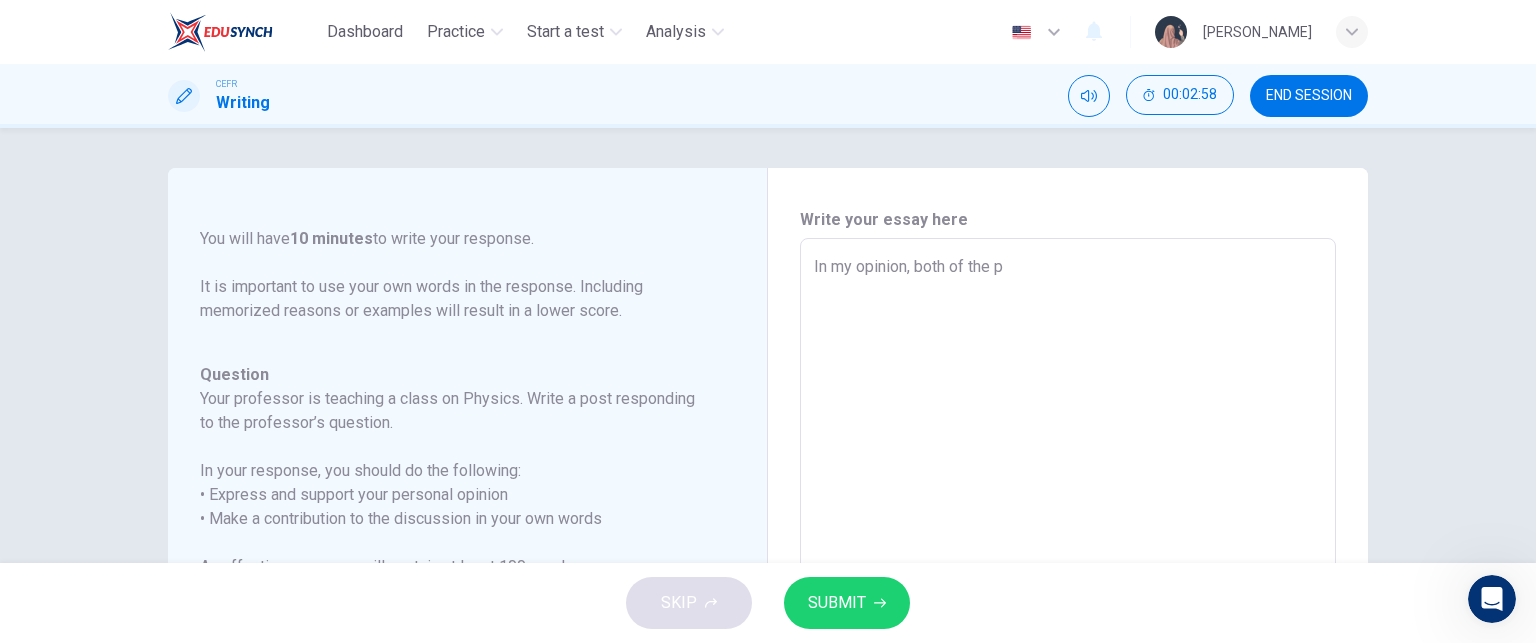 type on "In my opinion, both of the pe" 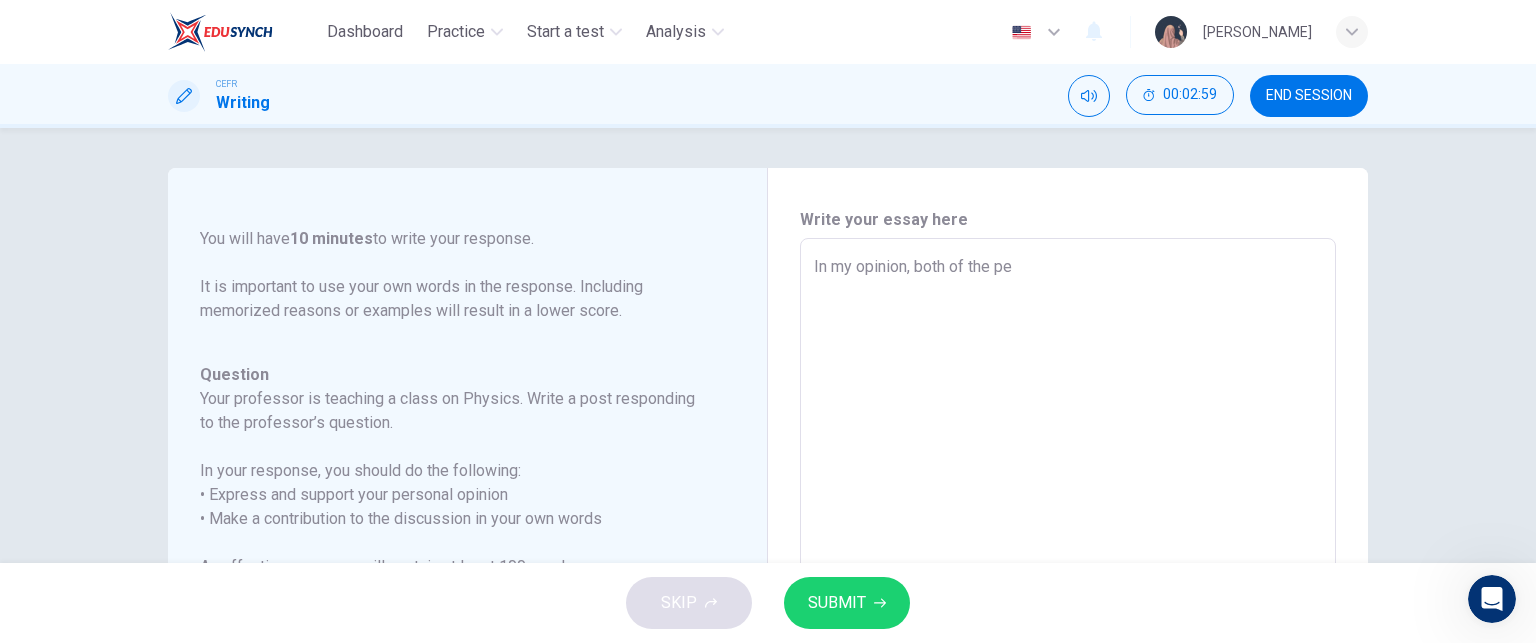 type on "x" 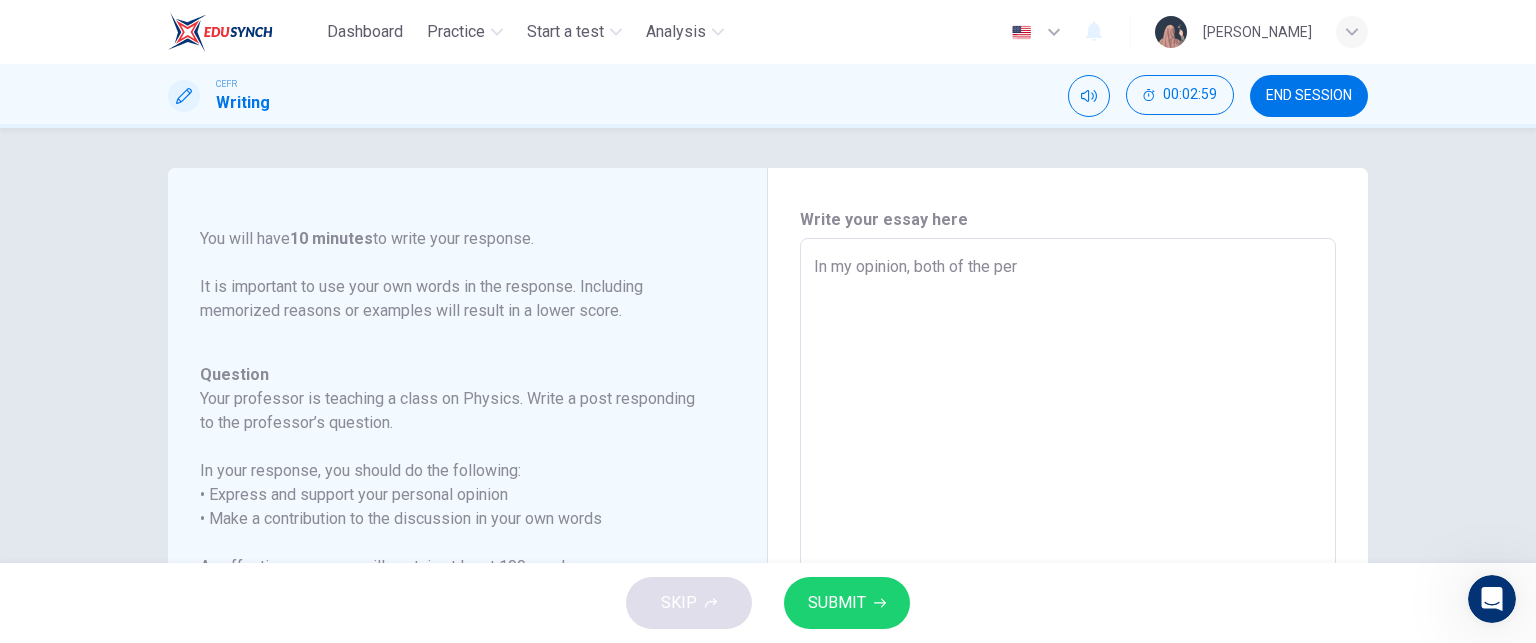 type on "In my opinion, both of the pers" 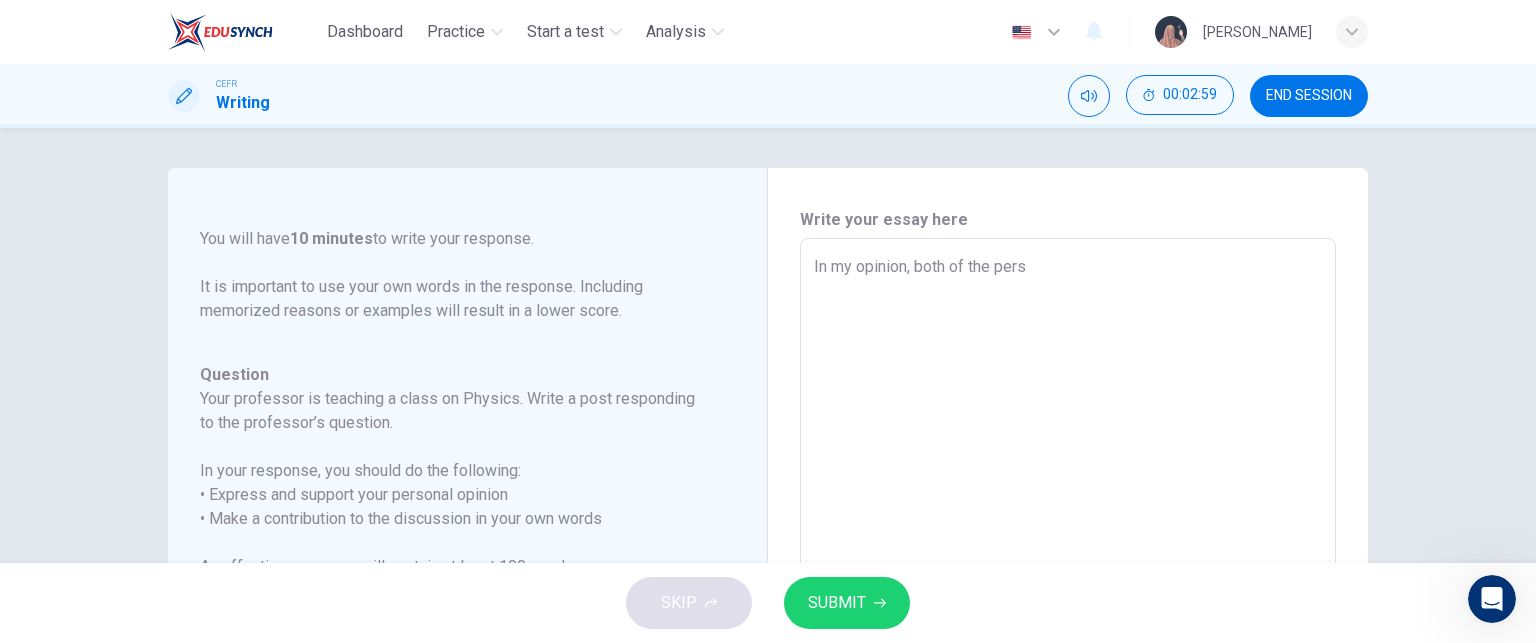 type on "x" 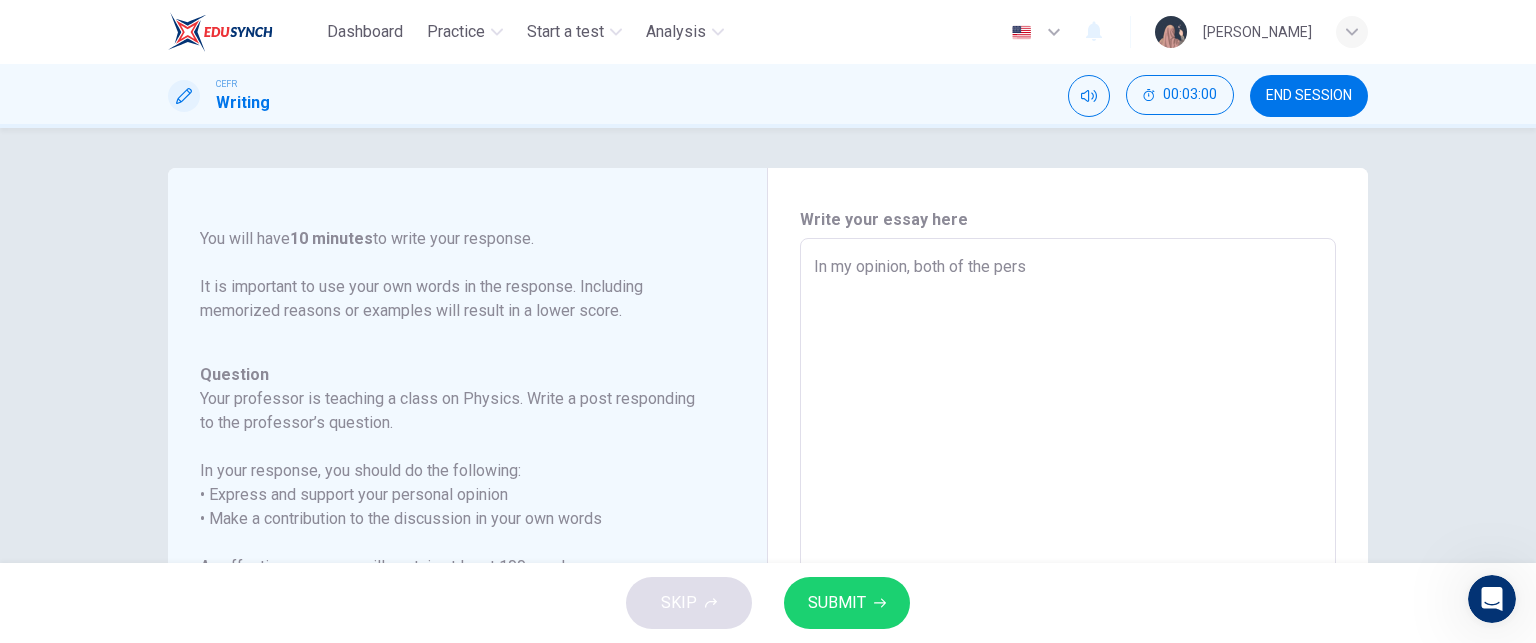 type on "In my opinion, both of the persp" 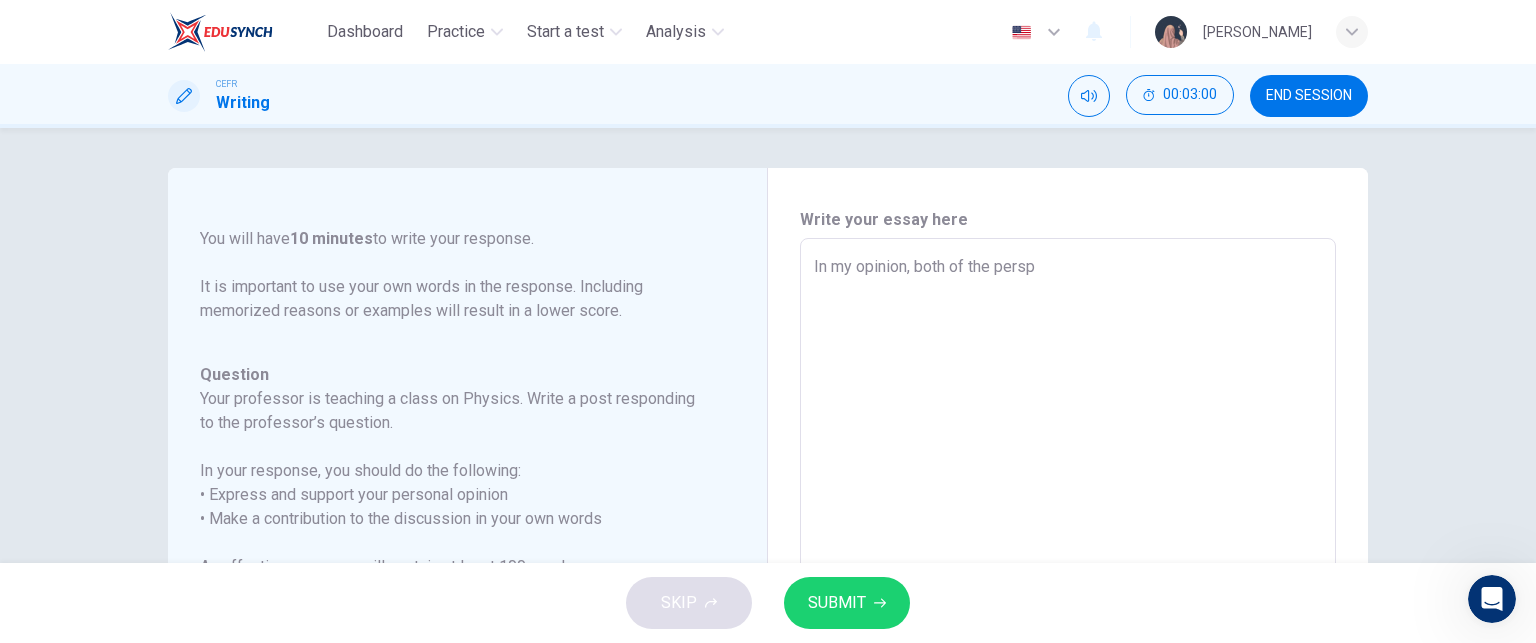 type on "x" 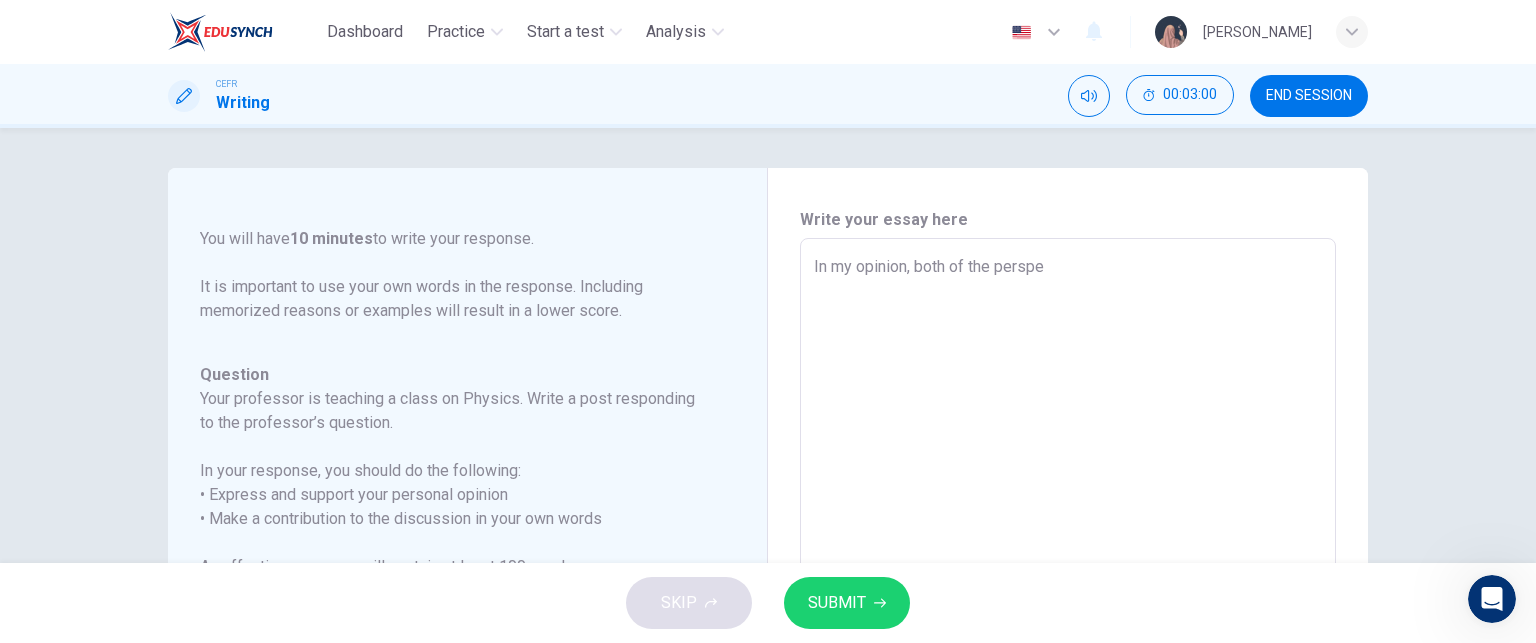 type on "In my opinion, both of the perspec" 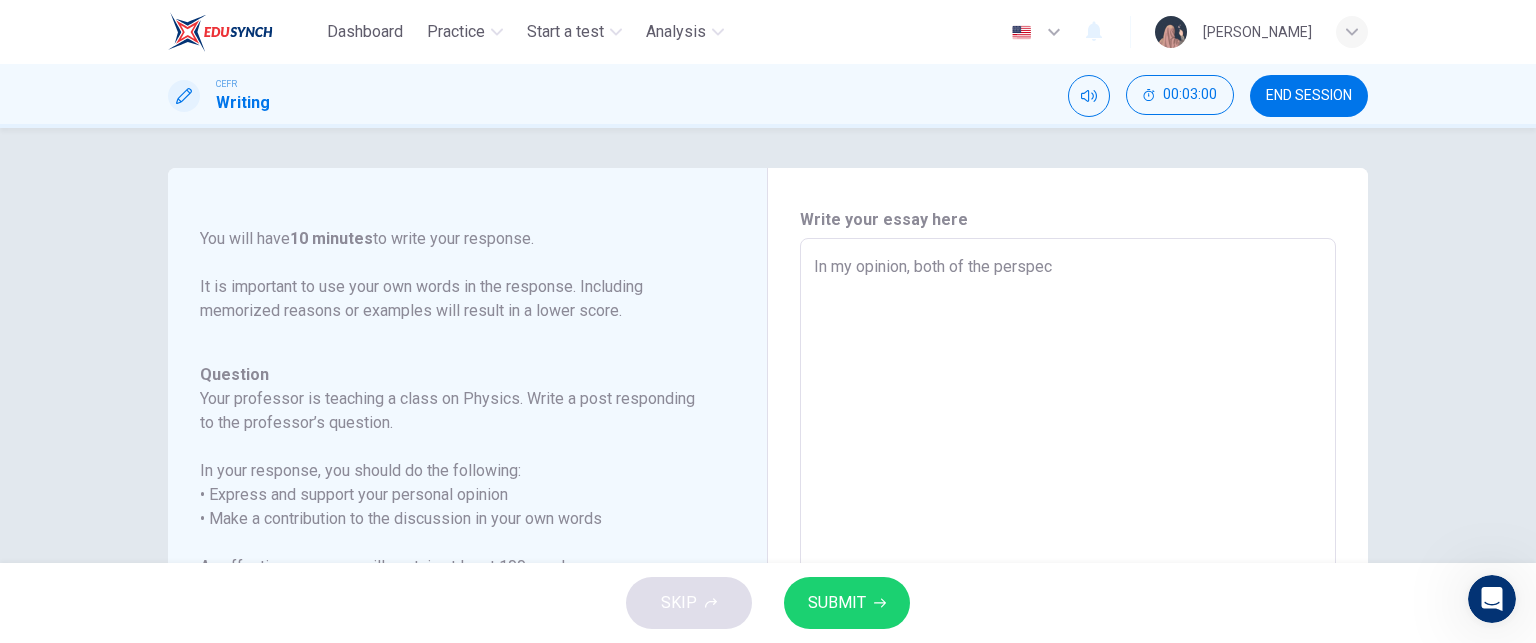 type on "x" 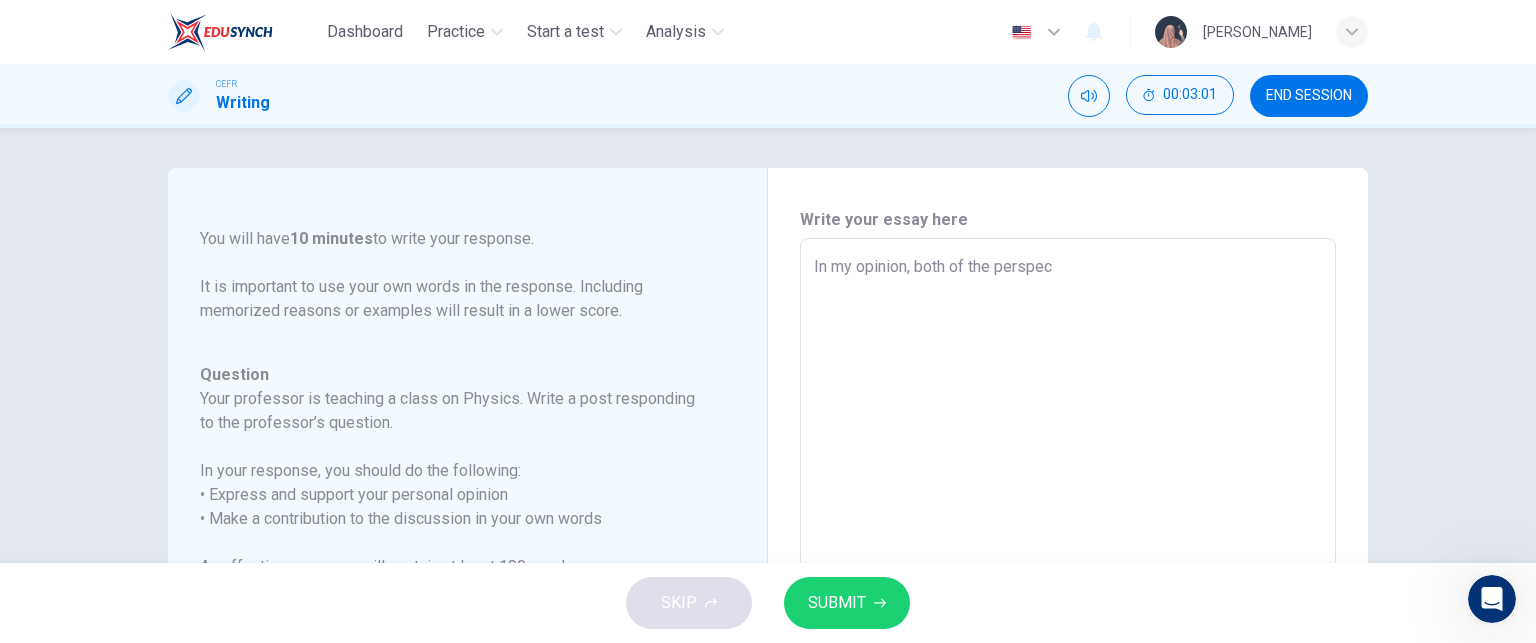 type on "In my opinion, both of the perspect" 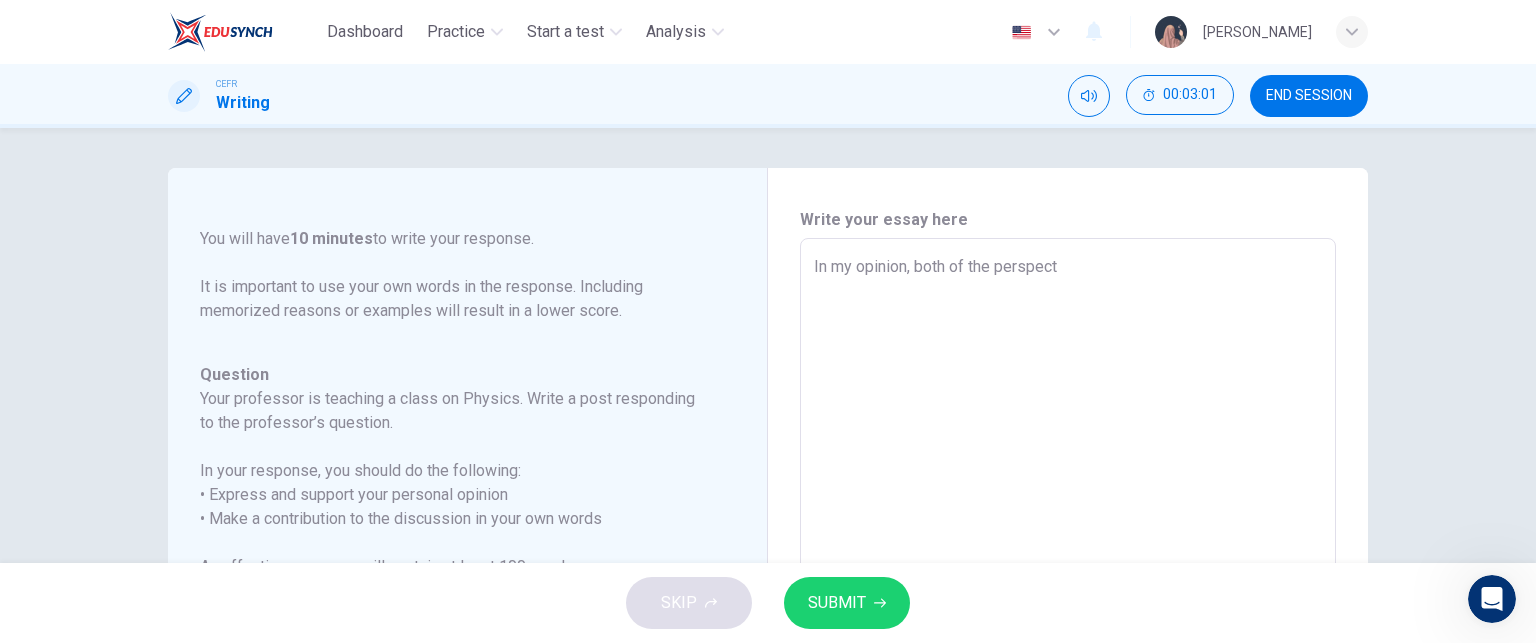 type on "x" 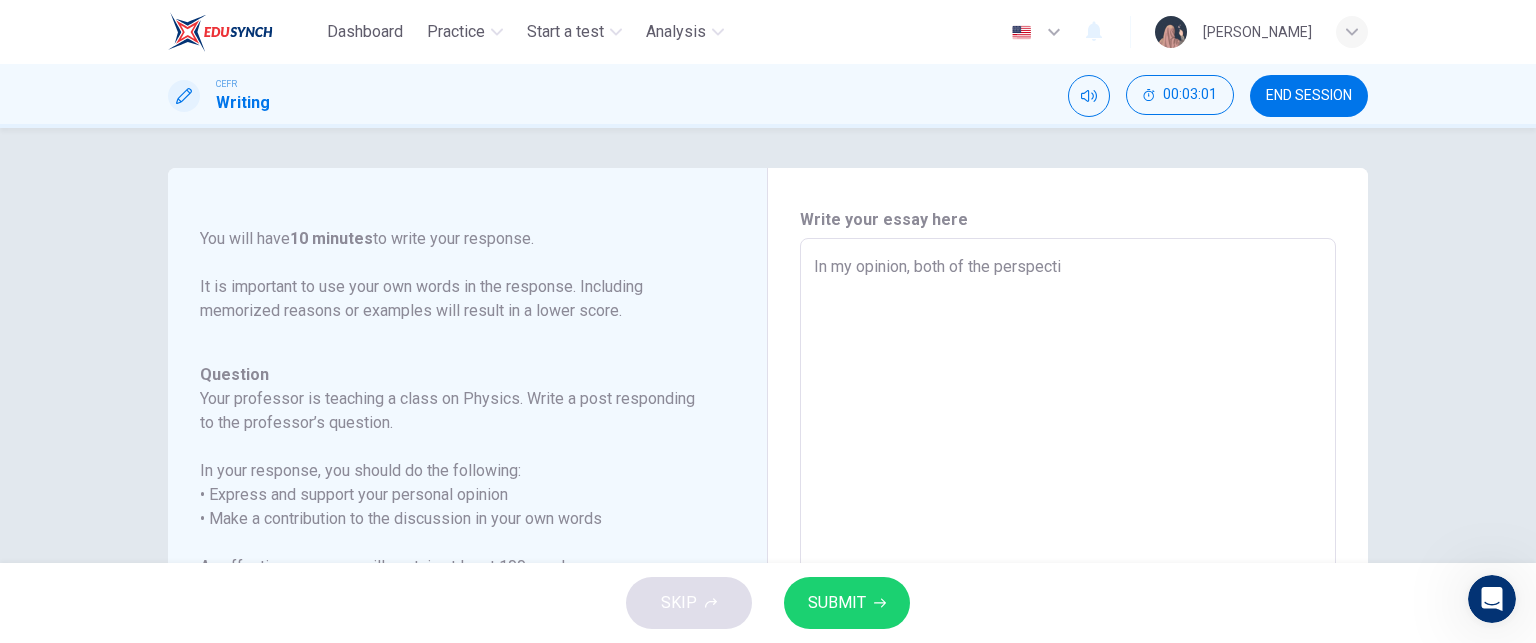 type on "In my opinion, both of the perspectiv" 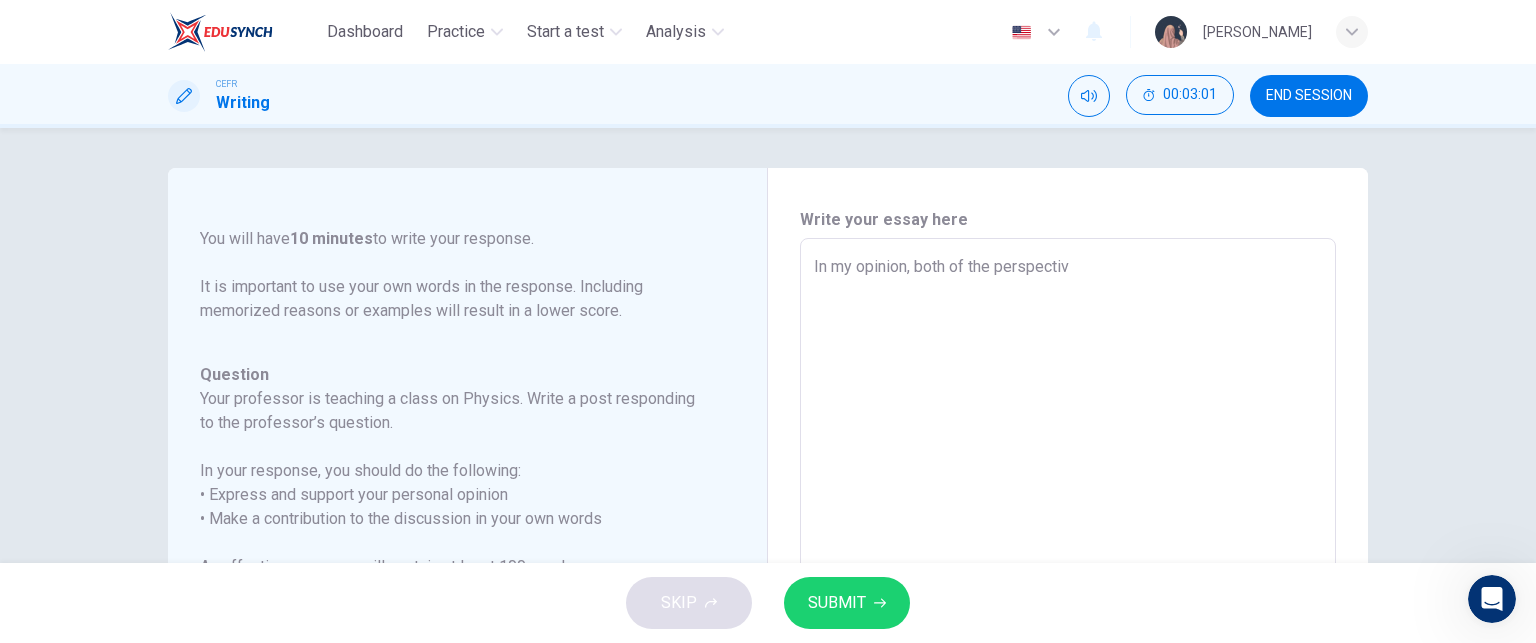 type on "x" 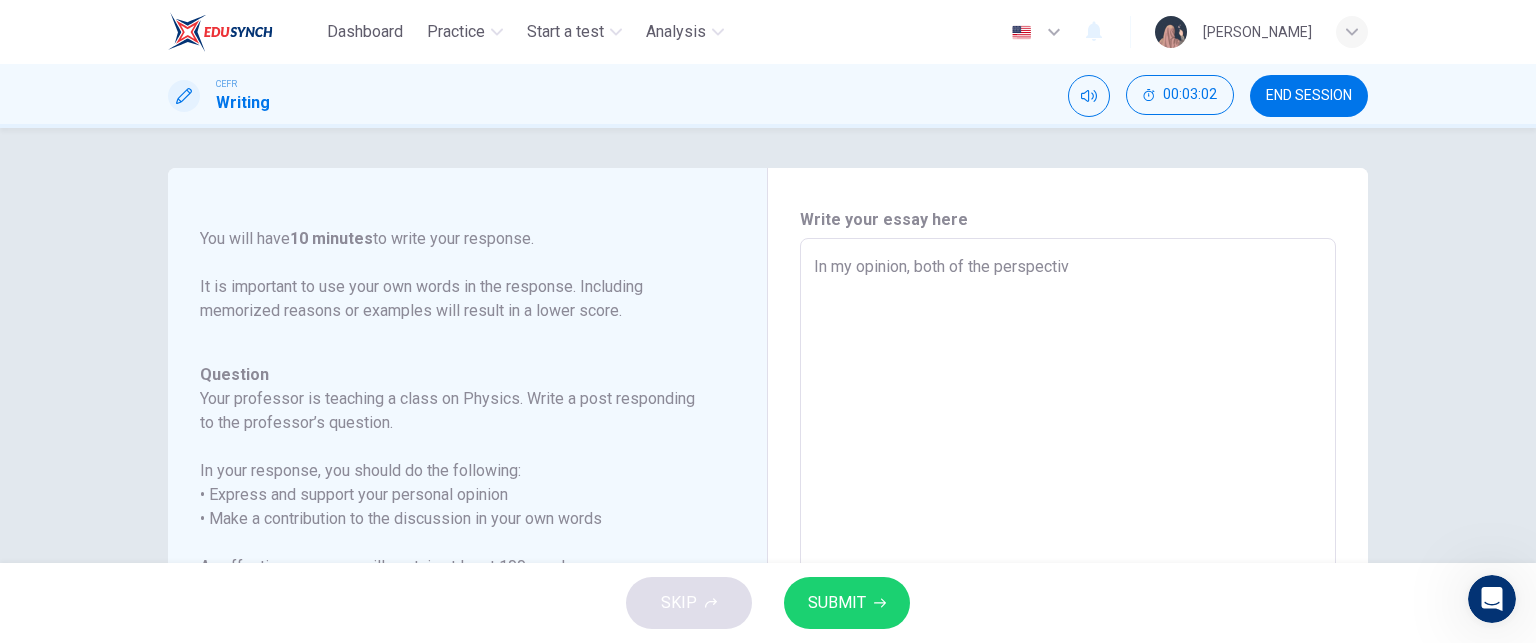 type on "In my opinion, both of the perspective" 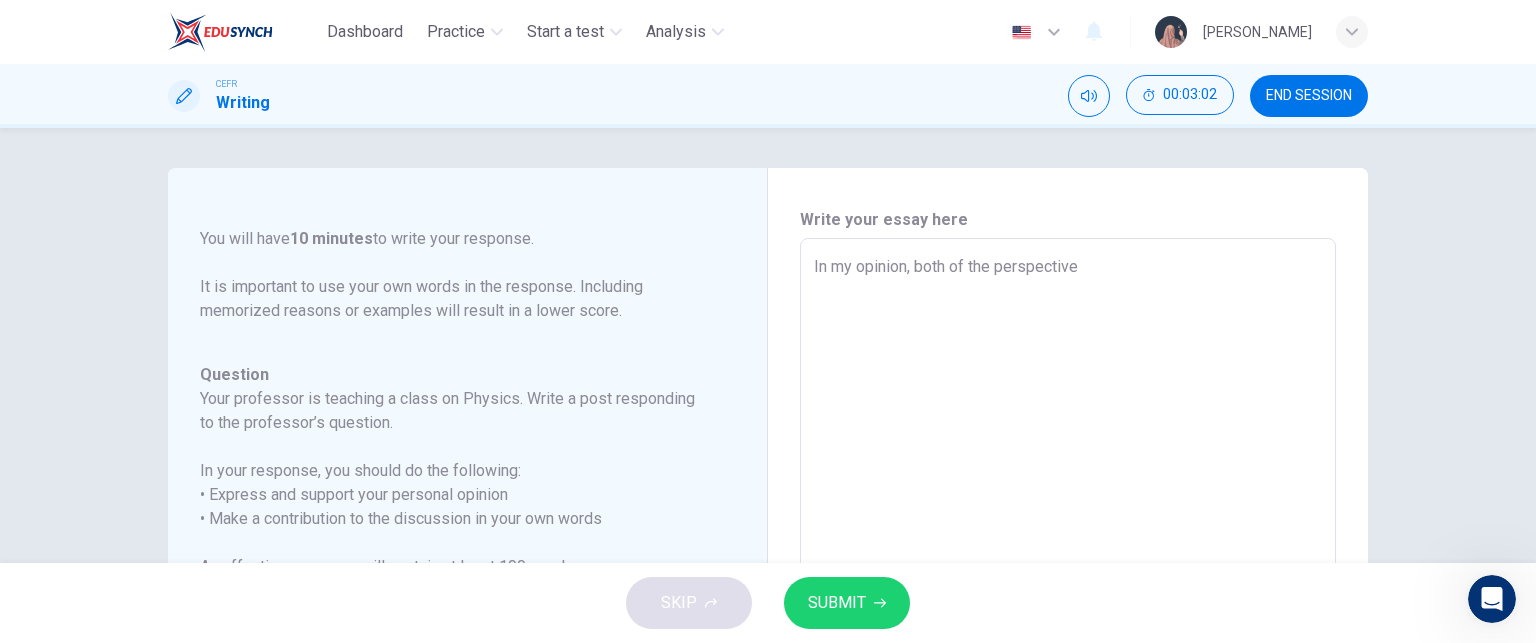 type on "x" 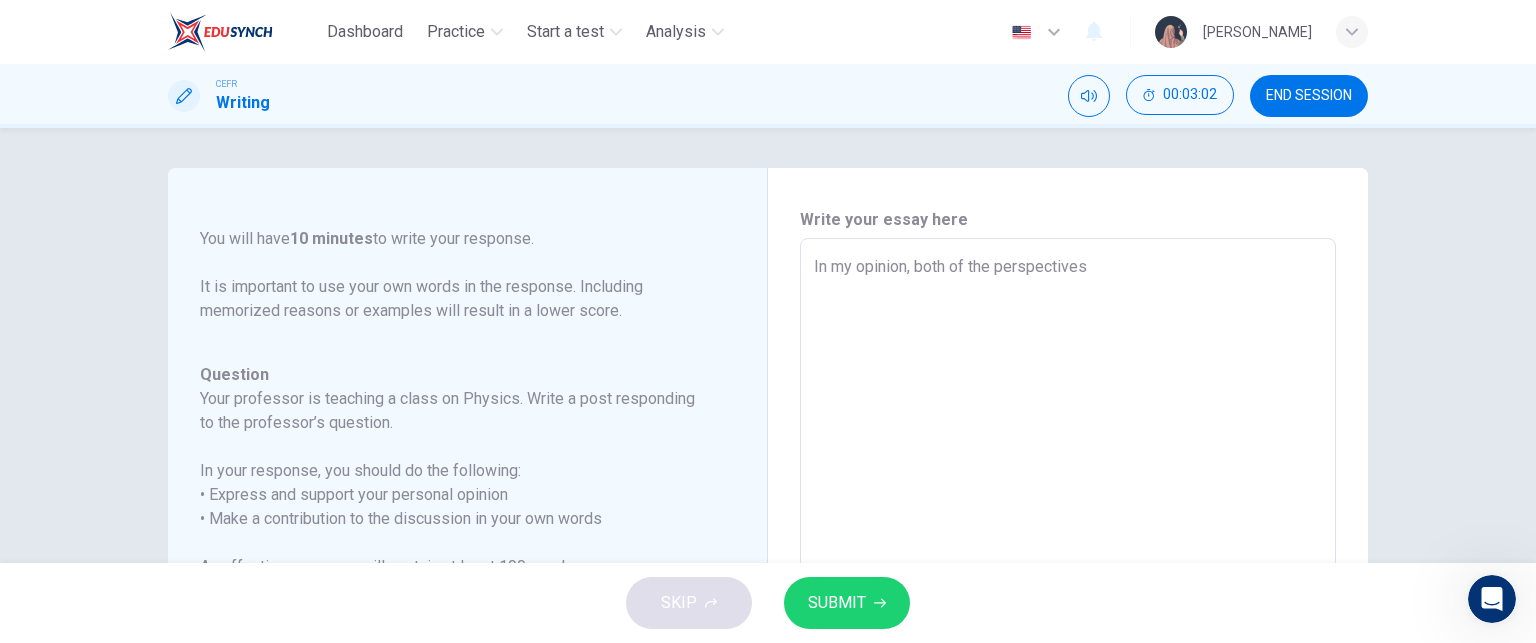 type on "In my opinion, both of the perspectives" 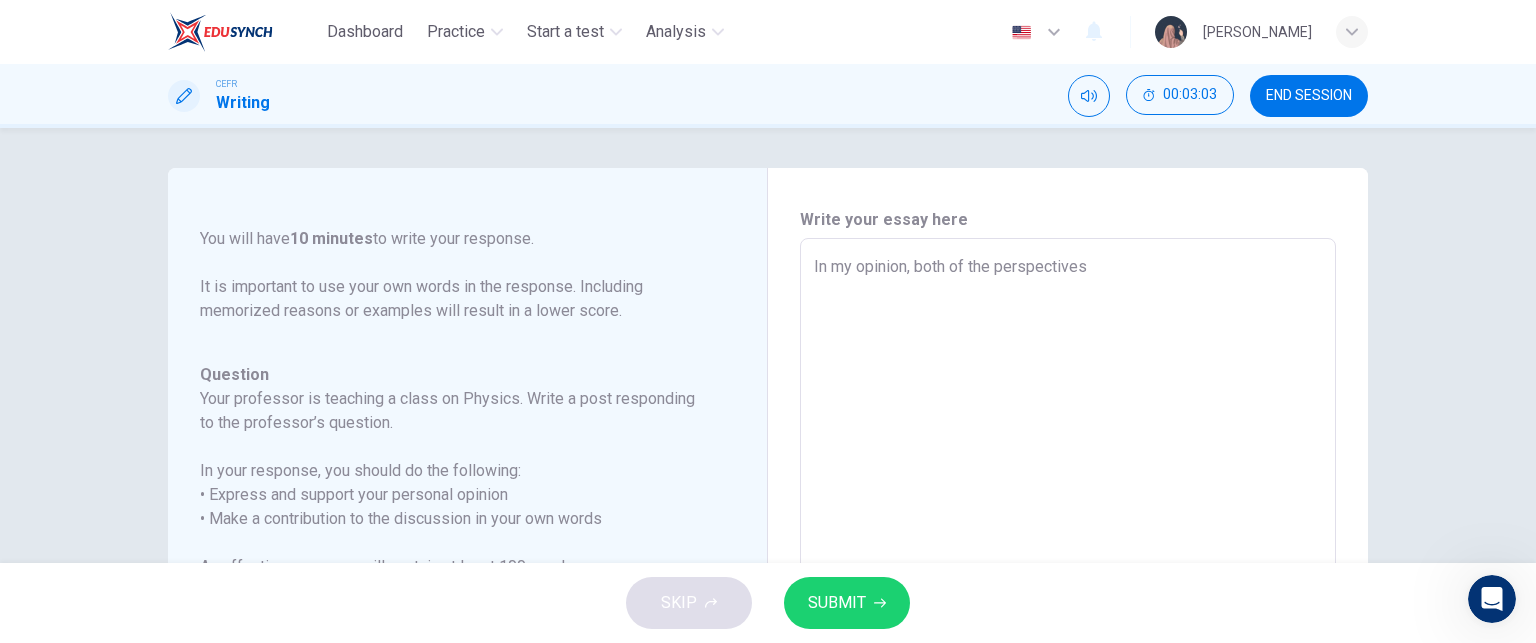 type on "In my opinion, both of the perspectives b" 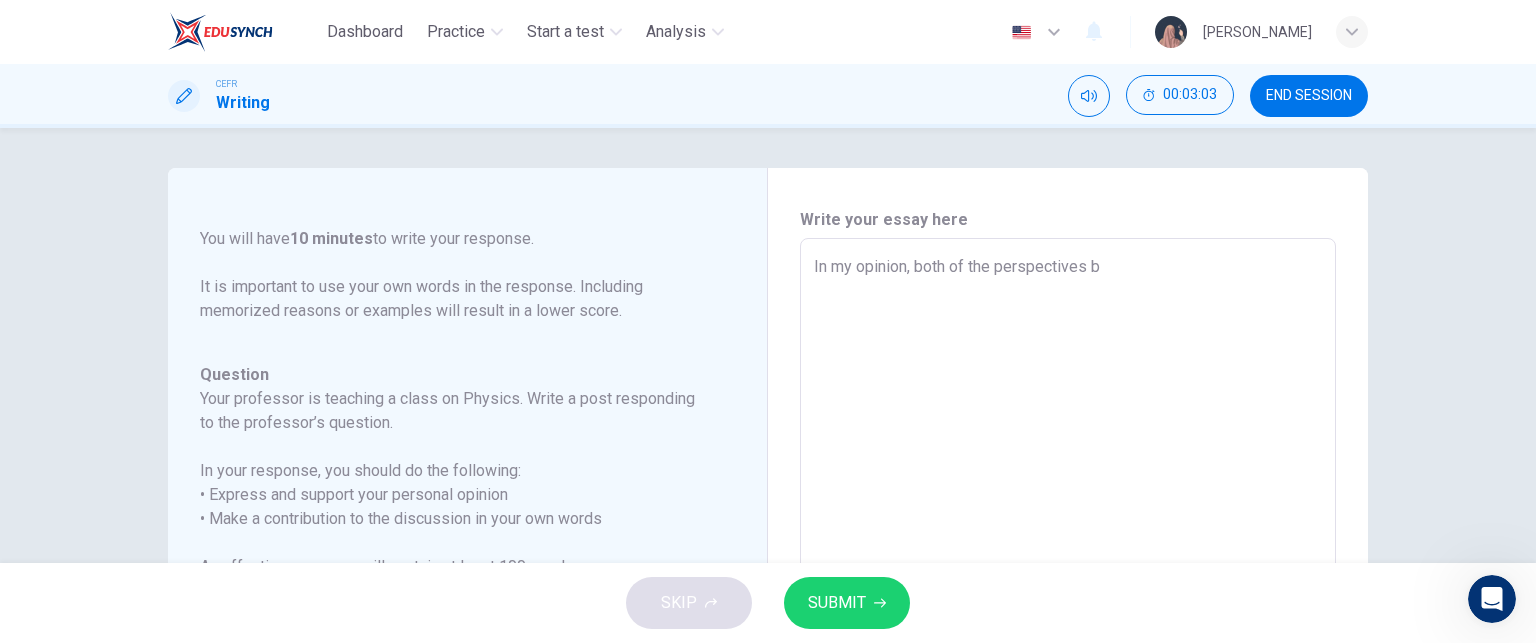 type on "In my opinion, both of the perspectives bt" 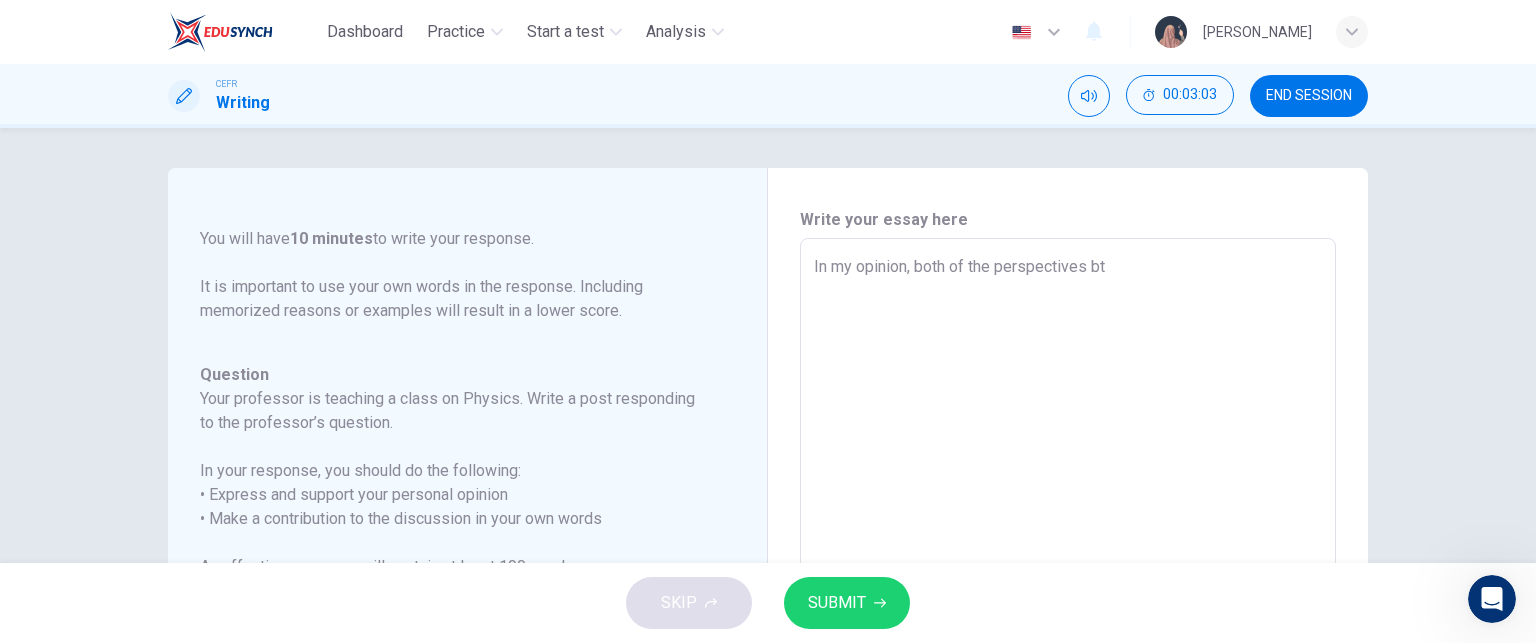 type on "x" 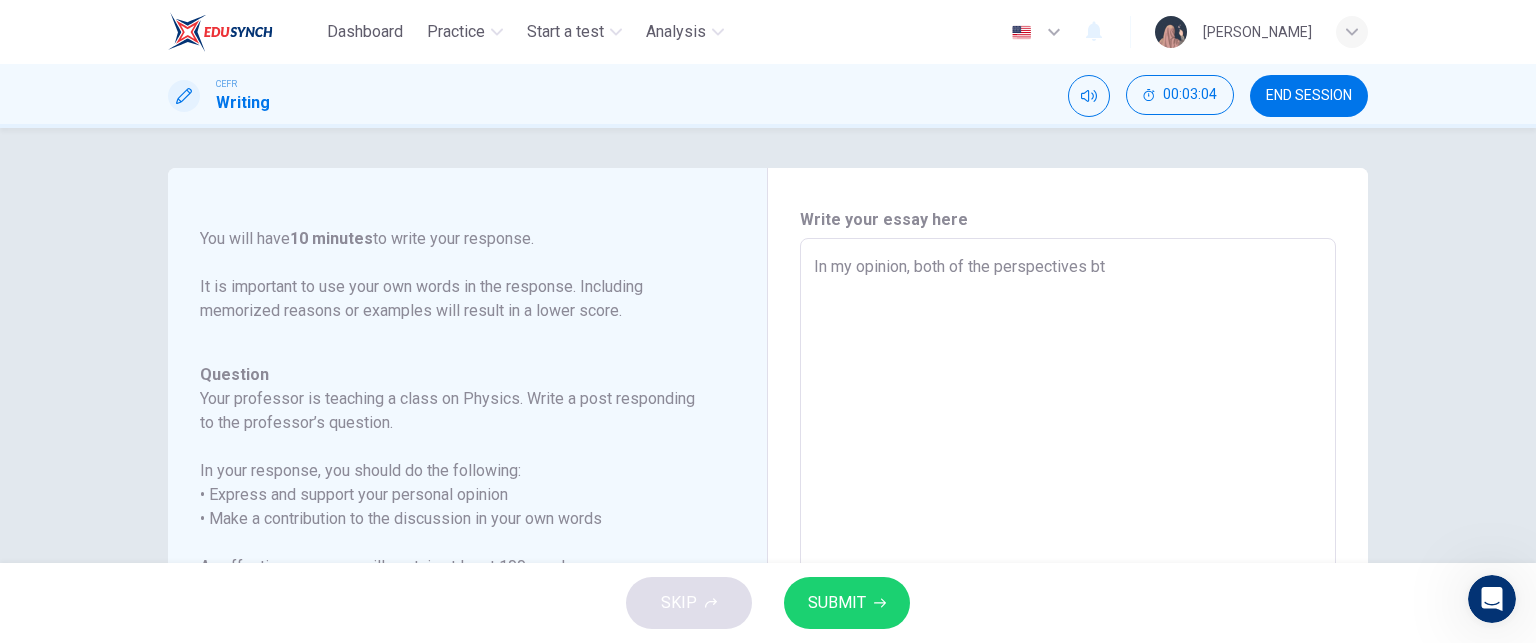 type on "In my opinion, both of the perspectives b" 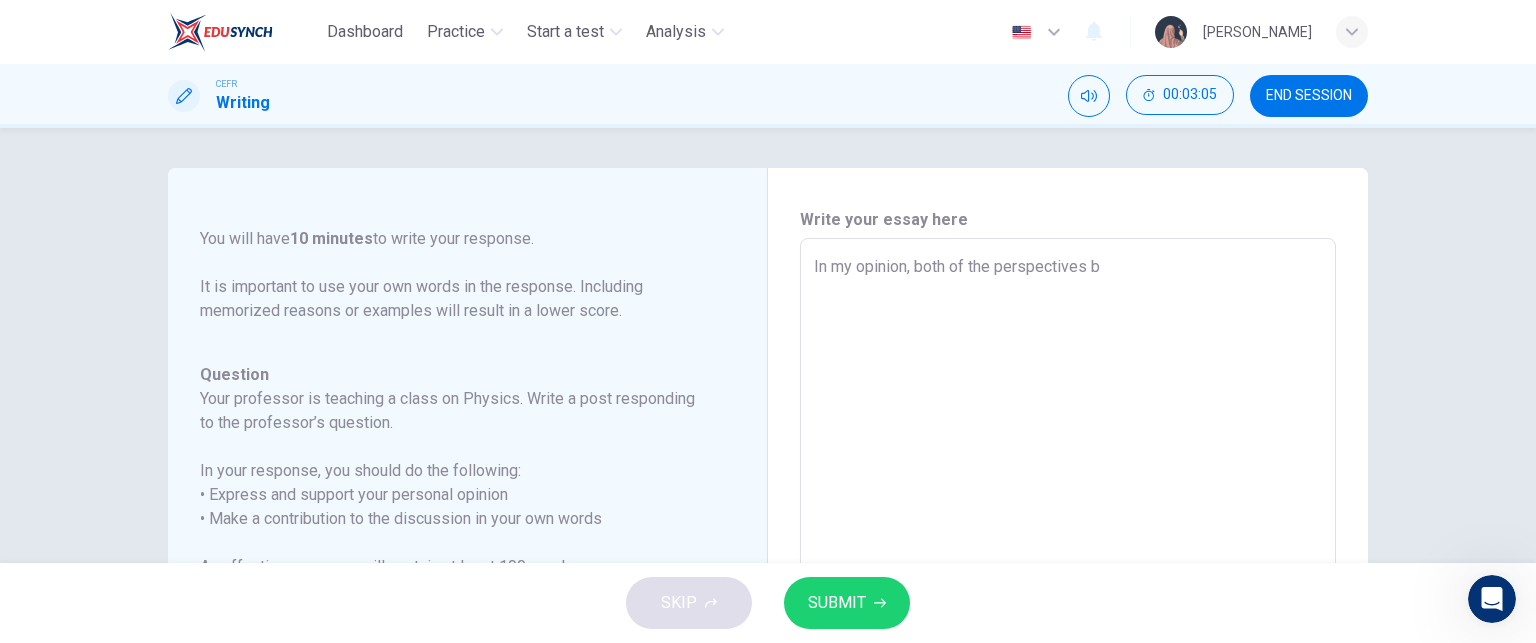 type on "In my opinion, both of the perspectives by" 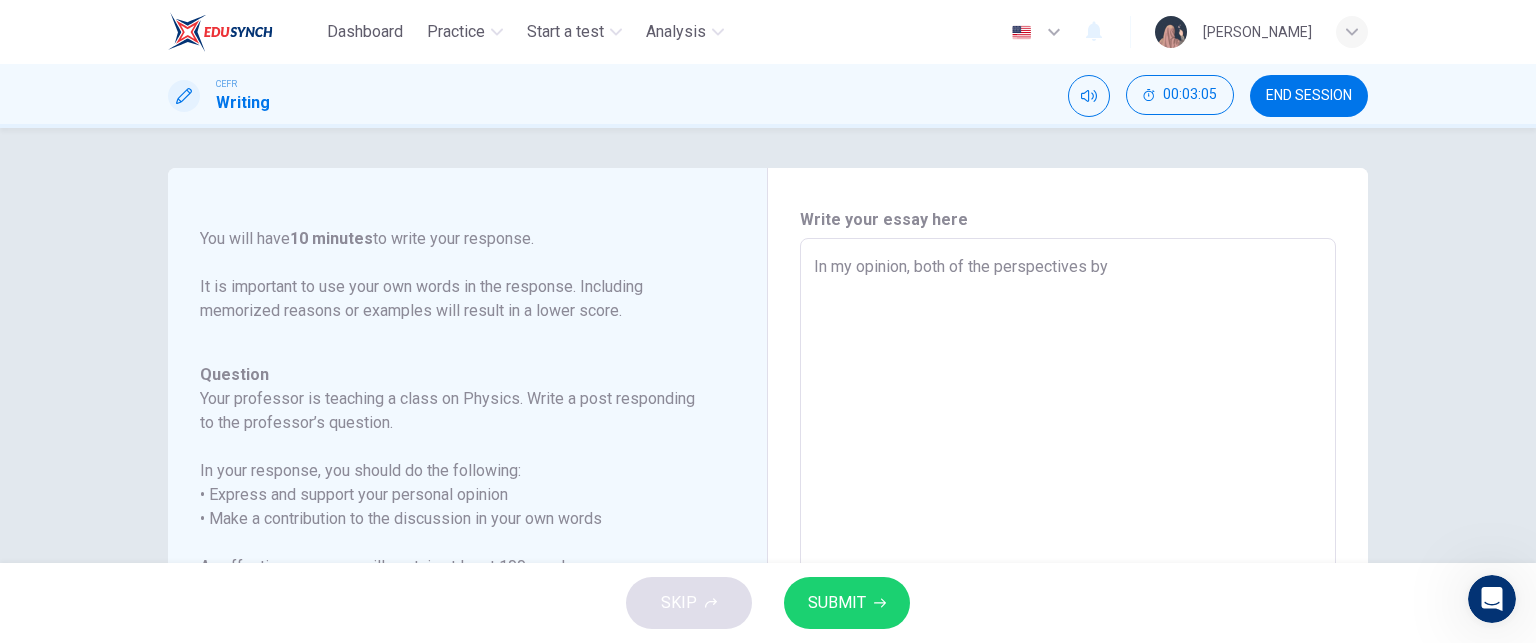 type on "x" 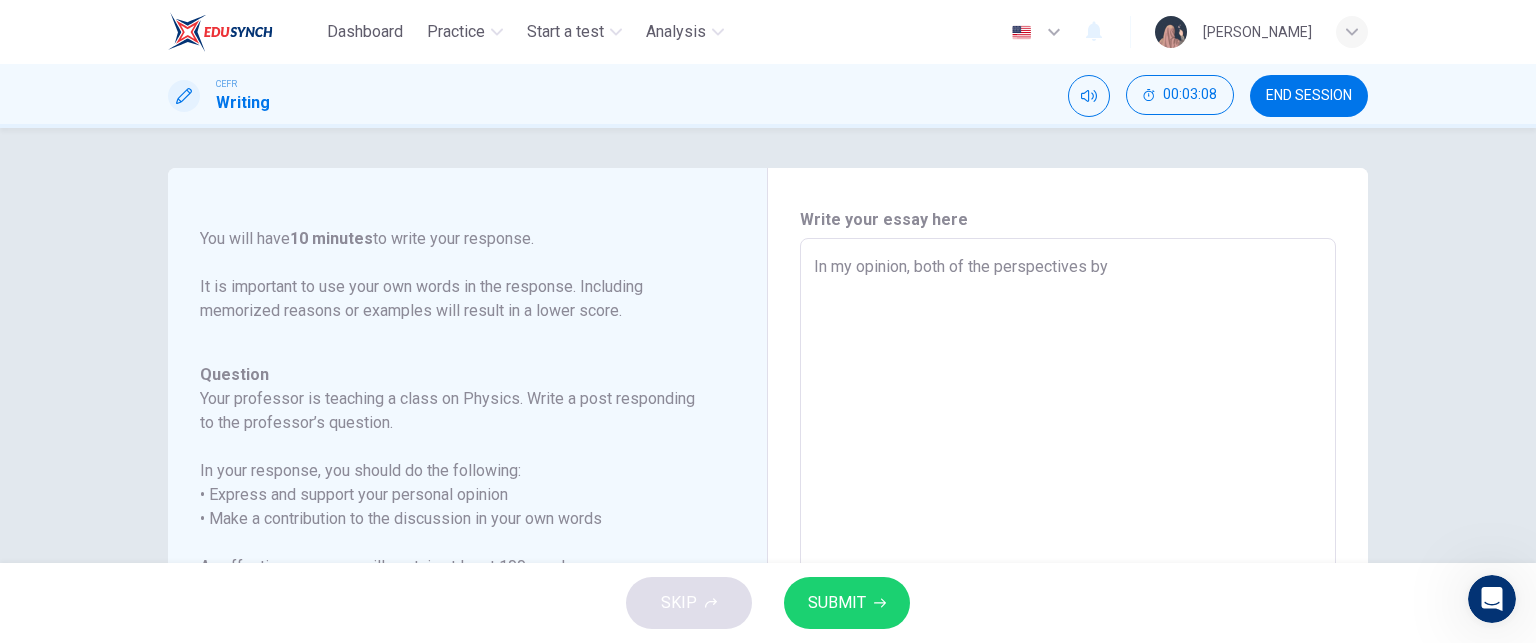 type on "In my opinion, both of the perspectives by o" 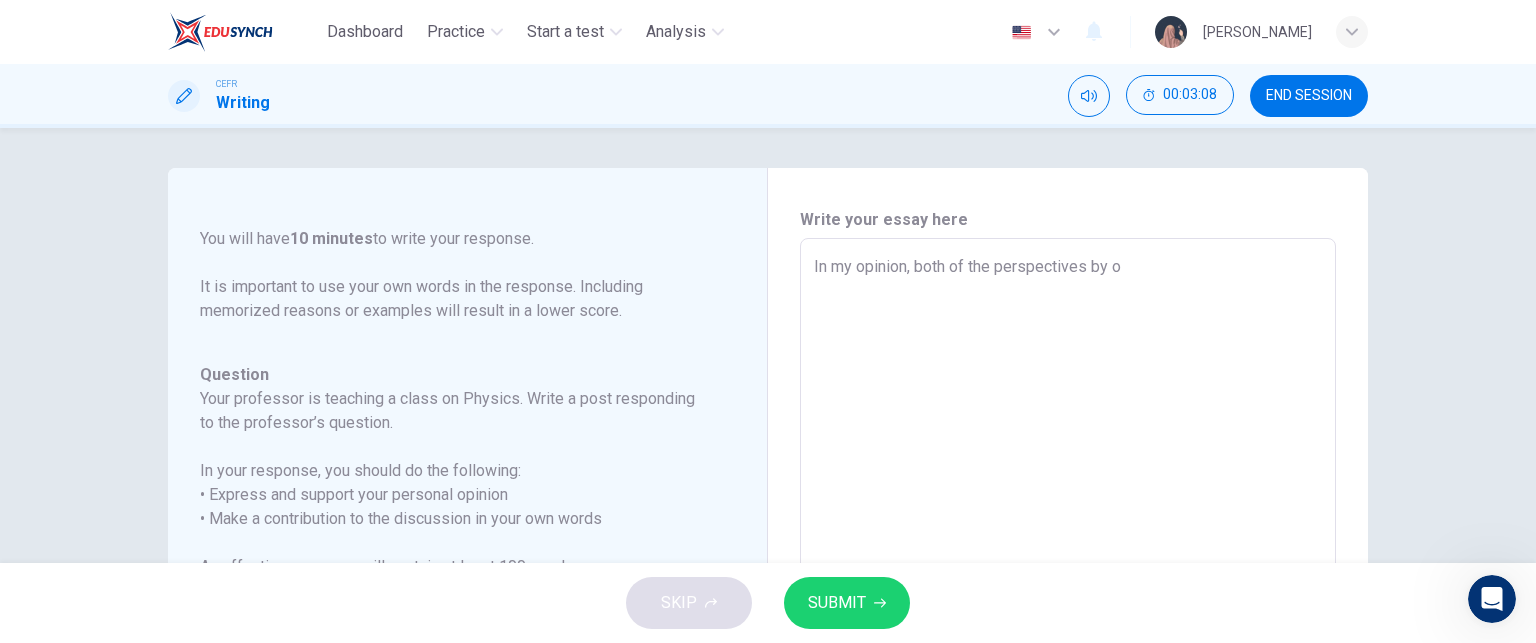 type on "In my opinion, both of the perspectives by" 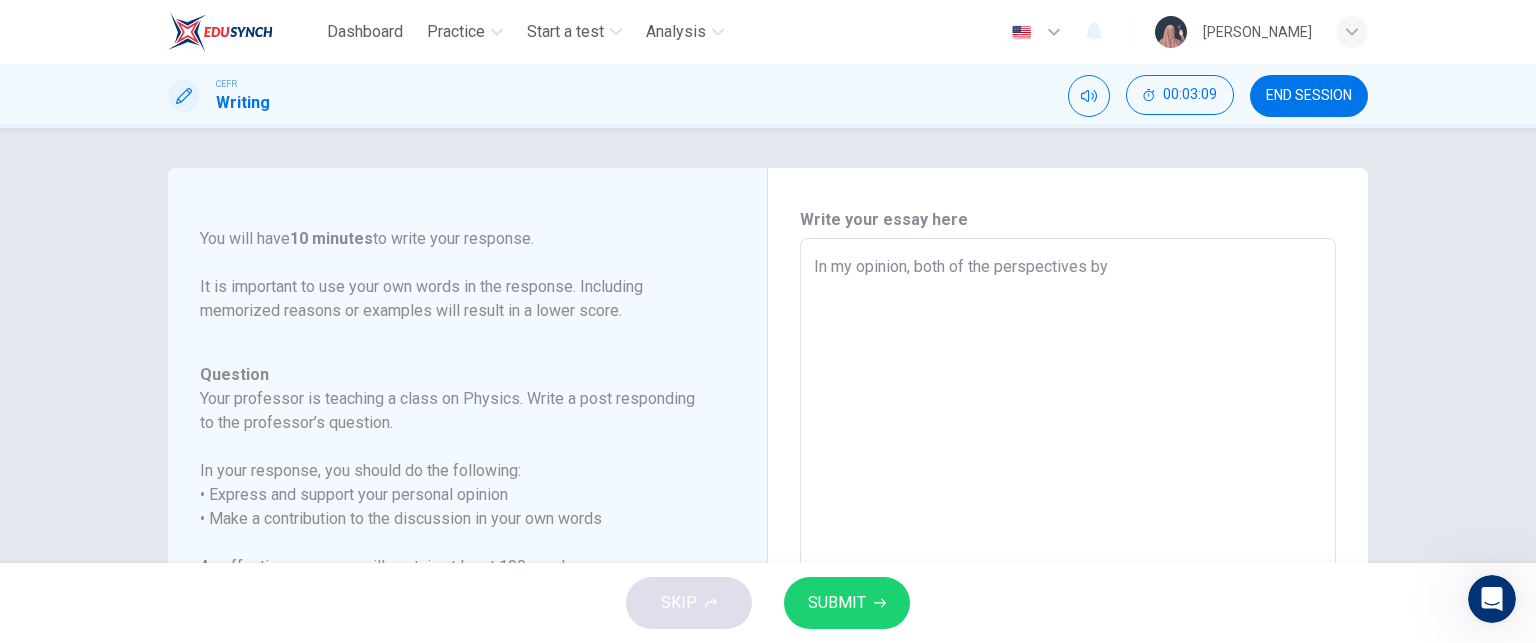 type on "In my opinion, both of the perspectives by O" 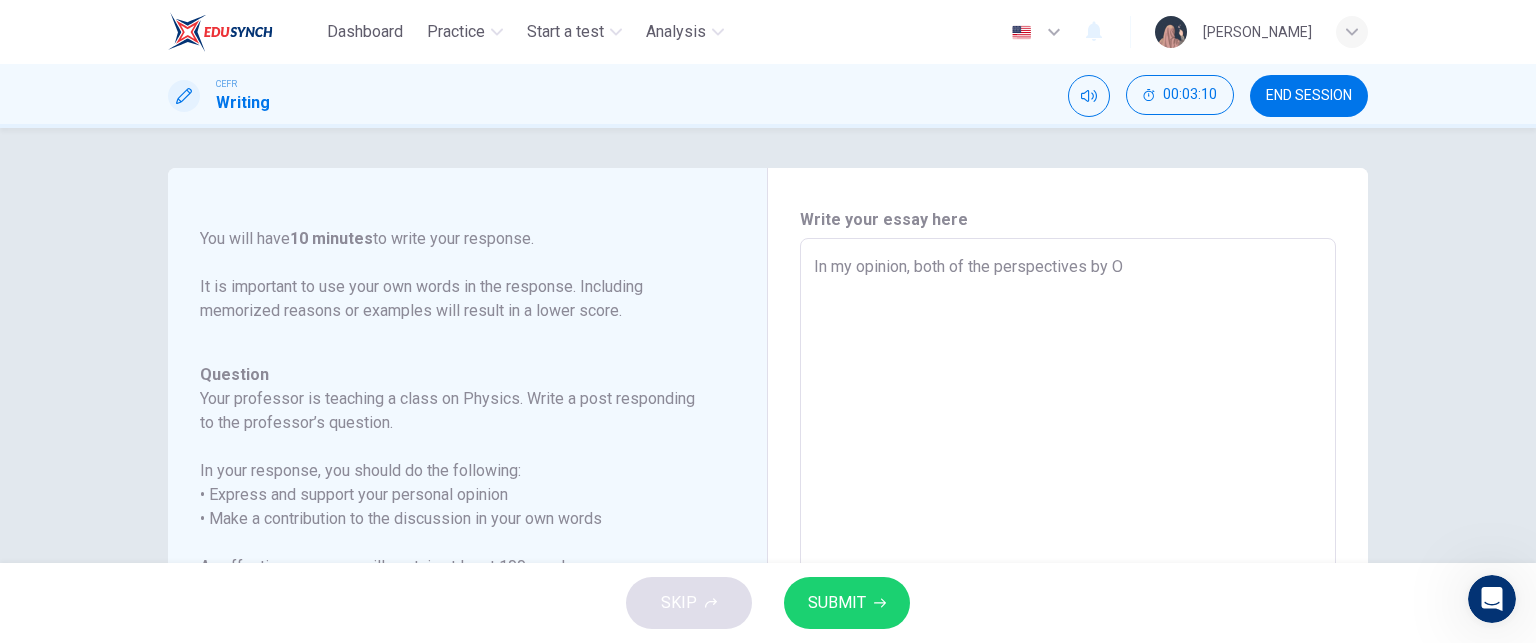 type on "In my opinion, both of the perspectives by Ol" 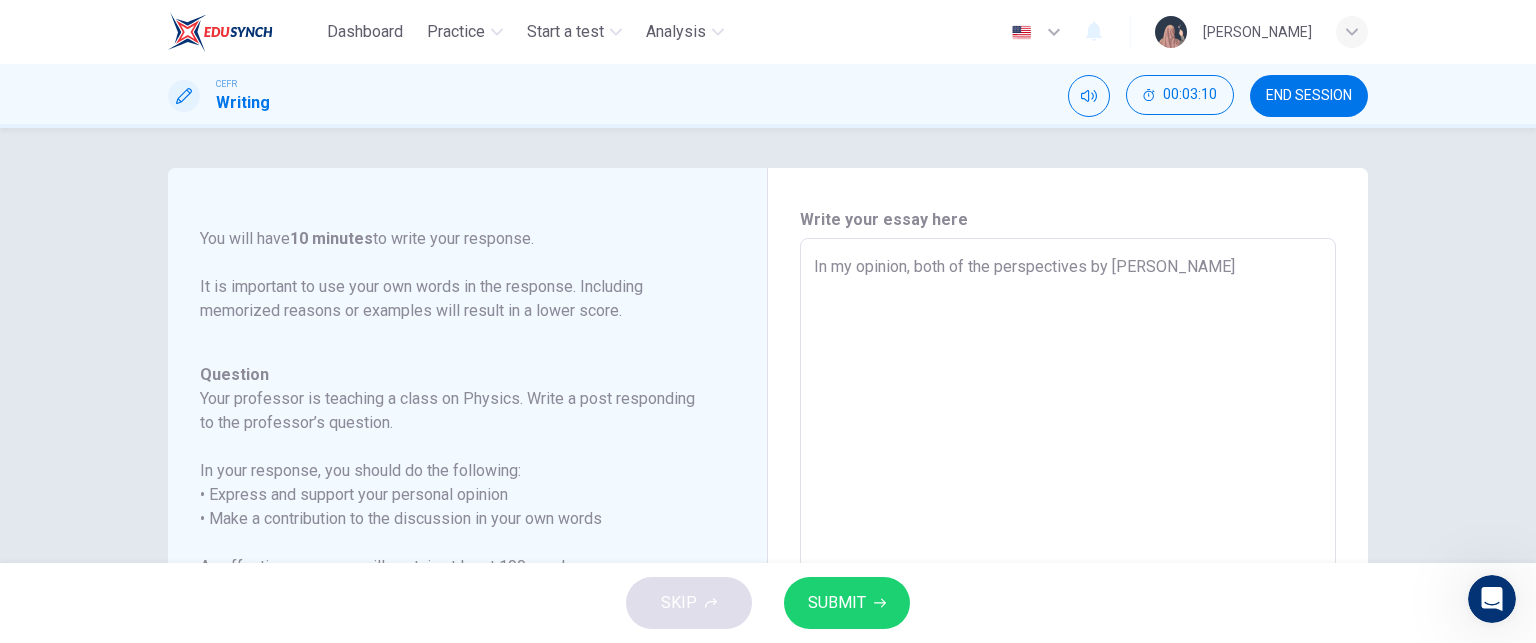 type on "x" 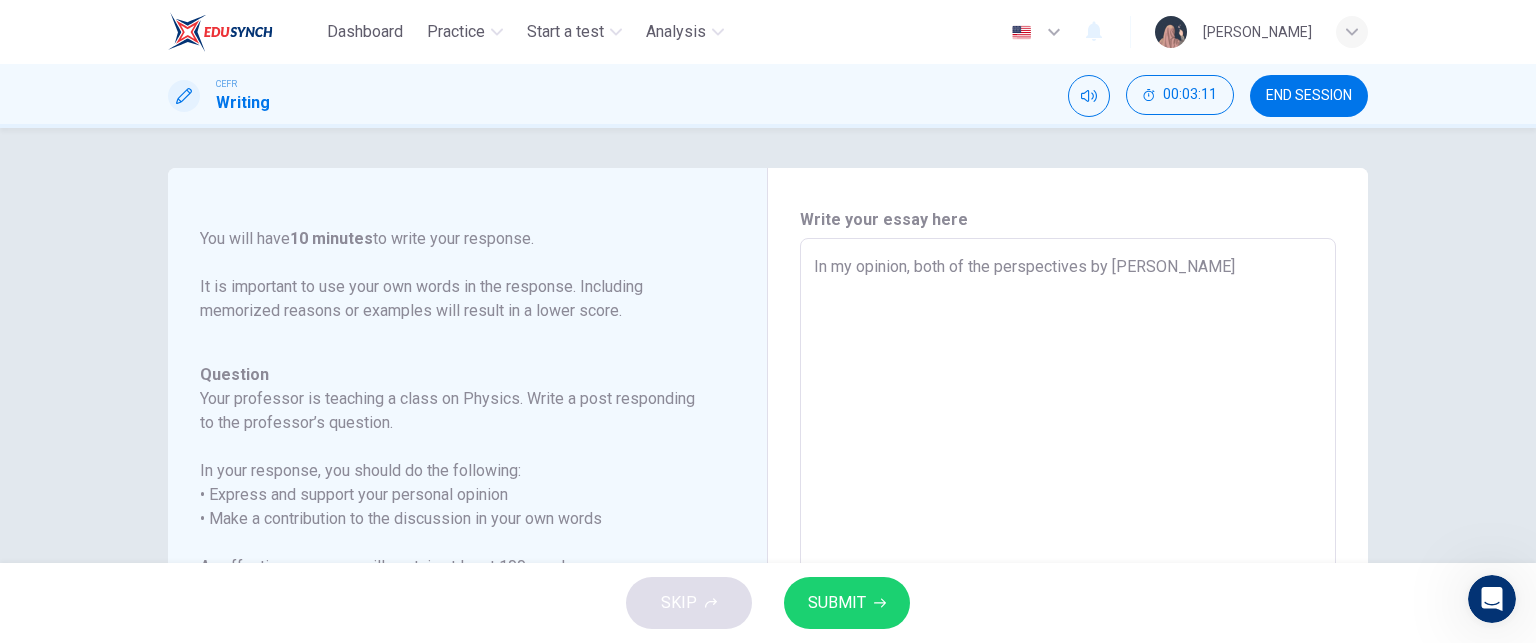 type on "In my opinion, both of the perspectives by Olive" 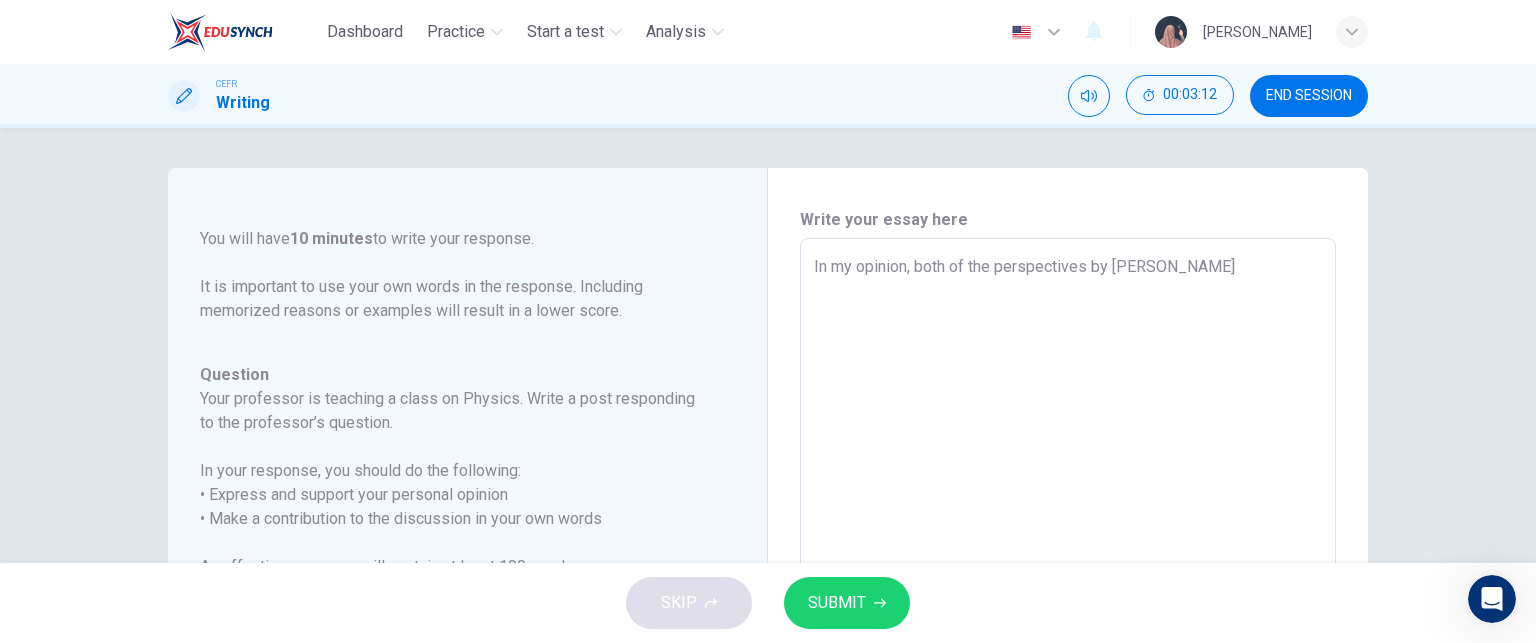 type on "In my opinion, both of the perspectives by Oliver a" 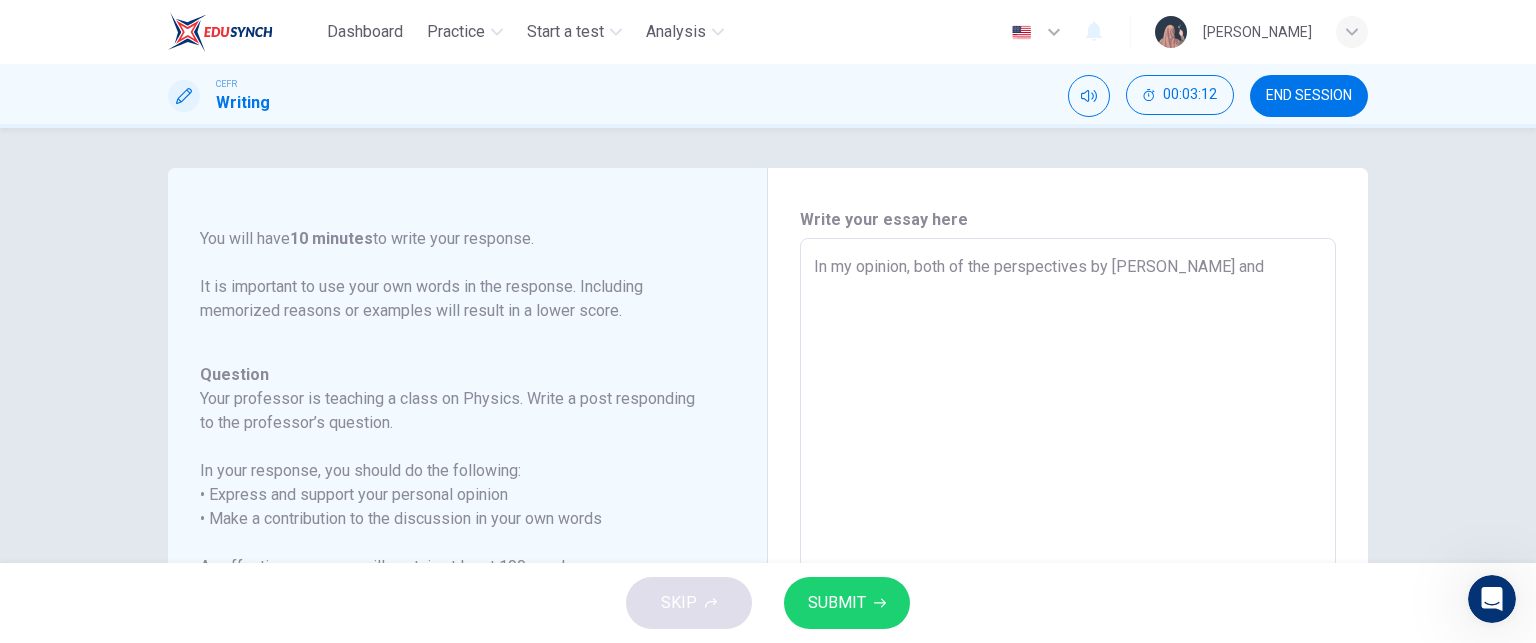 type on "x" 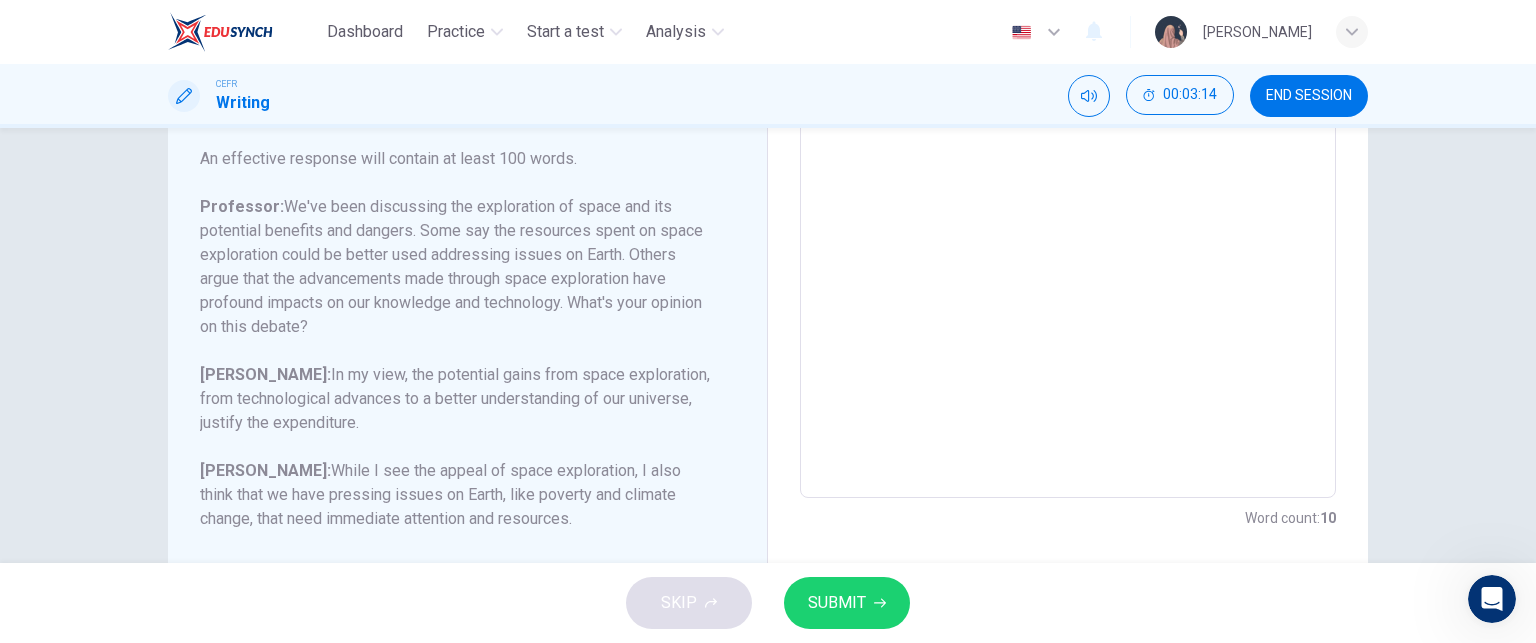 scroll, scrollTop: 0, scrollLeft: 0, axis: both 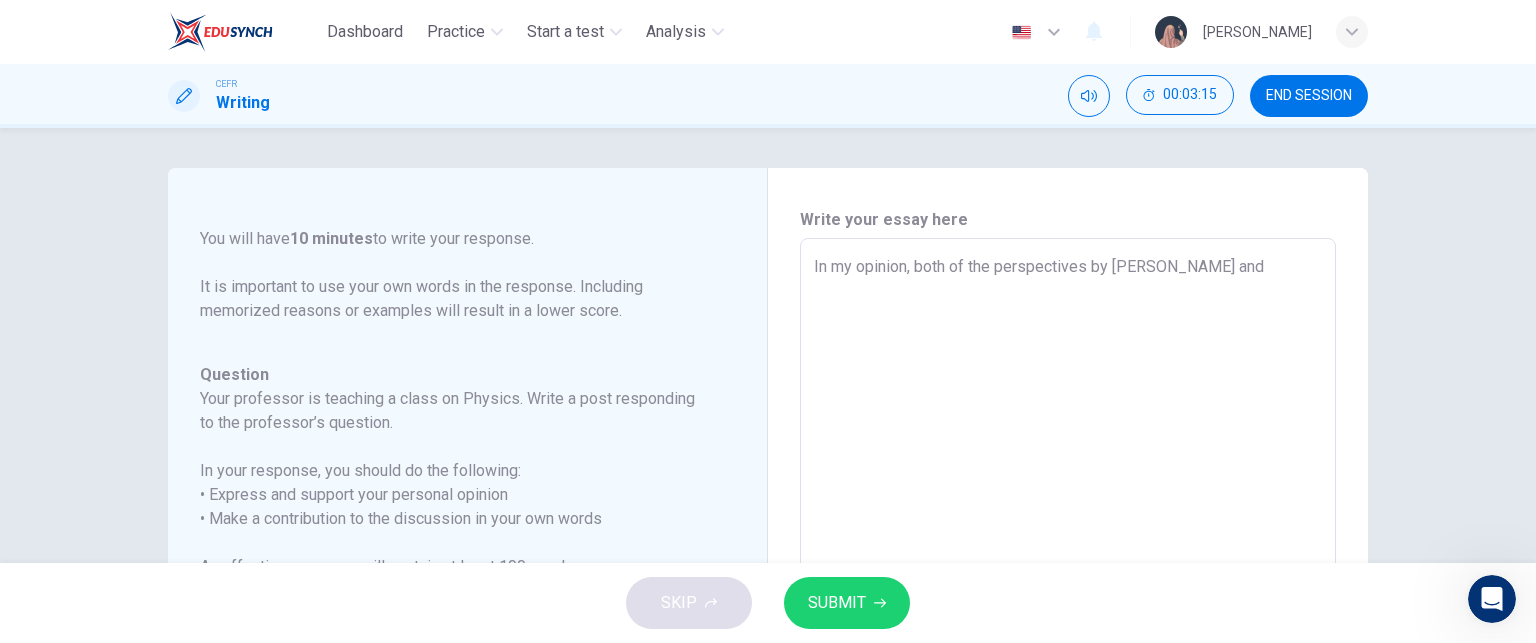 type on "In my opinion, both of the perspectives by Oliver and" 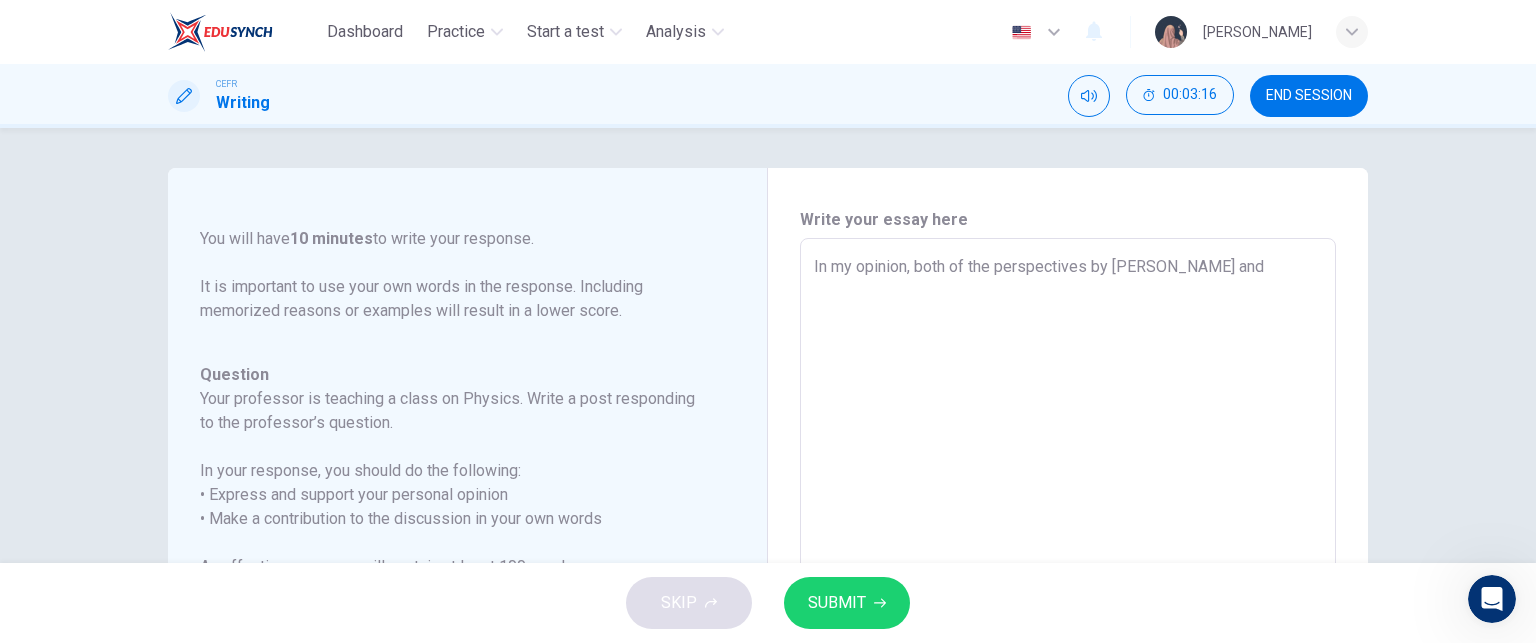 type on "In my opinion, both of the perspectives by Oliver and S" 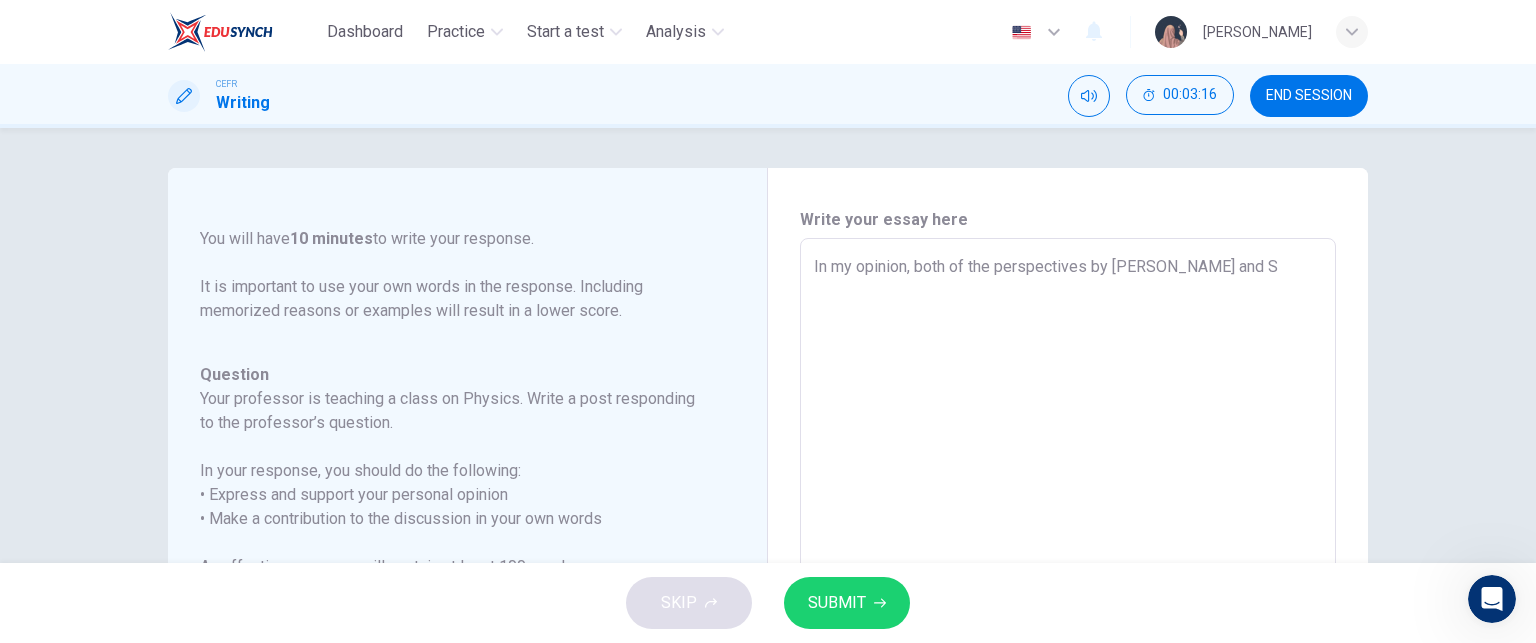 type on "x" 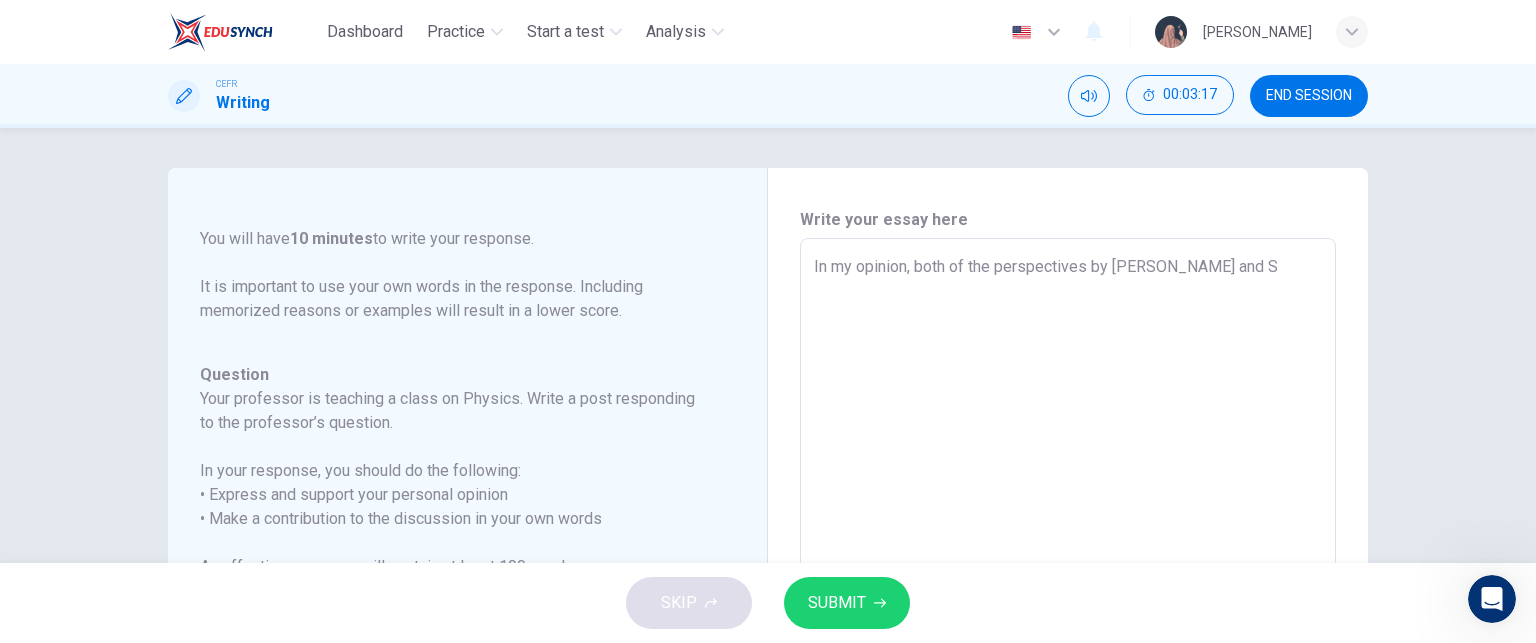 type on "In my opinion, both of the perspectives by Oliver and So" 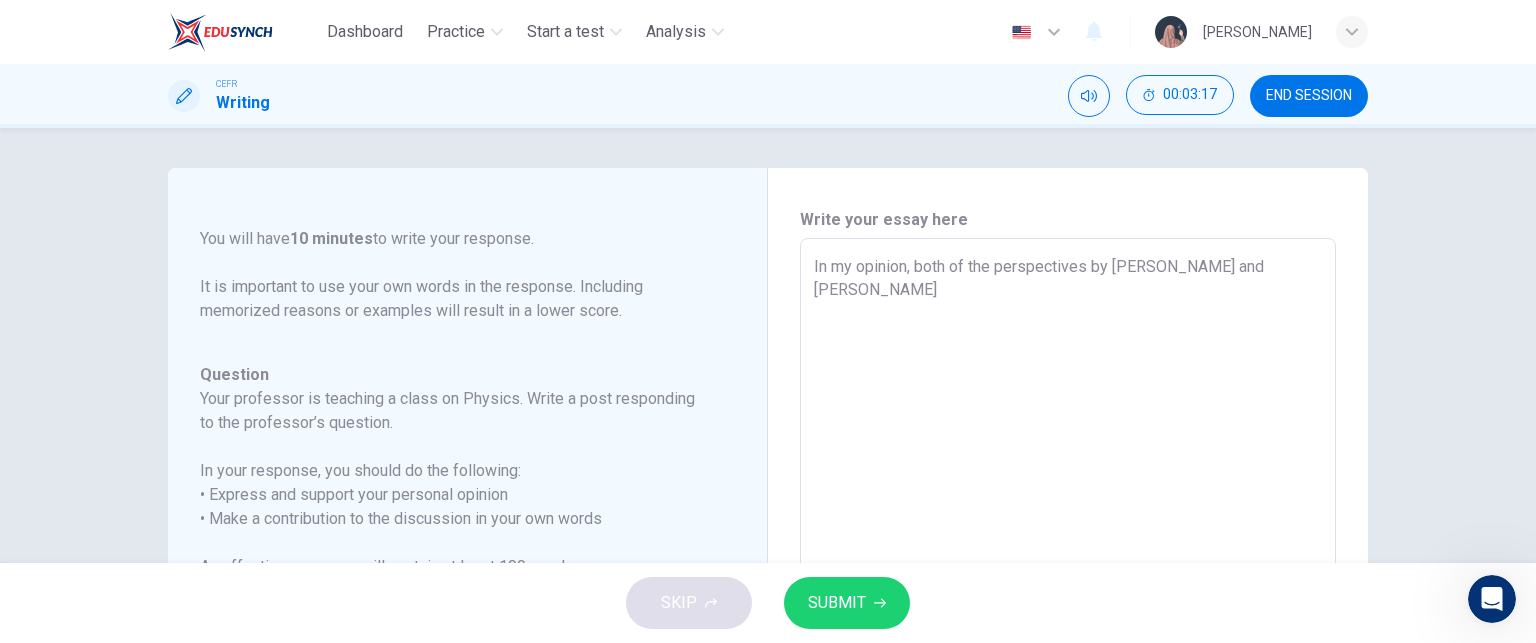 type on "In my opinion, both of the perspectives by Oliver and Sop" 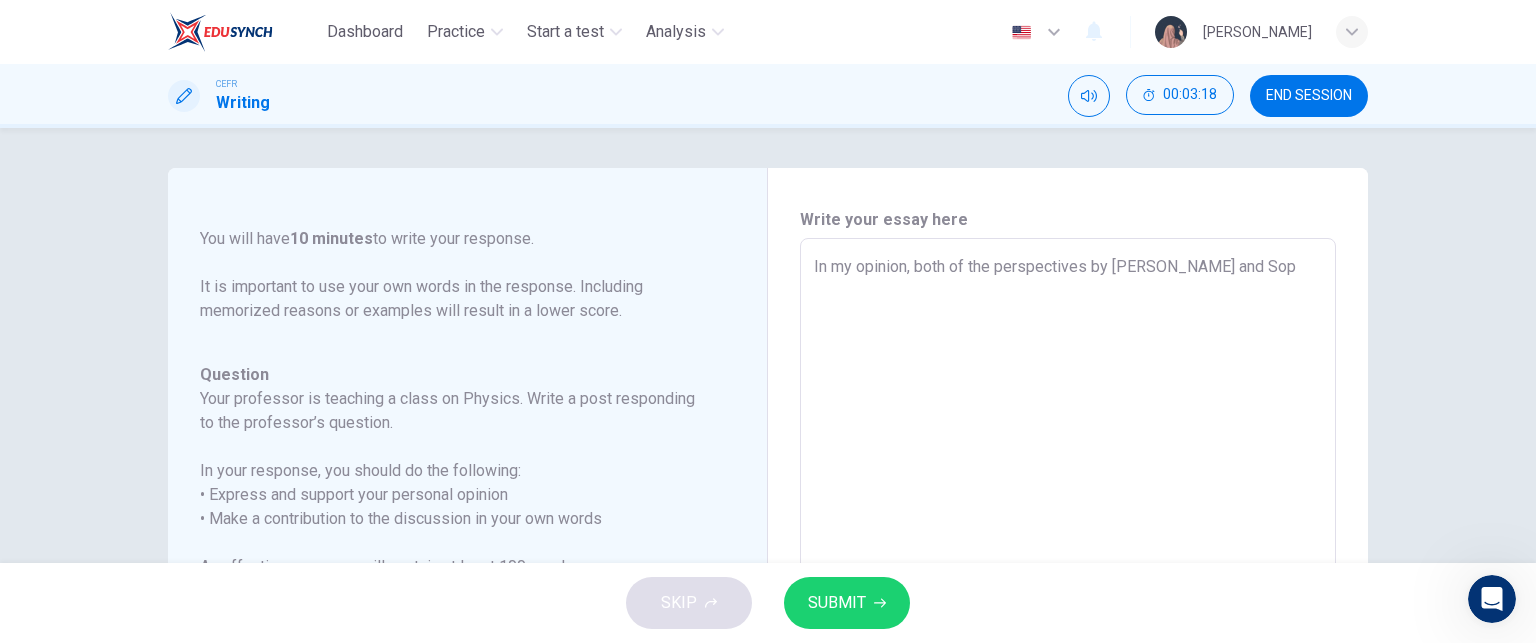 type on "In my opinion, both of the perspectives by Oliver and Soph" 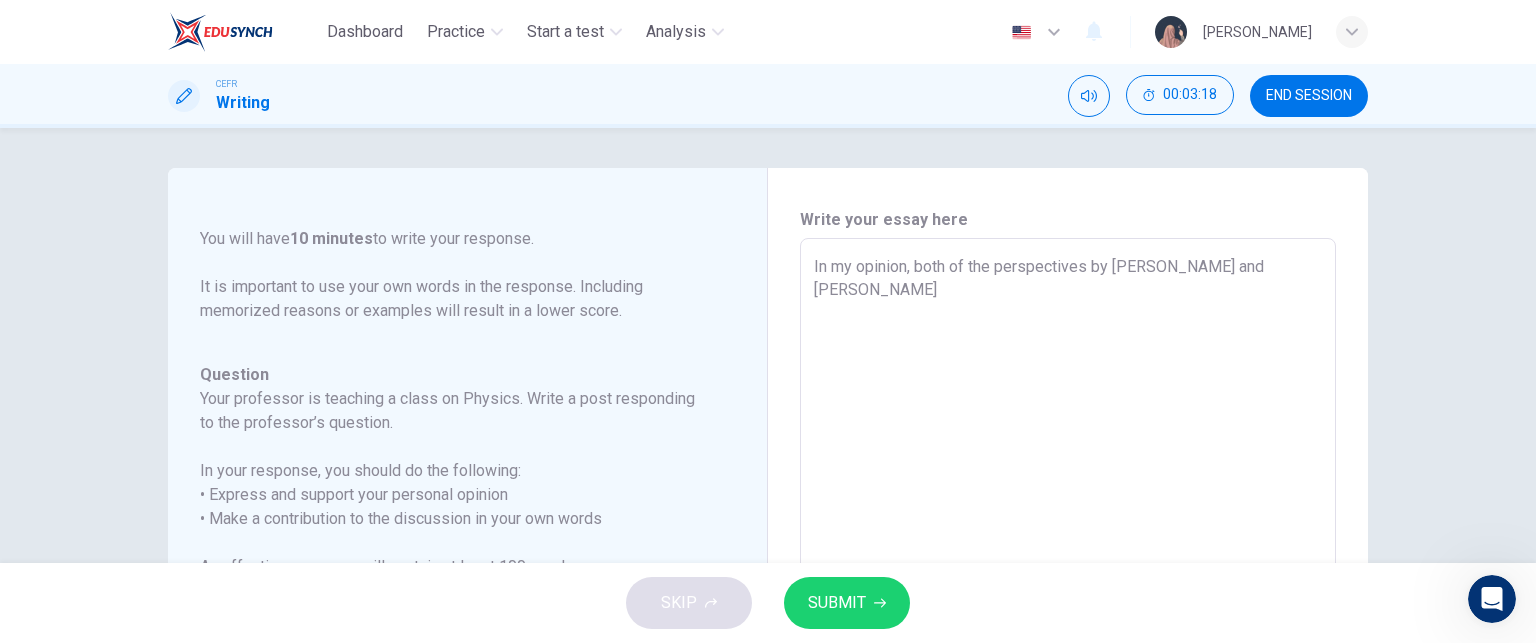 type on "x" 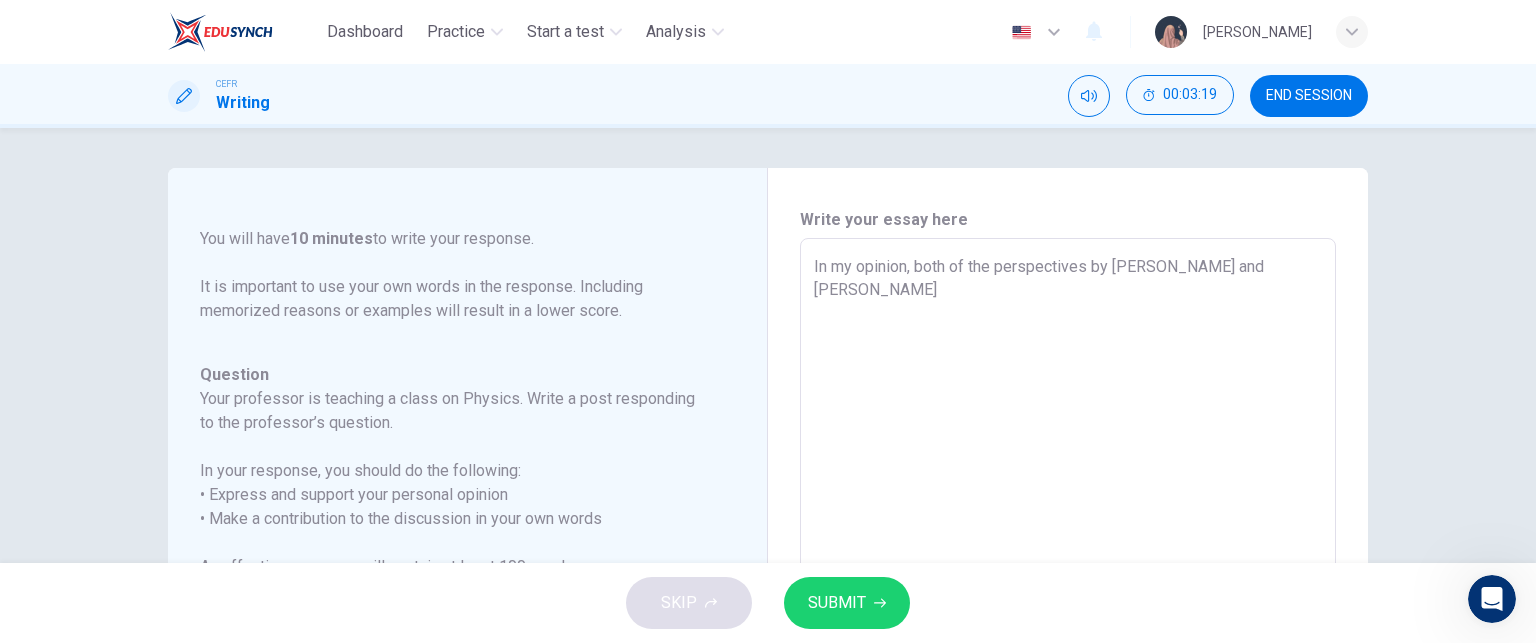 type on "In my opinion, both of the perspectives by Oliver and Sophia" 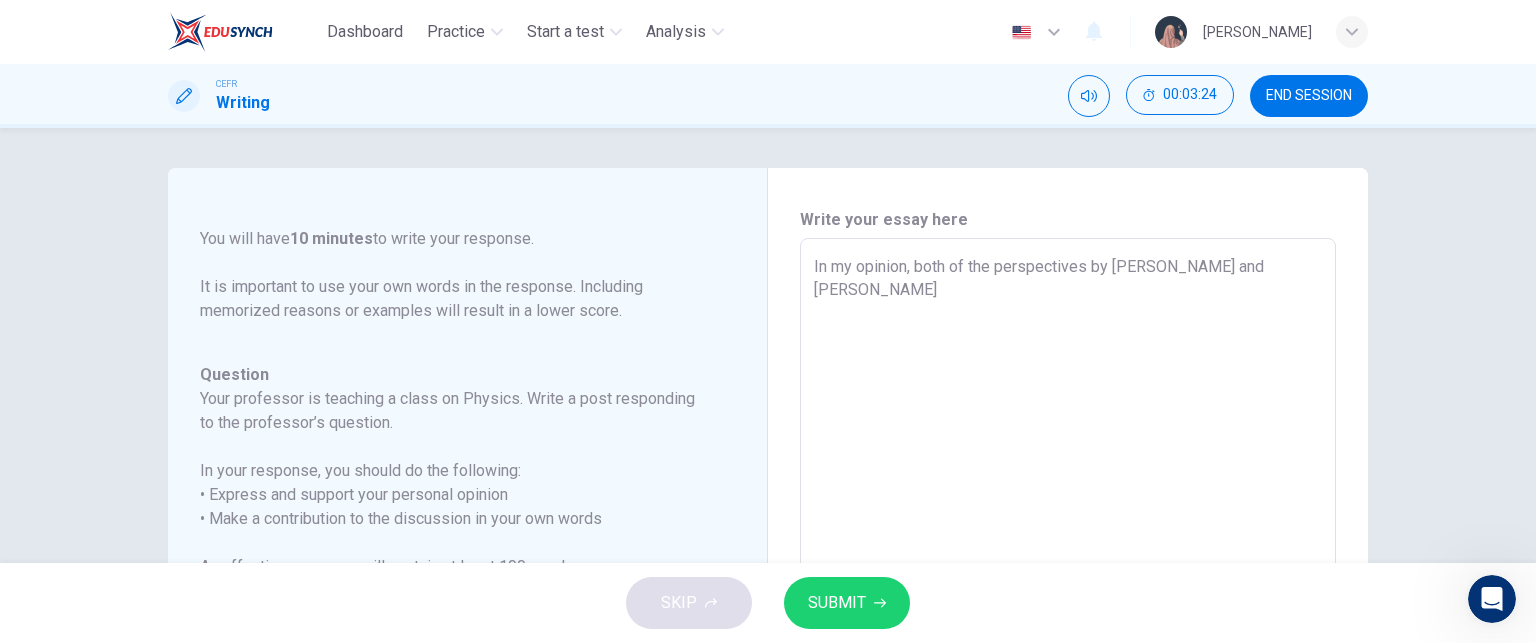 type on "In my opinion, both of the perspectives by Oliver and Sophia a" 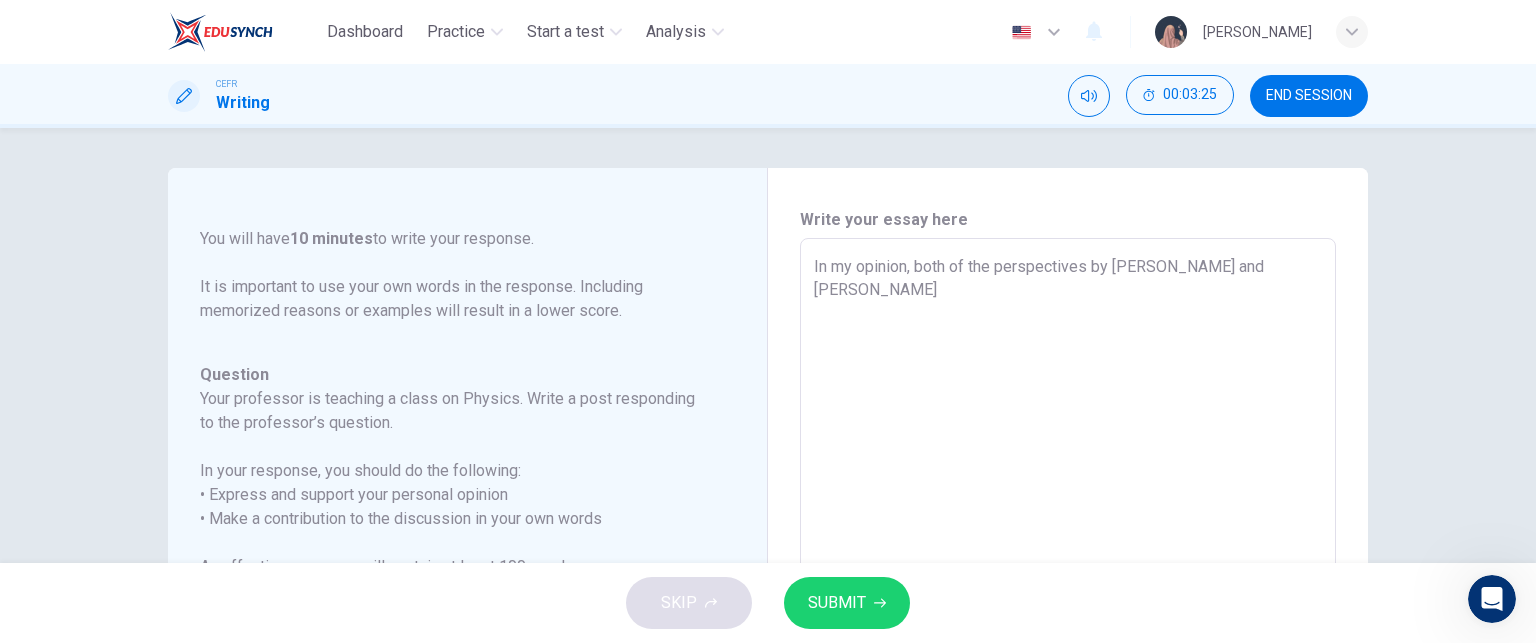 type on "In my opinion, both of the perspectives by Oliver and Sophia ar" 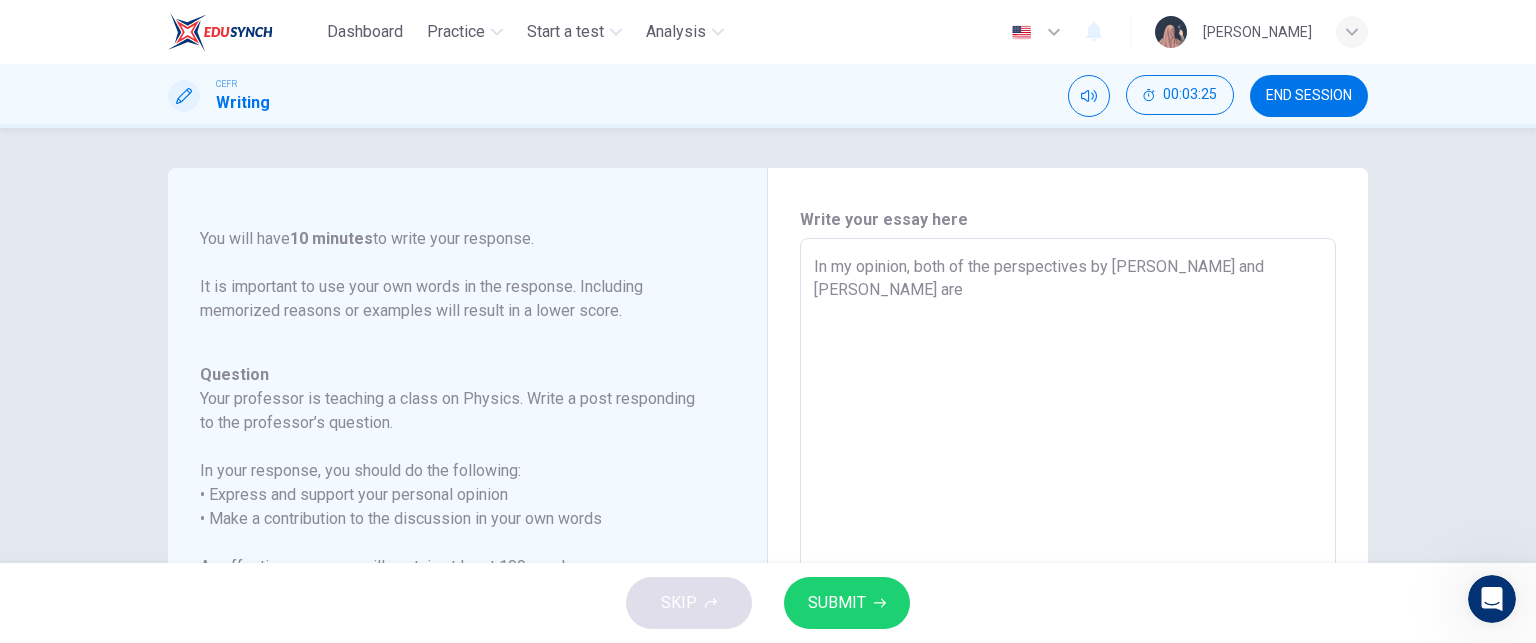 type on "In my opinion, both of the perspectives by Oliver and Sophia are" 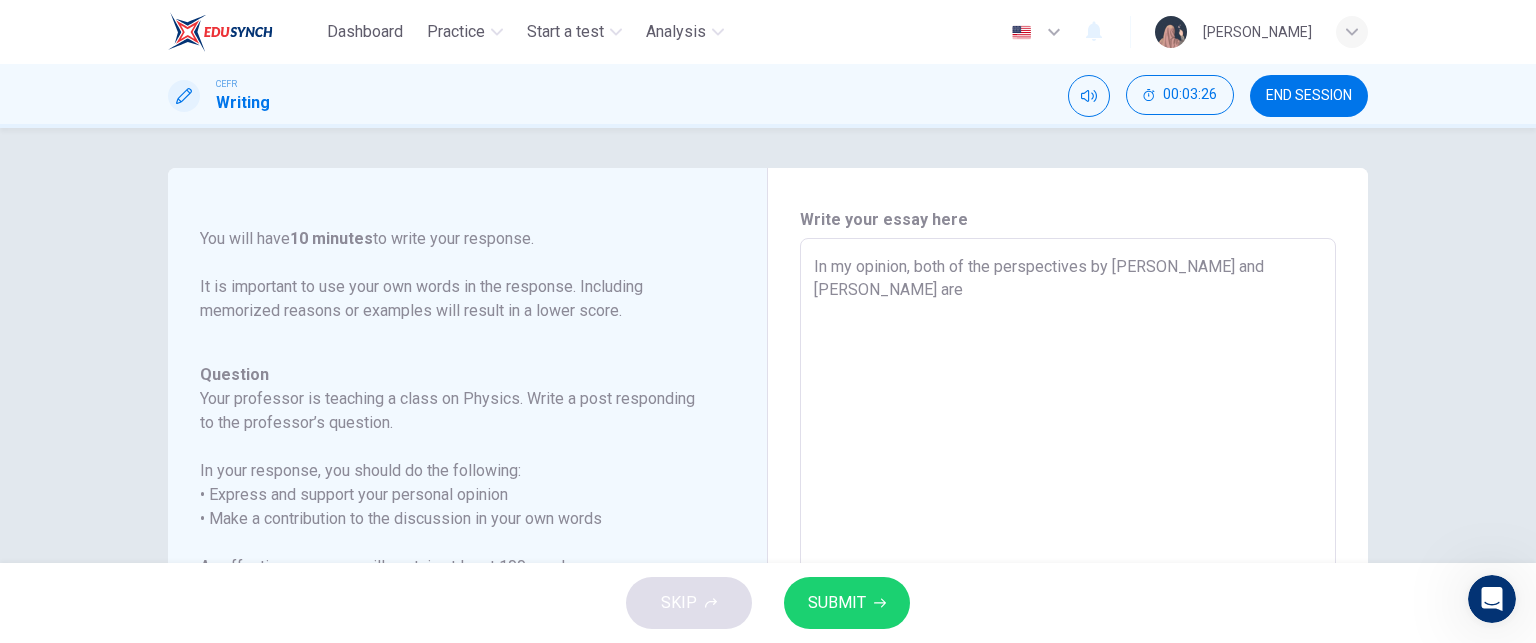 type on "In my opinion, both of the perspectives by Oliver and Sophia are v" 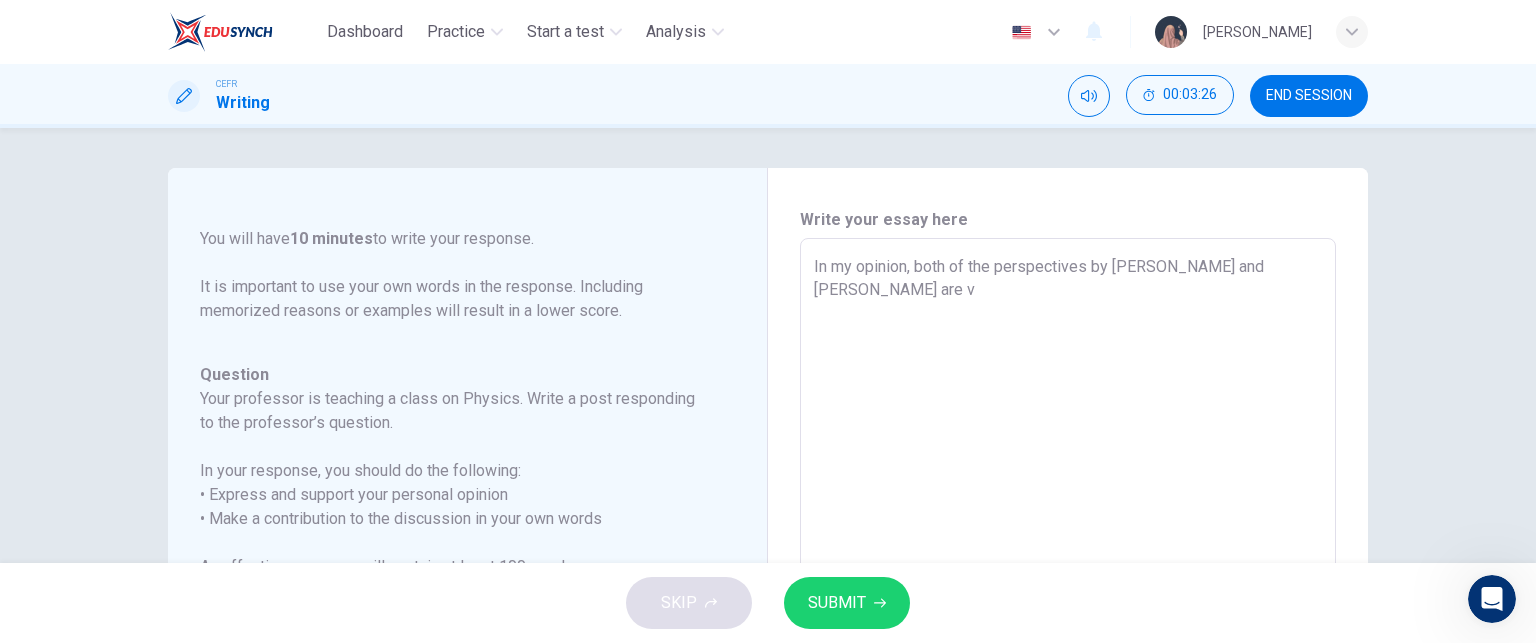 type on "x" 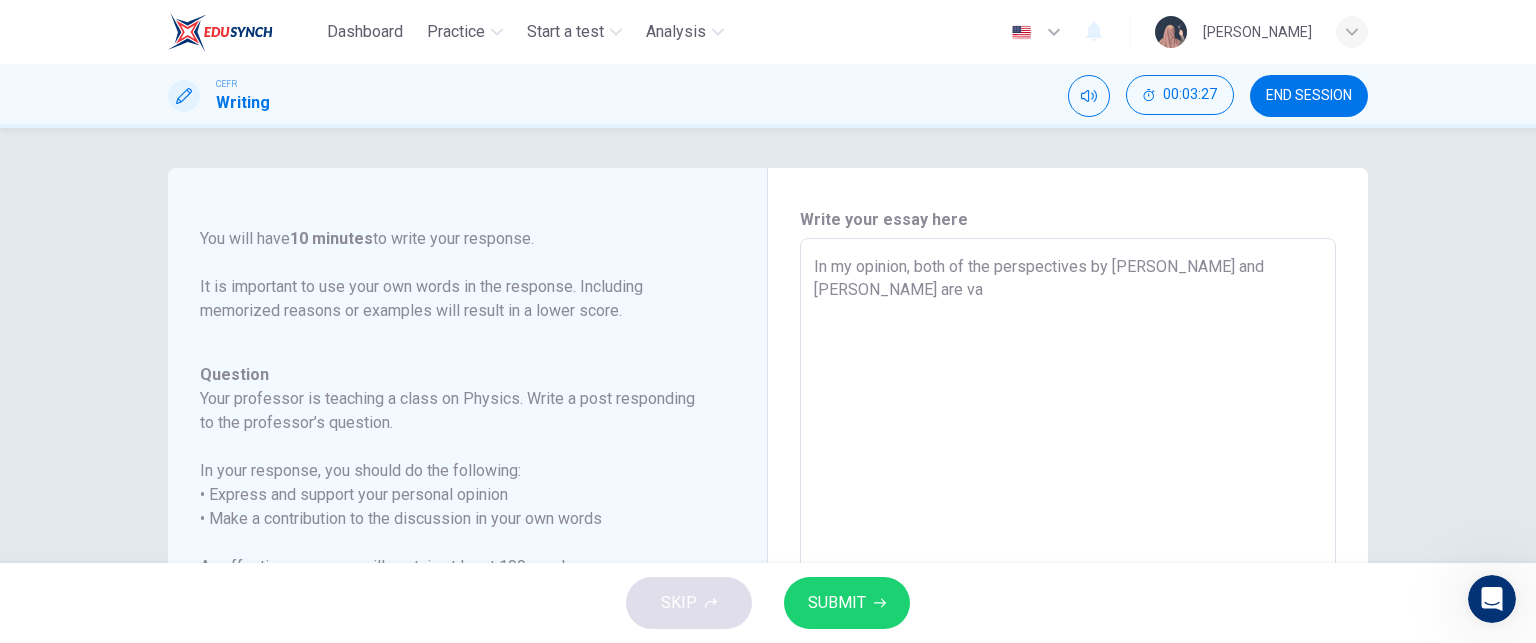 type on "In my opinion, both of the perspectives by Oliver and Sophia are val" 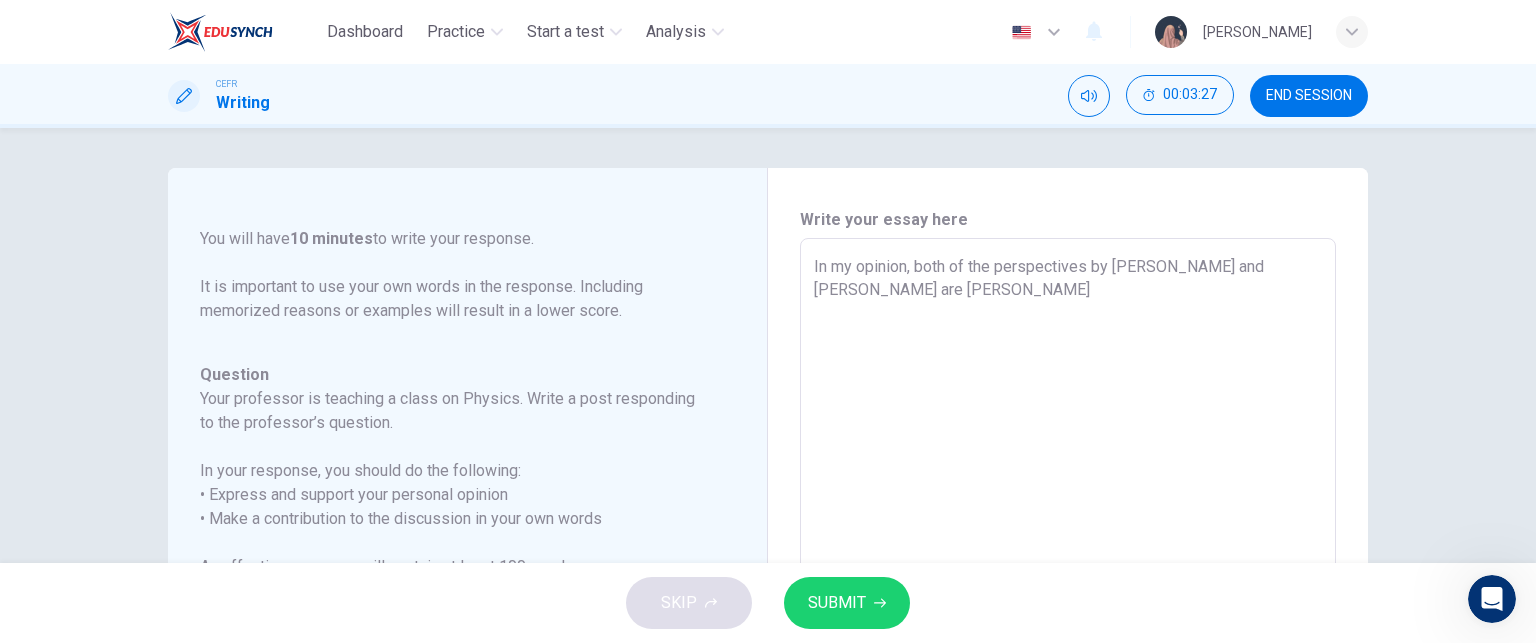 type on "x" 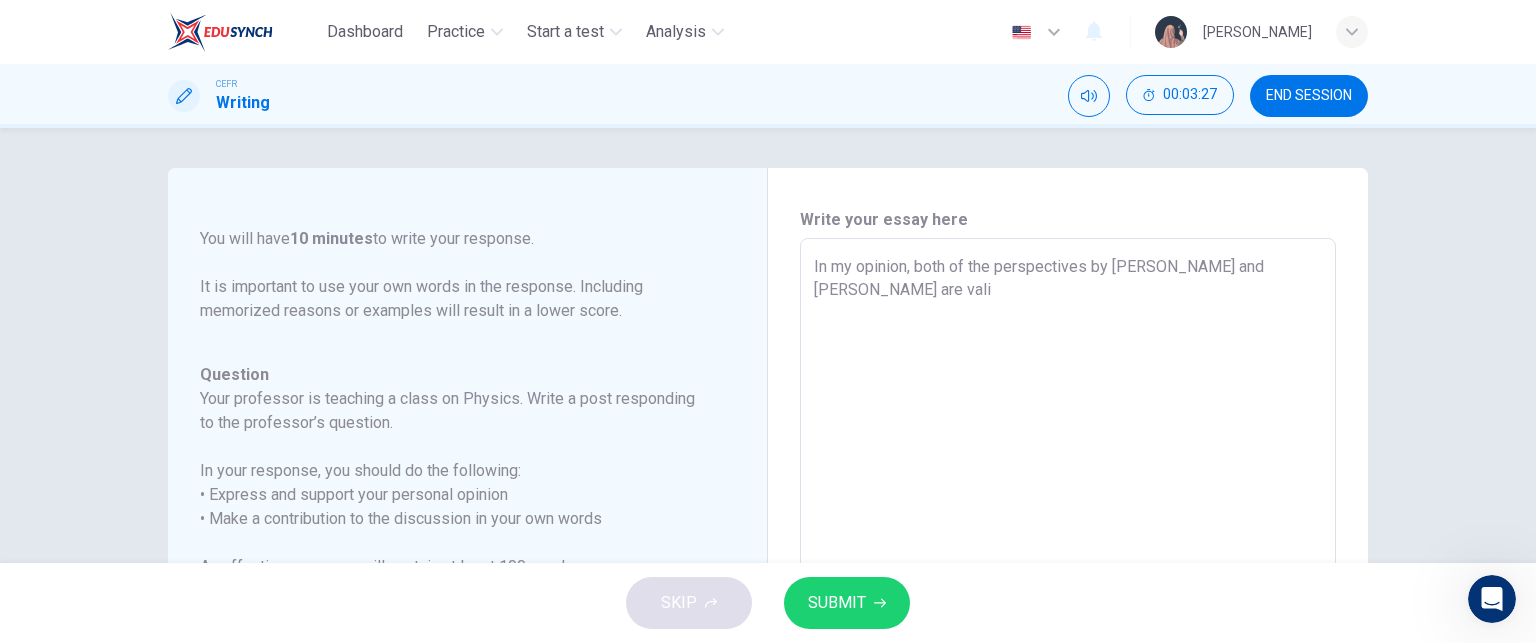 type on "In my opinion, both of the perspectives by Oliver and Sophia are valid" 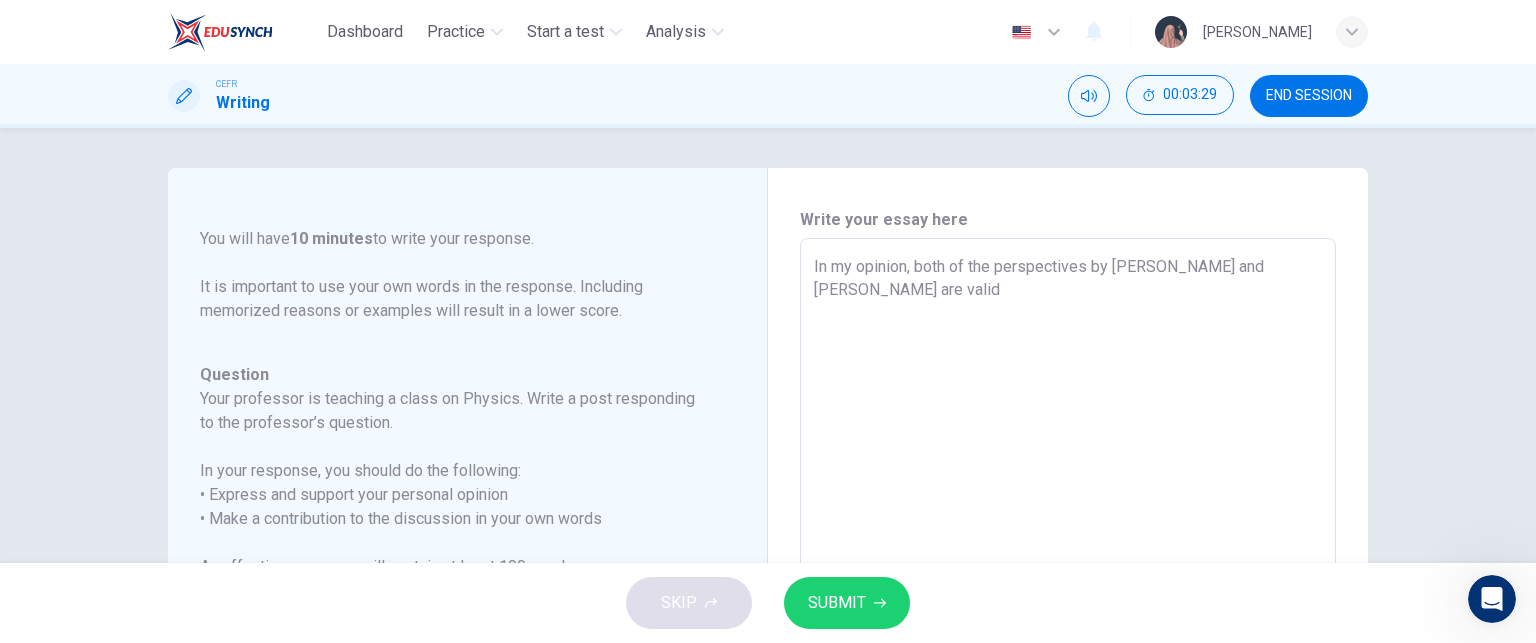 type on "In my opinion, both of the perspectives by Oliver and Sophia are valid." 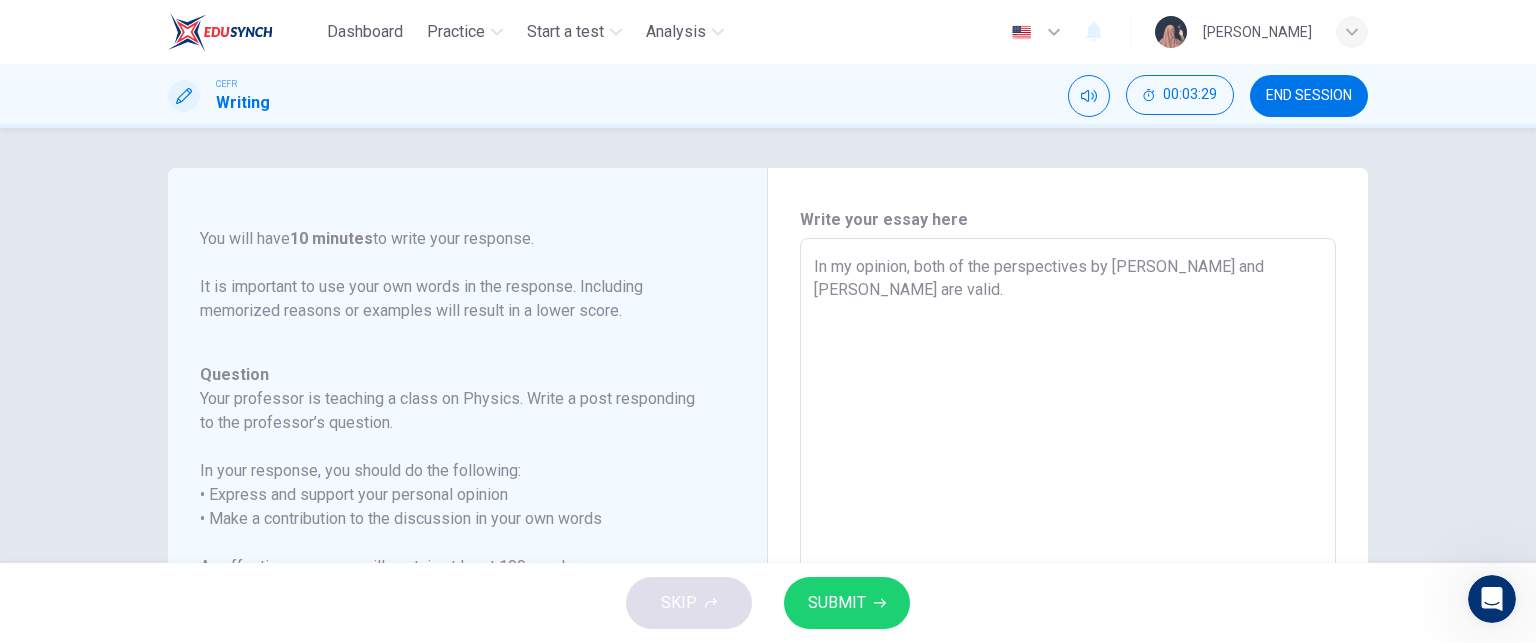 type on "In my opinion, both of the perspectives by Oliver and Sophia are valid." 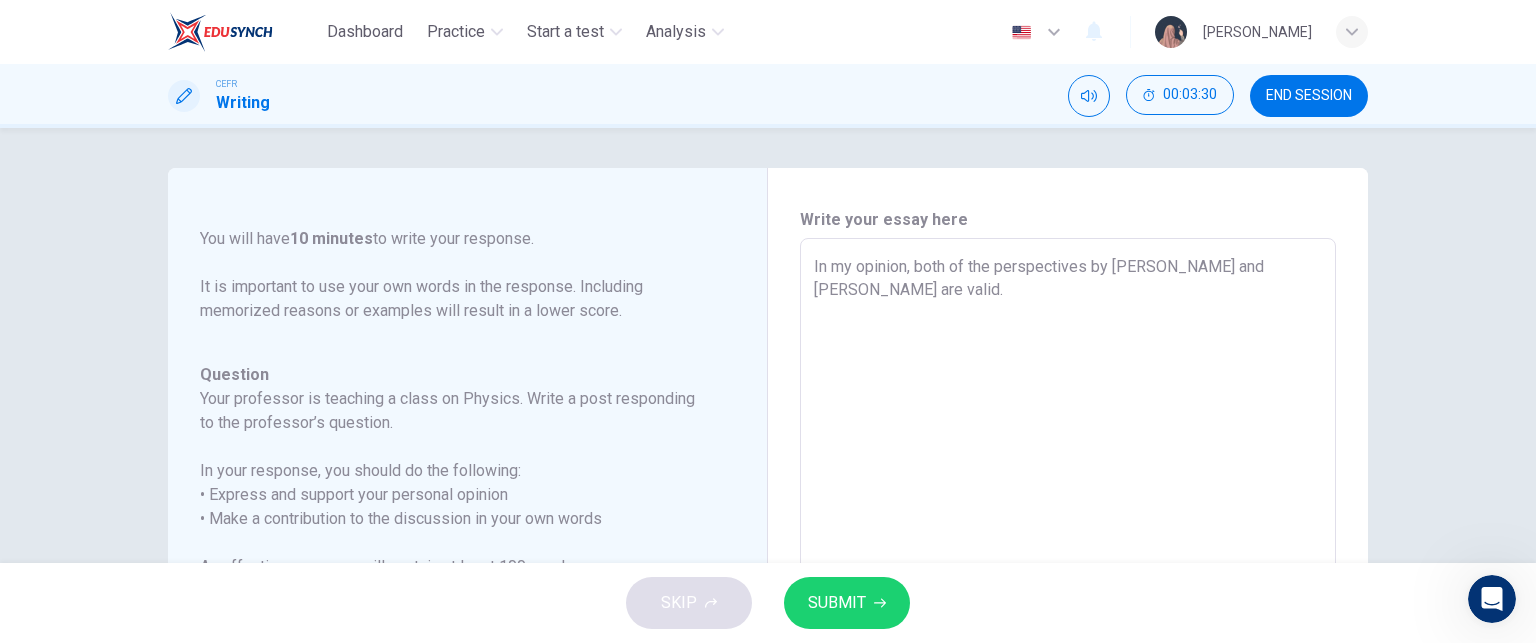 type on "In my opinion, both of the perspectives by Oliver and Sophia are valid. H" 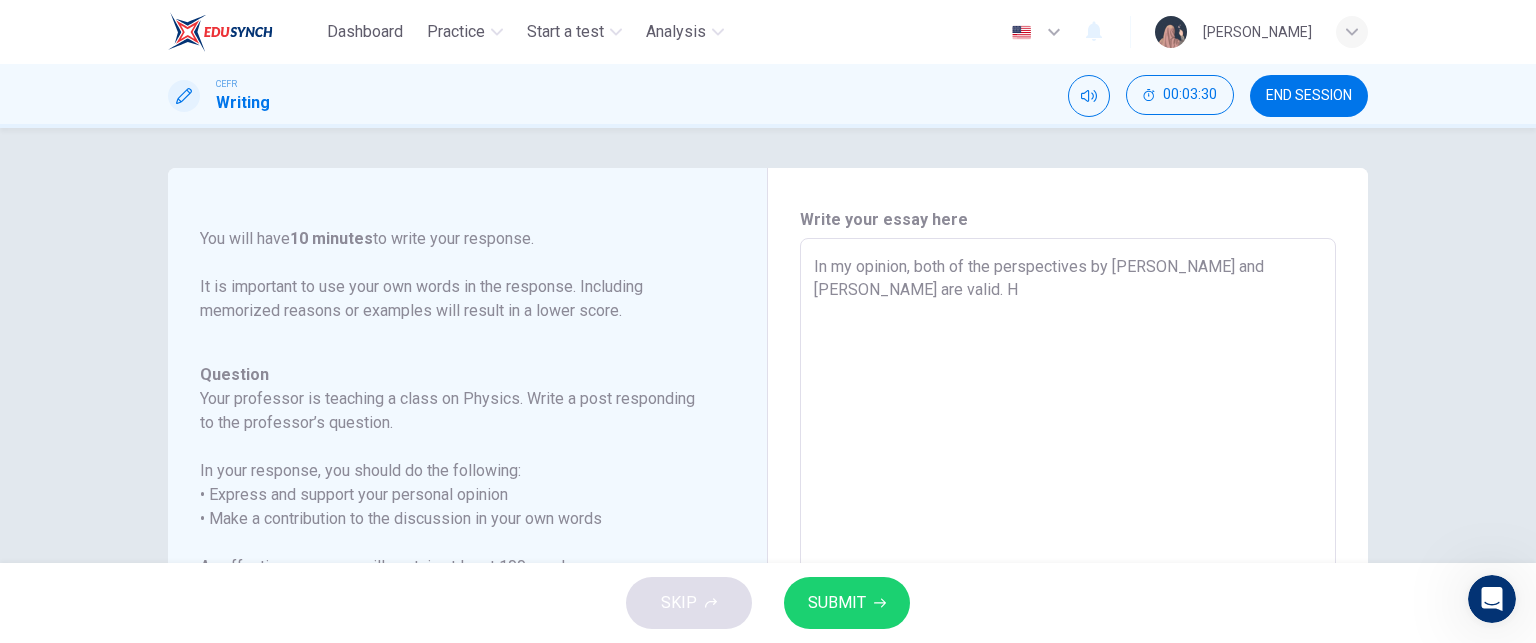 type on "x" 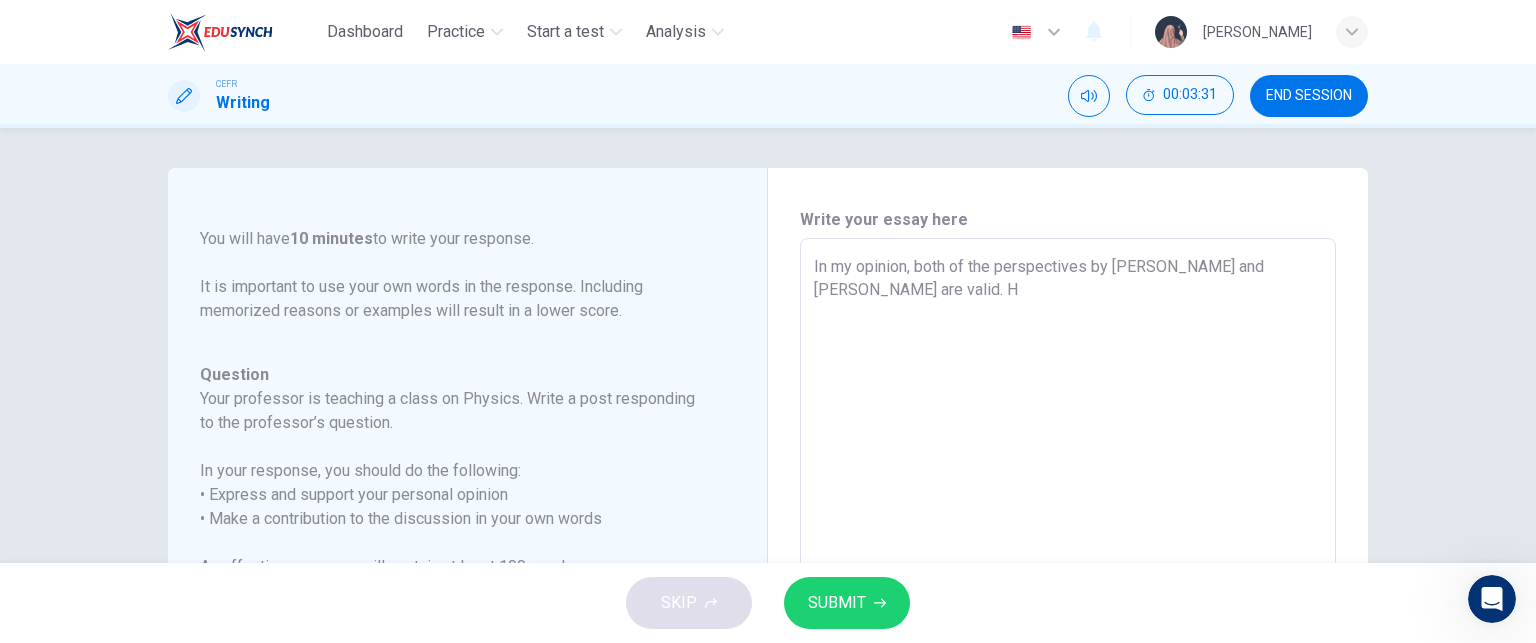 type on "In my opinion, both of the perspectives by Oliver and Sophia are valid. Ho" 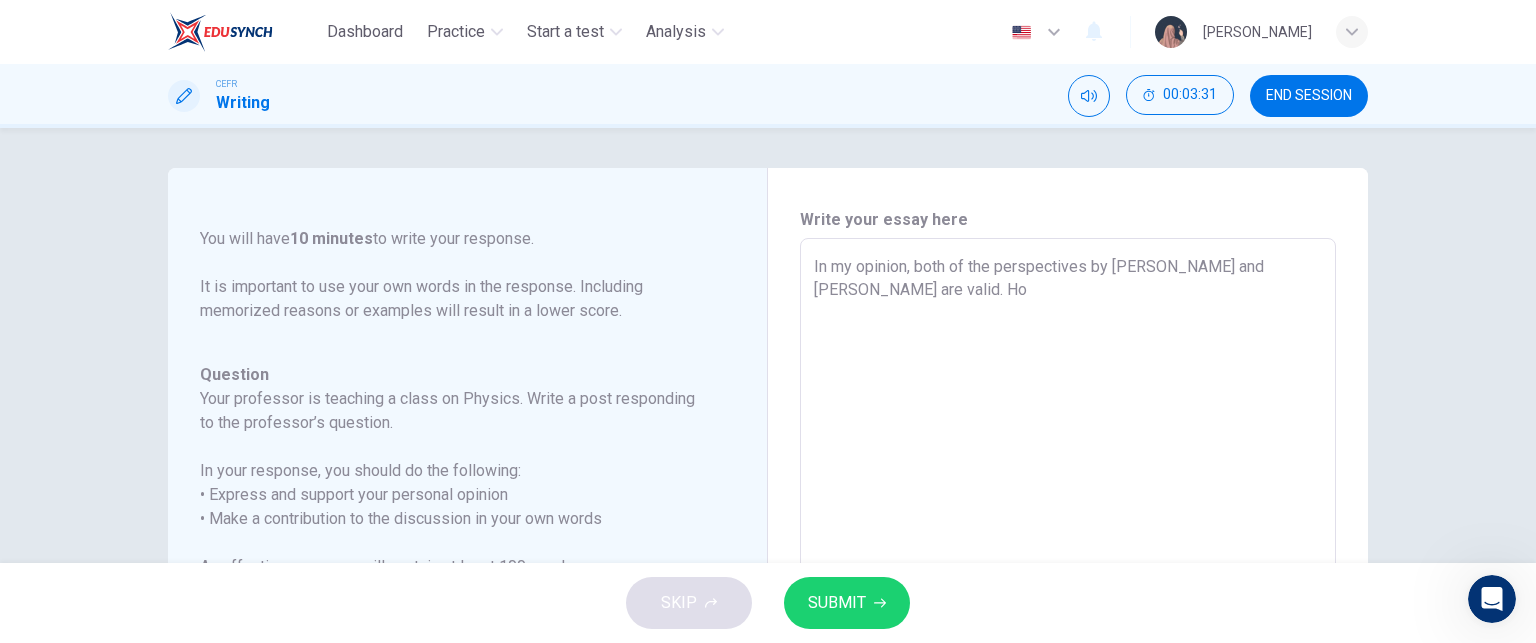 type on "x" 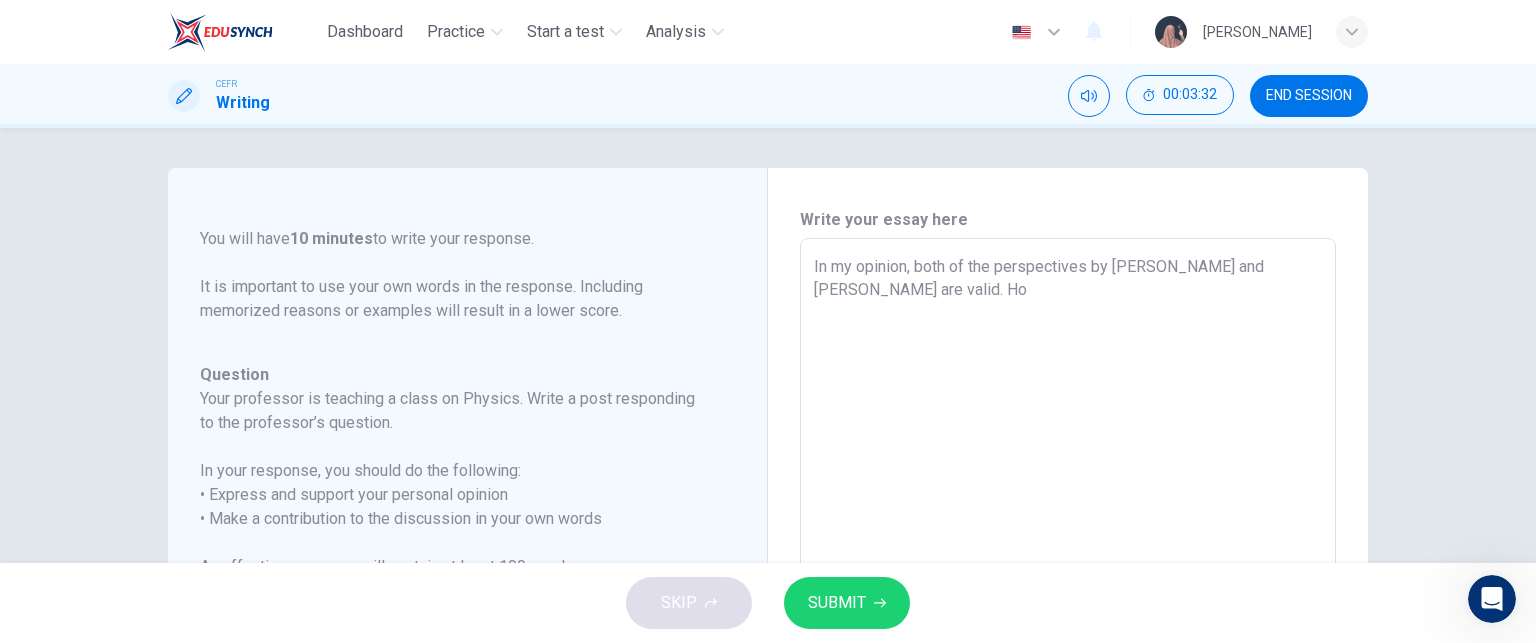 type on "In my opinion, both of the perspectives by Oliver and Sophia are valid. How" 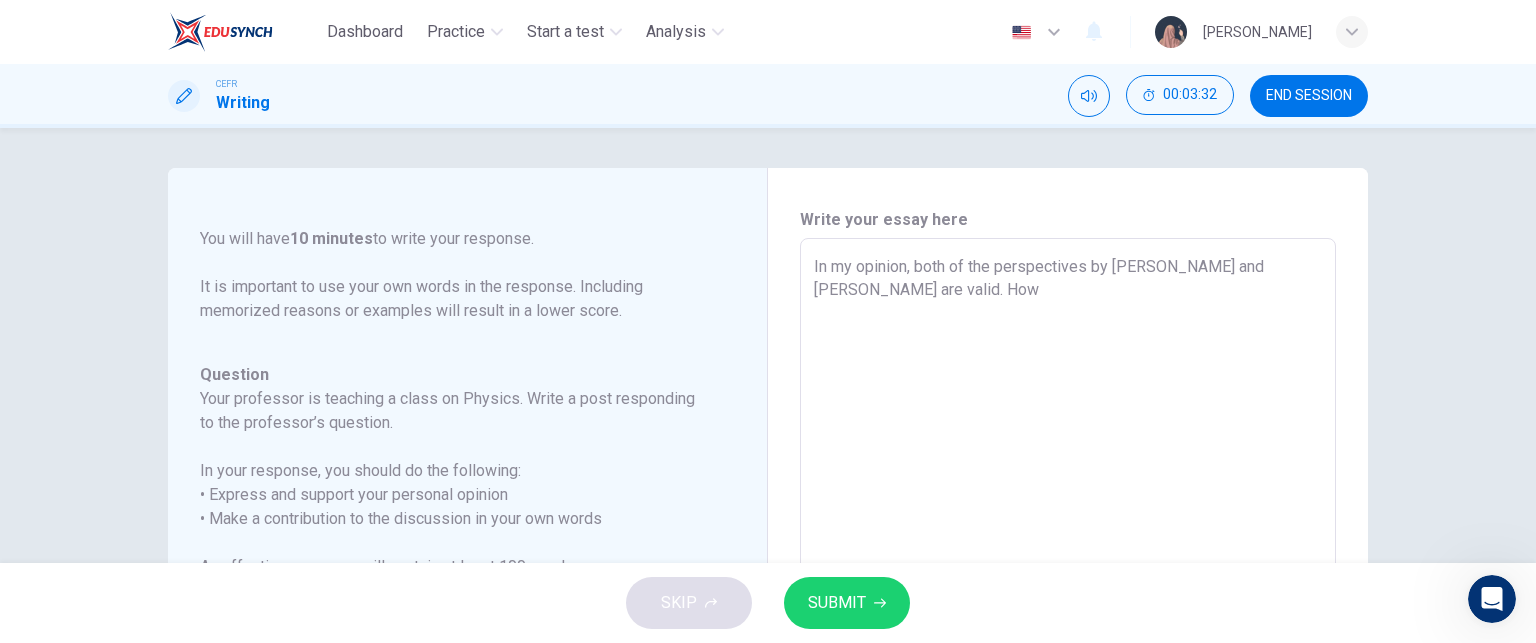 type on "In my opinion, both of the perspectives by Oliver and Sophia are valid. Howe" 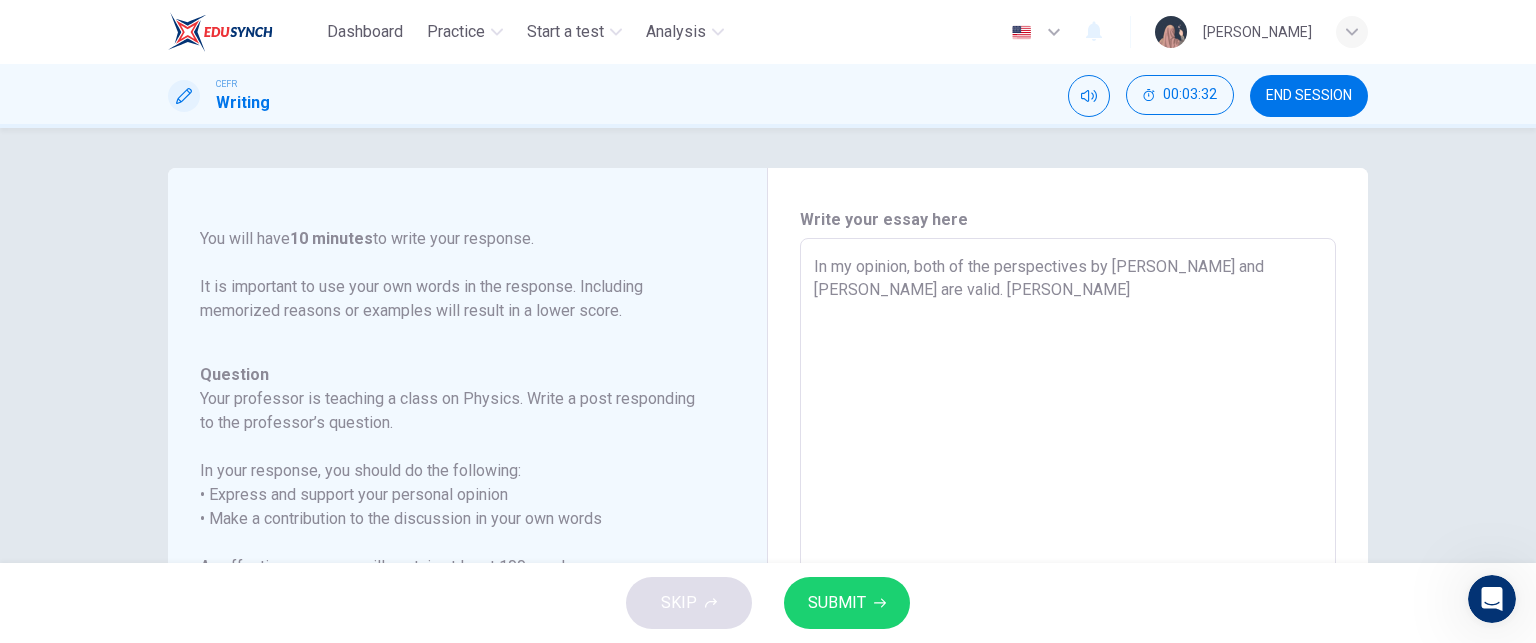 type on "In my opinion, both of the perspectives by Oliver and Sophia are valid. Howev" 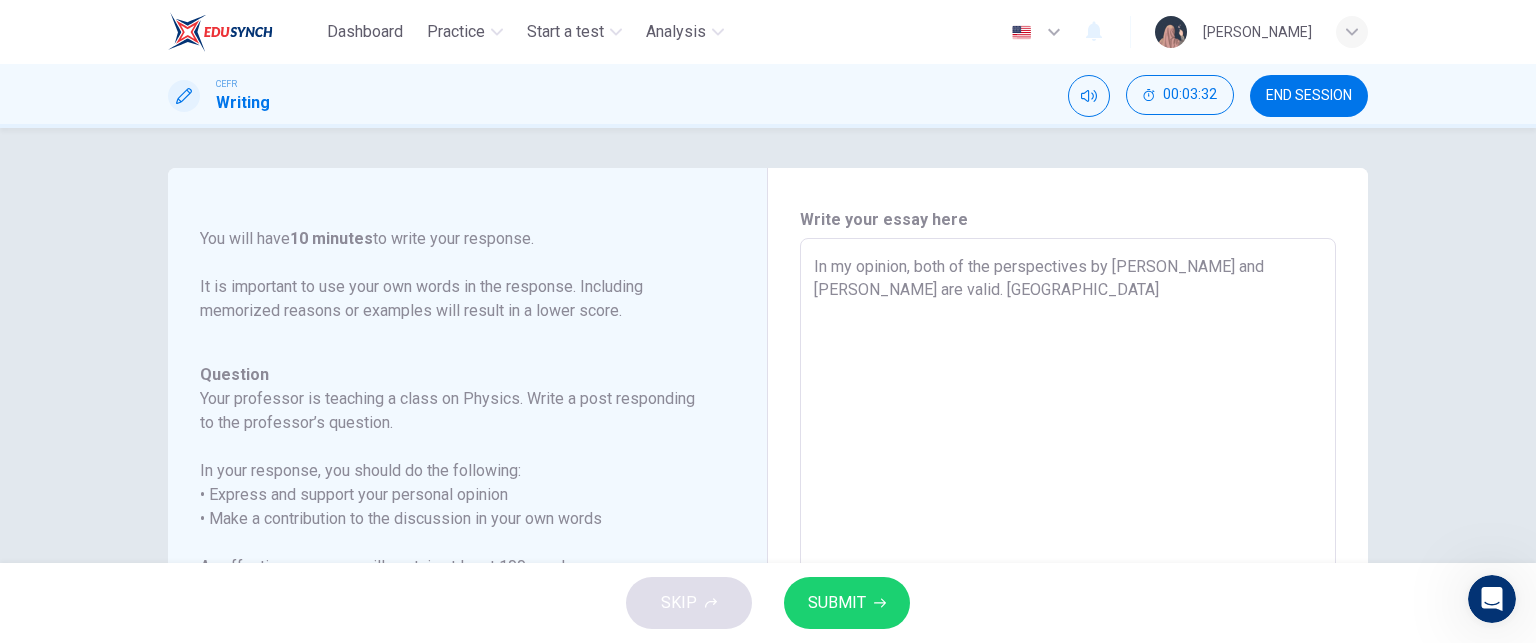 type on "x" 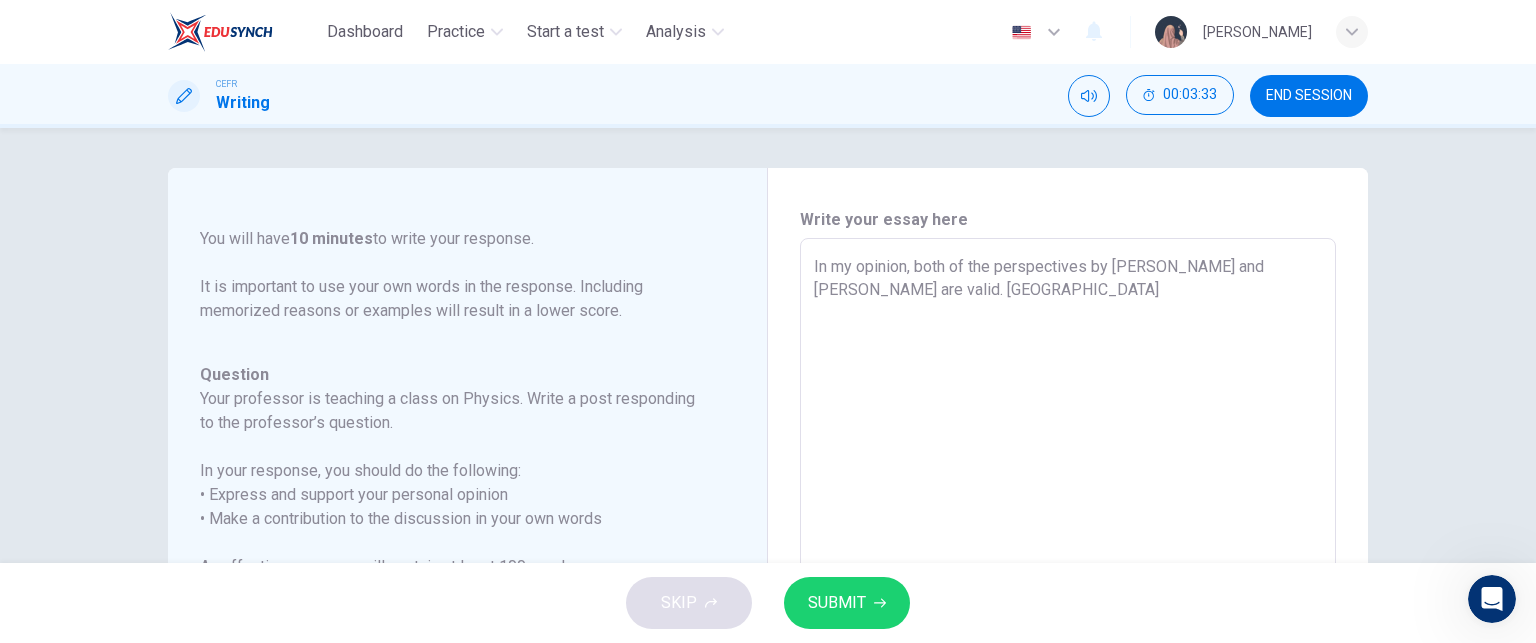 type on "In my opinion, both of the perspectives by Oliver and Sophia are valid. Howeve" 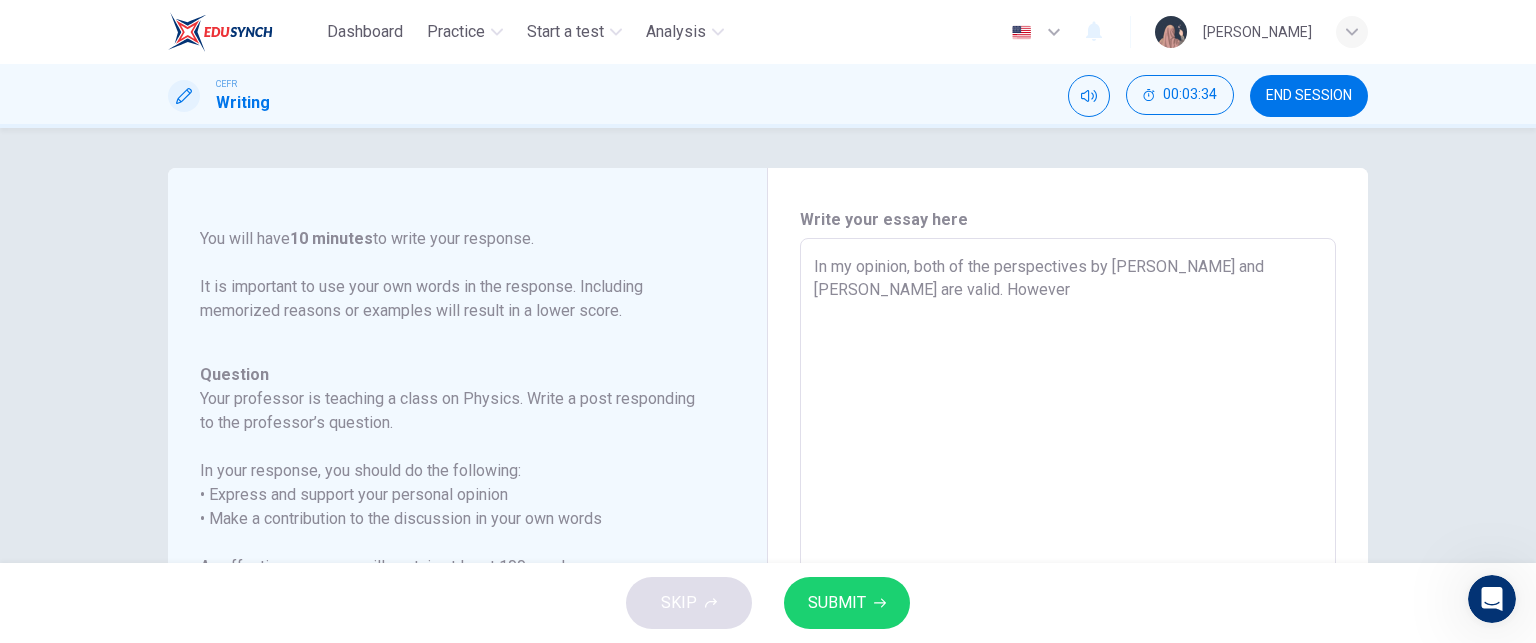 type on "In my opinion, both of the perspectives by Oliver and Sophia are valid. However," 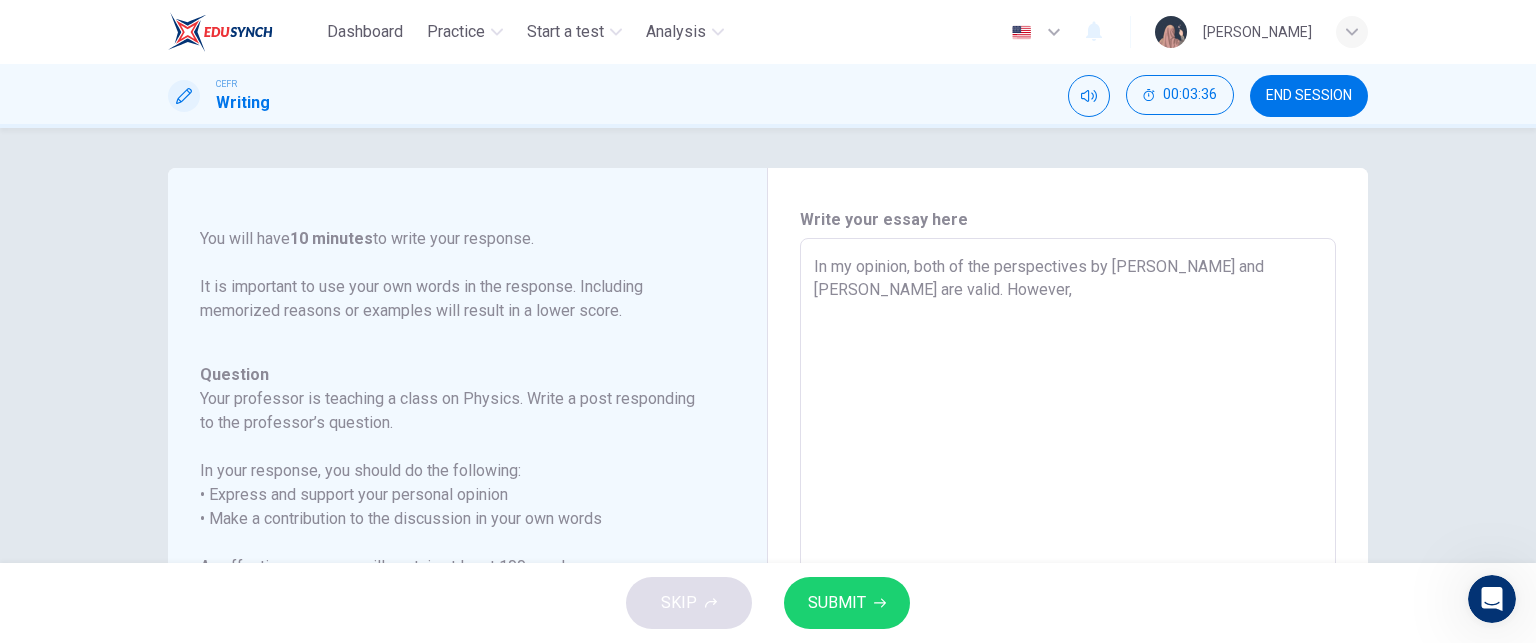 type on "In my opinion, both of the perspectives by Oliver and Sophia are valid. However," 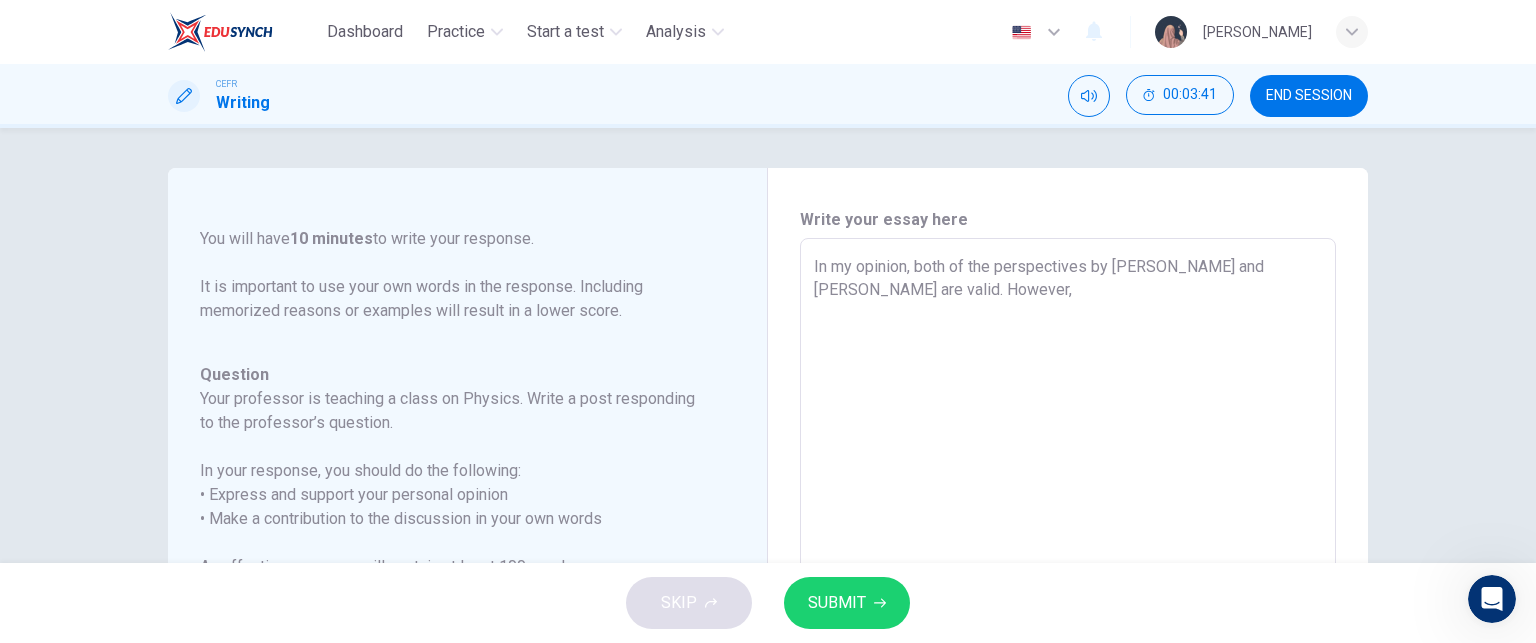 type on "In my opinion, both of the perspectives by Oliver and Sophia are valid. However, I" 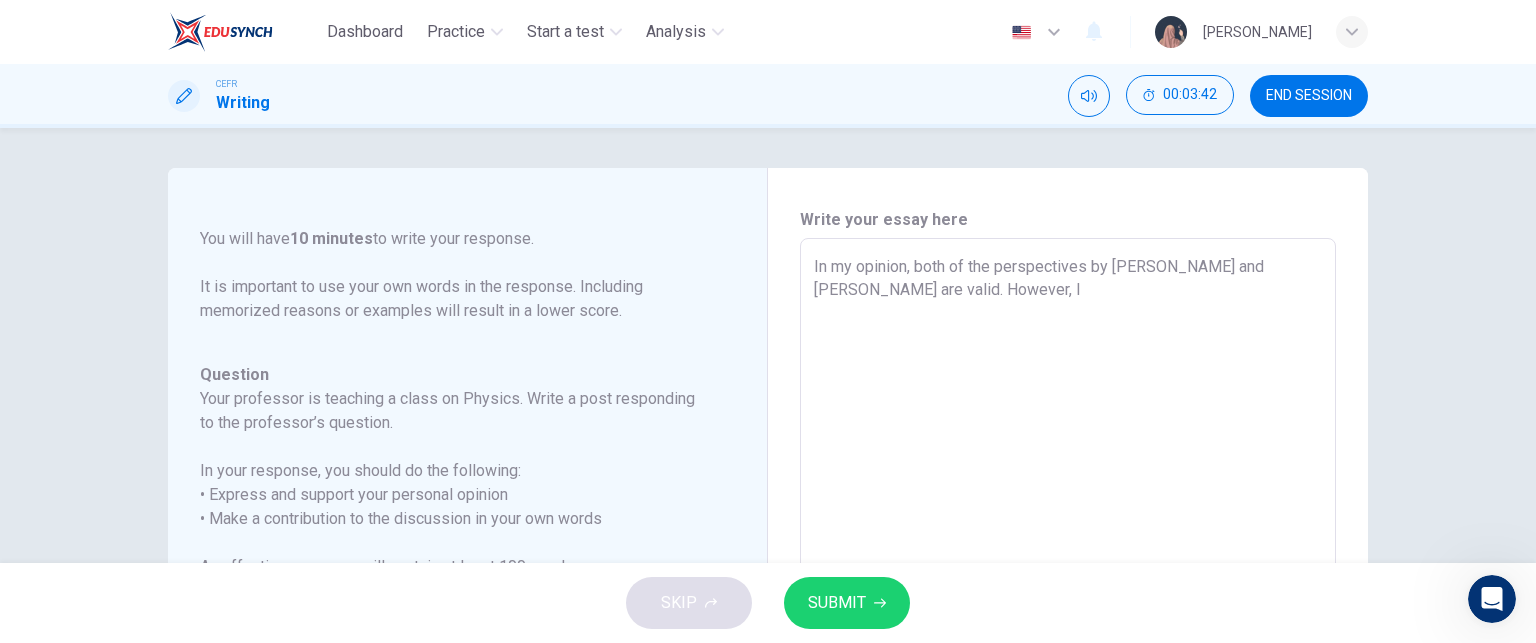 type on "In my opinion, both of the perspectives by Oliver and Sophia are valid. However, I" 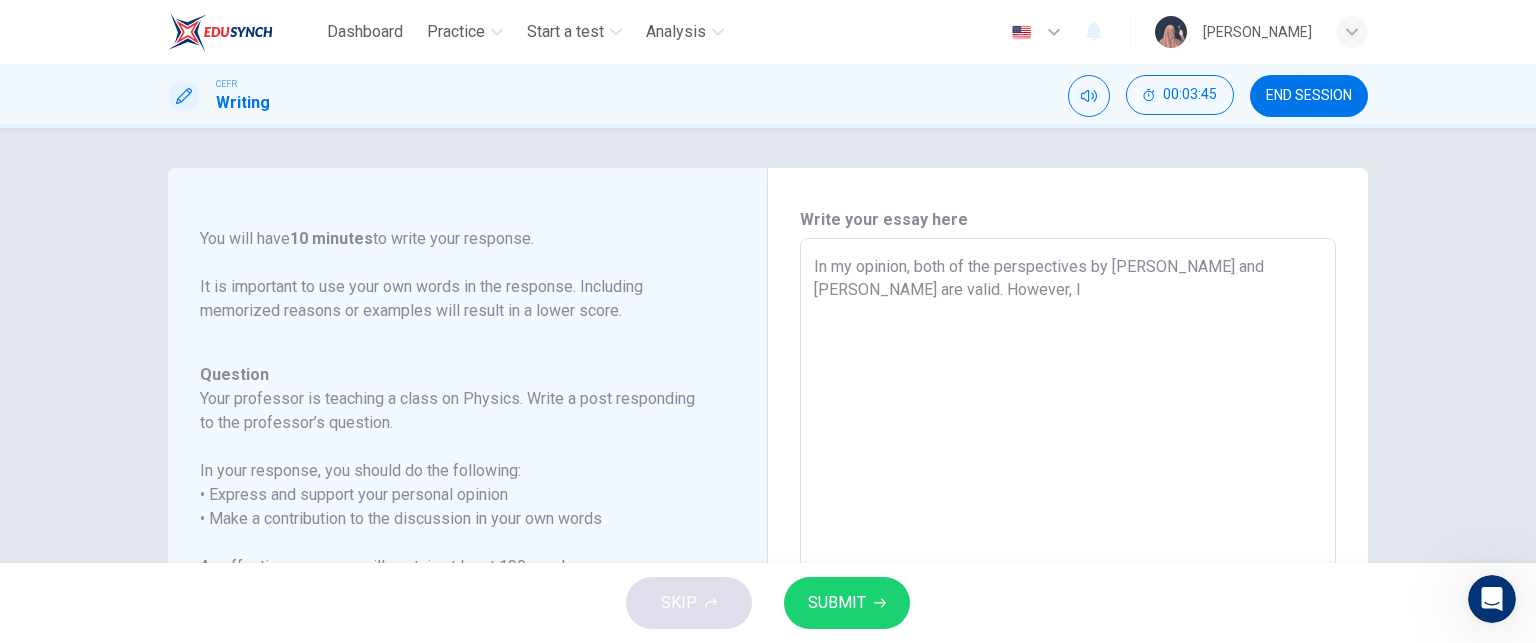 type on "In my opinion, both of the perspectives by Oliver and Sophia are valid. However, I p" 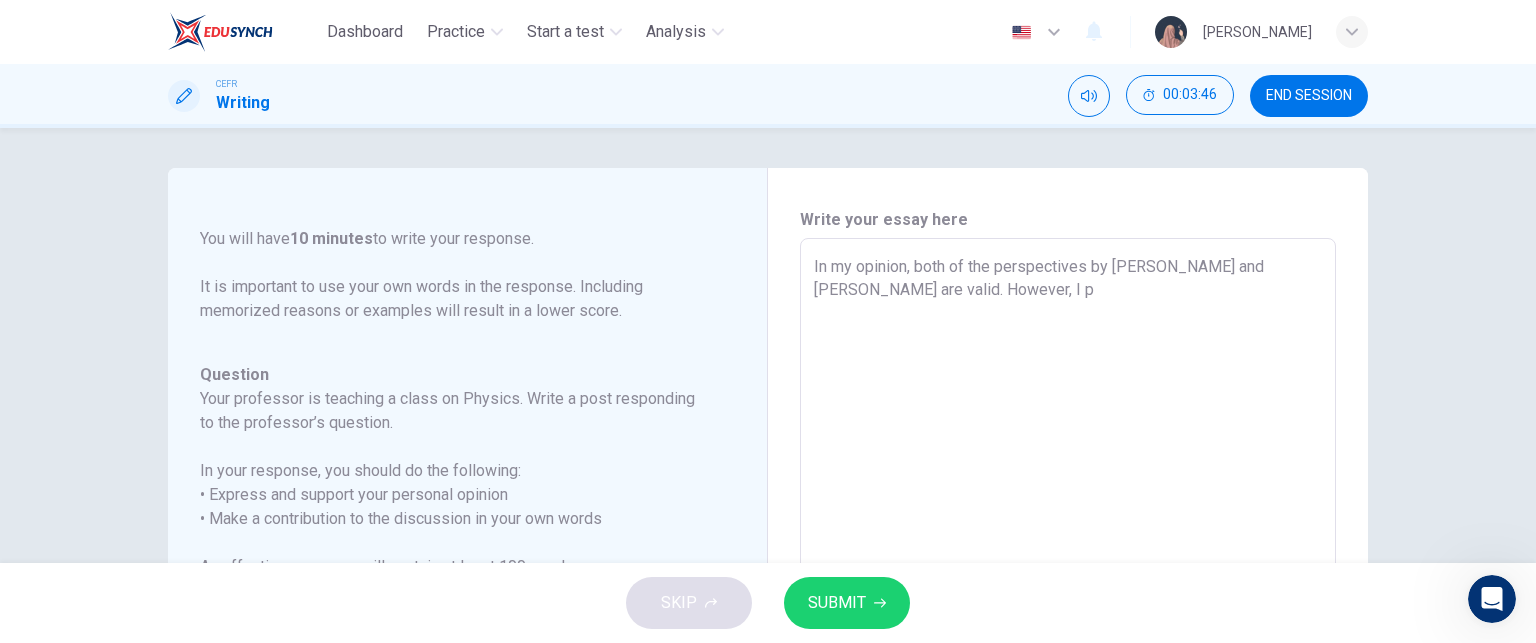 type on "In my opinion, both of the perspectives by Oliver and Sophia are valid. However, I pe" 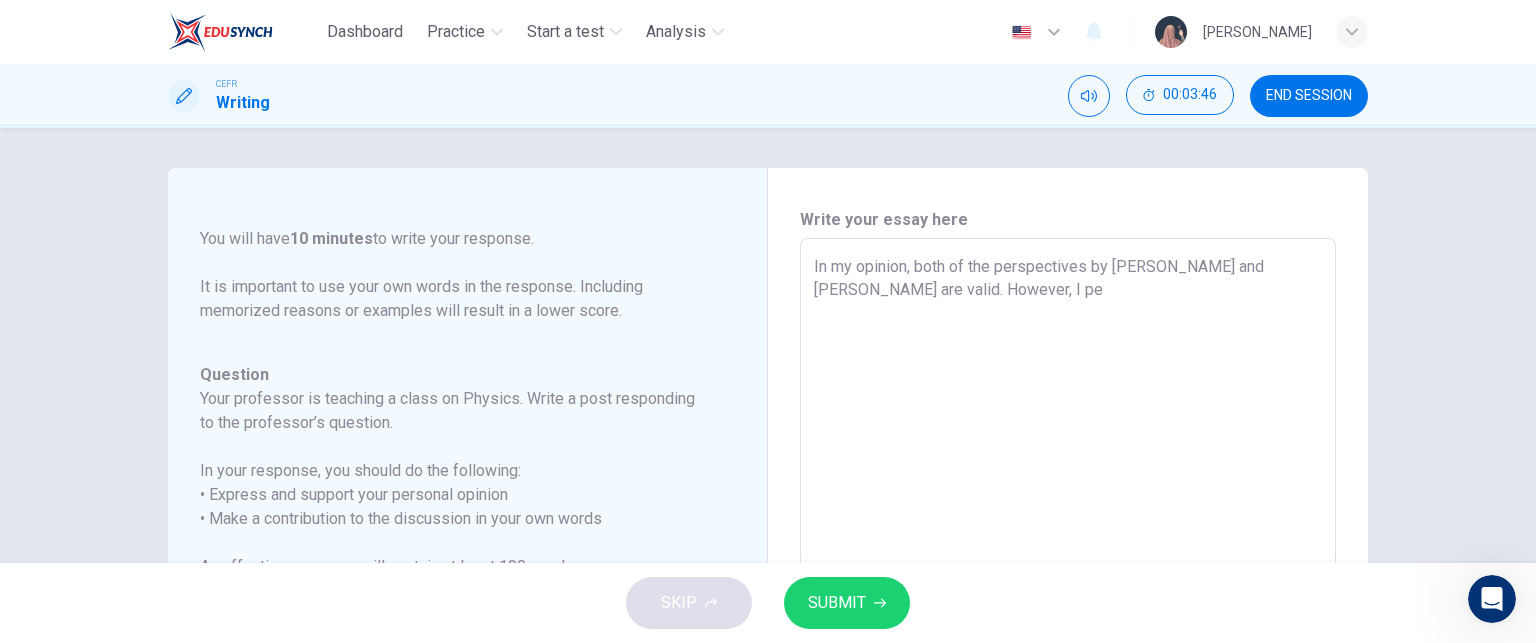 type on "x" 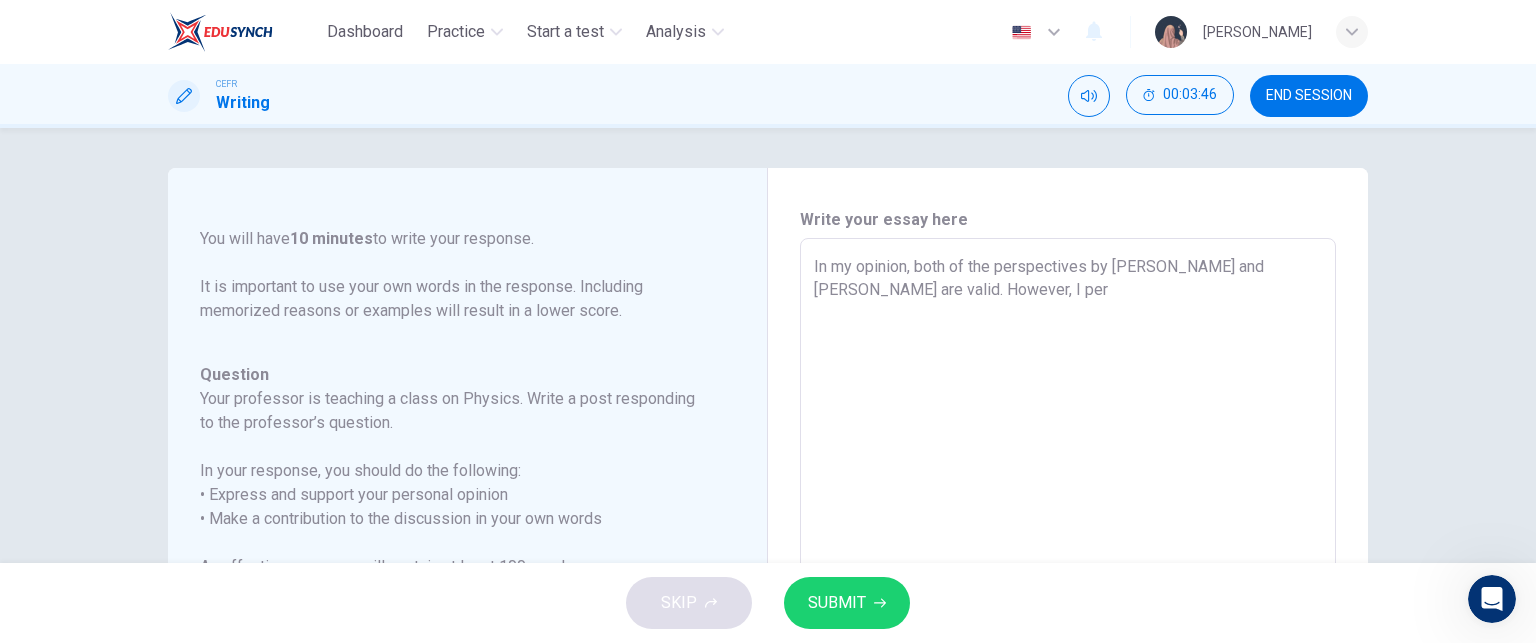 type on "In my opinion, both of the perspectives by Oliver and Sophia are valid. However, I pers" 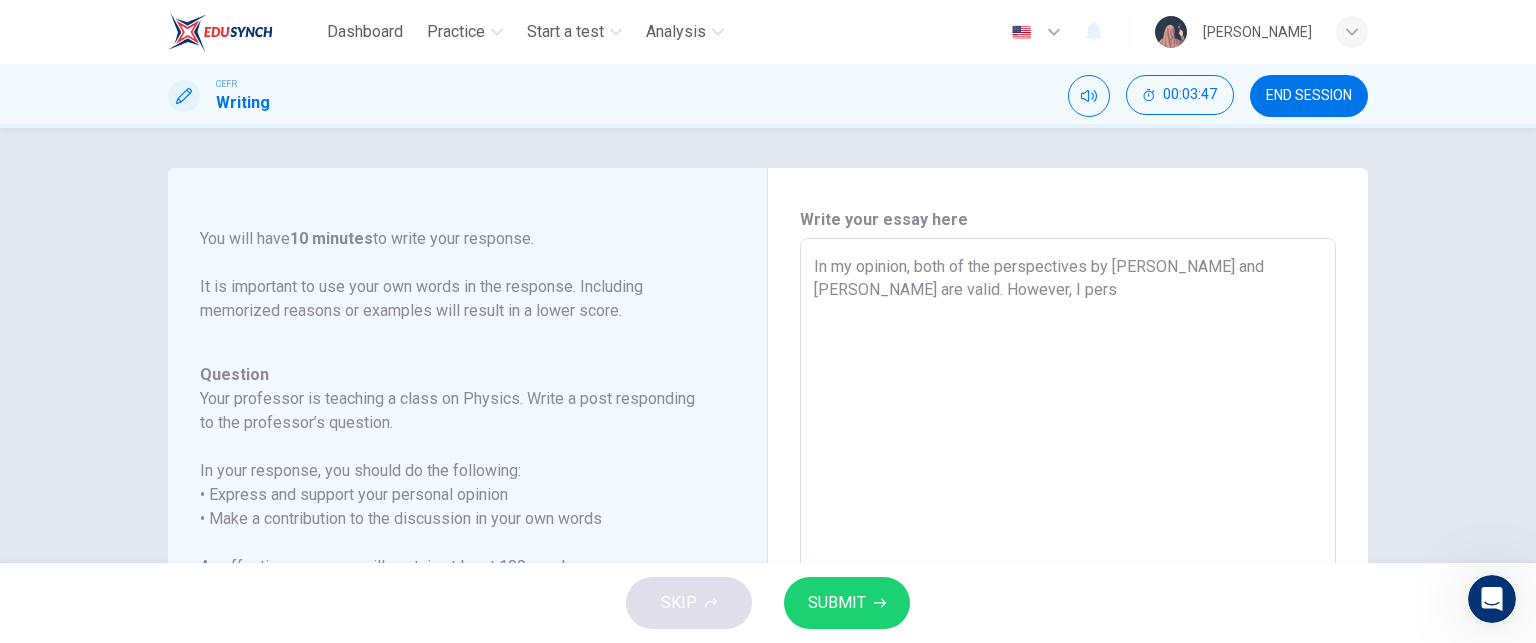 type on "In my opinion, both of the perspectives by Oliver and Sophia are valid. However, I perso" 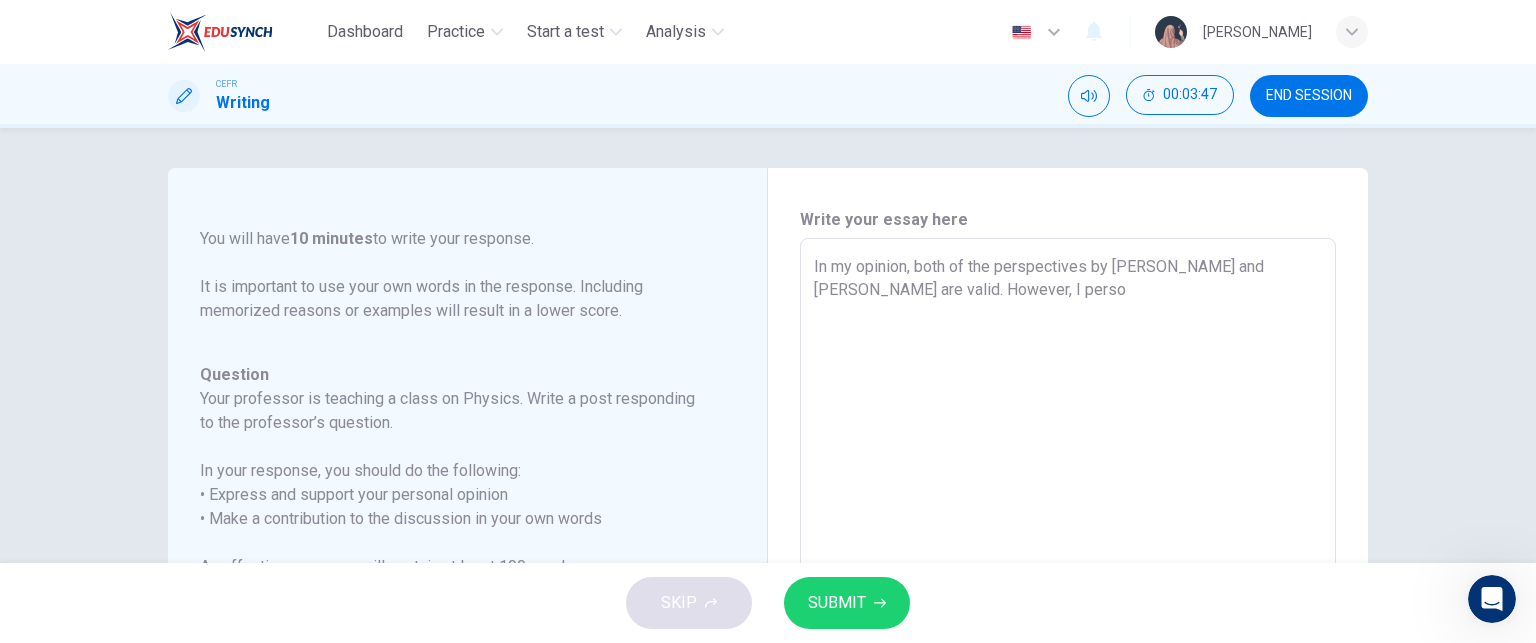type on "x" 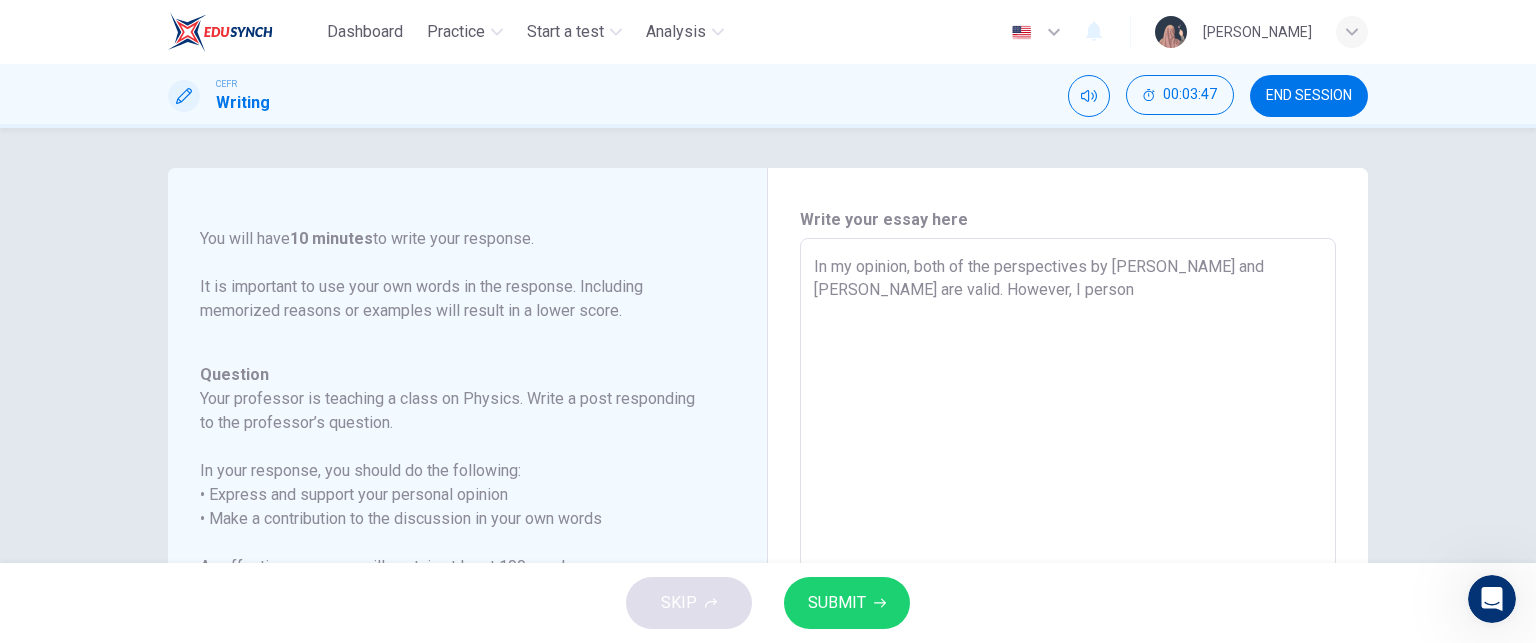 type on "In my opinion, both of the perspectives by Oliver and Sophia are valid. However, I persona" 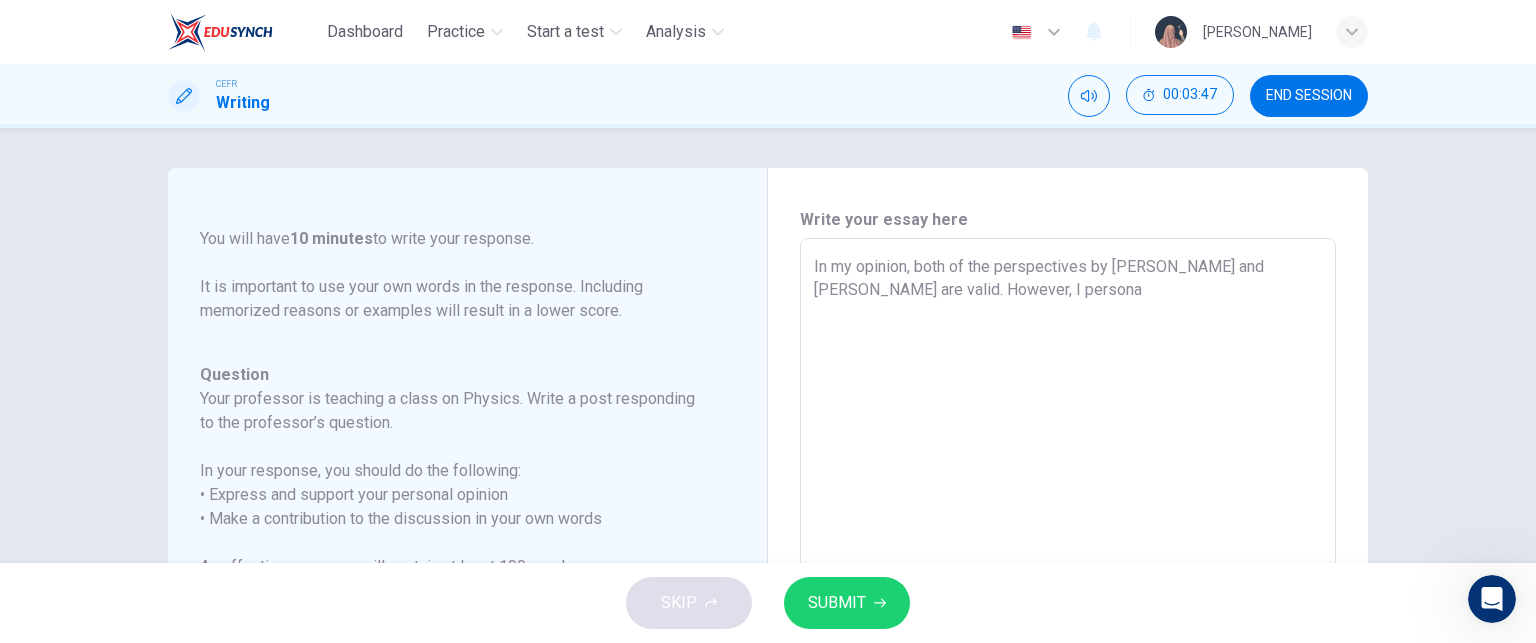 type on "x" 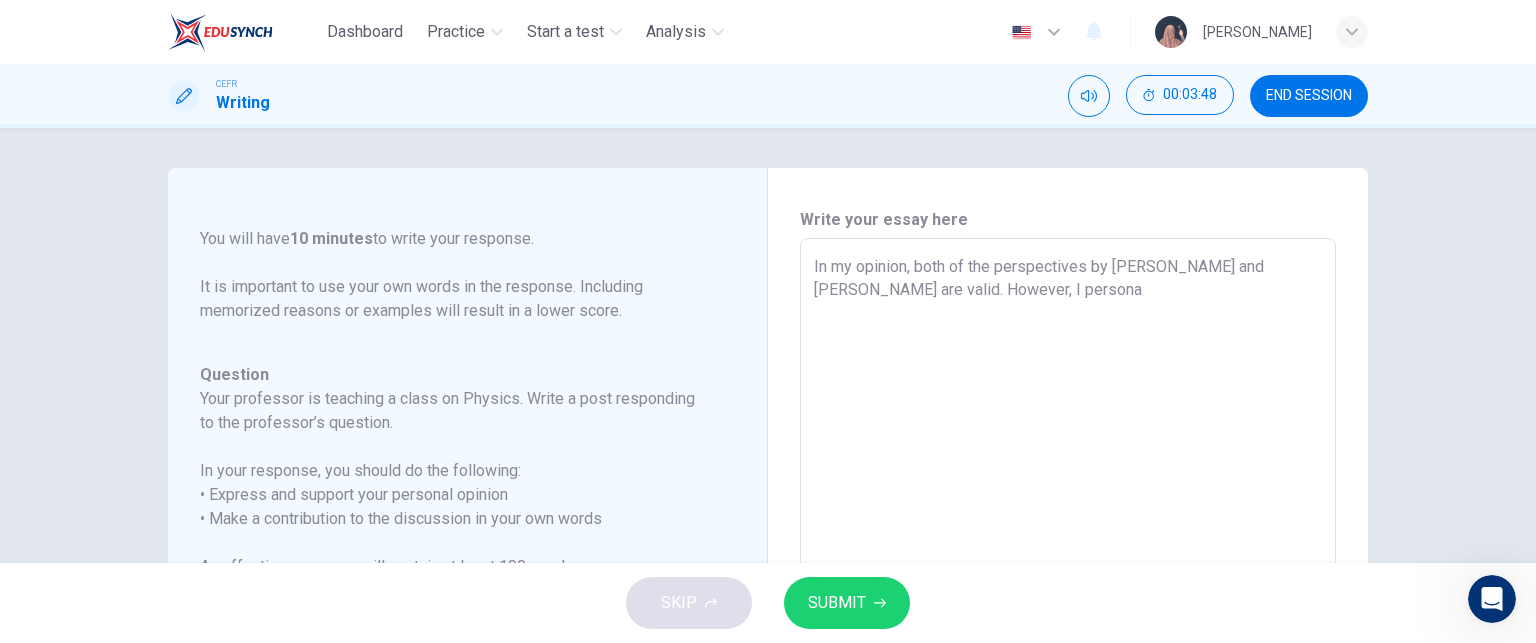 type on "In my opinion, both of the perspectives by Oliver and Sophia are valid. However, I personal" 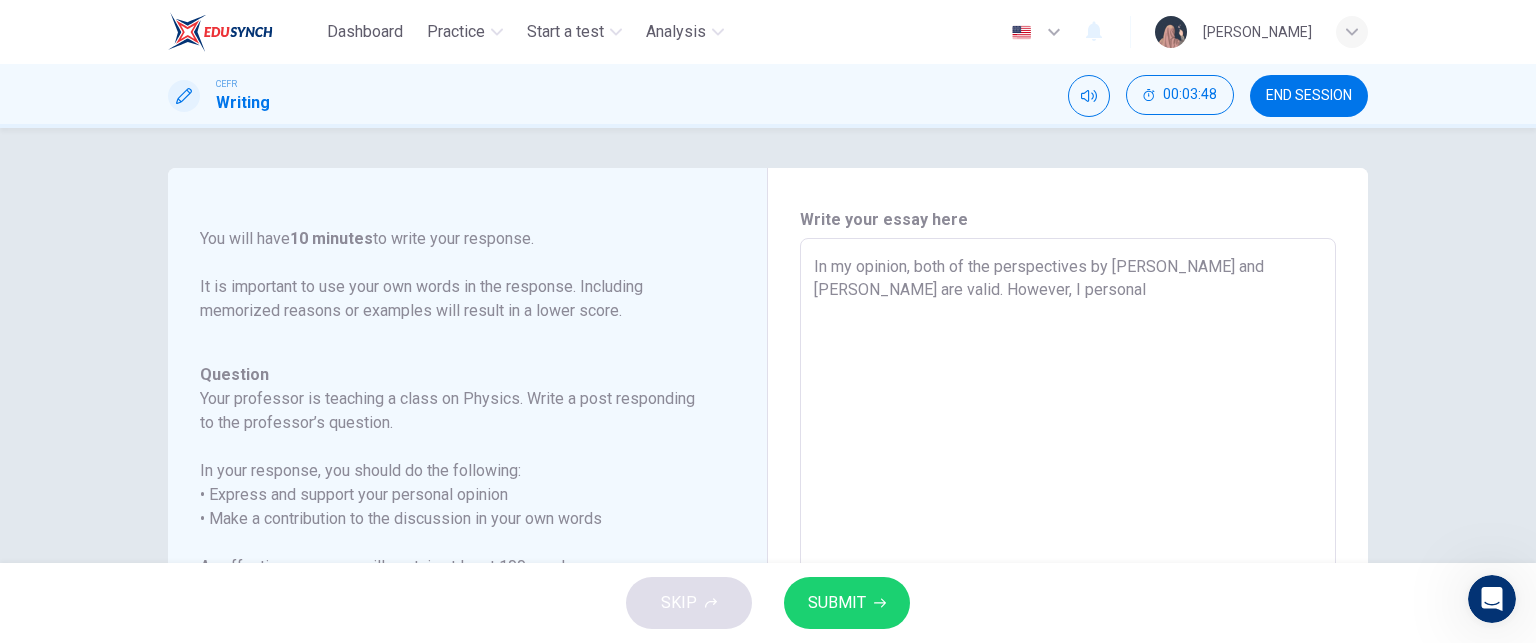 type on "x" 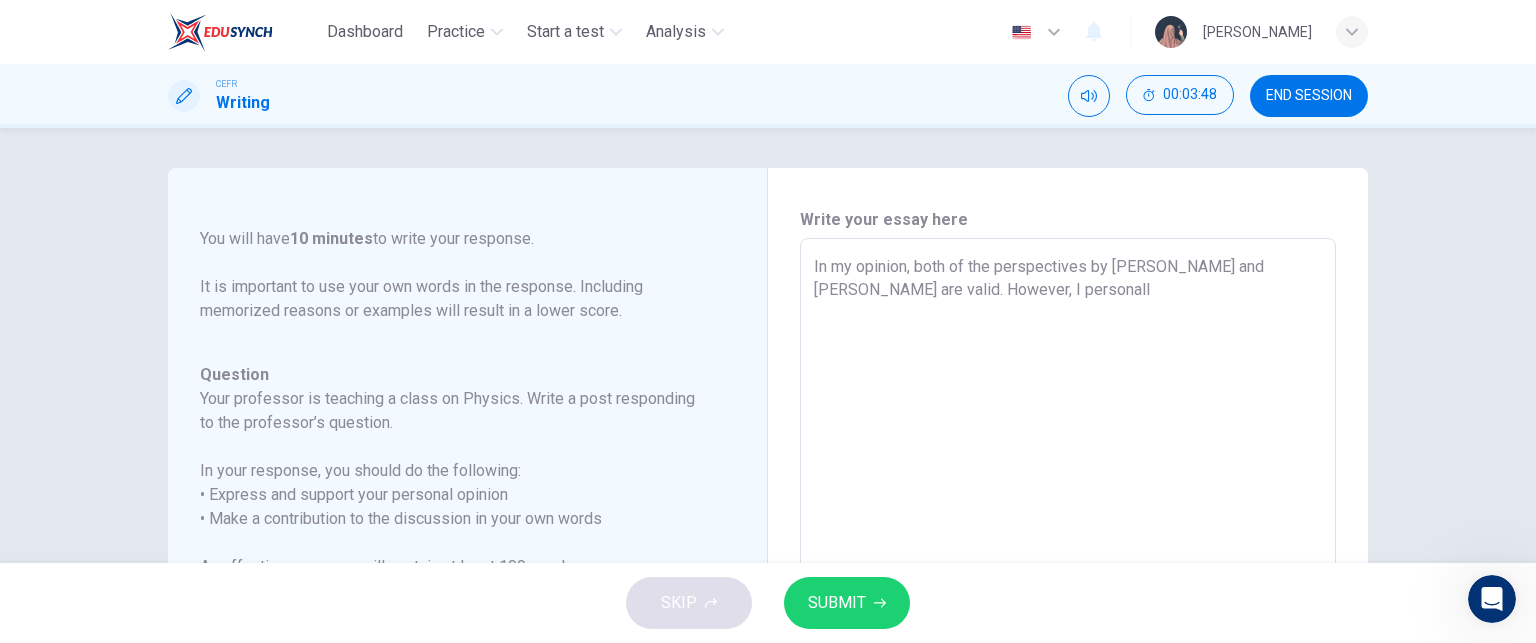type on "In my opinion, both of the perspectives by Oliver and Sophia are valid. However, I personally" 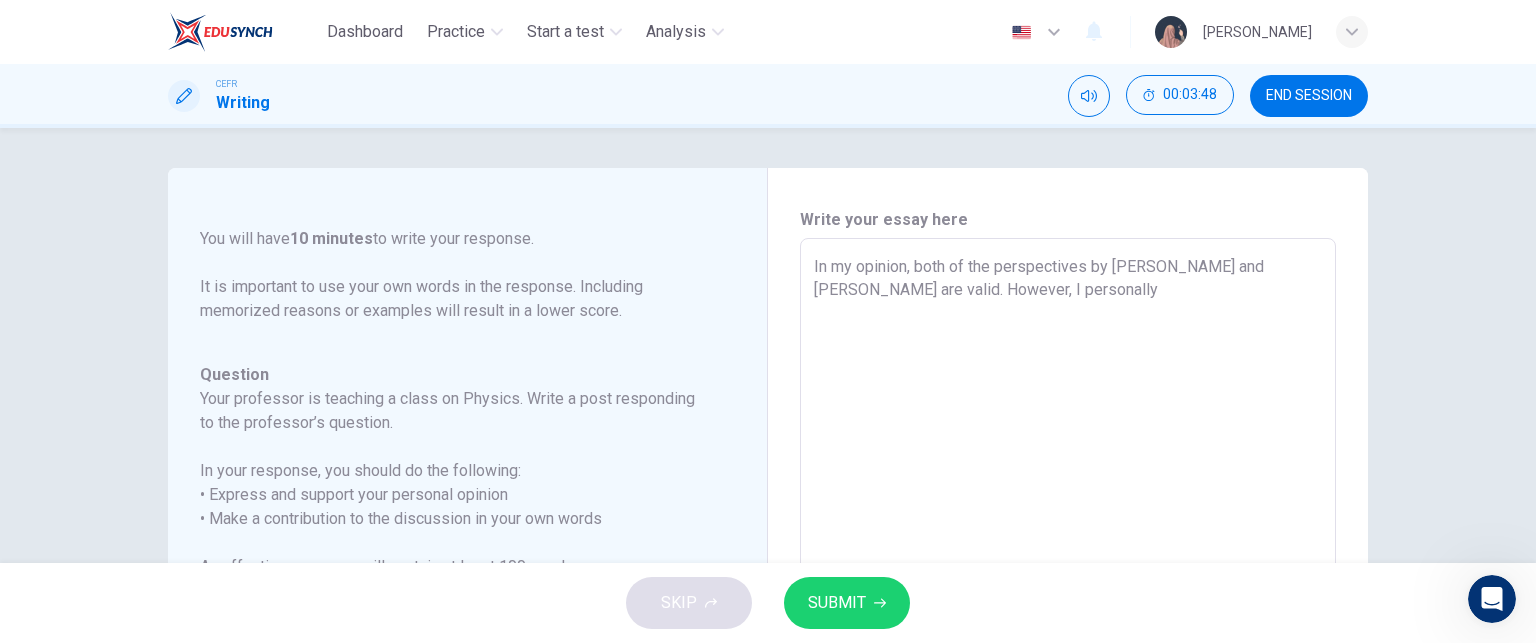 type on "x" 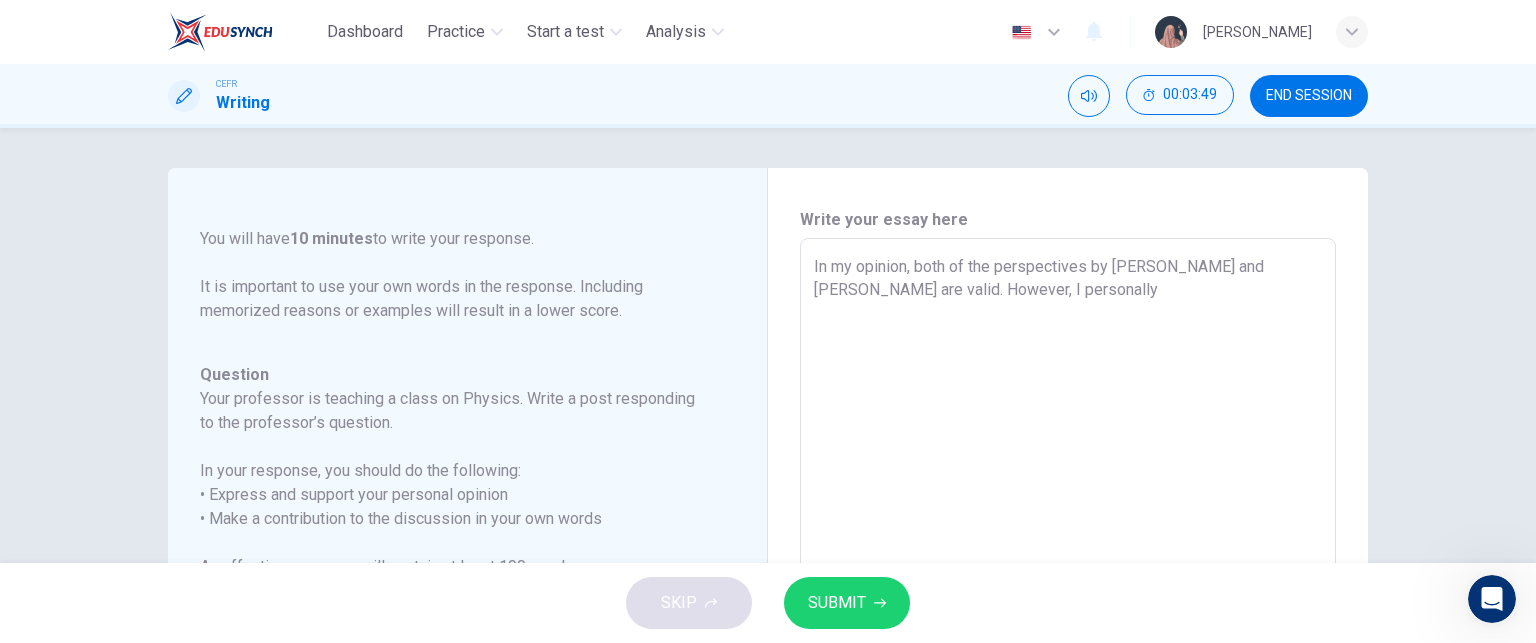 type on "In my opinion, both of the perspectives by Oliver and Sophia are valid. However, I personally" 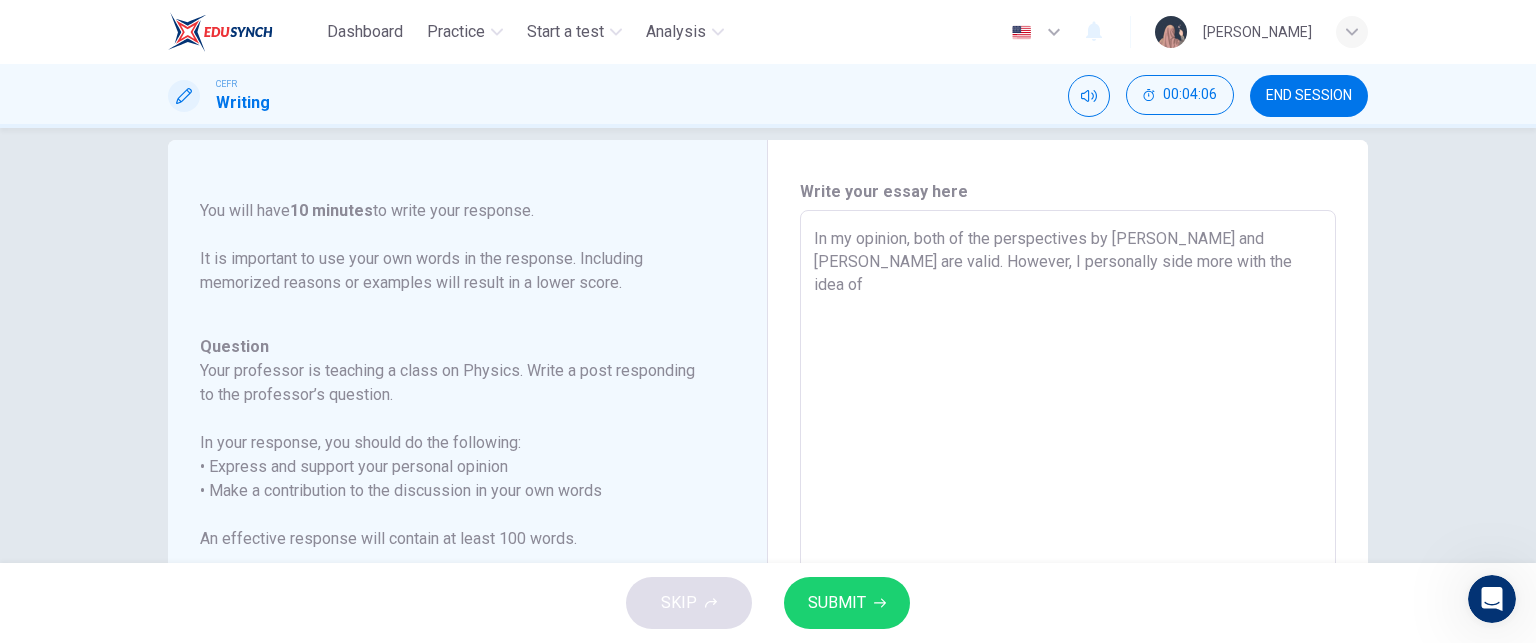 scroll, scrollTop: 22, scrollLeft: 0, axis: vertical 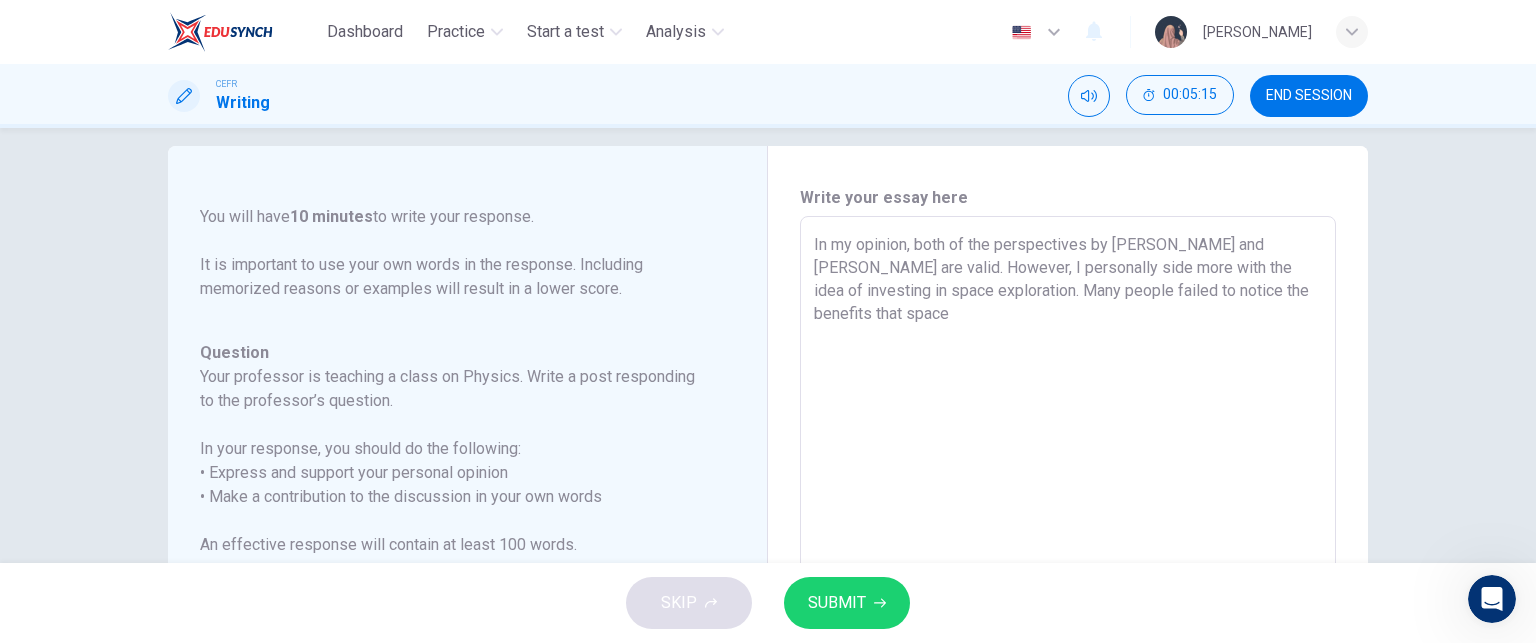 drag, startPoint x: 1214, startPoint y: 284, endPoint x: 1189, endPoint y: 288, distance: 25.317978 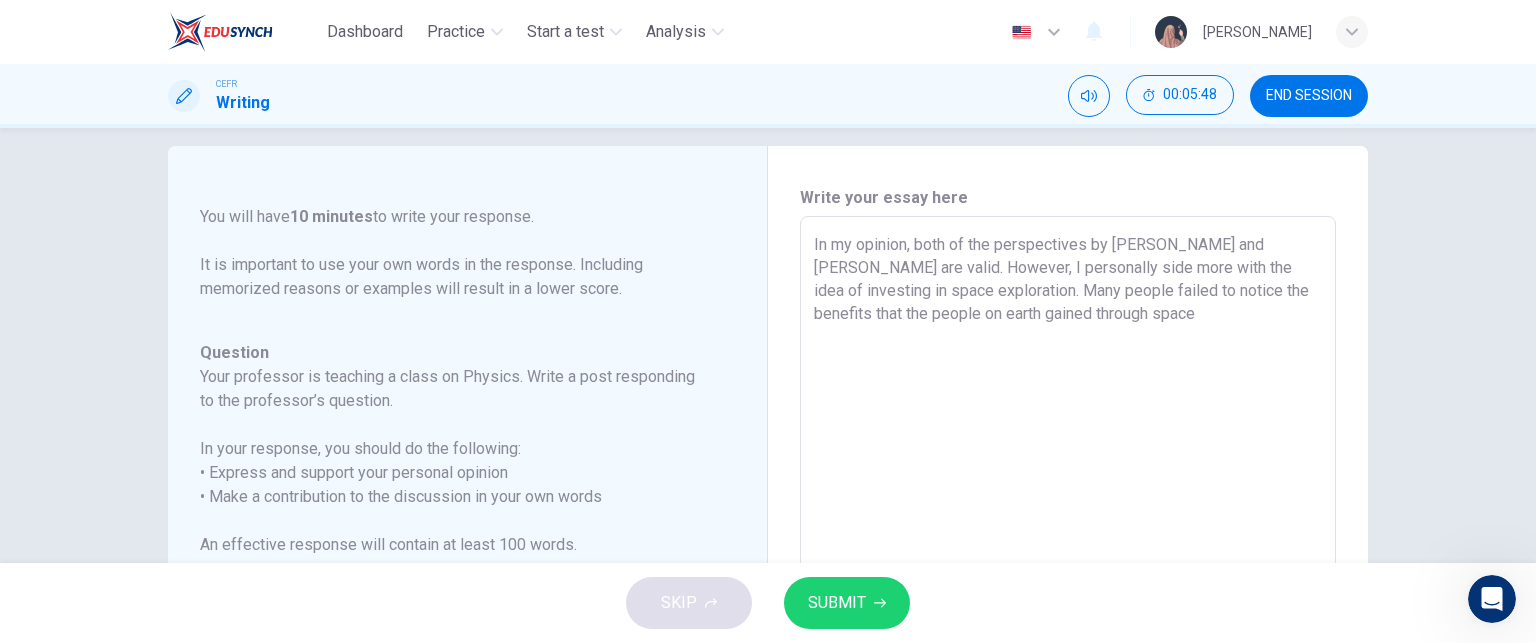 click on "In my opinion, both of the perspectives by Oliver and Sophia are valid. However, I personally side more with the idea of investing in space exploration. Many people failed to notice the benefits that the people on earth gained through space" at bounding box center [1068, 550] 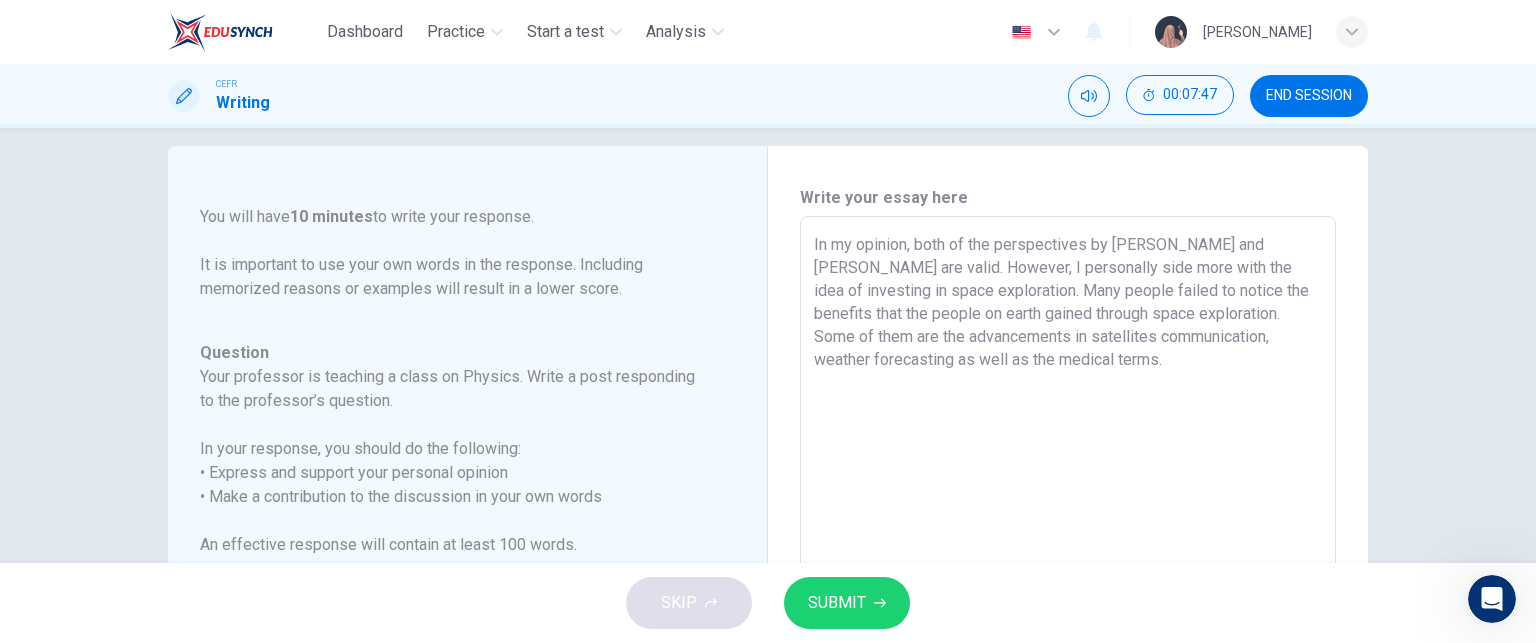 click on "In my opinion, both of the perspectives by Oliver and Sophia are valid. However, I personally side more with the idea of investing in space exploration. Many people failed to notice the benefits that the people on earth gained through space exploration. Some of them are the advancements in satellites communication, weather forecasting as well as the medical terms." at bounding box center [1068, 550] 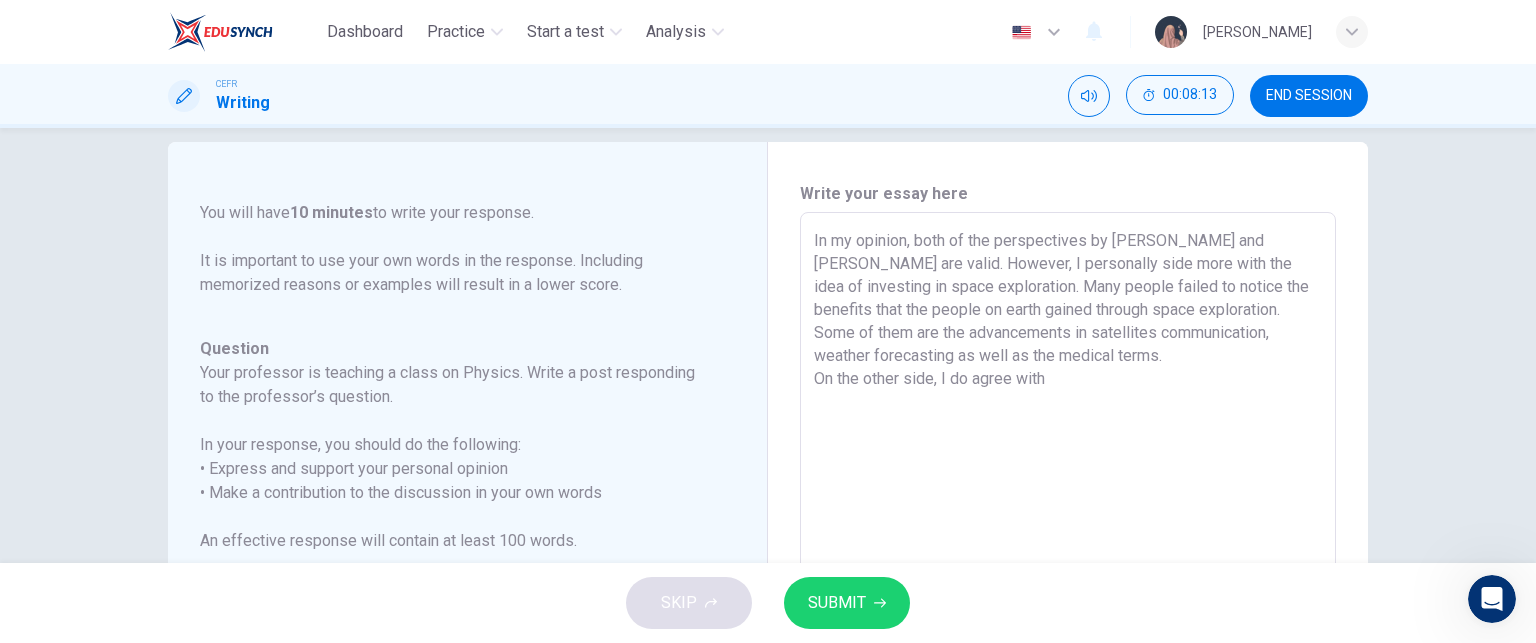 scroll, scrollTop: 22, scrollLeft: 0, axis: vertical 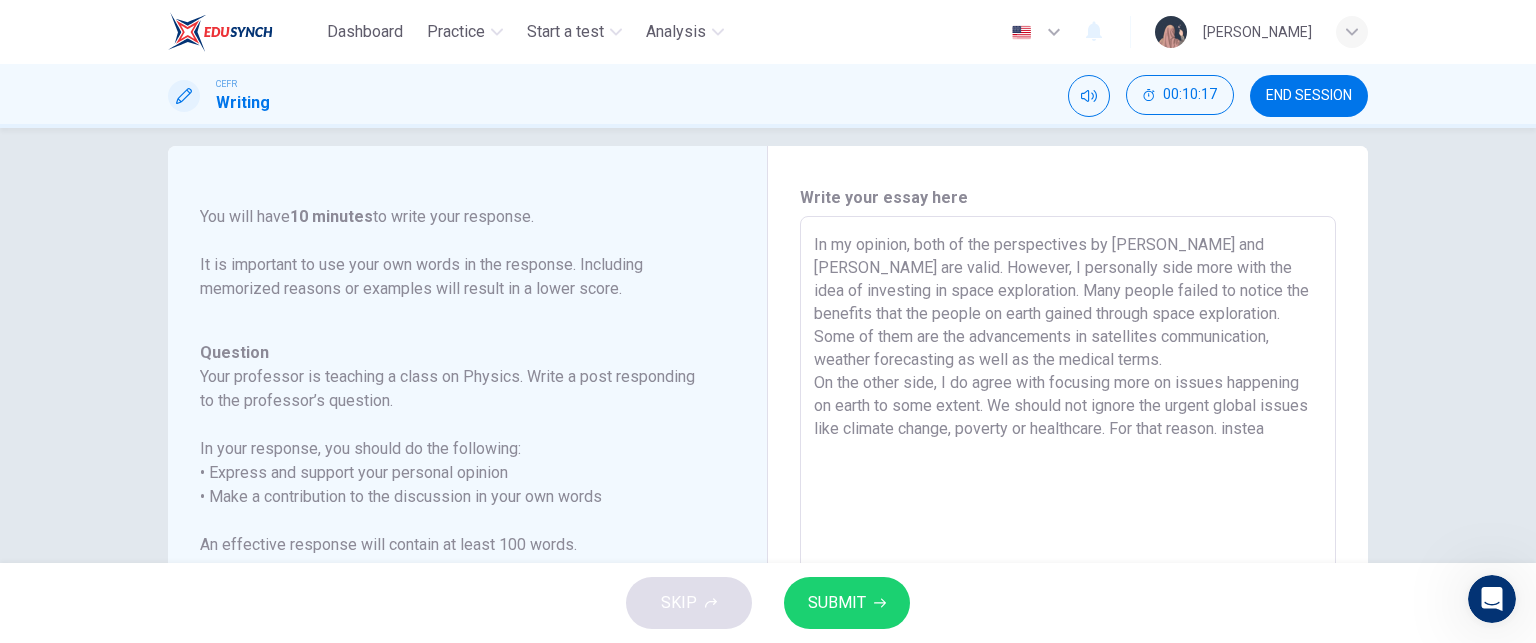 click on "In my opinion, both of the perspectives by Oliver and Sophia are valid. However, I personally side more with the idea of investing in space exploration. Many people failed to notice the benefits that the people on earth gained through space exploration. Some of them are the advancements in satellites communication, weather forecasting as well as the medical terms.
On the other side, I do agree with focusing more on issues happening on earth to some extent. We should not ignore the urgent global issues like climate change, poverty or healthcare. For that reason. instea" at bounding box center [1068, 550] 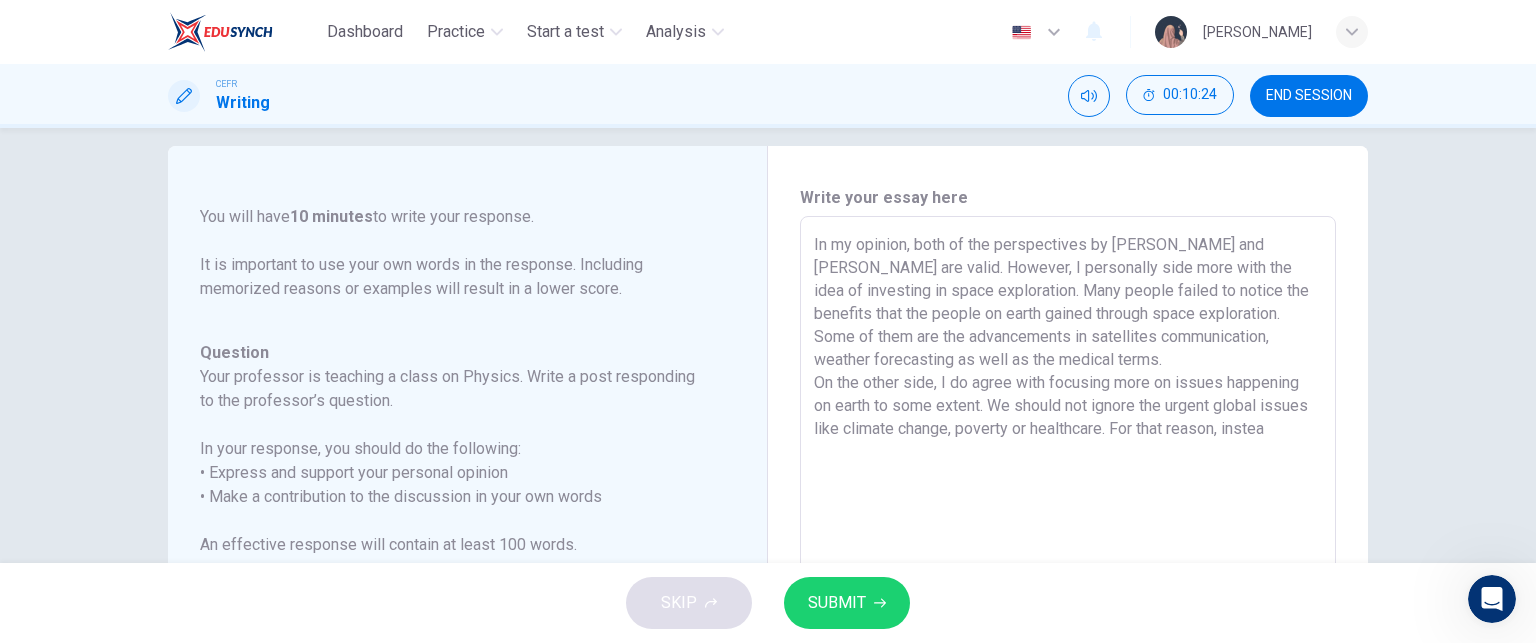 click on "In my opinion, both of the perspectives by Oliver and Sophia are valid. However, I personally side more with the idea of investing in space exploration. Many people failed to notice the benefits that the people on earth gained through space exploration. Some of them are the advancements in satellites communication, weather forecasting as well as the medical terms.
On the other side, I do agree with focusing more on issues happening on earth to some extent. We should not ignore the urgent global issues like climate change, poverty or healthcare. For that reason, instea" at bounding box center [1068, 550] 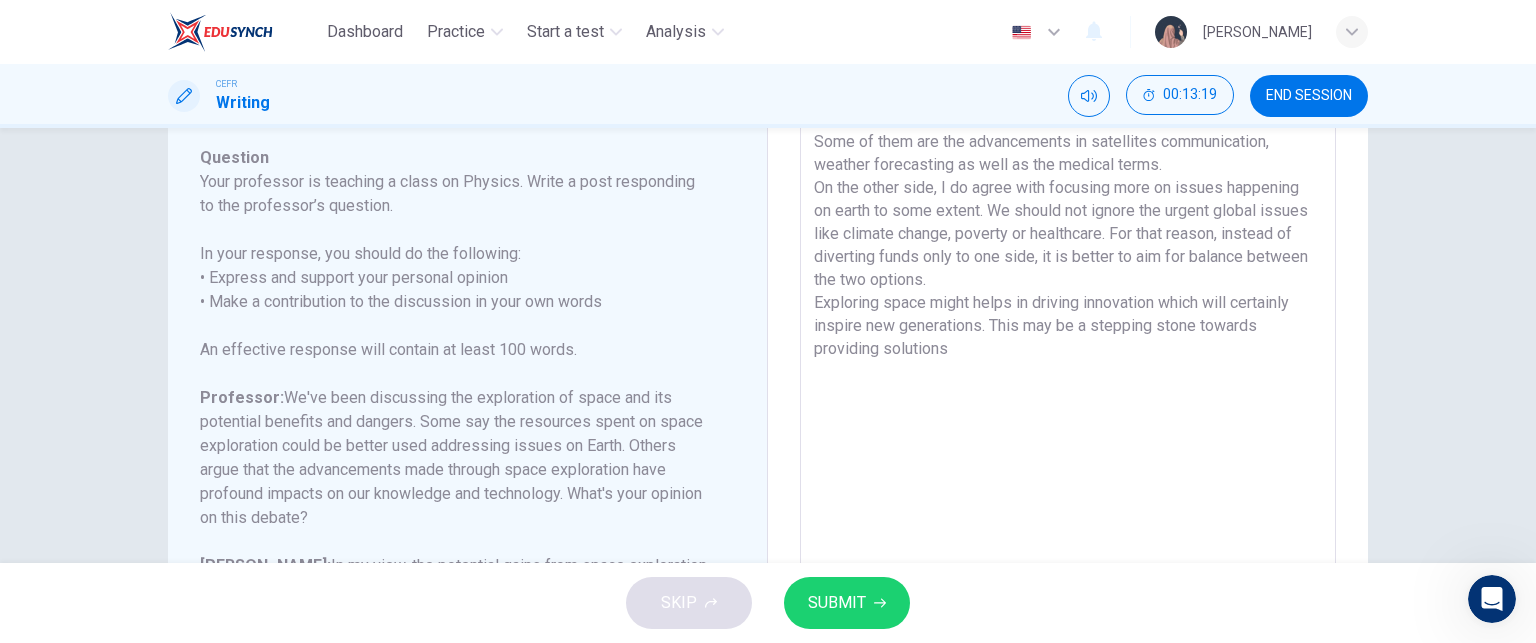 scroll, scrollTop: 216, scrollLeft: 0, axis: vertical 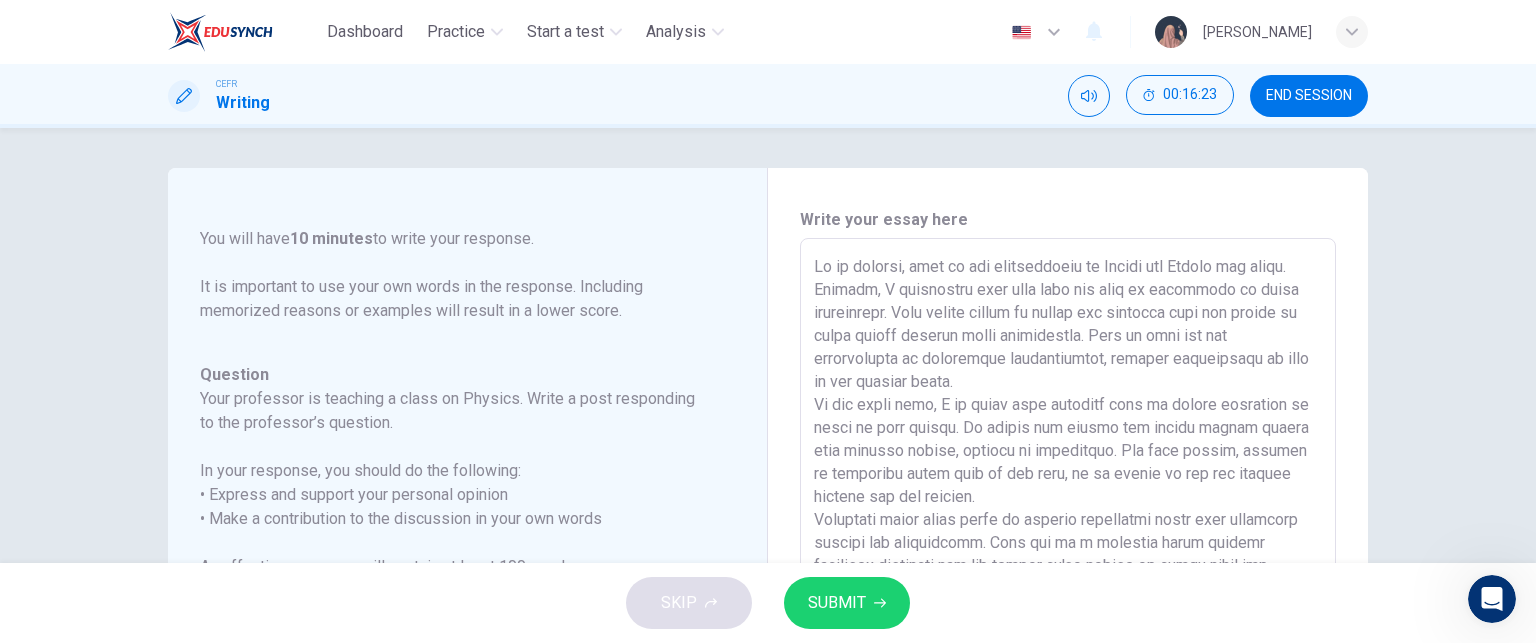 drag, startPoint x: 875, startPoint y: 439, endPoint x: 821, endPoint y: -56, distance: 497.93674 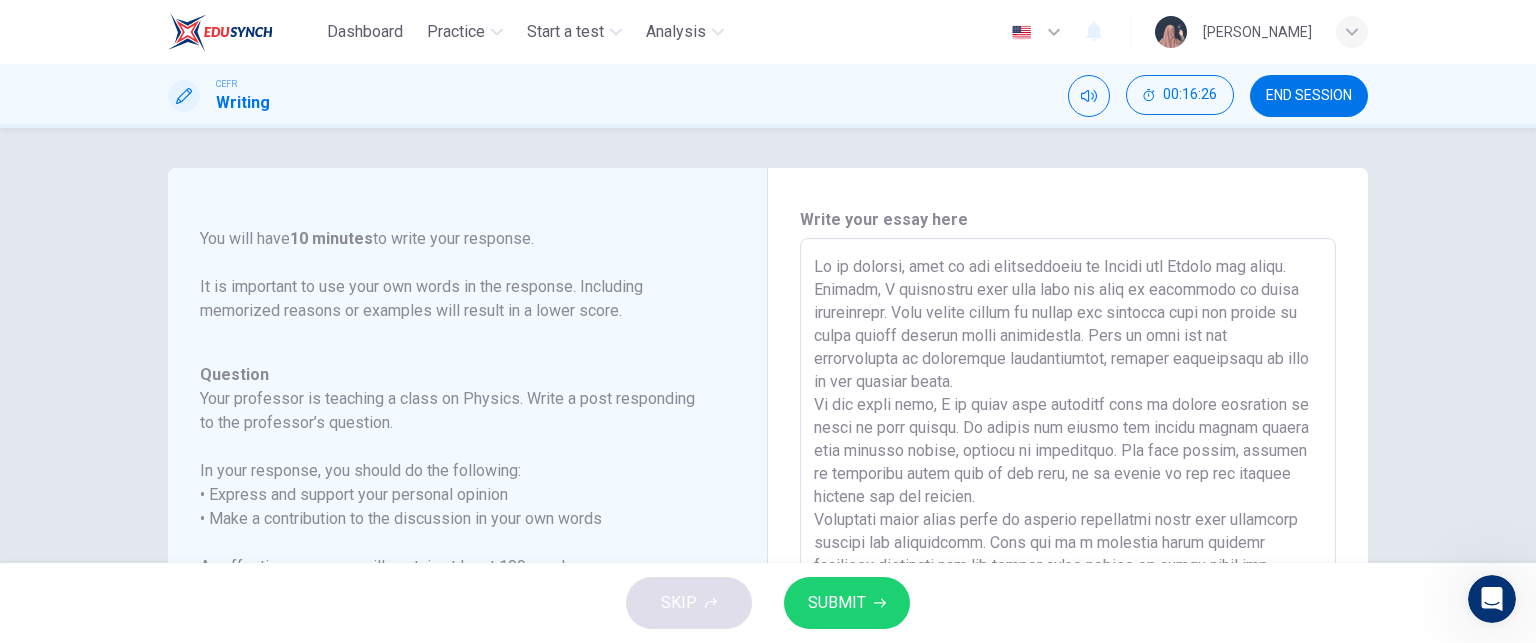 click at bounding box center (1068, 572) 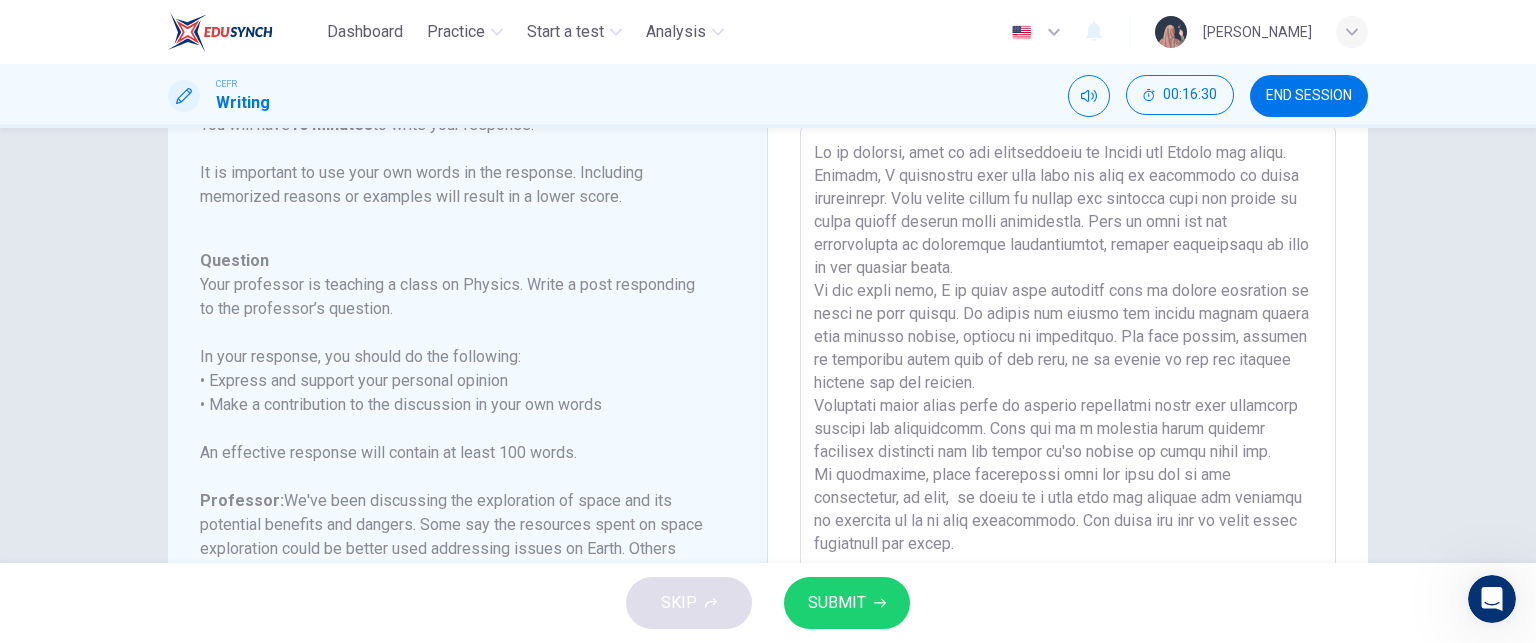 scroll, scrollTop: 115, scrollLeft: 0, axis: vertical 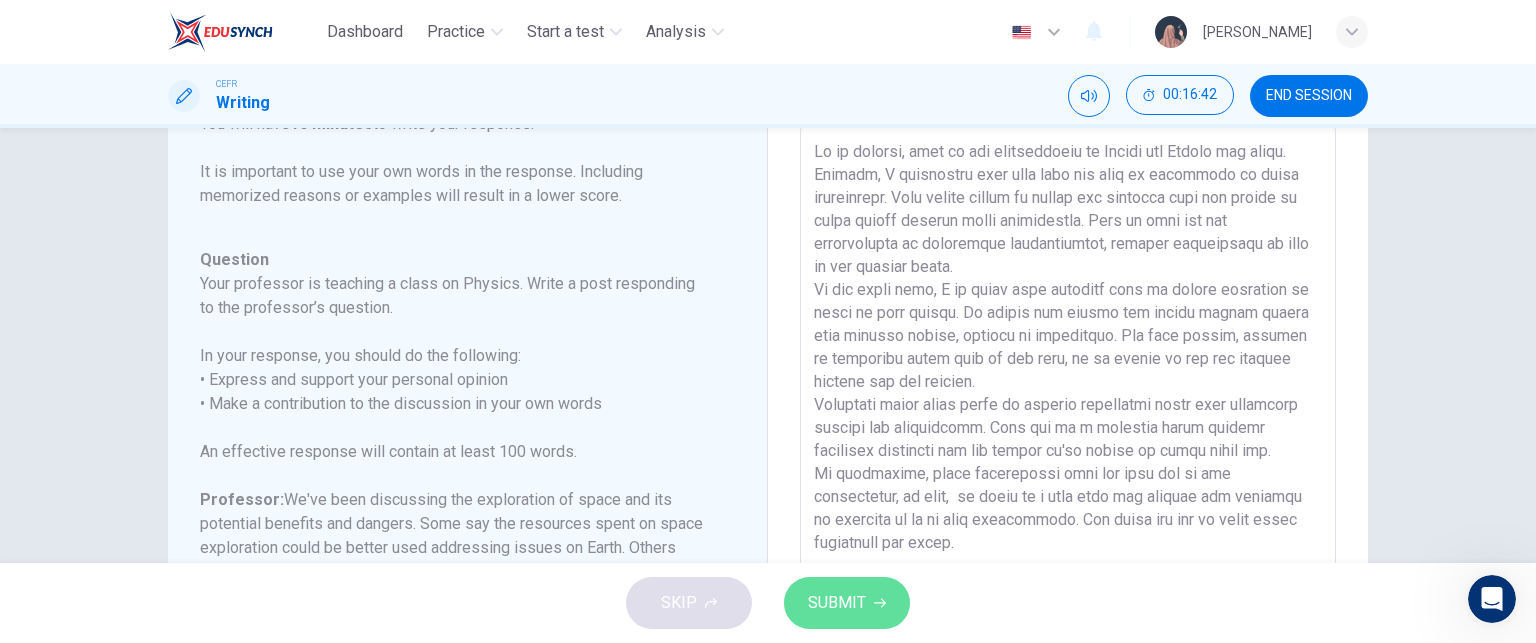 click on "SUBMIT" at bounding box center [837, 603] 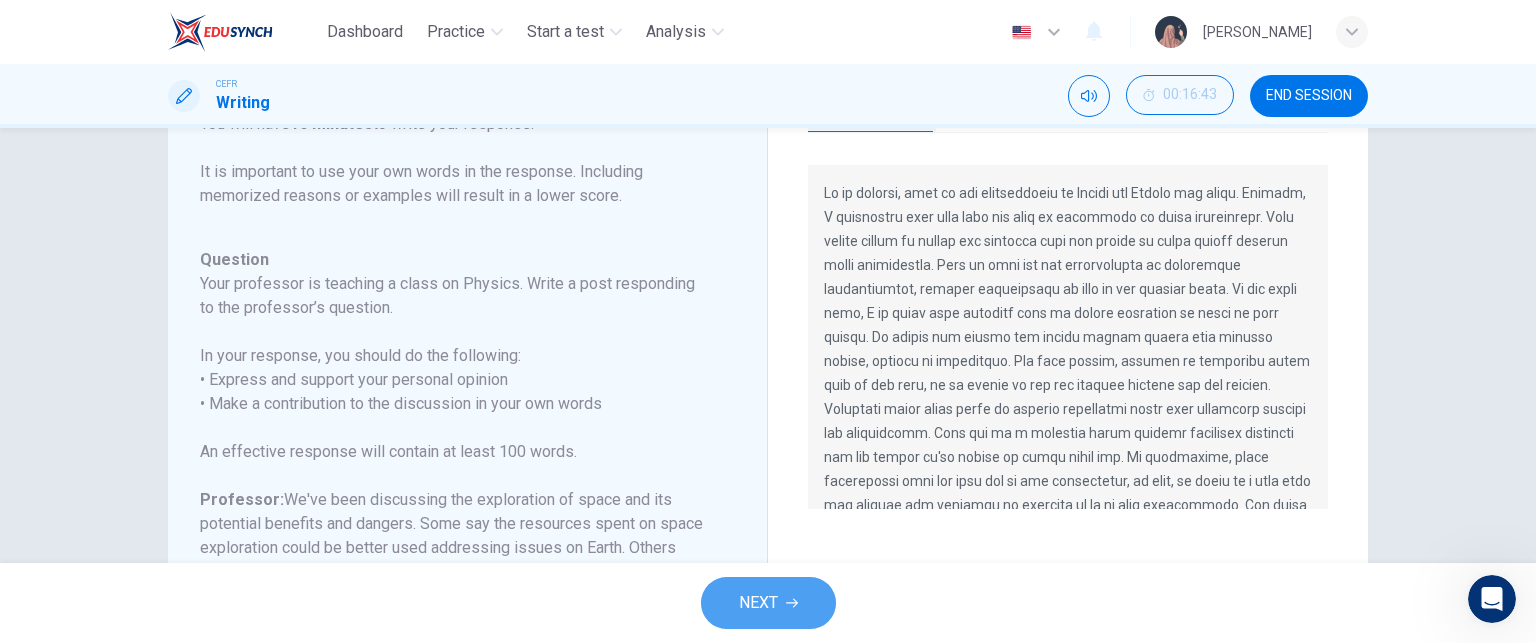 click on "NEXT" at bounding box center [768, 603] 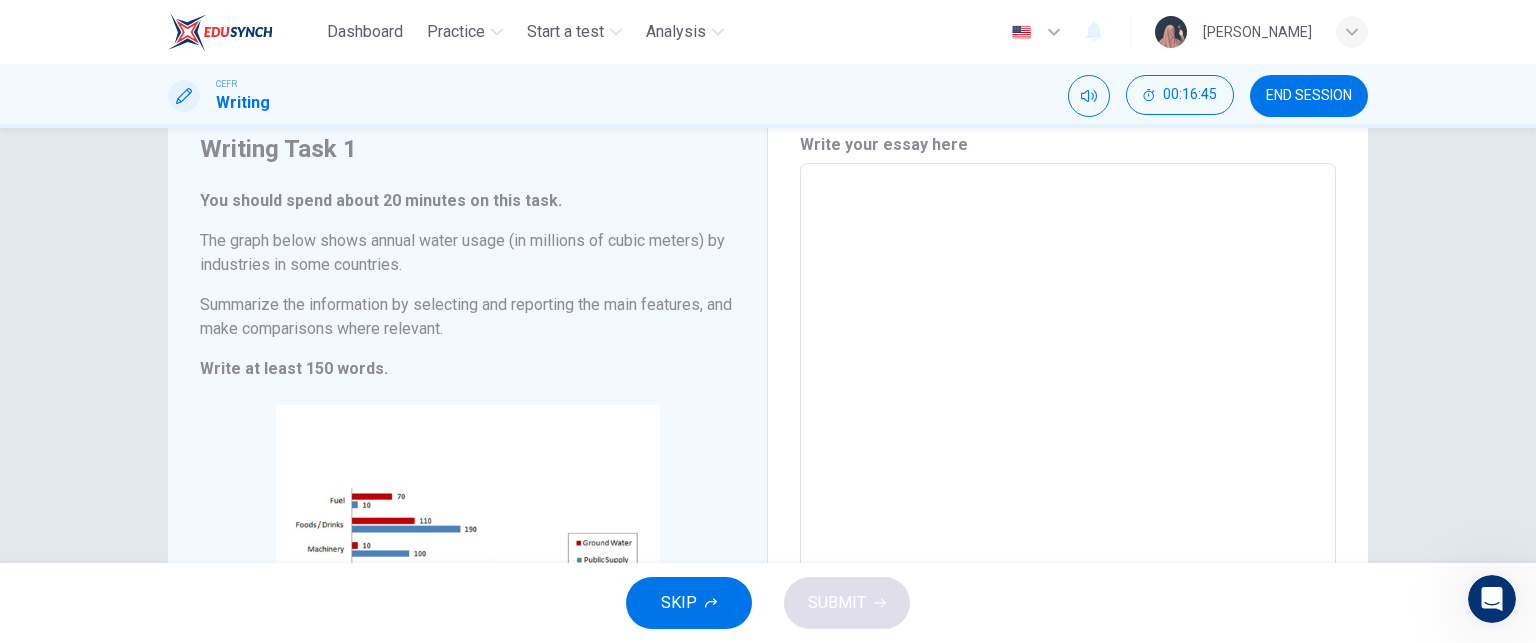 scroll, scrollTop: 128, scrollLeft: 0, axis: vertical 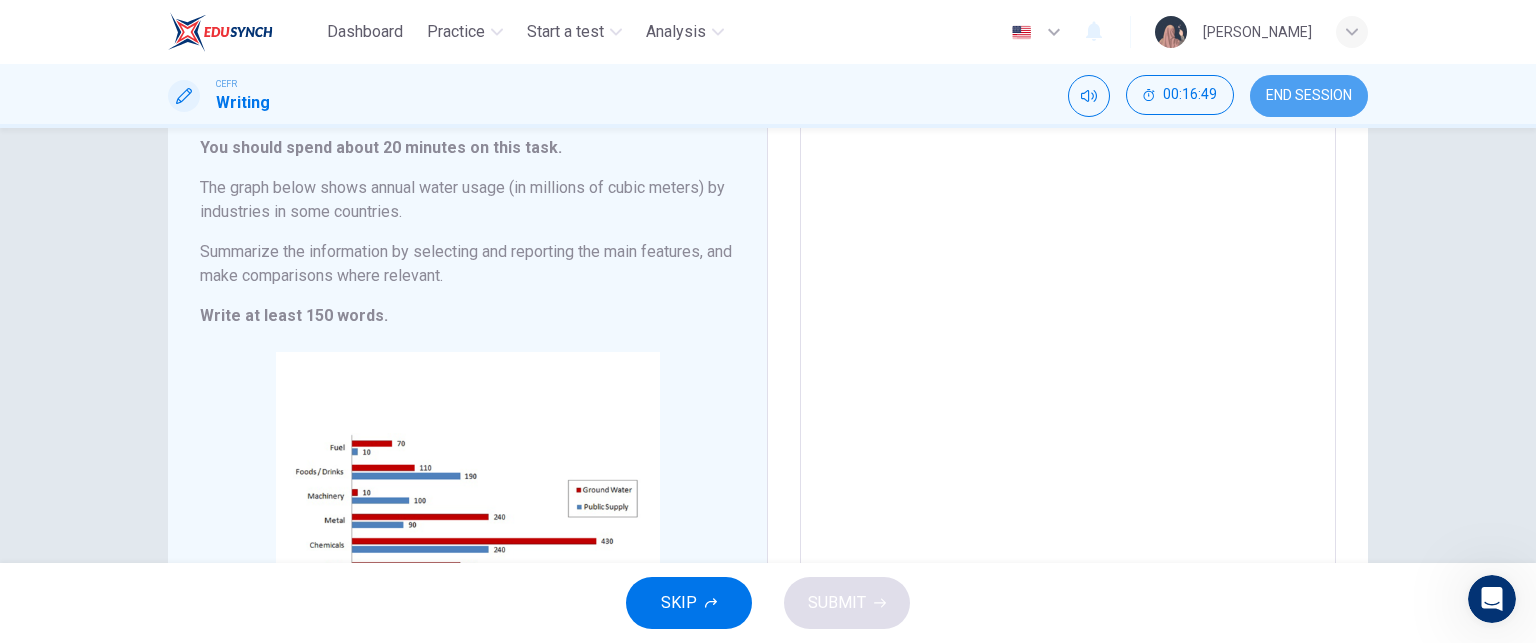 click on "END SESSION" at bounding box center (1309, 96) 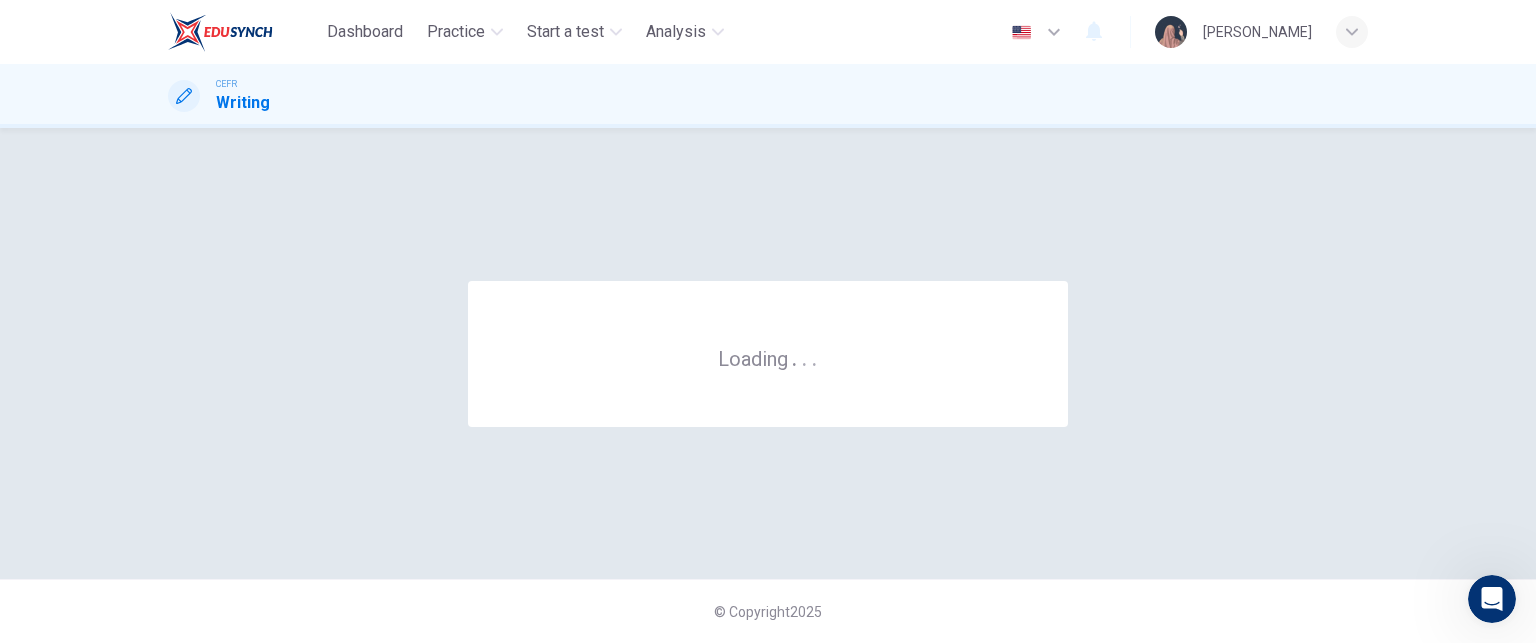 scroll, scrollTop: 0, scrollLeft: 0, axis: both 